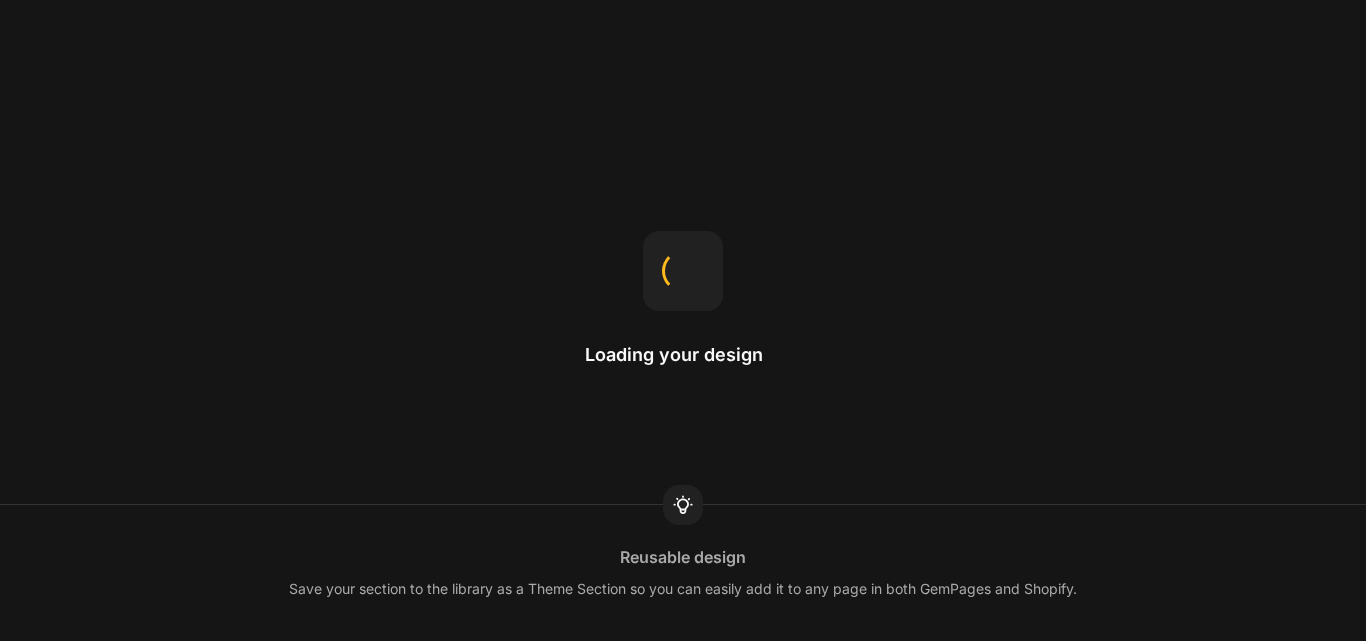 scroll, scrollTop: 0, scrollLeft: 0, axis: both 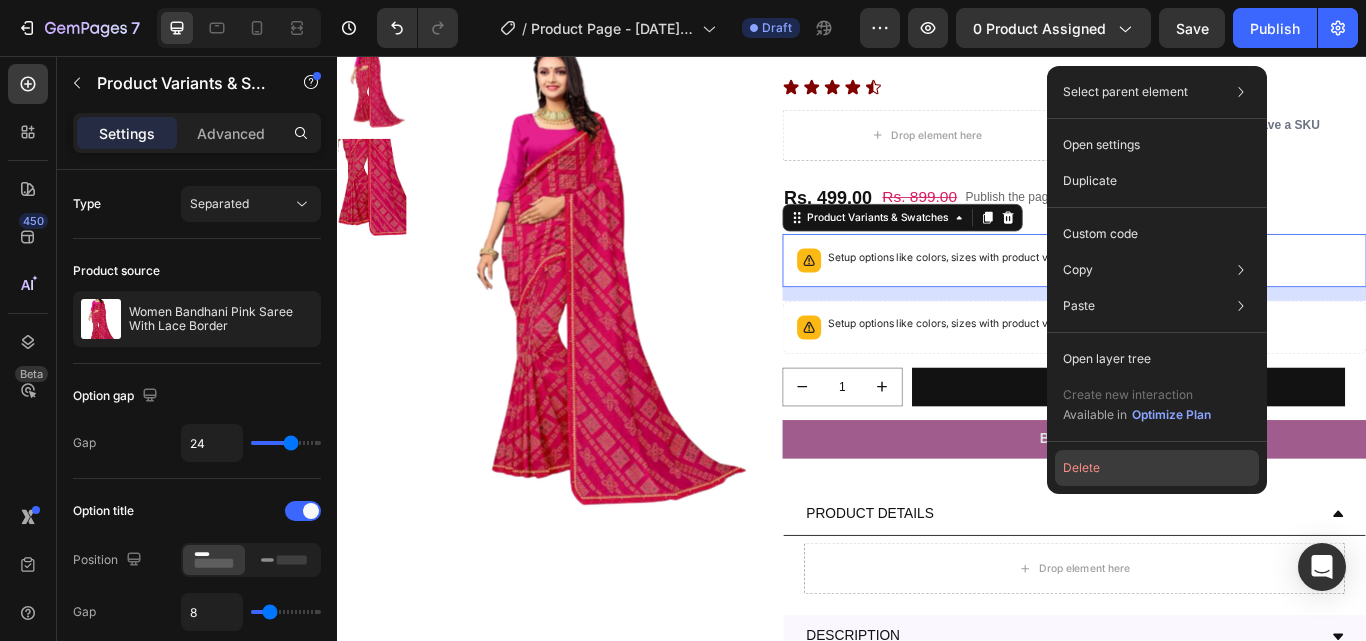 click on "Delete" 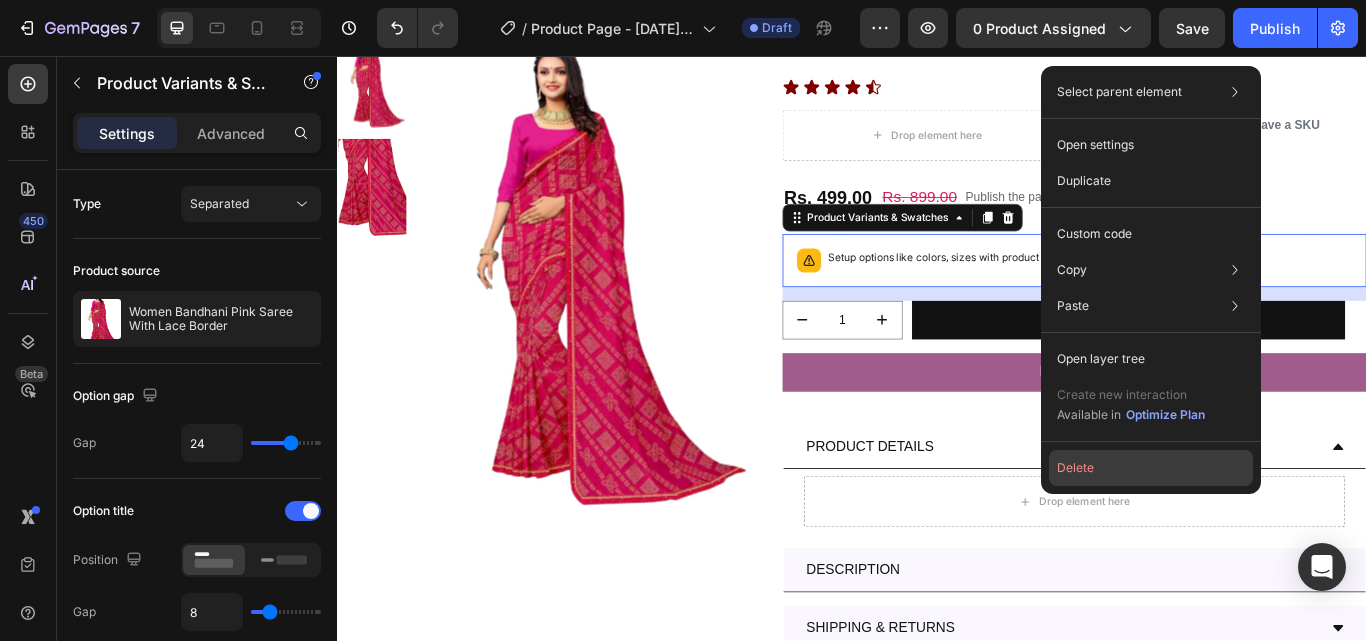 click on "Delete" 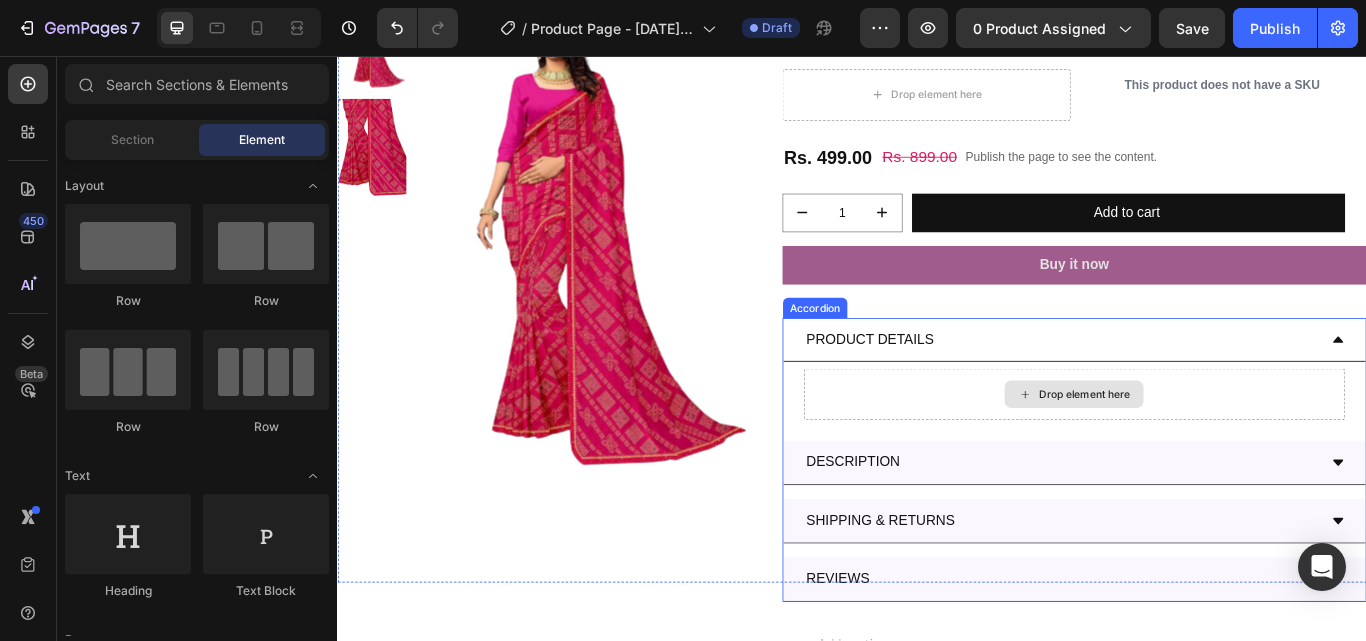 scroll, scrollTop: 99, scrollLeft: 0, axis: vertical 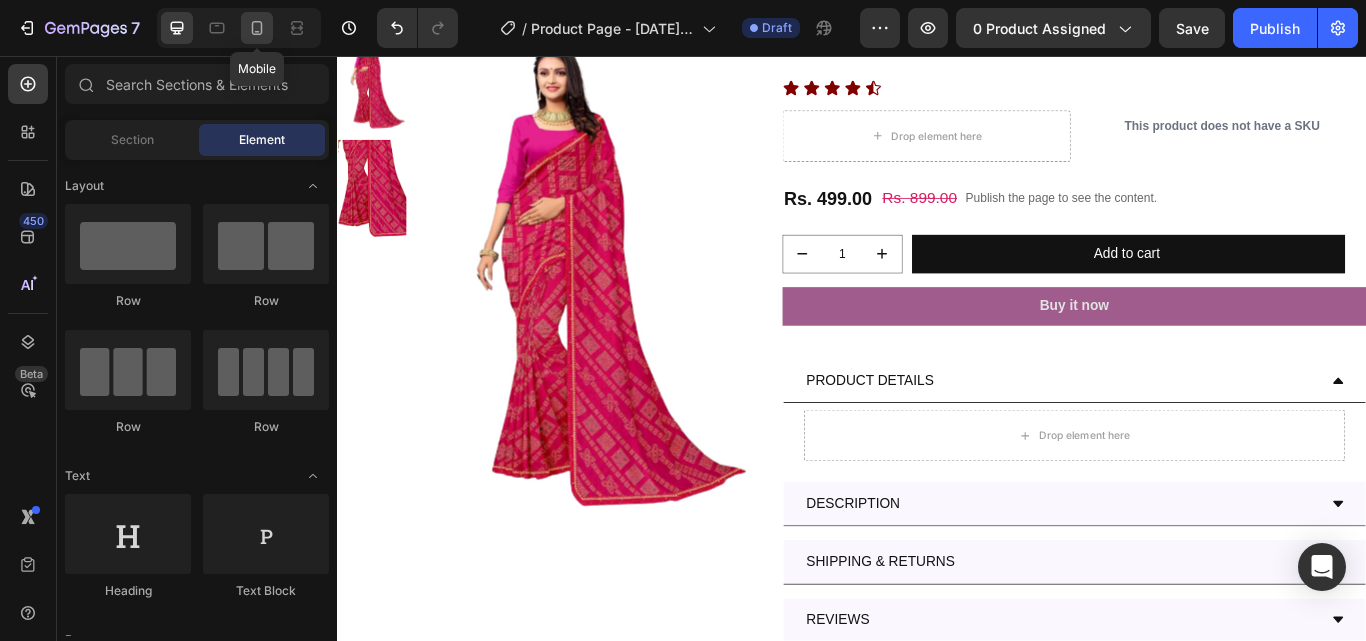 click 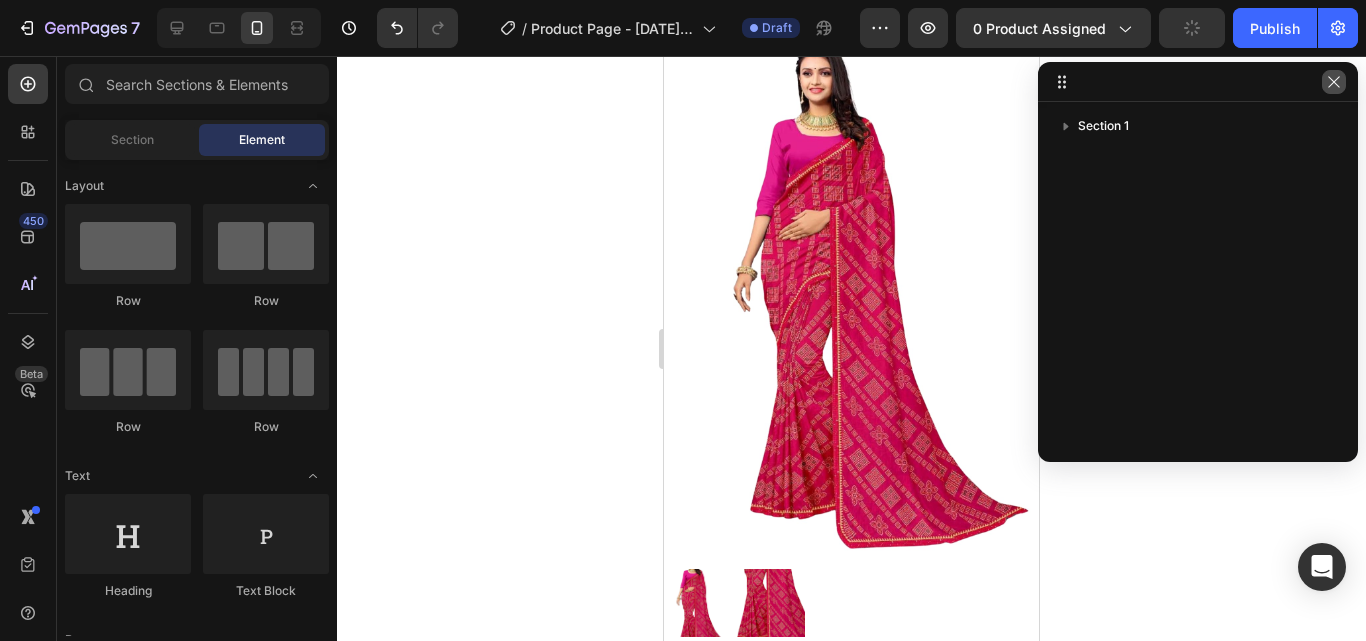 click 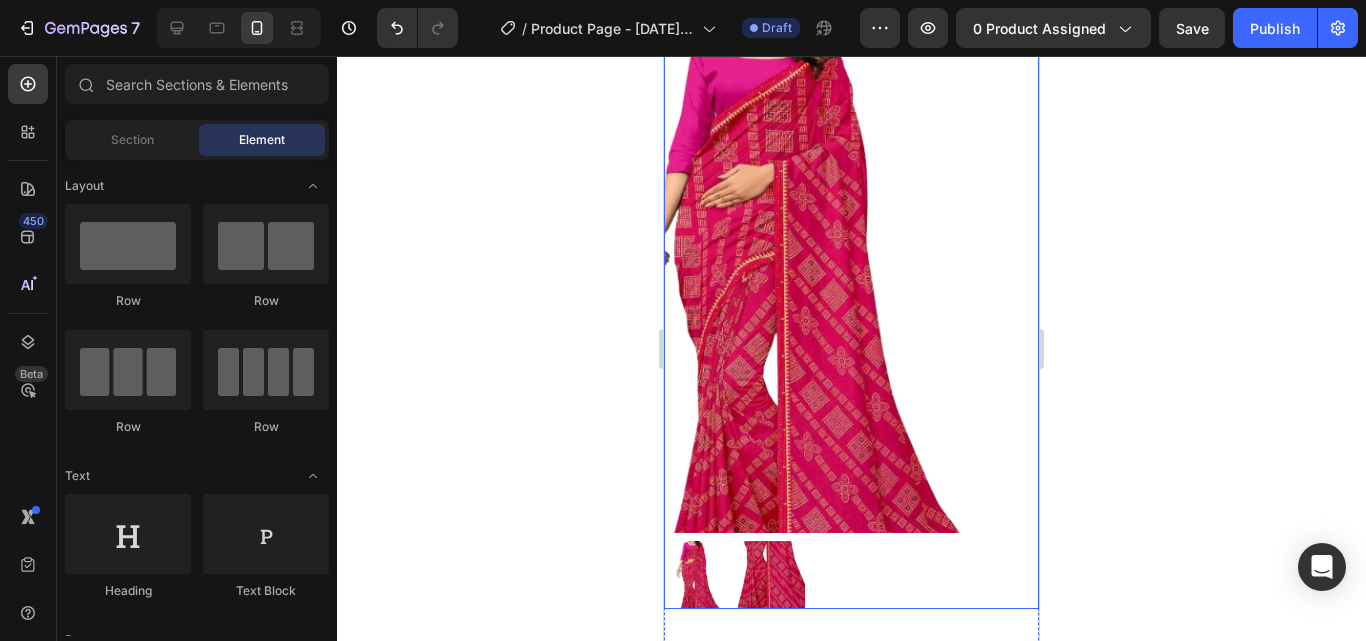 scroll, scrollTop: 0, scrollLeft: 0, axis: both 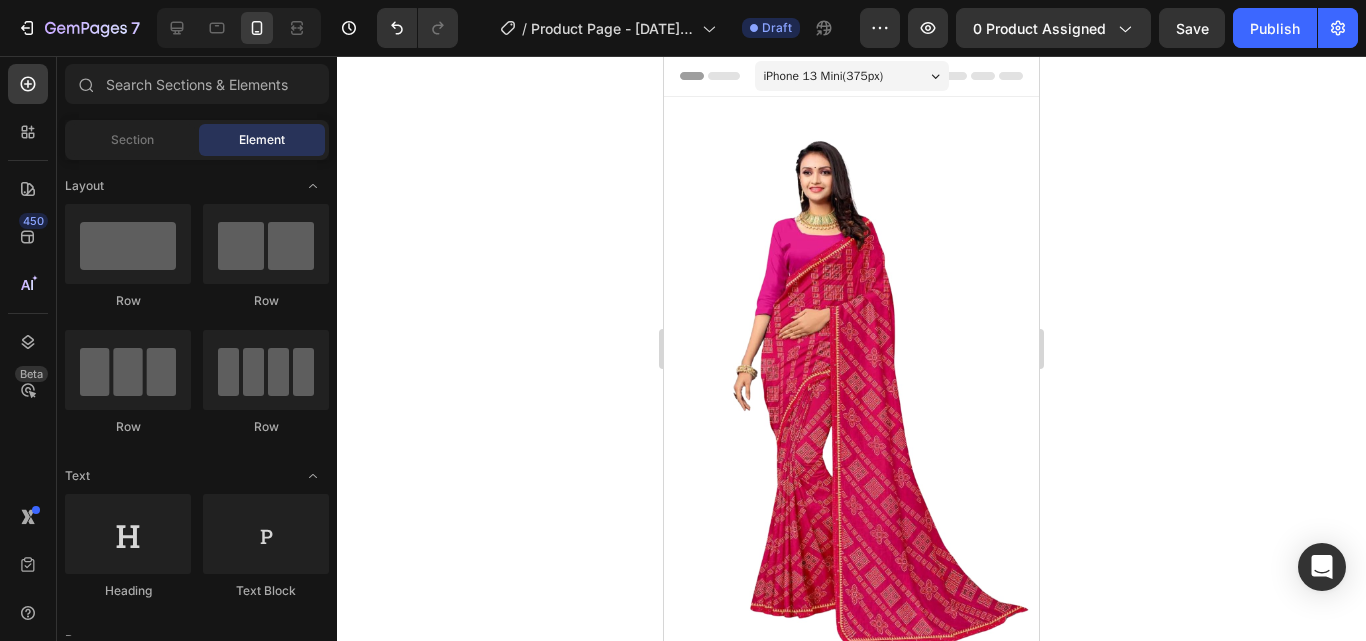 click on "iPhone 13 Mini  ( 375 px)" at bounding box center [852, 76] 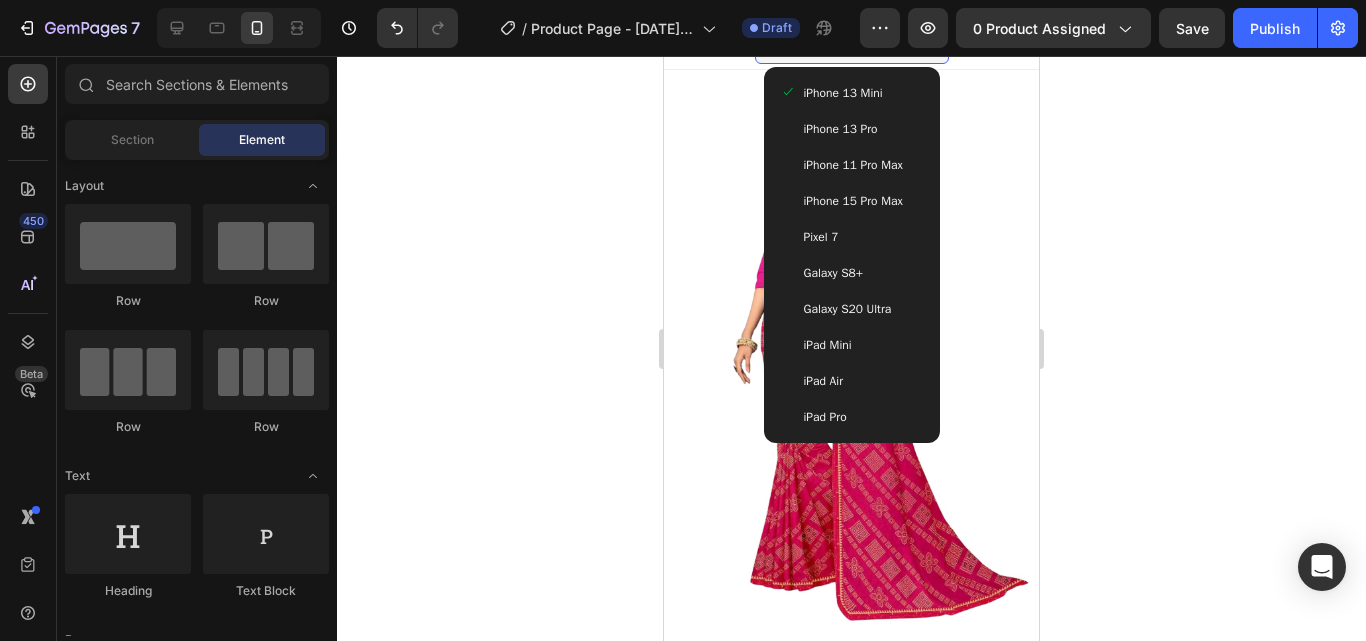 scroll, scrollTop: 0, scrollLeft: 0, axis: both 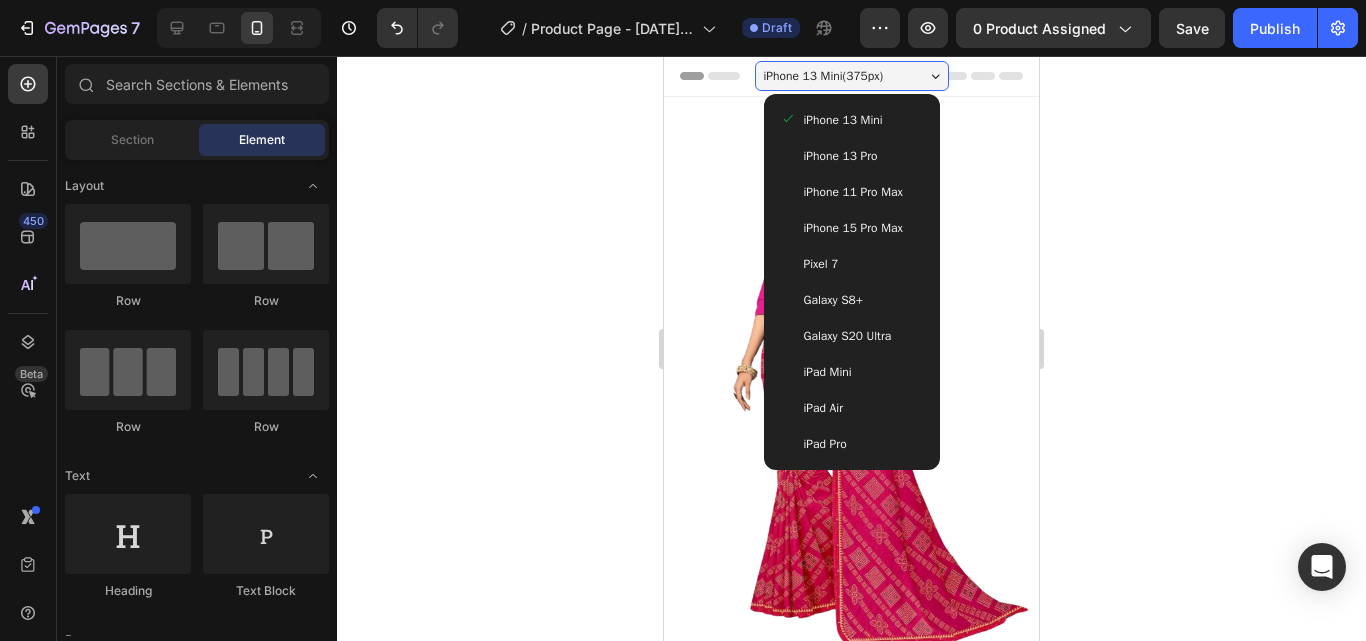 click on "Galaxy S20 Ultra" at bounding box center [852, 336] 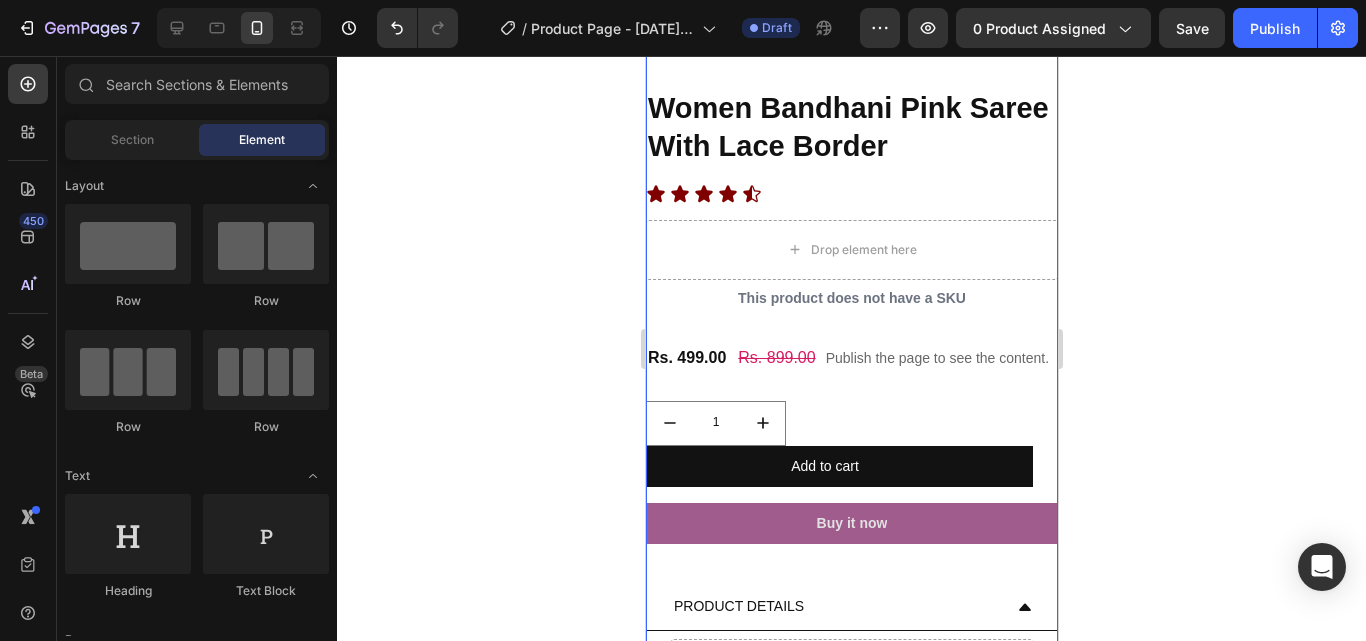 scroll, scrollTop: 900, scrollLeft: 0, axis: vertical 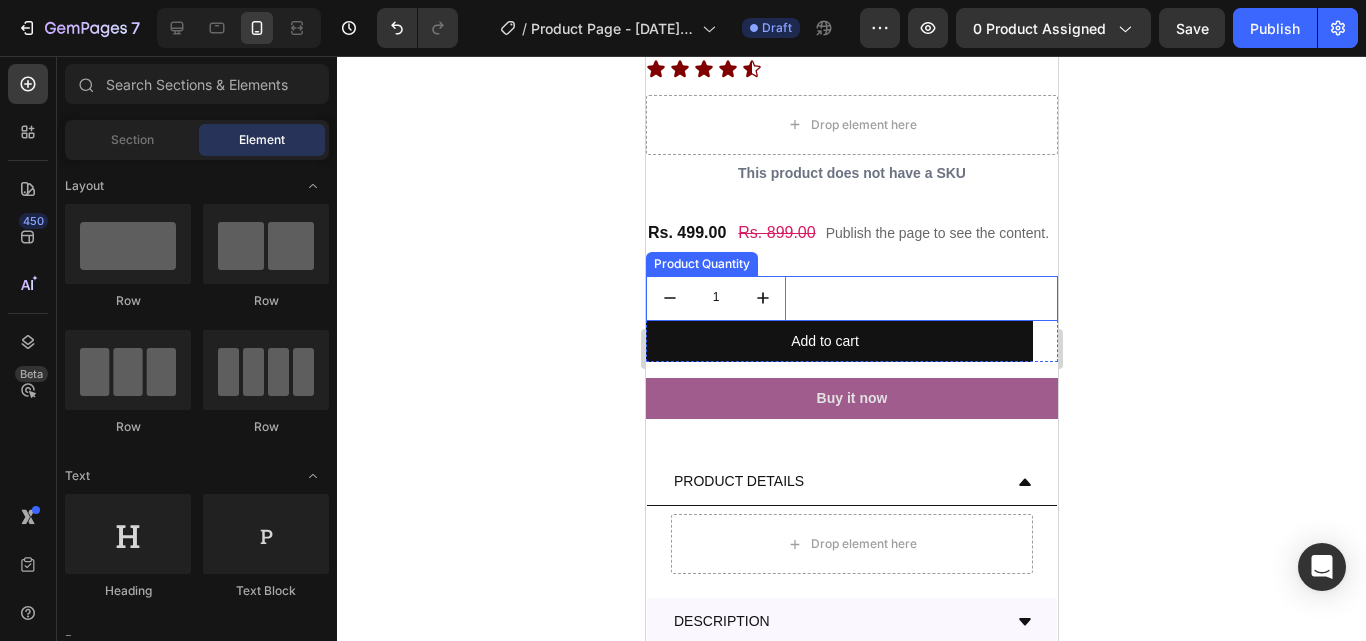 click on "1" at bounding box center [851, 298] 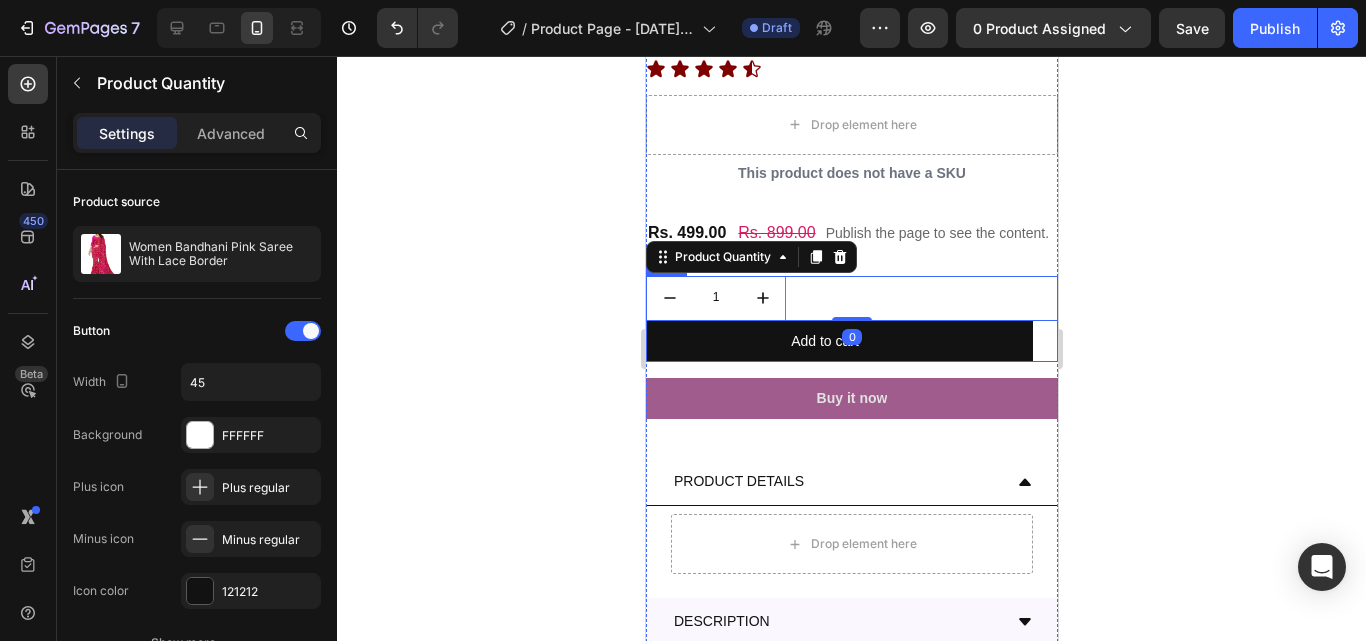 click on "Add to cart Add to Cart" at bounding box center (851, 341) 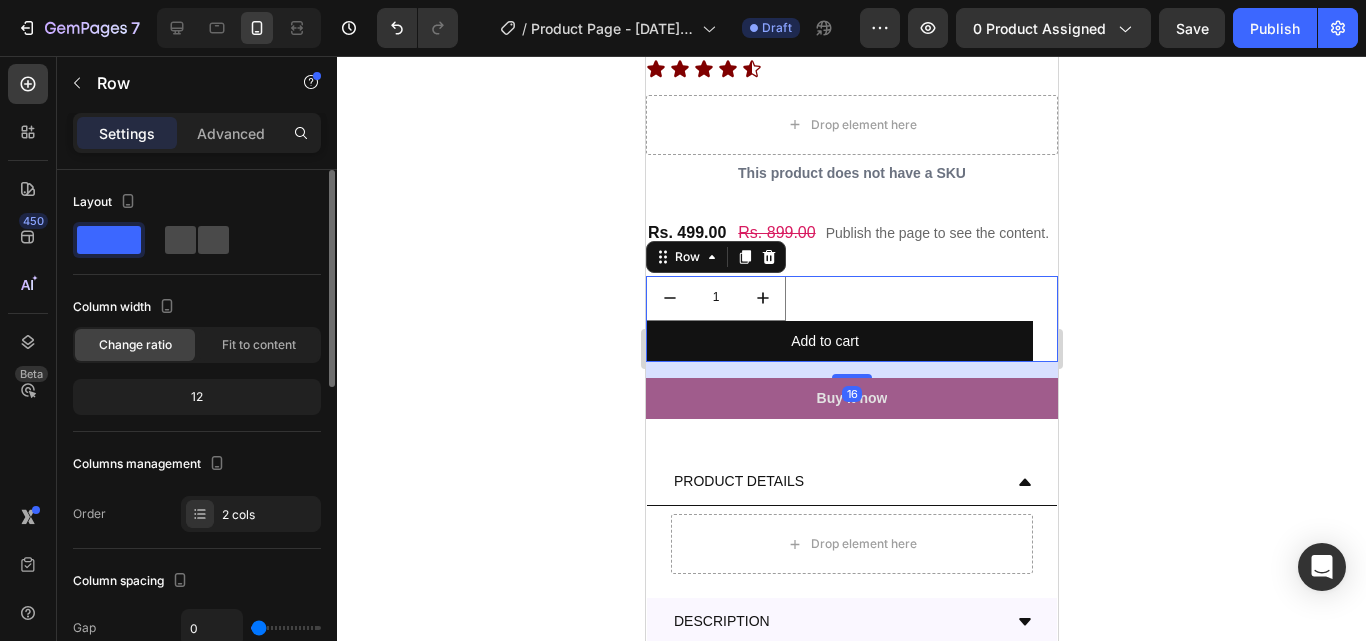 click 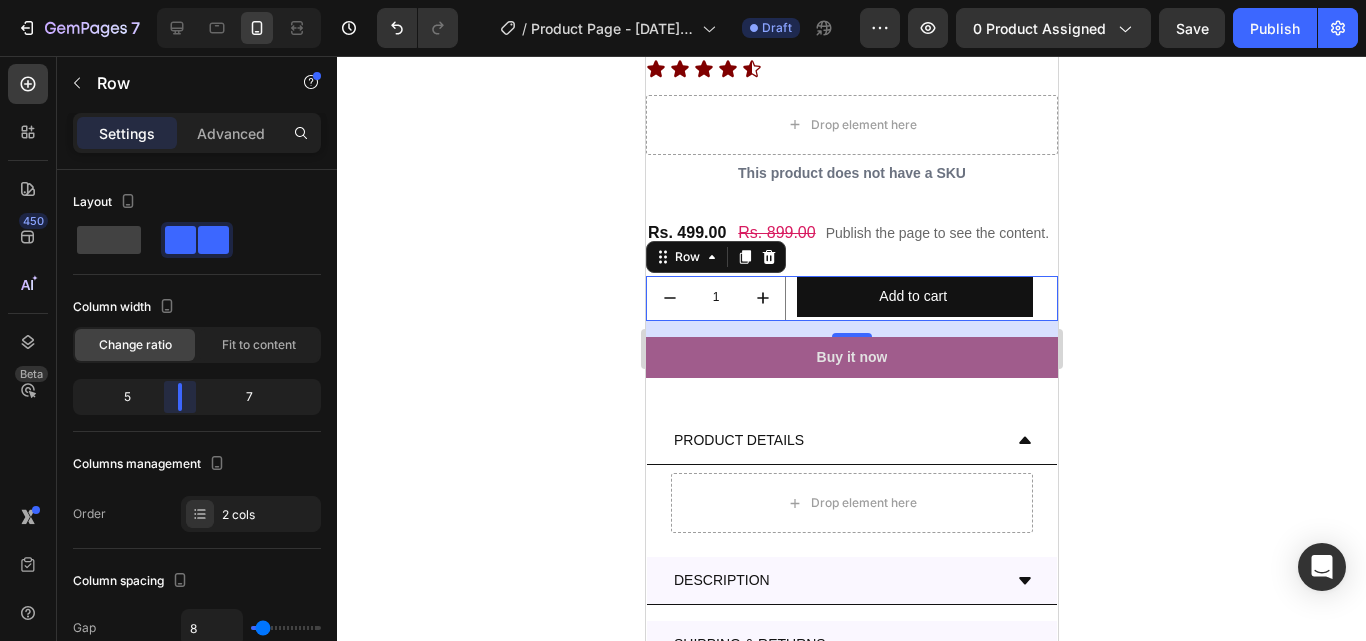 drag, startPoint x: 189, startPoint y: 391, endPoint x: 177, endPoint y: 392, distance: 12.0415945 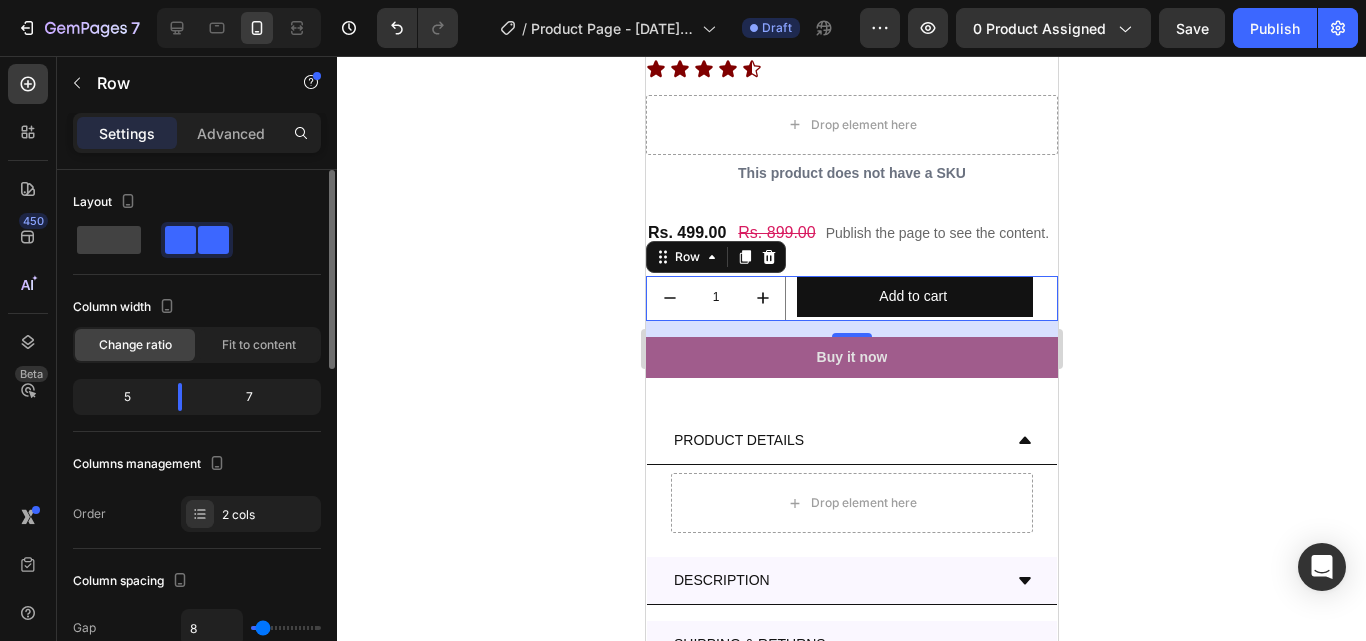 scroll, scrollTop: 100, scrollLeft: 0, axis: vertical 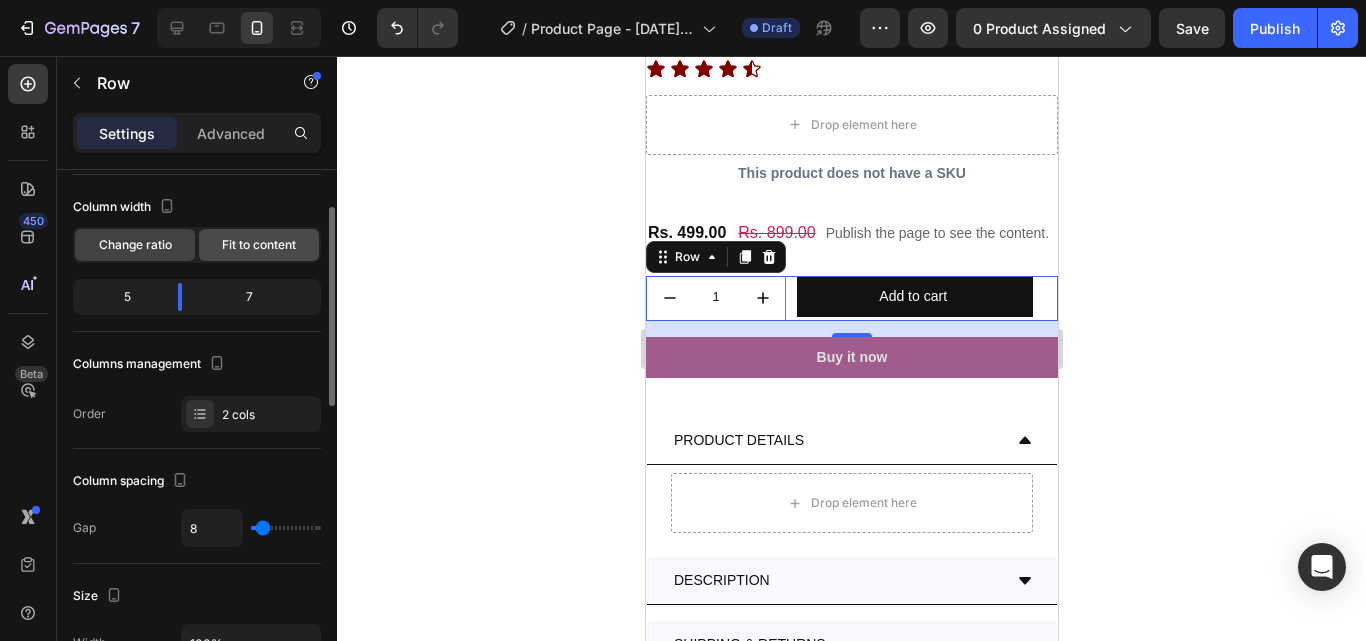 click on "Fit to content" 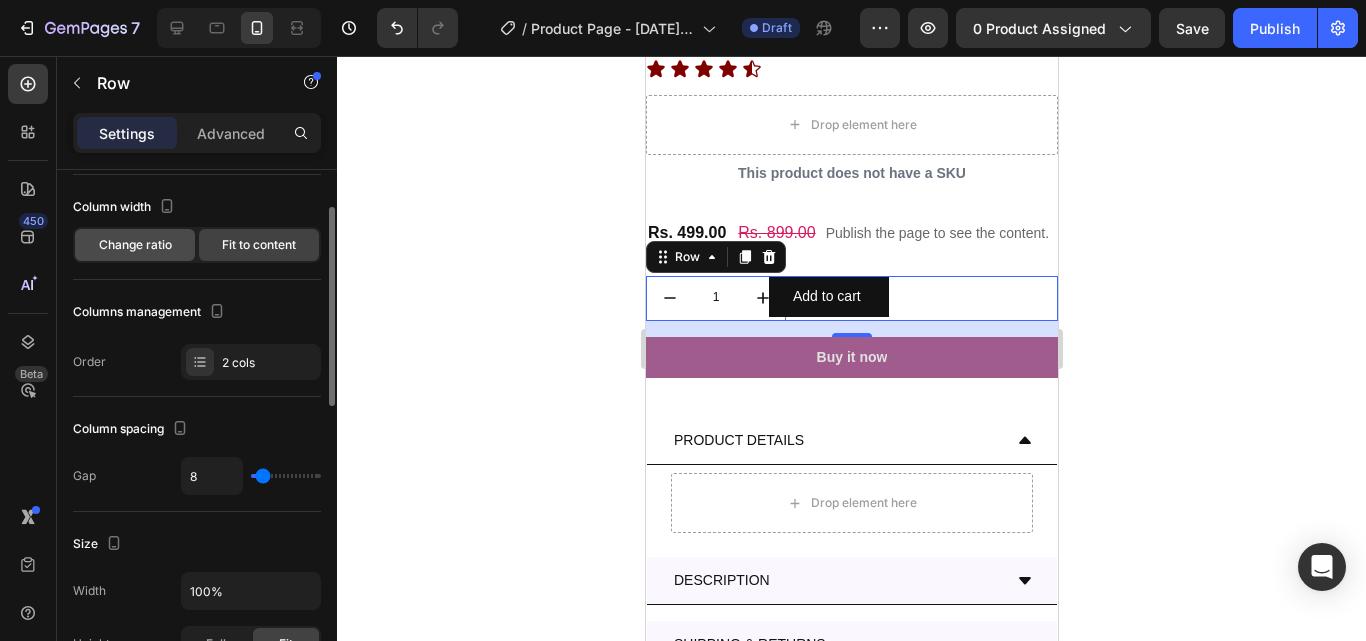 click on "Change ratio" 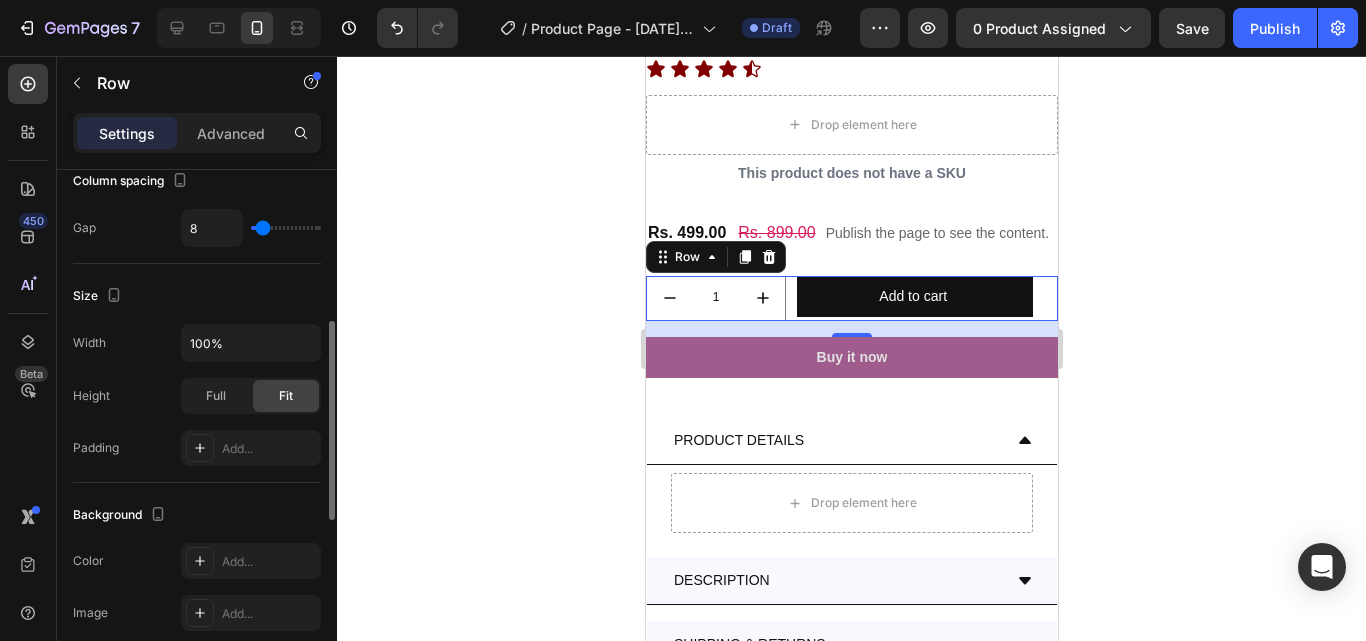 scroll, scrollTop: 500, scrollLeft: 0, axis: vertical 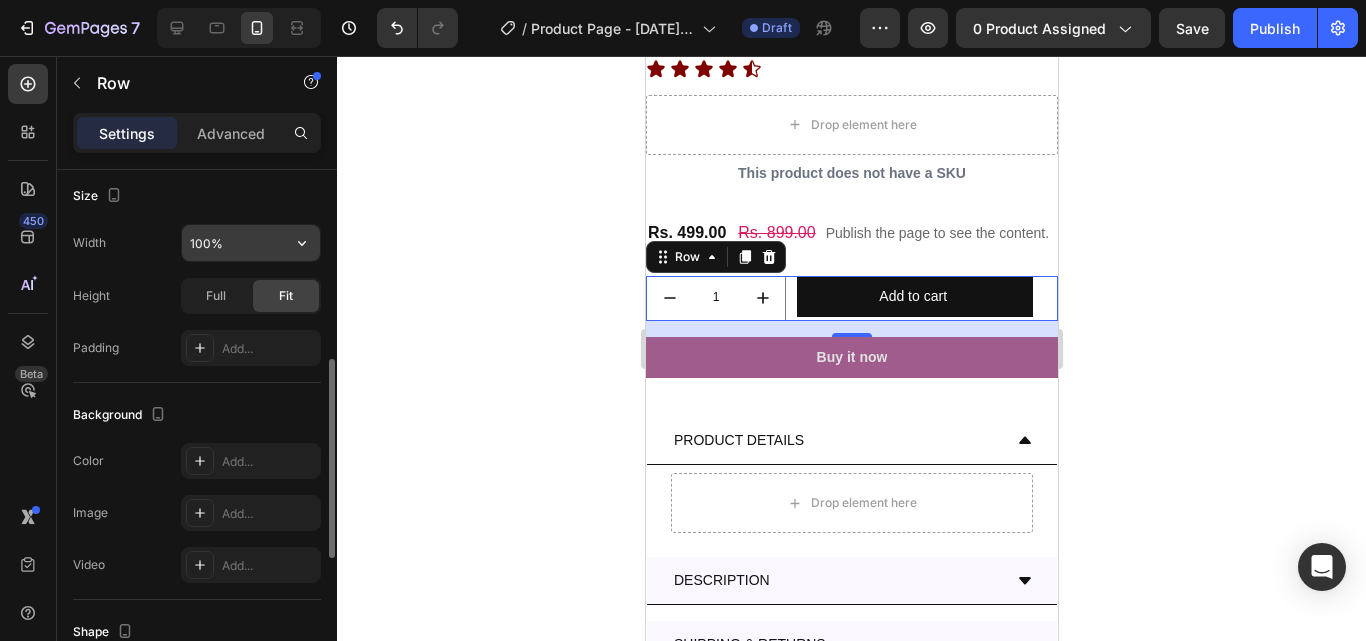 click on "100%" at bounding box center (251, 243) 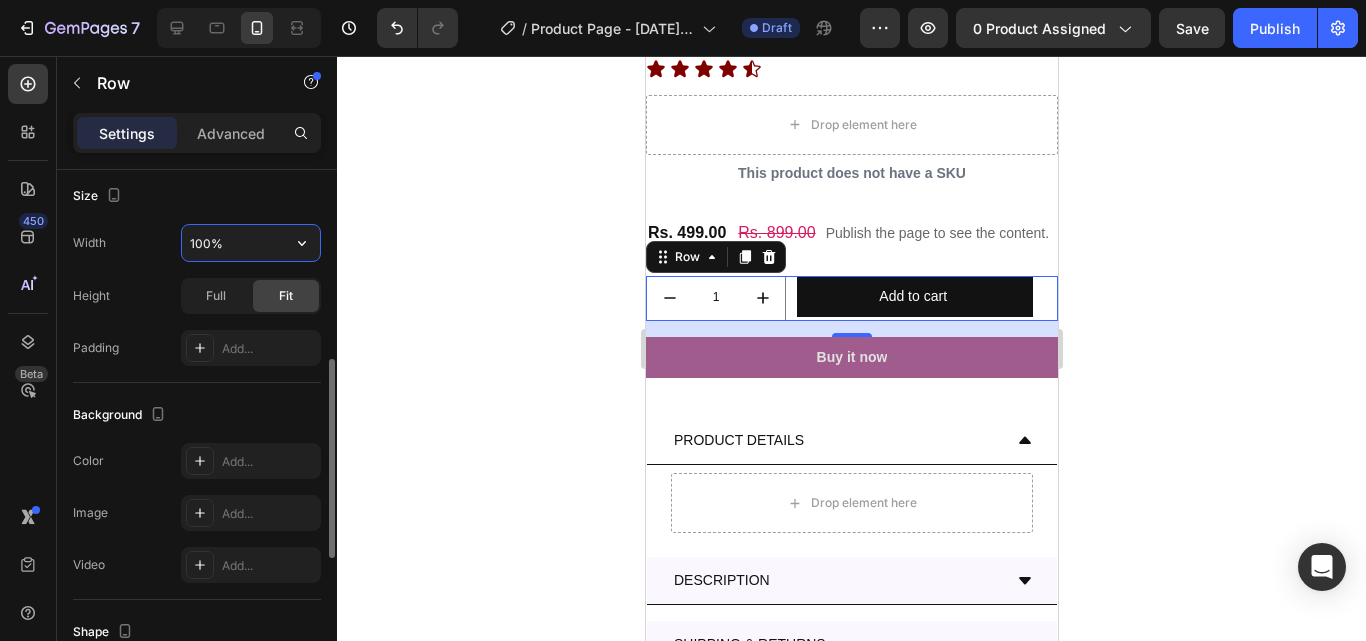 click on "100%" at bounding box center (251, 243) 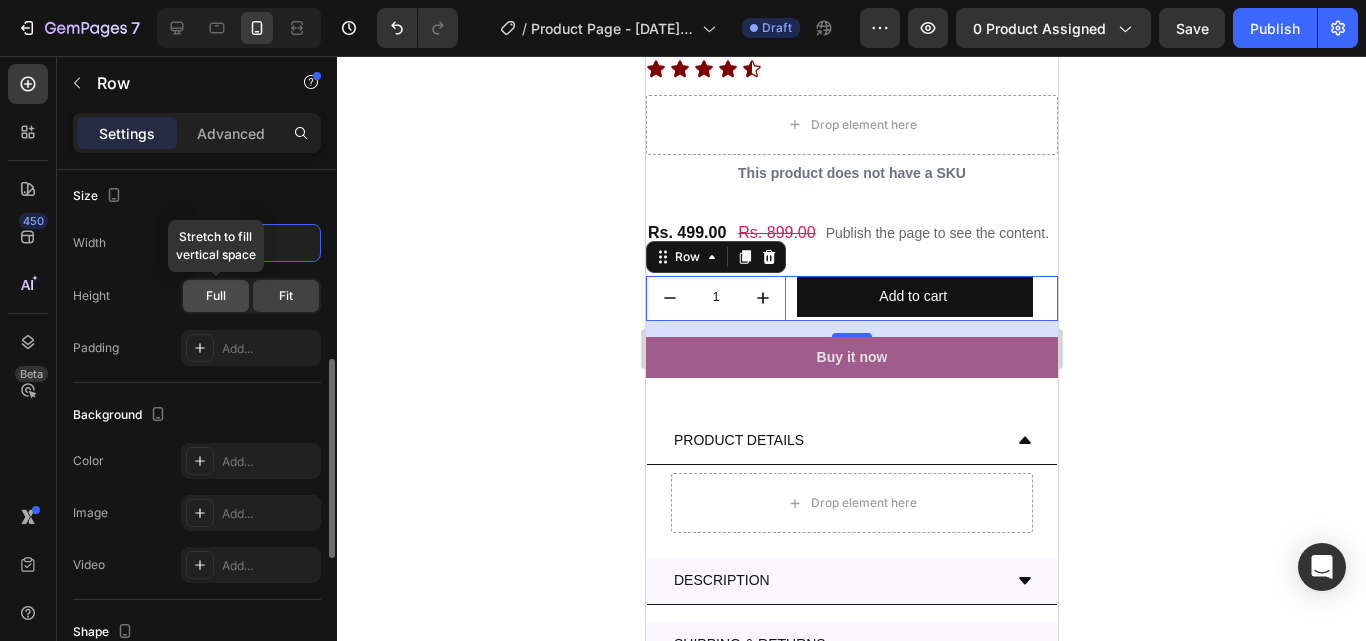 click on "Full" 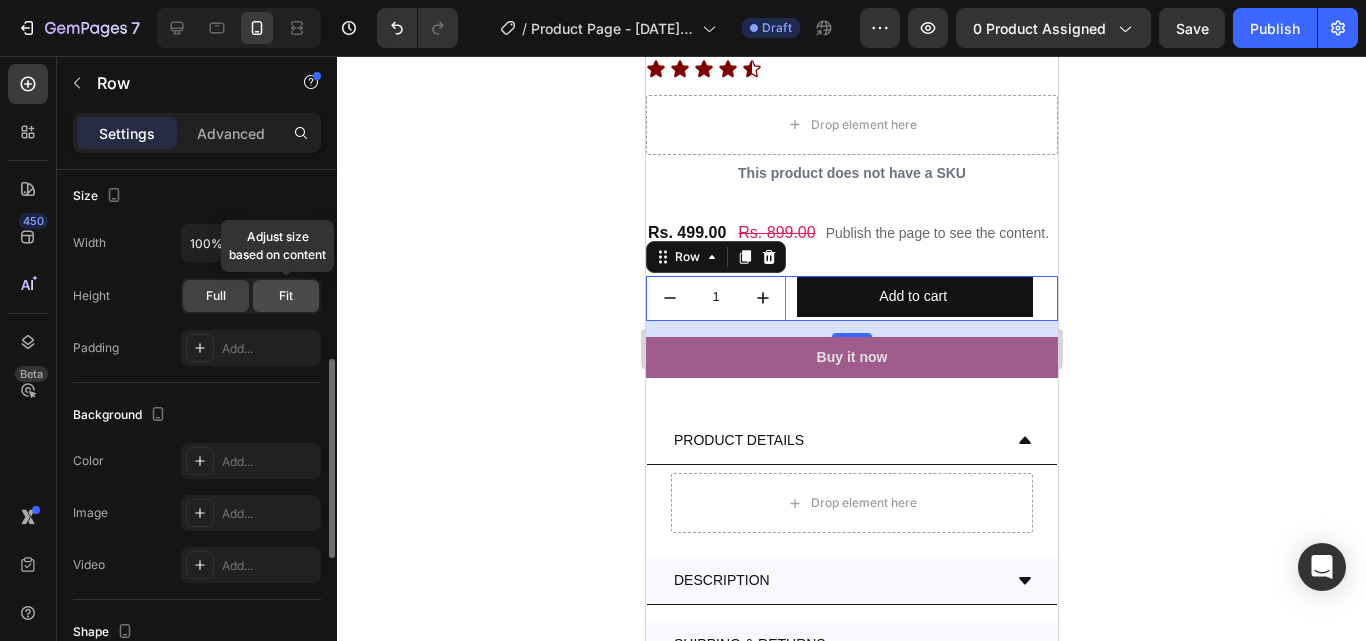 click on "Fit" 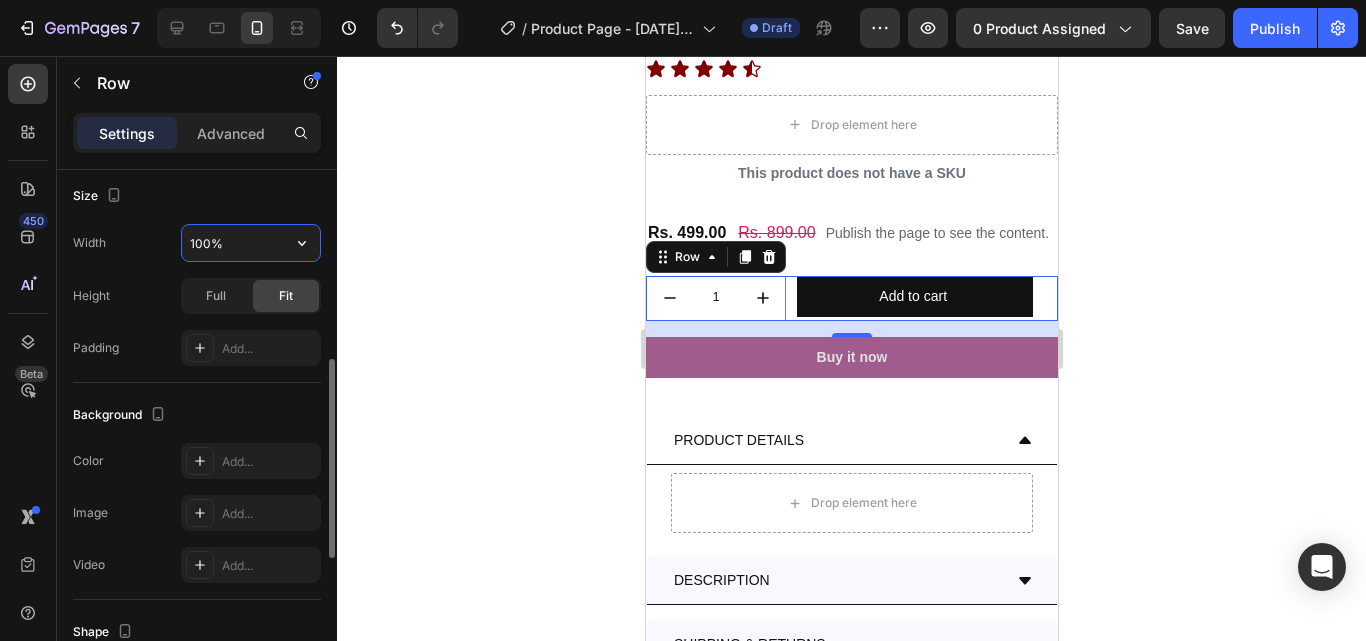 click on "100%" at bounding box center (251, 243) 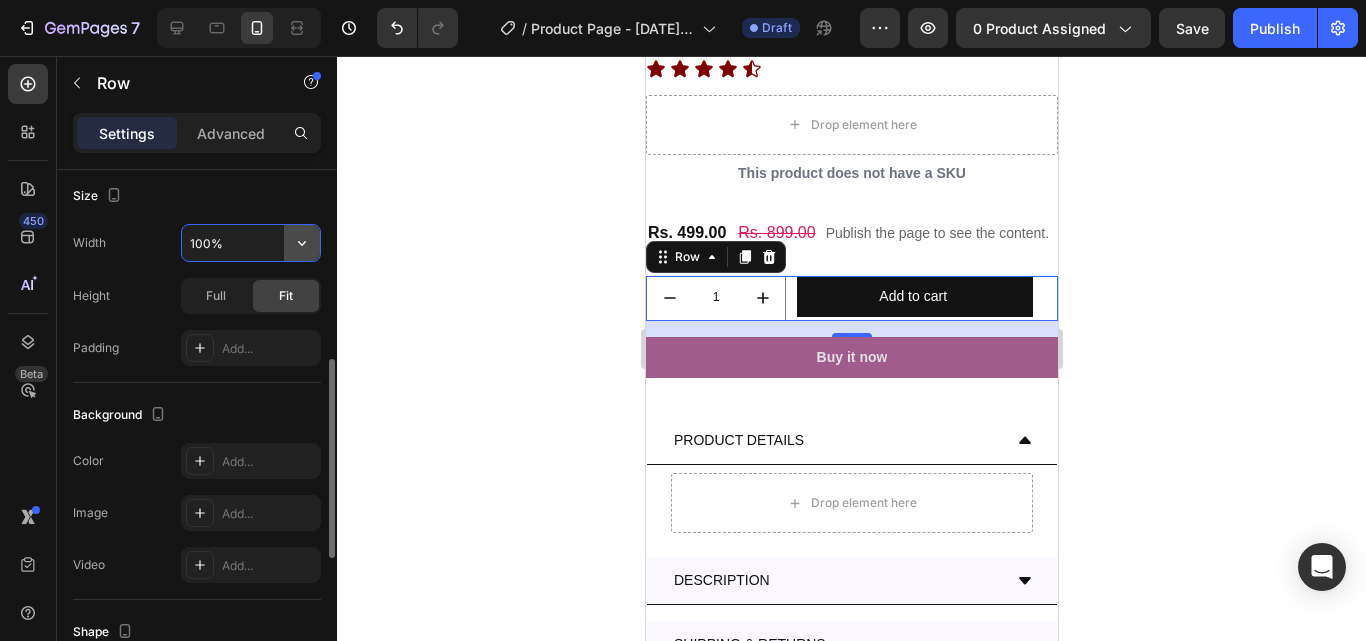 click 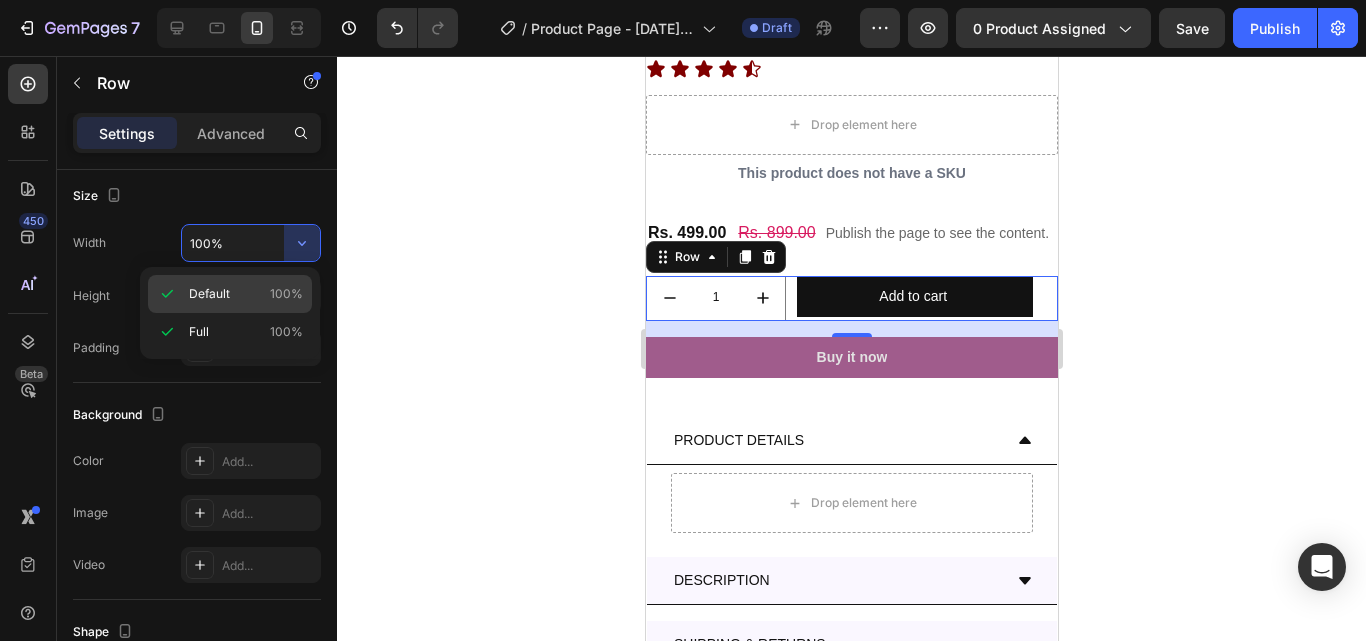 click on "Default 100%" at bounding box center (246, 294) 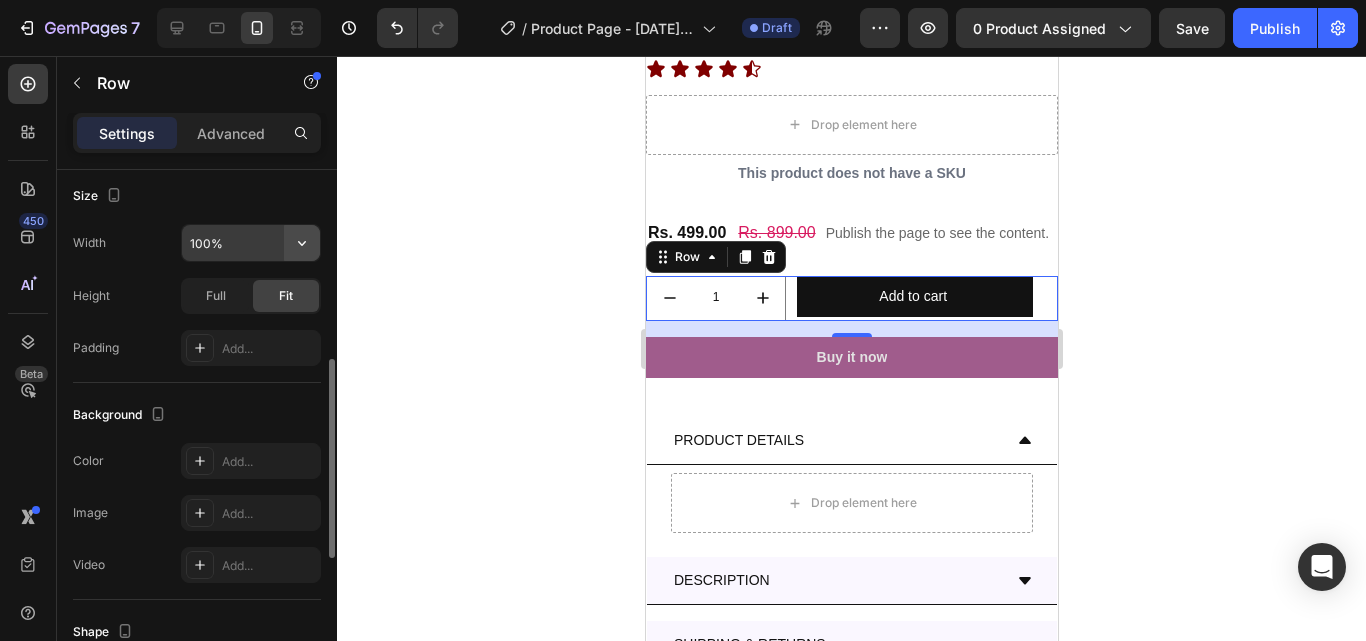 click 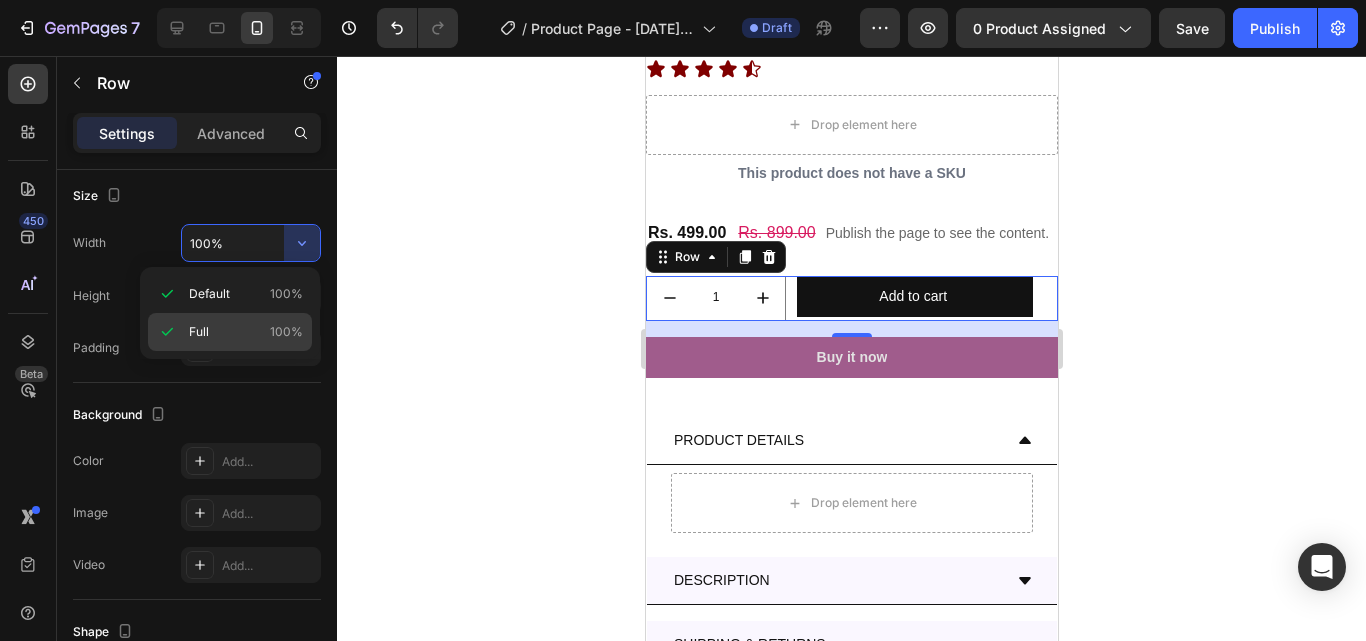 click on "Full 100%" at bounding box center [246, 332] 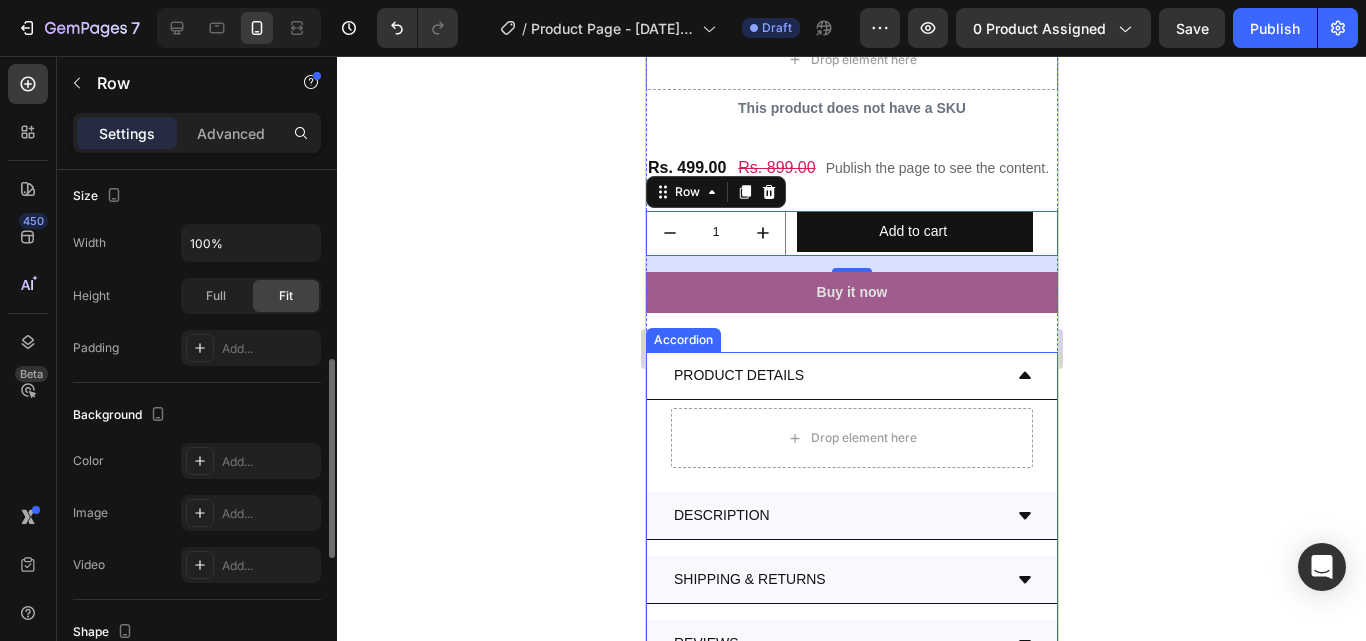 scroll, scrollTop: 1000, scrollLeft: 0, axis: vertical 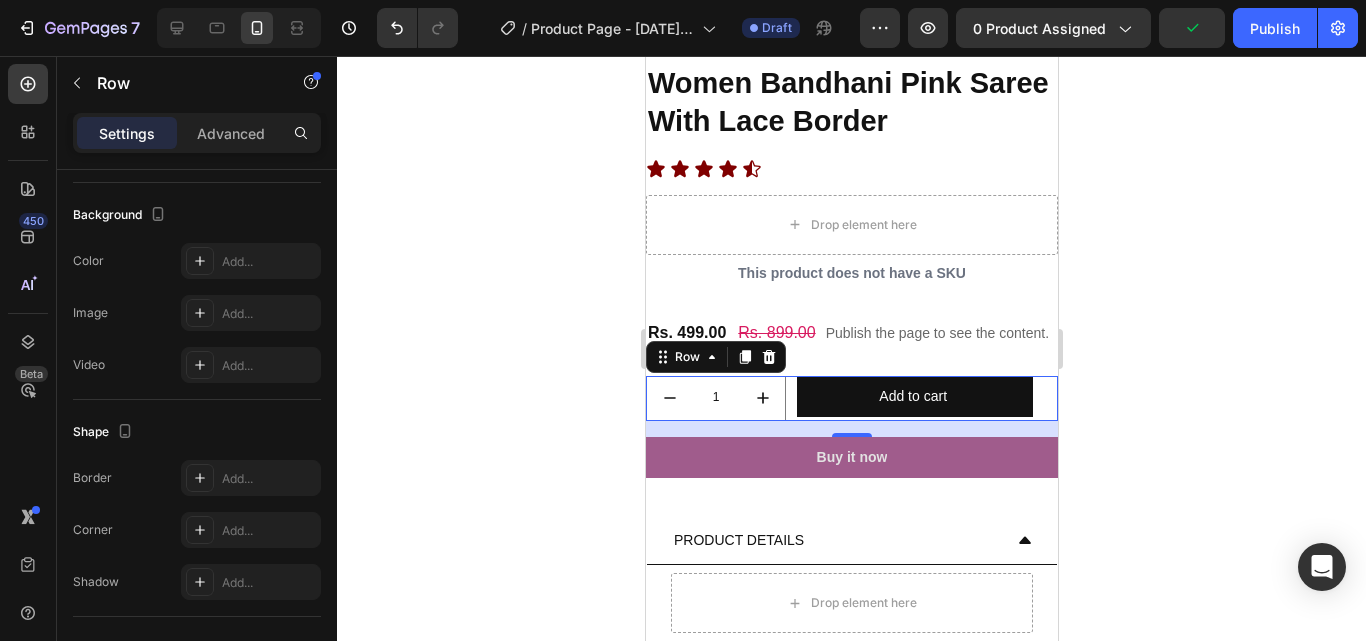 click 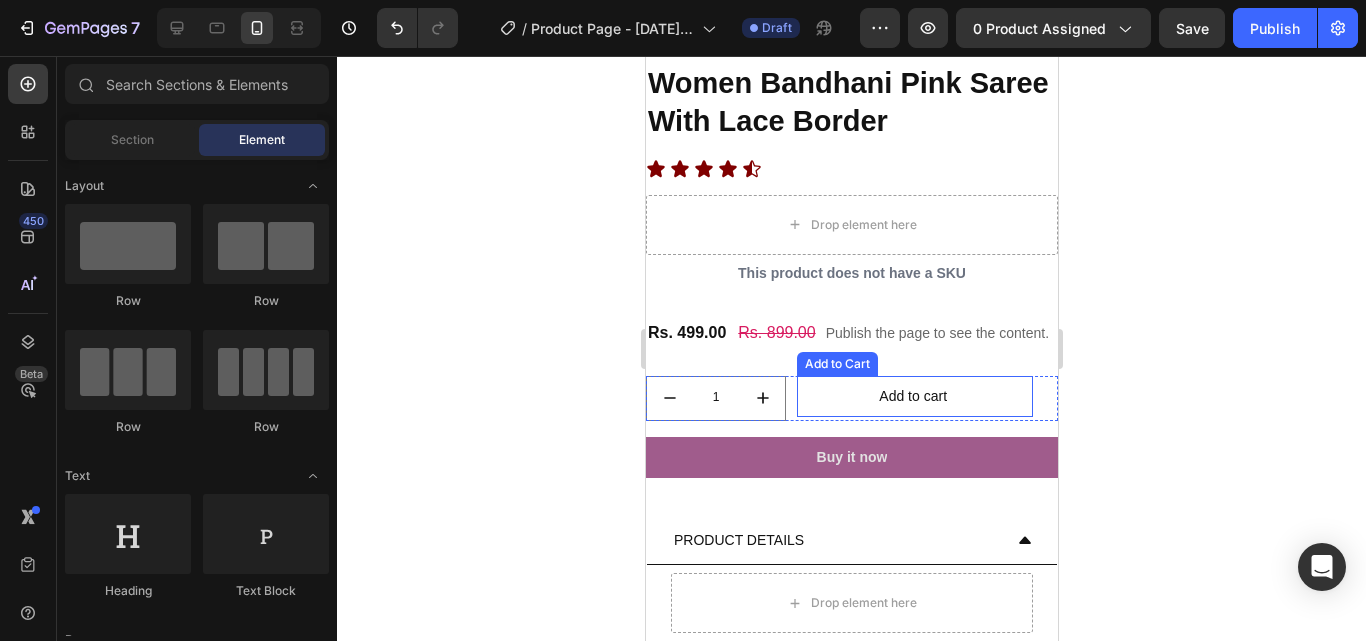 click on "Add to cart" at bounding box center (914, 396) 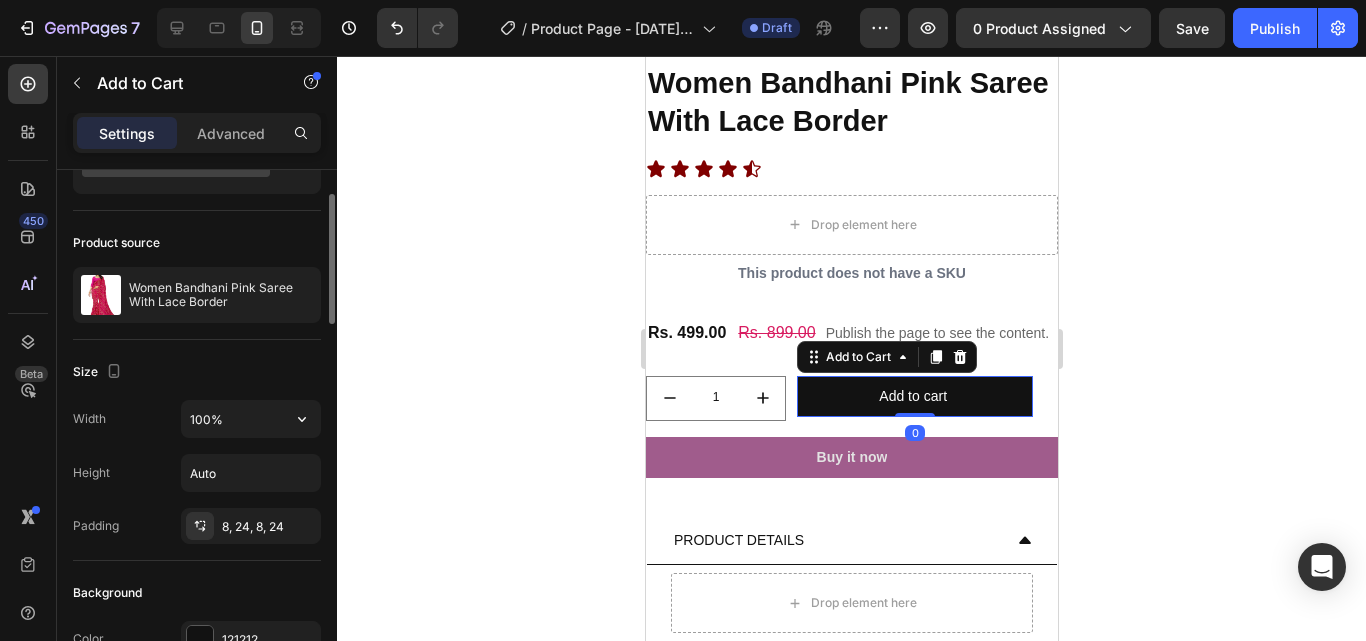 scroll, scrollTop: 200, scrollLeft: 0, axis: vertical 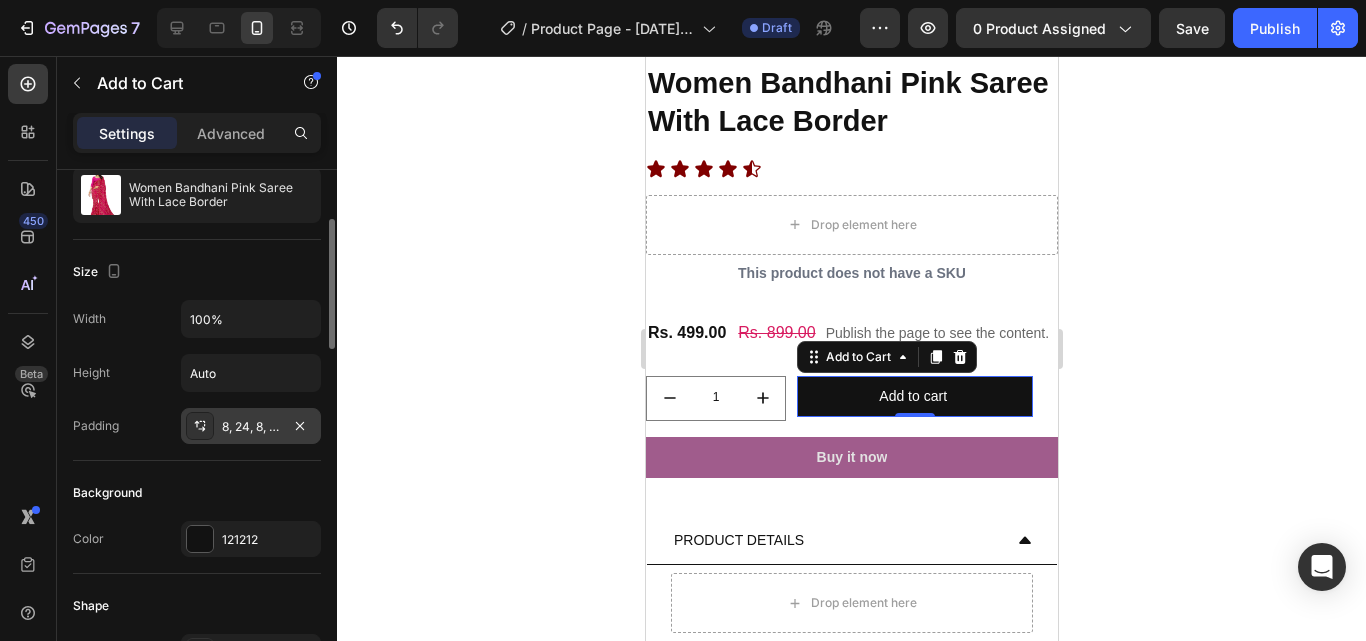 click on "8, 24, 8, 24" at bounding box center [251, 427] 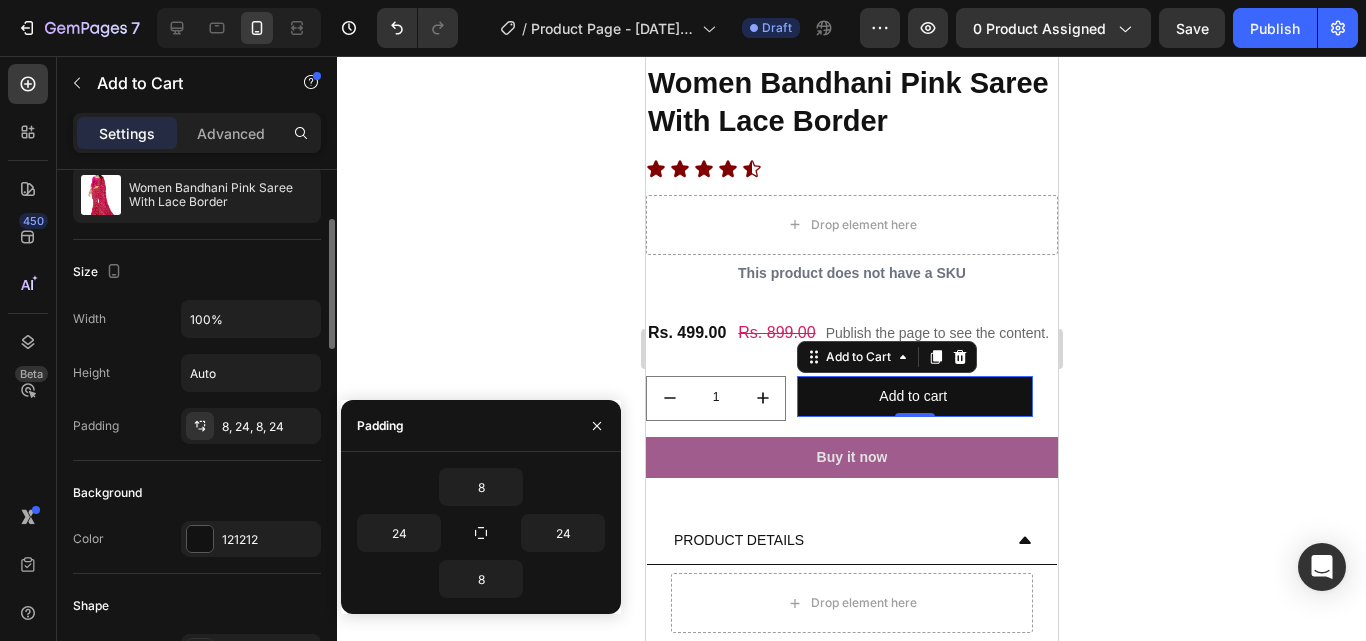 click on "Background" at bounding box center (197, 493) 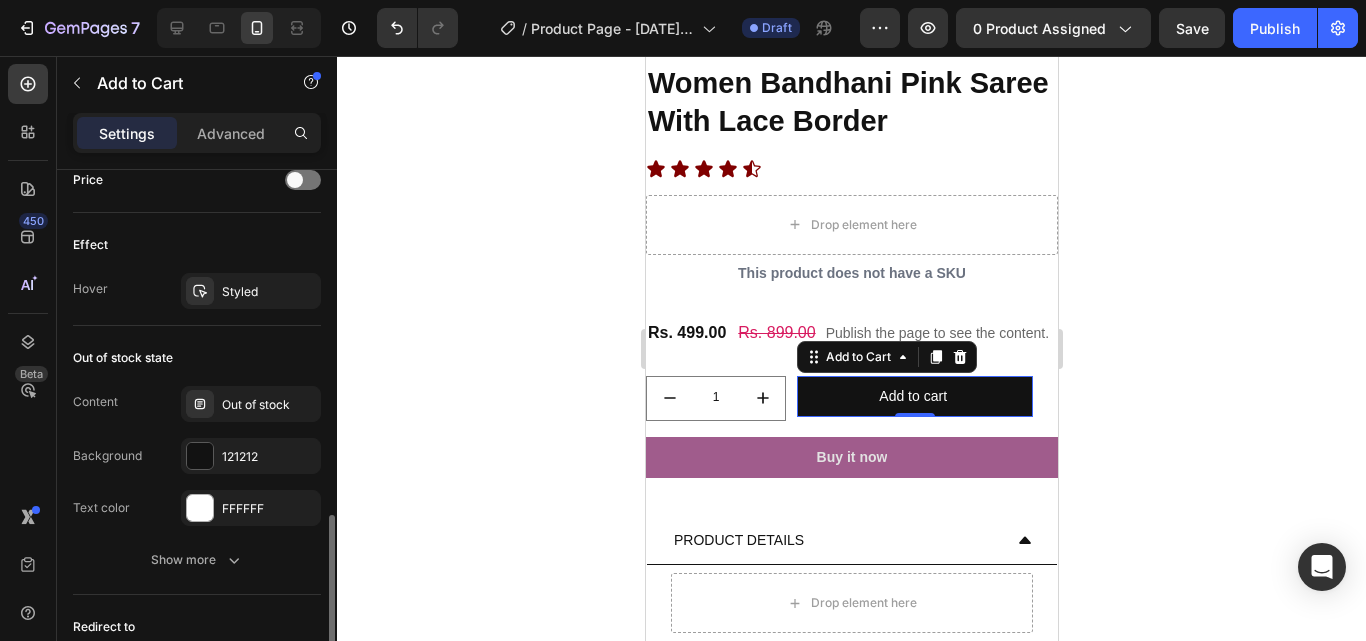 scroll, scrollTop: 1615, scrollLeft: 0, axis: vertical 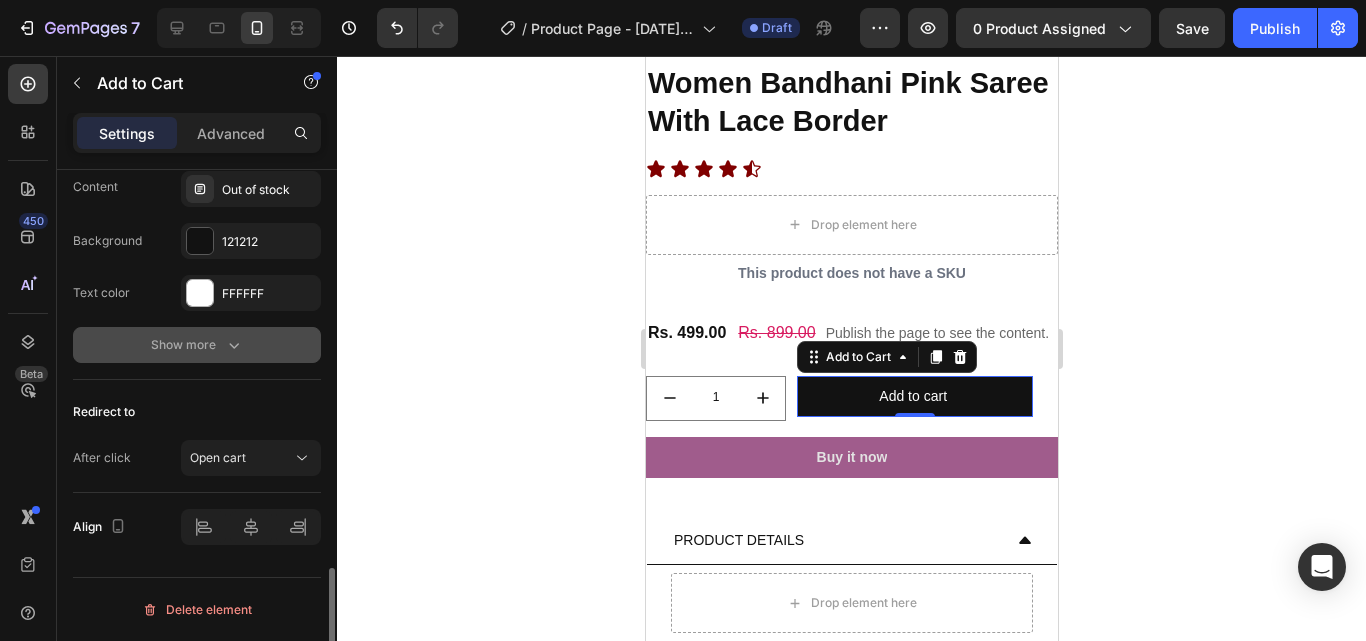 click on "Show more" at bounding box center [197, 345] 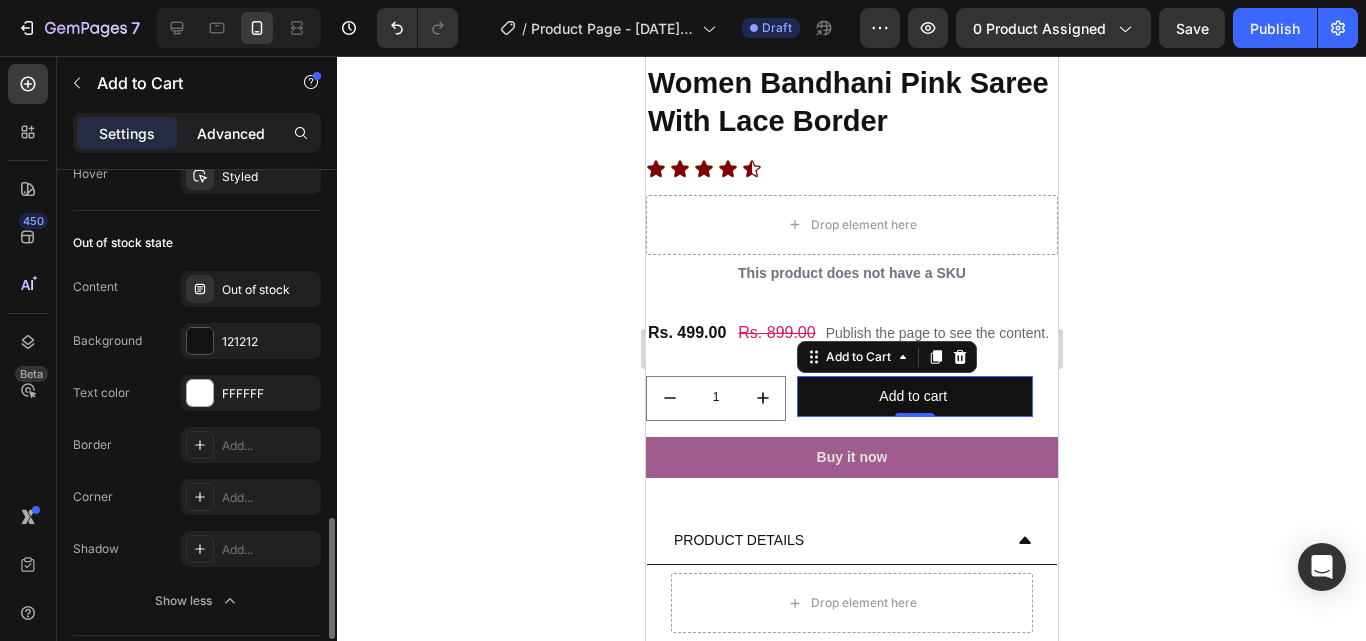click on "Advanced" 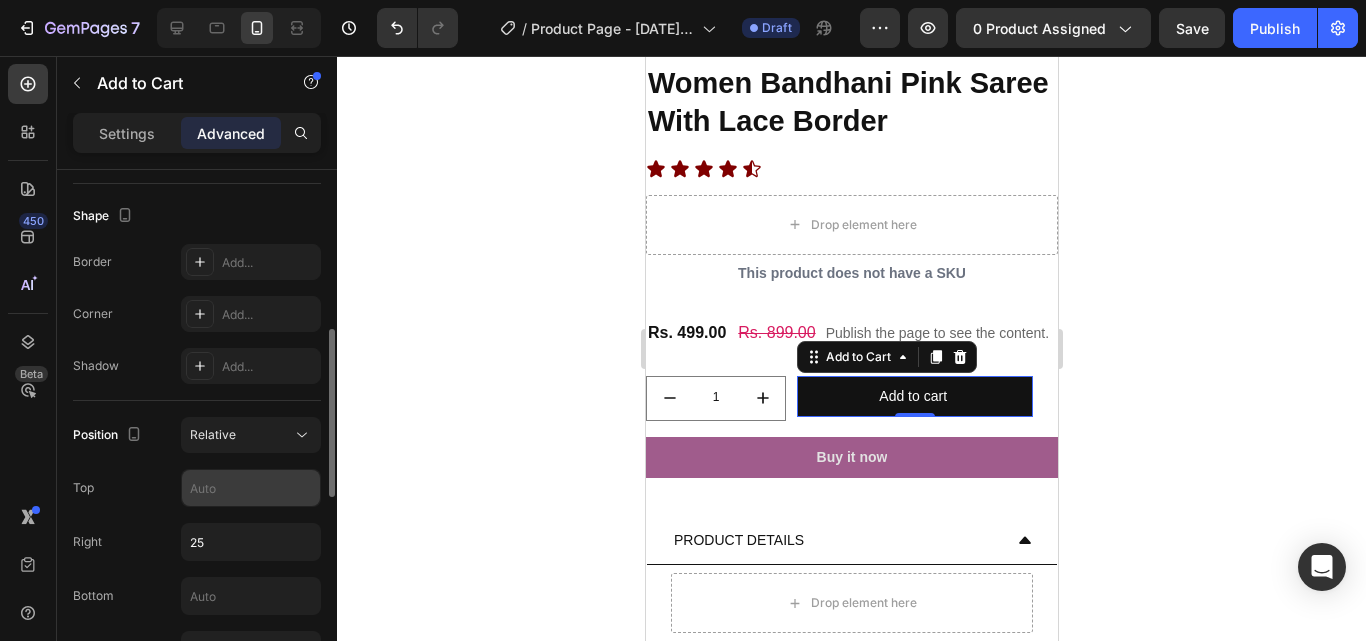 scroll, scrollTop: 600, scrollLeft: 0, axis: vertical 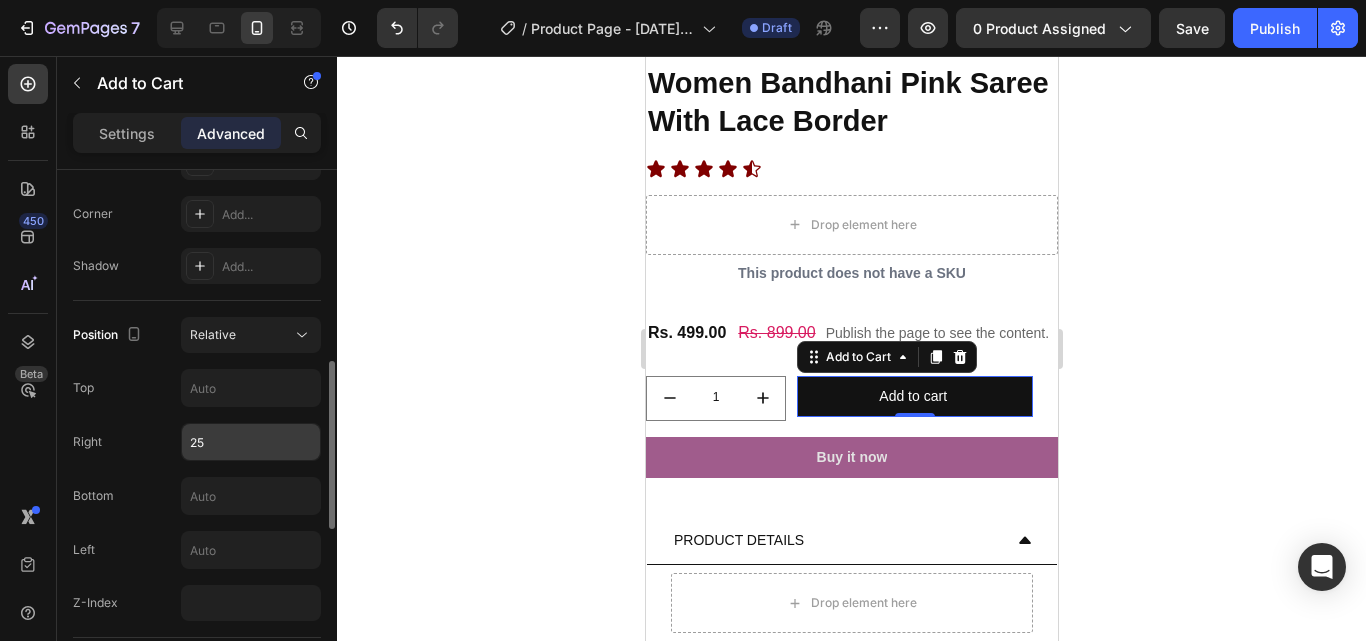 click on "25" at bounding box center (251, 442) 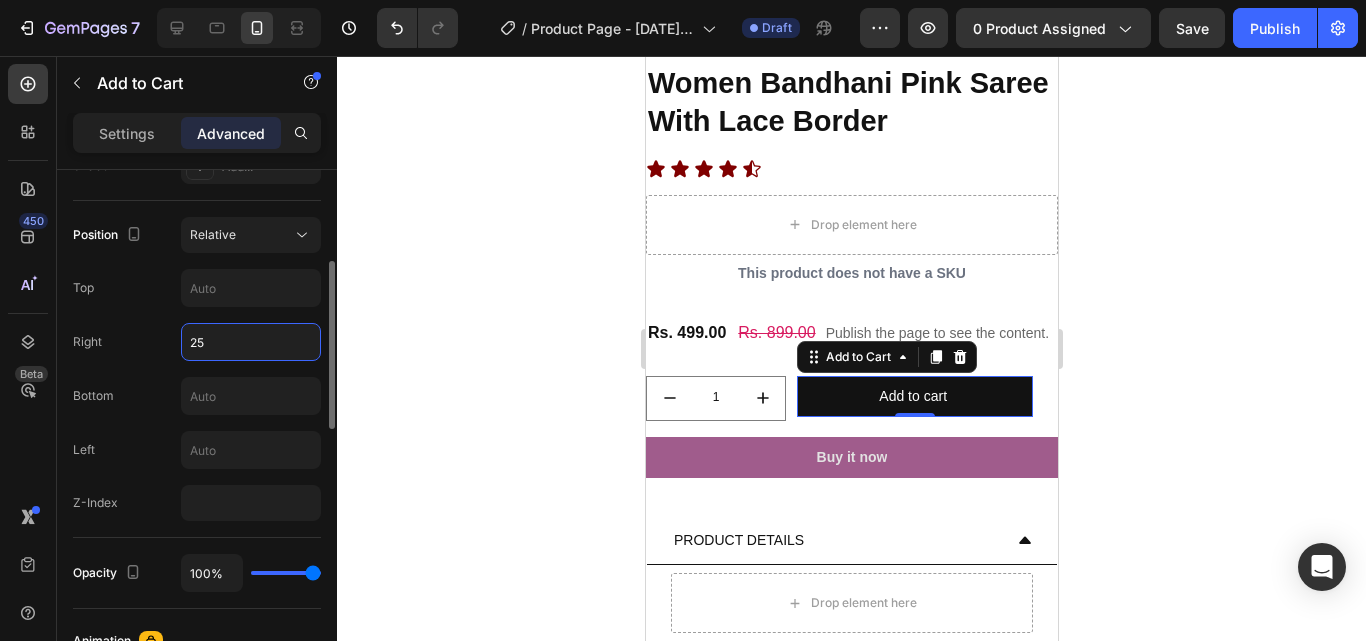 scroll, scrollTop: 600, scrollLeft: 0, axis: vertical 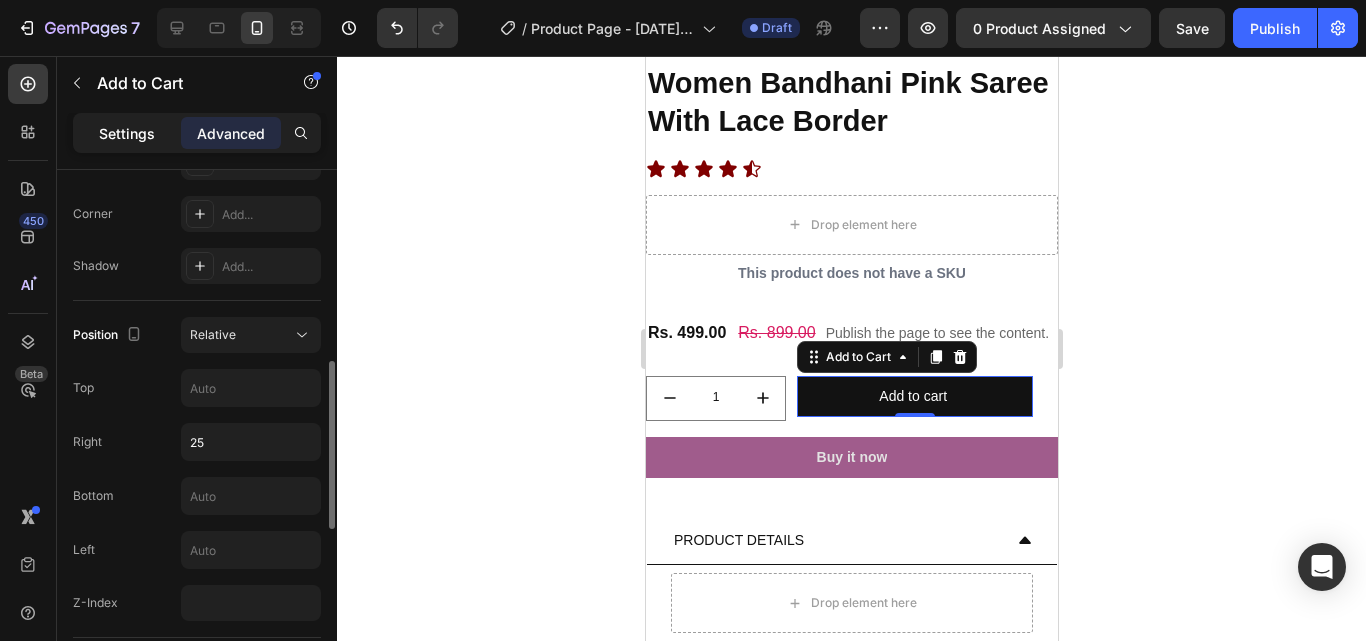 click on "Settings" at bounding box center (127, 133) 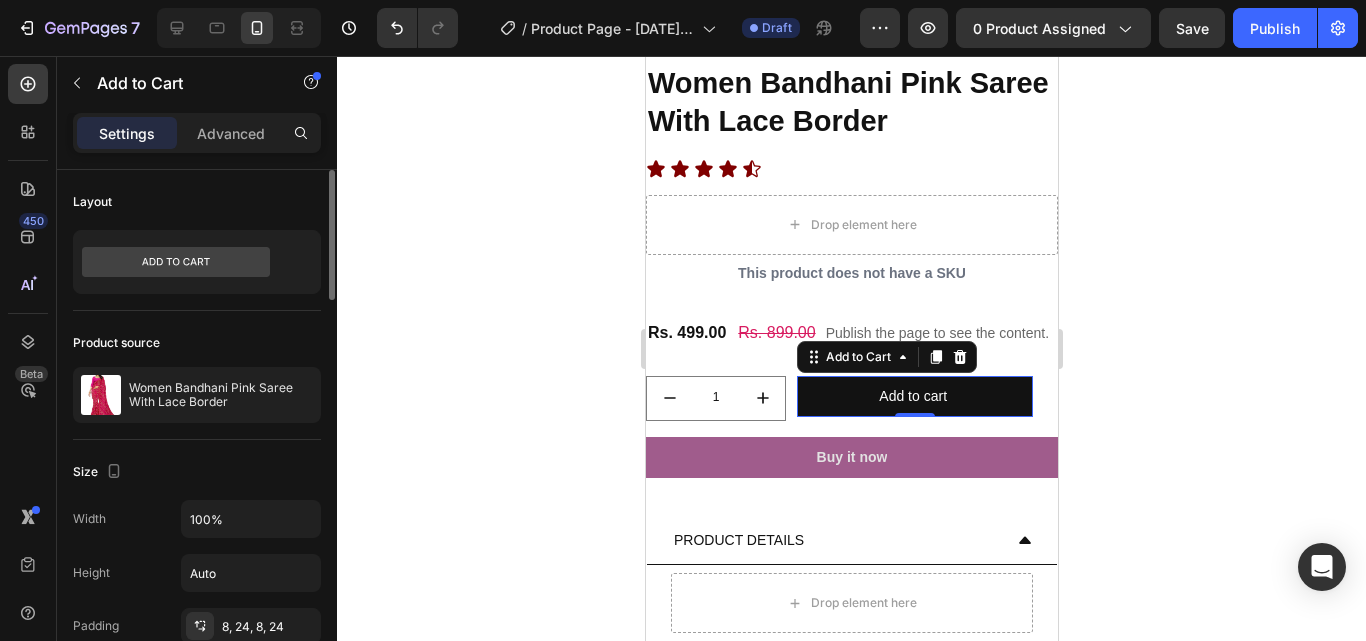 scroll, scrollTop: 100, scrollLeft: 0, axis: vertical 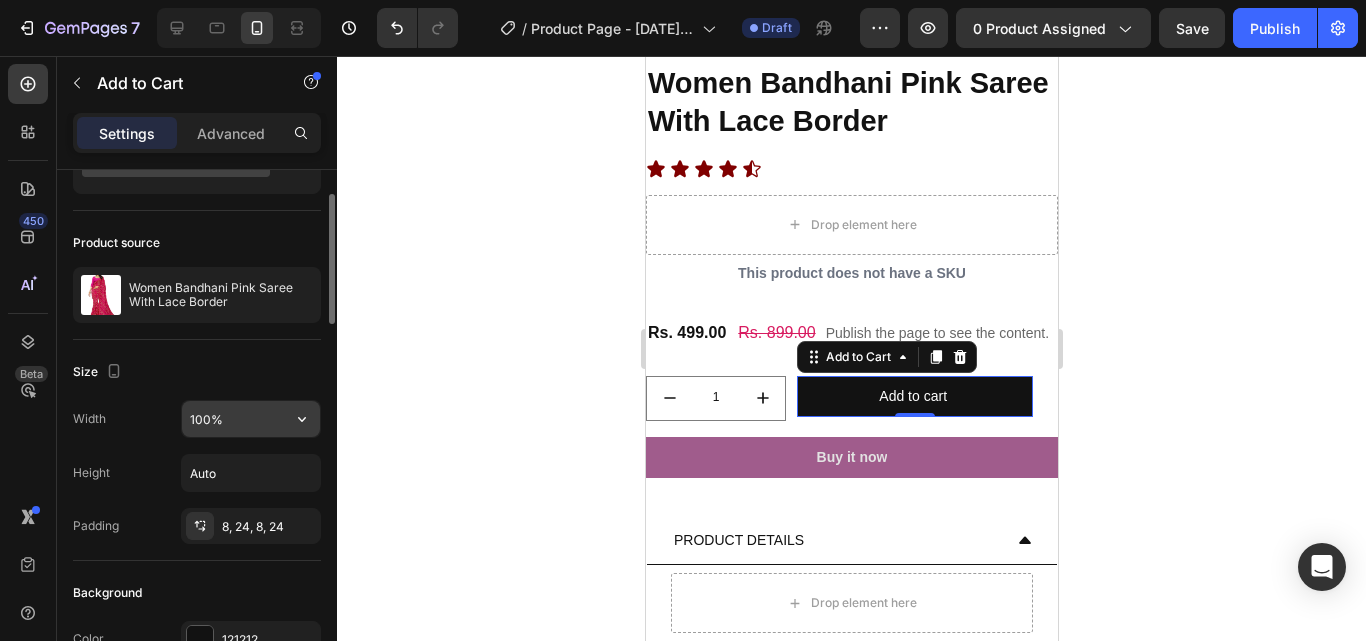 click on "100%" at bounding box center [251, 419] 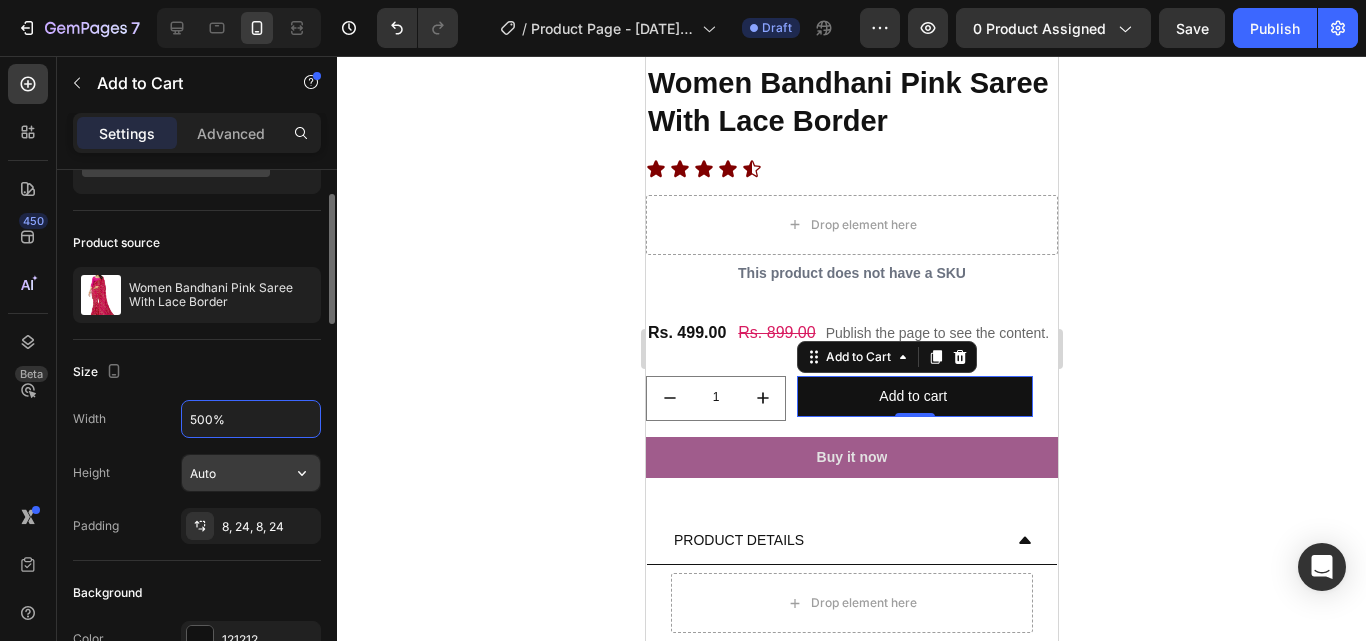 type on "500%" 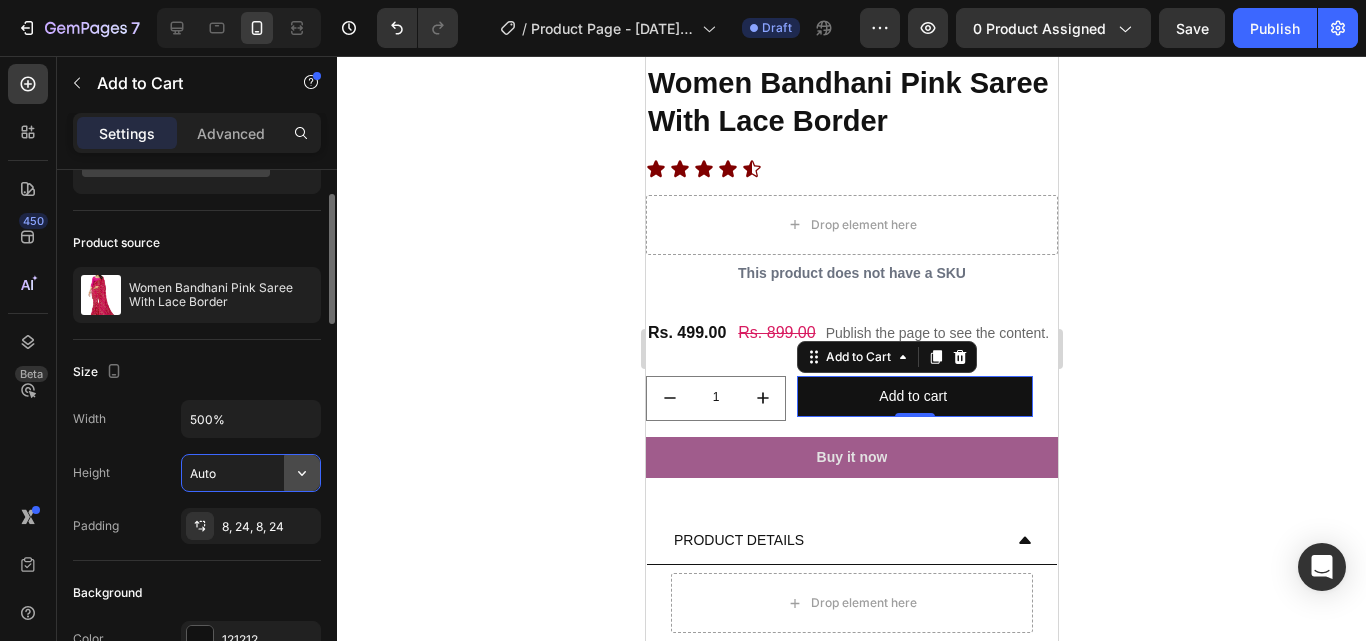 click 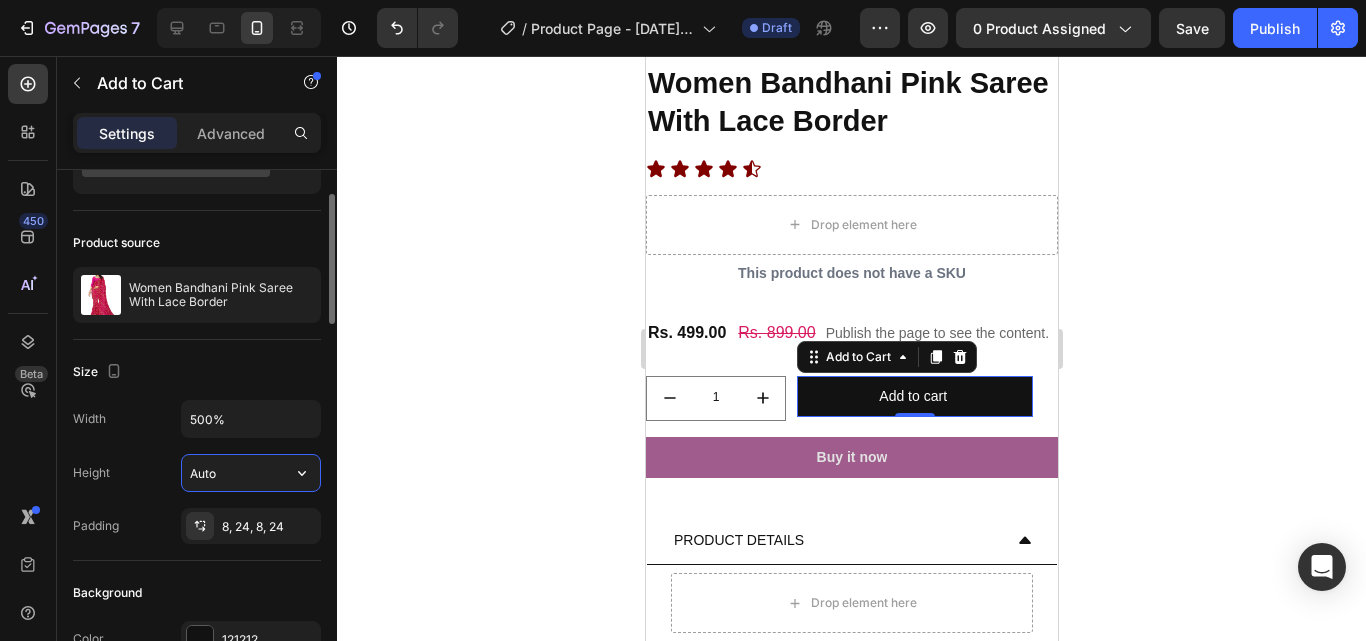 click on "Auto" at bounding box center (251, 473) 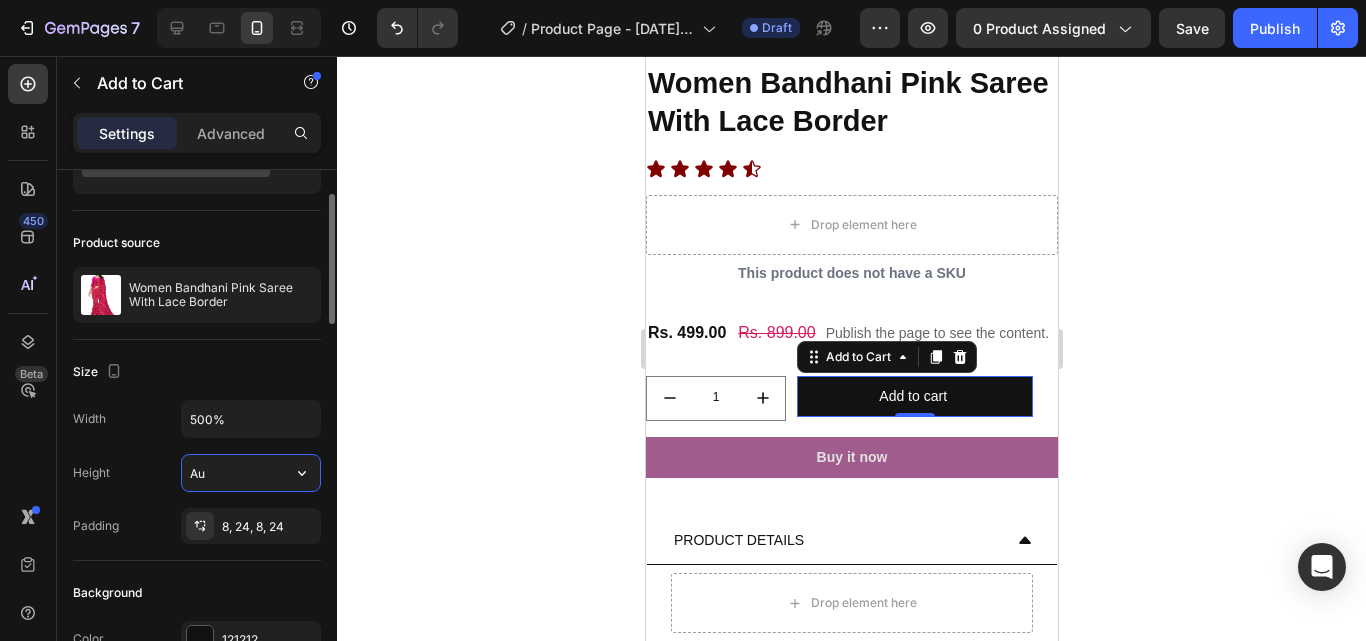 type on "A" 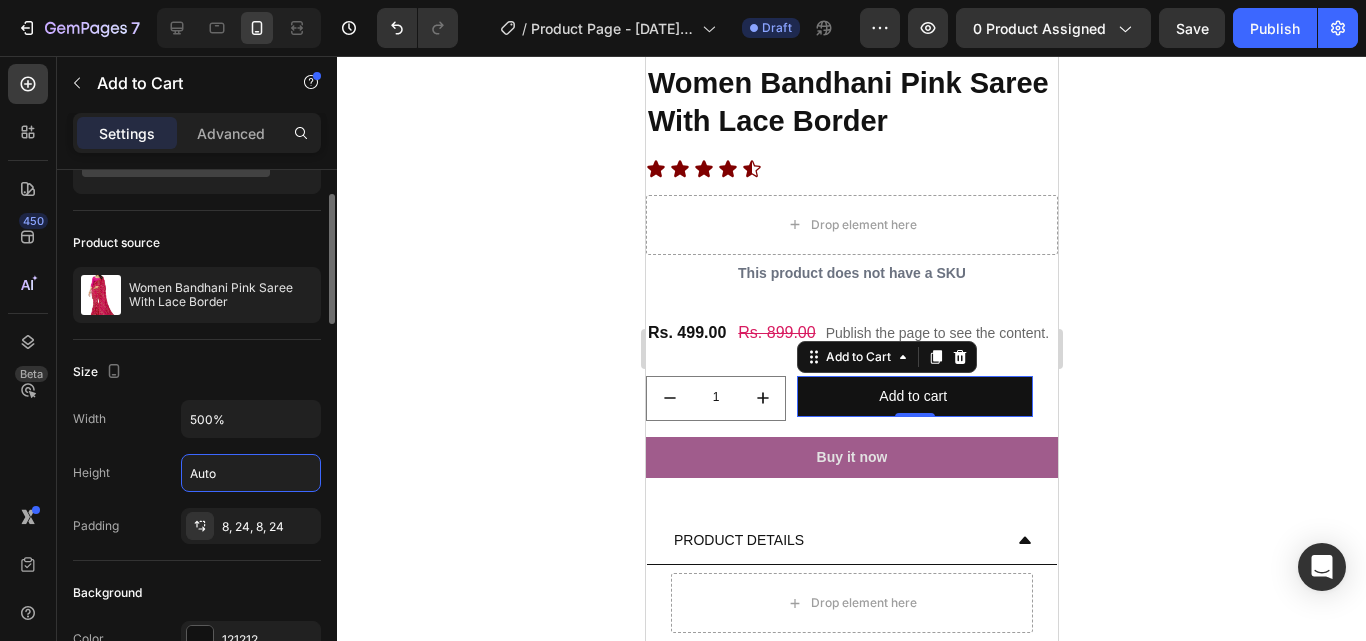 click on "Size Width [PERCENTAGE]% Height Auto Padding [NUMBER], [NUMBER], [NUMBER], [NUMBER]" 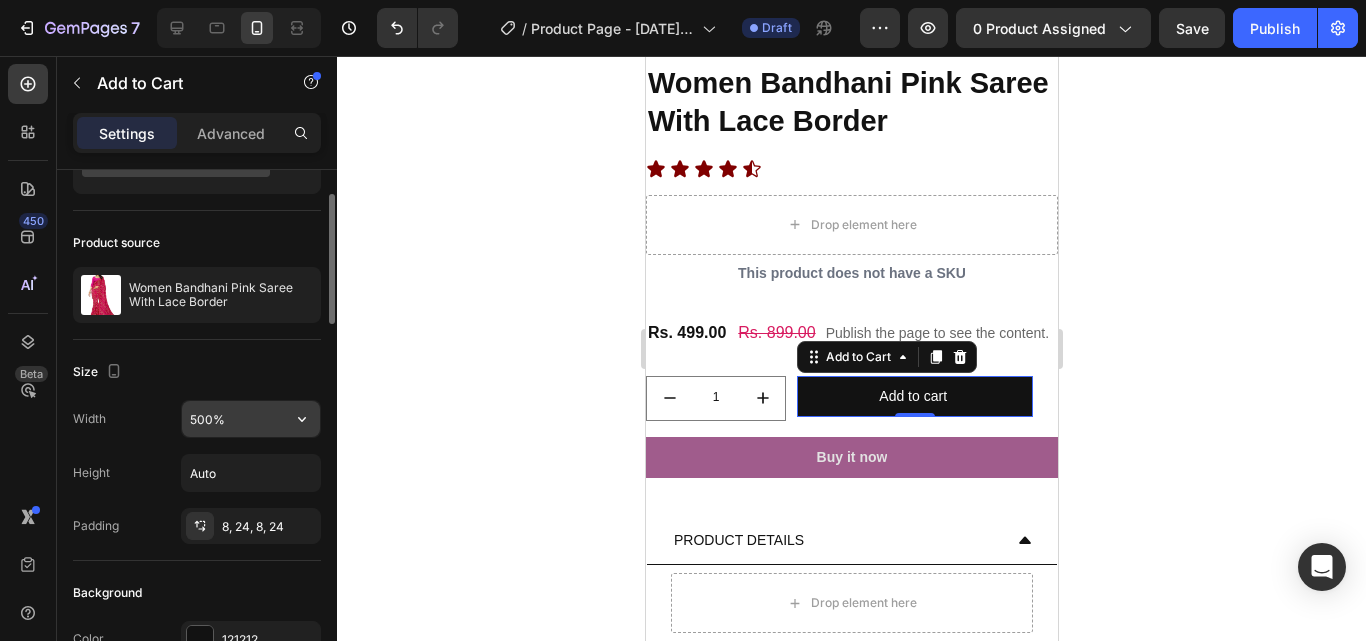 click on "500%" at bounding box center (251, 419) 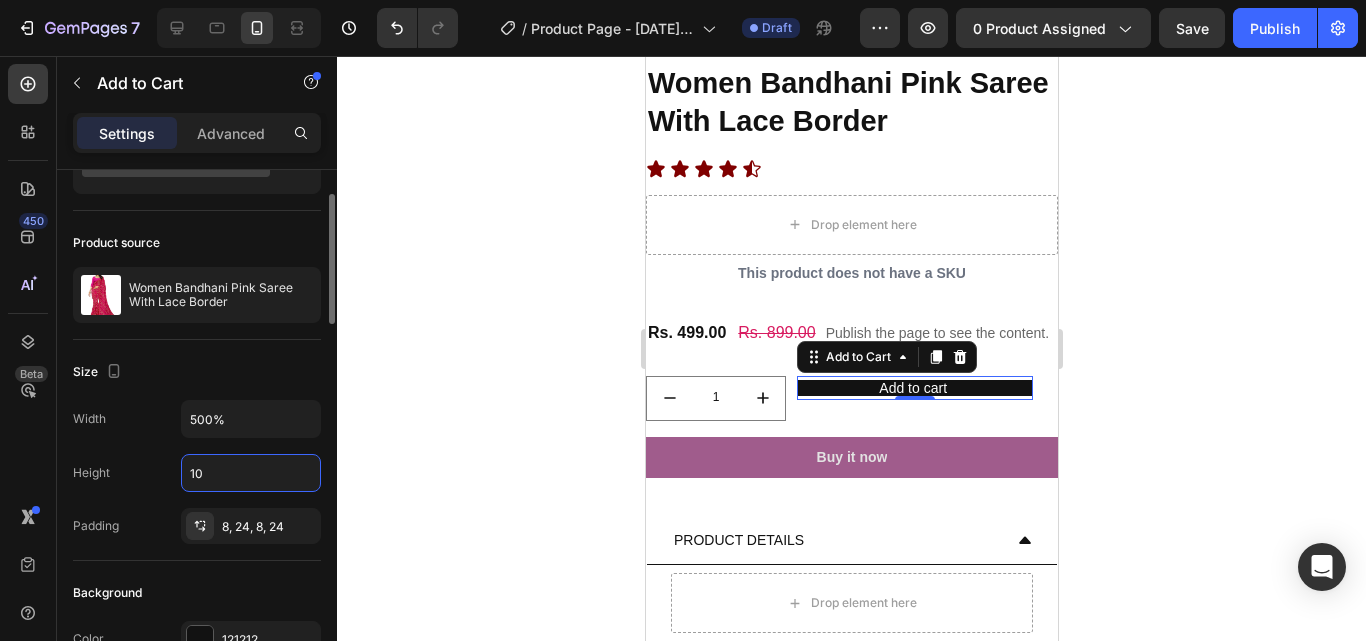 type on "1" 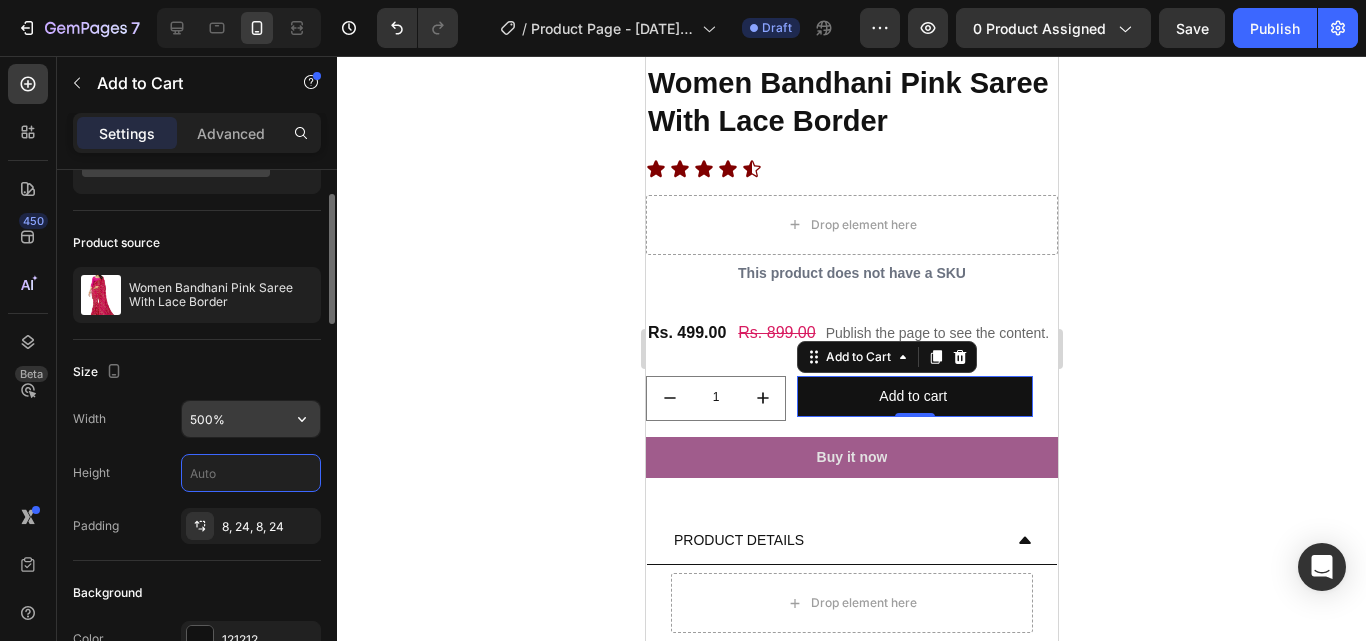type on "Auto" 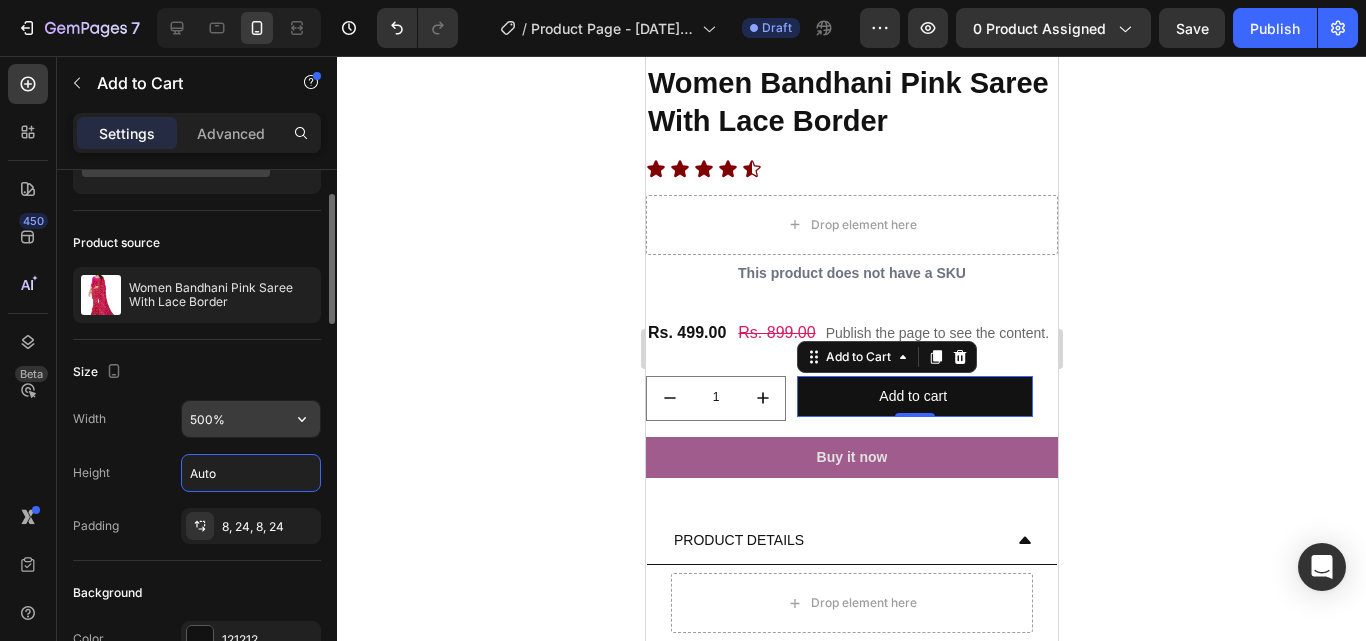 click on "500%" at bounding box center (251, 419) 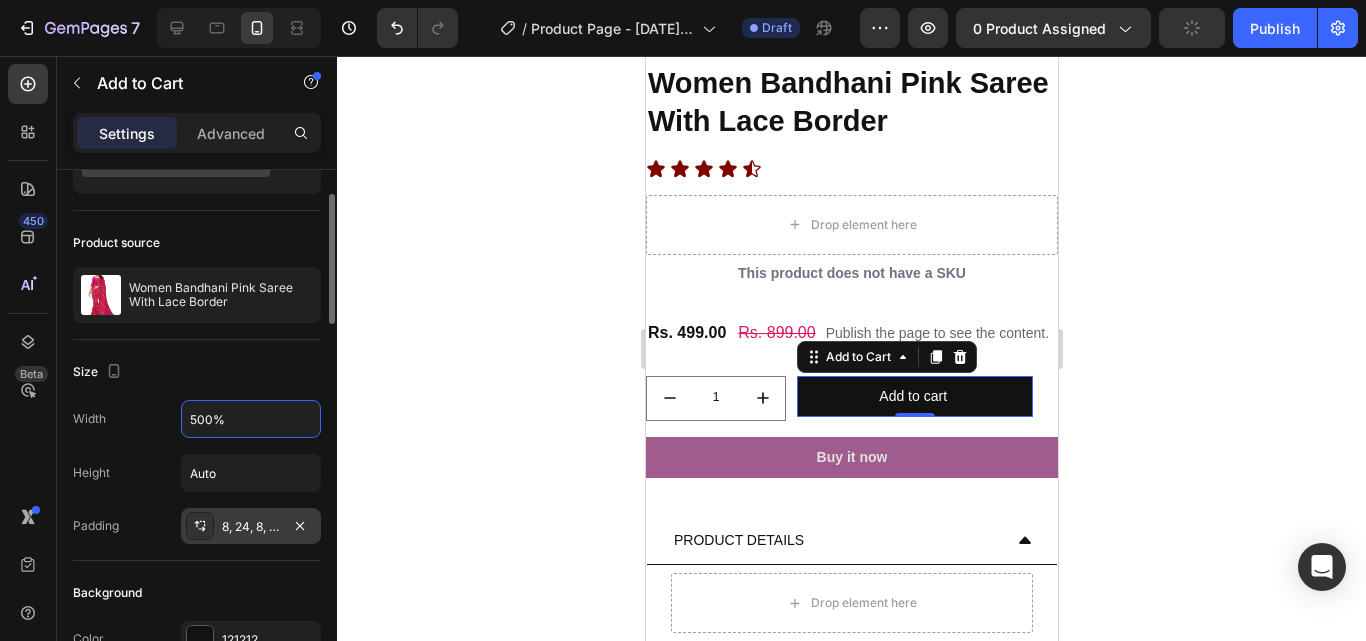 click at bounding box center [200, 526] 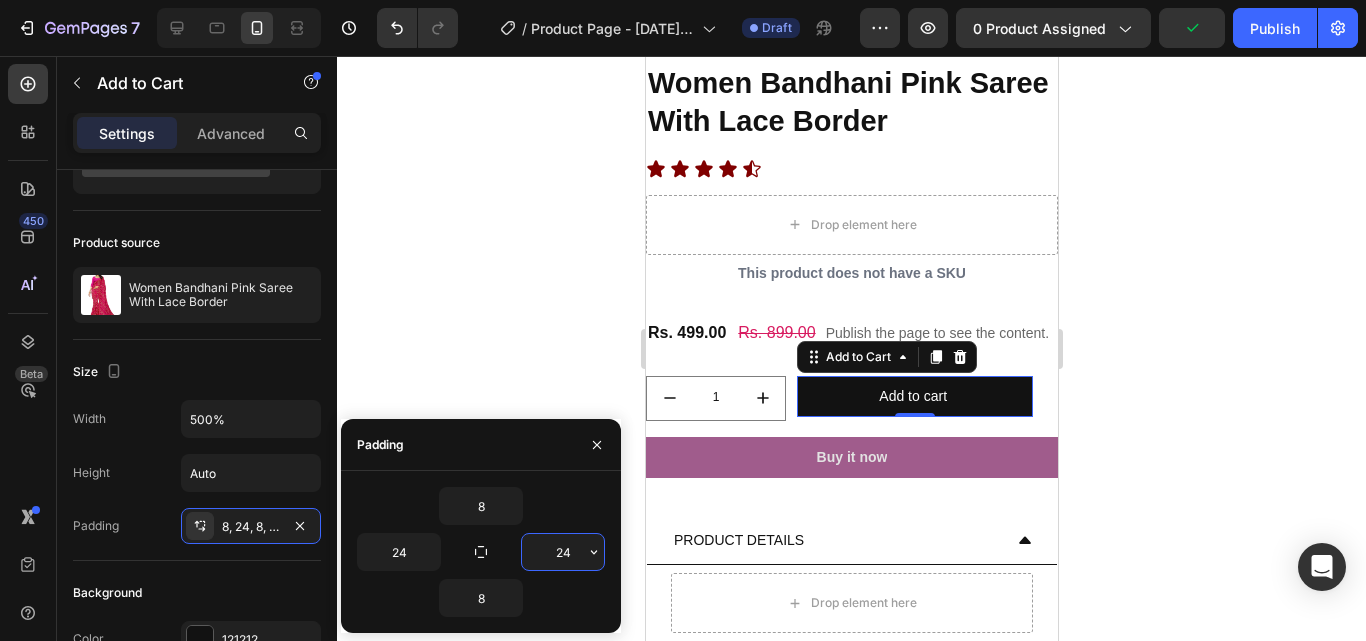 click on "24" at bounding box center (563, 552) 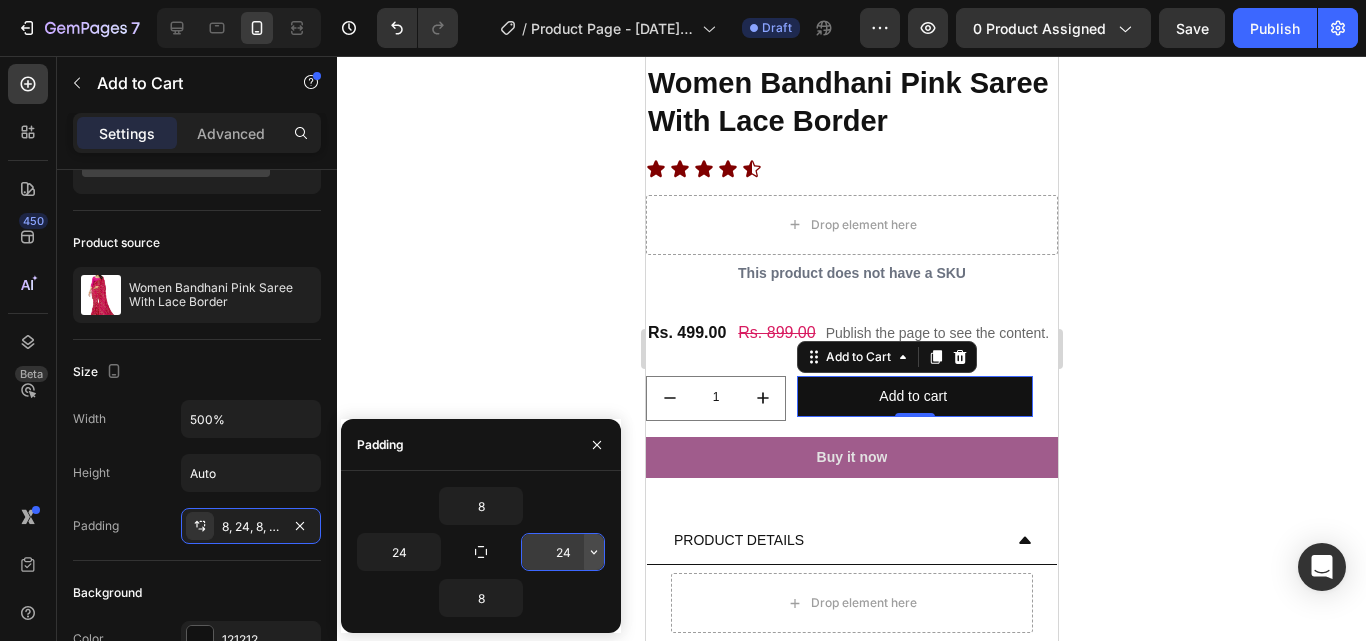 click 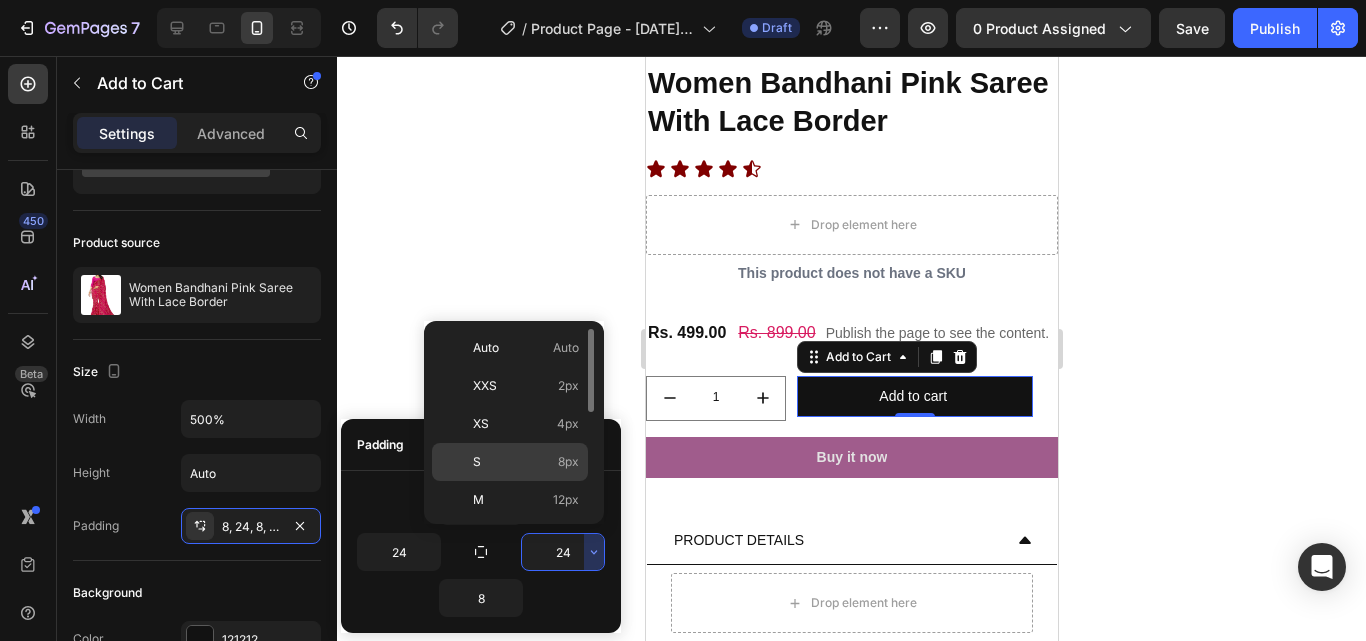 click on "S 8px" at bounding box center (526, 462) 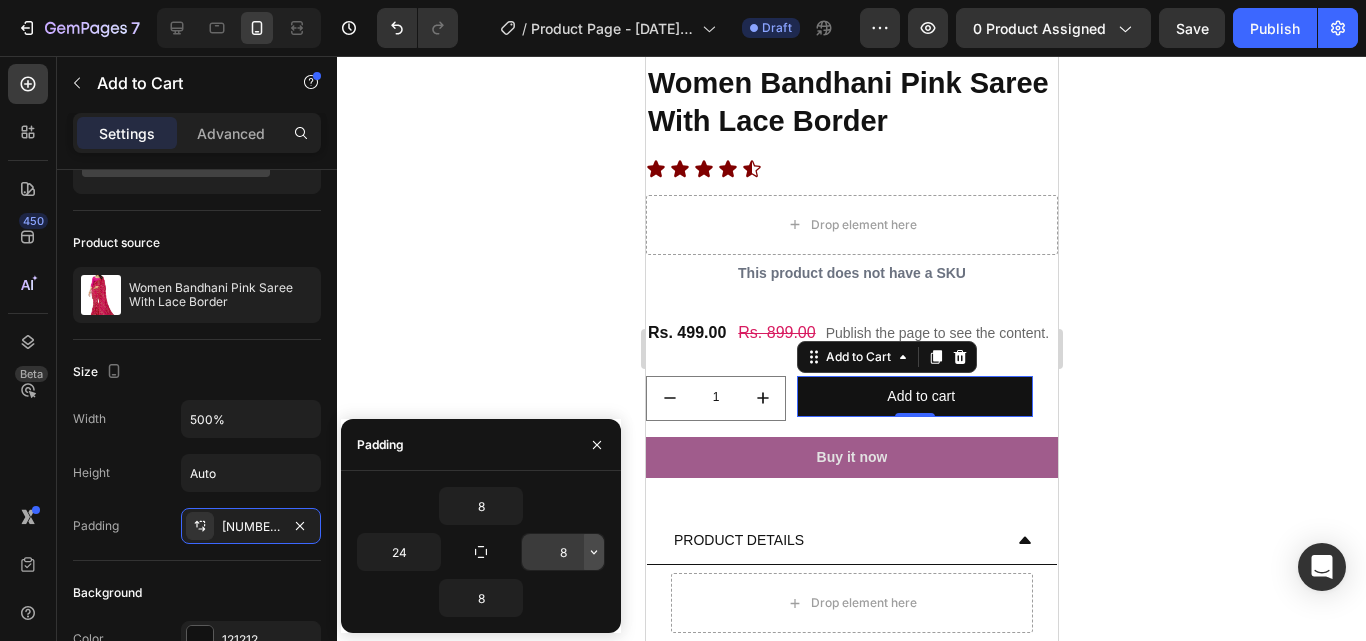 click 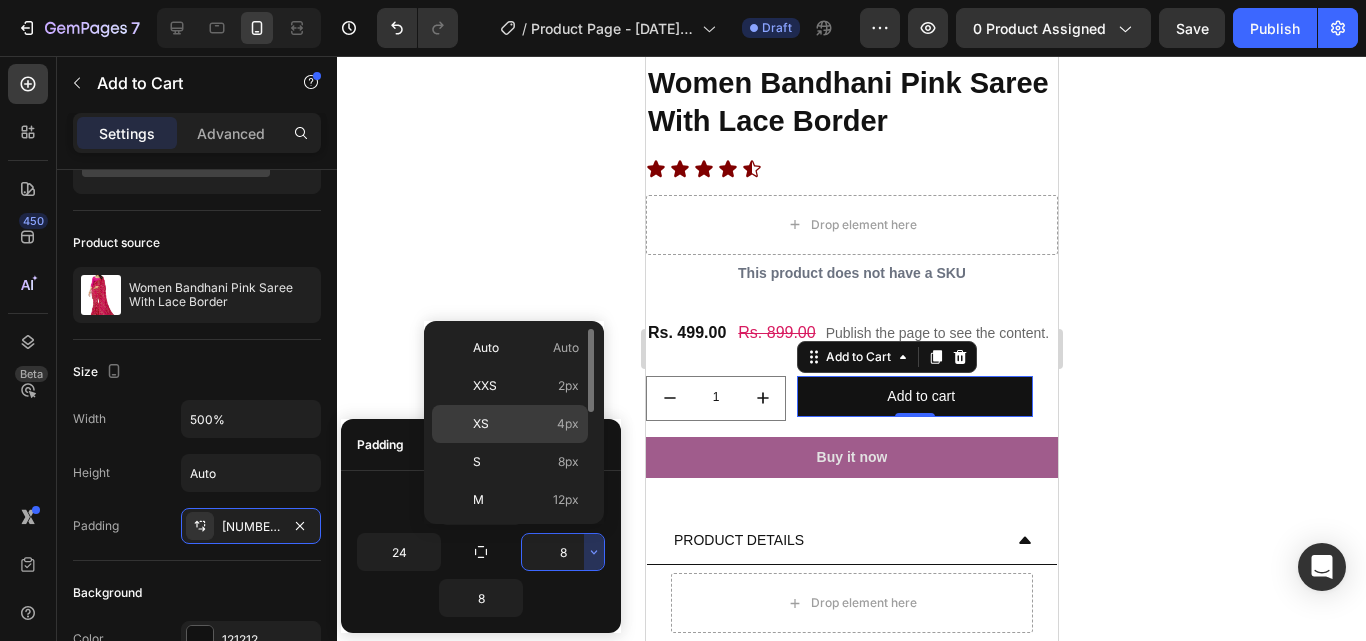click on "4px" at bounding box center [568, 424] 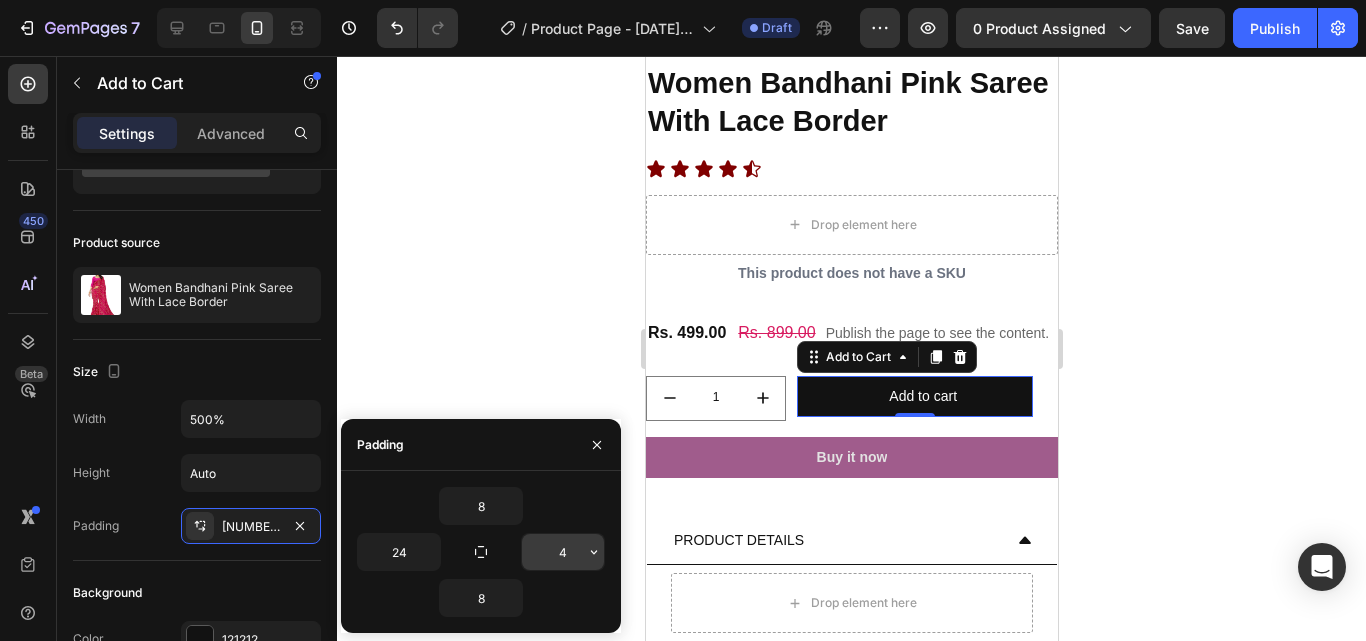 click 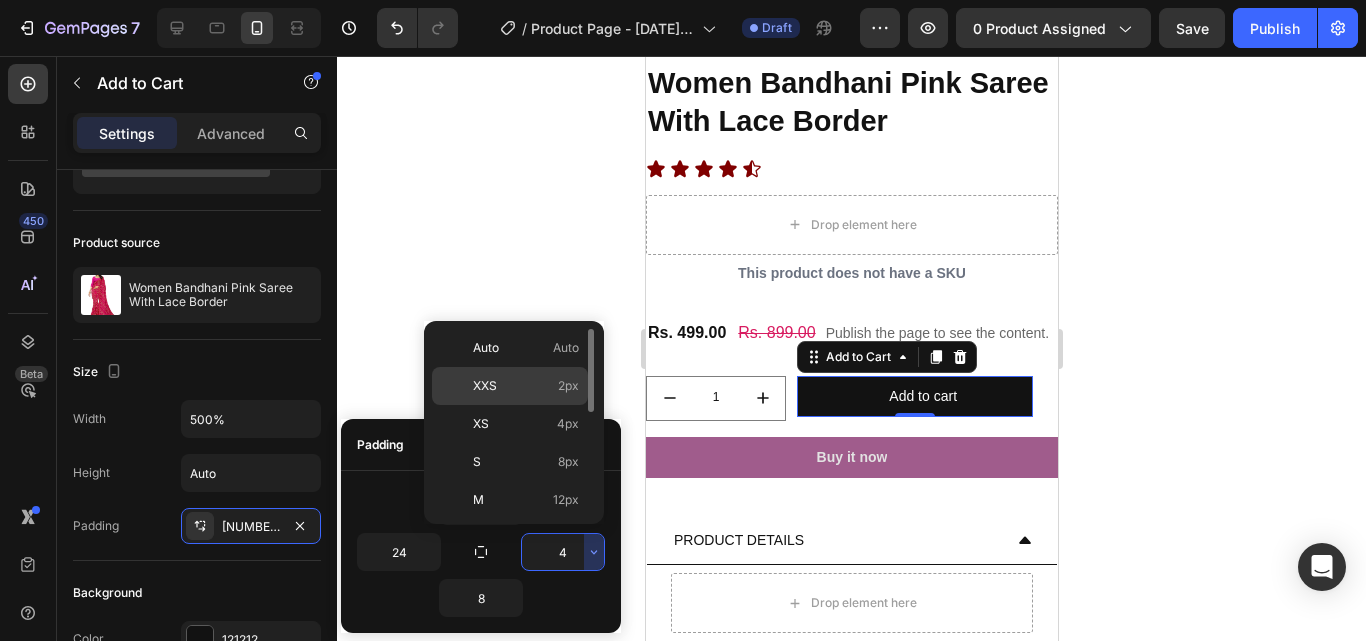 click on "XXS 2px" 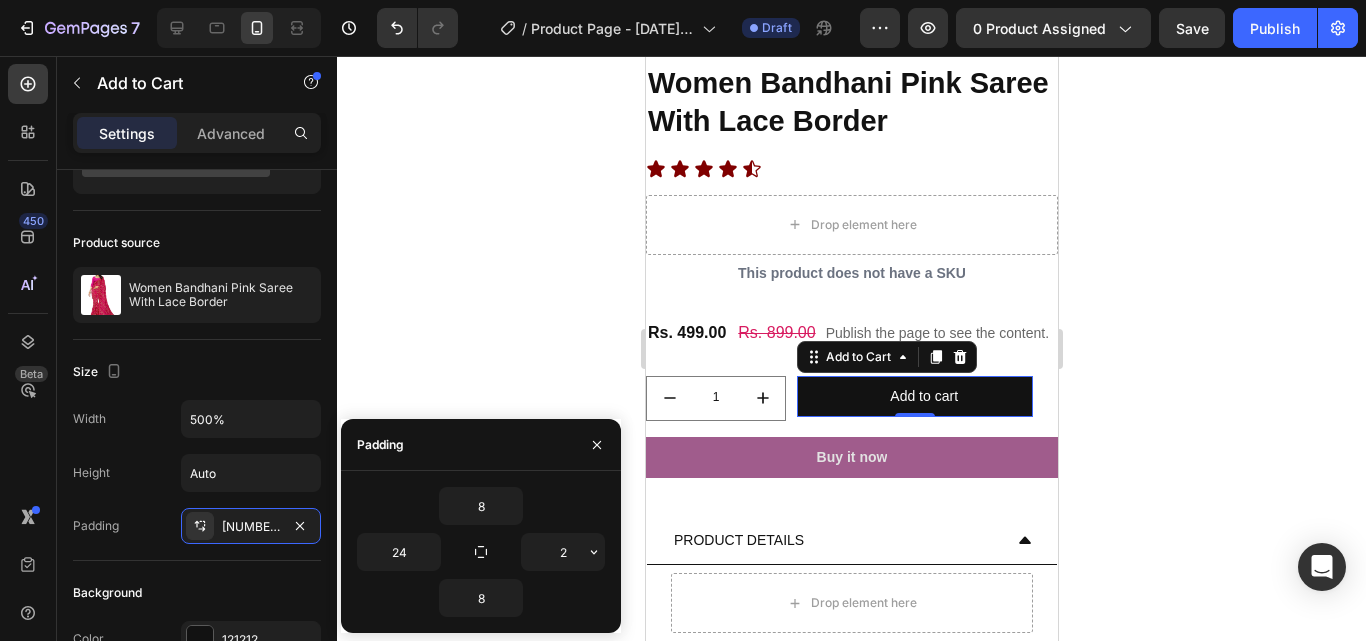 click on "[NUMBER] [NUMBER] [NUMBER] [NUMBER]" at bounding box center (481, 552) 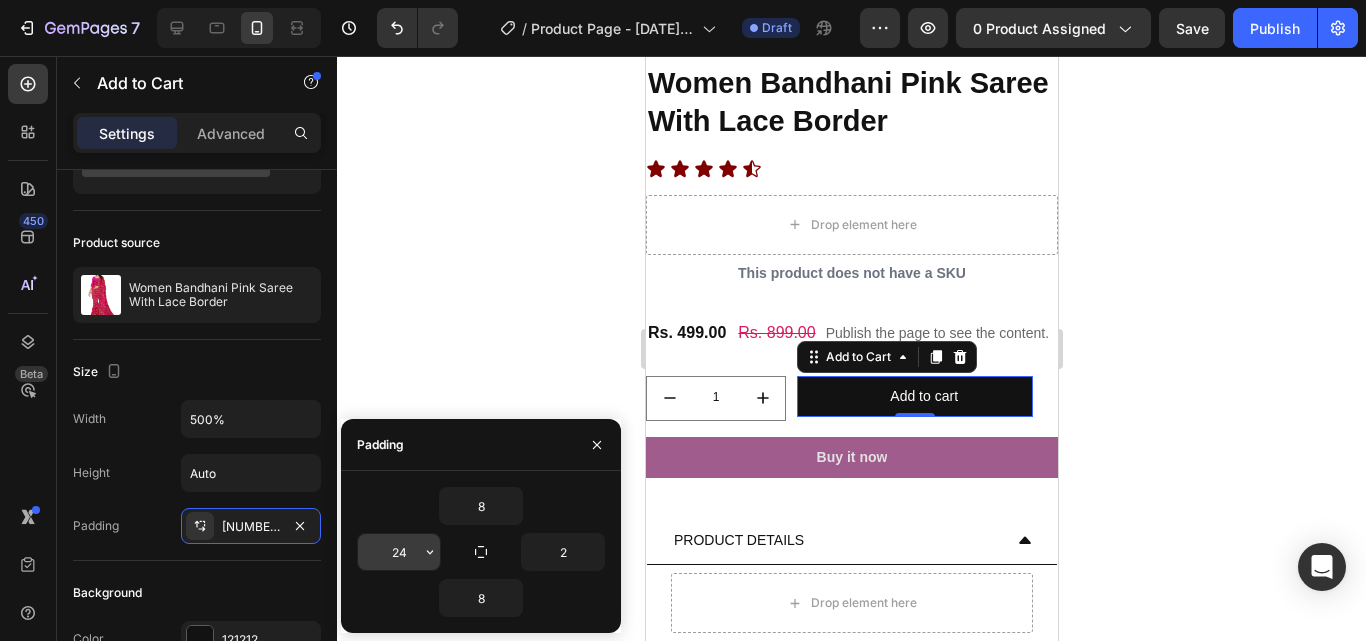 click 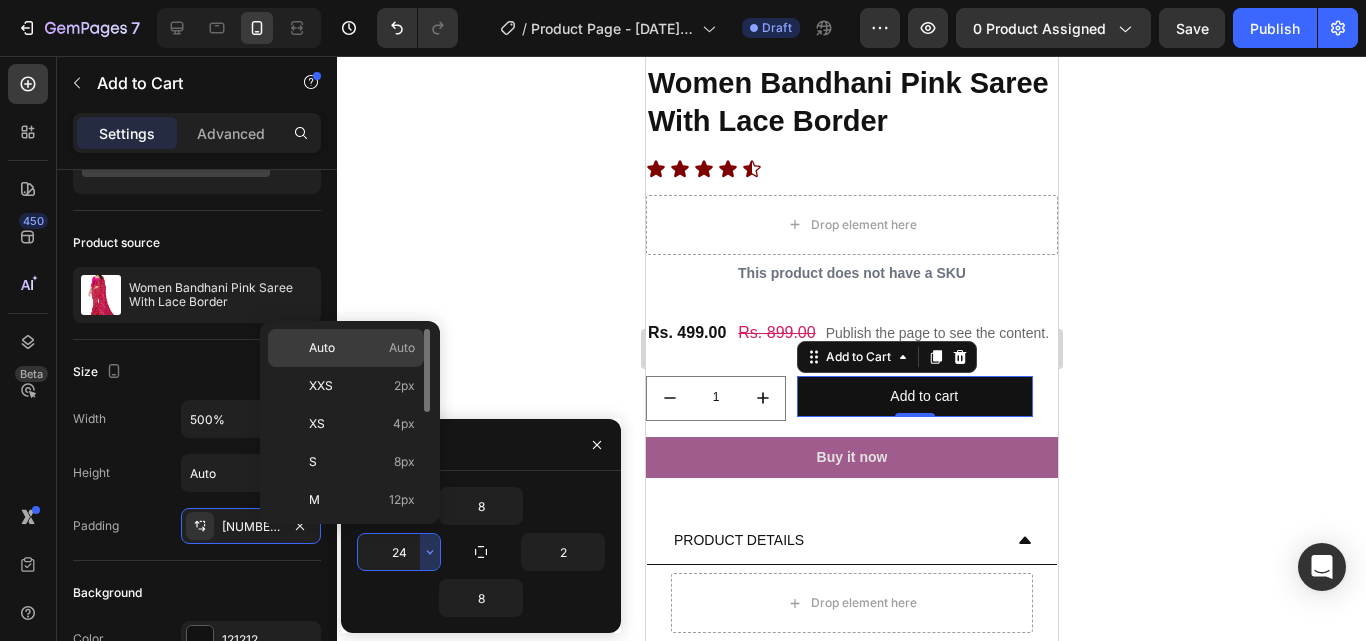 click on "Auto Auto" 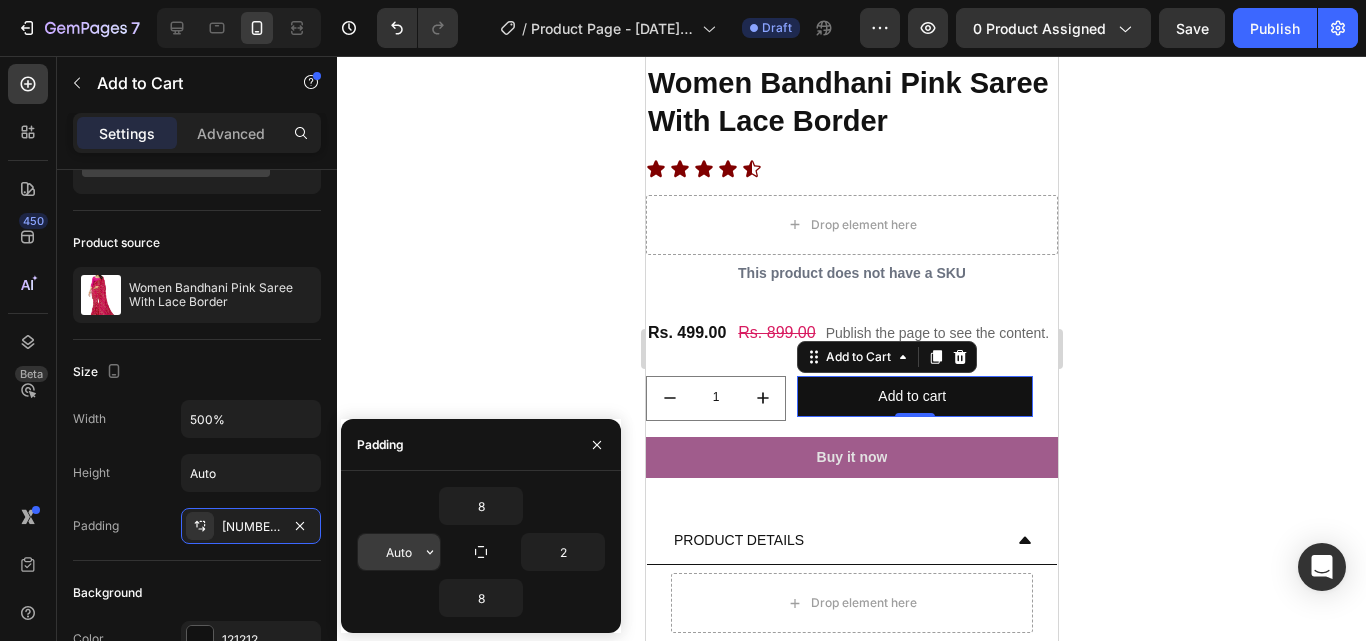 click 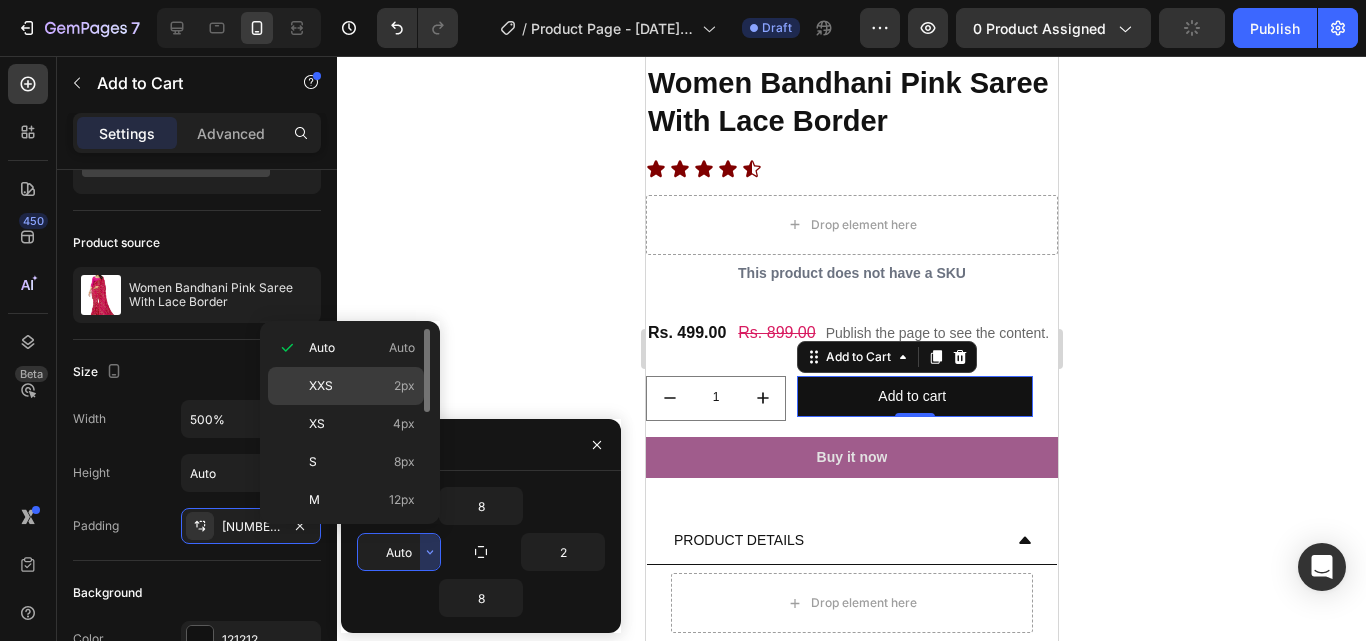 click on "2px" at bounding box center (404, 386) 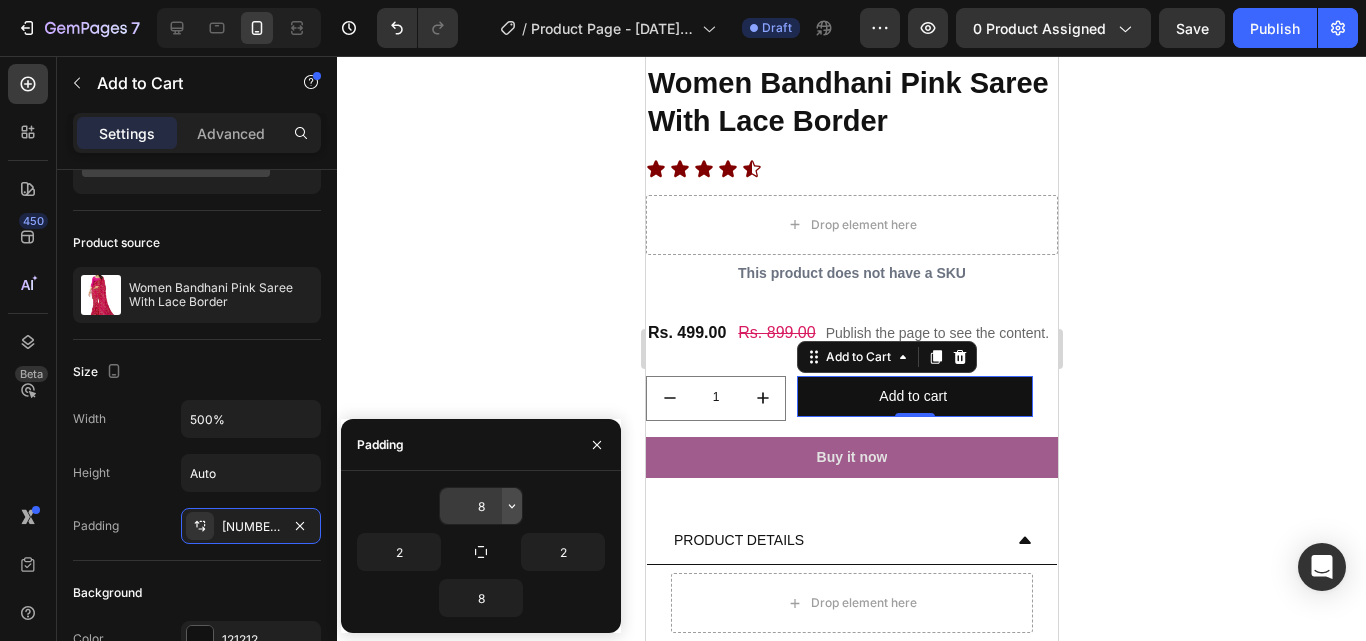 click 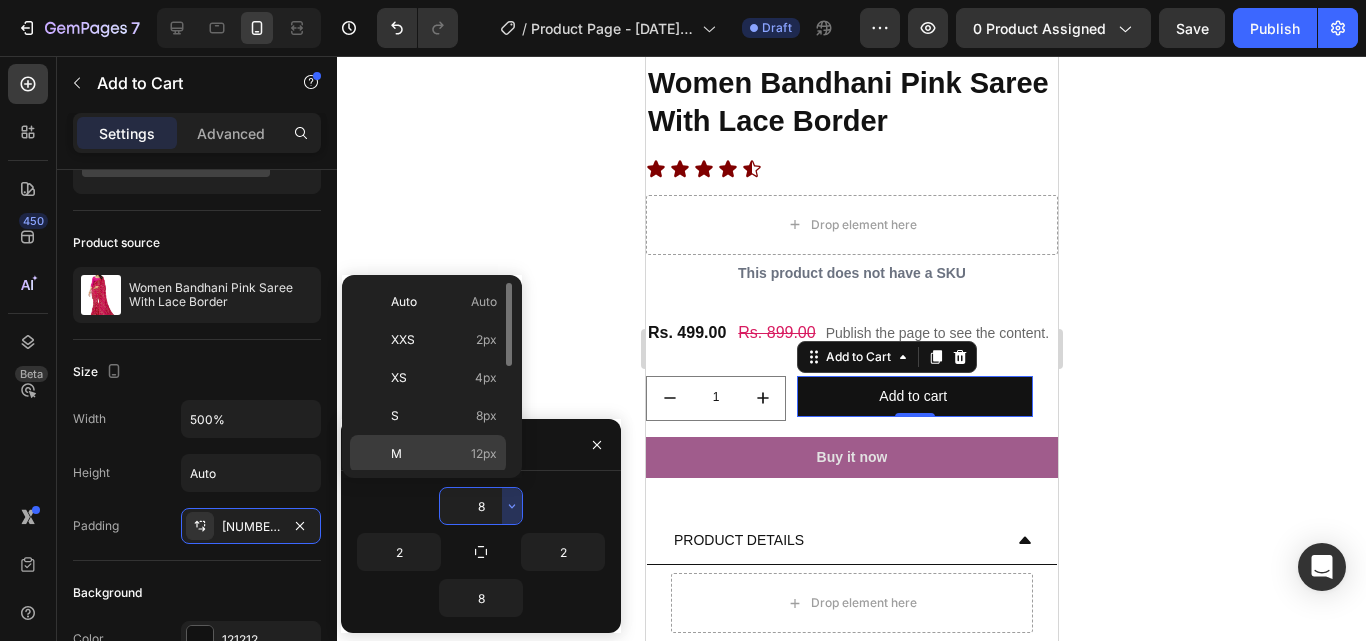 click on "M 12px" at bounding box center [444, 454] 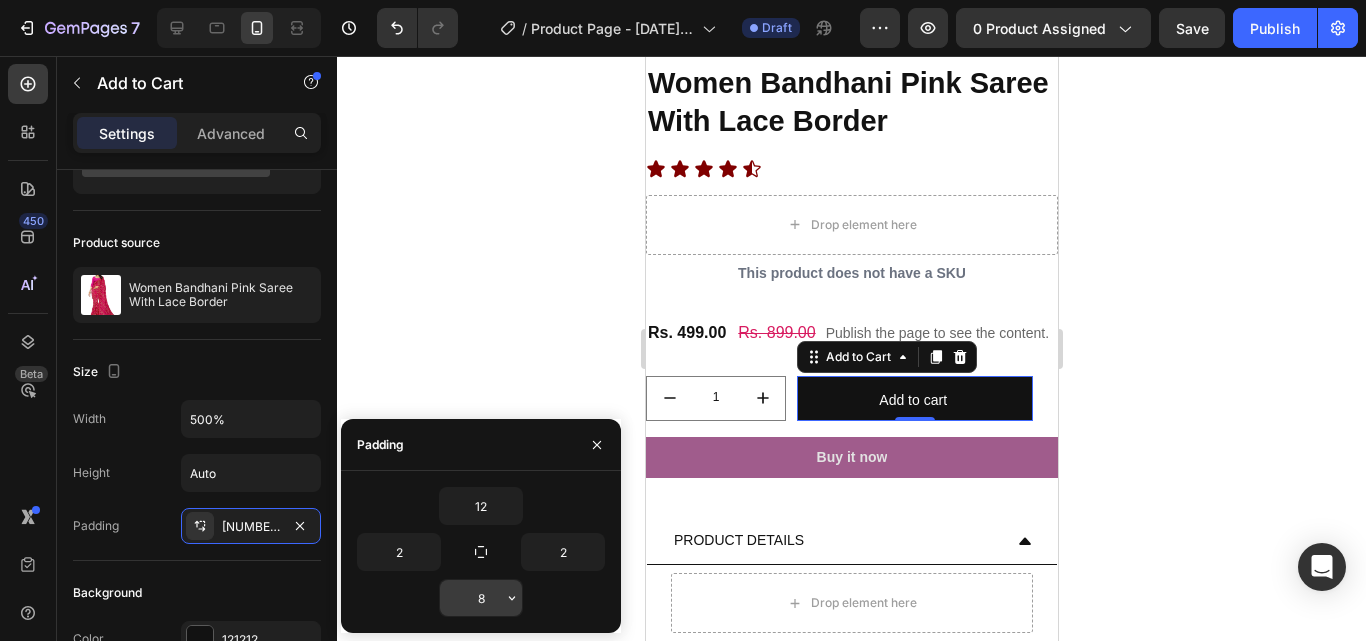 click on "8" at bounding box center [481, 598] 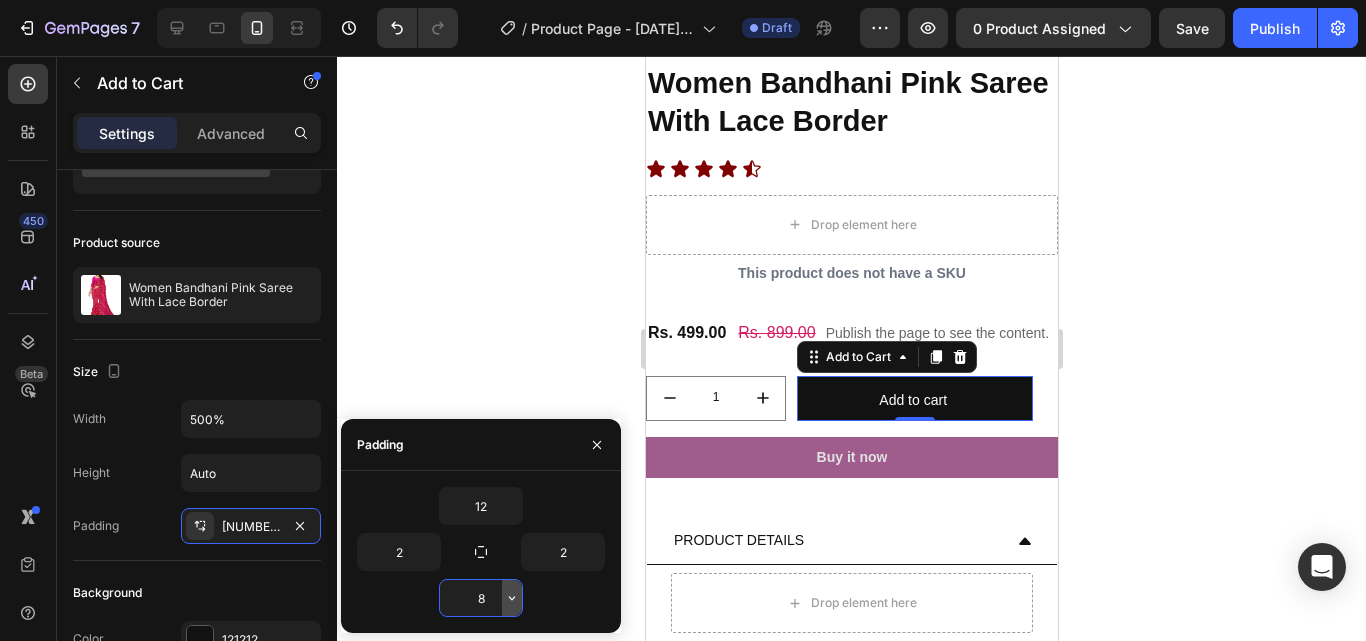 click 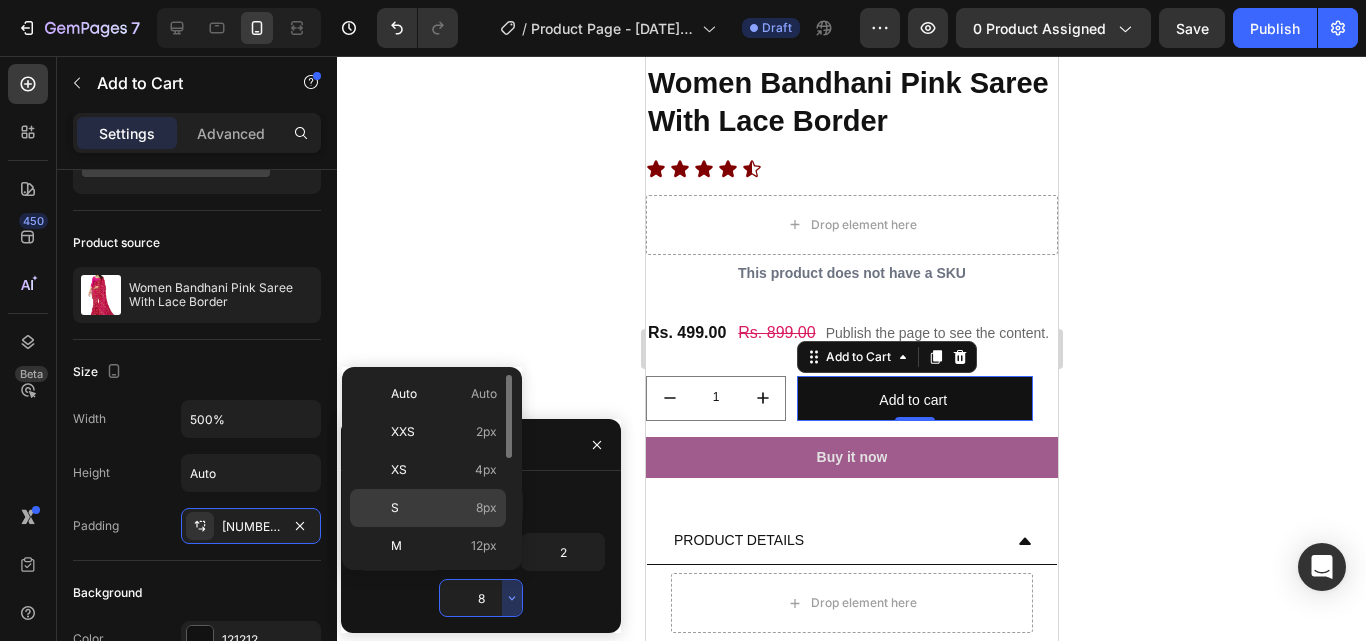 click on "8px" at bounding box center (486, 508) 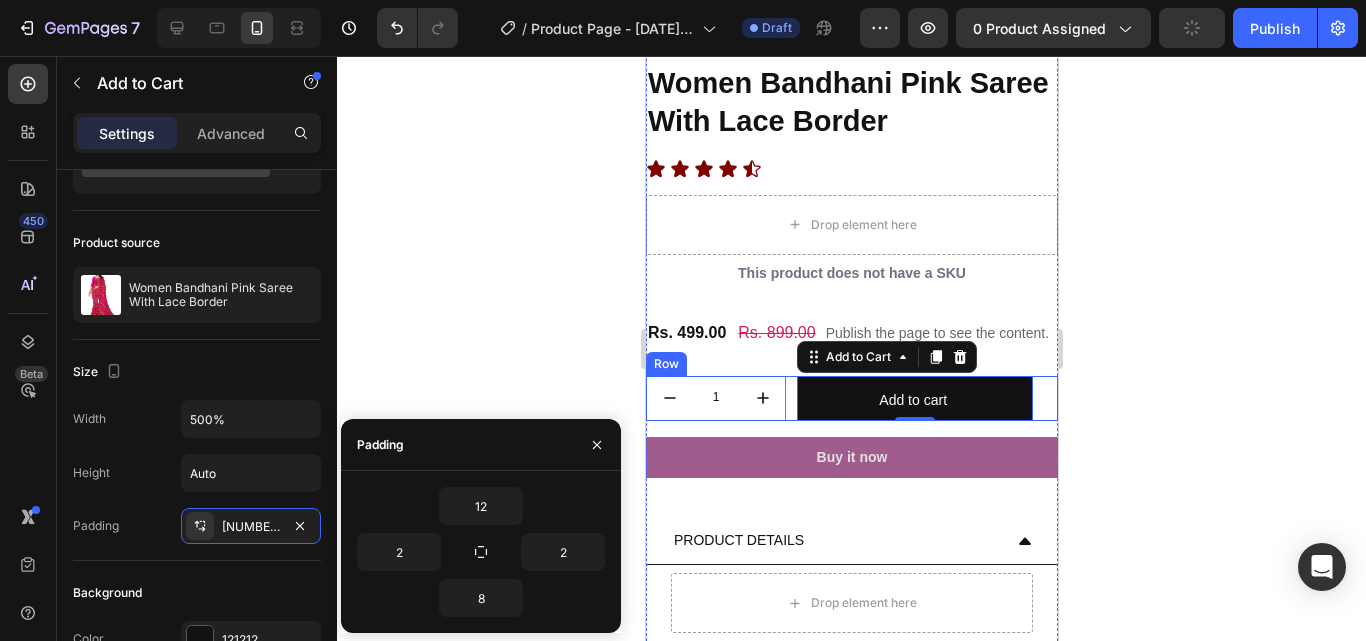 click on "Add to cart Add to Cart   0" at bounding box center [939, 398] 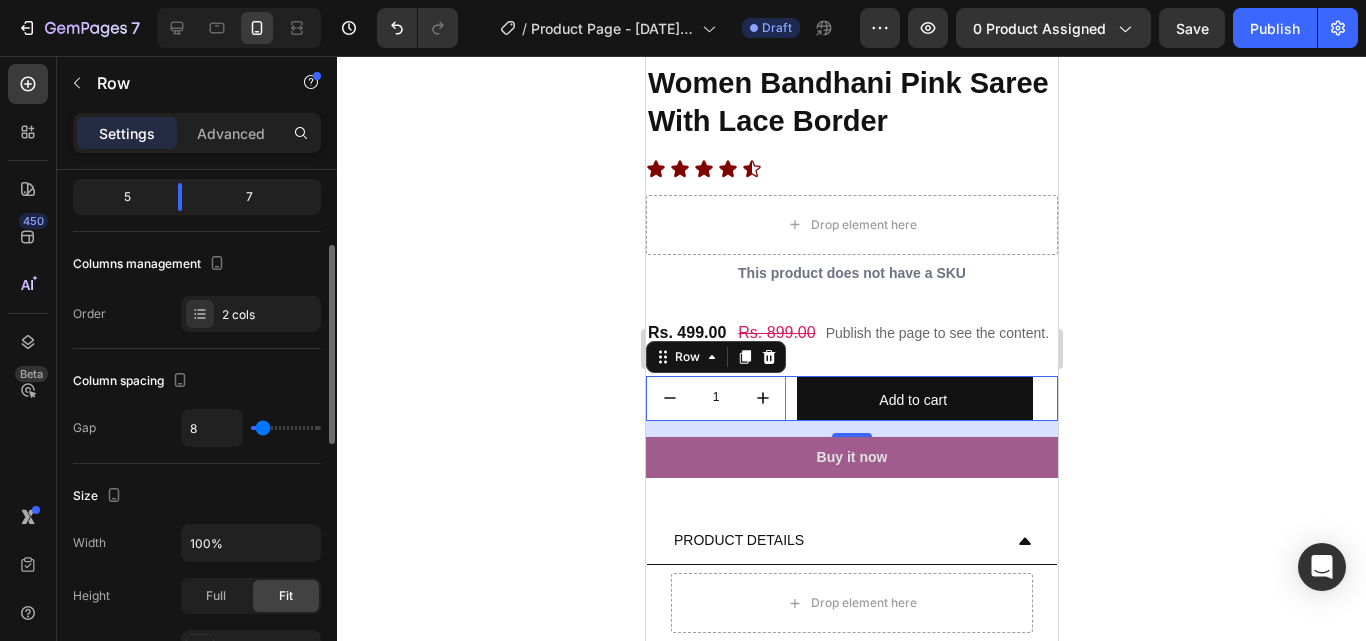scroll, scrollTop: 500, scrollLeft: 0, axis: vertical 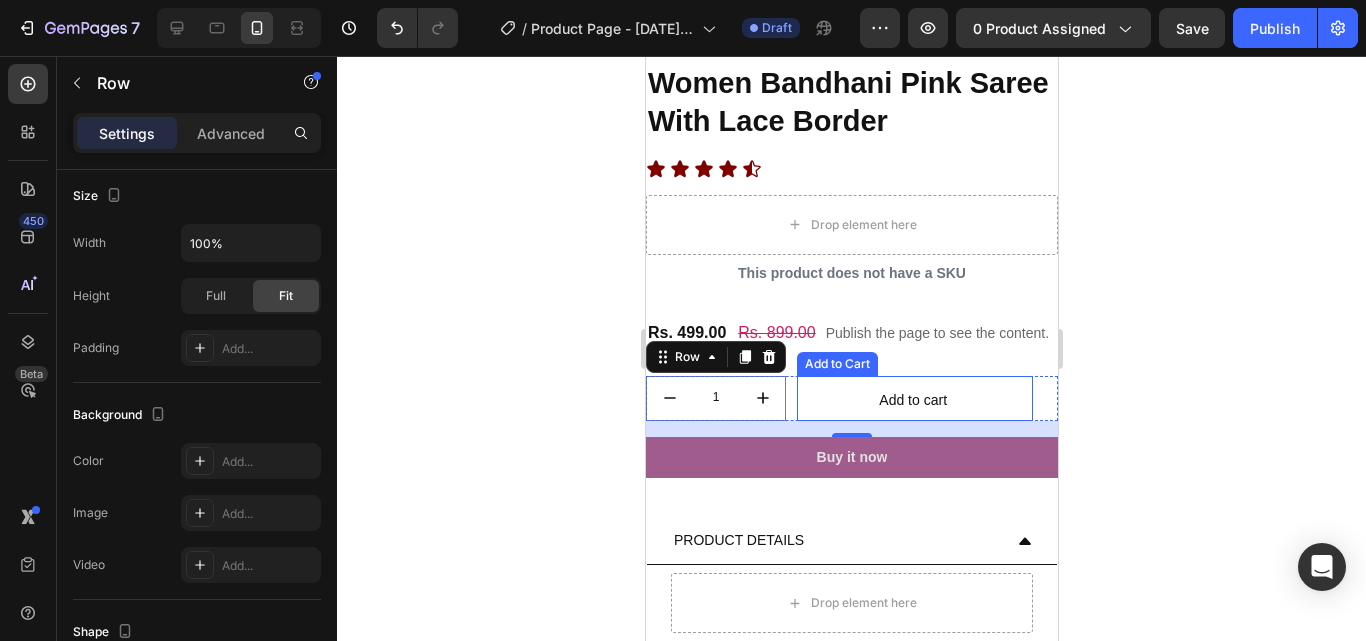 click on "Add to cart" at bounding box center [914, 398] 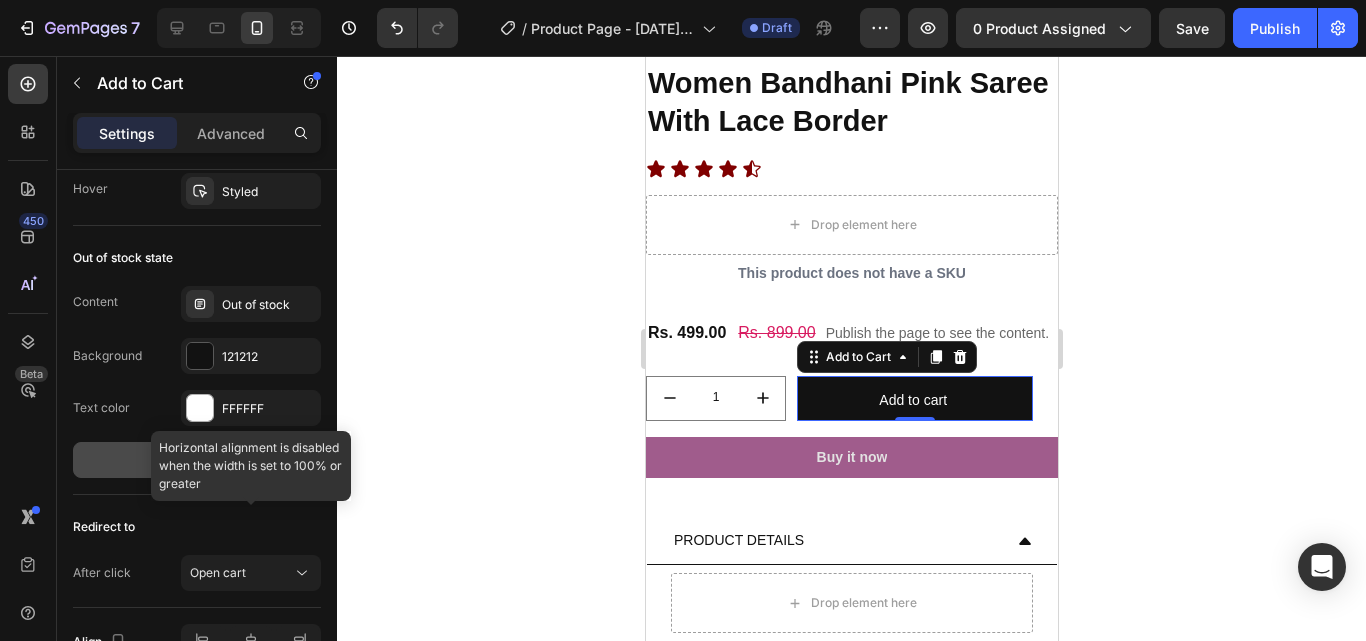 scroll, scrollTop: 1615, scrollLeft: 0, axis: vertical 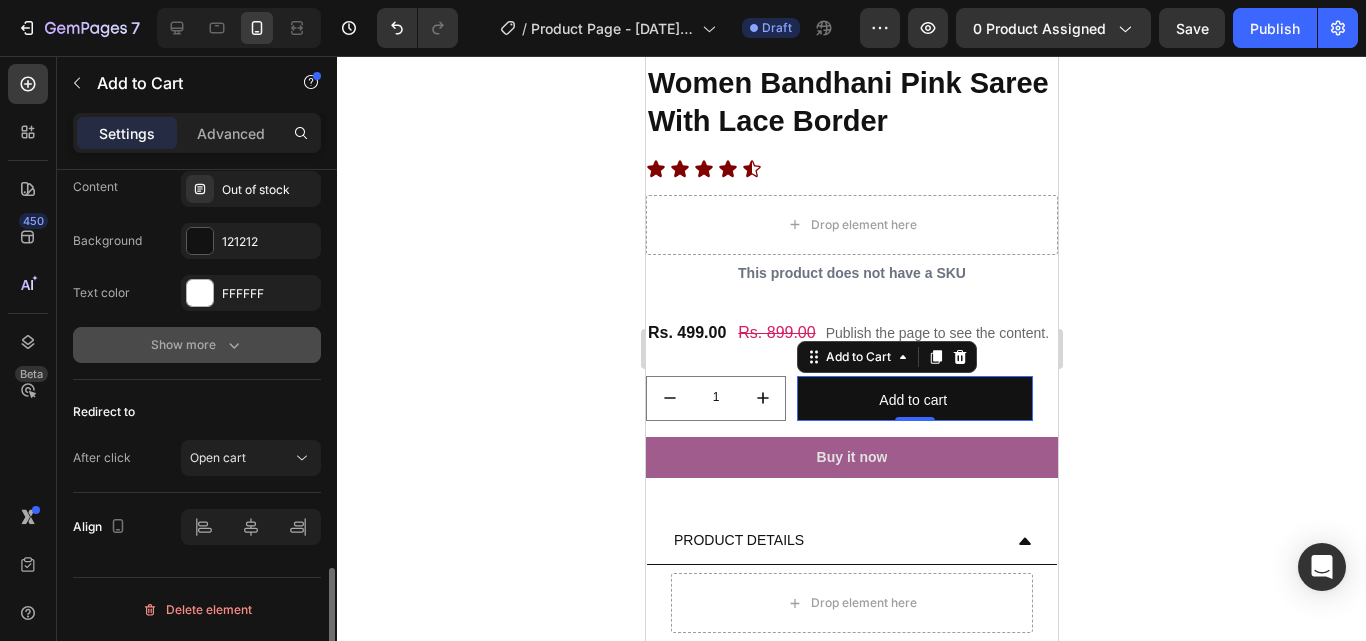 click on "Show more" at bounding box center [197, 345] 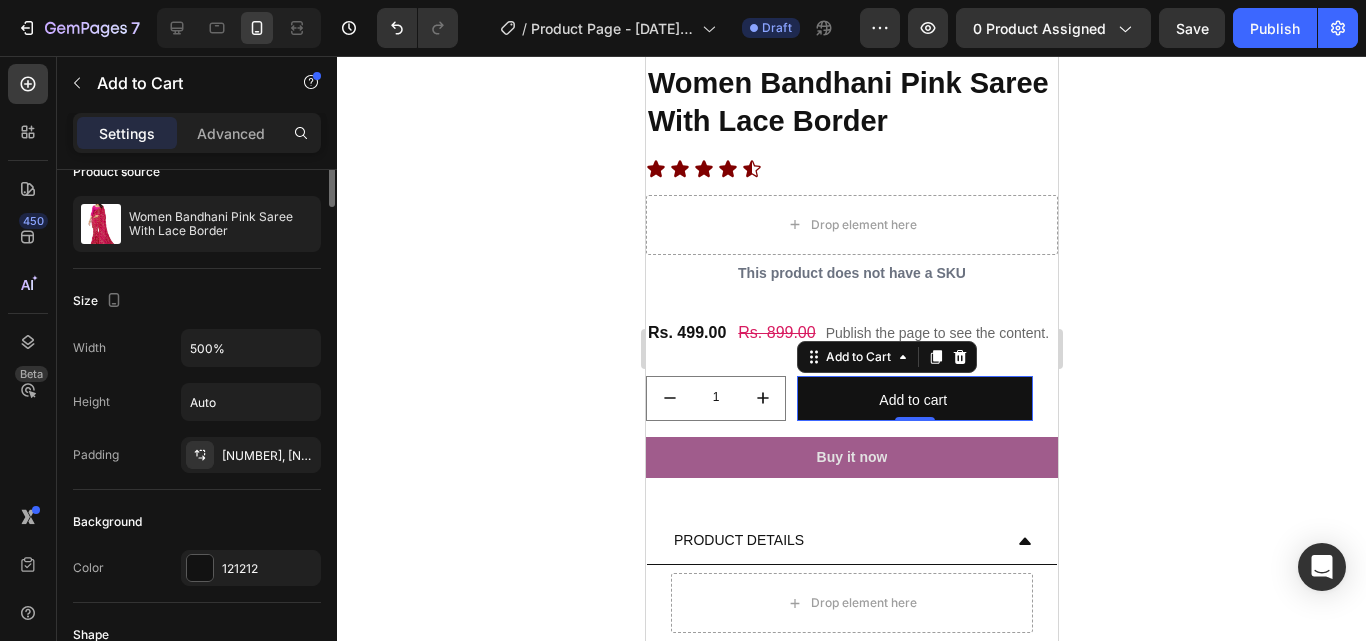scroll, scrollTop: 0, scrollLeft: 0, axis: both 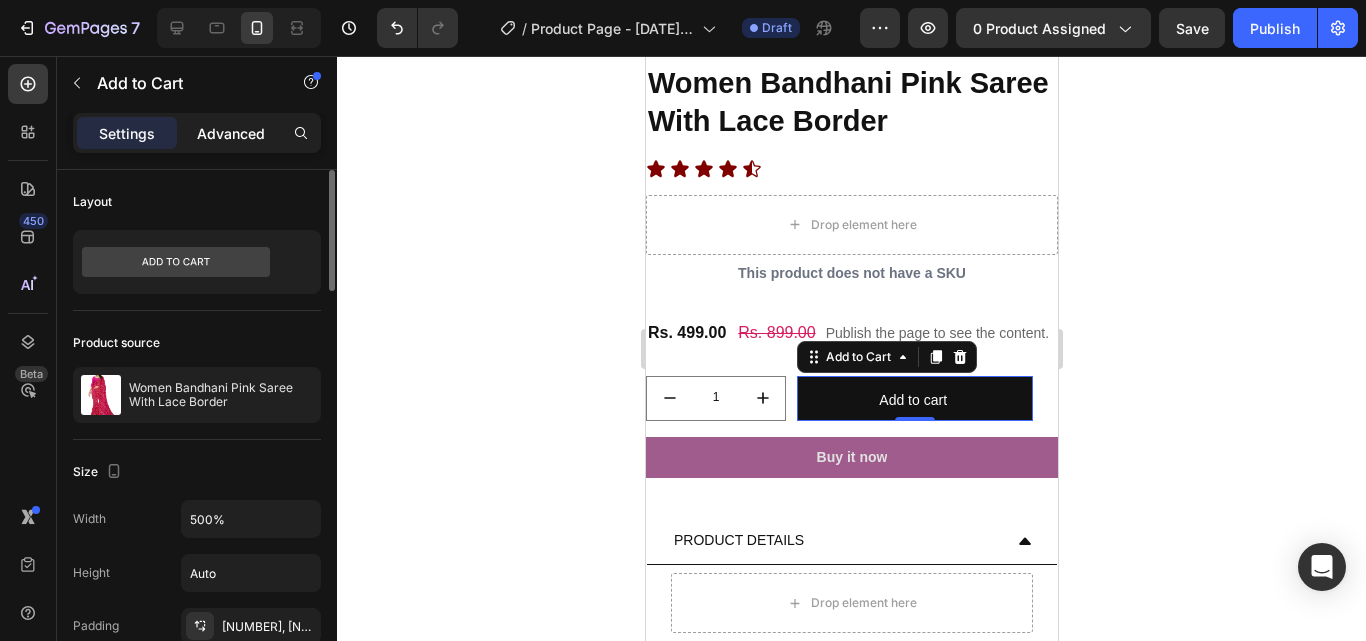 click on "Advanced" at bounding box center (231, 133) 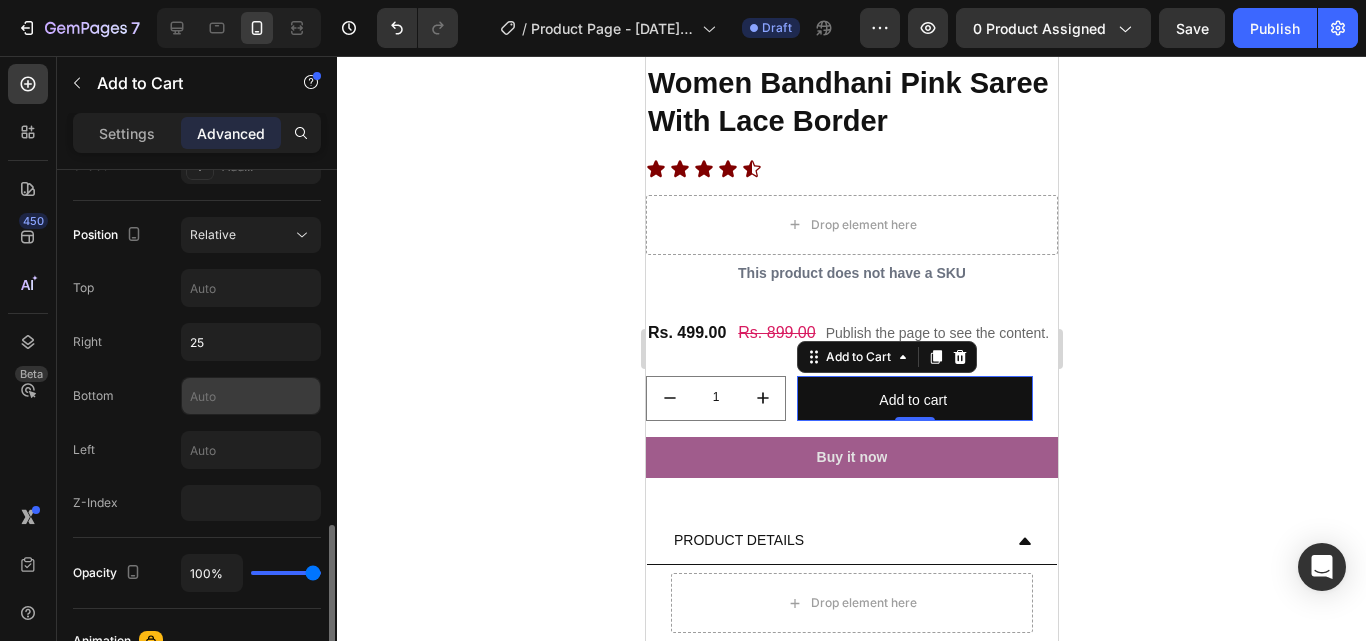 scroll, scrollTop: 800, scrollLeft: 0, axis: vertical 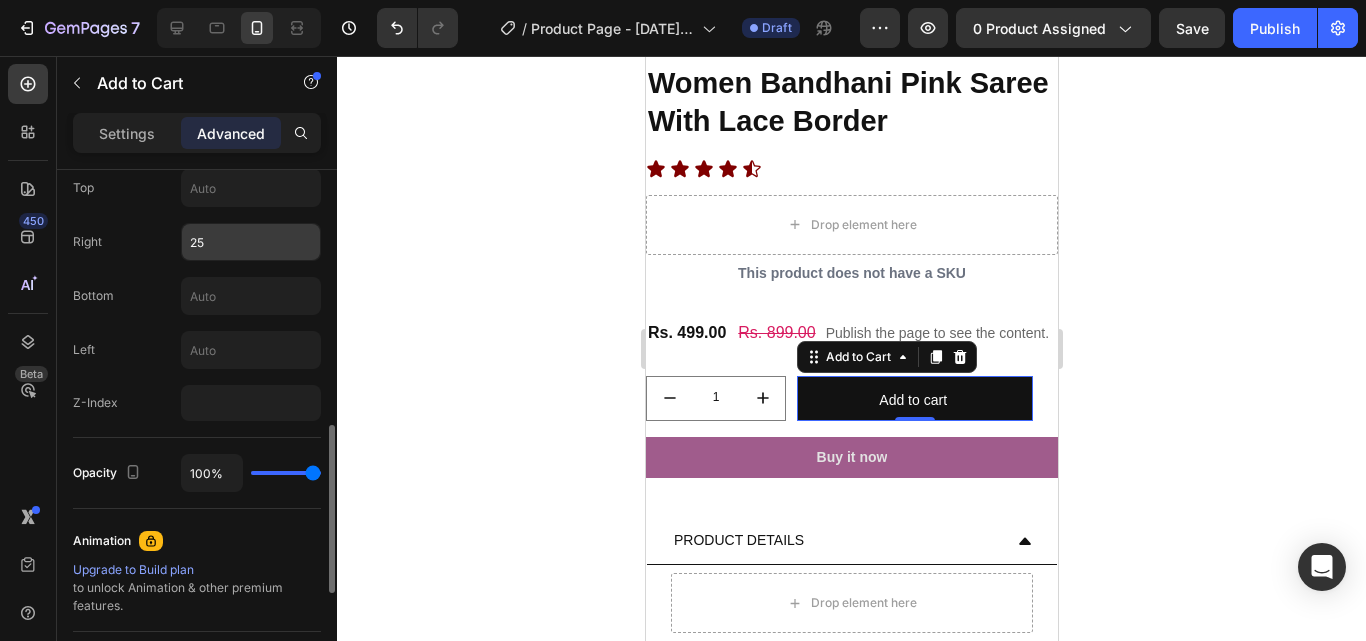 click on "25" at bounding box center (251, 242) 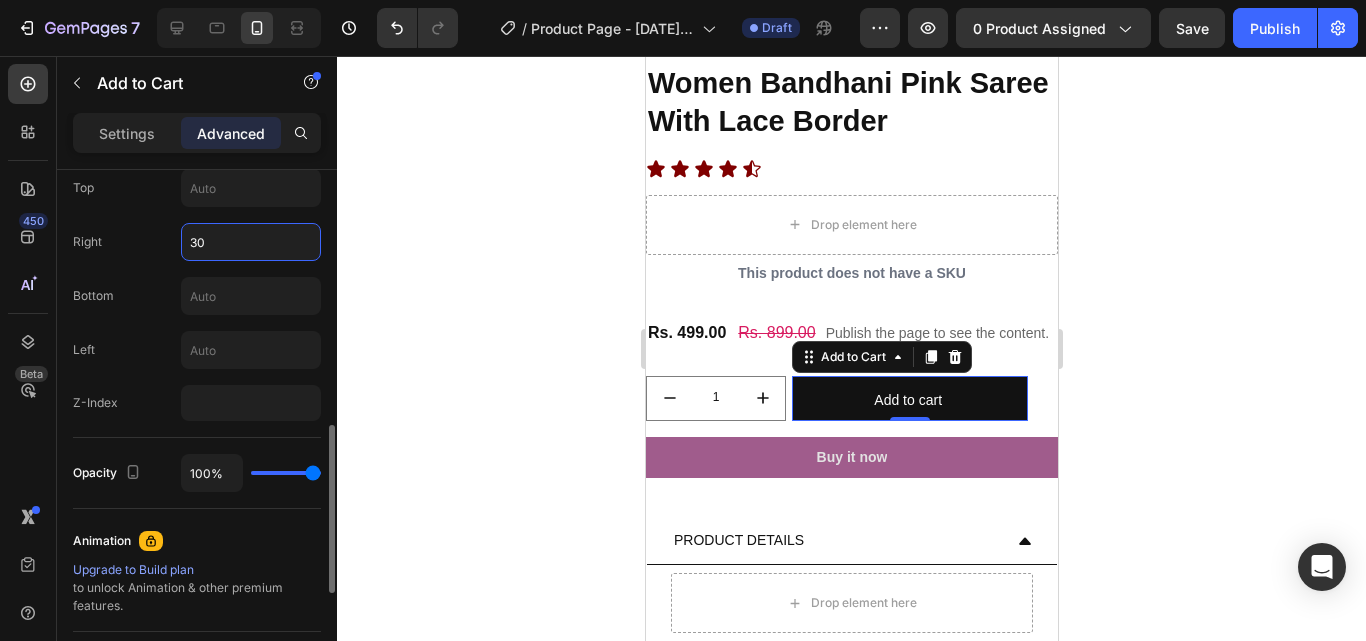 type on "3" 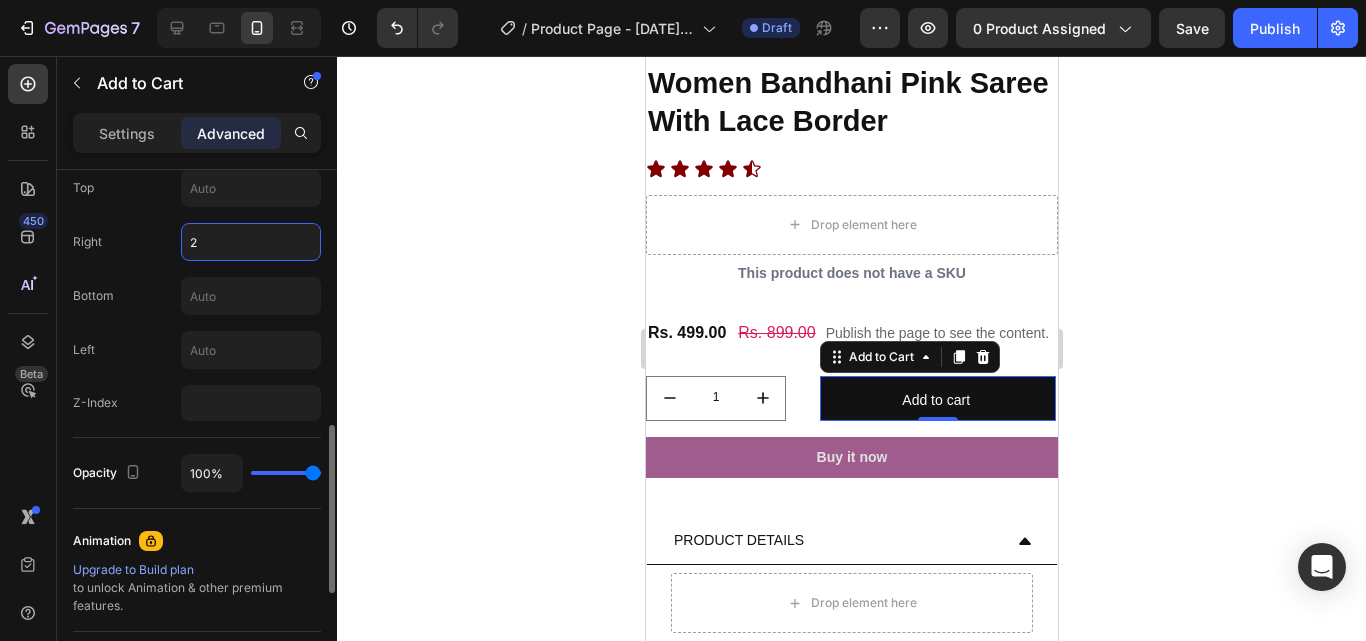 type on "25" 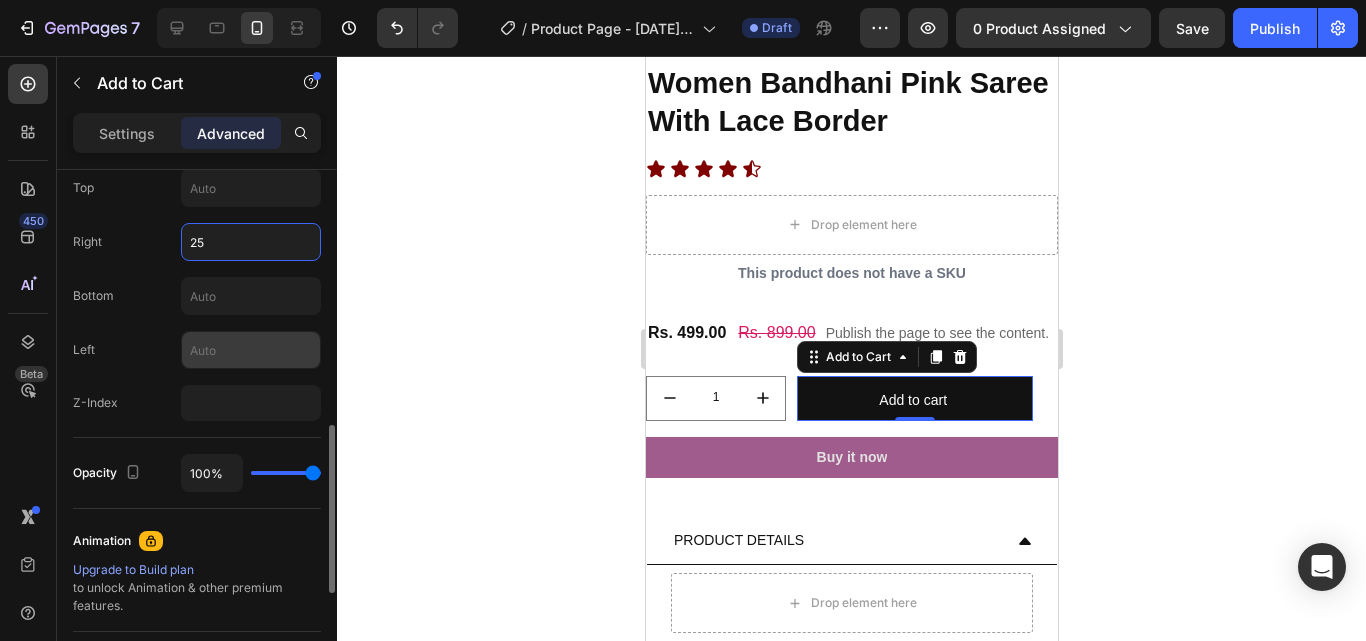 scroll, scrollTop: 700, scrollLeft: 0, axis: vertical 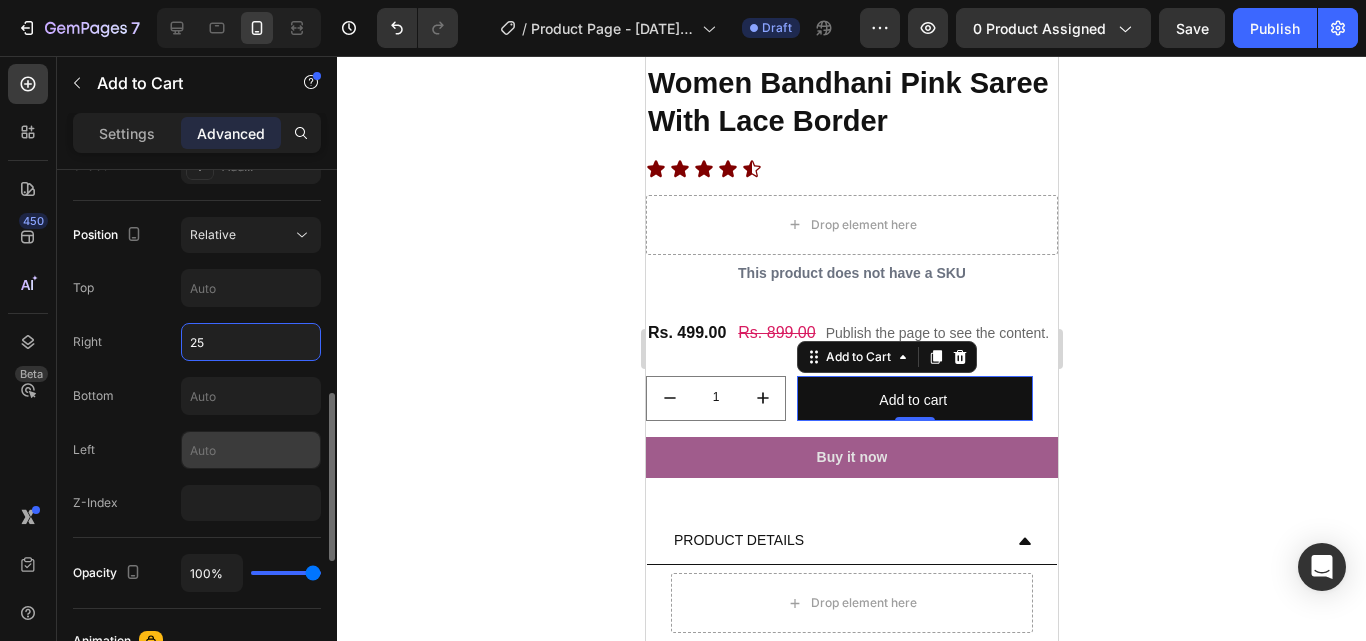 click at bounding box center [251, 450] 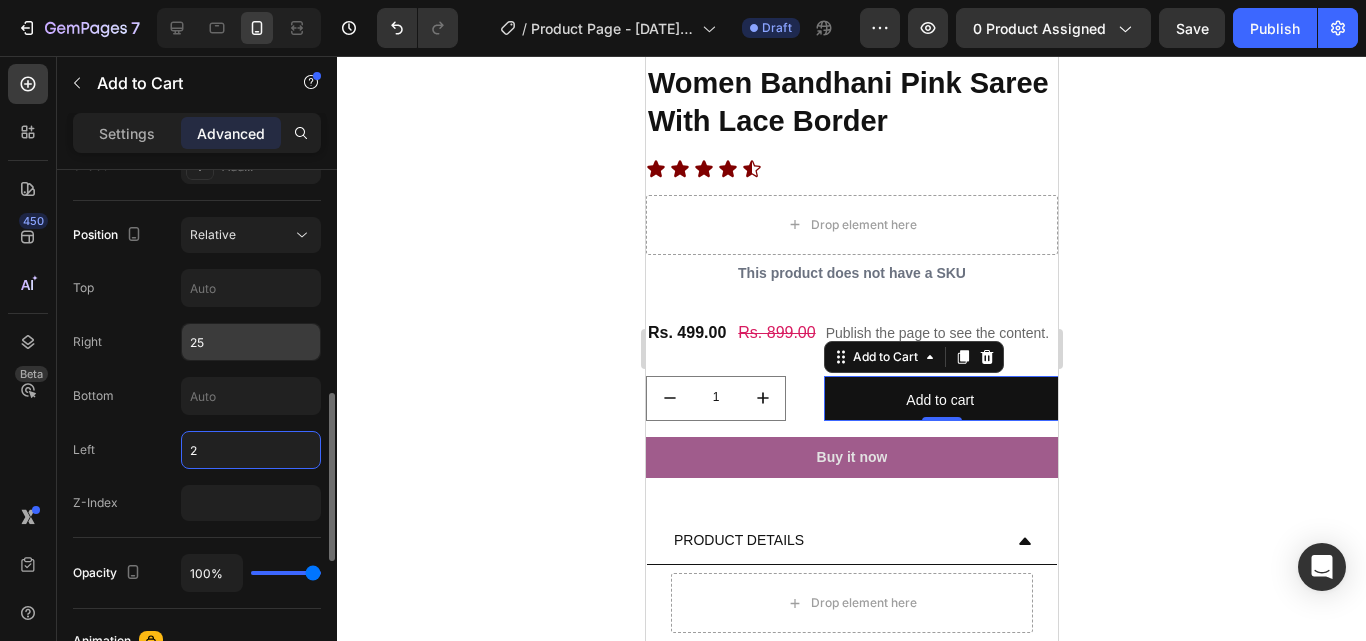 type on "2" 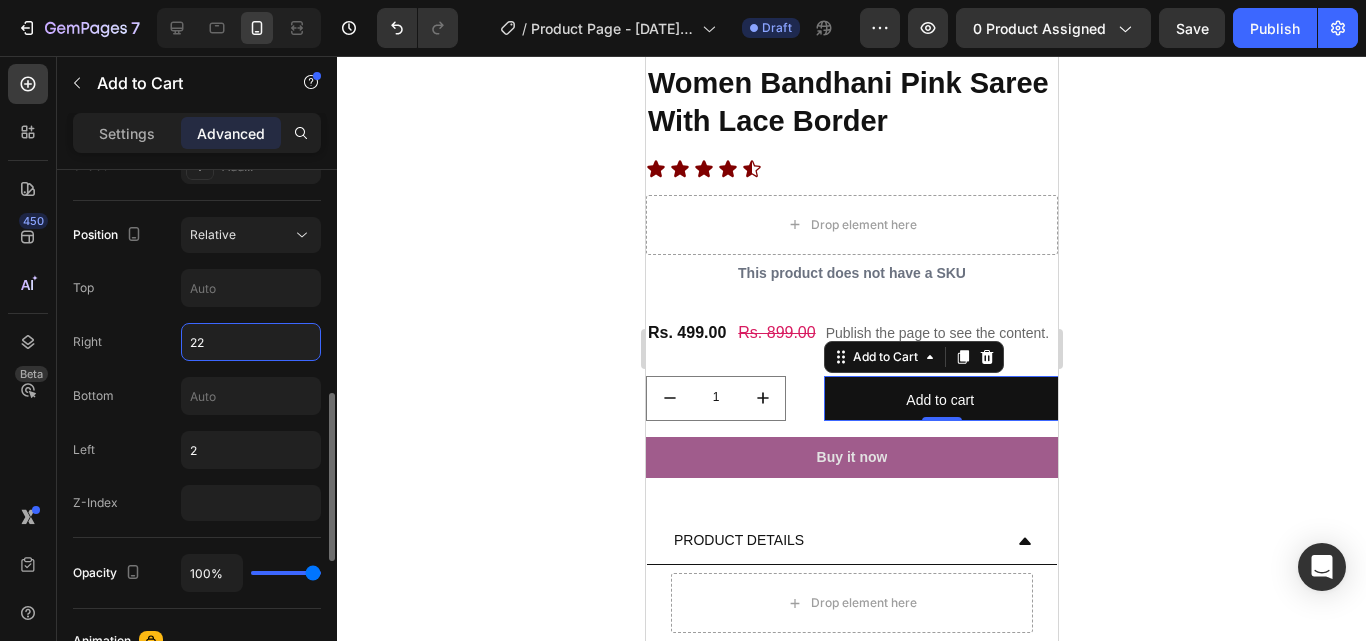 type on "2" 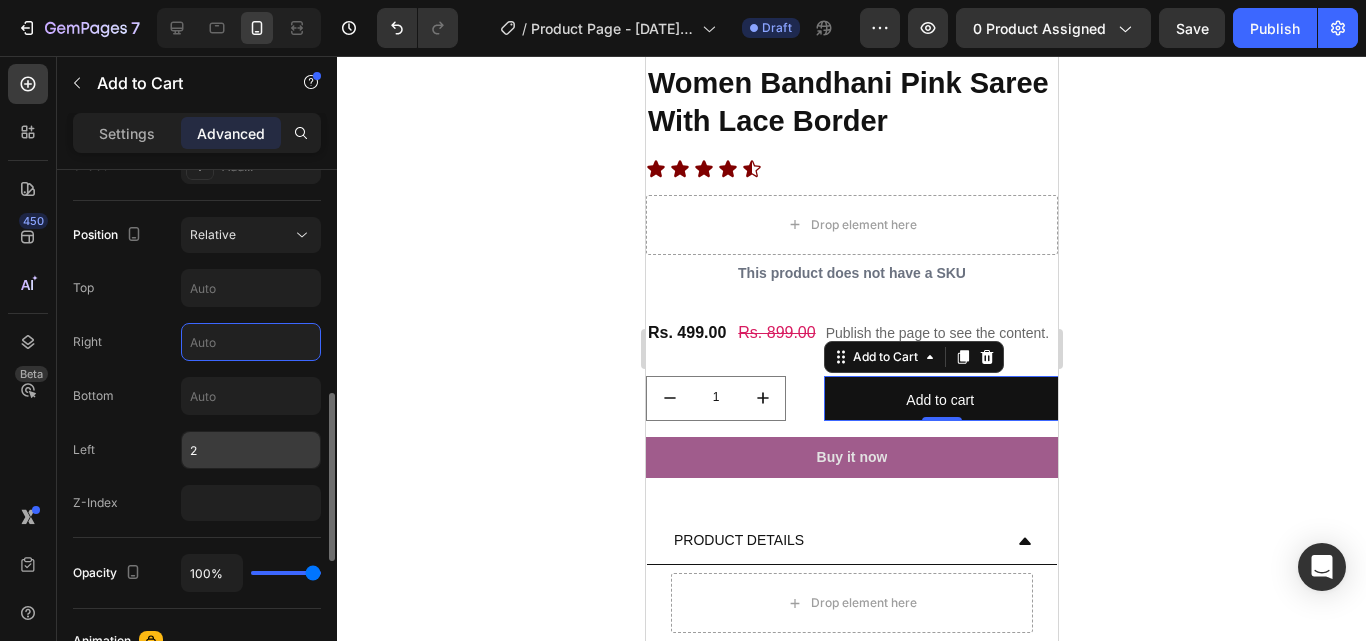 type on "25" 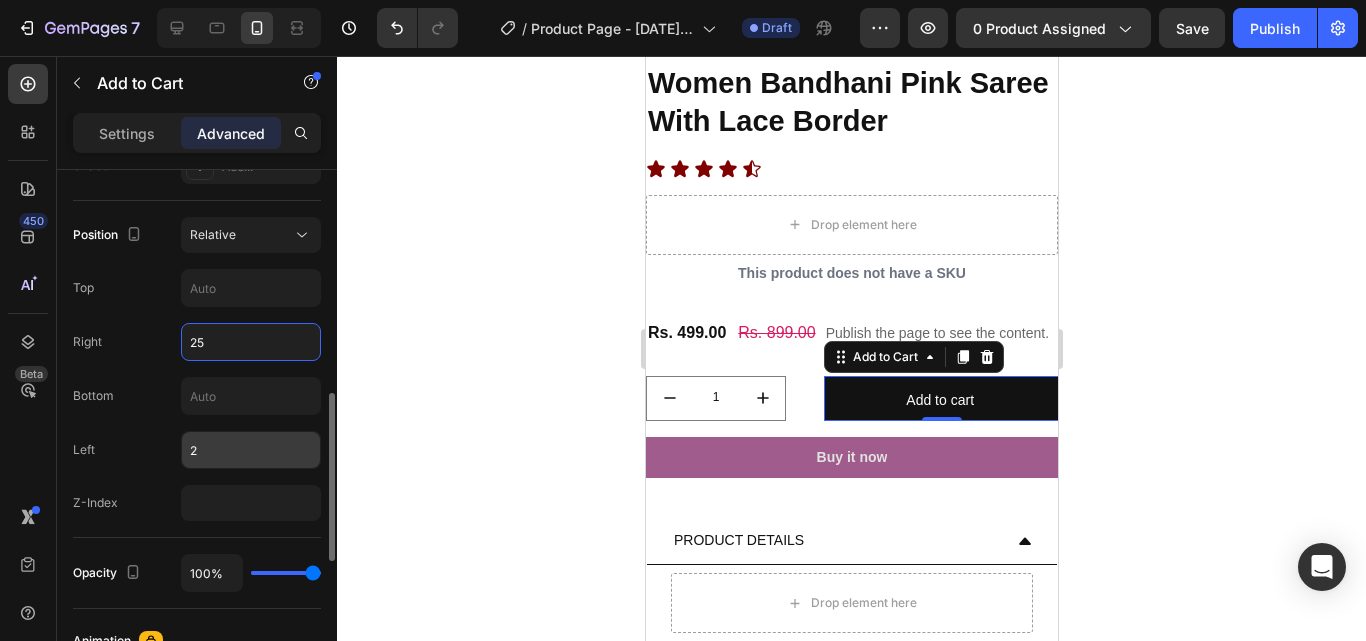 click on "2" at bounding box center [251, 450] 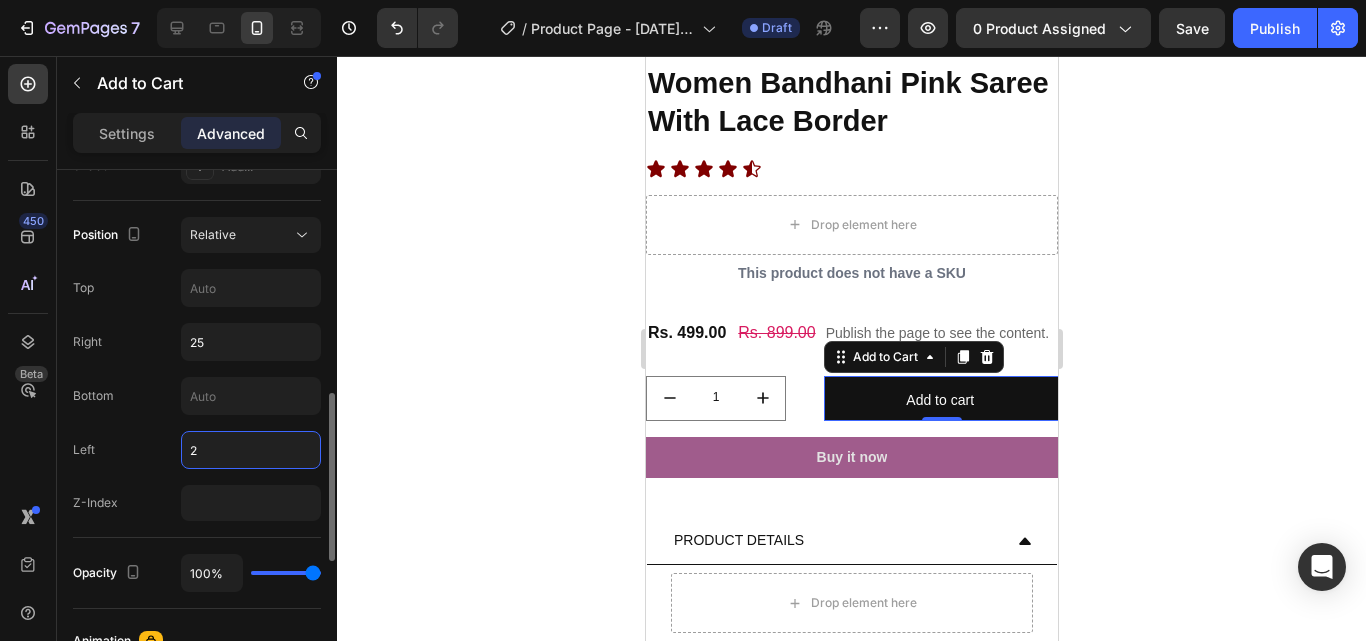 type on "1" 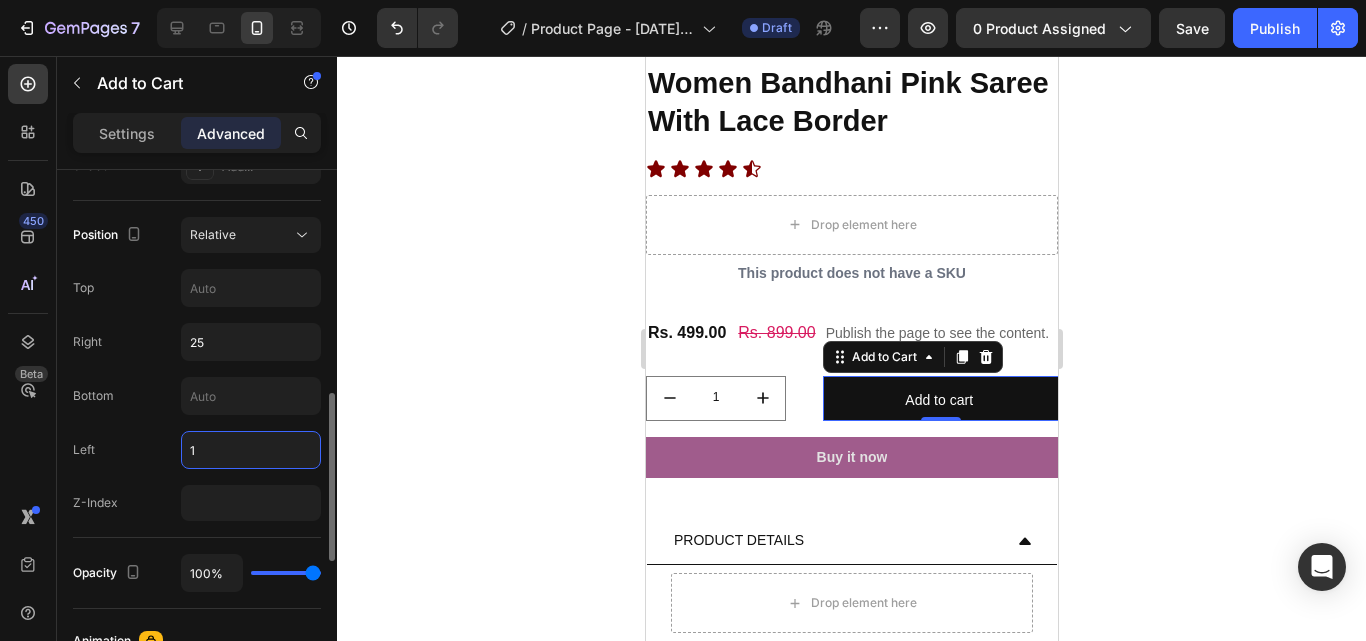 type 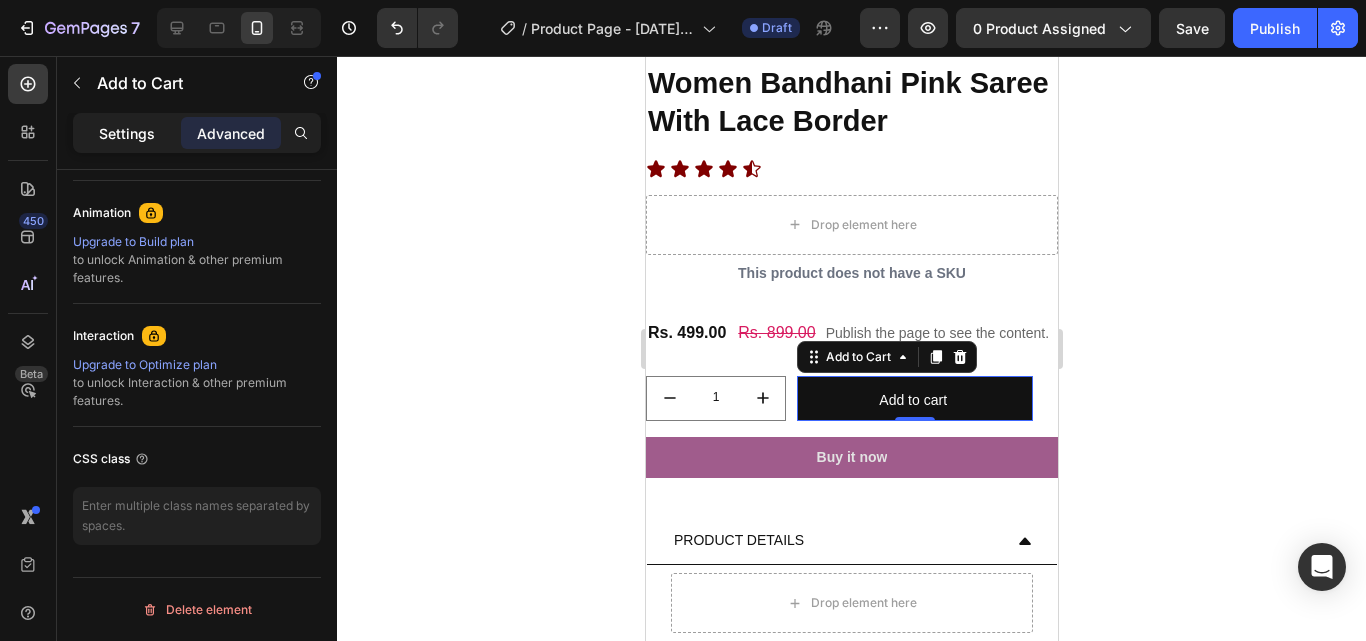 scroll, scrollTop: 528, scrollLeft: 0, axis: vertical 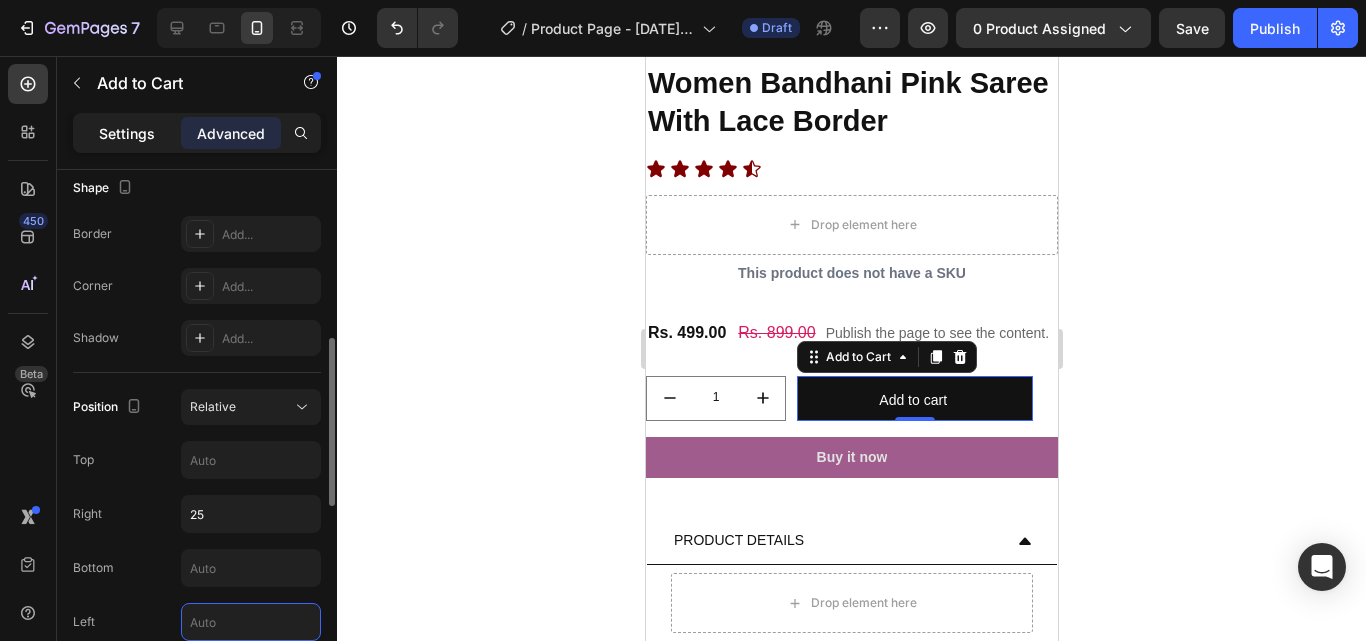 click on "Settings" at bounding box center [127, 133] 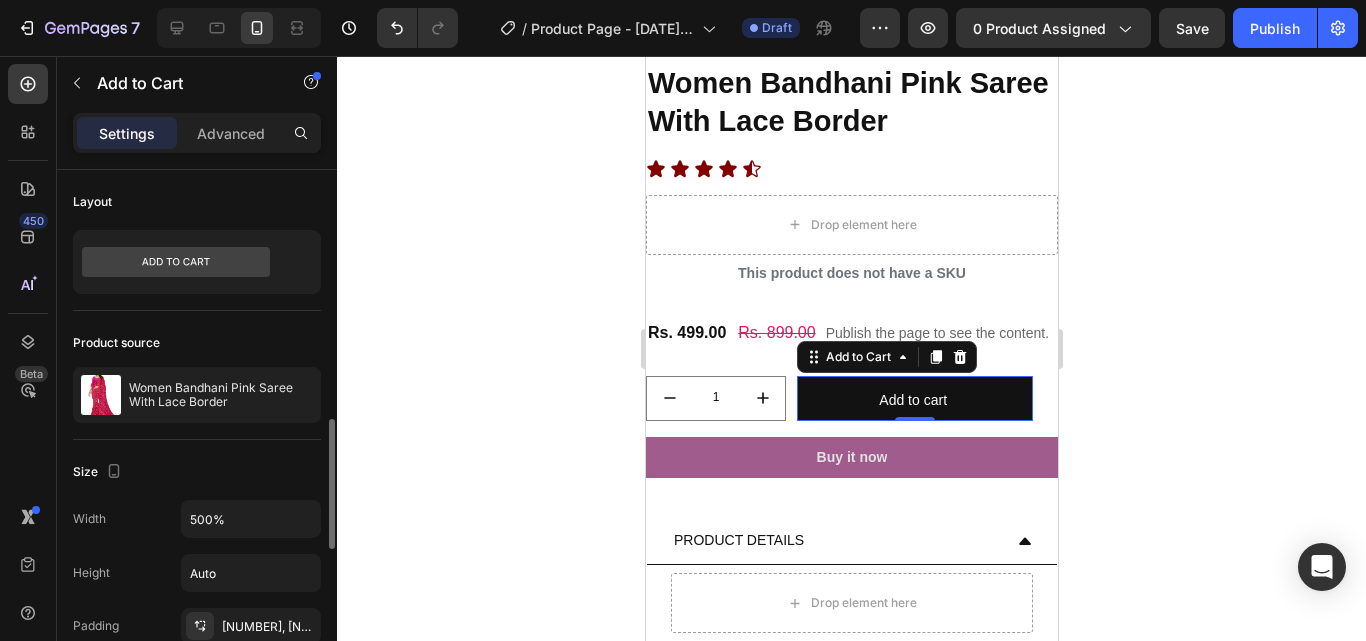 scroll, scrollTop: 200, scrollLeft: 0, axis: vertical 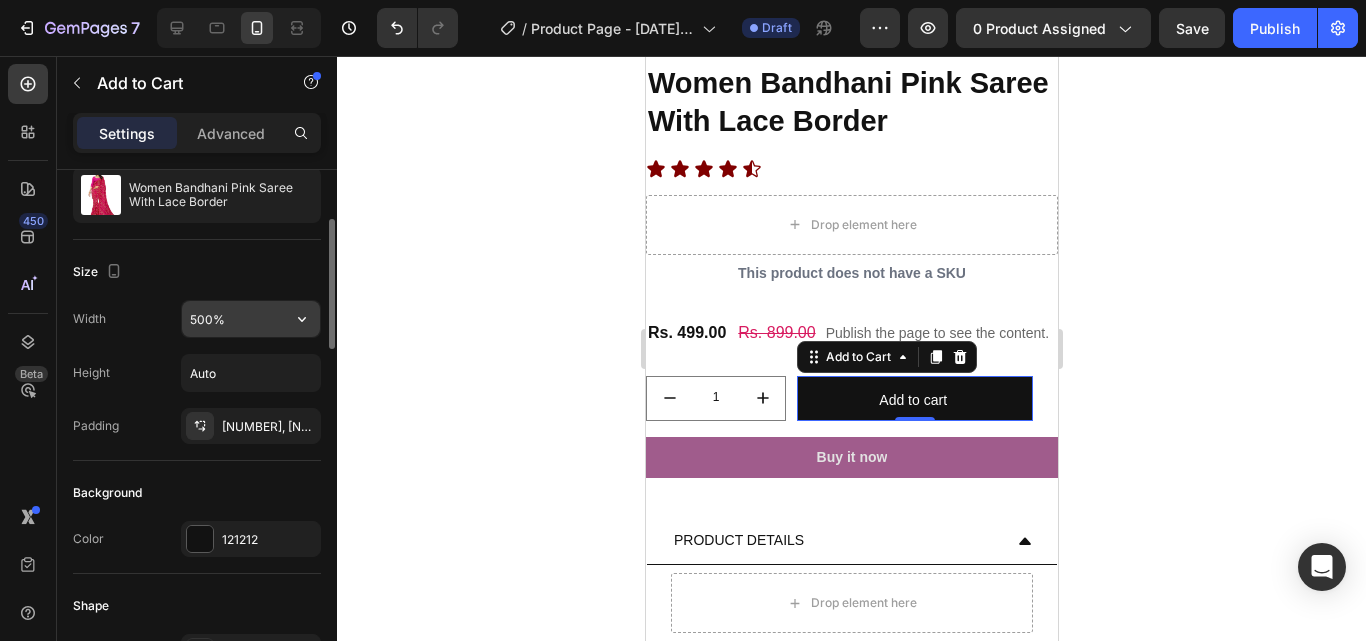 click on "500%" at bounding box center (251, 319) 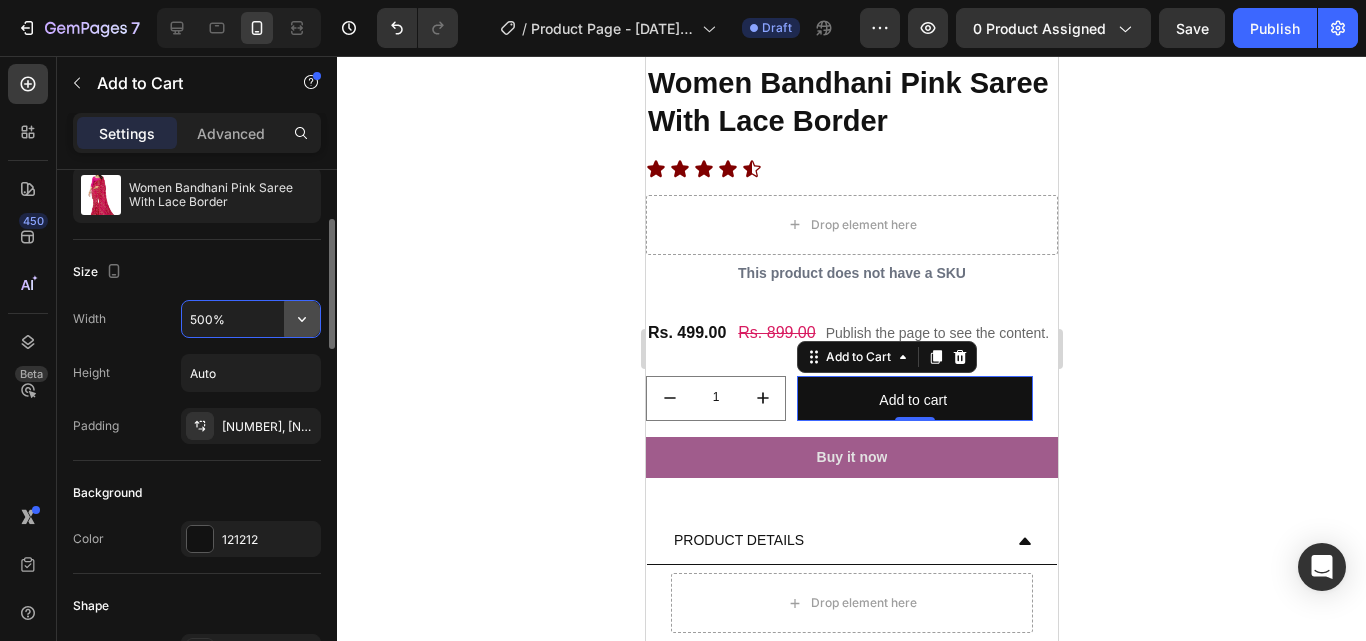 click 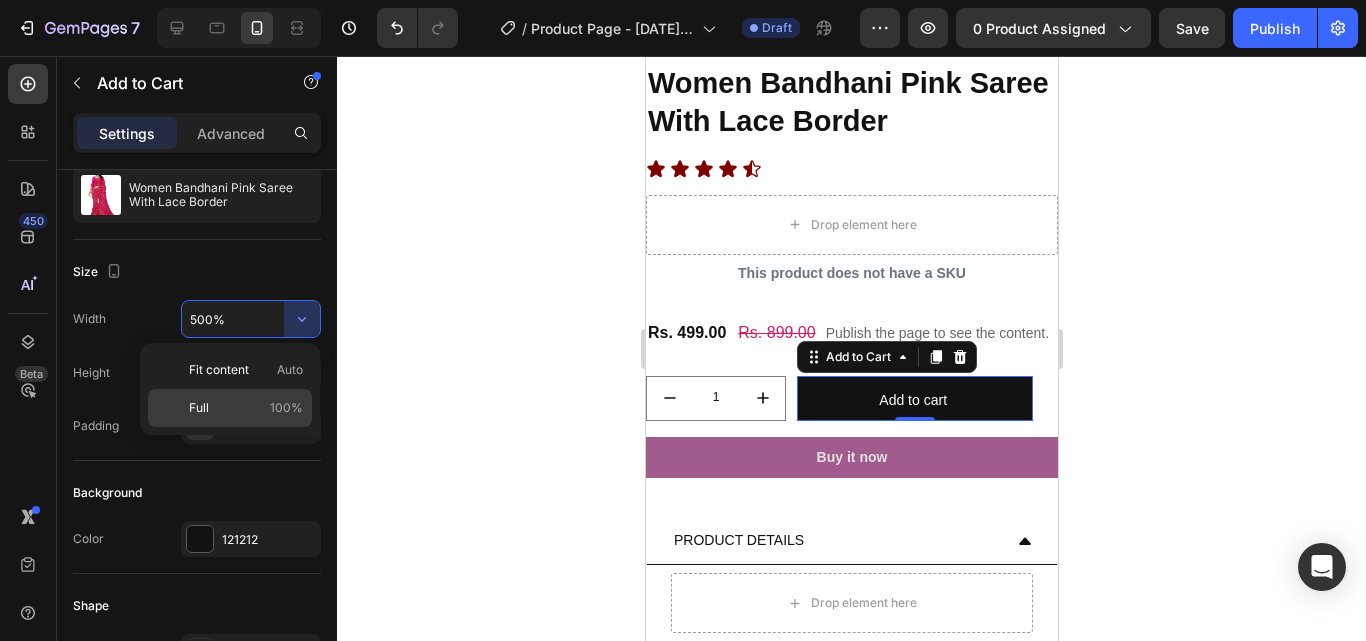click on "Full 100%" at bounding box center [246, 408] 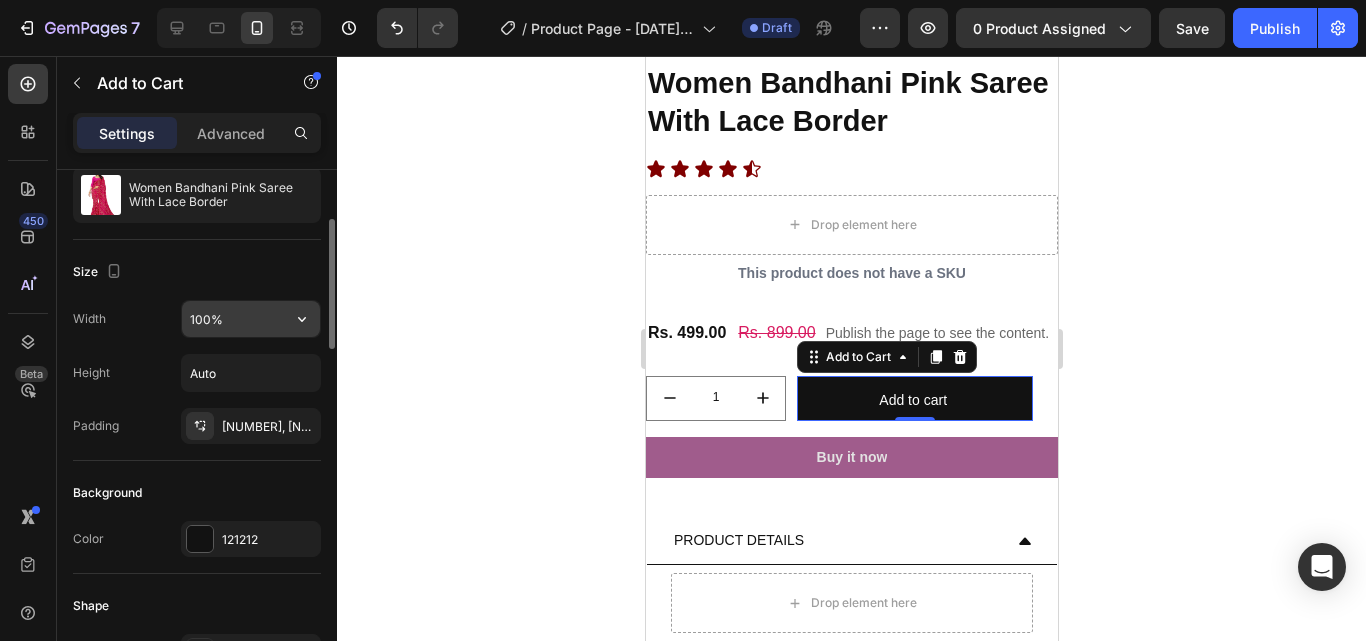 click on "100%" at bounding box center (251, 319) 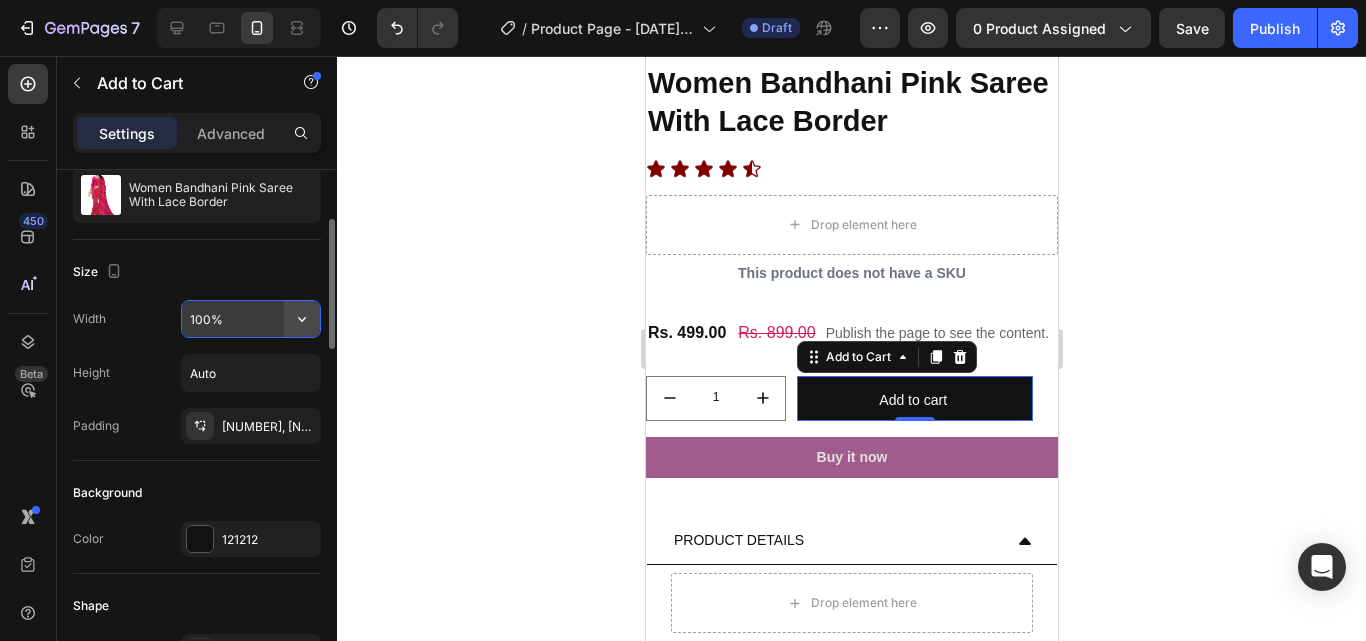 click 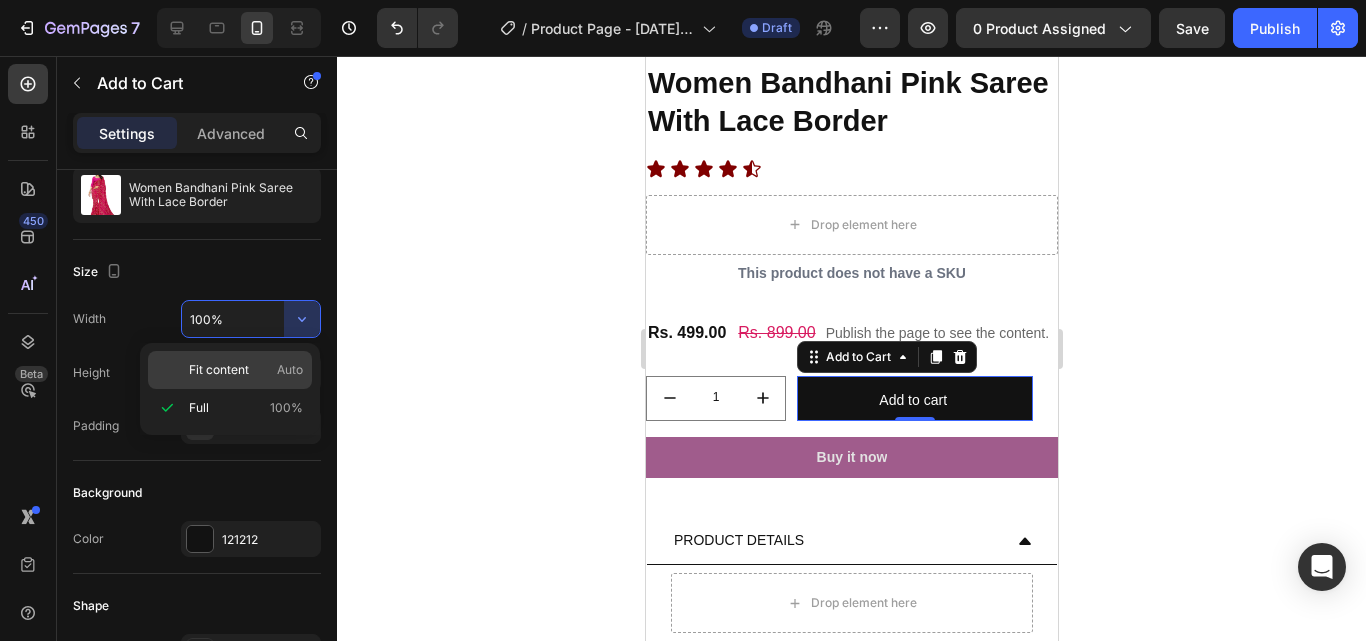 click on "Fit content Auto" at bounding box center [246, 370] 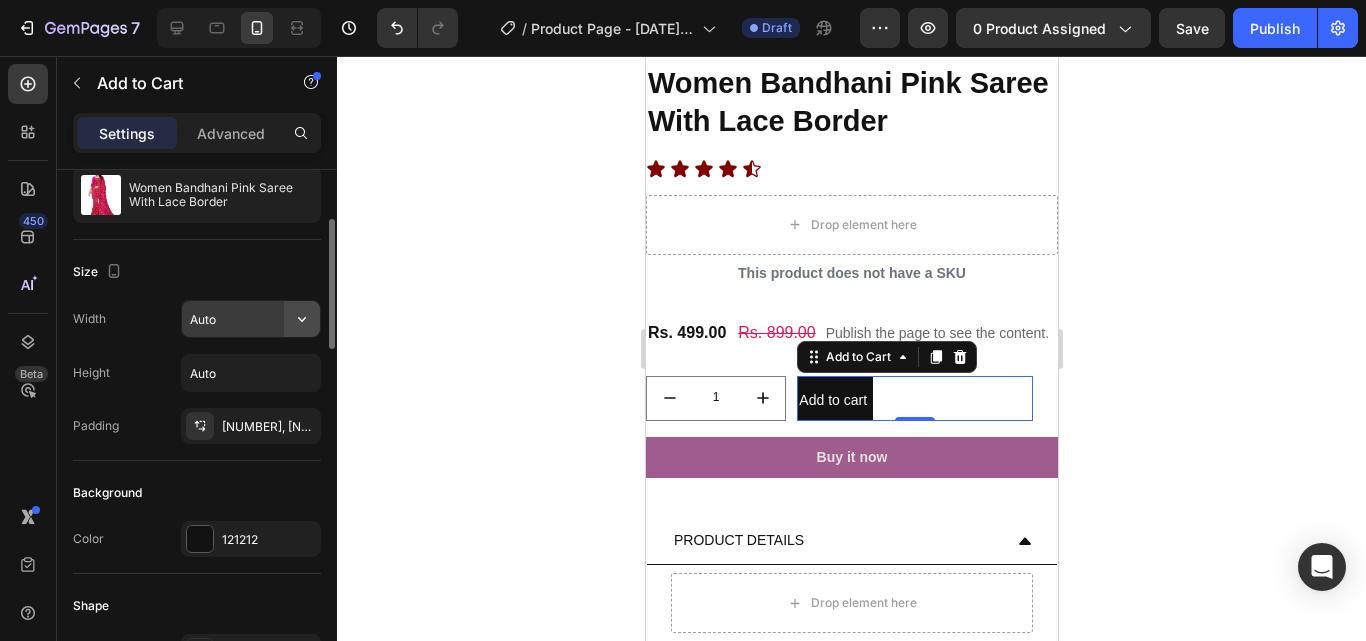 click 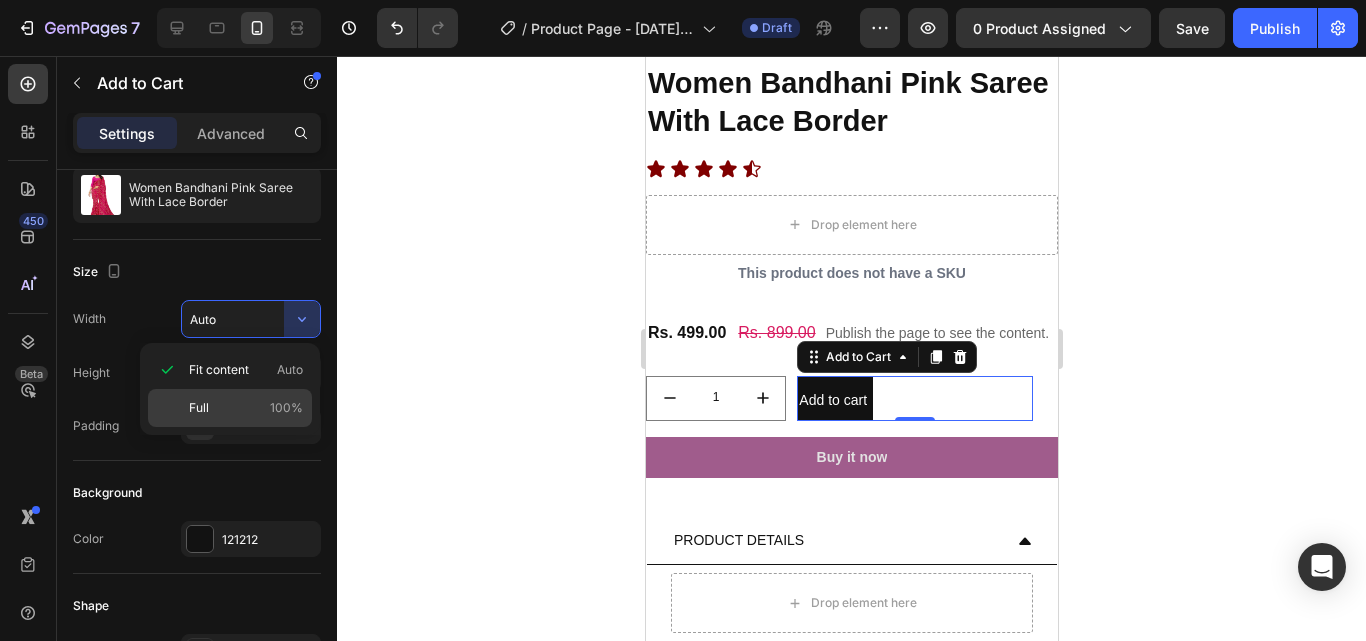 click on "Full 100%" at bounding box center [246, 408] 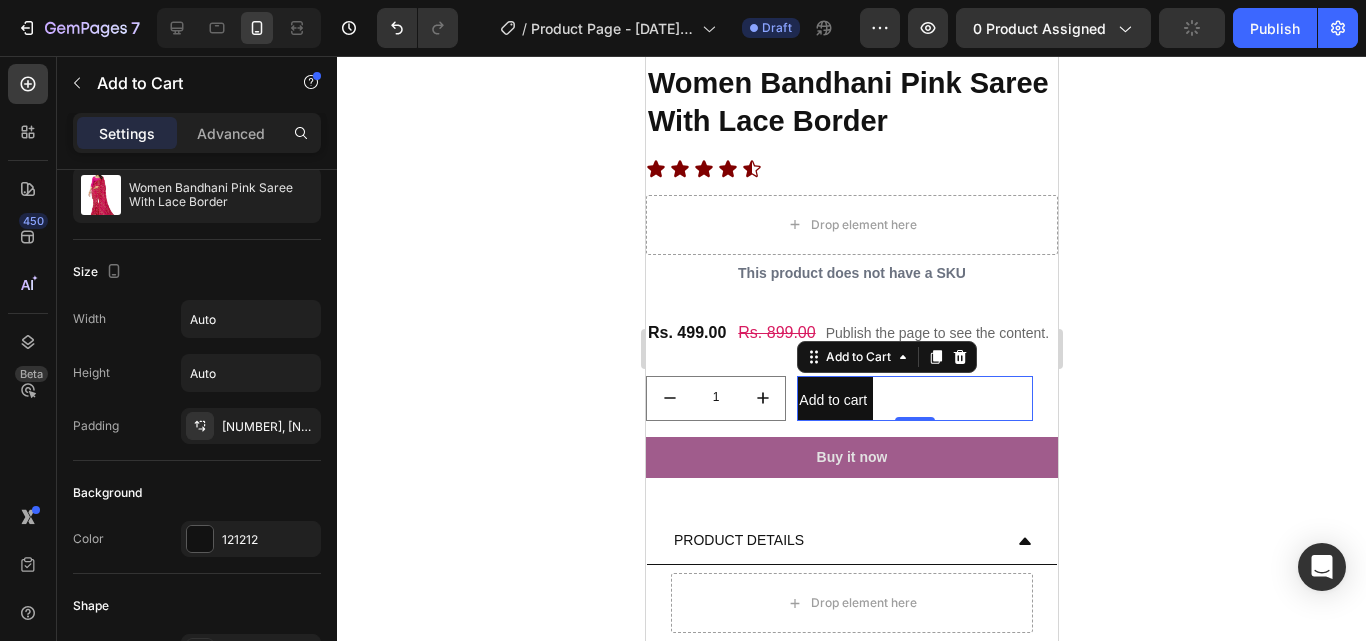 type on "100%" 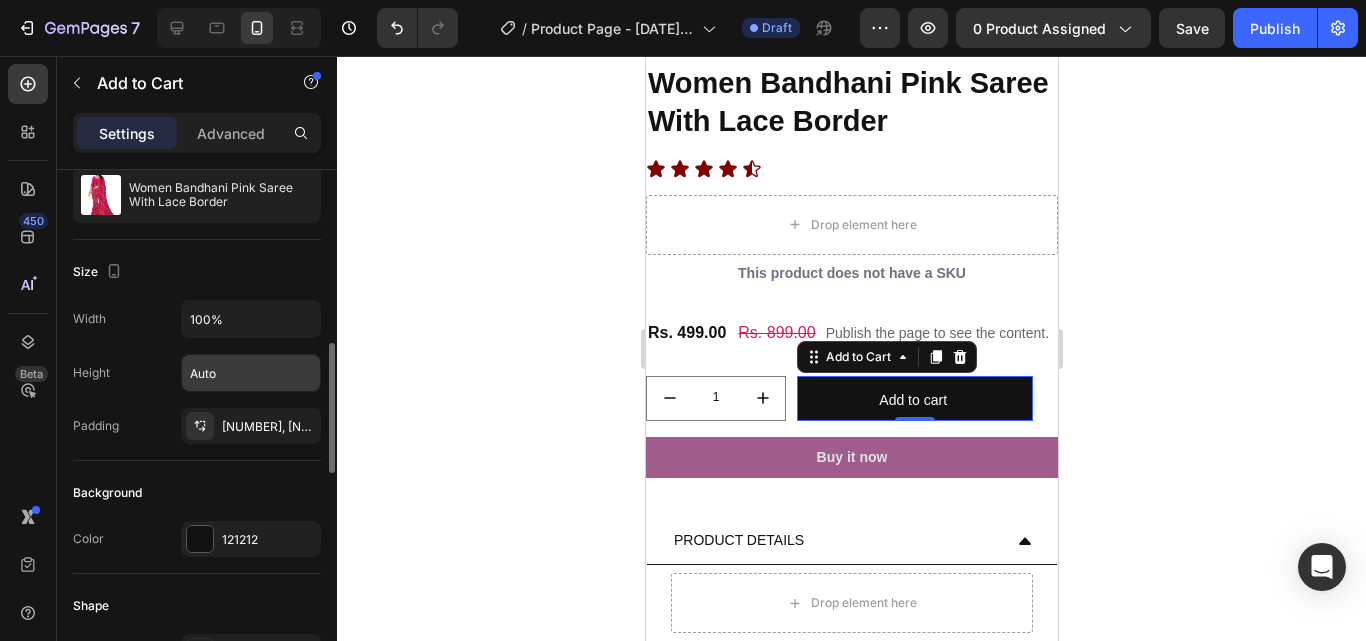 scroll, scrollTop: 300, scrollLeft: 0, axis: vertical 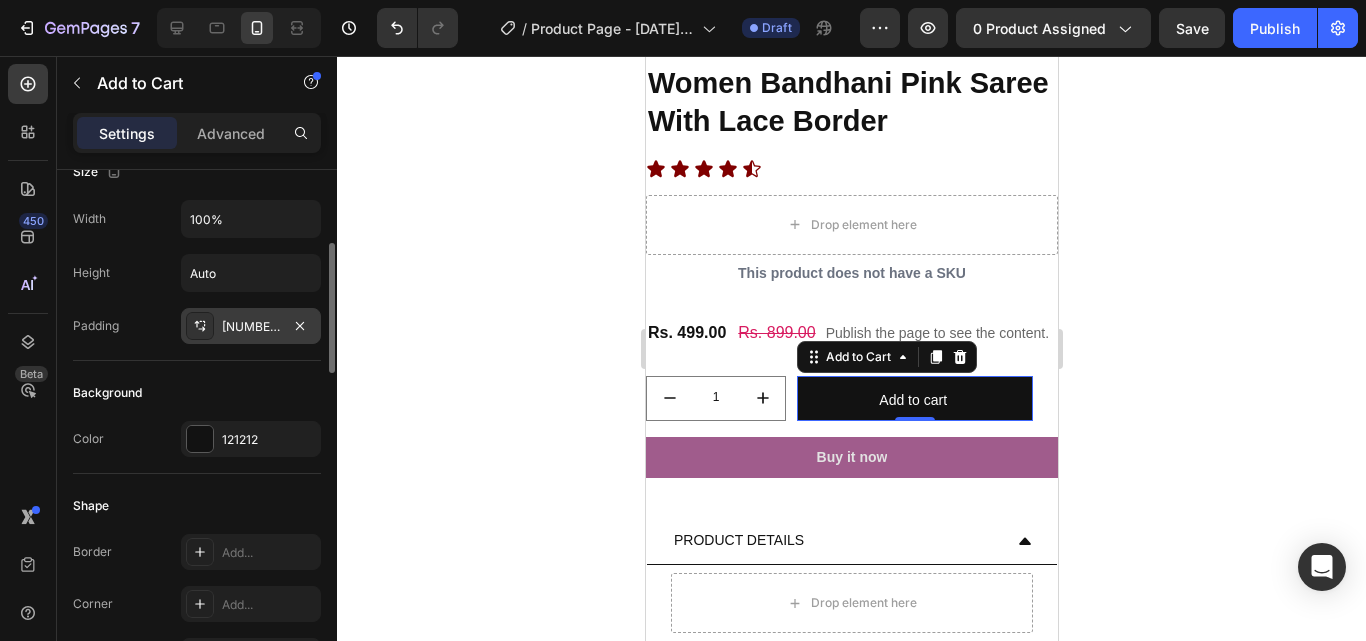 click on "[NUMBER], [NUMBER], [NUMBER], [NUMBER]" at bounding box center [251, 326] 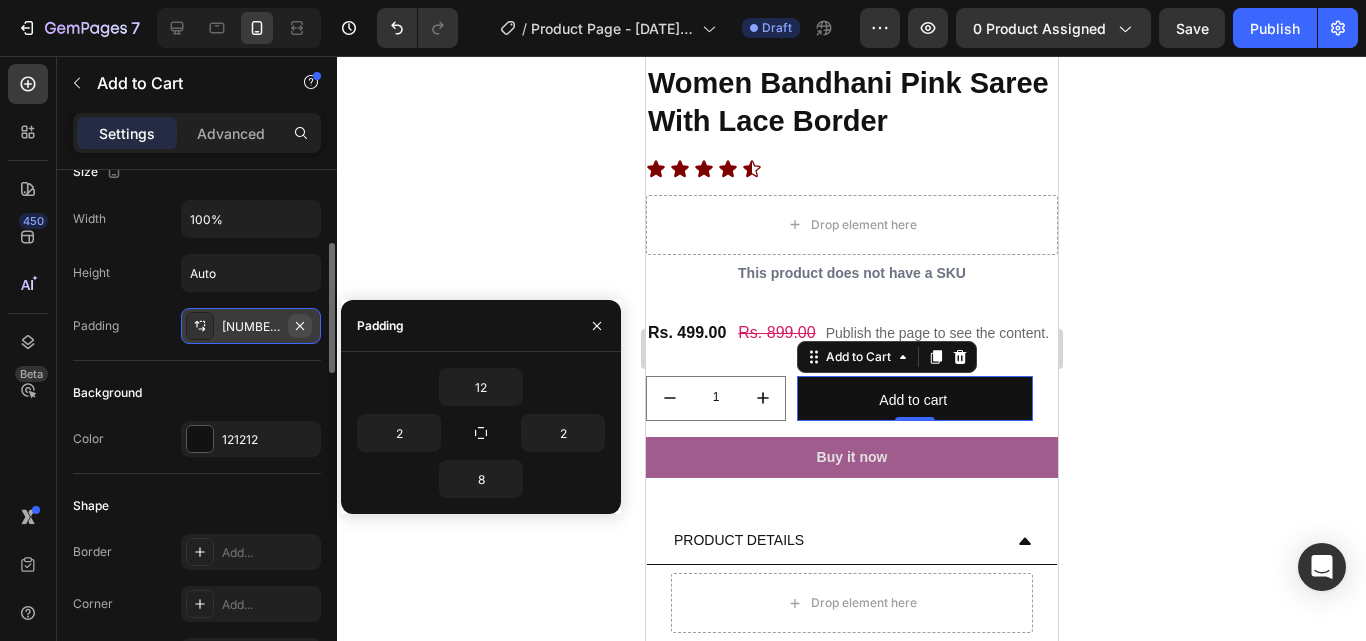 click 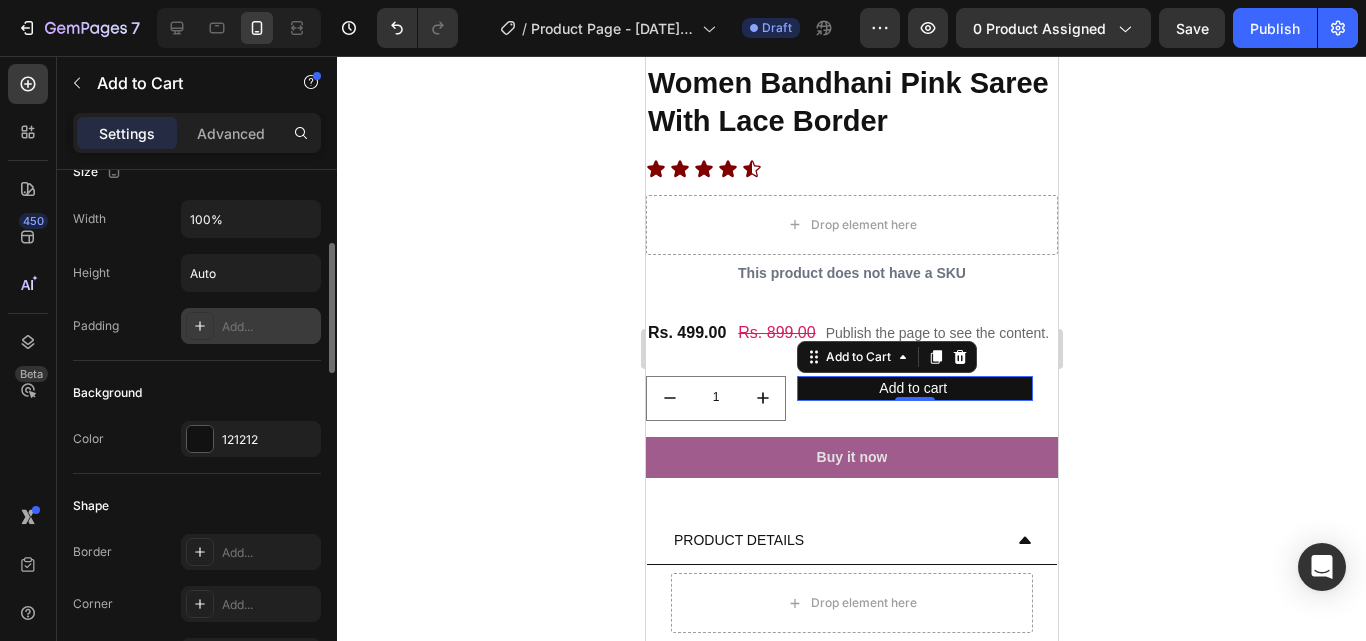 click 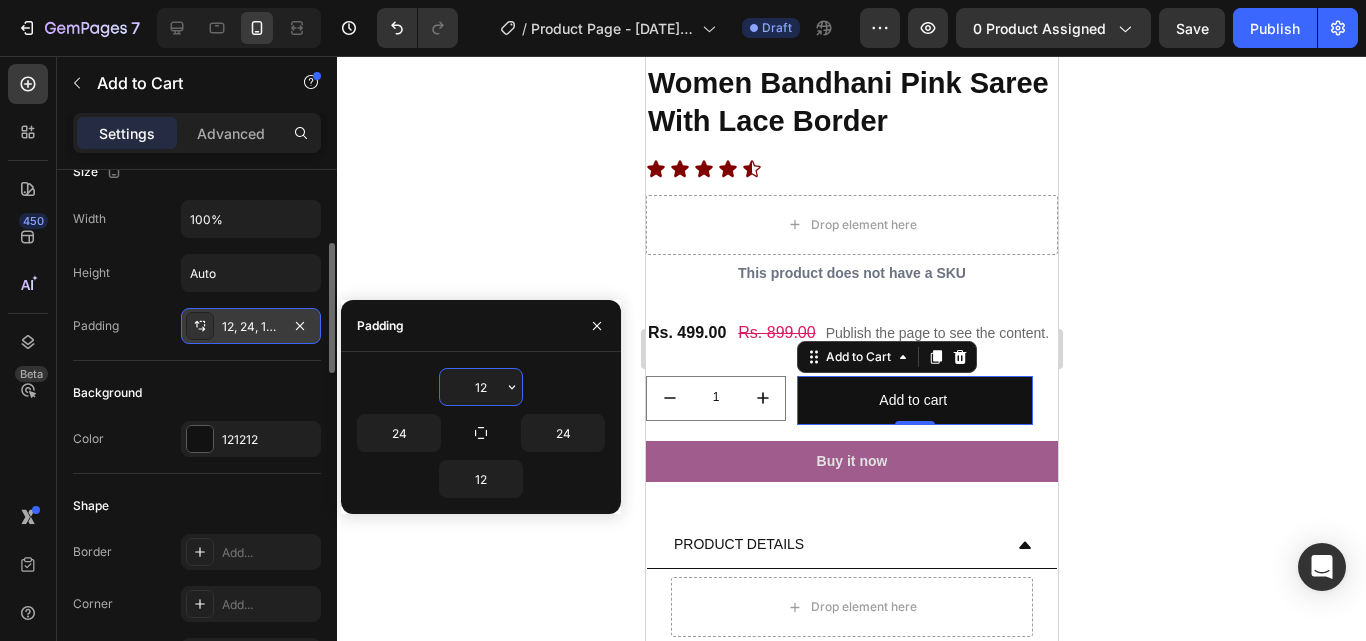 click on "Background" at bounding box center [197, 393] 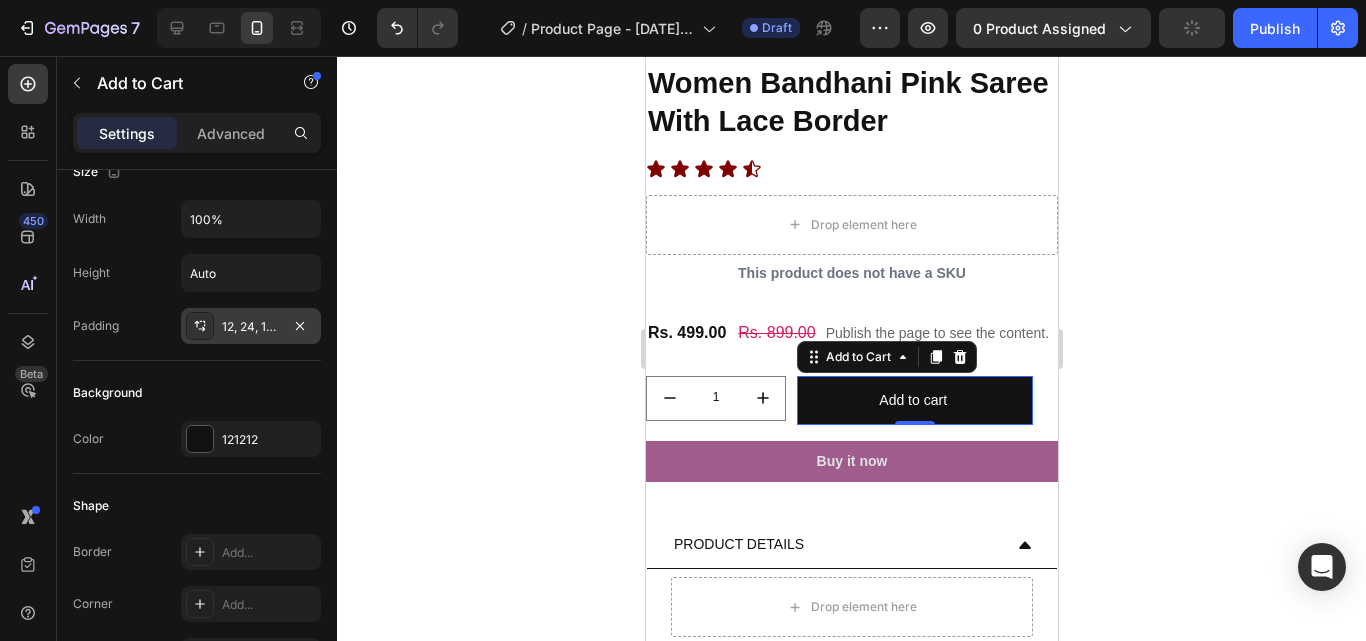 click 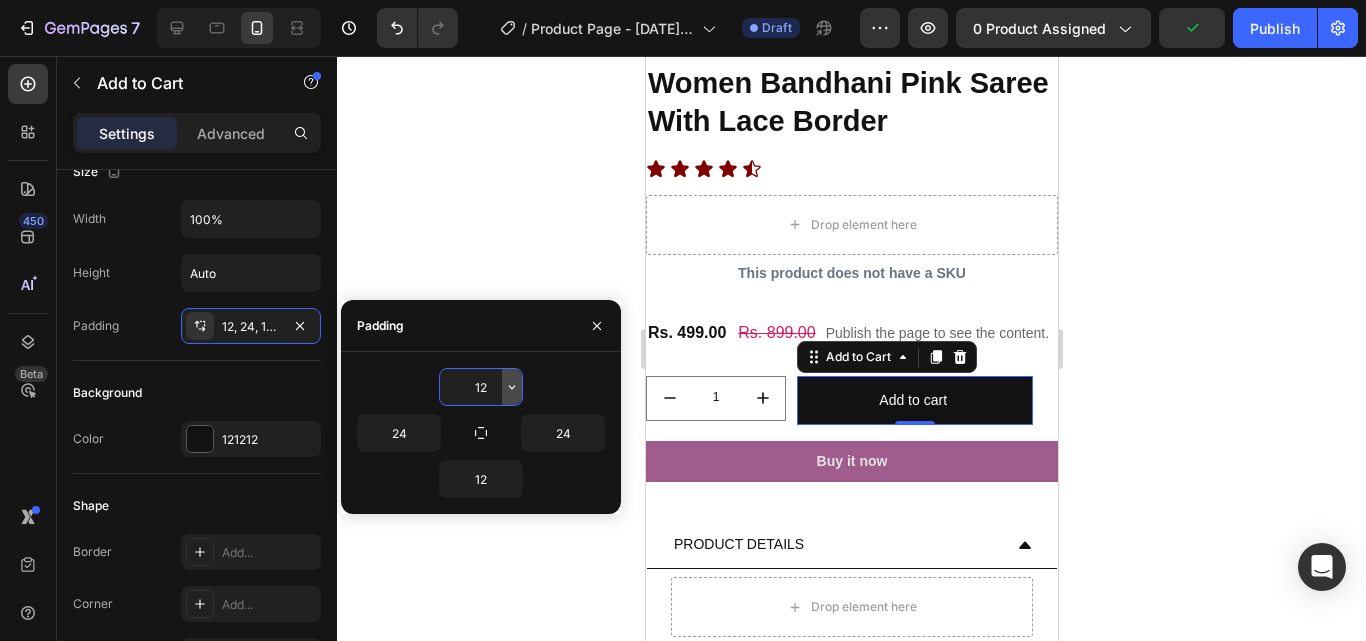 click 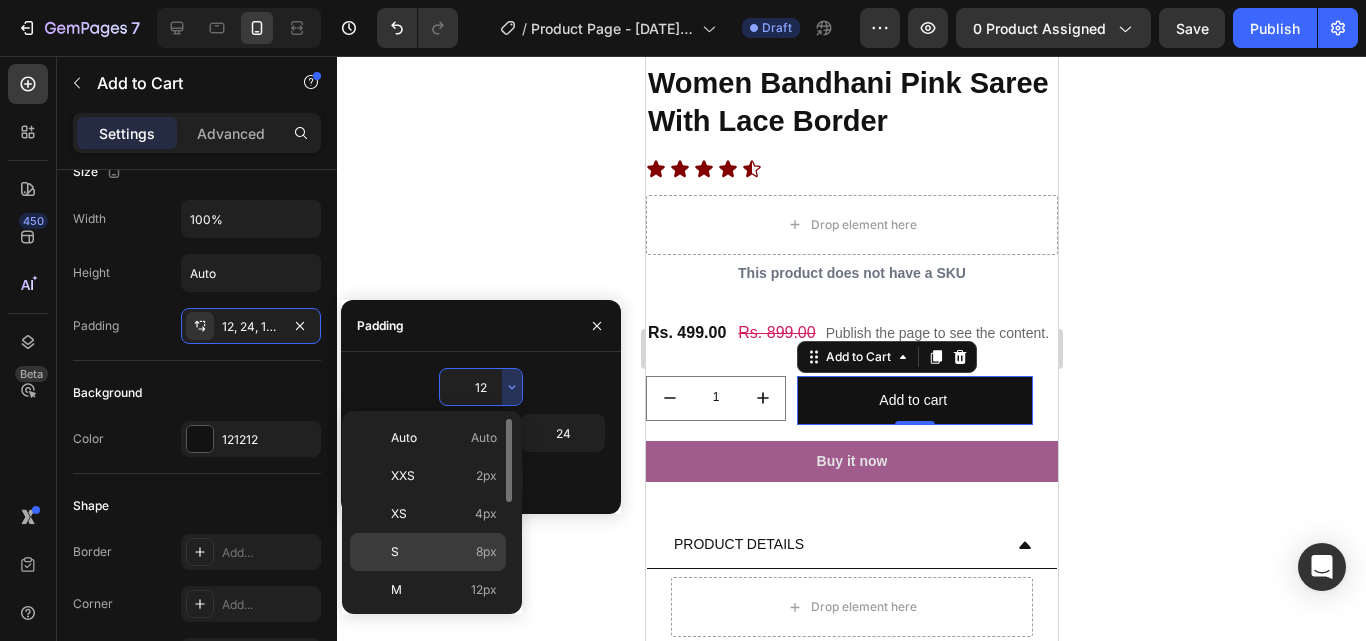 click on "S 8px" 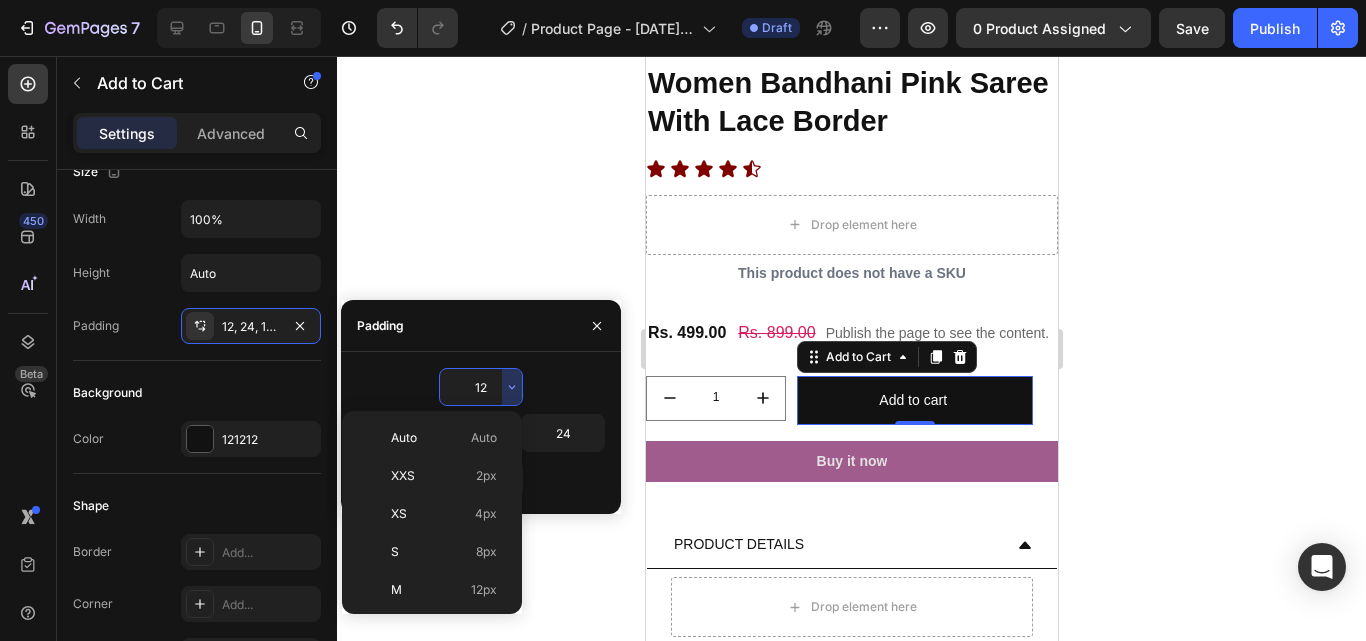 type on "8" 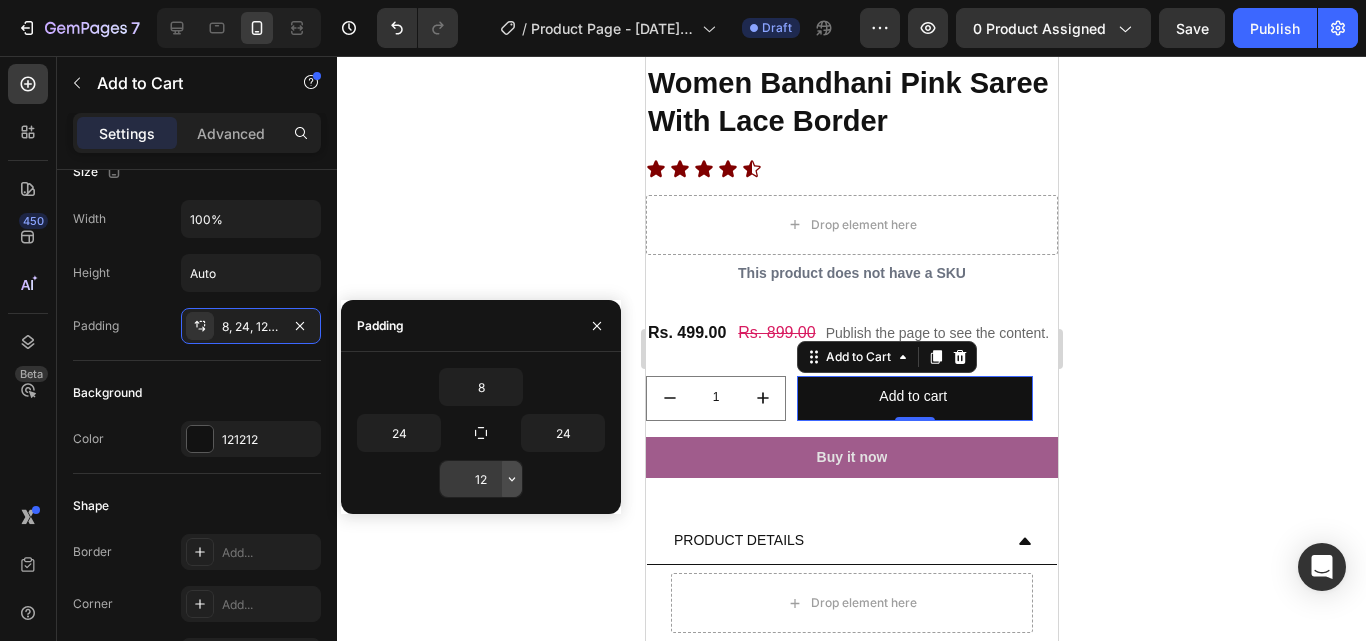 click 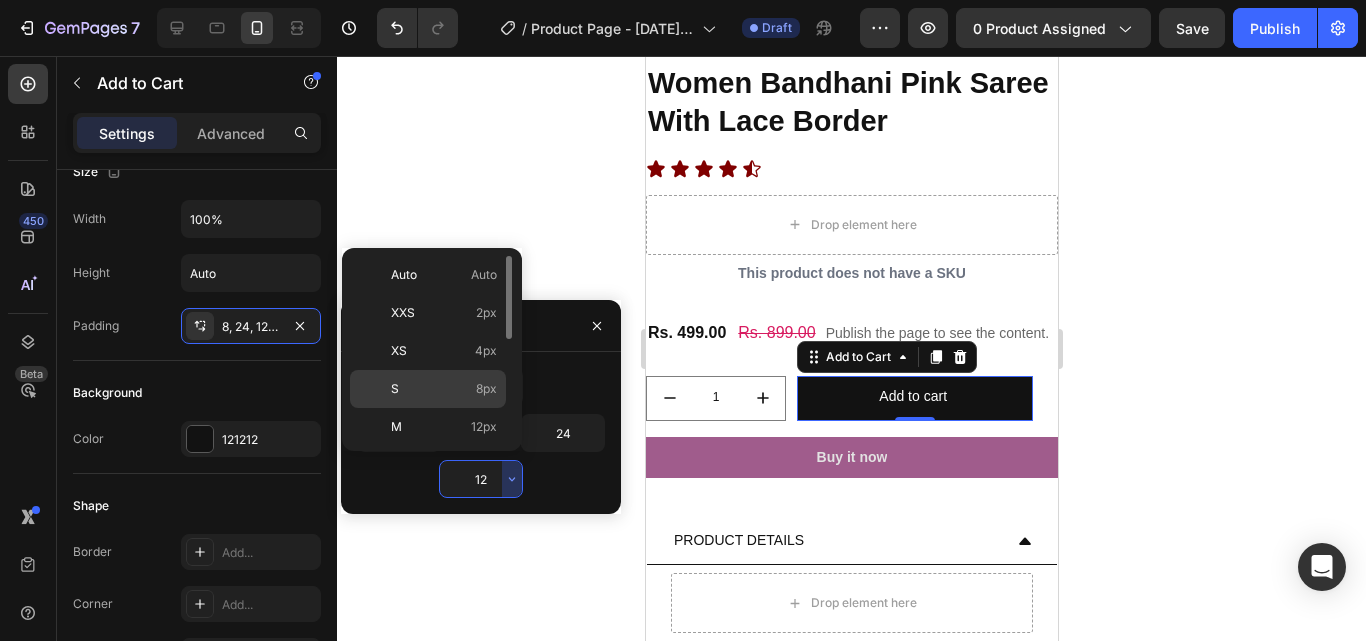 click on "S 8px" 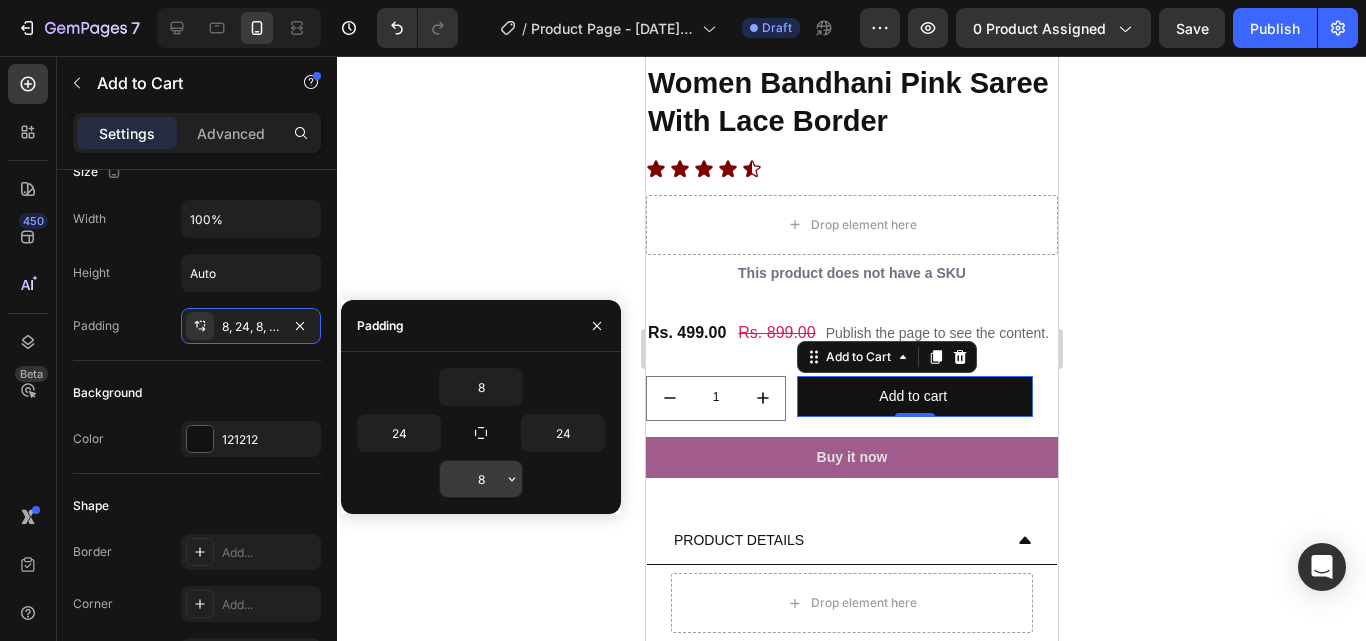 click 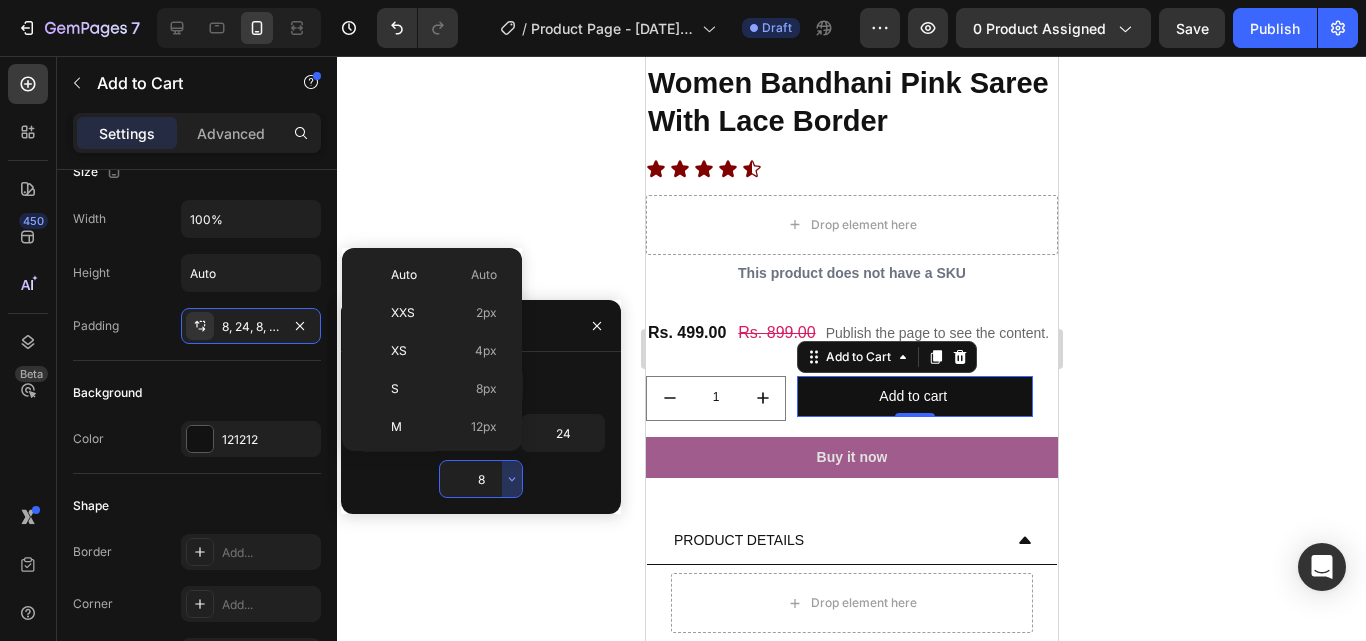 click on "8" at bounding box center (481, 479) 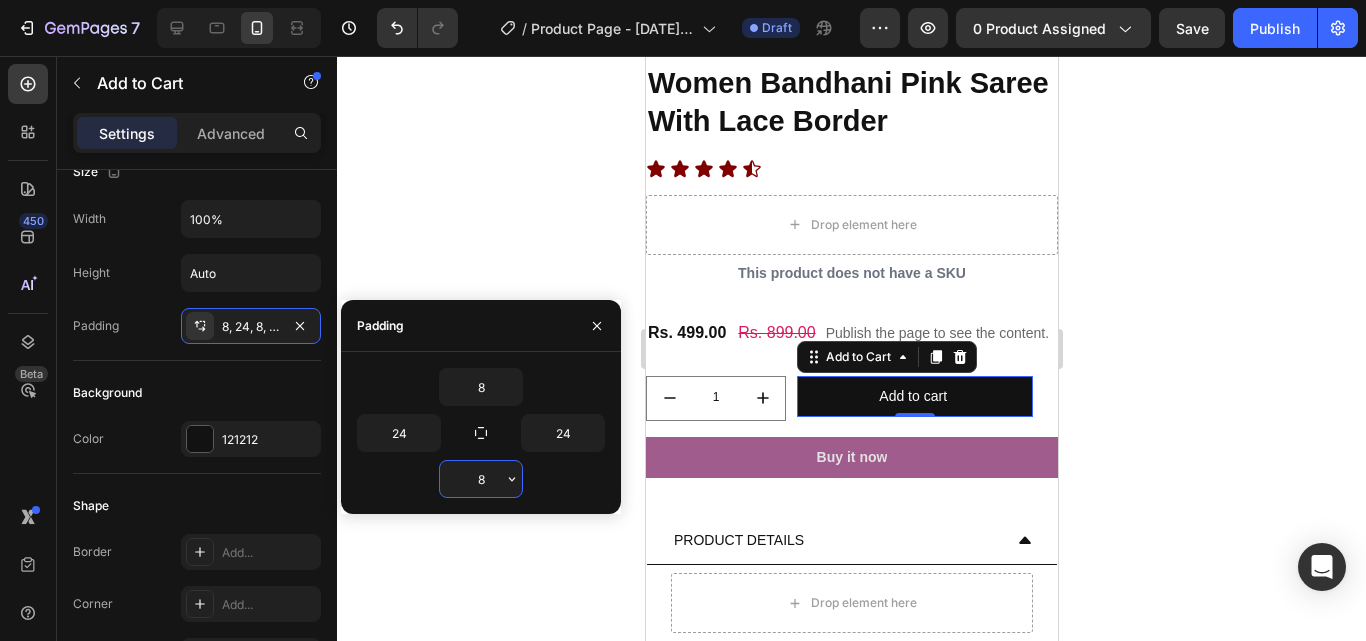 type on "9" 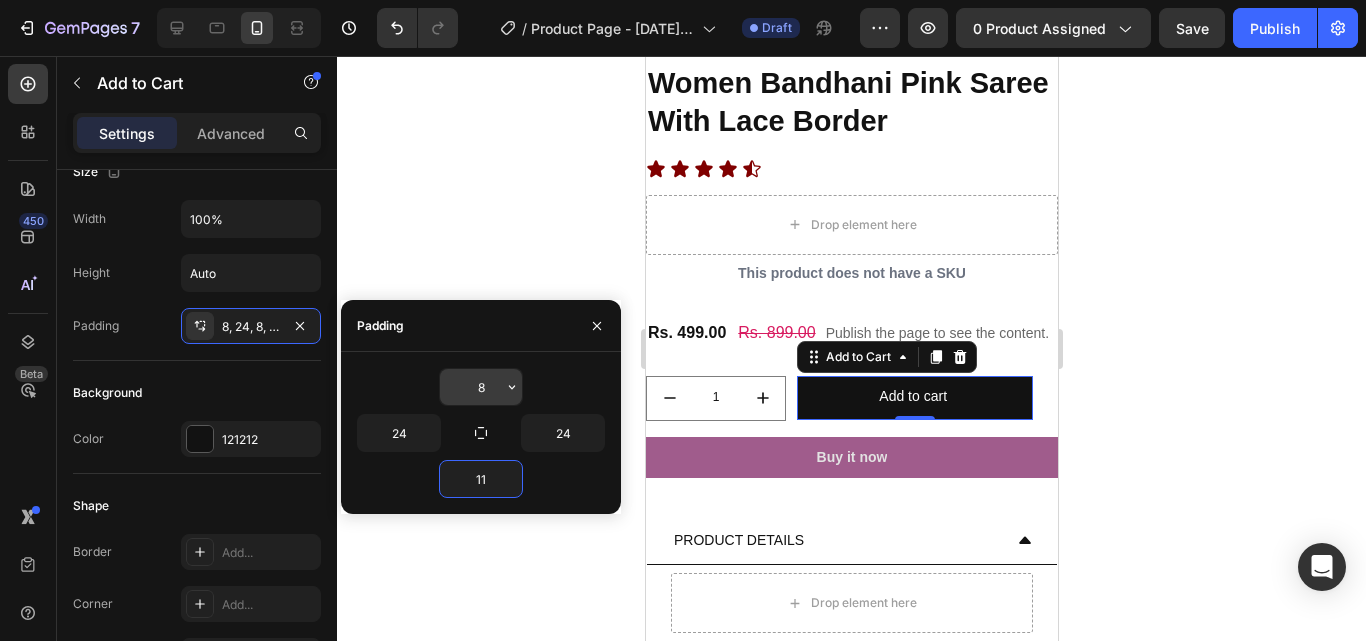 type on "11" 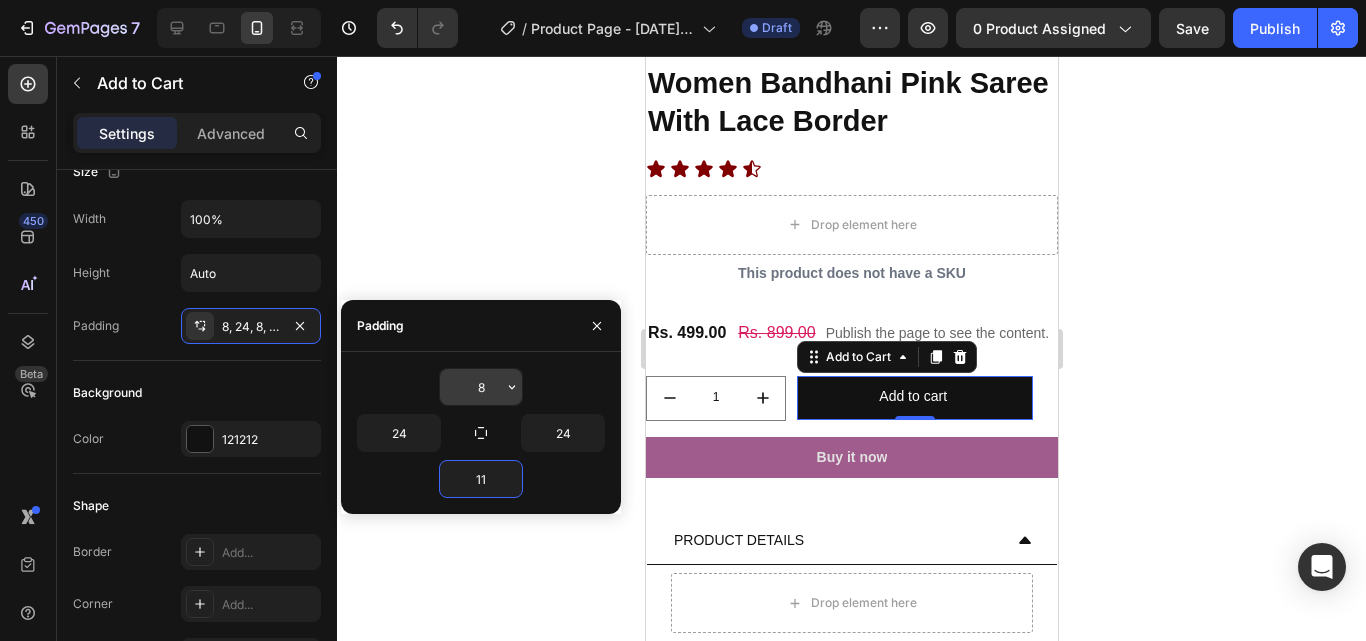 click on "8" at bounding box center [481, 387] 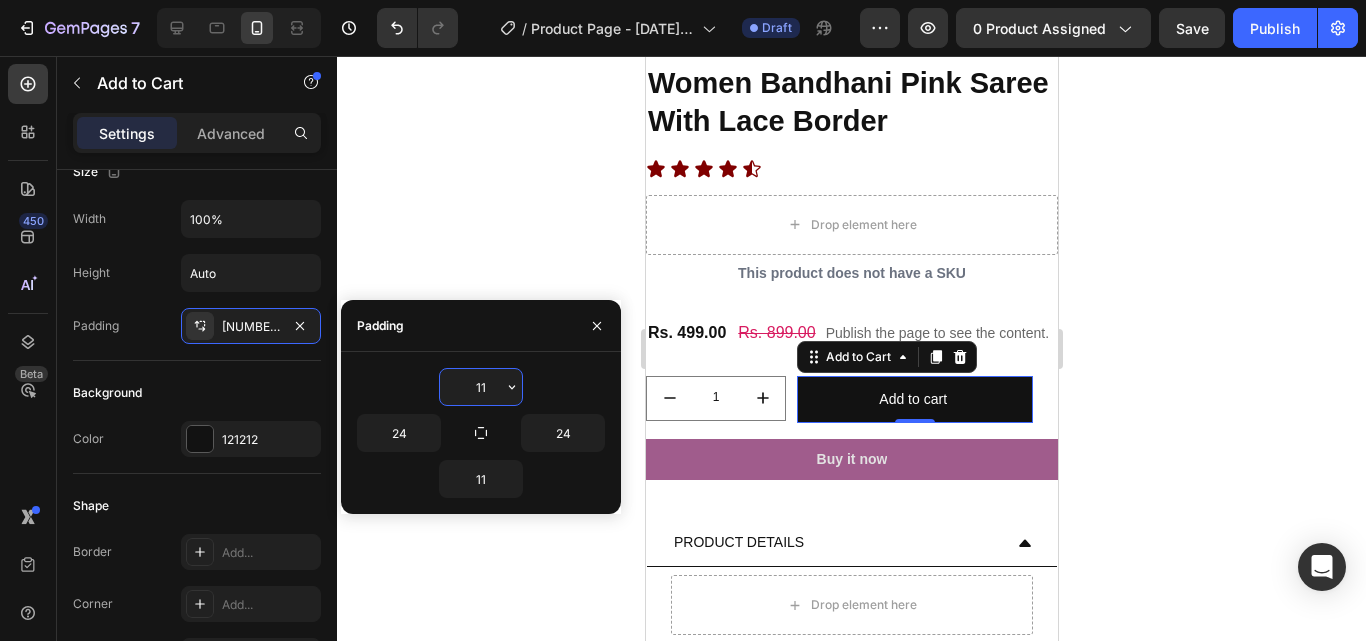 type on "1" 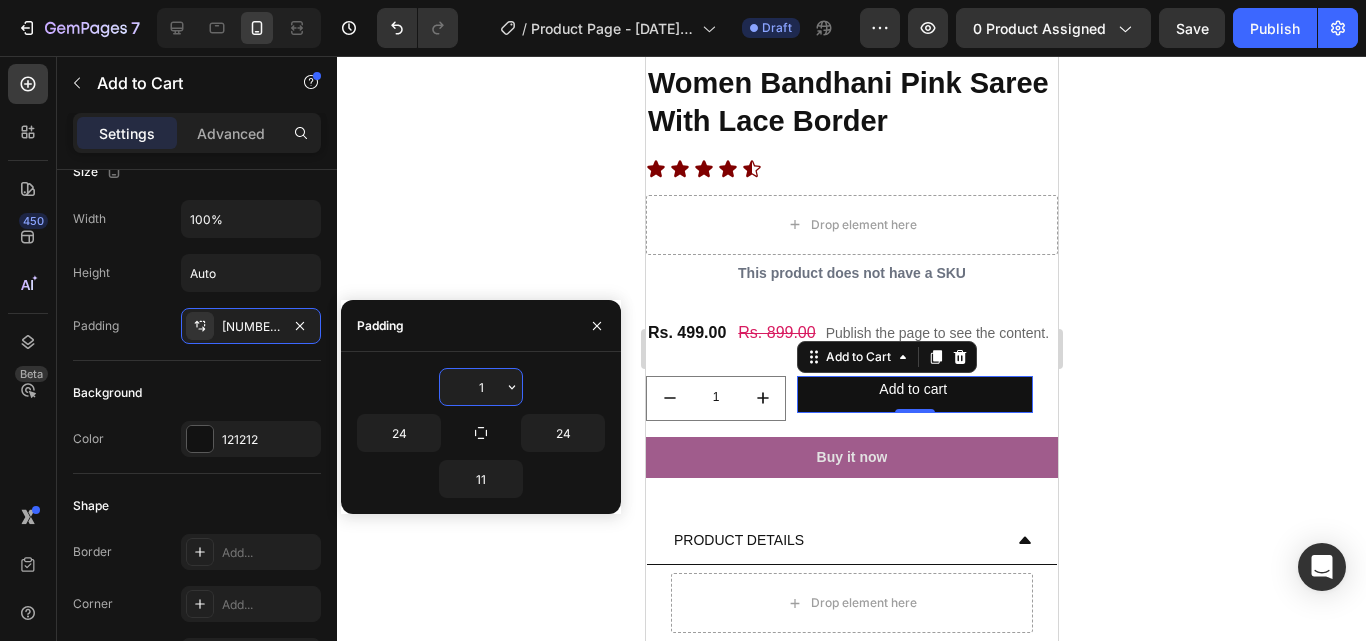 type on "11" 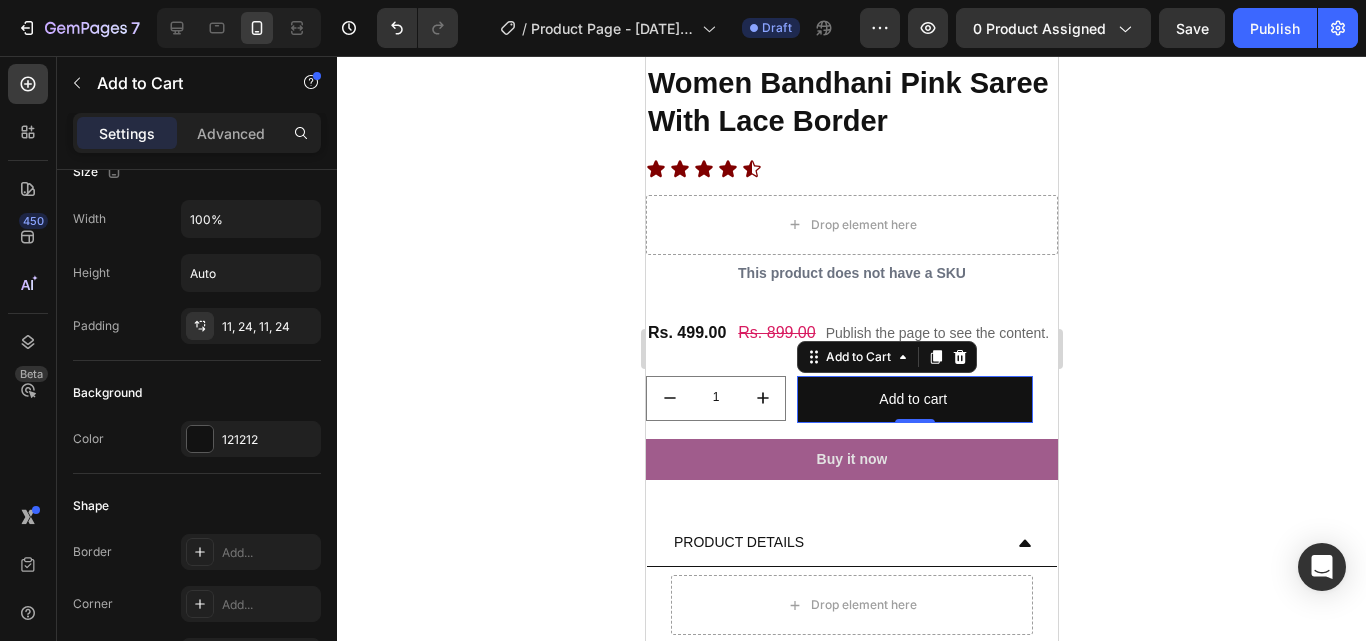 click 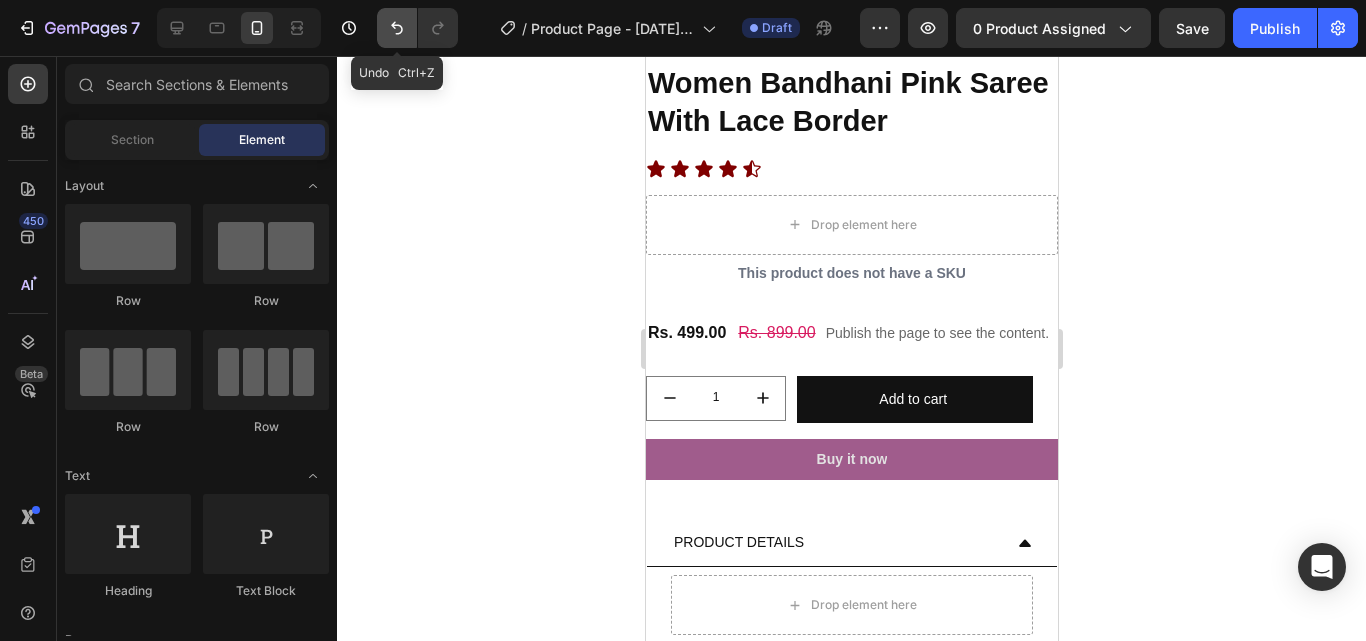 click 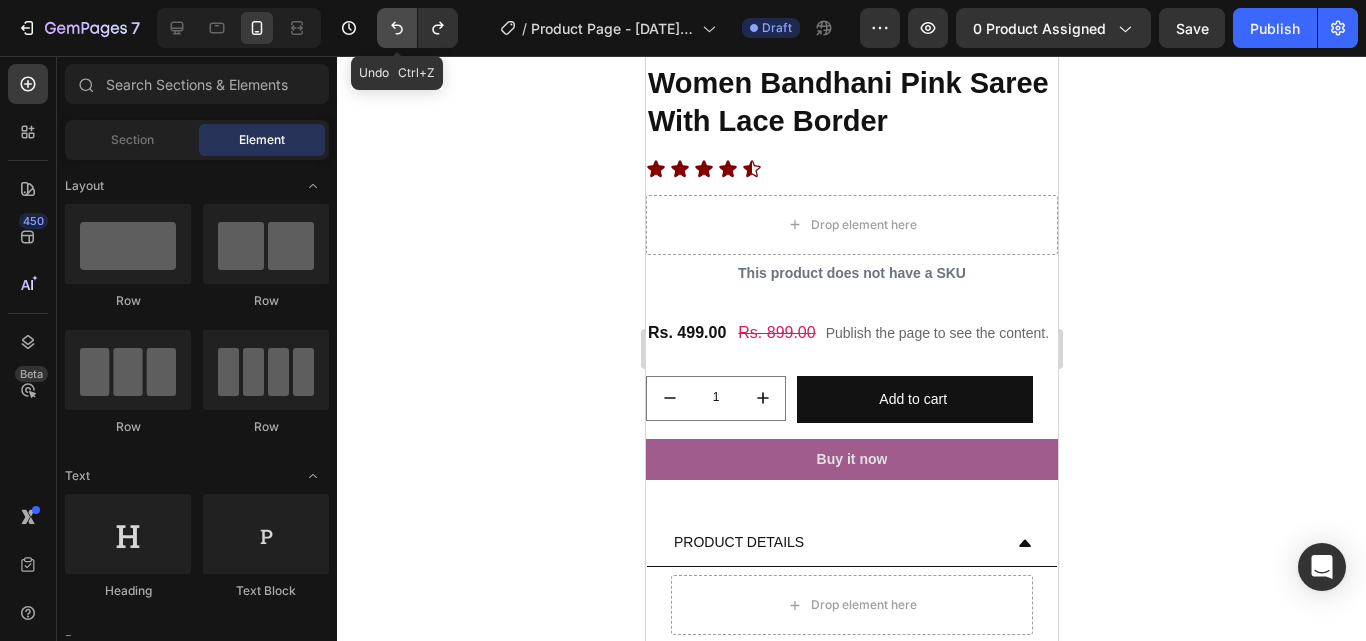 click 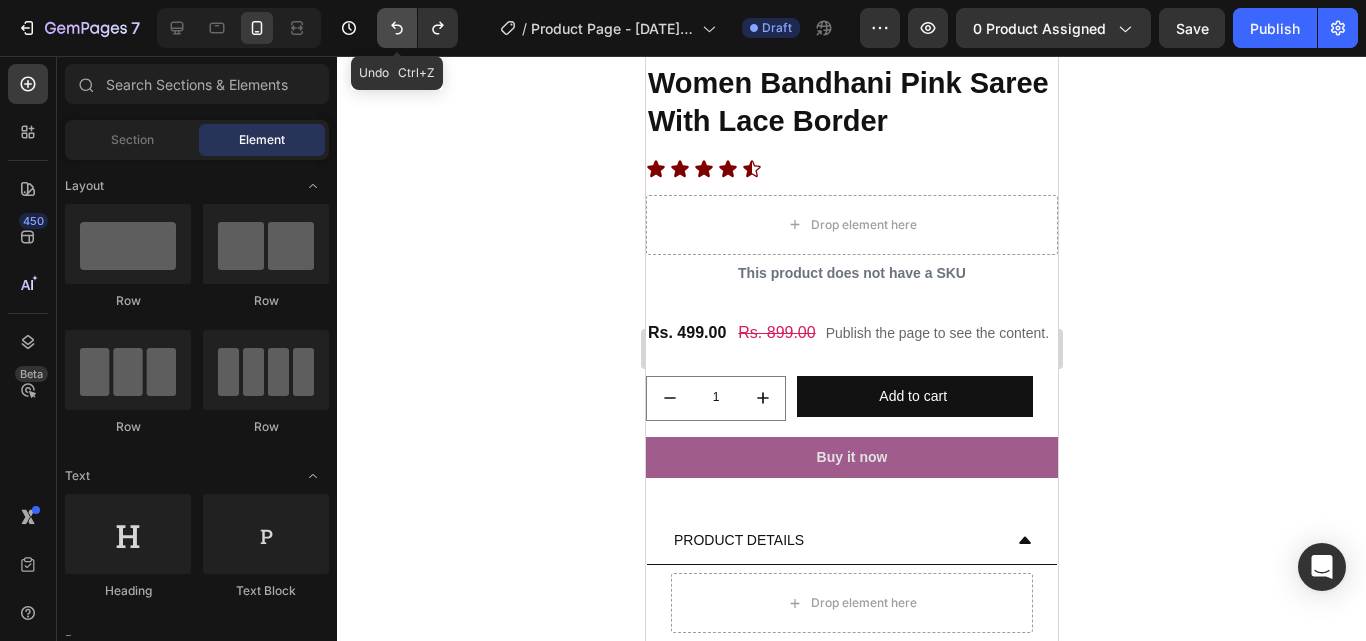 click 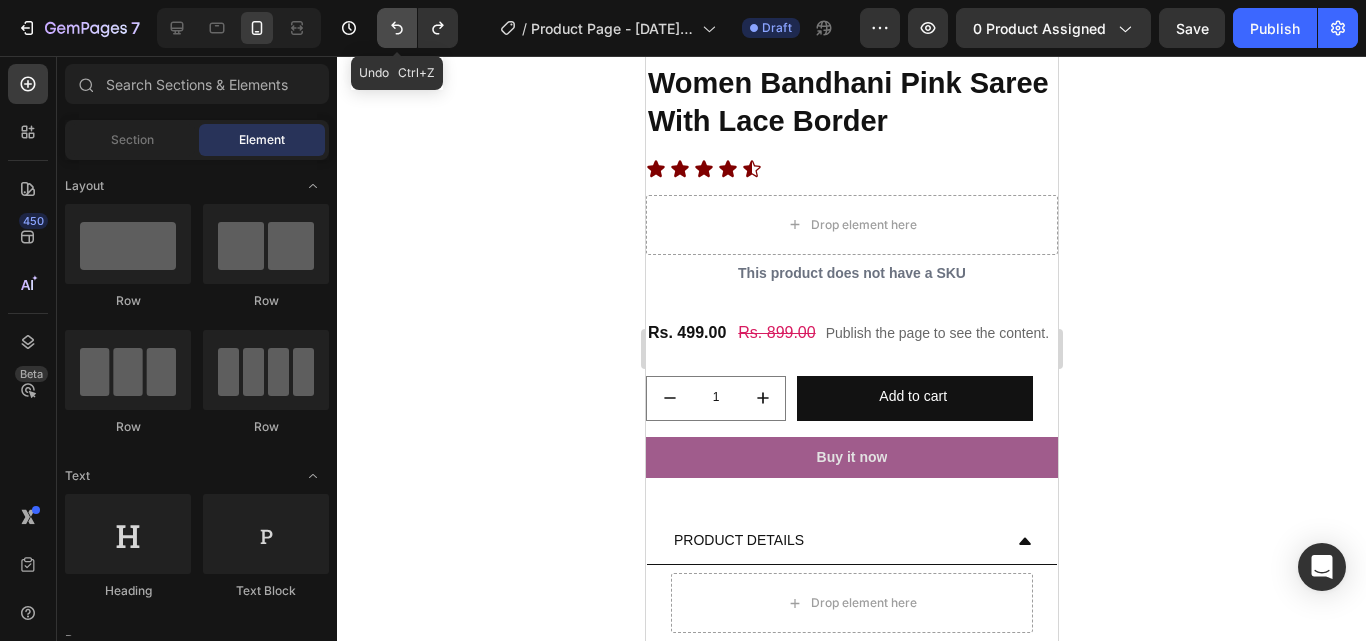 click 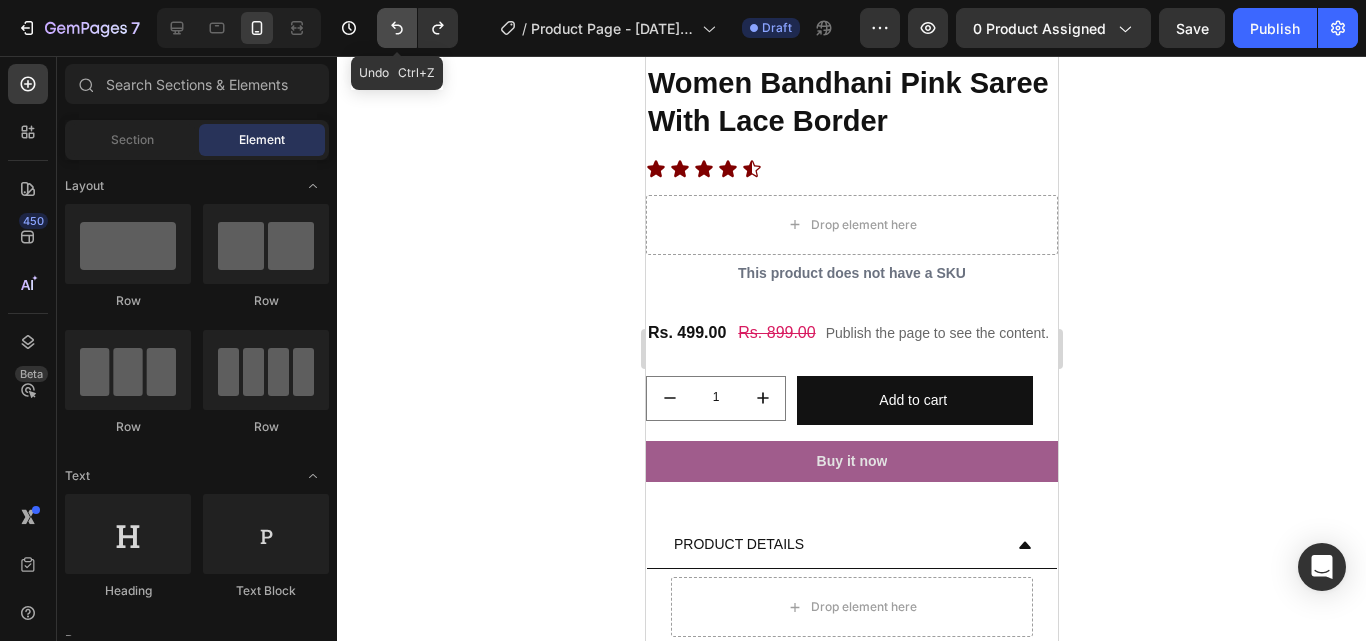 click 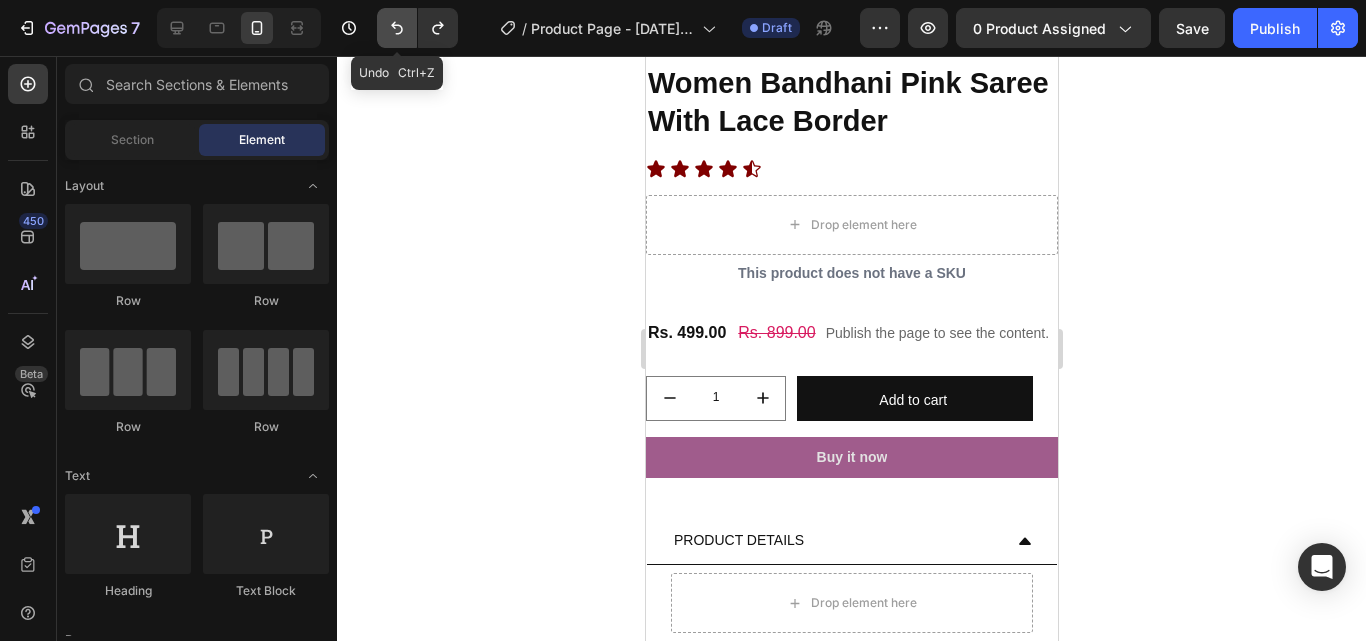 click 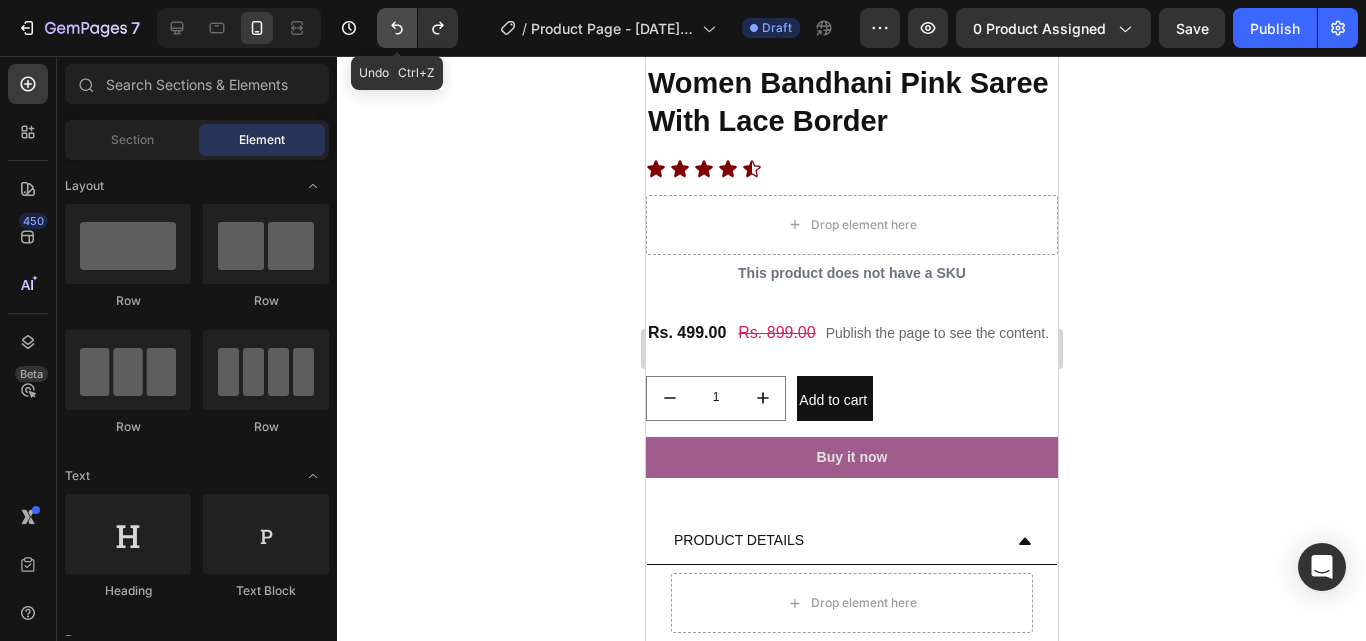 click 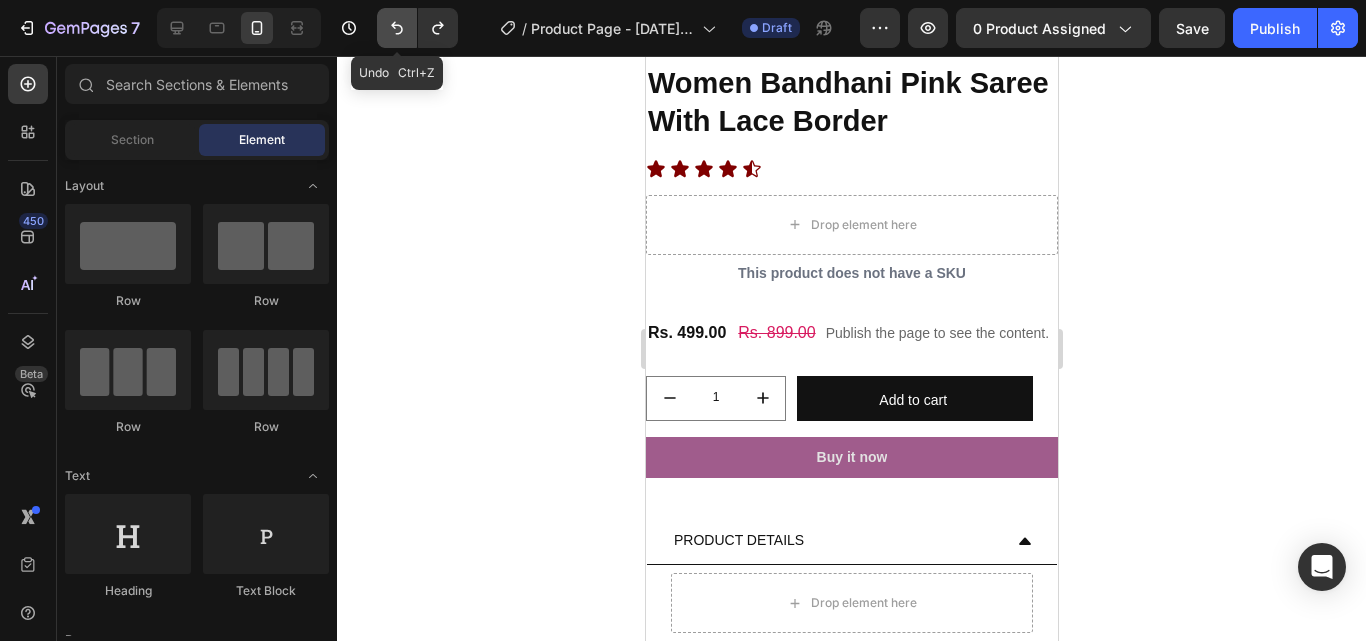 click 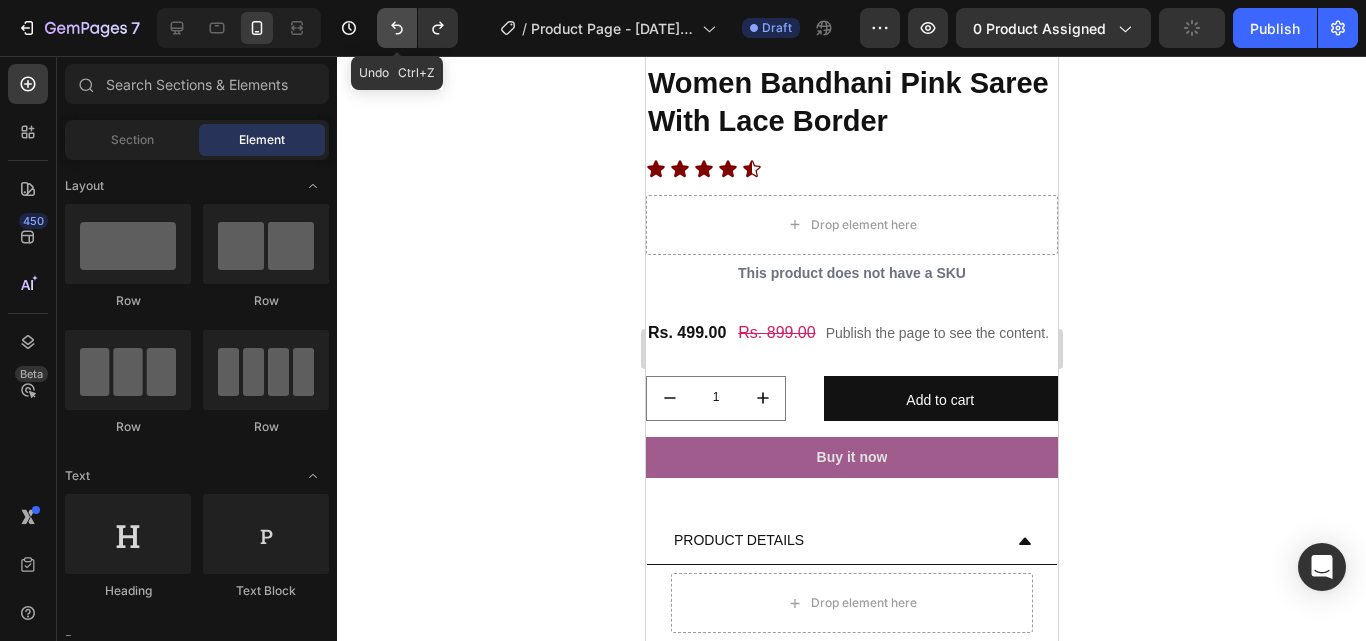 click 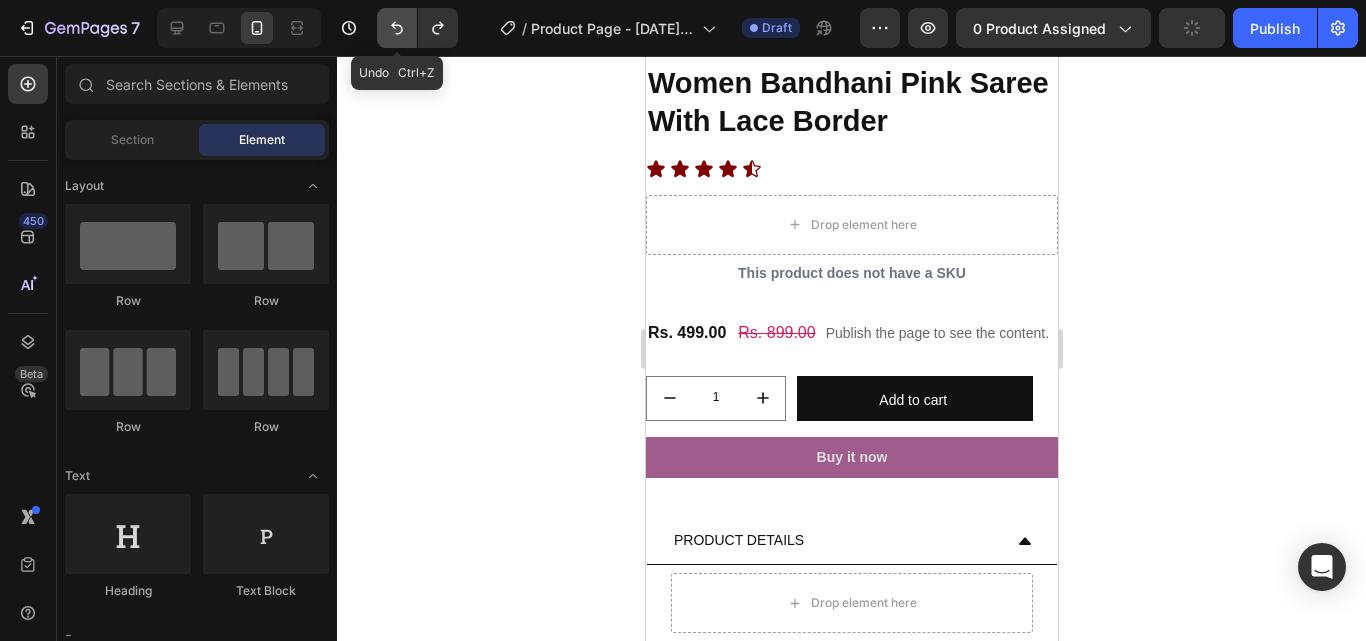 click 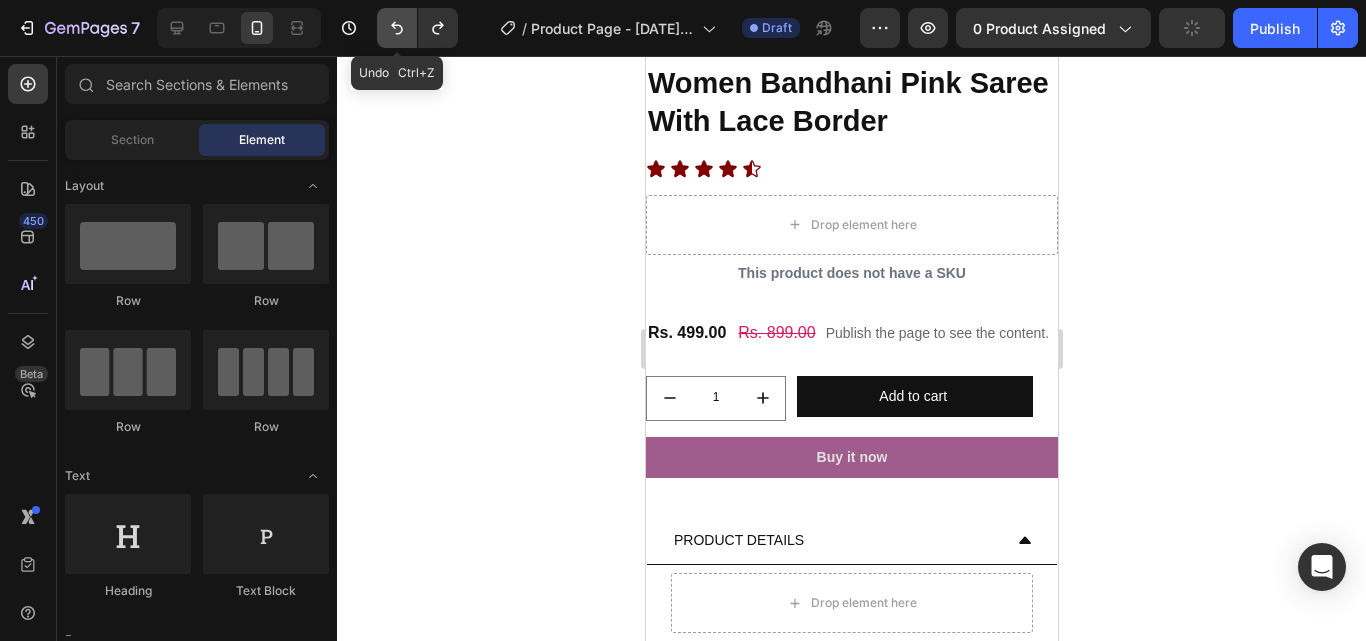click 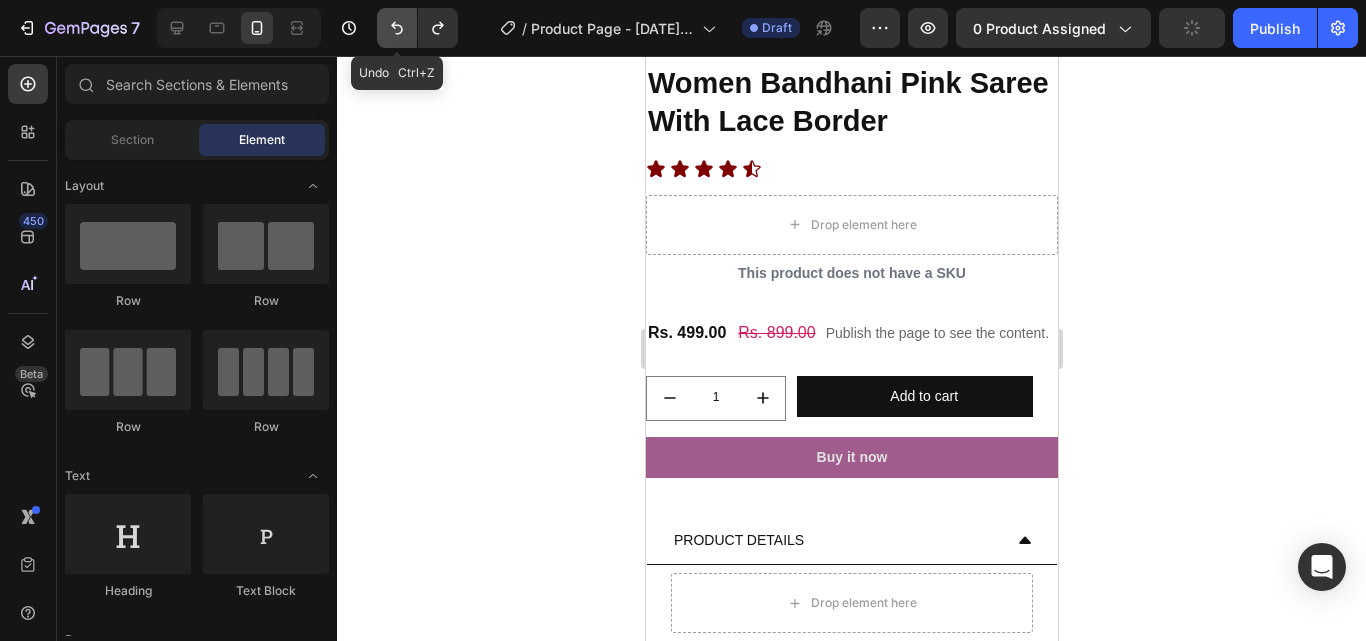 click 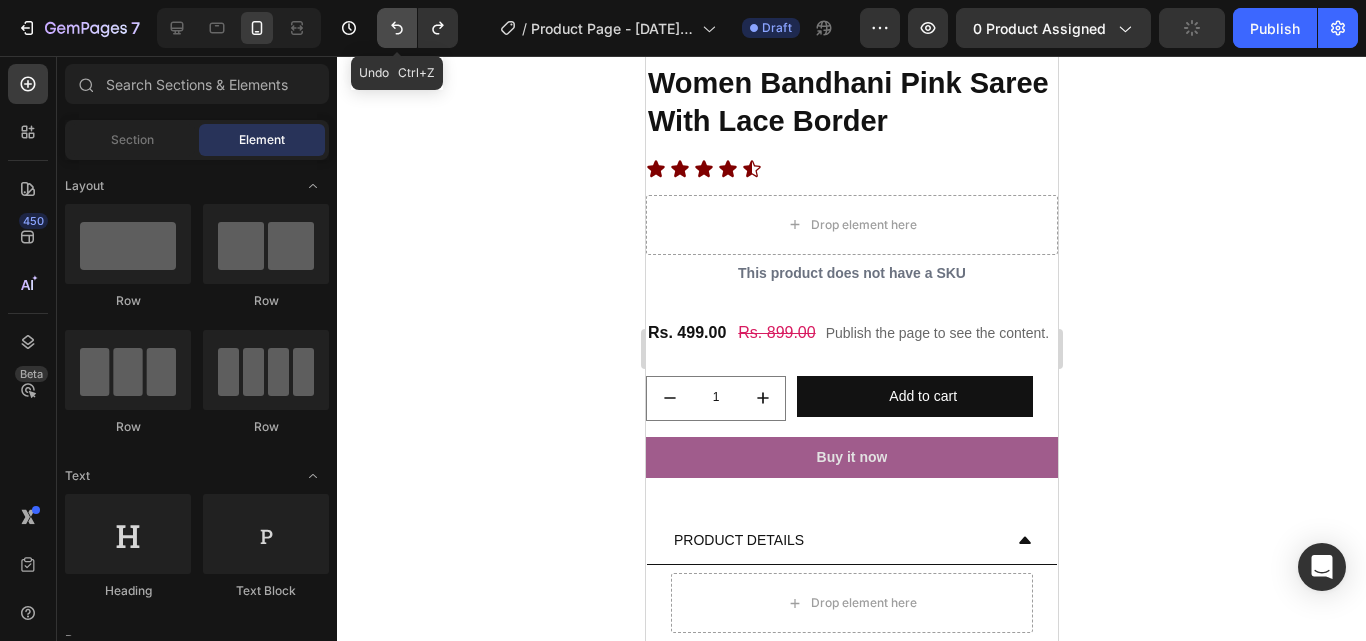 click 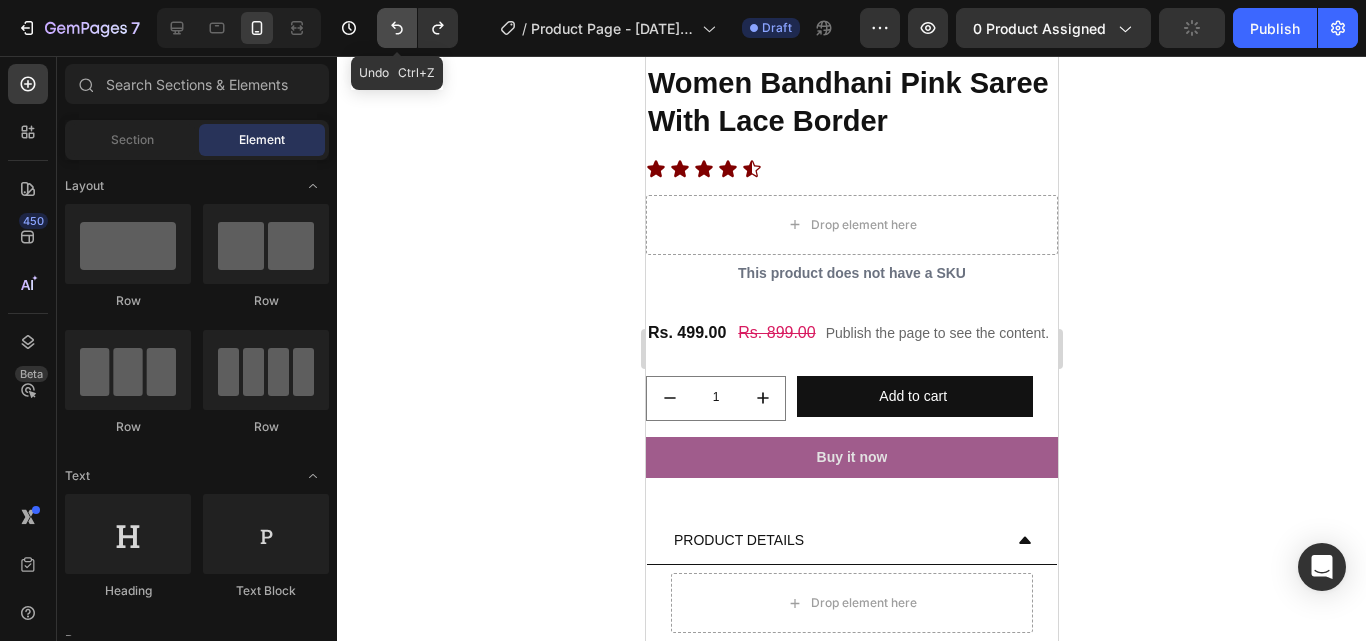 click 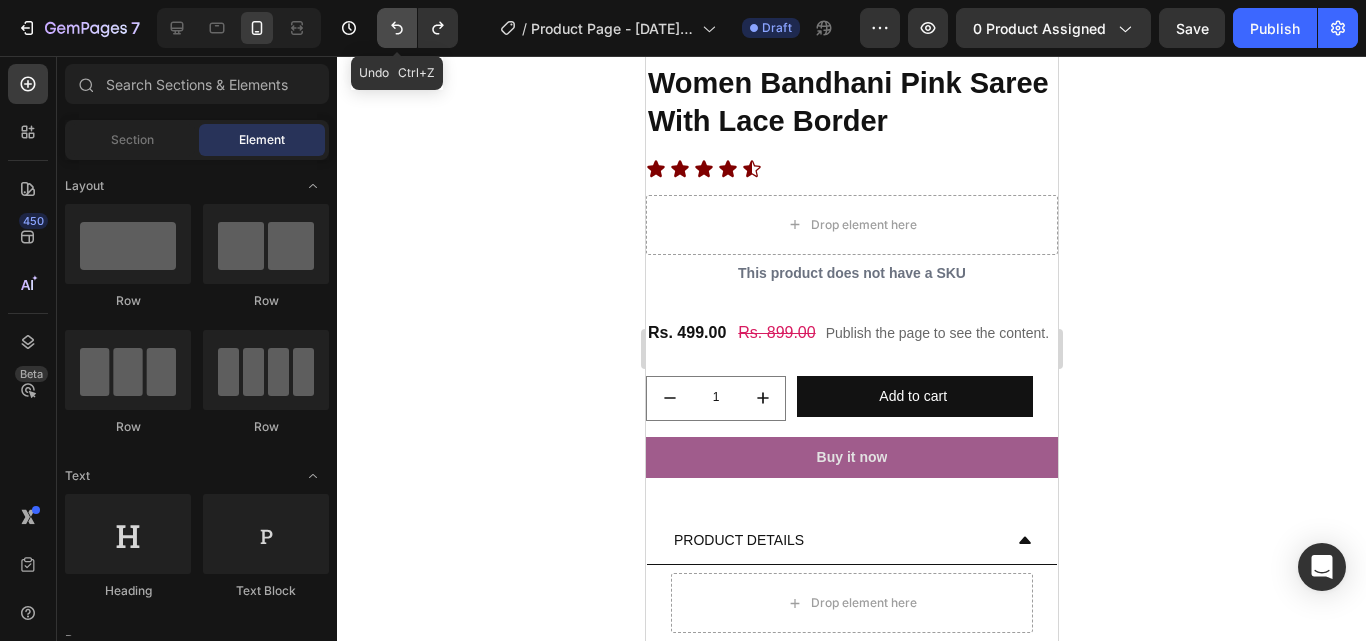 click 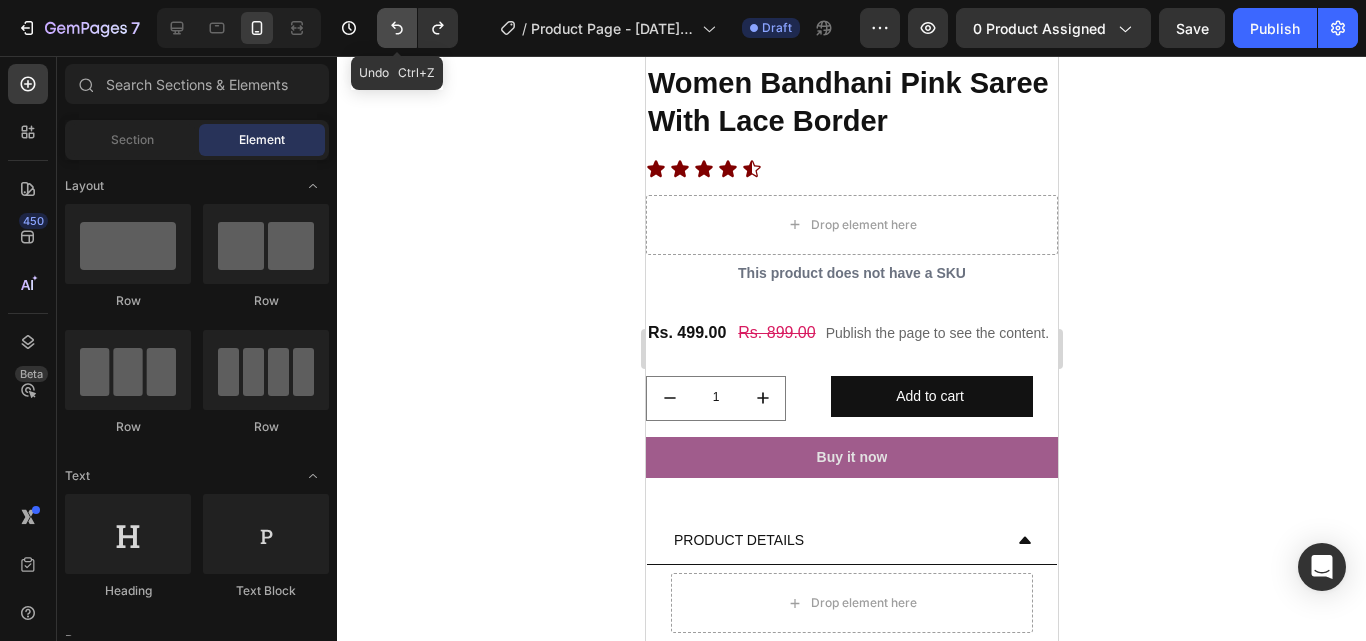 click 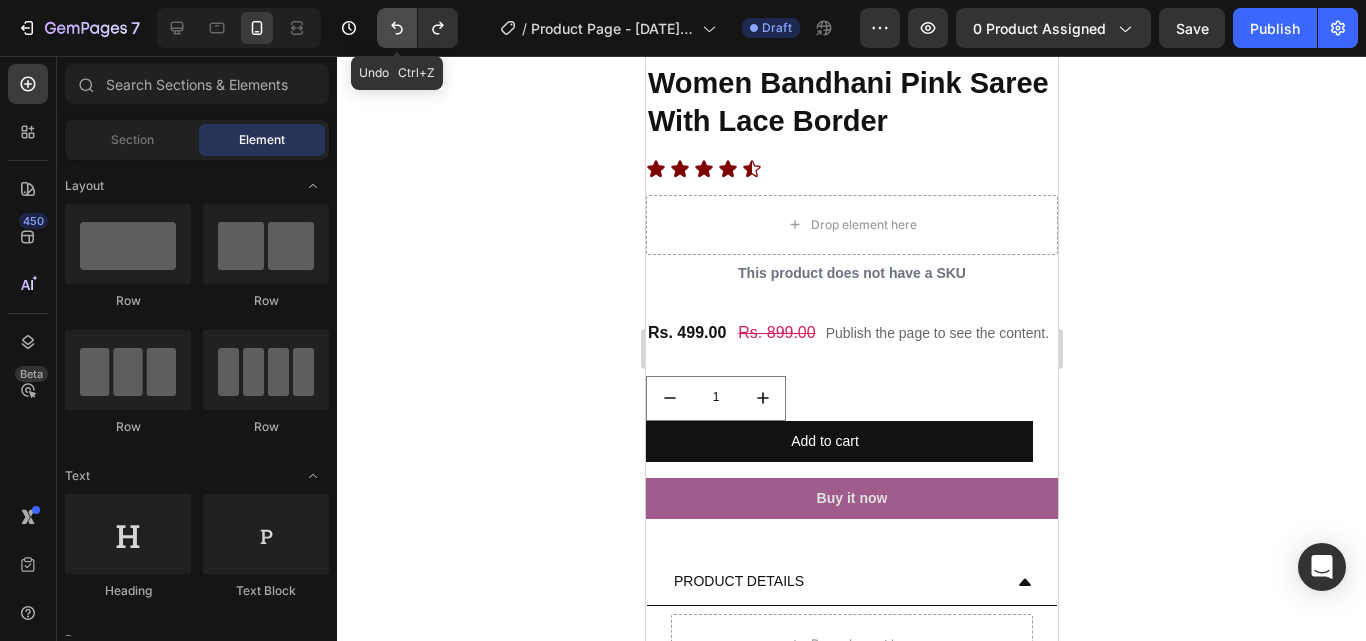 click 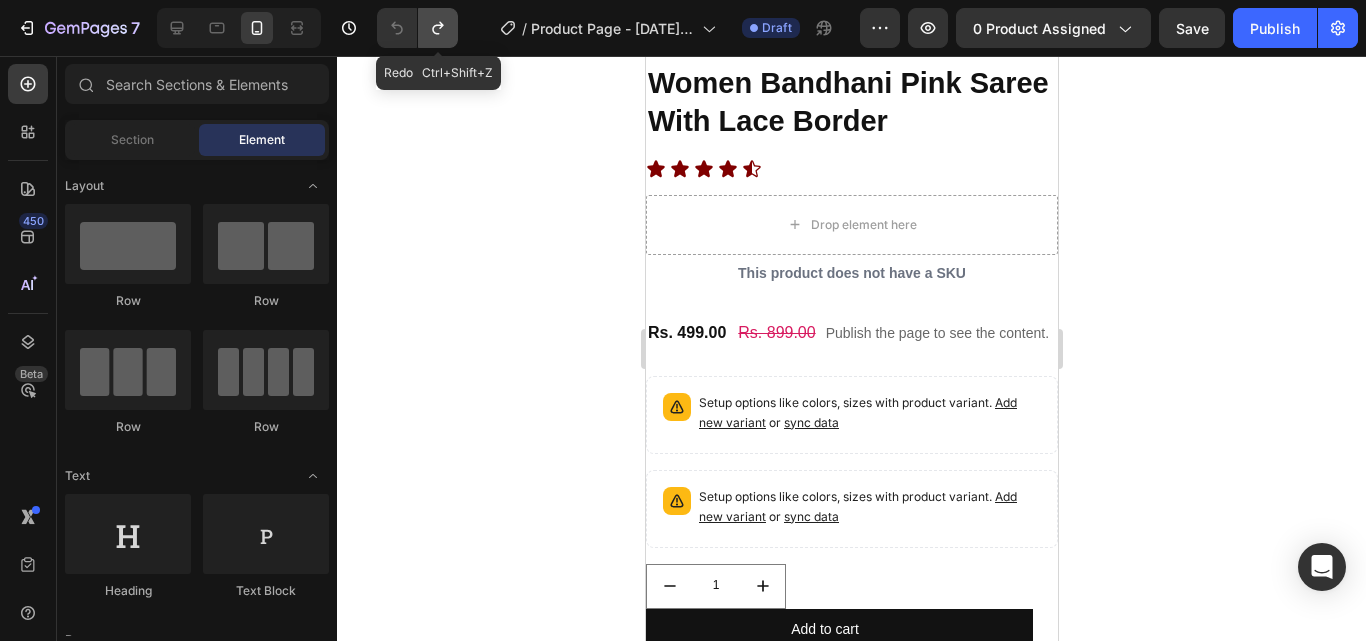 click 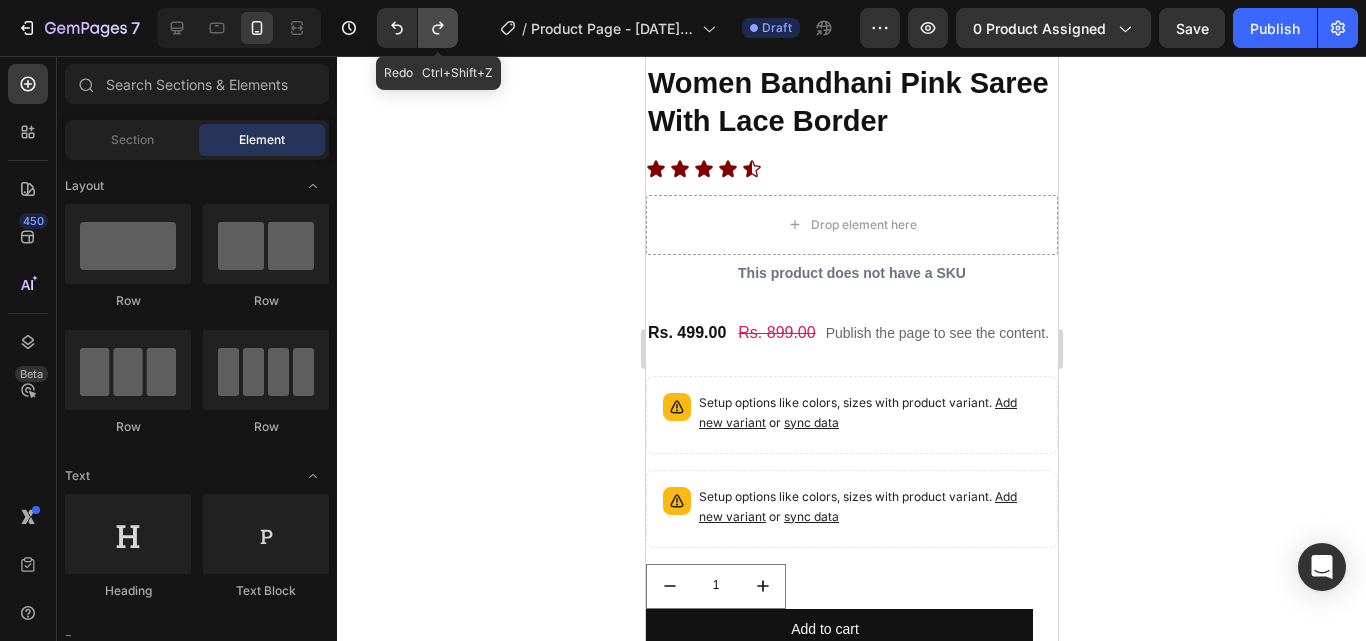 drag, startPoint x: 450, startPoint y: 32, endPoint x: 439, endPoint y: 33, distance: 11.045361 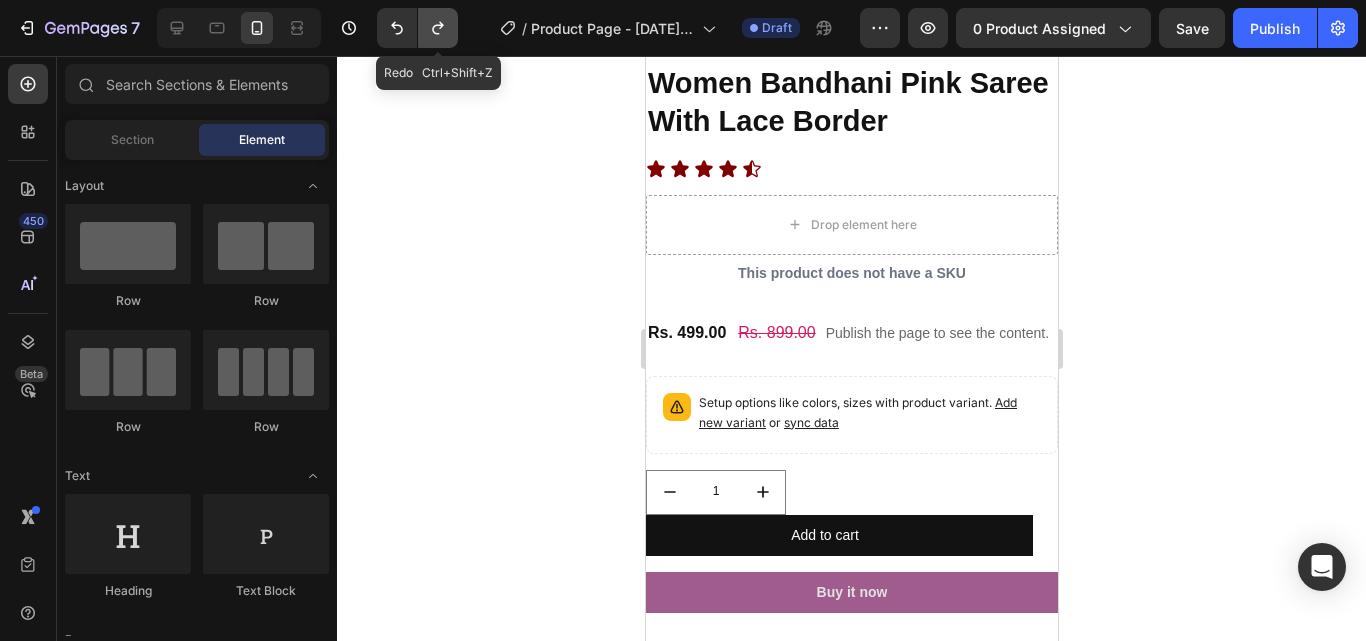 click 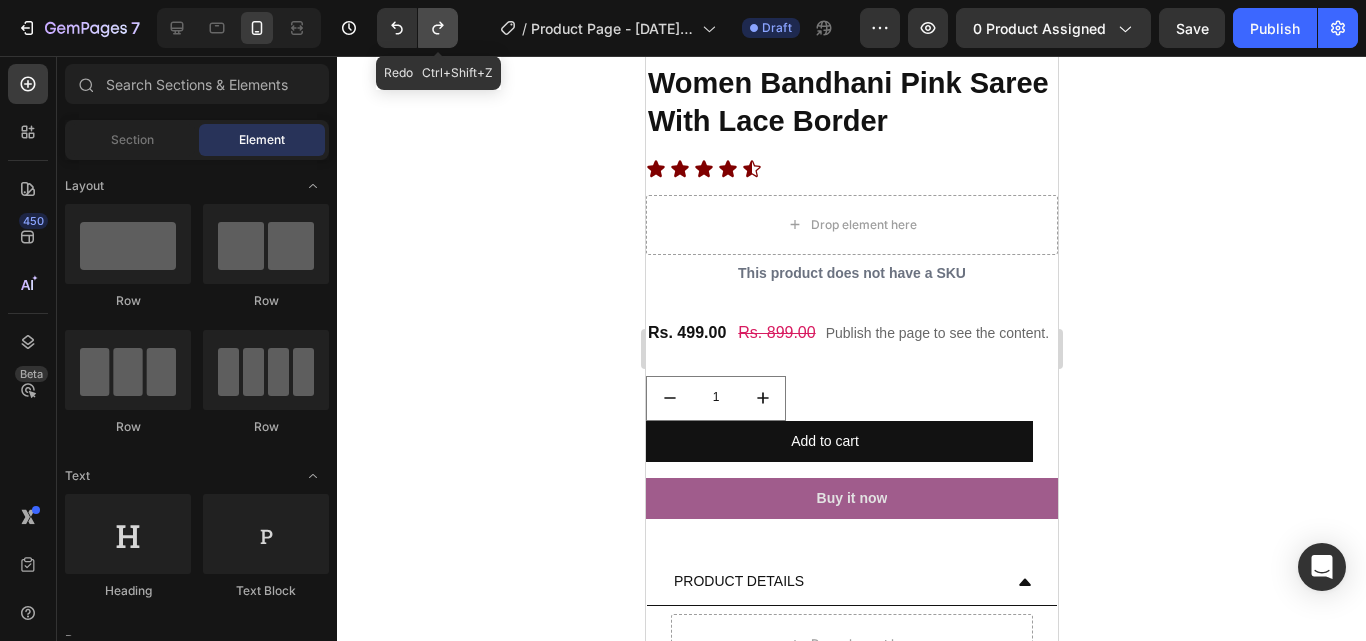 click 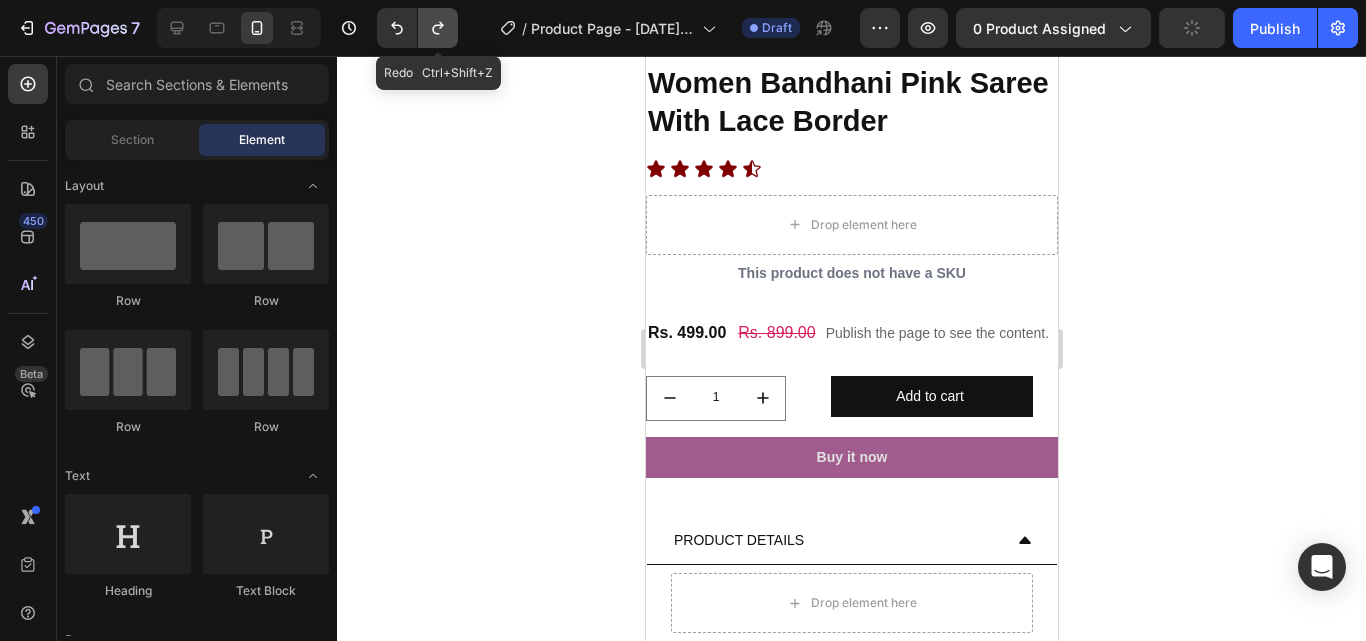 click 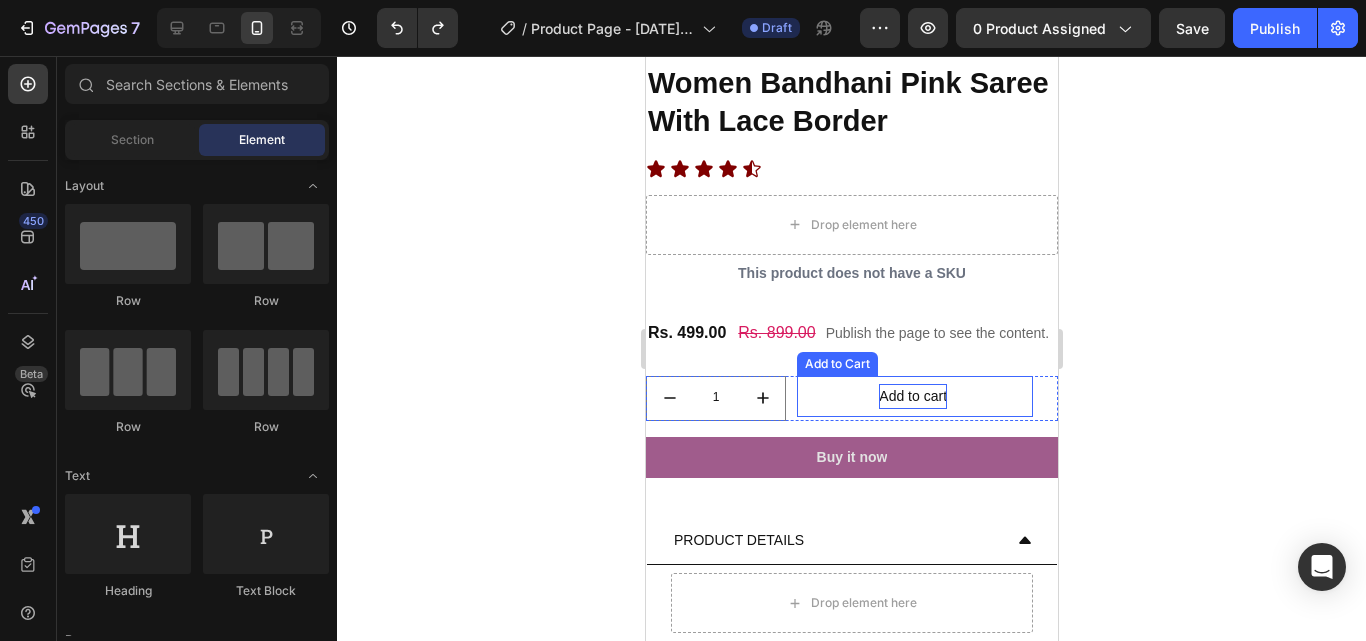 click on "Add to cart" at bounding box center (912, 396) 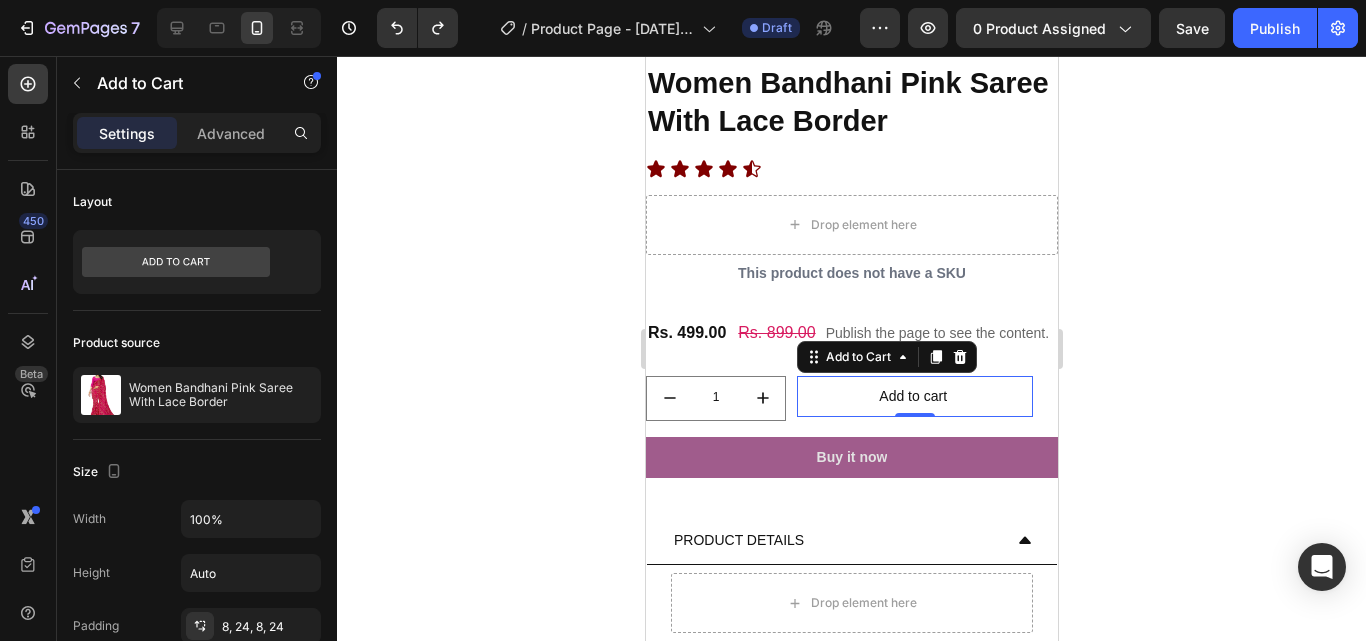 click on "Add to cart" at bounding box center [914, 396] 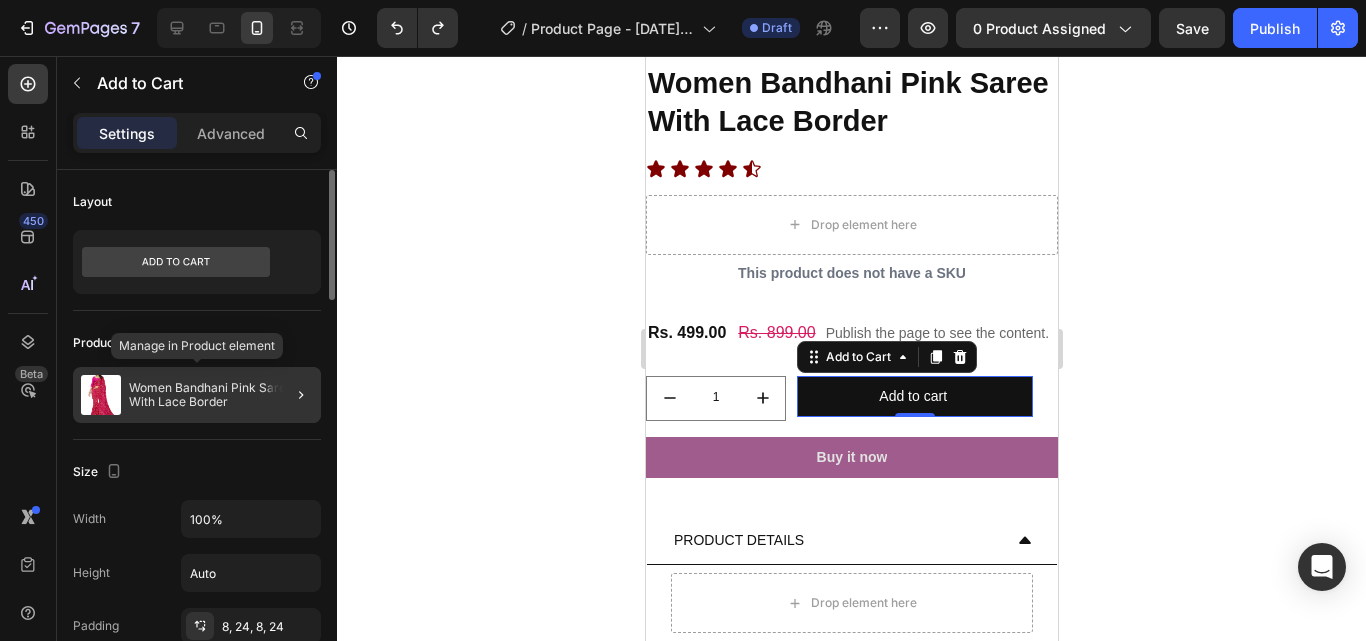 scroll, scrollTop: 100, scrollLeft: 0, axis: vertical 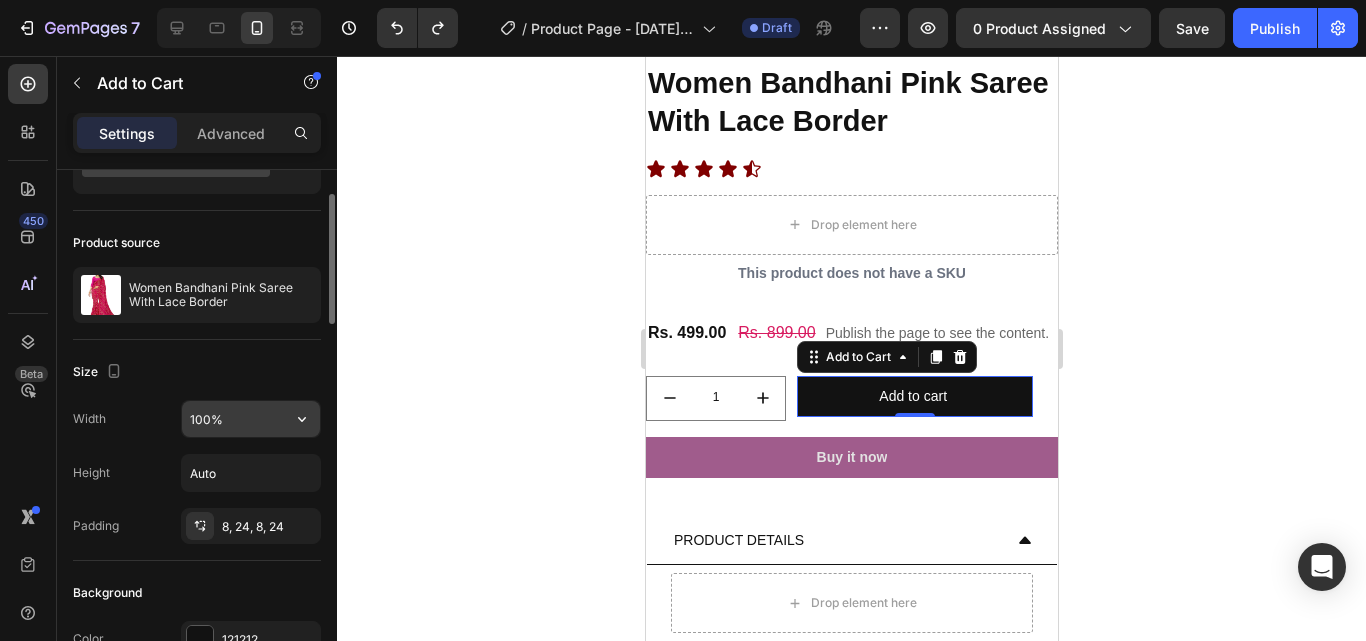 click on "100%" at bounding box center (251, 419) 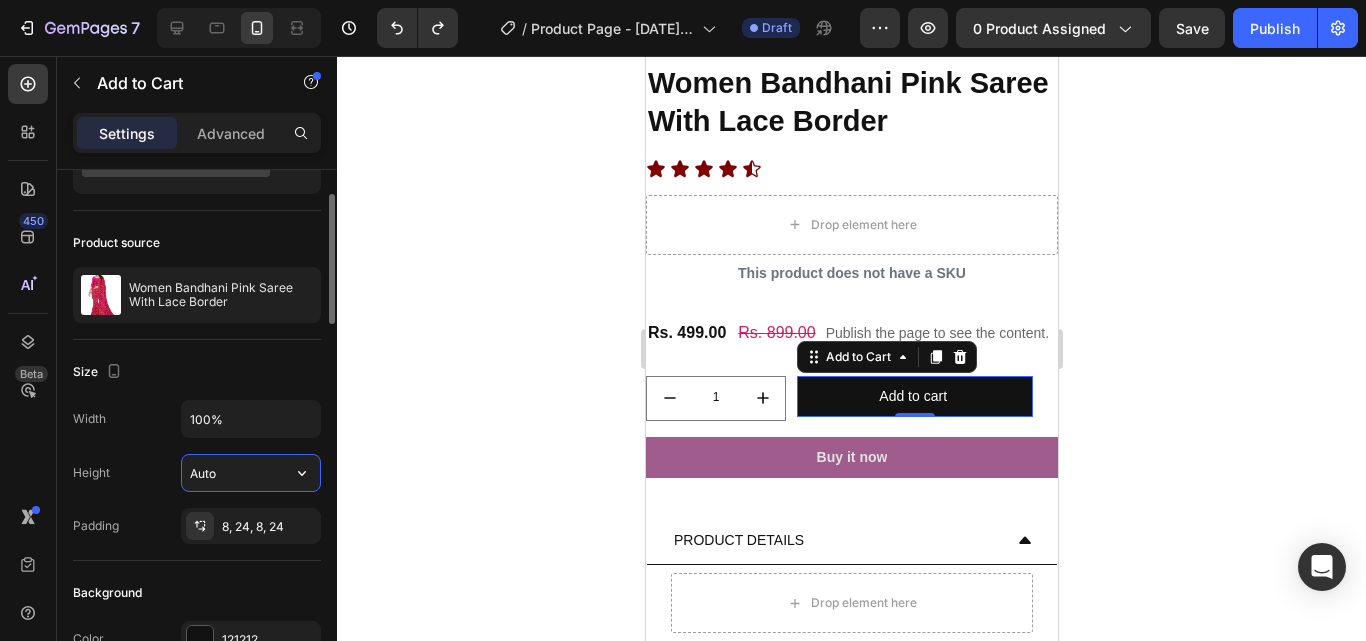 click on "Auto" at bounding box center [251, 473] 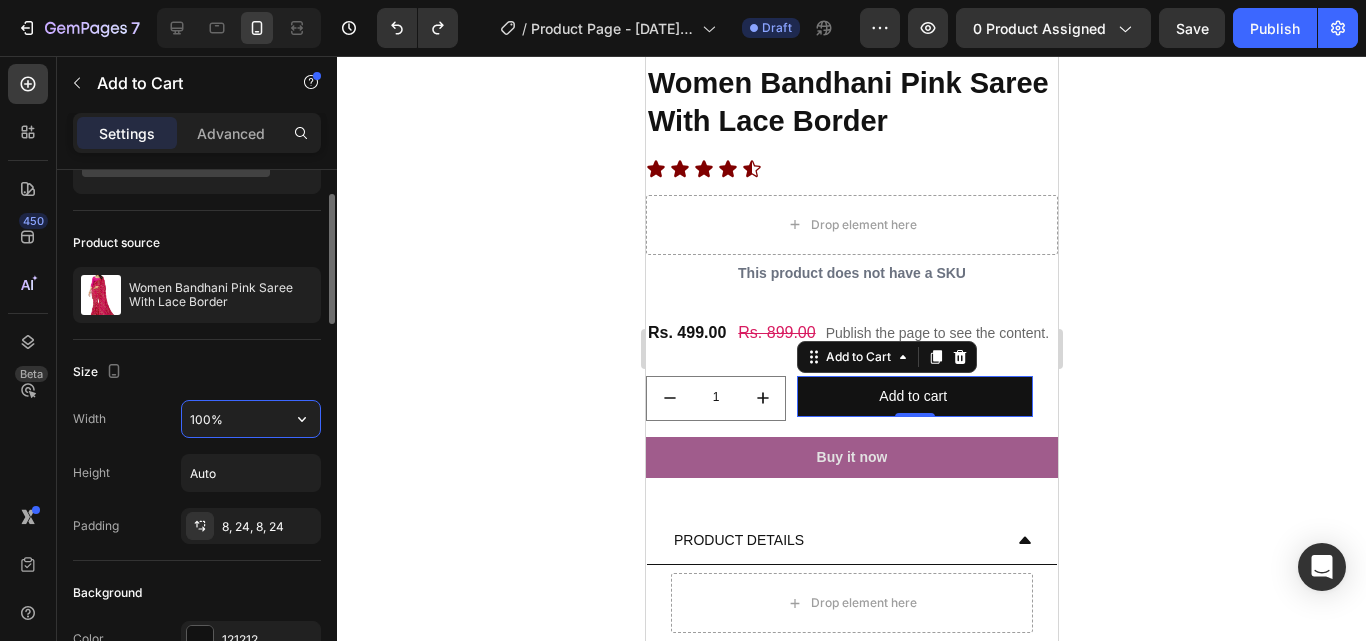 click on "100%" at bounding box center [251, 419] 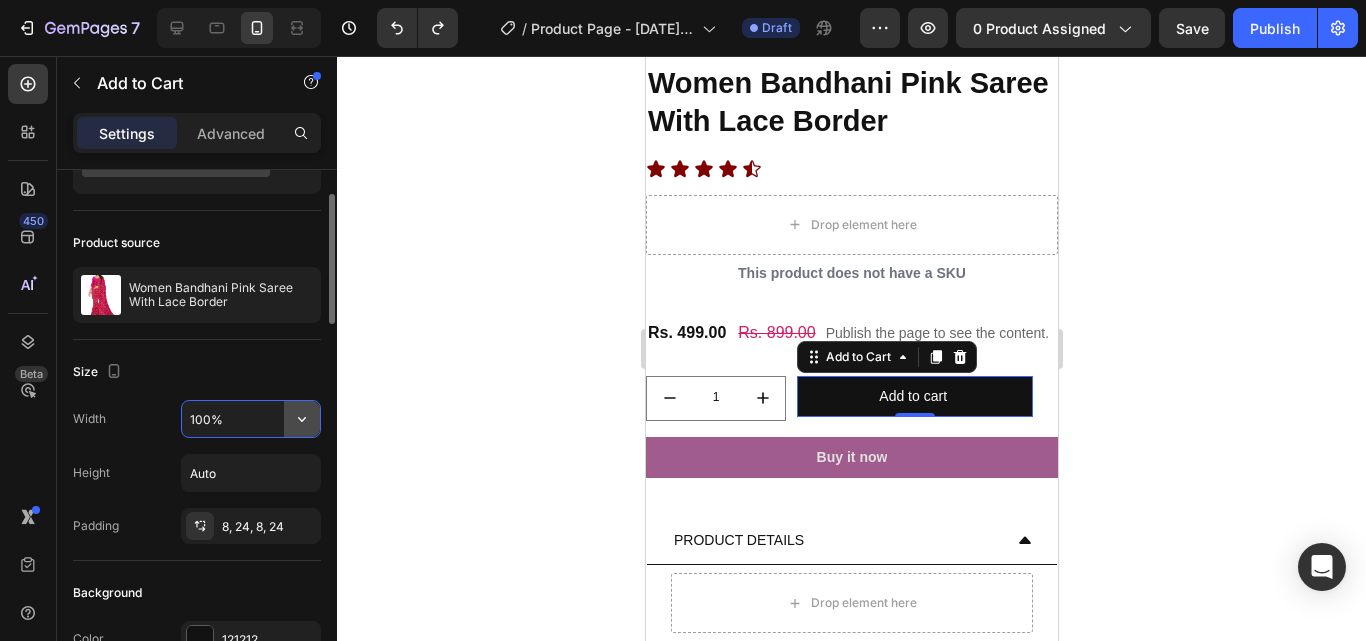 click 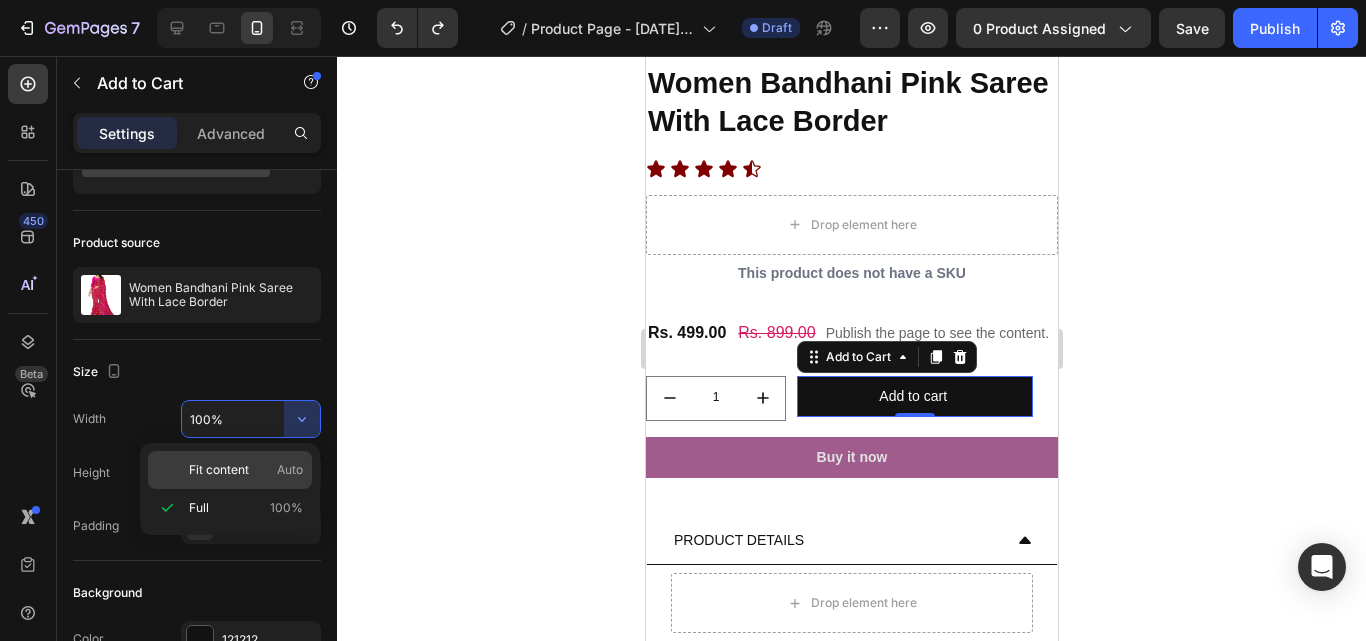 click on "Fit content Auto" 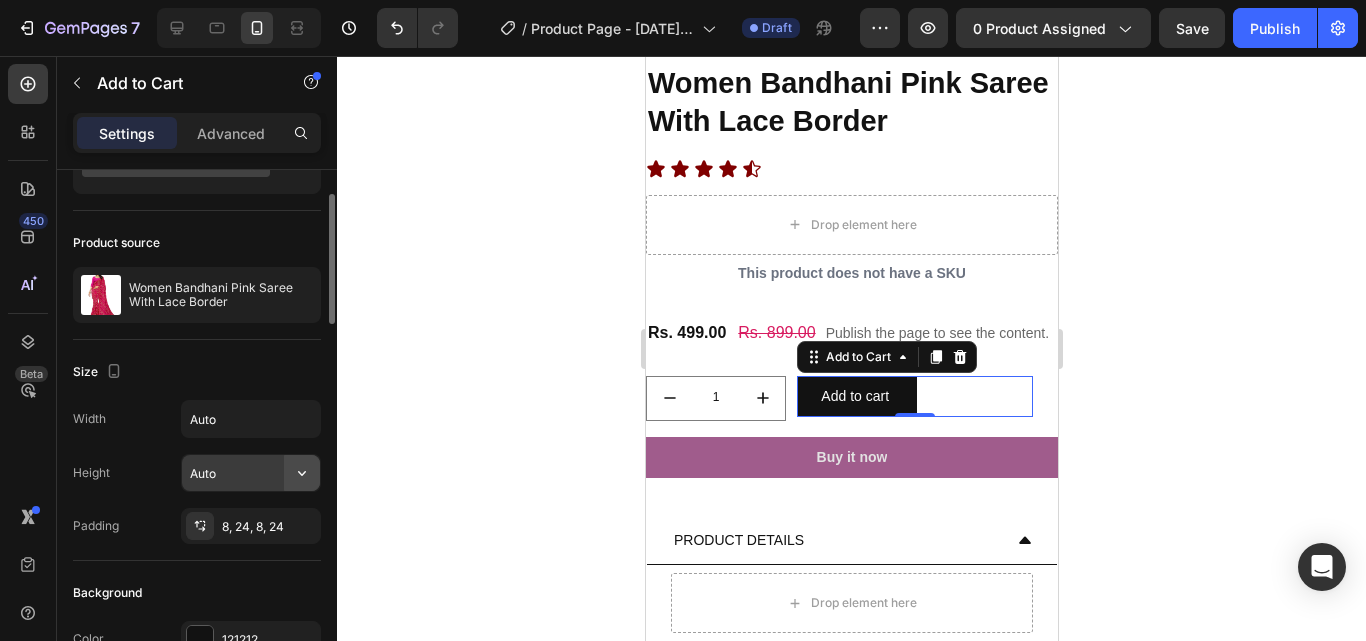 click 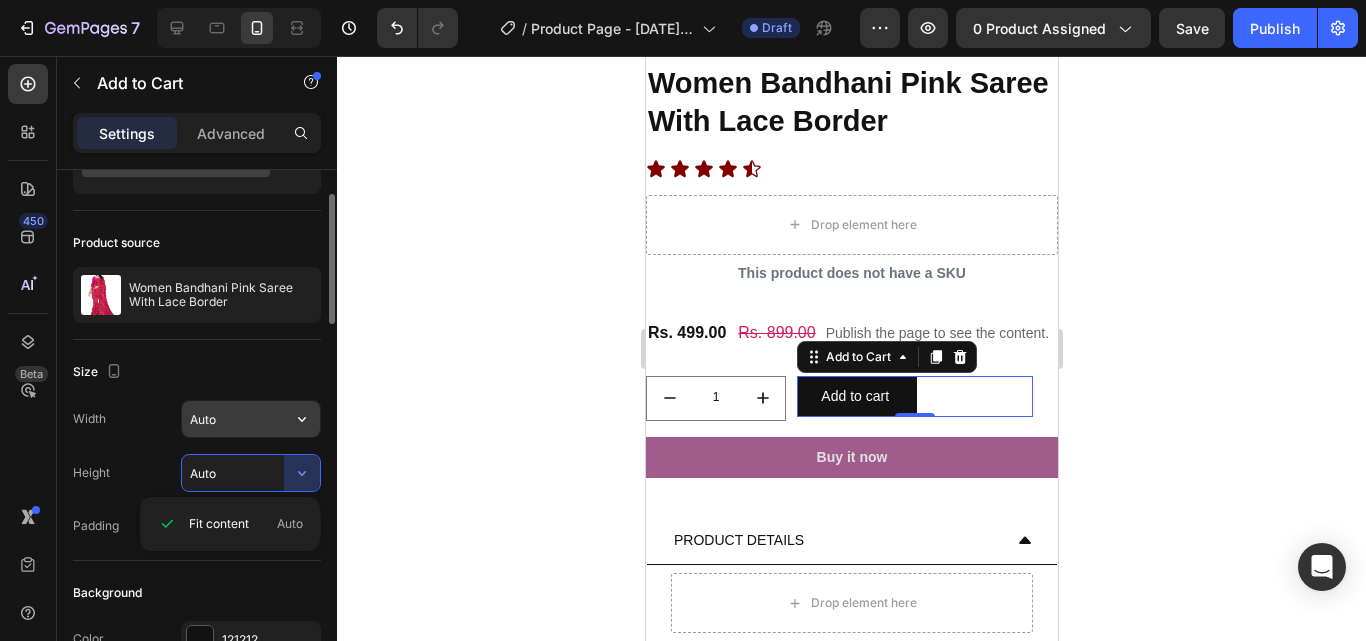 click on "Auto" at bounding box center (251, 419) 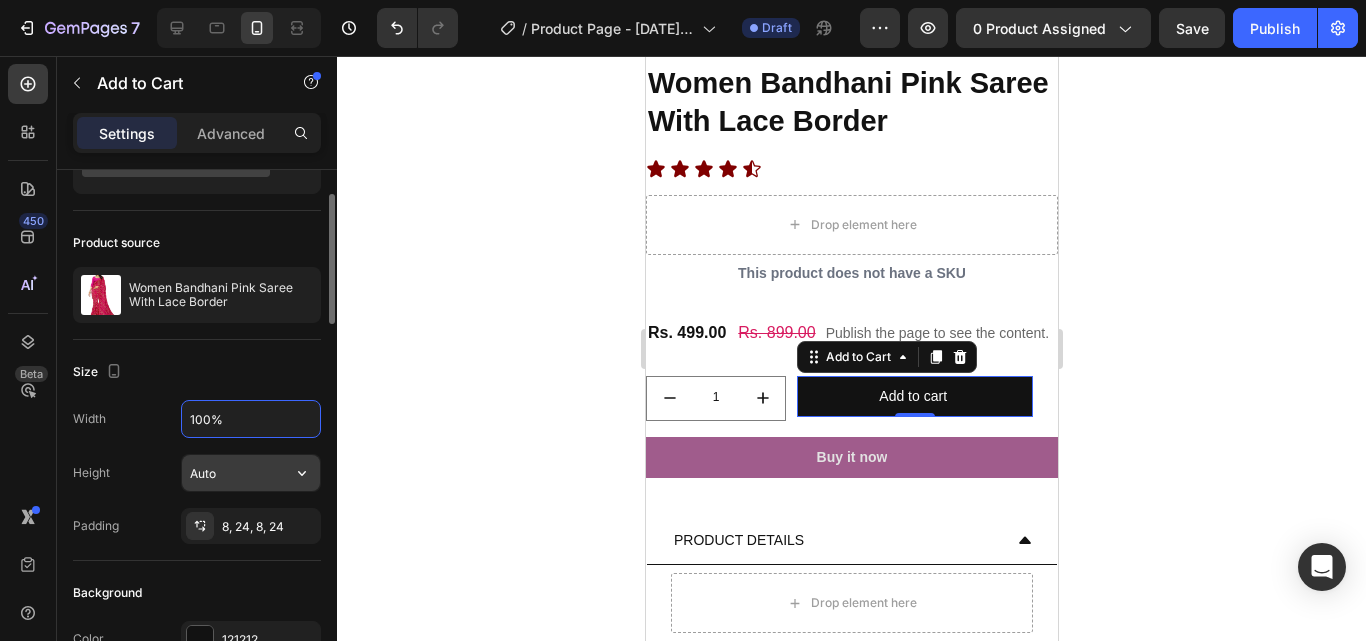 type on "100%" 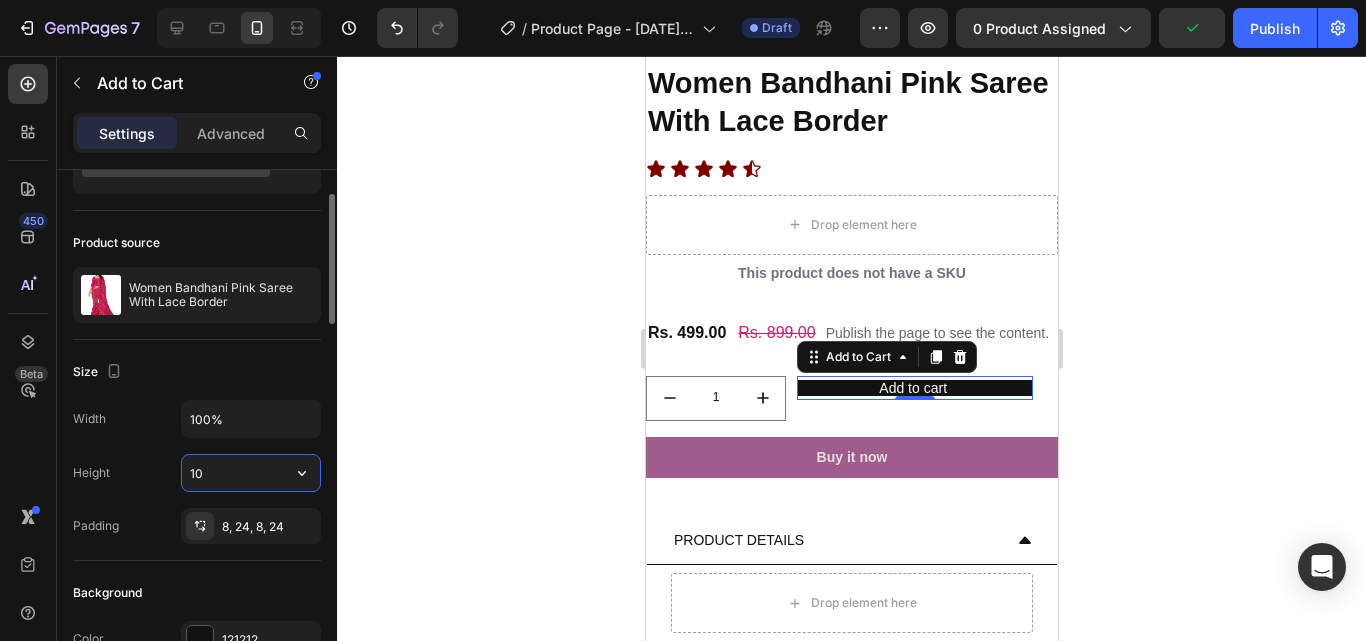 type on "1" 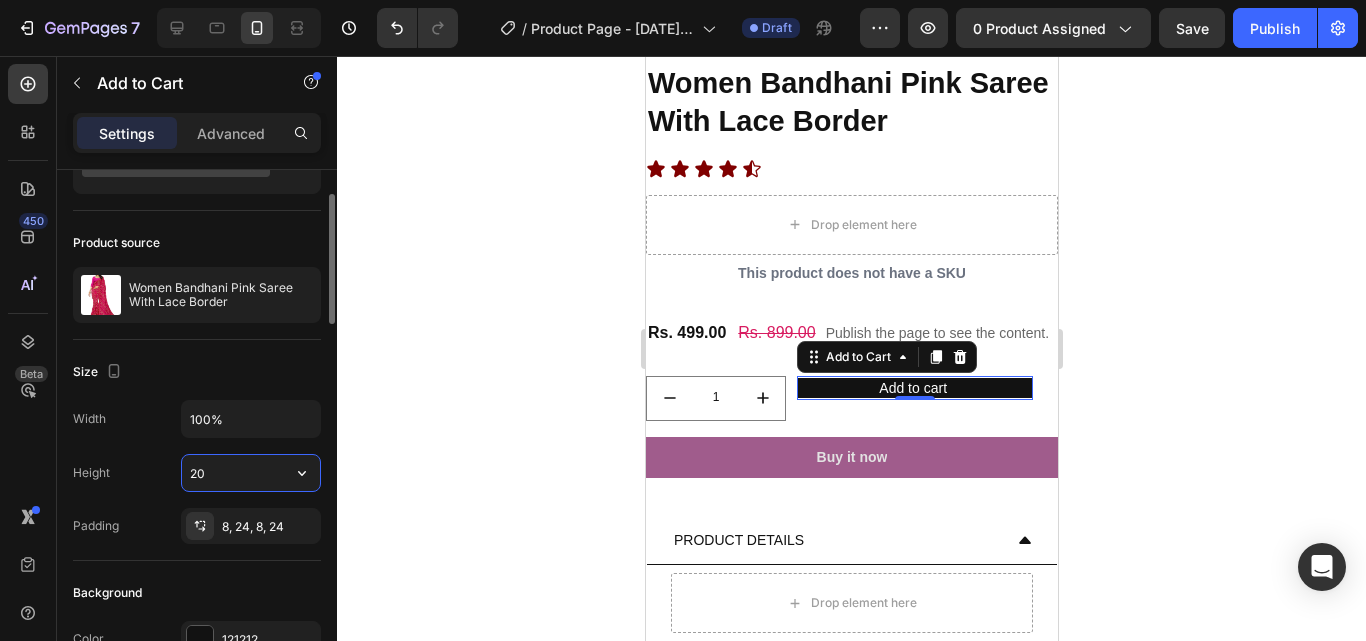 type on "2" 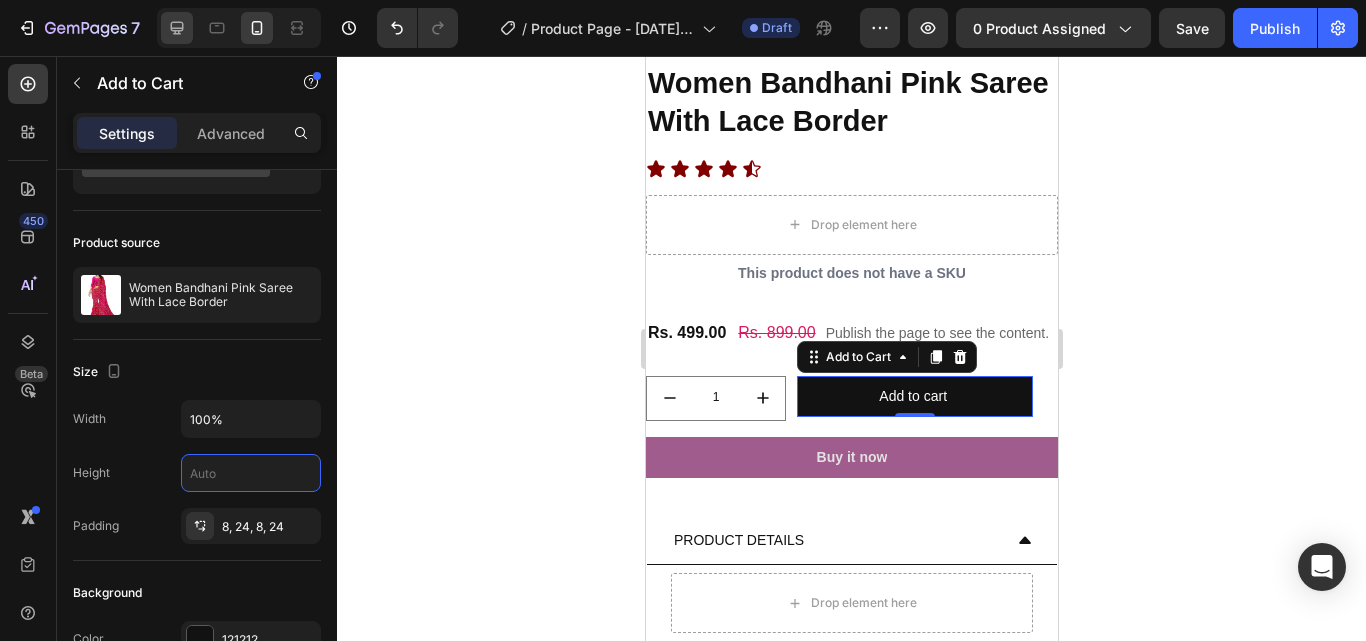type on "Auto" 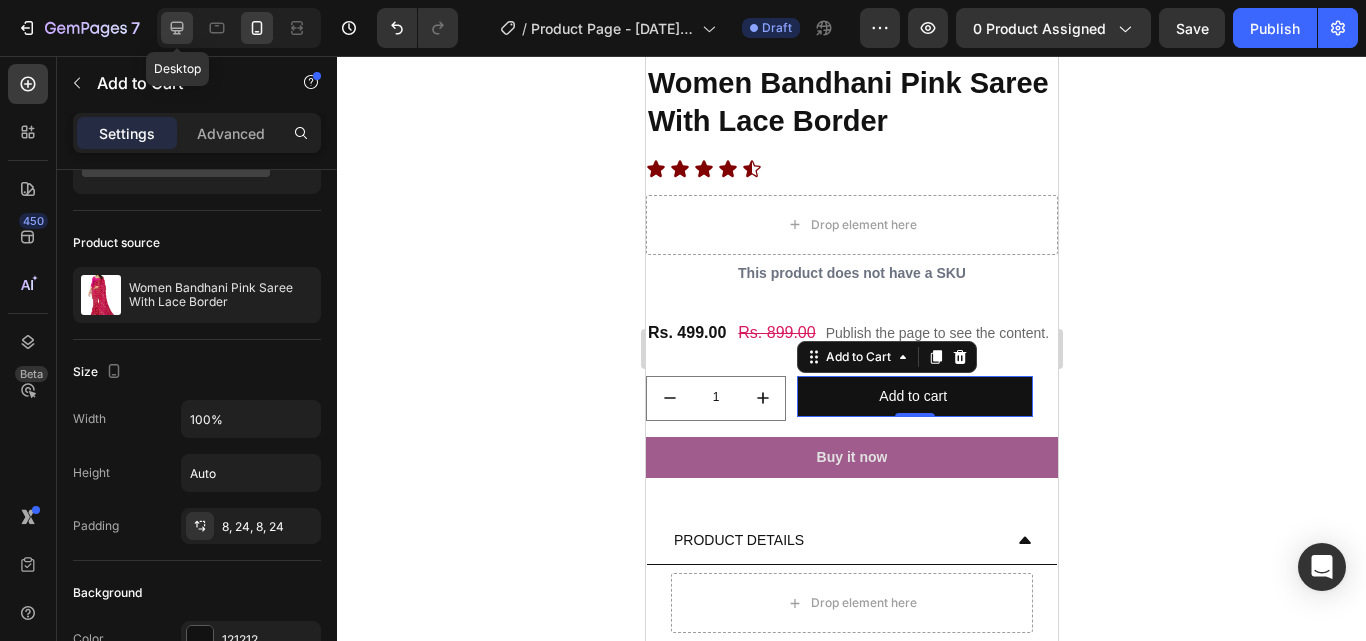click 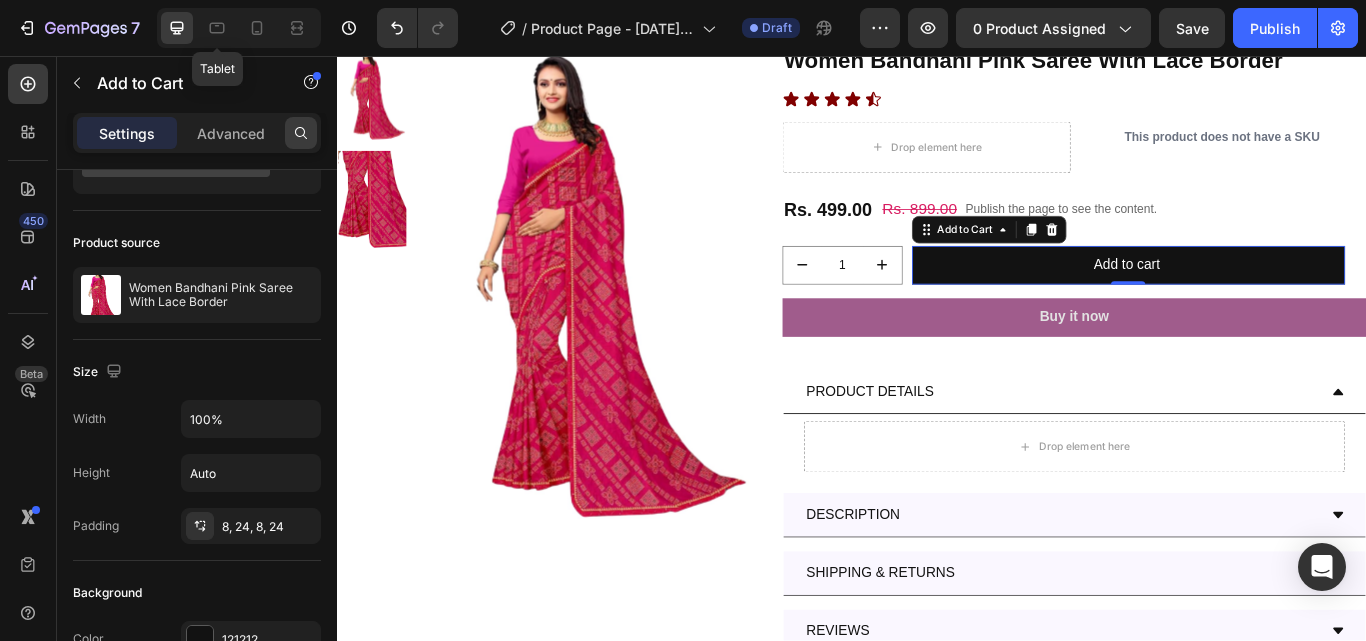 scroll, scrollTop: 238, scrollLeft: 0, axis: vertical 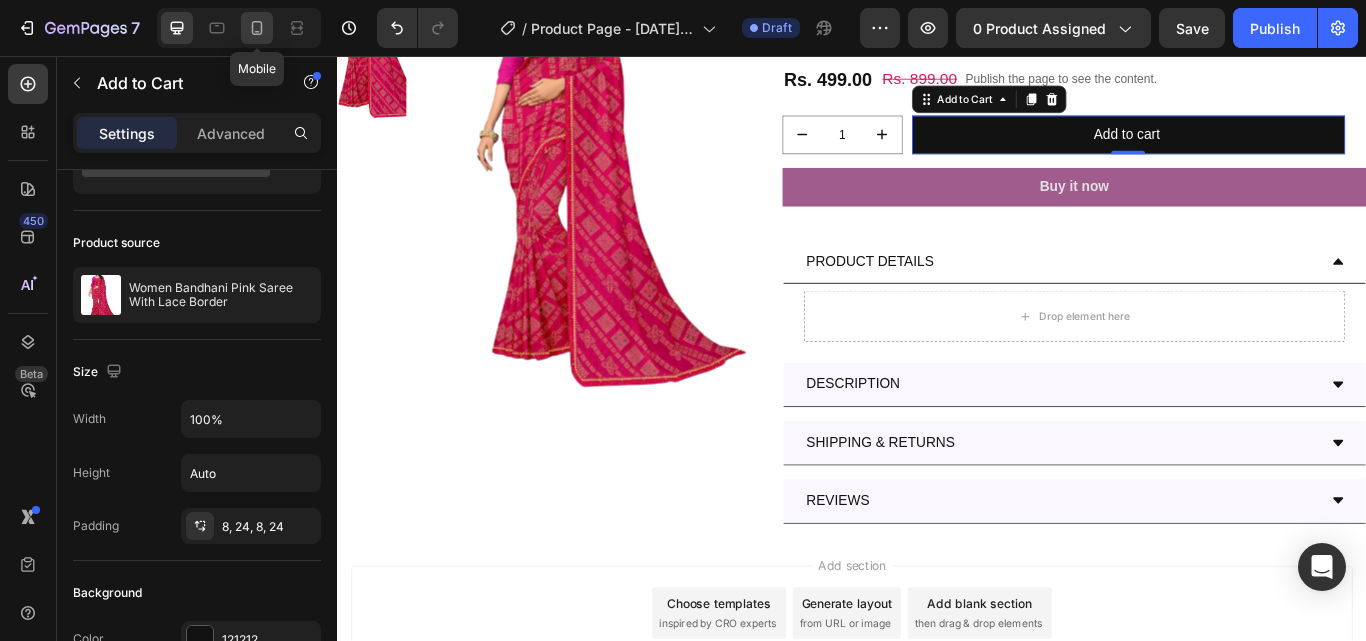 click 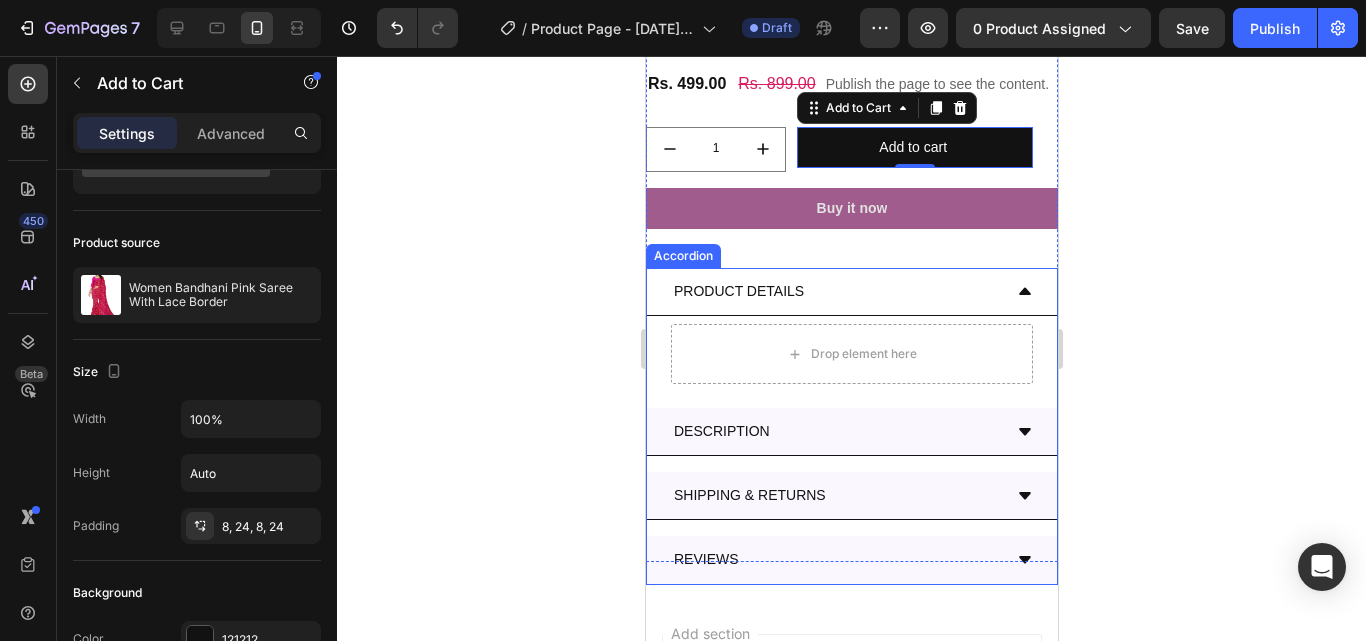 scroll, scrollTop: 949, scrollLeft: 0, axis: vertical 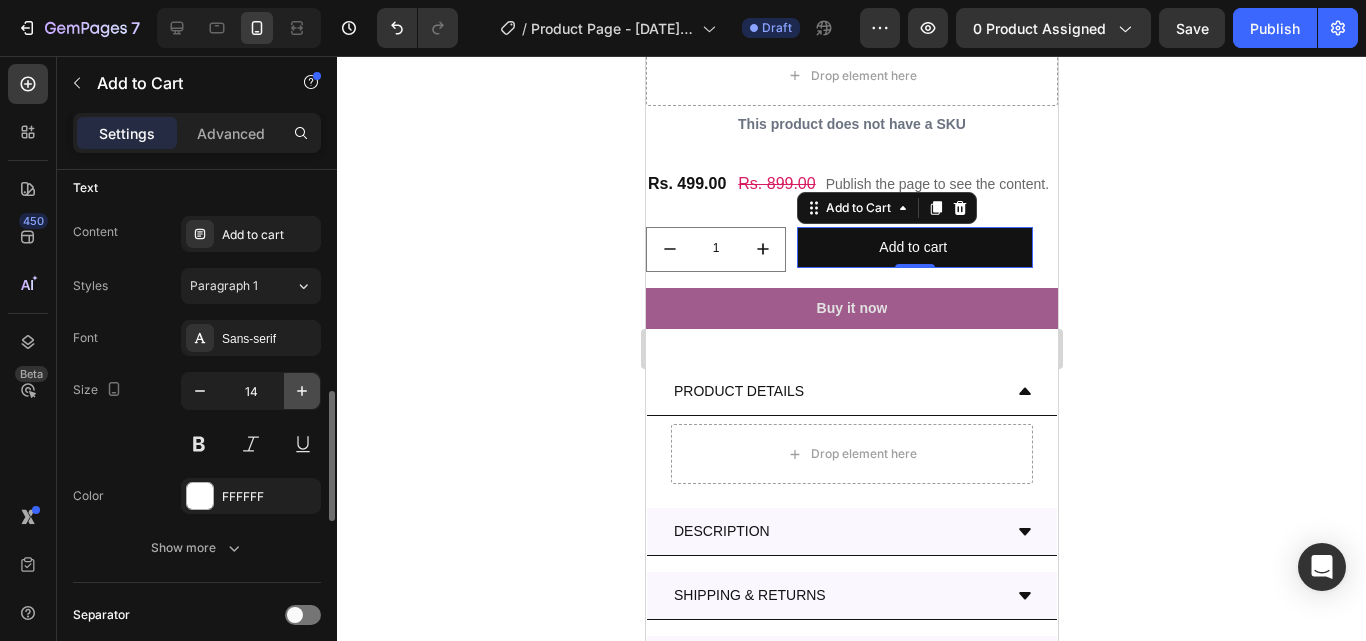 click 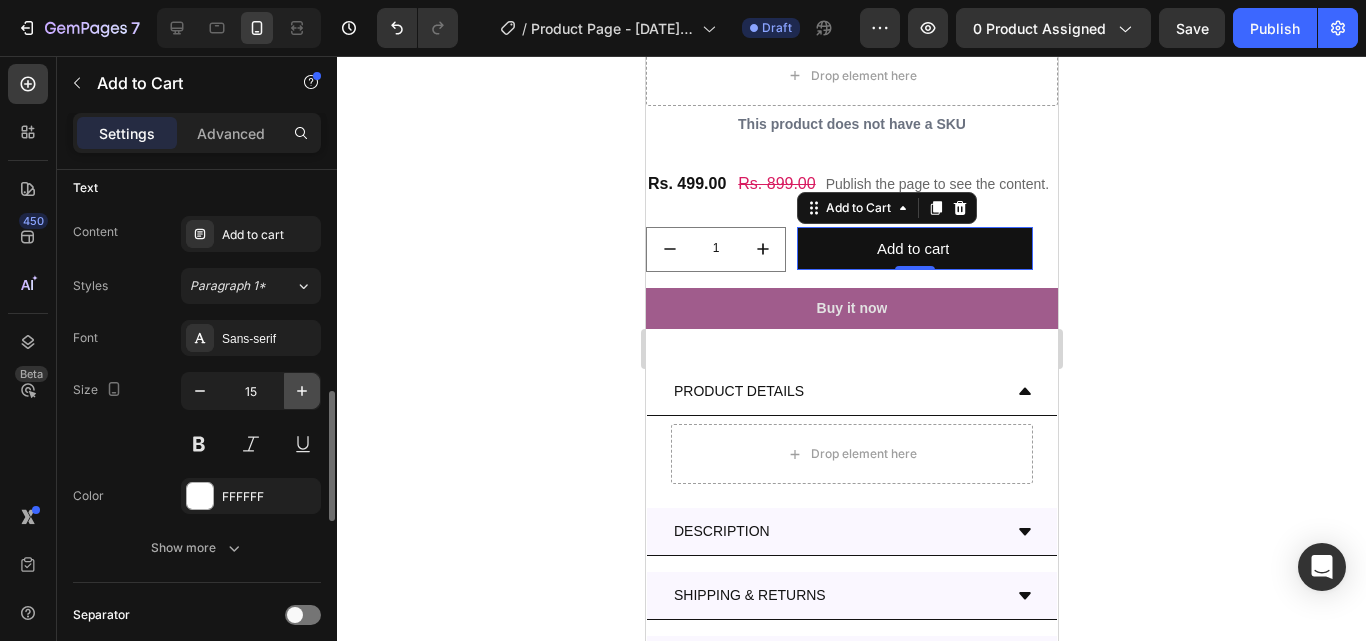 click 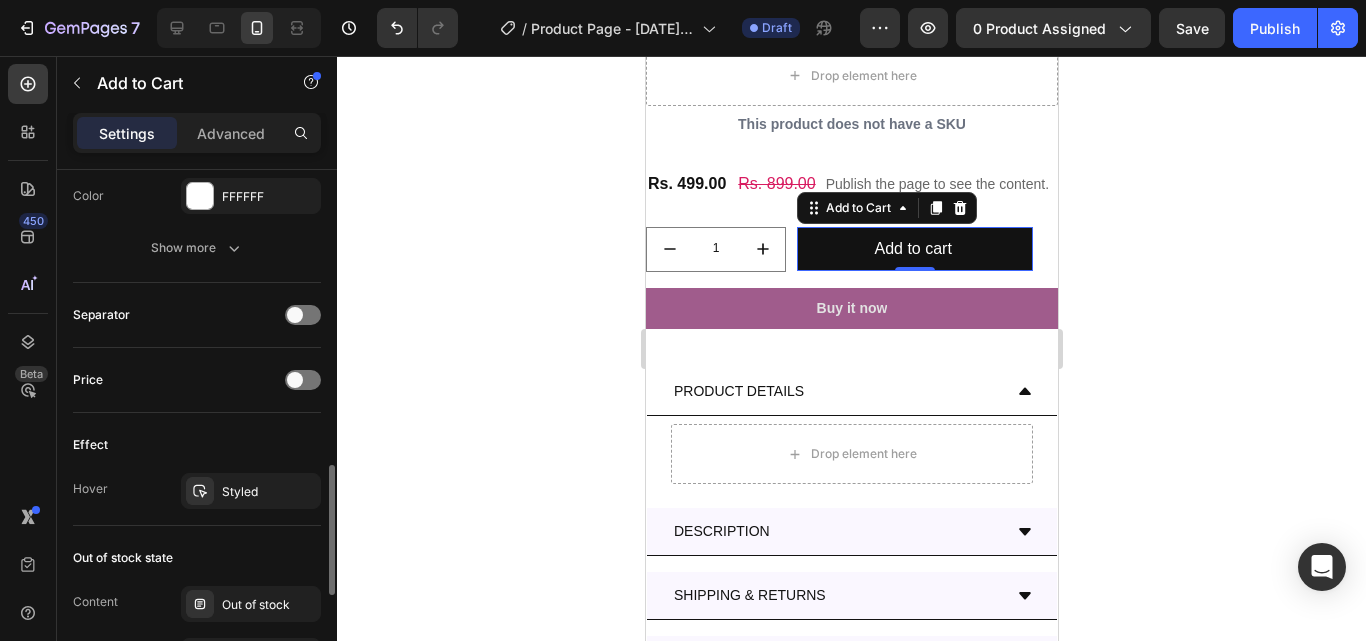 scroll, scrollTop: 1100, scrollLeft: 0, axis: vertical 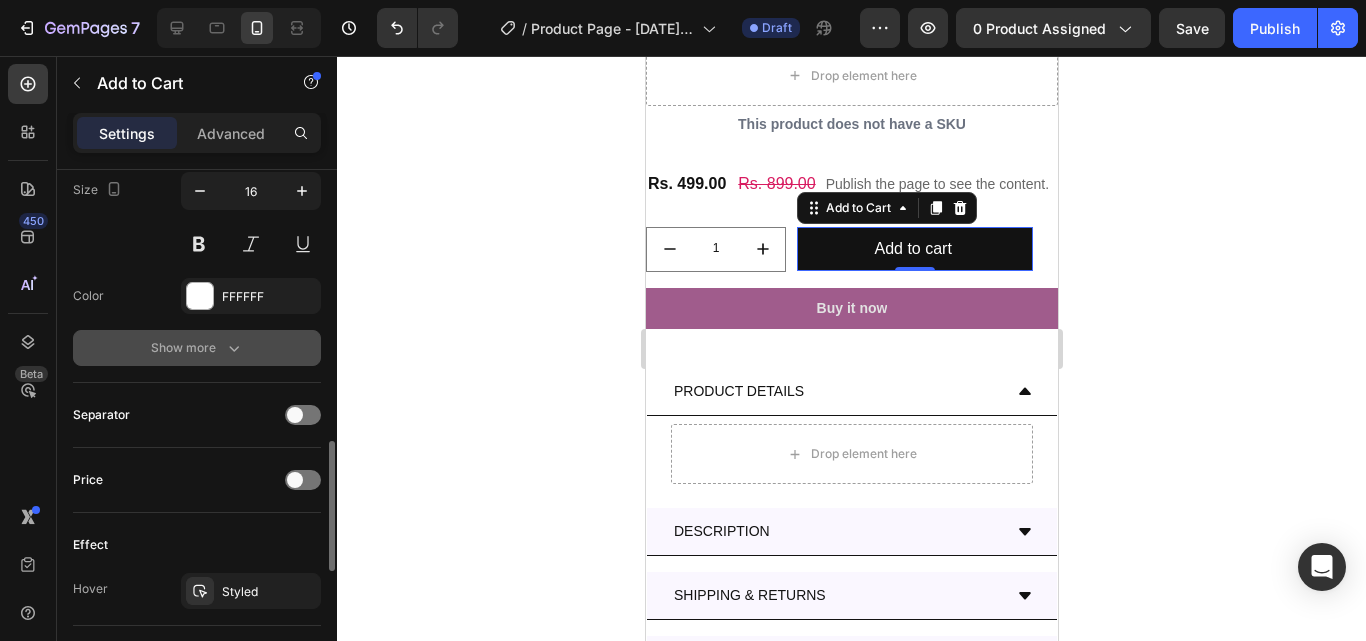 click on "Show more" at bounding box center [197, 348] 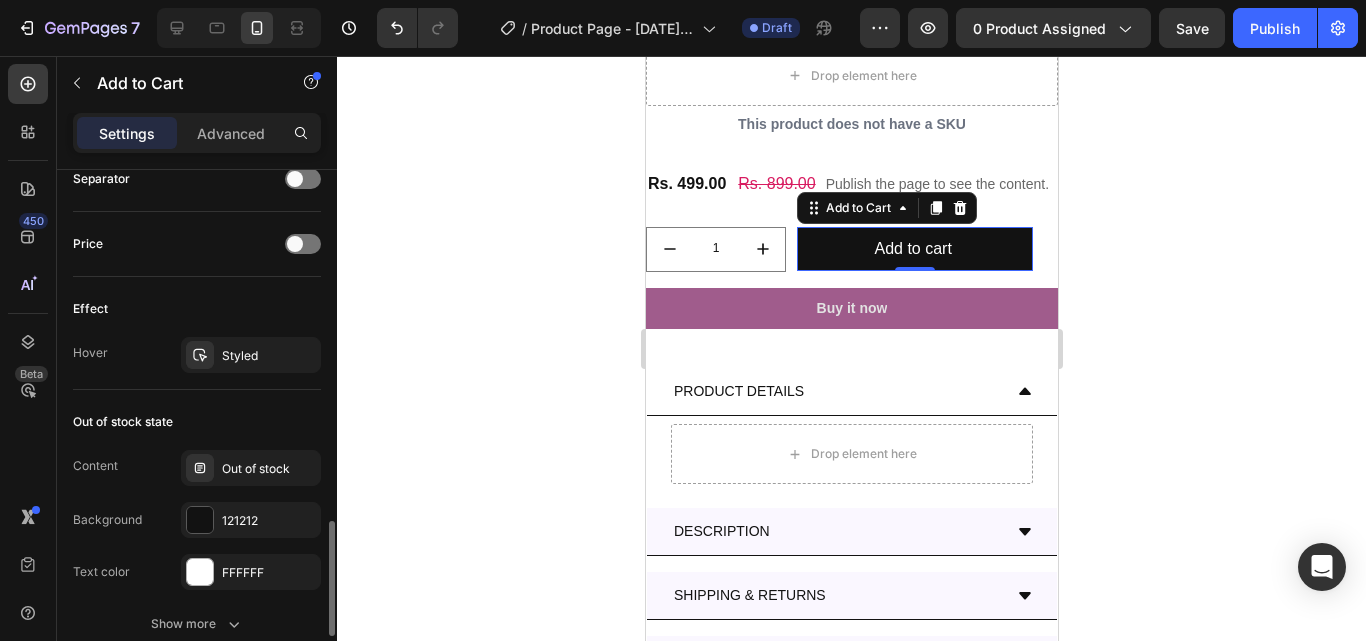 scroll, scrollTop: 1100, scrollLeft: 0, axis: vertical 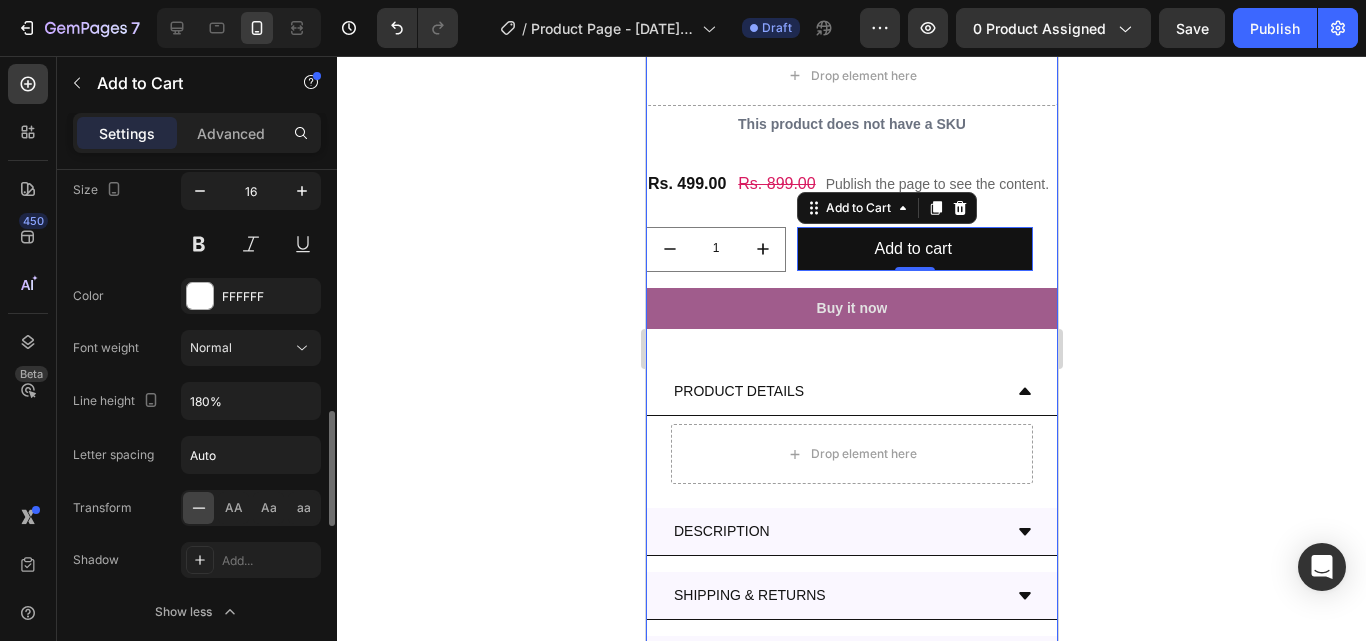 click on "Product Title Icon Icon Icon Icon Icon Icon List Drop element here This product does not have a SKU Product SKU Row Rs. [PRICE] Product Price Product Price Rs. [PRICE] Product Price Product Price Publish the page to see the content. Custom Code Row 1 Product Quantity Add to cart Add to cart 0 Row Buy it now Dynamic Checkout PRODUCT DETAILS DESCRIPTION SHIPPING & RETURNS REVIEWS Accordion" at bounding box center [851, 287] 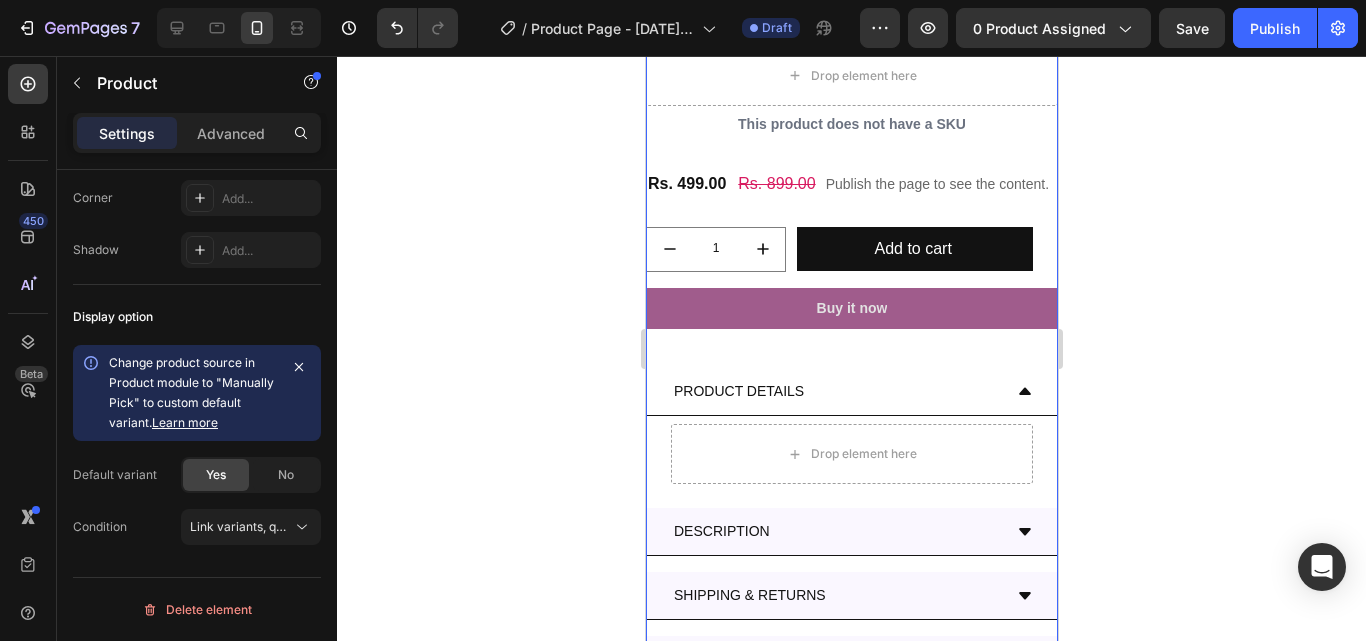 scroll, scrollTop: 0, scrollLeft: 0, axis: both 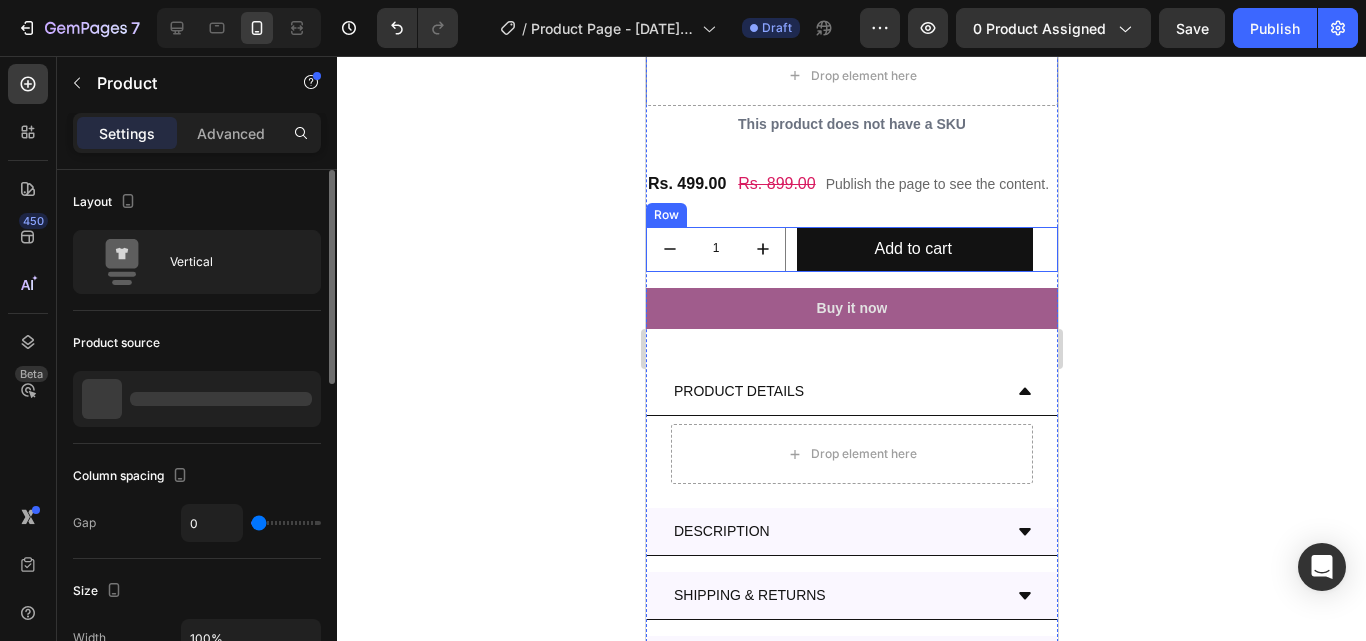 click on "Add to cart Add to Cart" at bounding box center [939, 249] 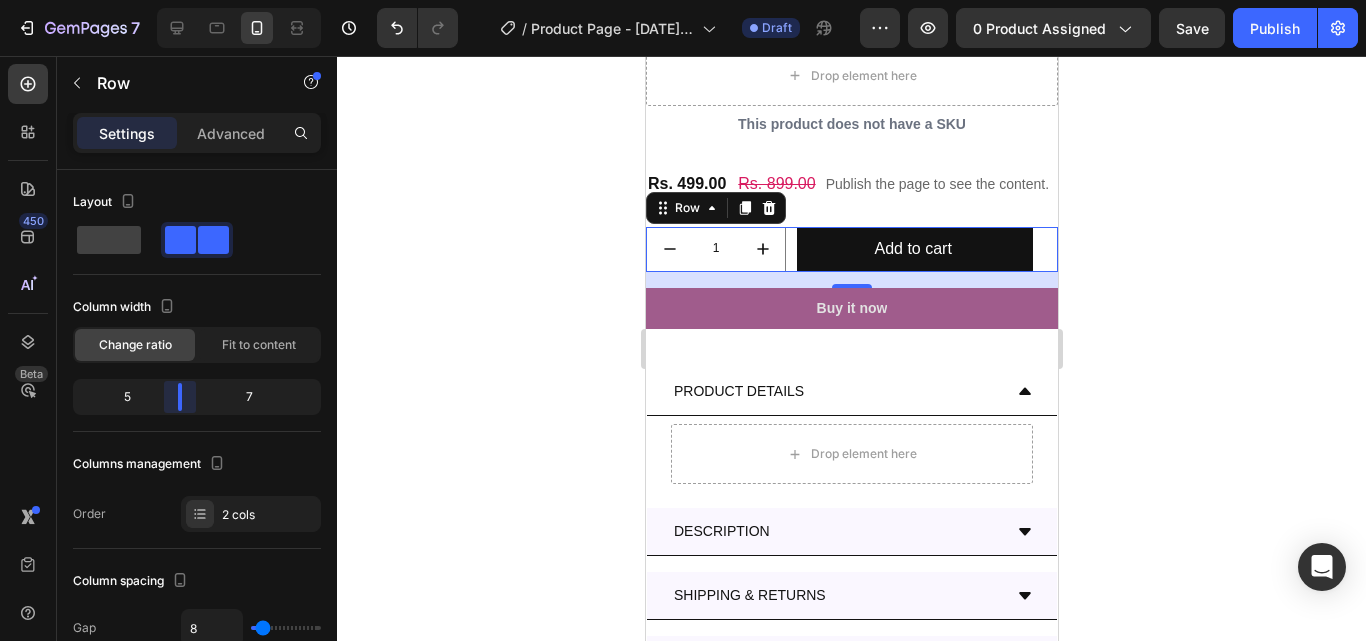 drag, startPoint x: 173, startPoint y: 394, endPoint x: 183, endPoint y: 400, distance: 11.661903 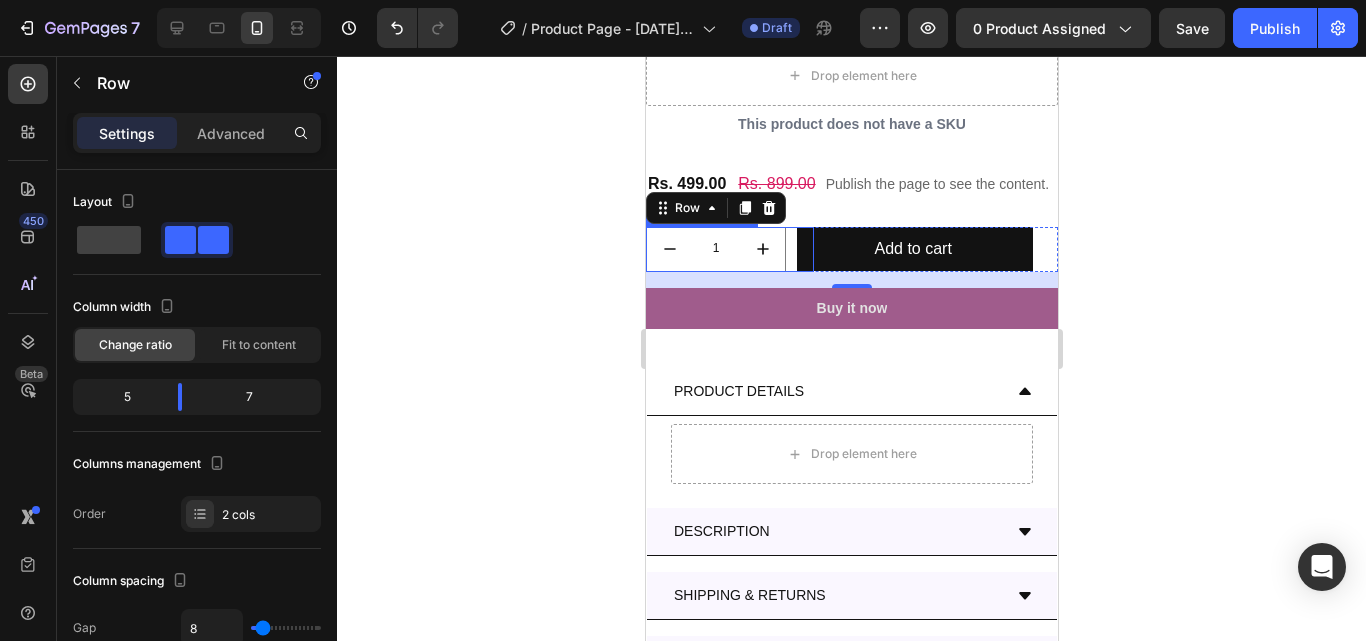click on "1" at bounding box center (715, 249) 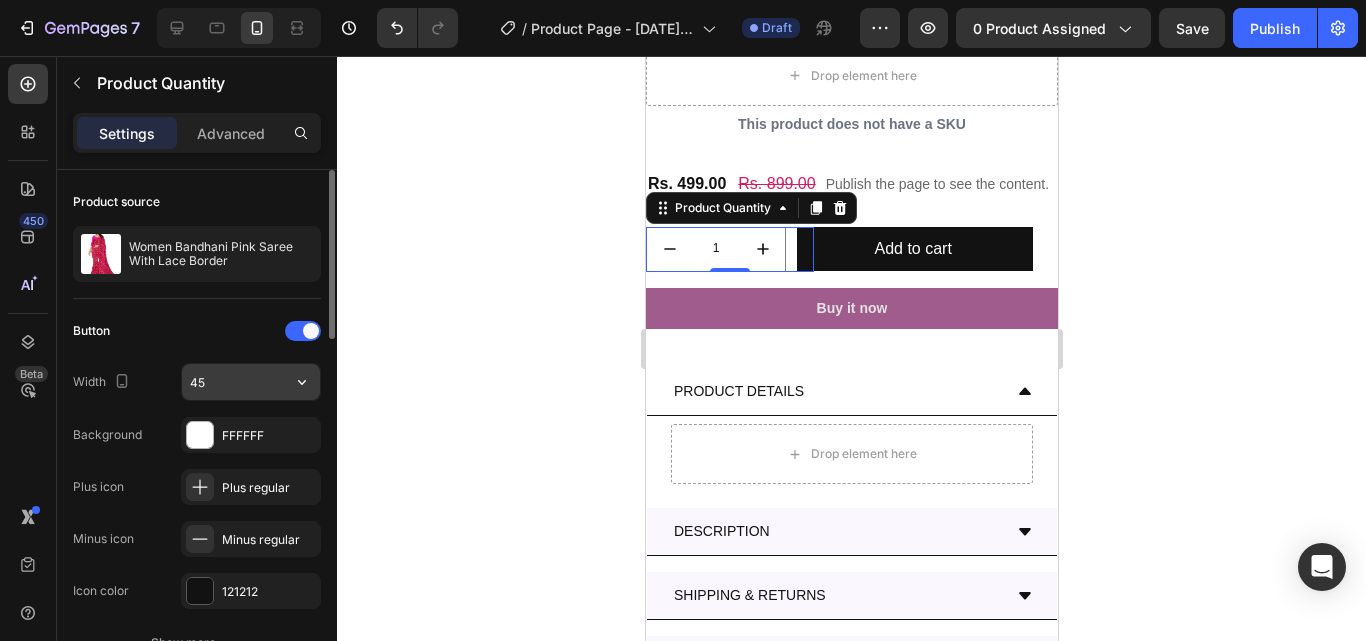 click on "45" at bounding box center (251, 382) 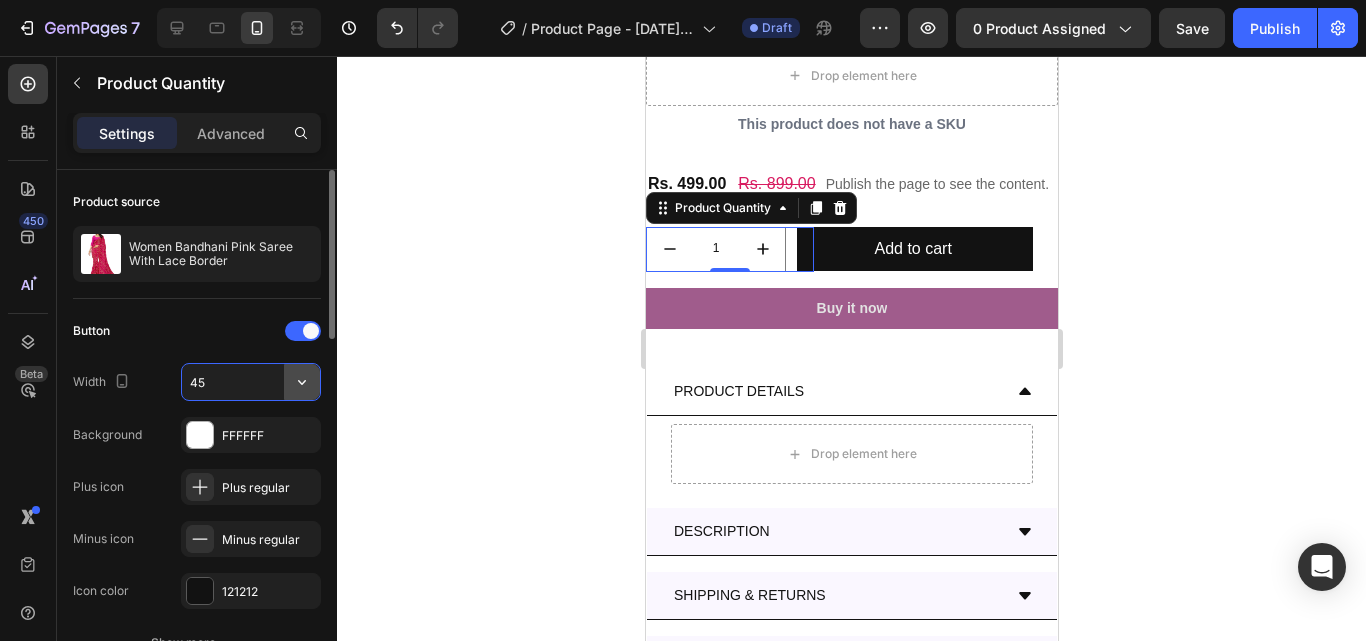 click 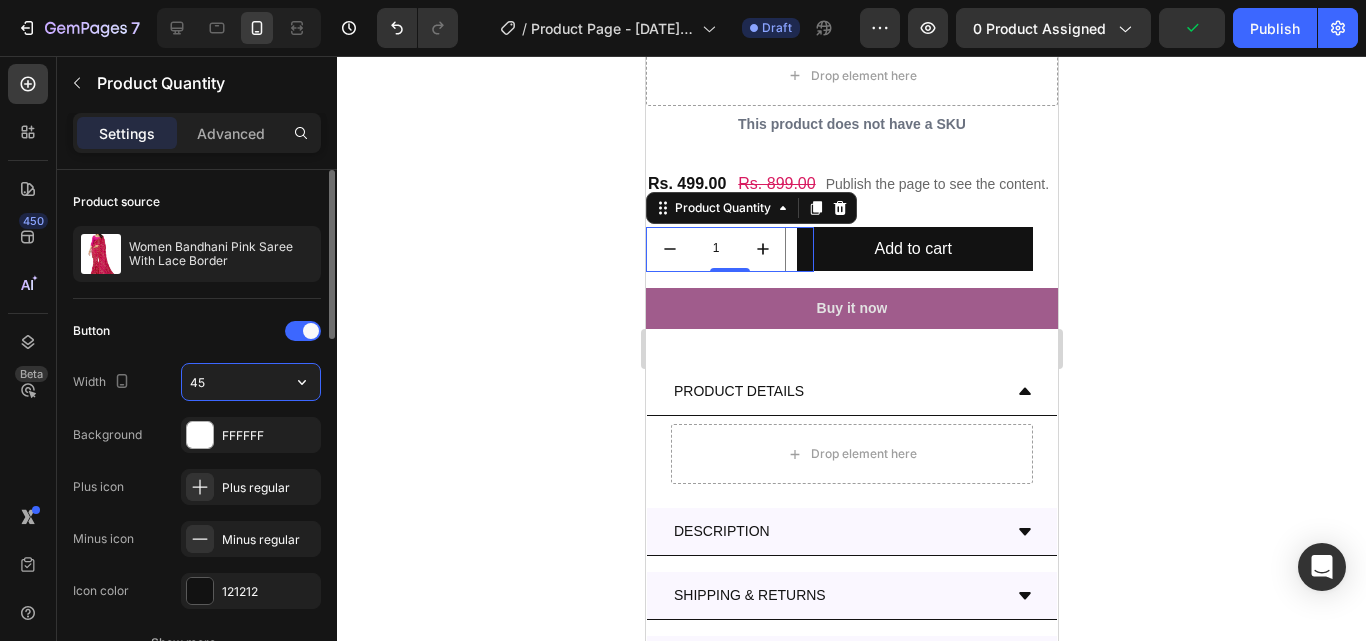 click on "45" at bounding box center [251, 382] 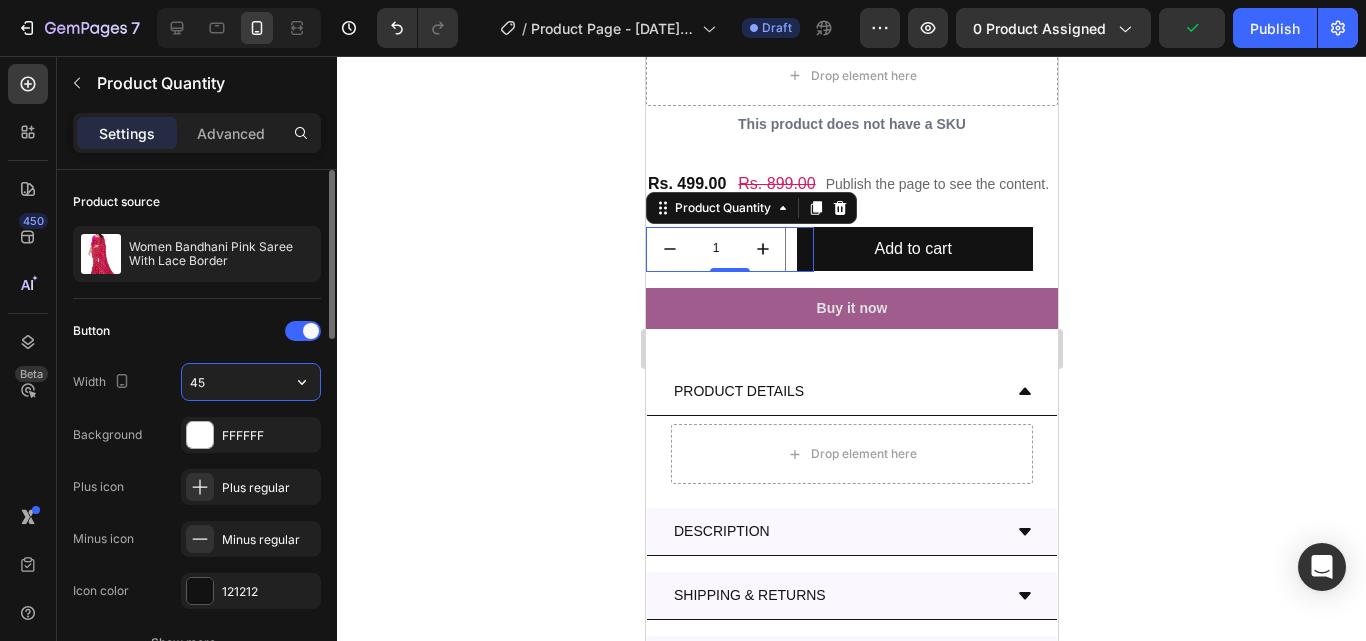 type on "4" 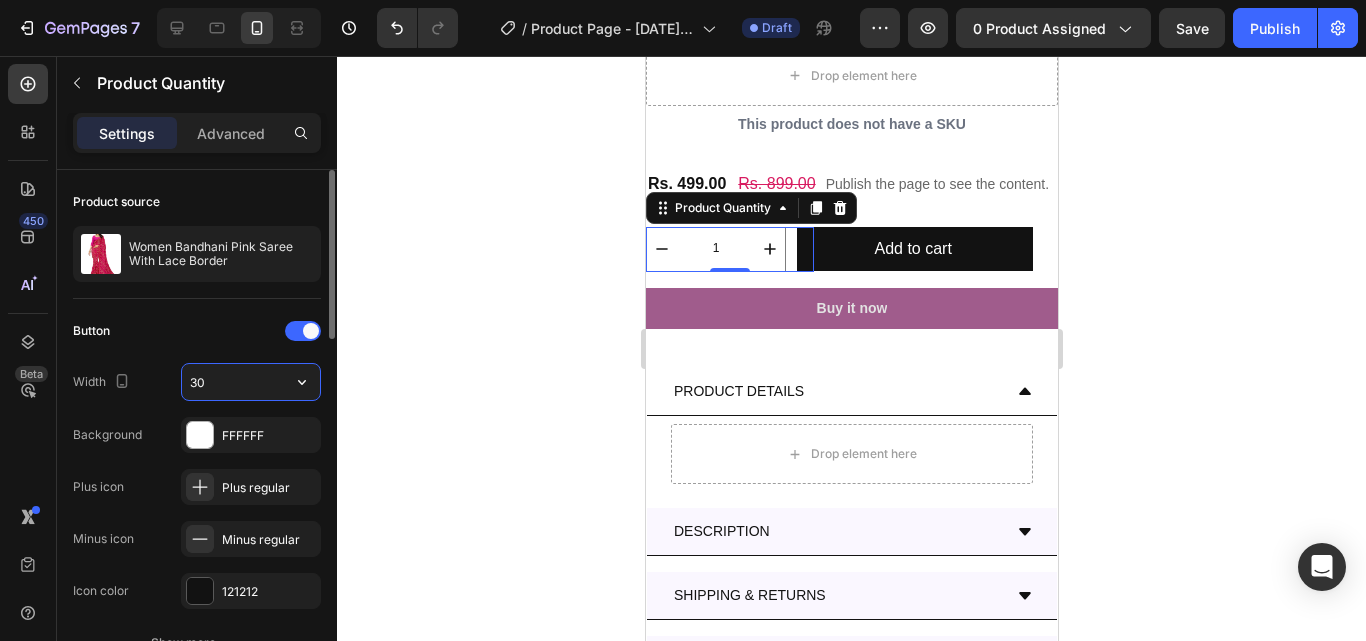 type on "3" 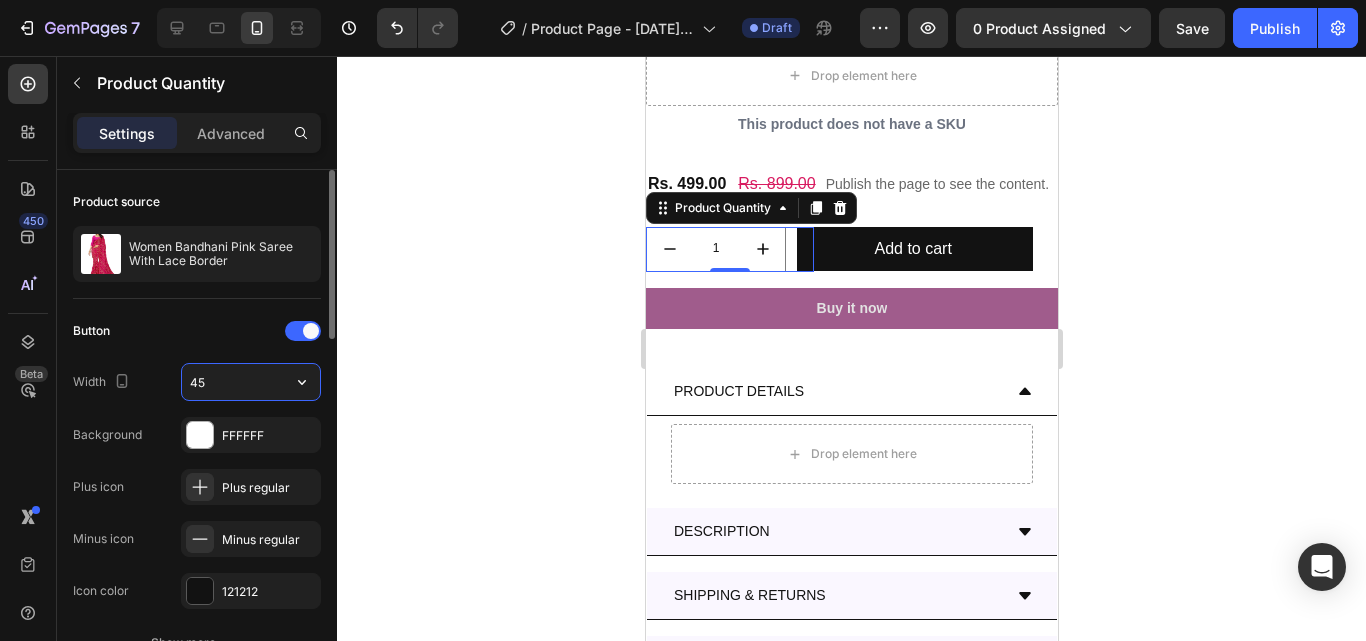 type on "4" 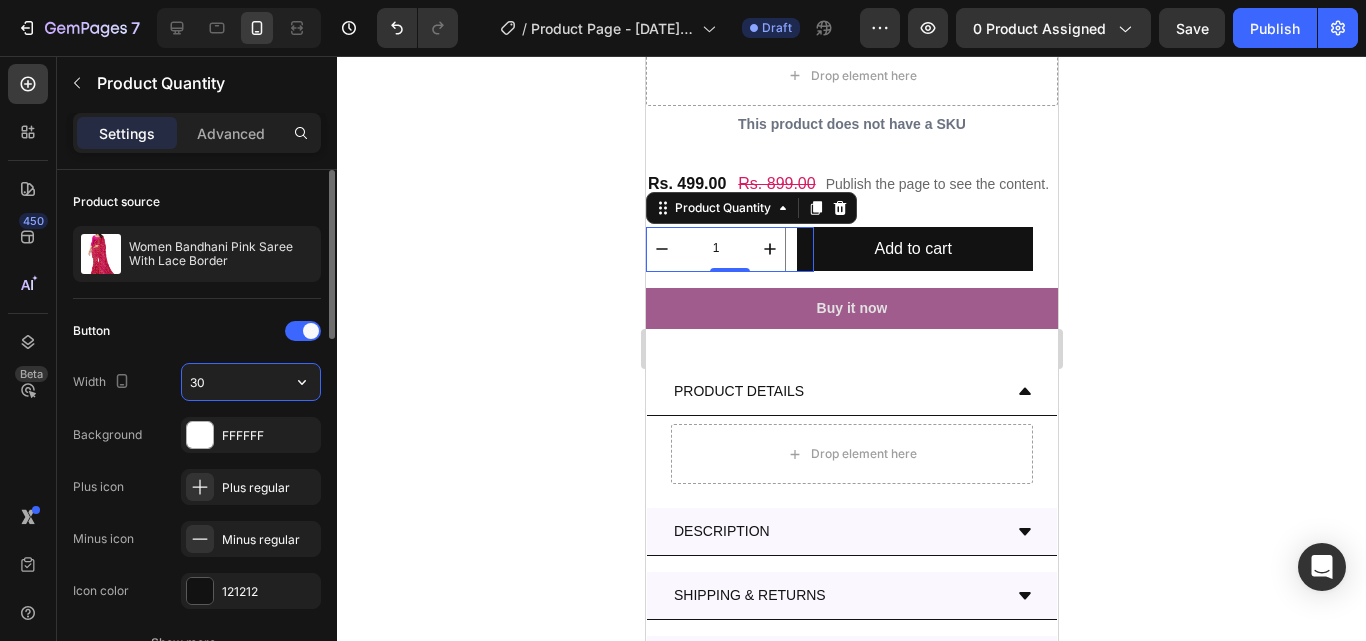 click on "30" at bounding box center (251, 382) 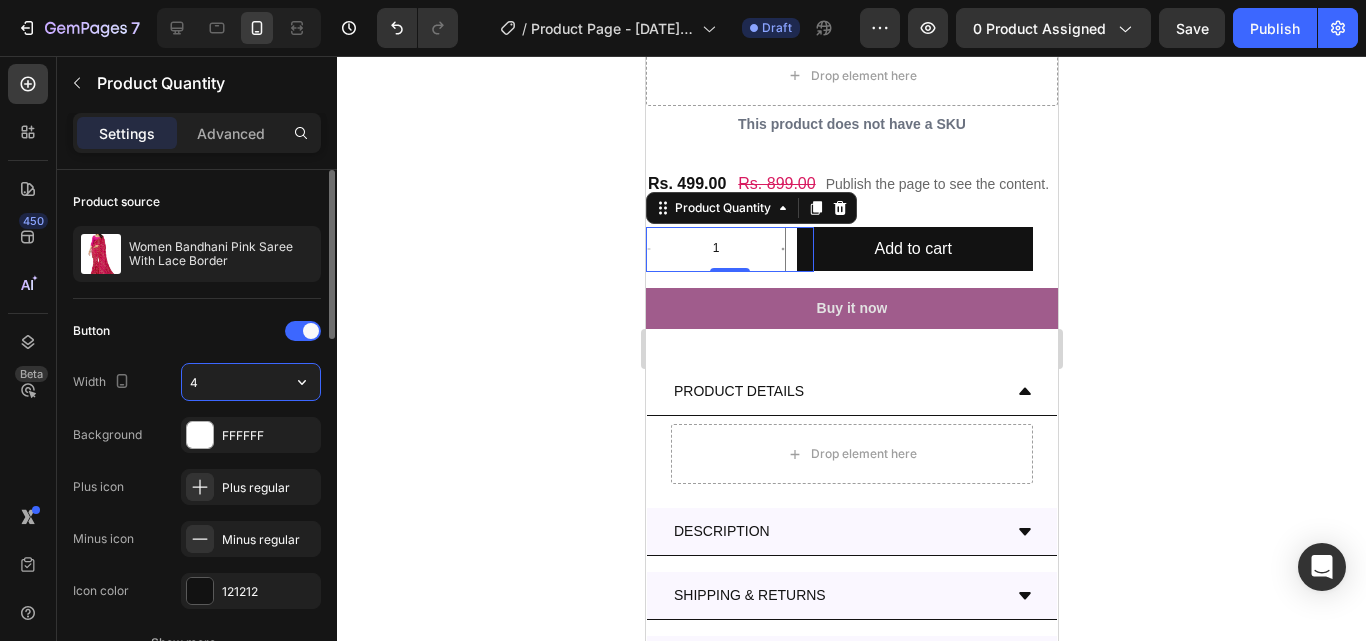 type on "45" 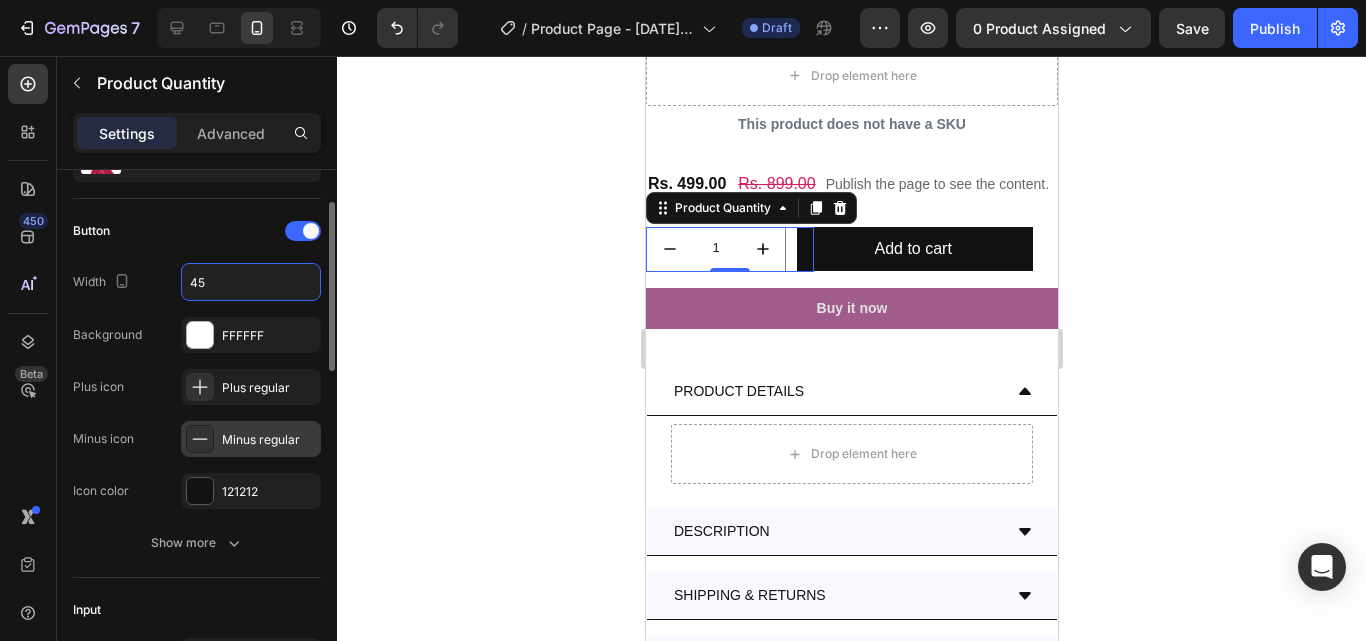 scroll, scrollTop: 200, scrollLeft: 0, axis: vertical 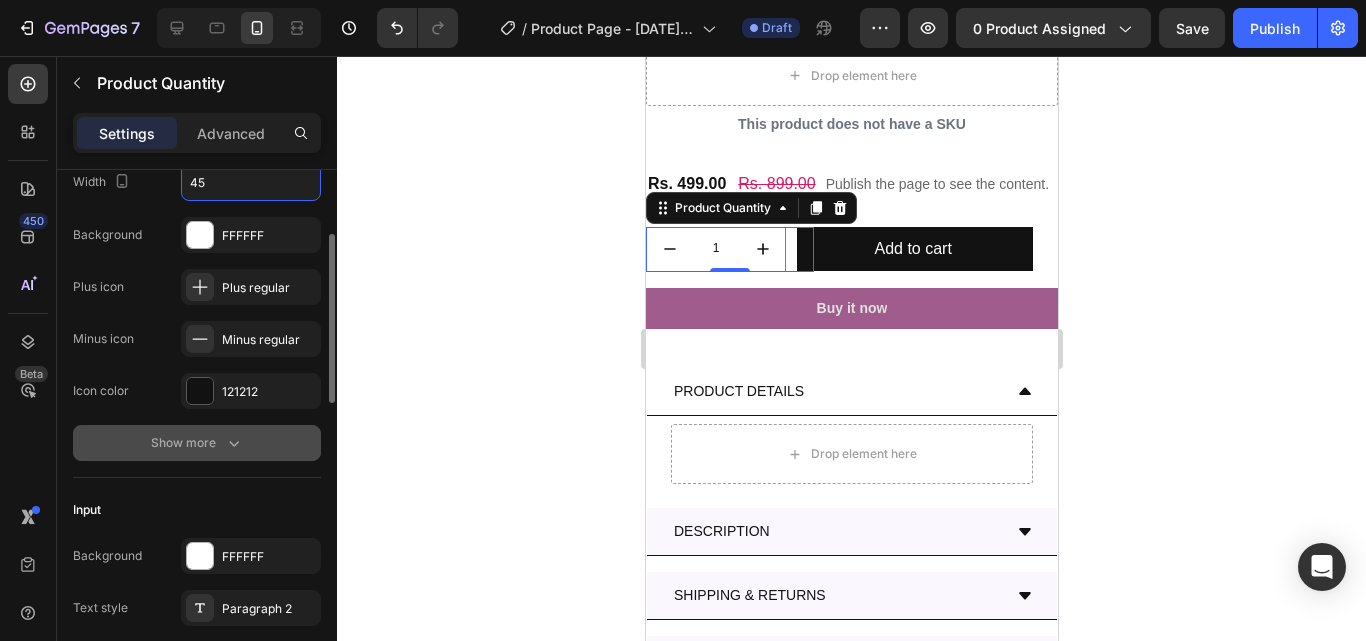 click on "Show more" at bounding box center [197, 443] 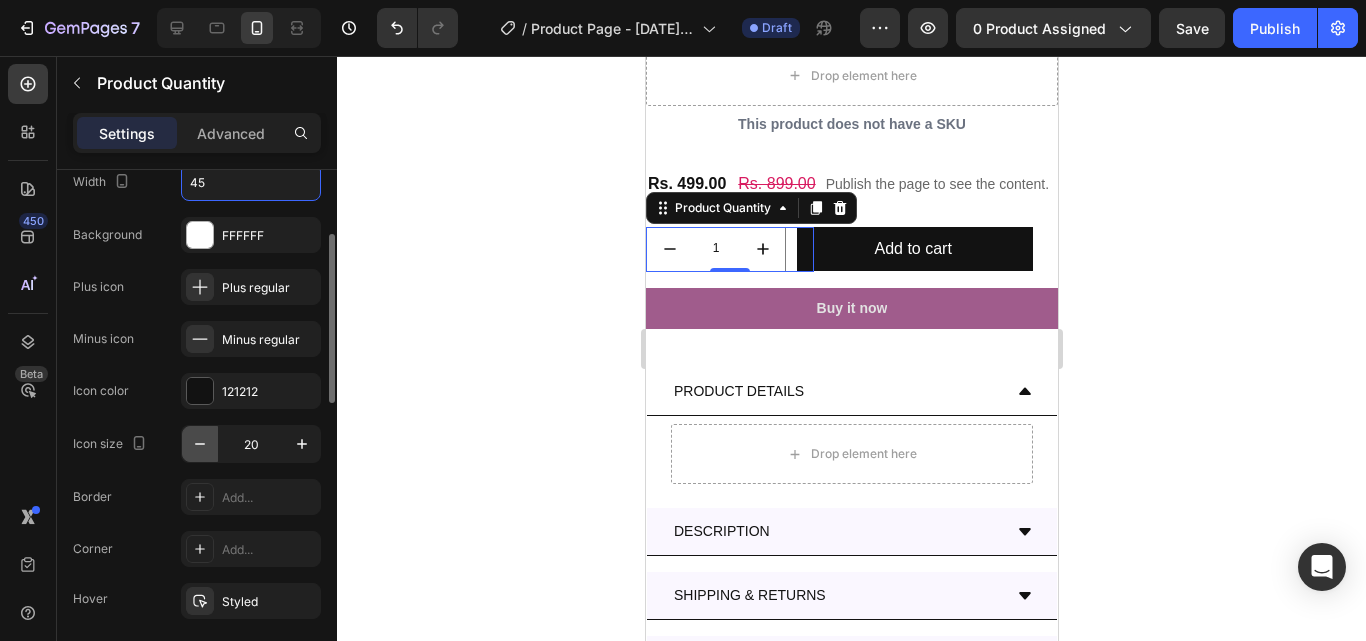 click 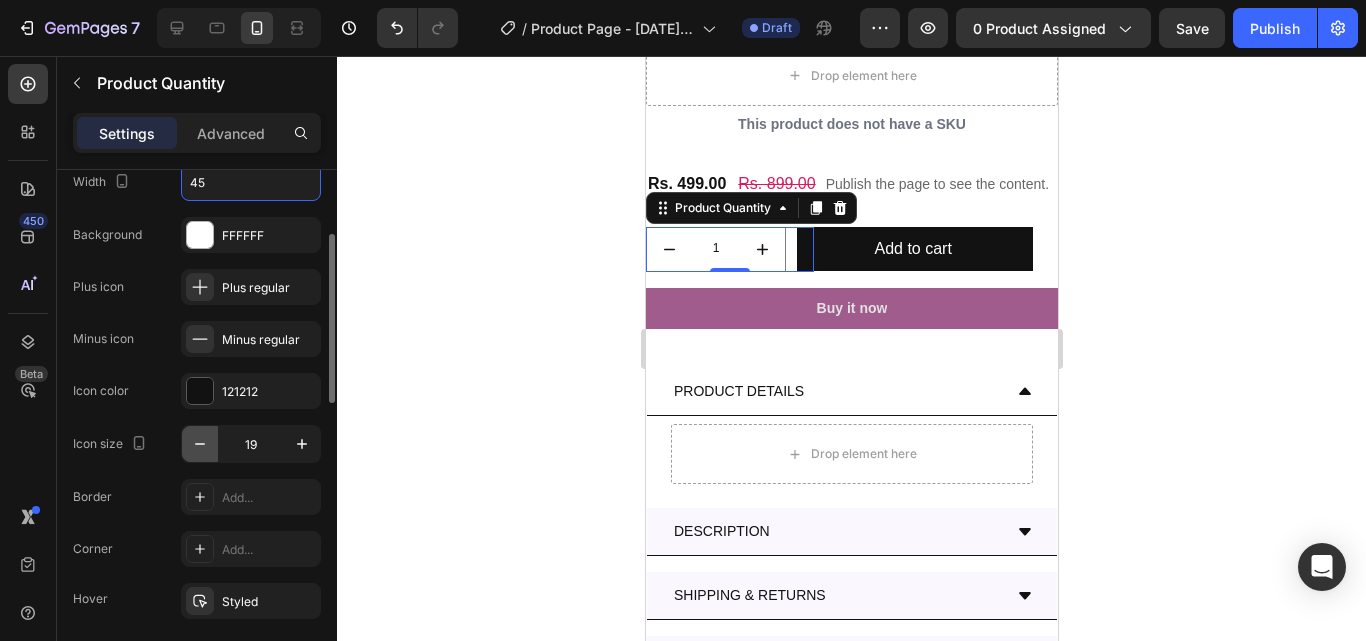 click 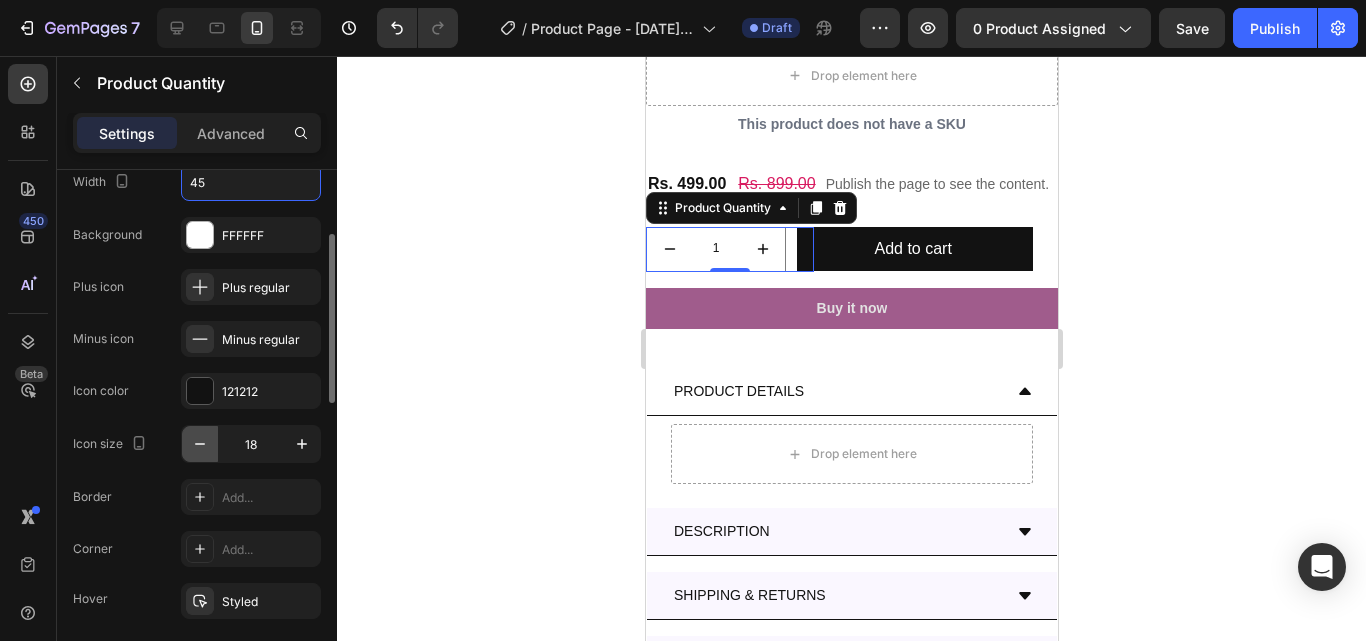 click 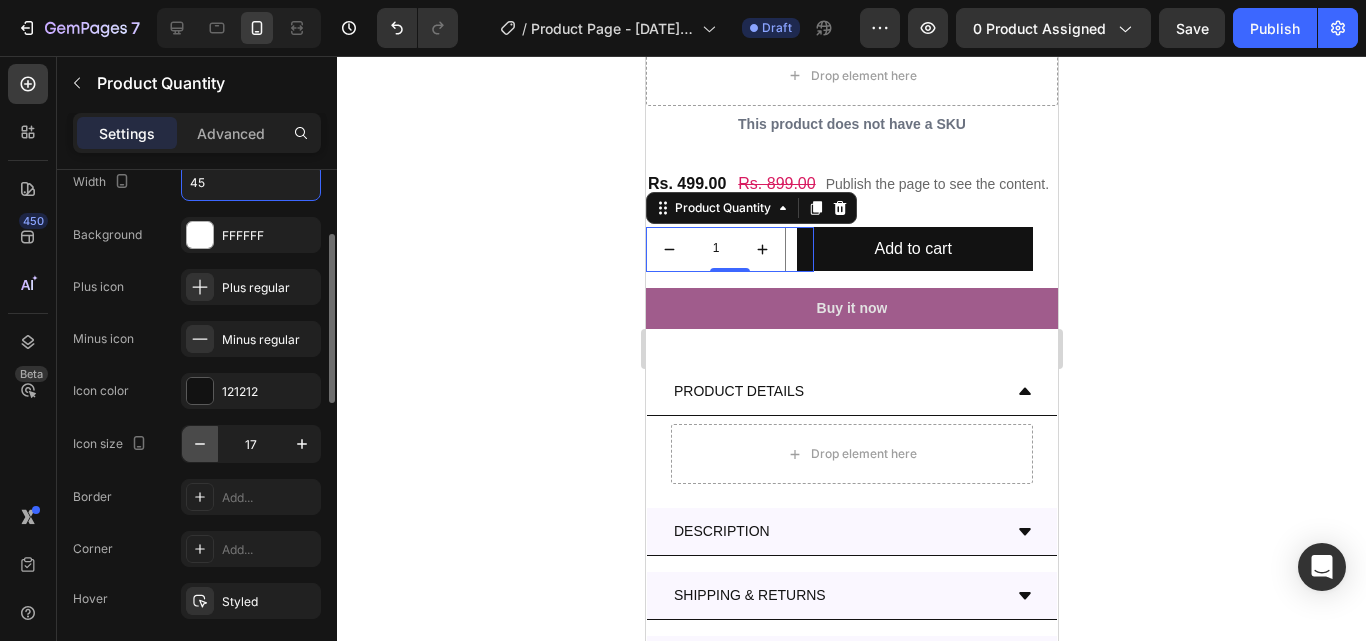 click 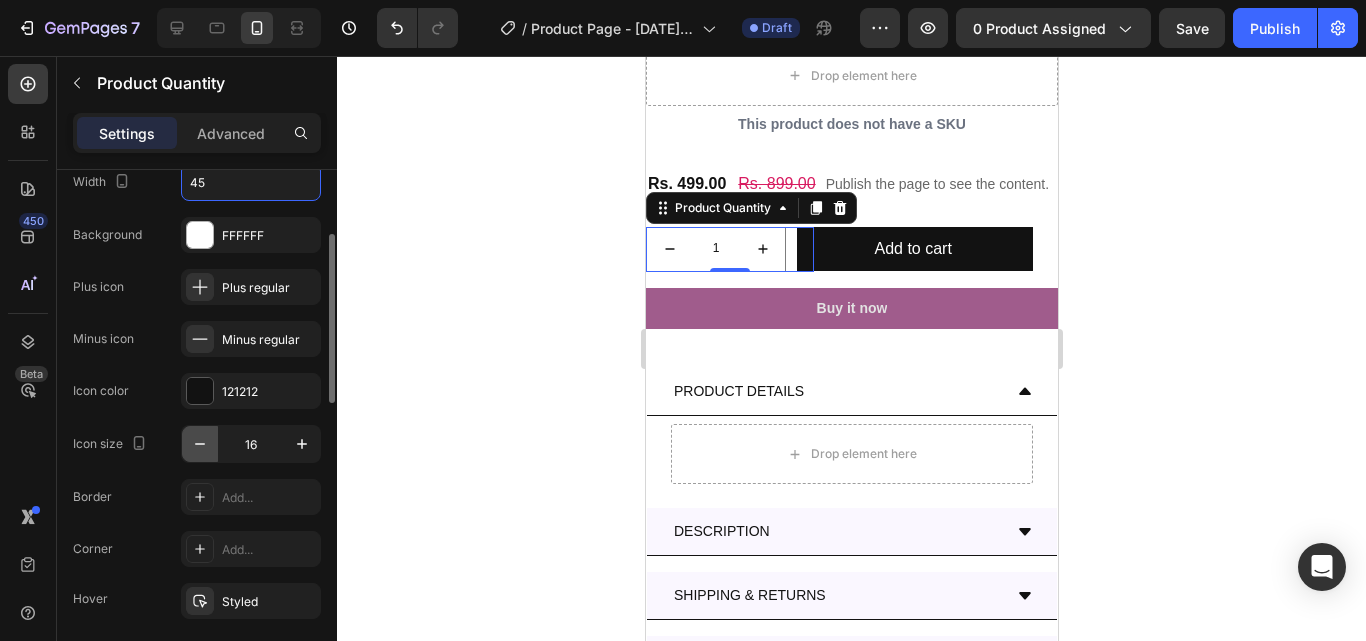 click 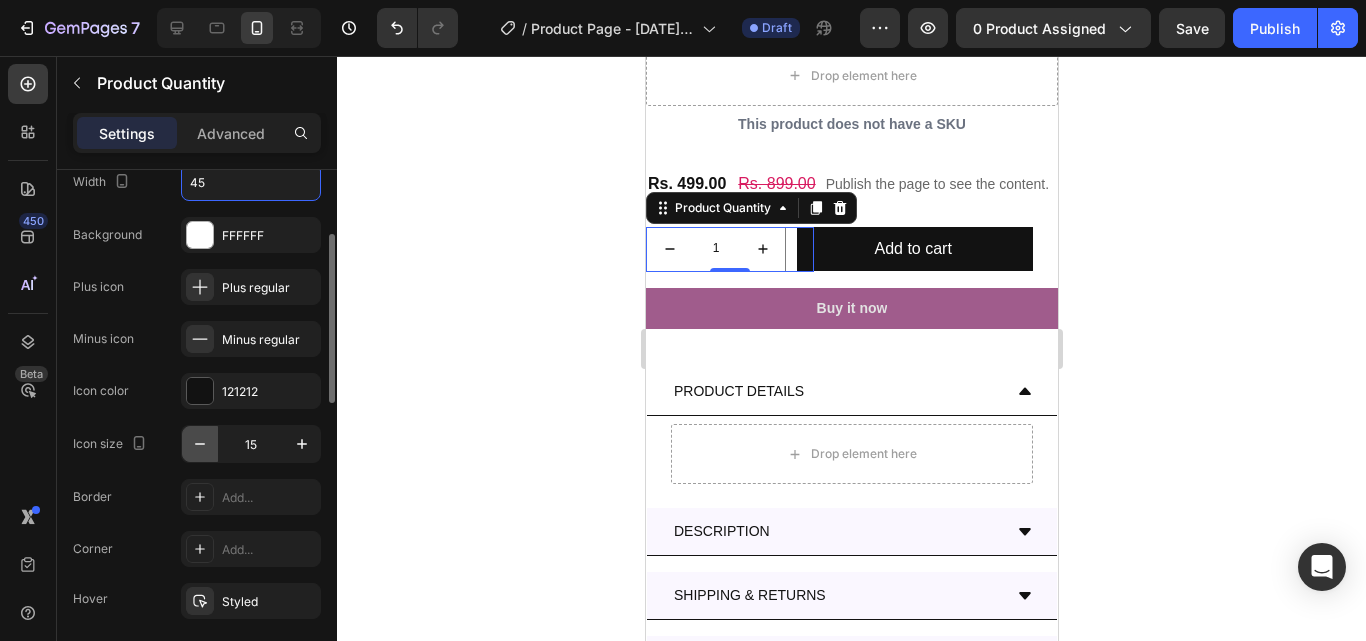 click 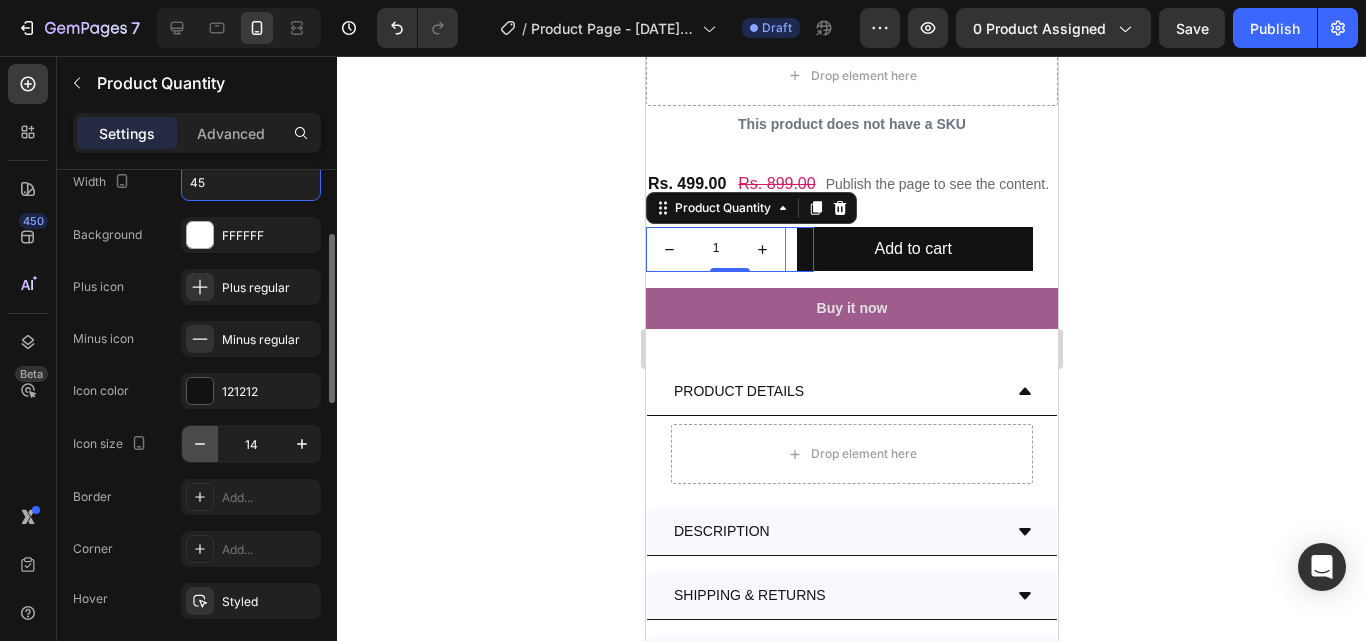click 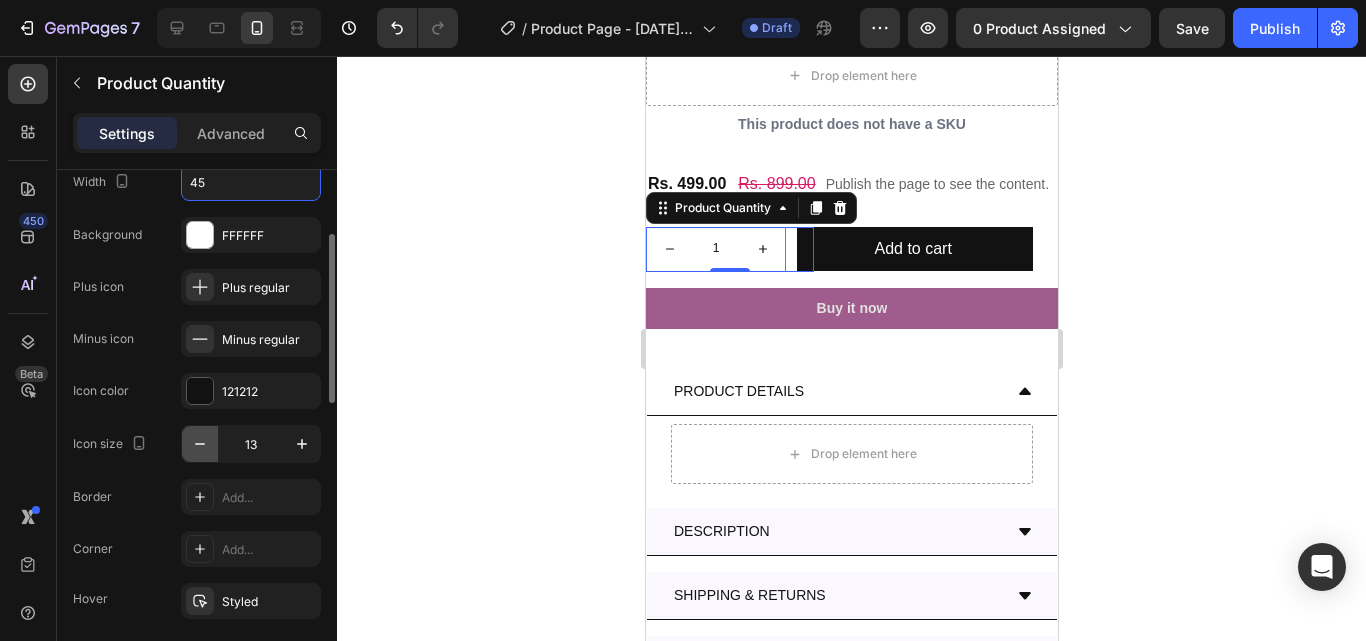 click 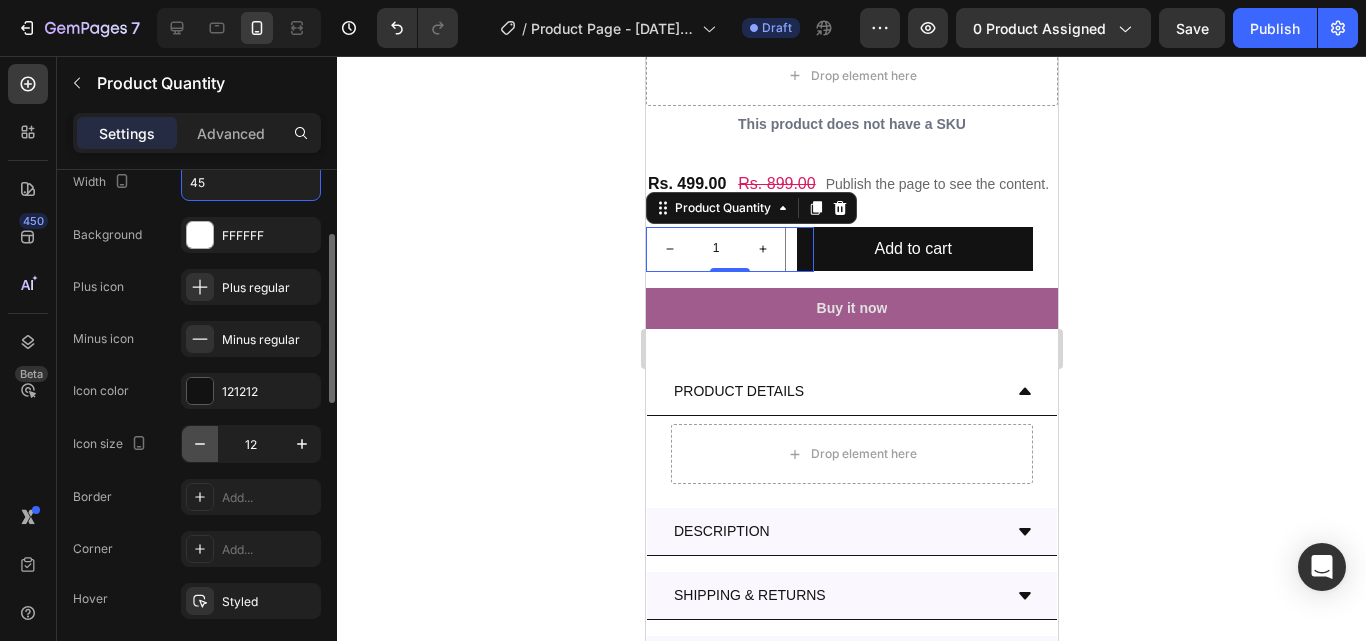 click 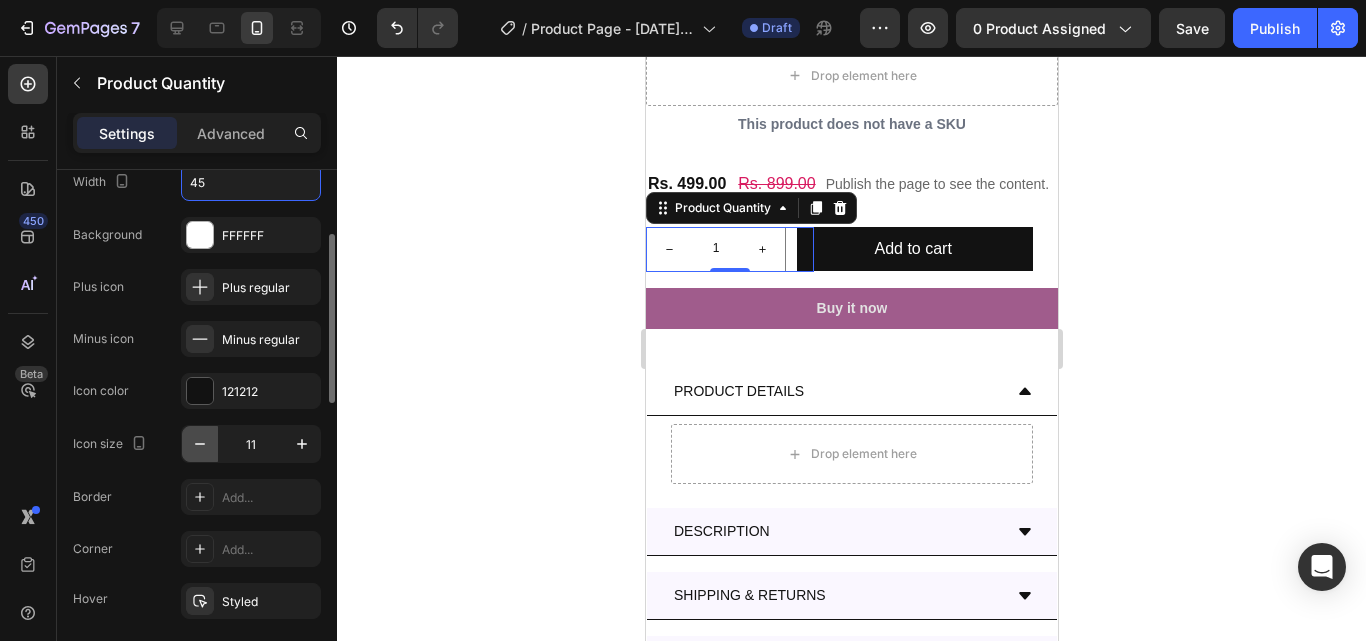 click 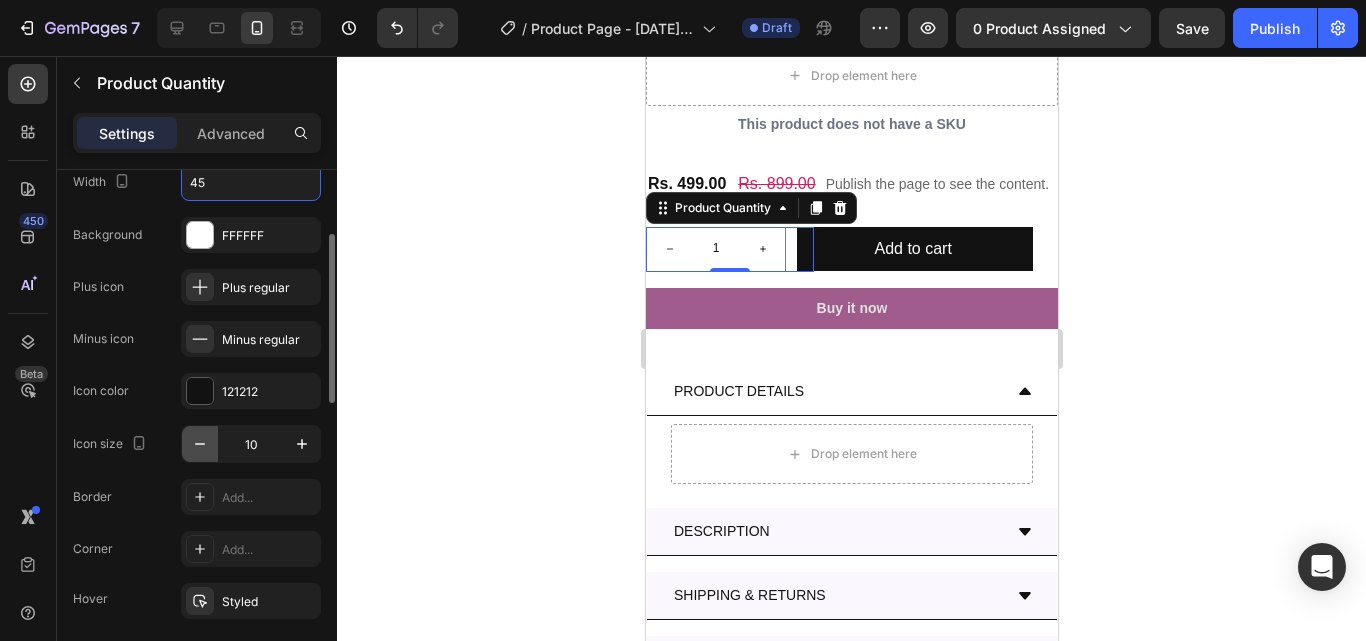 click 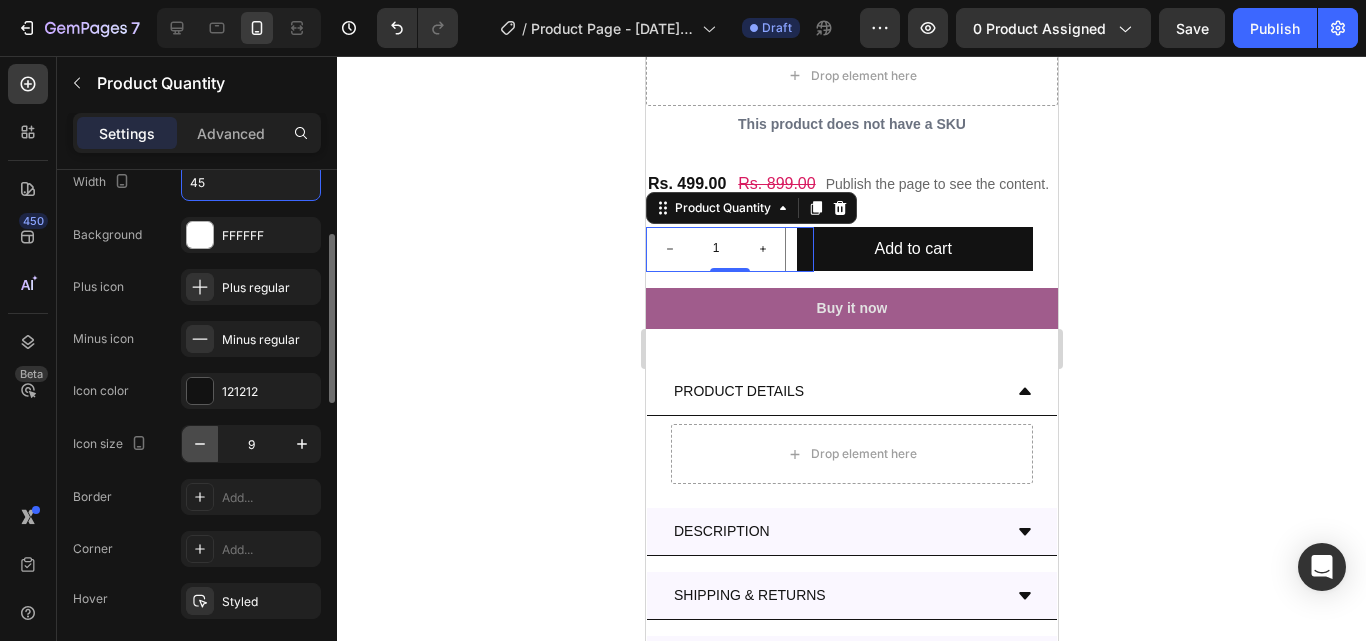 click 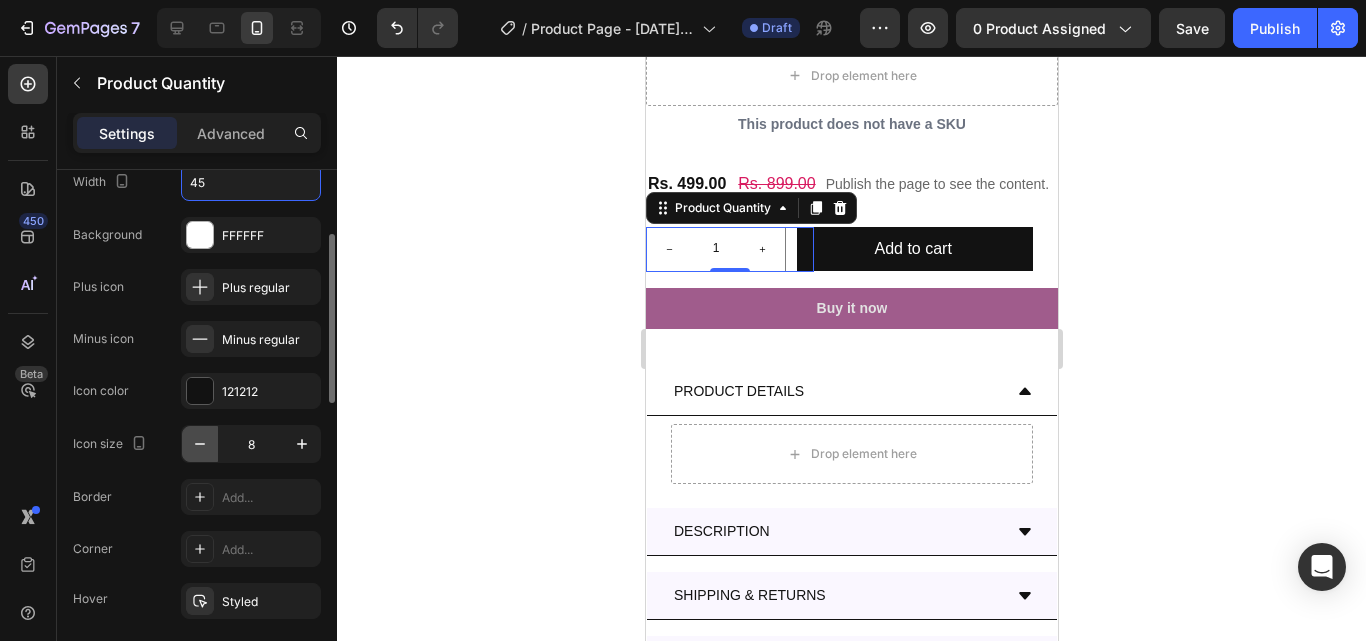 click 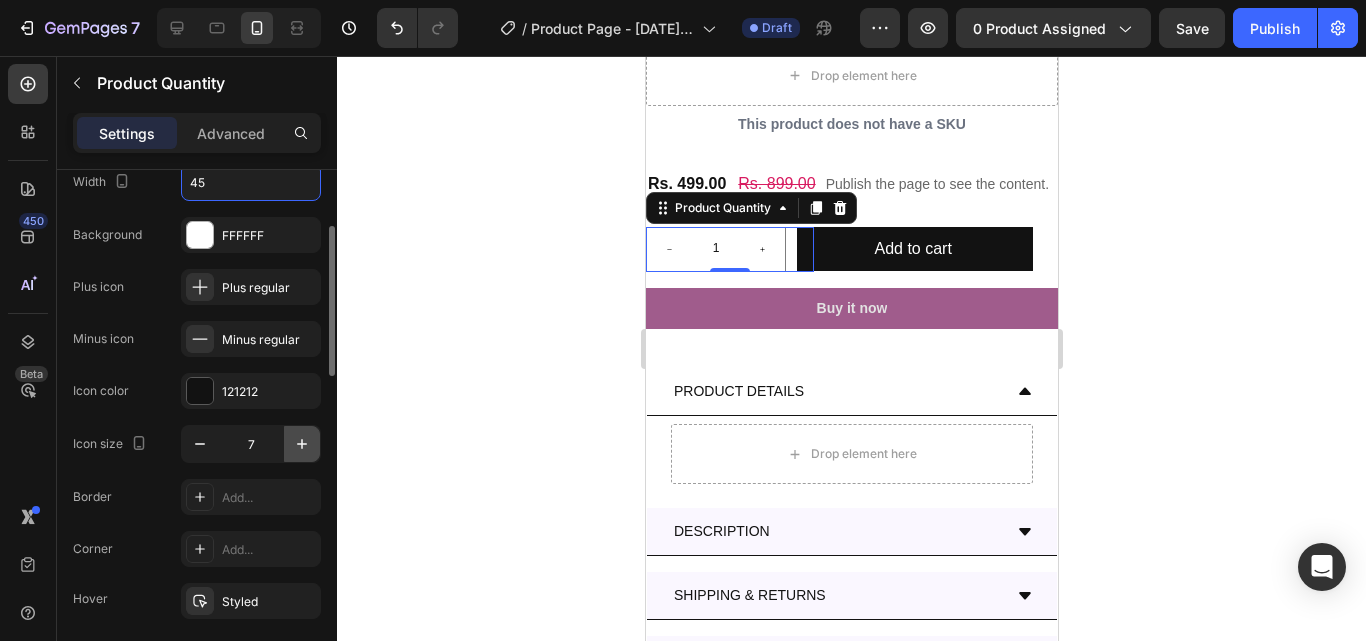 click 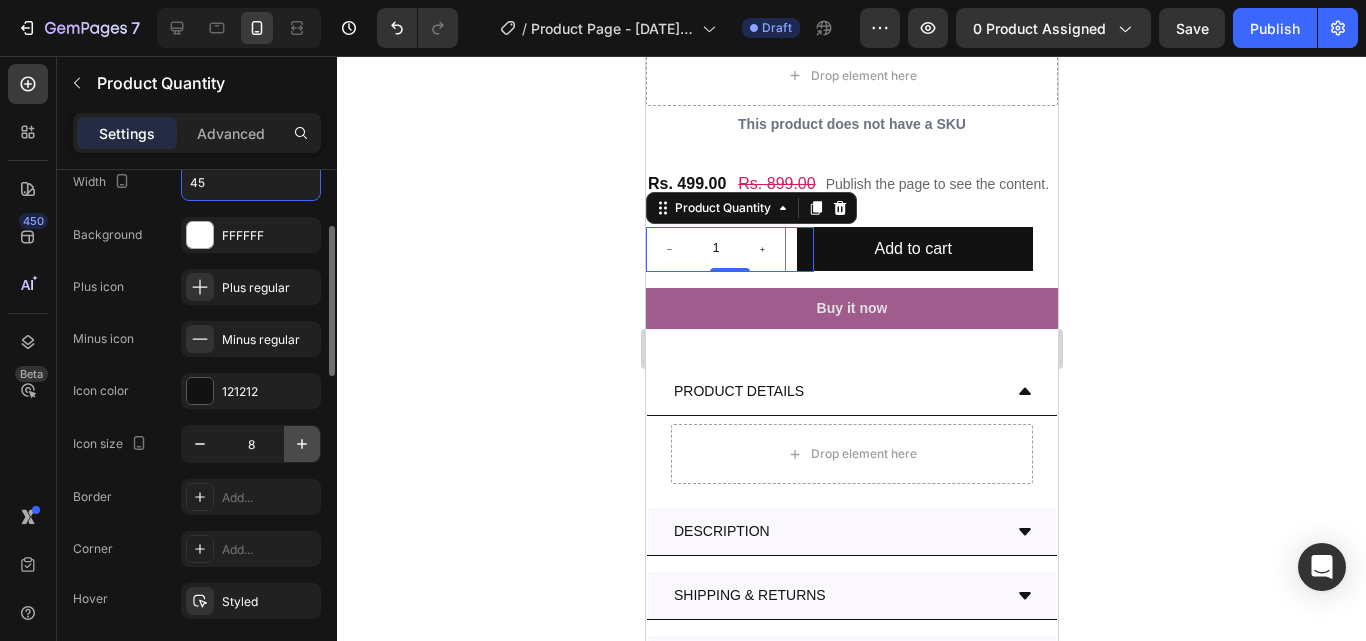 click 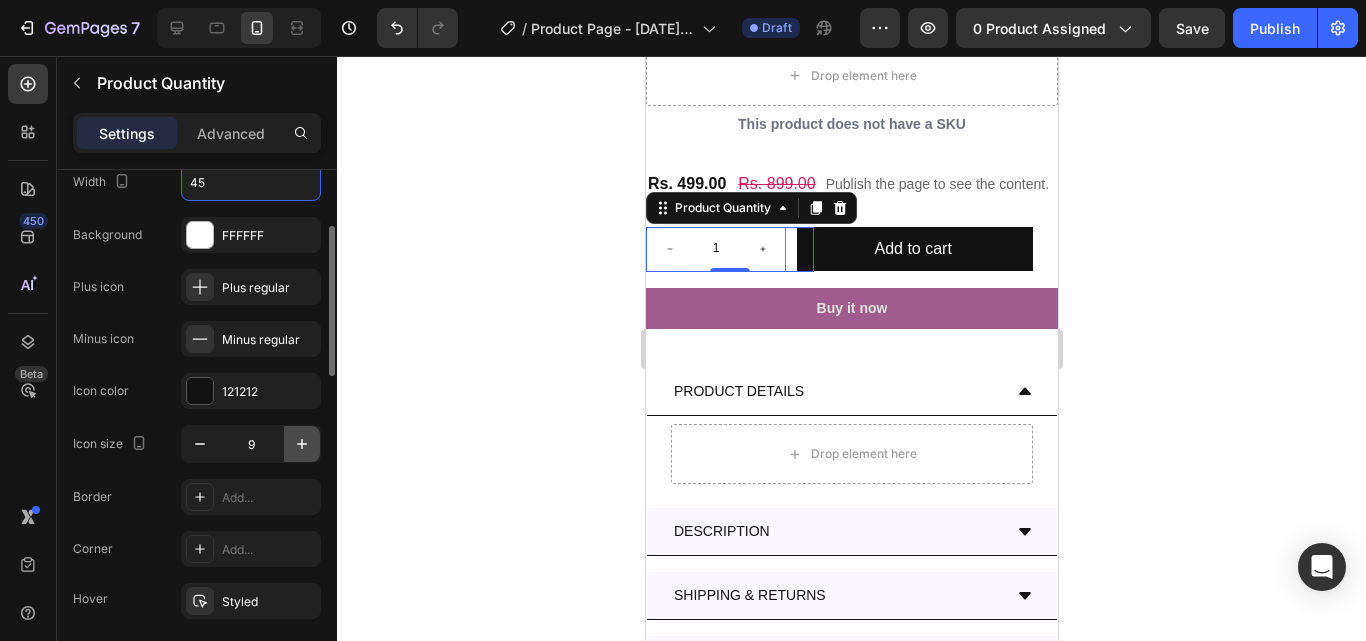 click 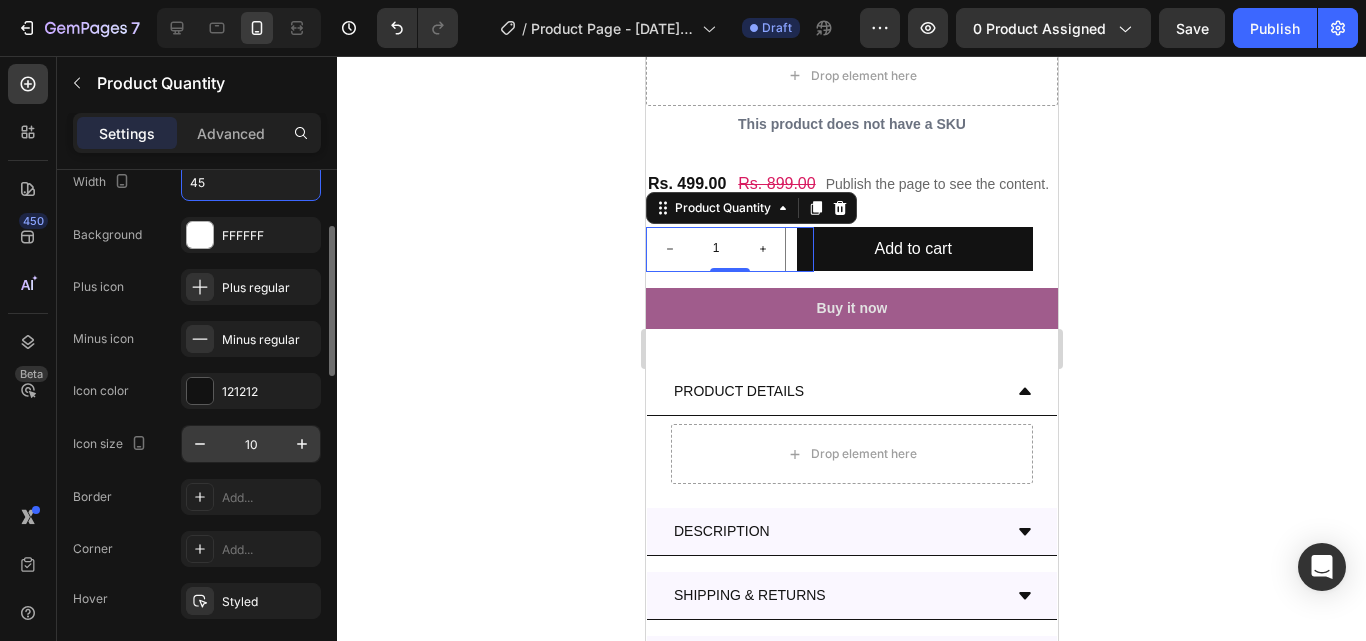 click on "10" at bounding box center (251, 444) 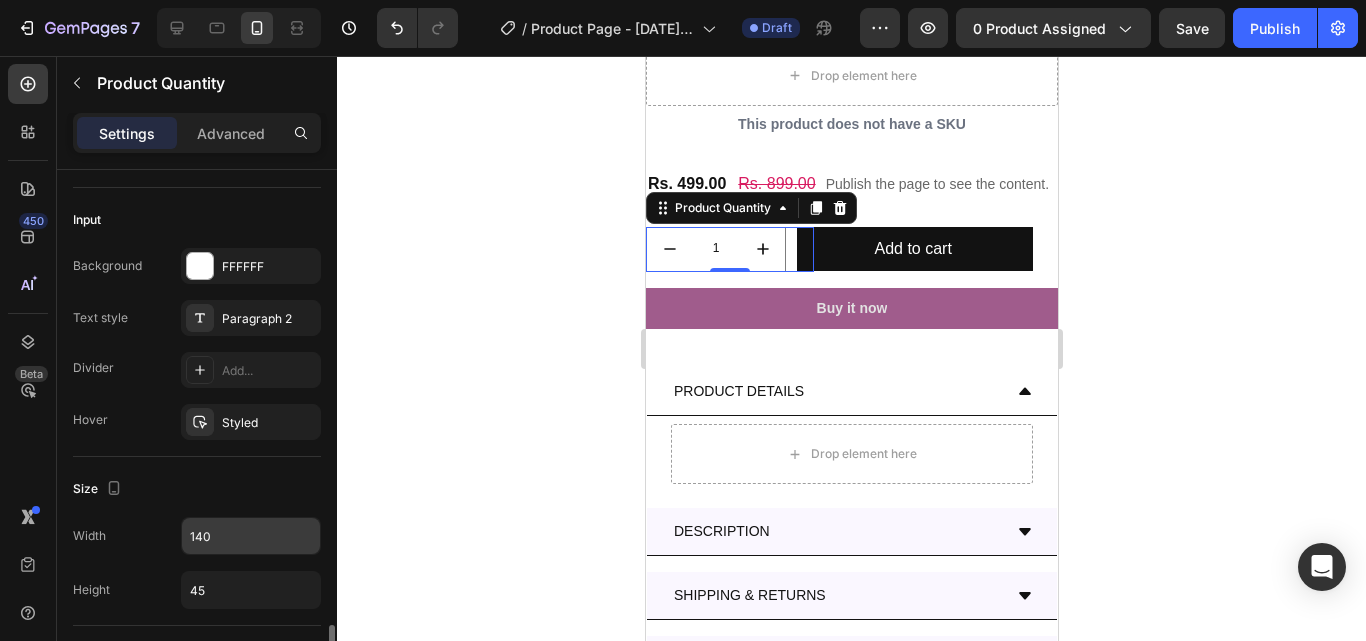 scroll, scrollTop: 900, scrollLeft: 0, axis: vertical 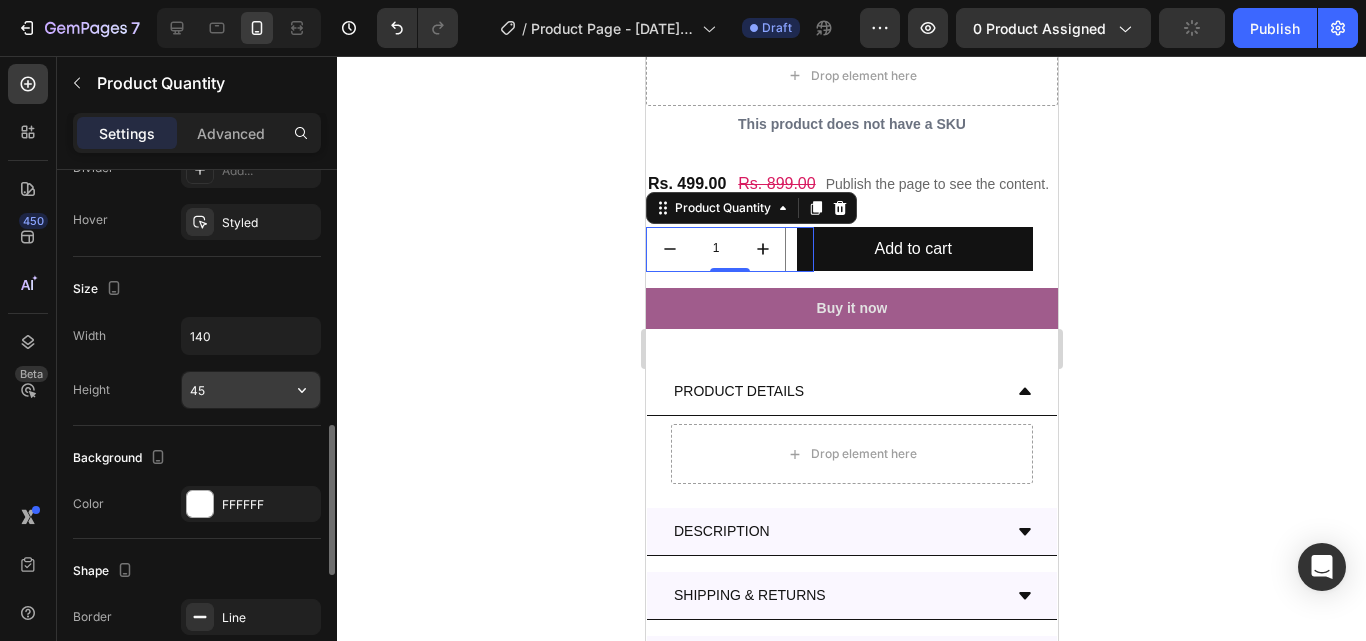 type on "20" 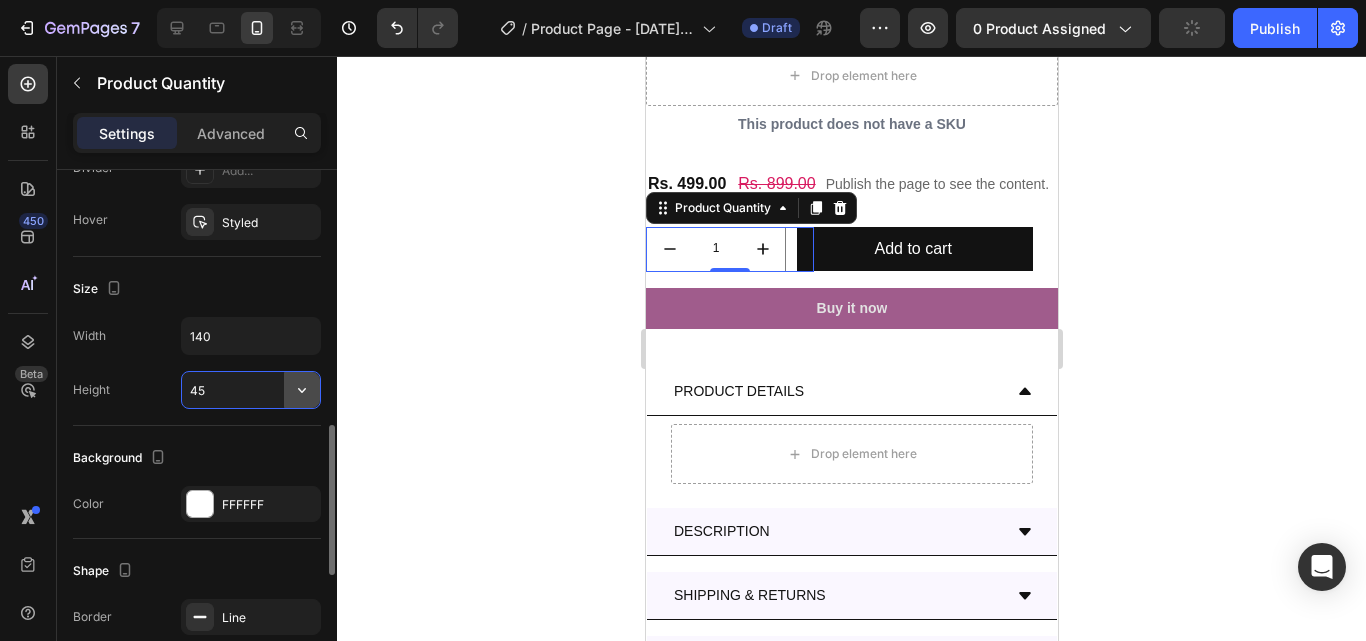 click 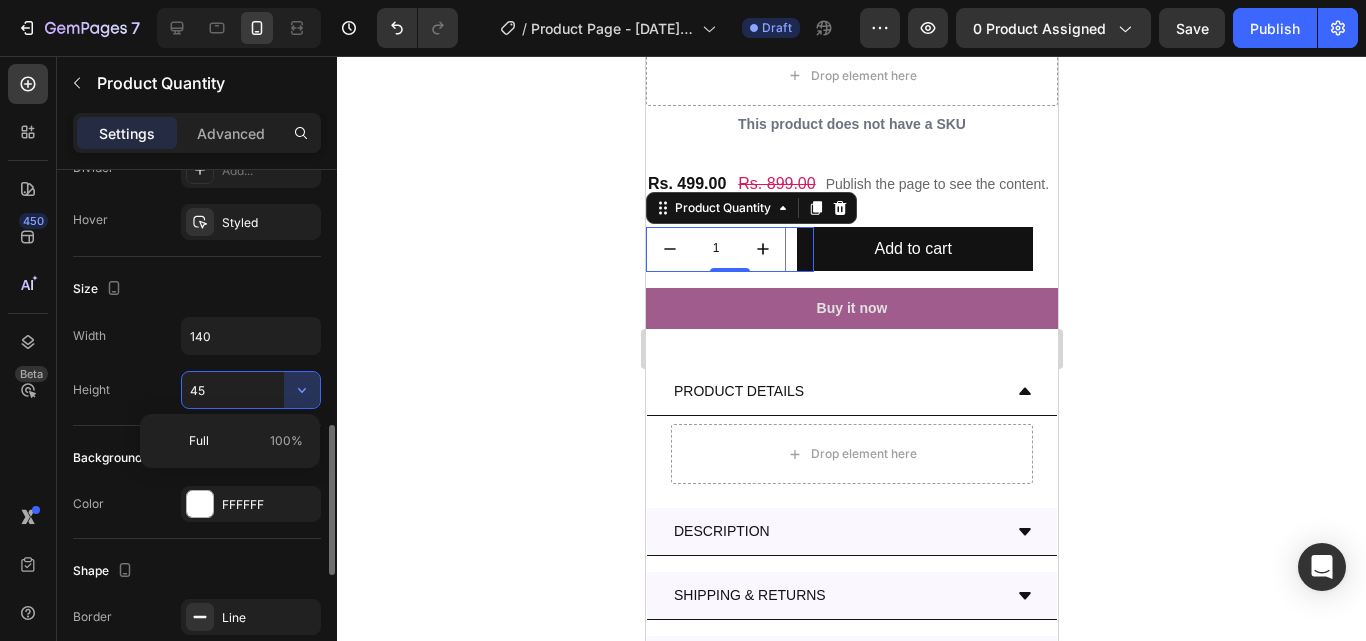 click on "45" at bounding box center [251, 390] 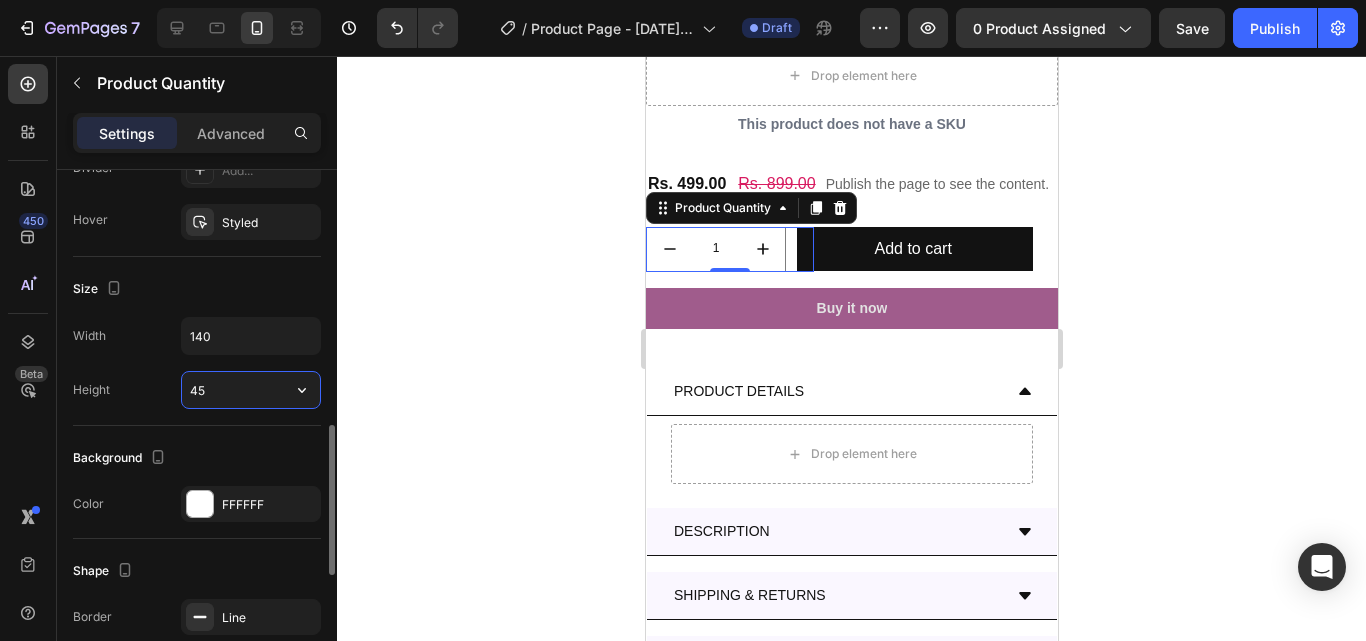 type on "4" 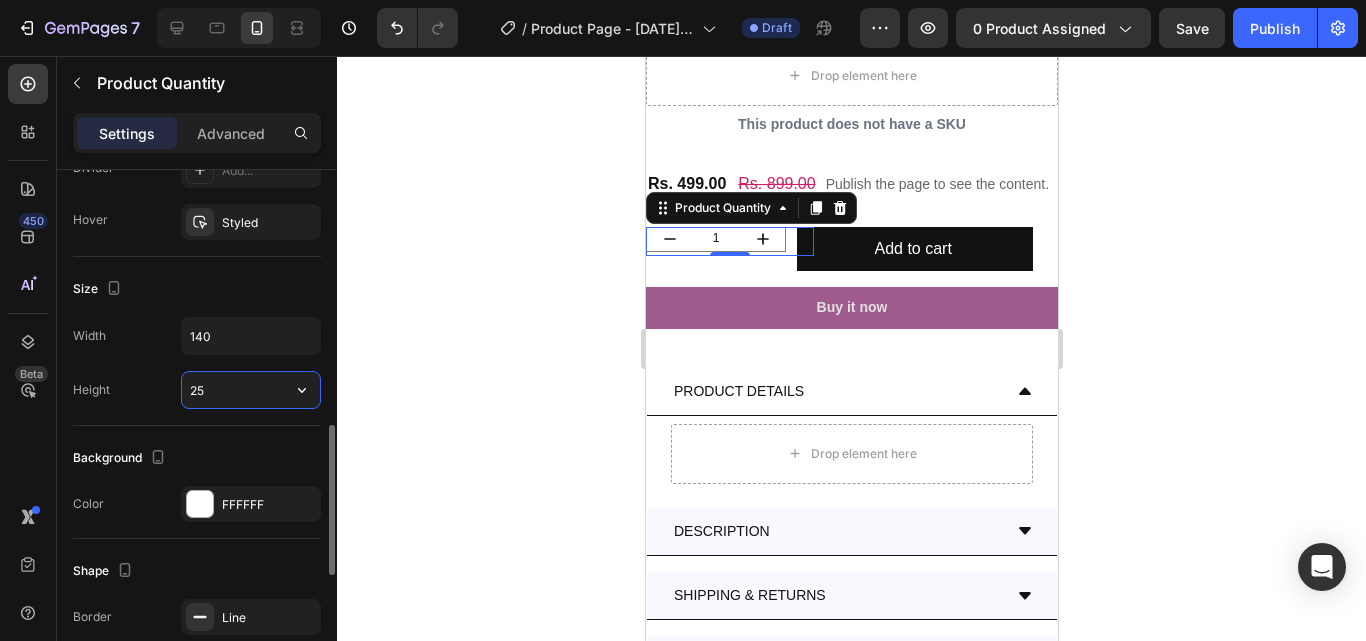 type on "2" 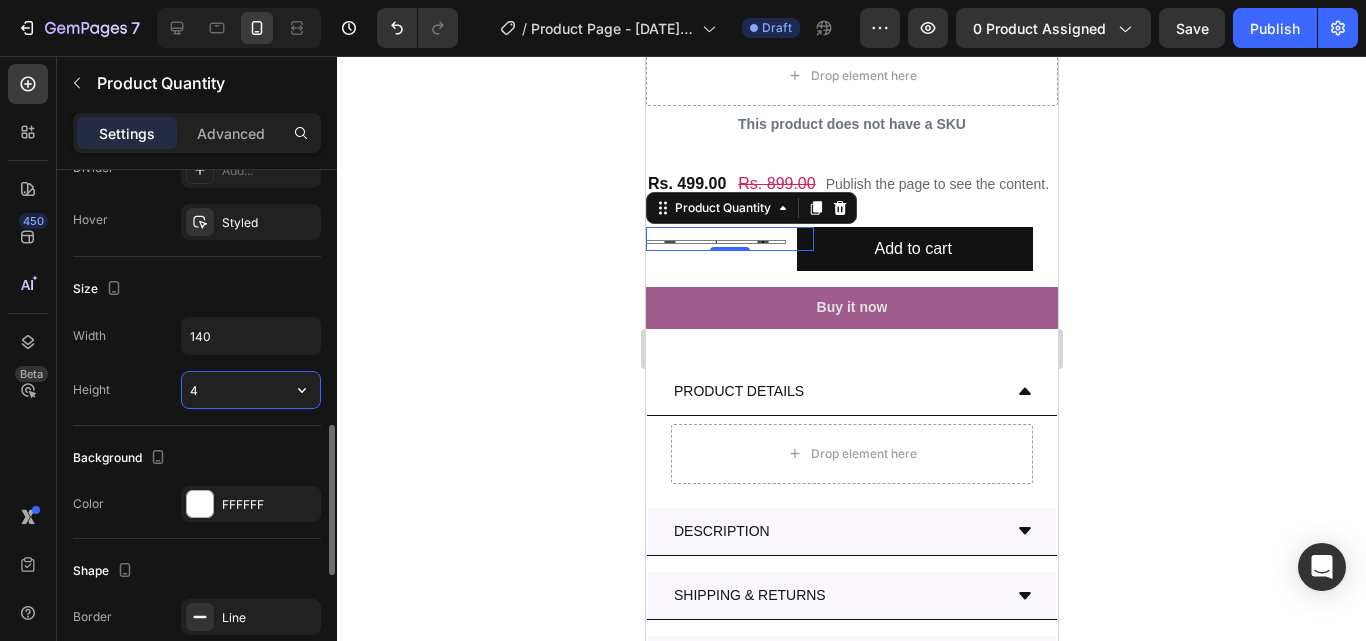 type on "45" 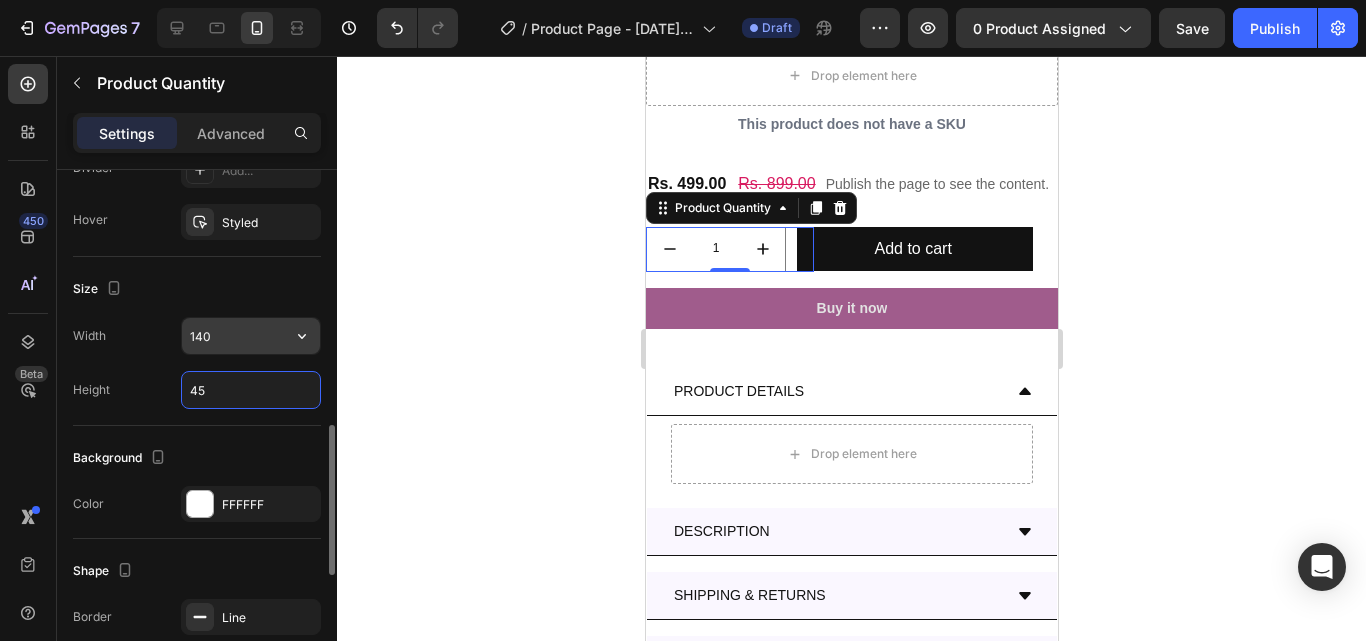 click on "140" at bounding box center (251, 336) 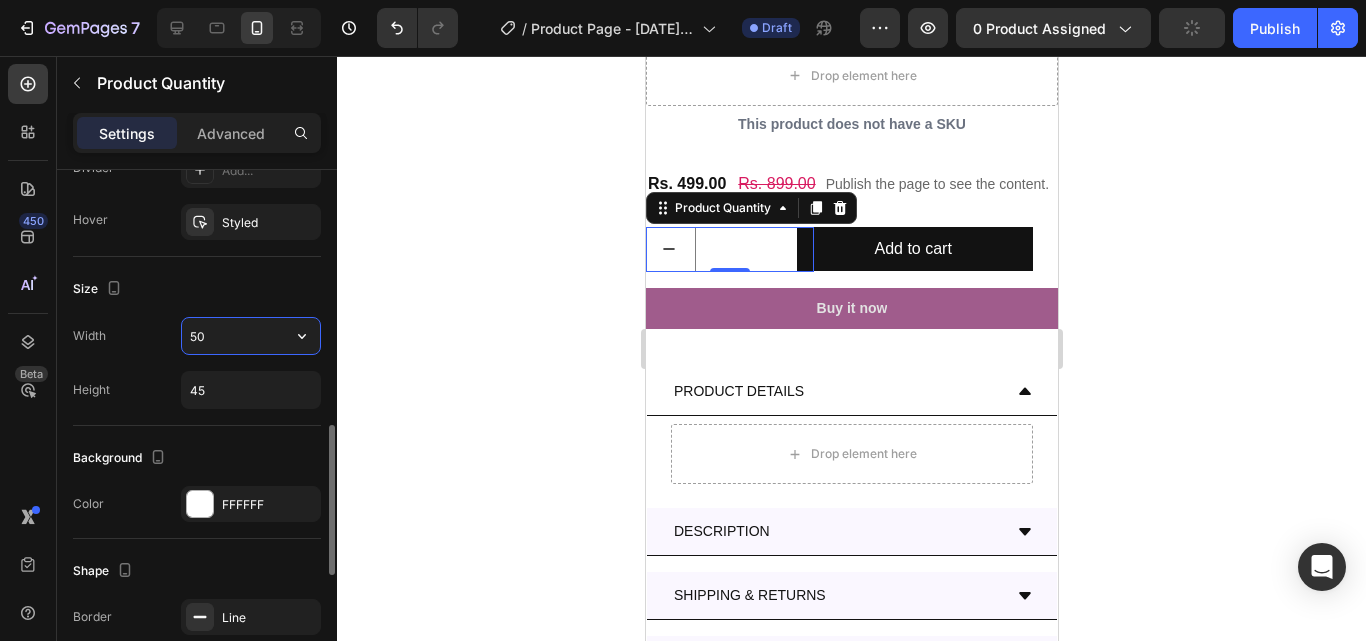 type on "5" 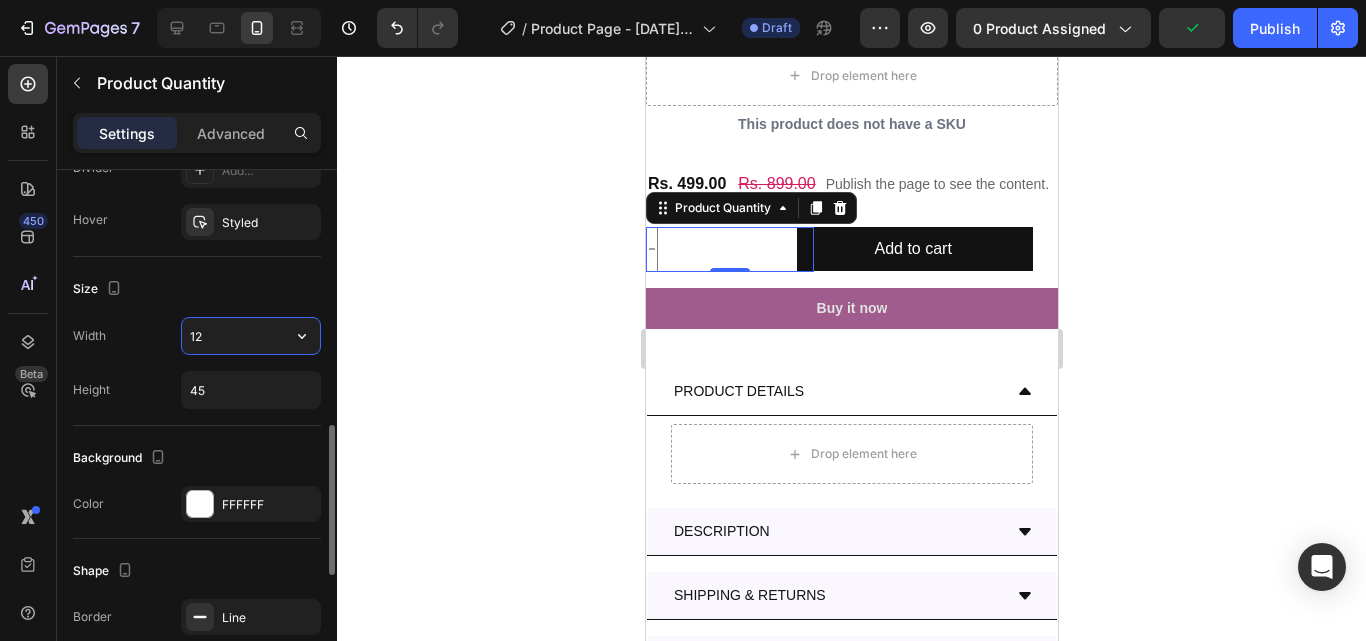 type on "120" 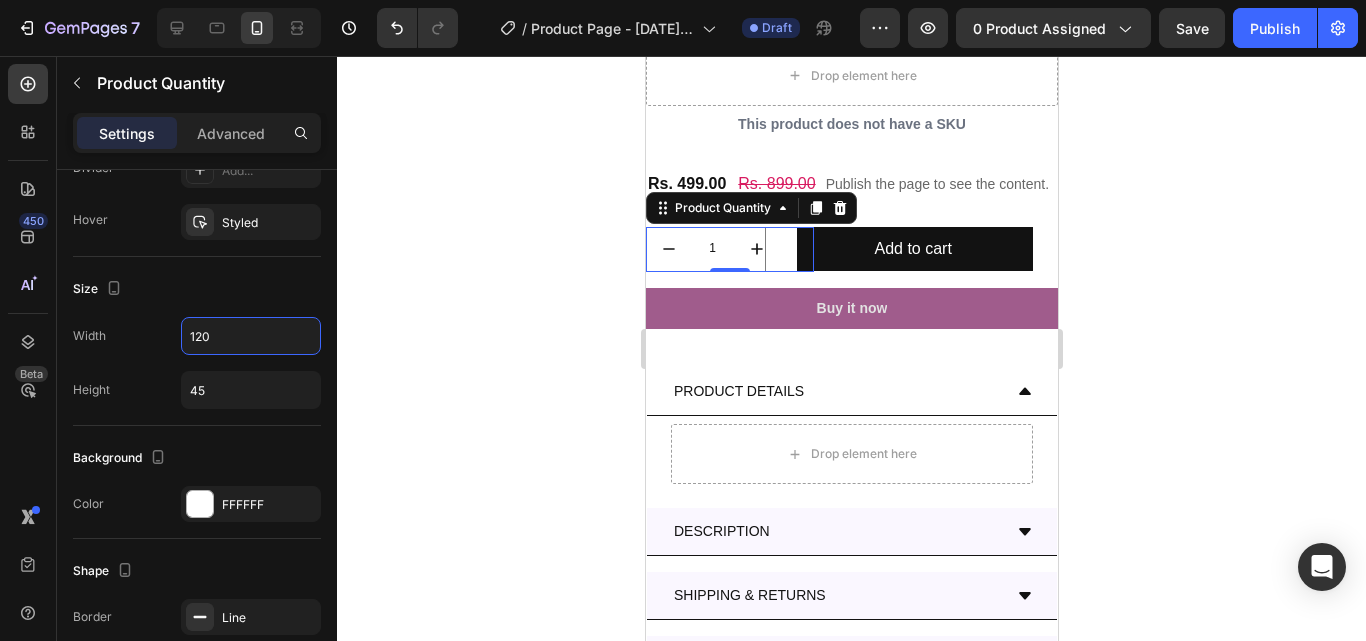 click 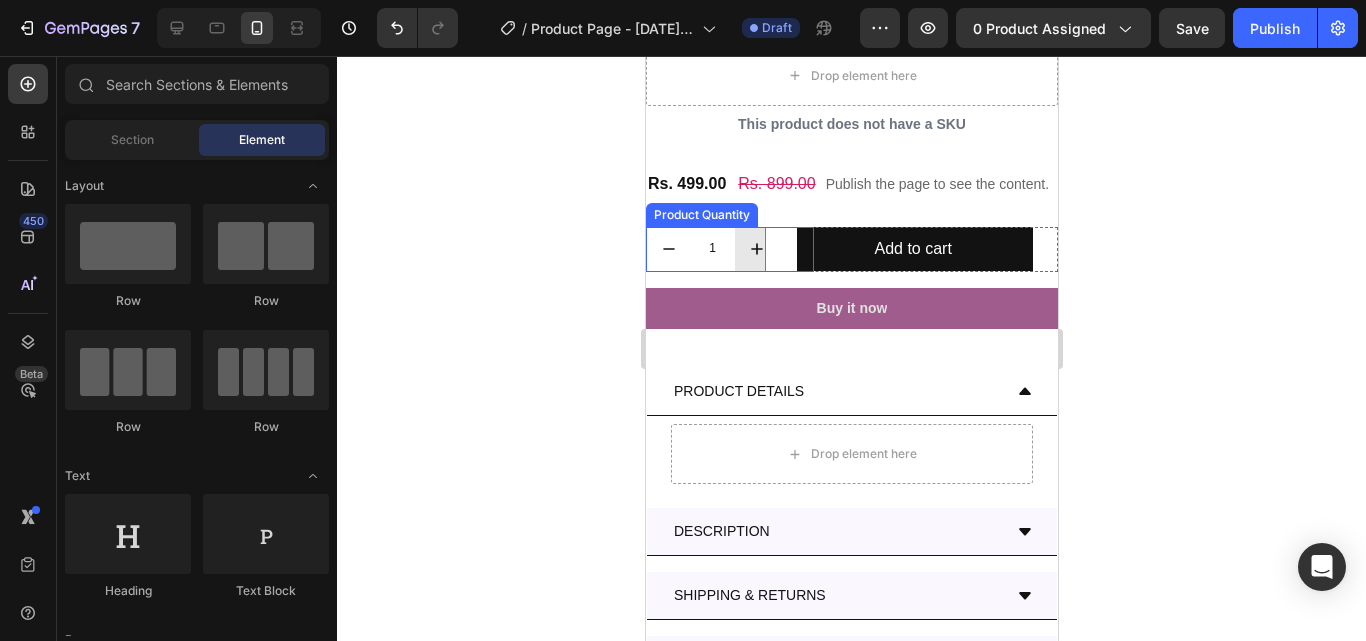 click at bounding box center [755, 249] 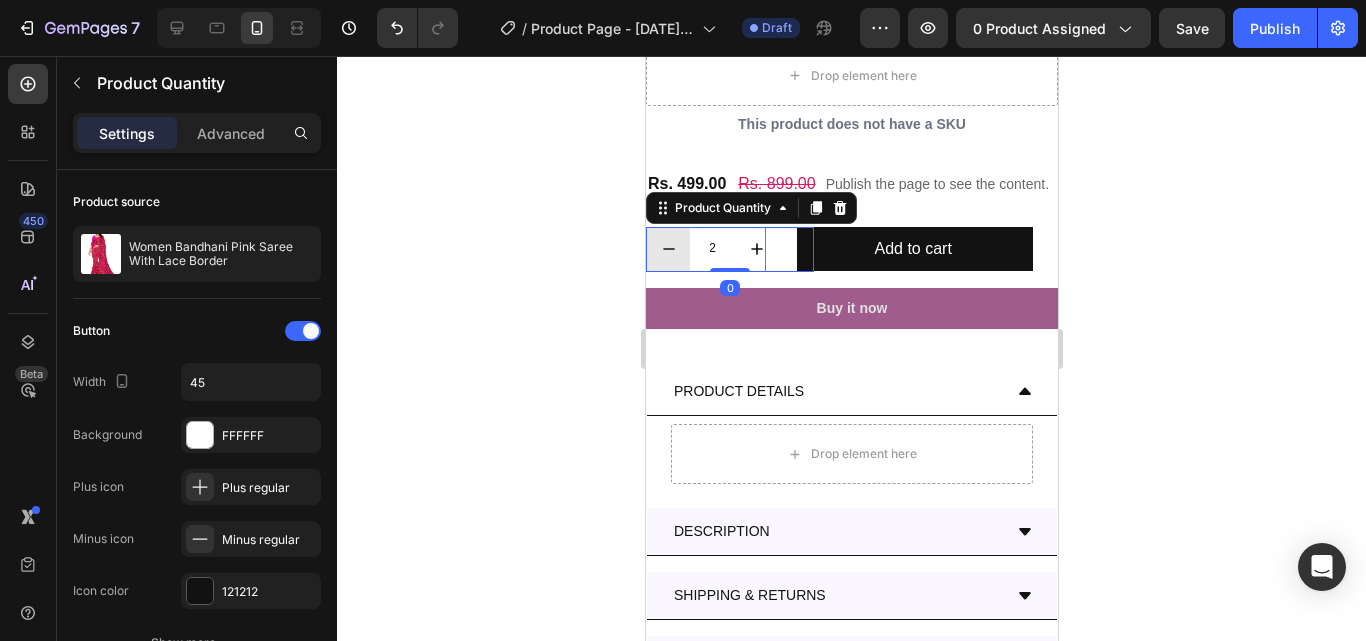 click at bounding box center (667, 249) 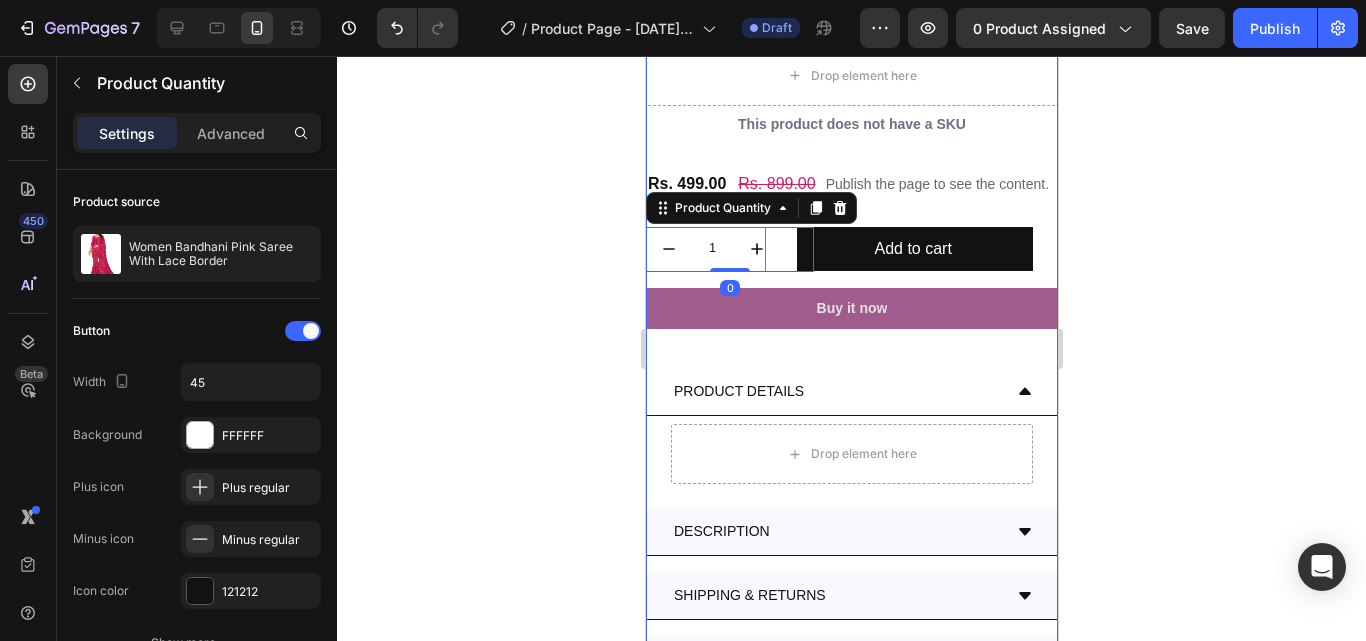 click on "Product Title Icon Icon Icon Icon Icon Icon List Drop element here This product does not have a SKU Product SKU Row Rs. [PRICE] Product Price Product Price Rs. [PRICE] Product Price Product Price Publish the page to see the content. Custom Code Row 1 Product Quantity Add to cart Add to cart 0 Row Buy it now Dynamic Checkout PRODUCT DETAILS DESCRIPTION SHIPPING & RETURNS REVIEWS Accordion" at bounding box center (851, 287) 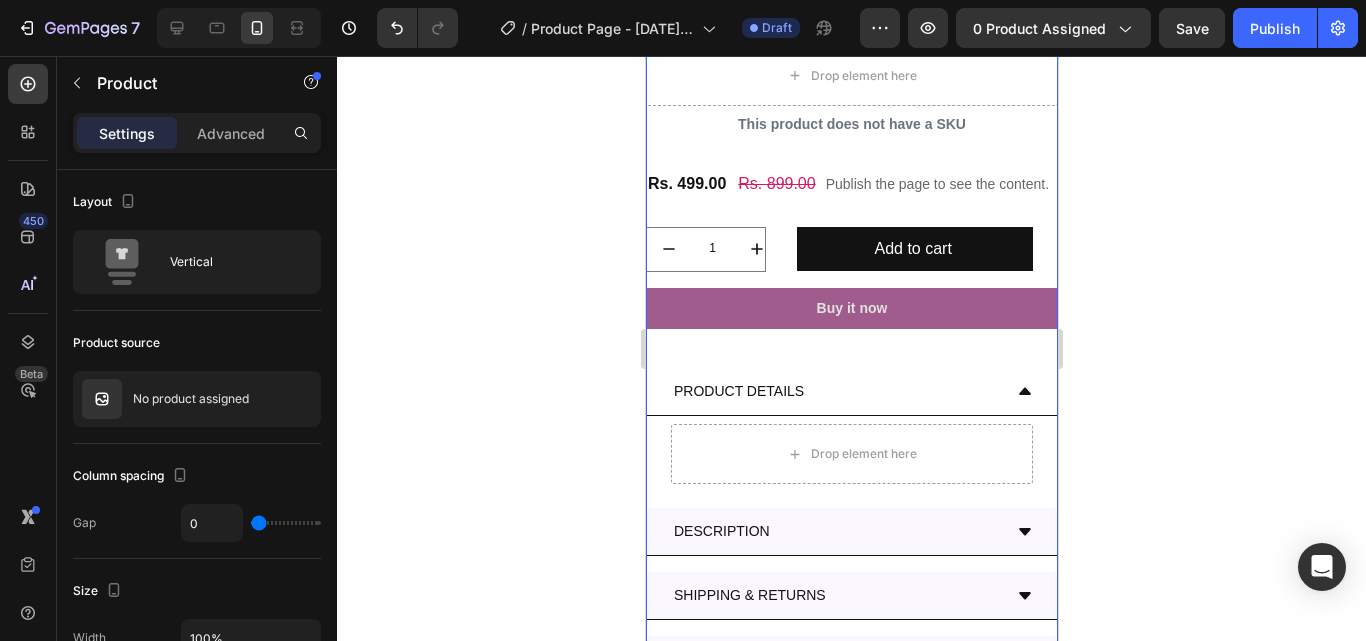 click on "1" at bounding box center [711, 249] 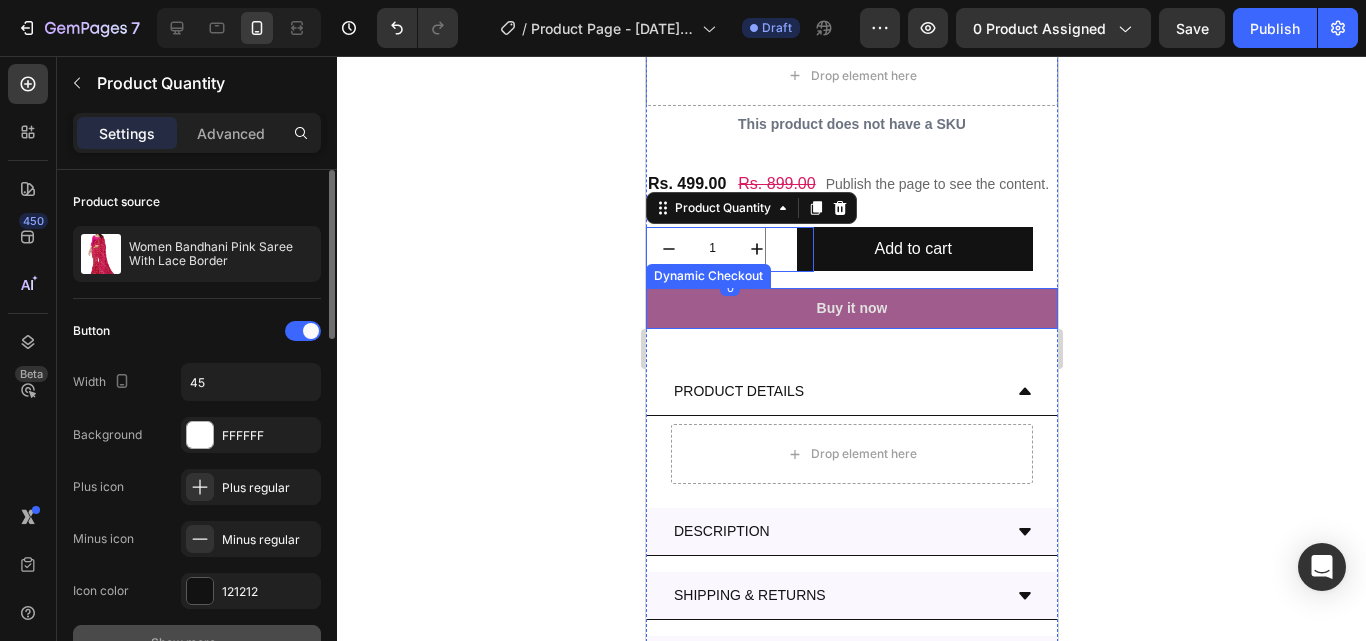 scroll, scrollTop: 700, scrollLeft: 0, axis: vertical 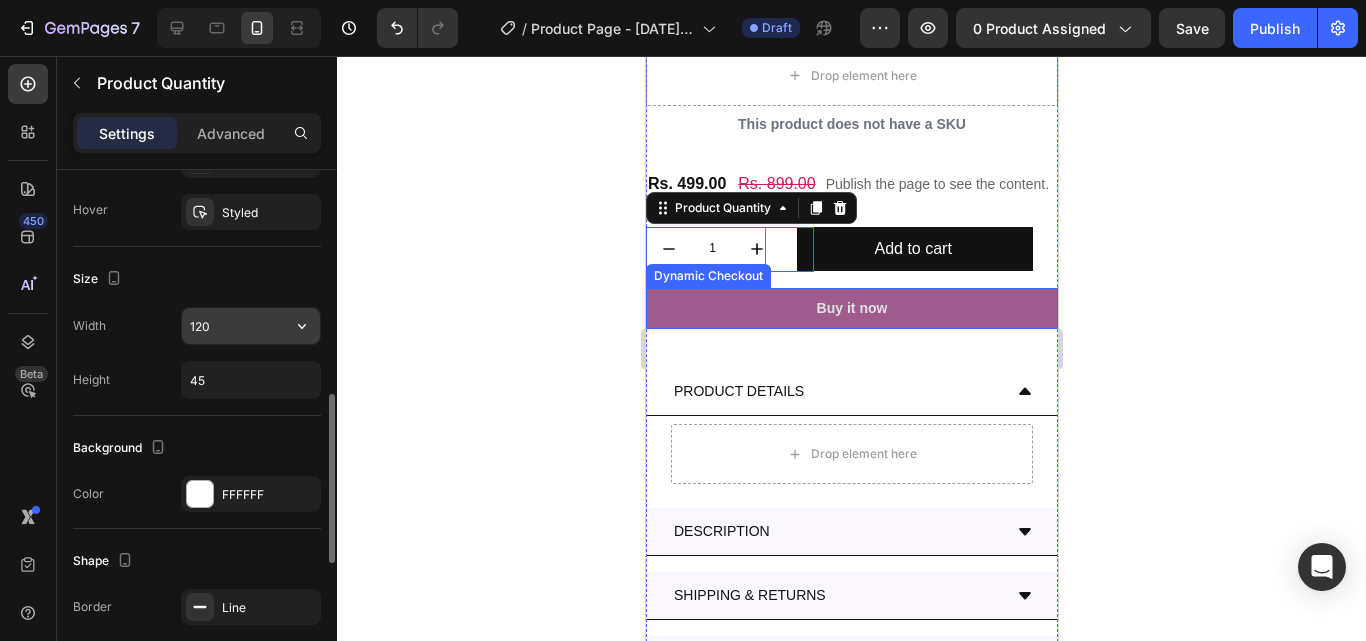 click on "120" at bounding box center (251, 326) 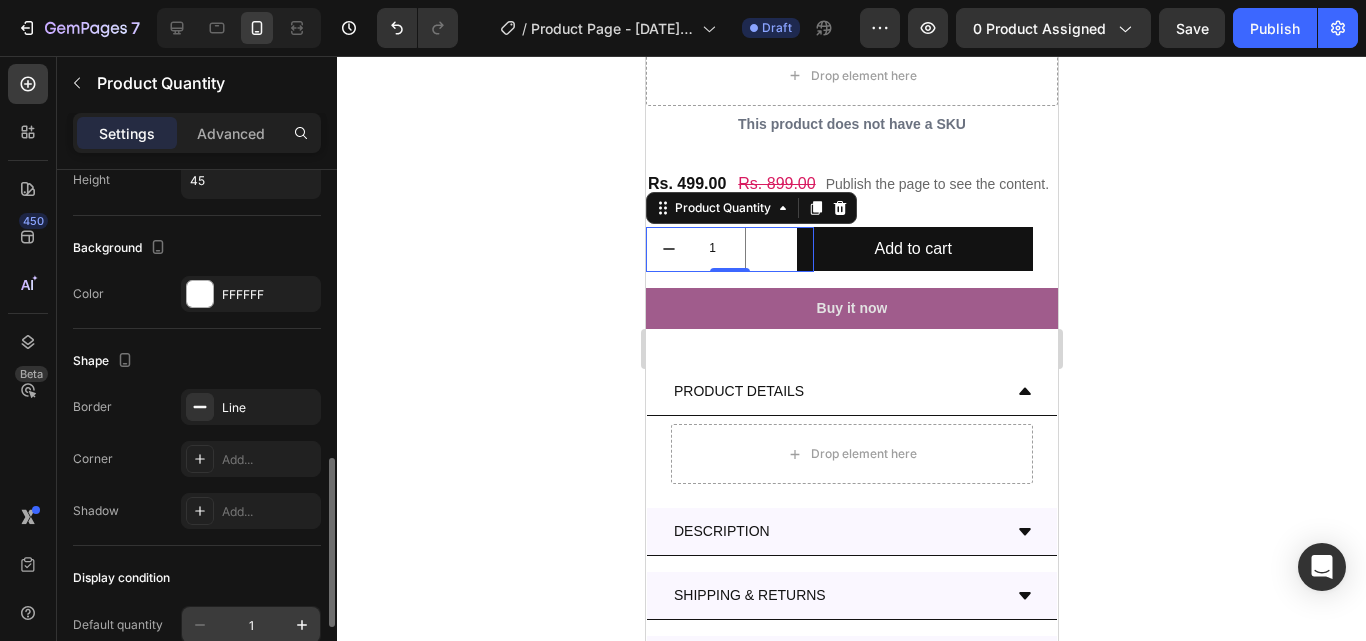 scroll, scrollTop: 1100, scrollLeft: 0, axis: vertical 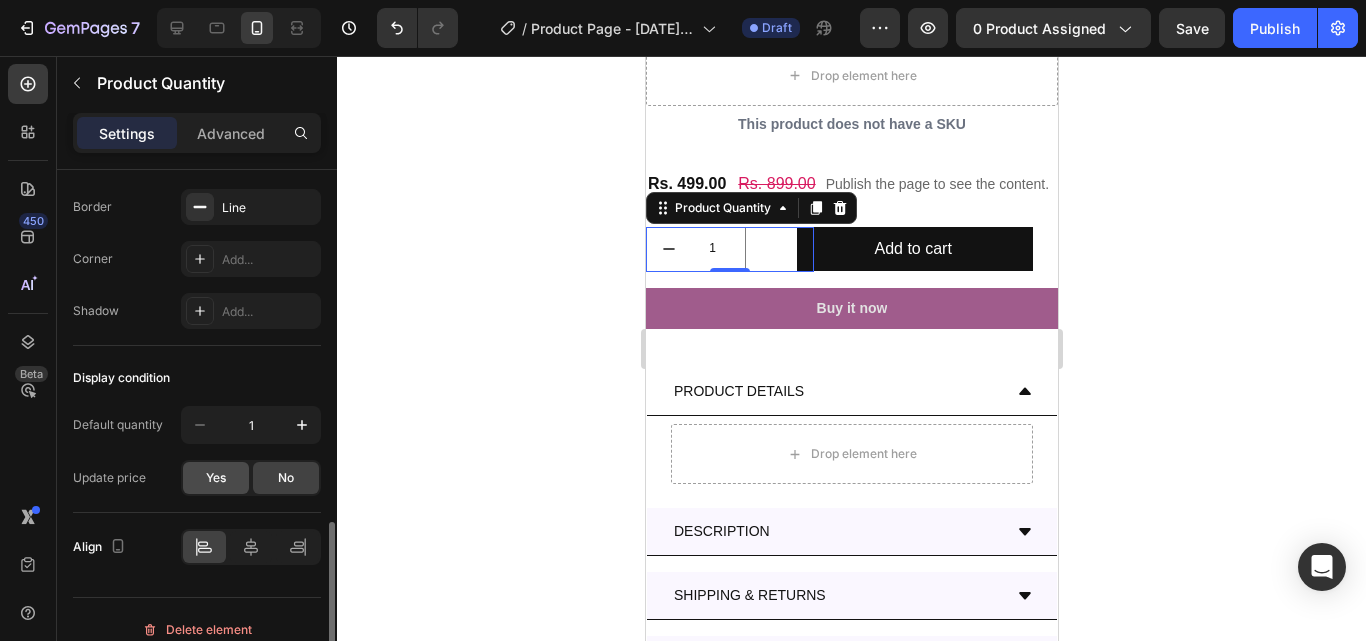 click on "Yes" 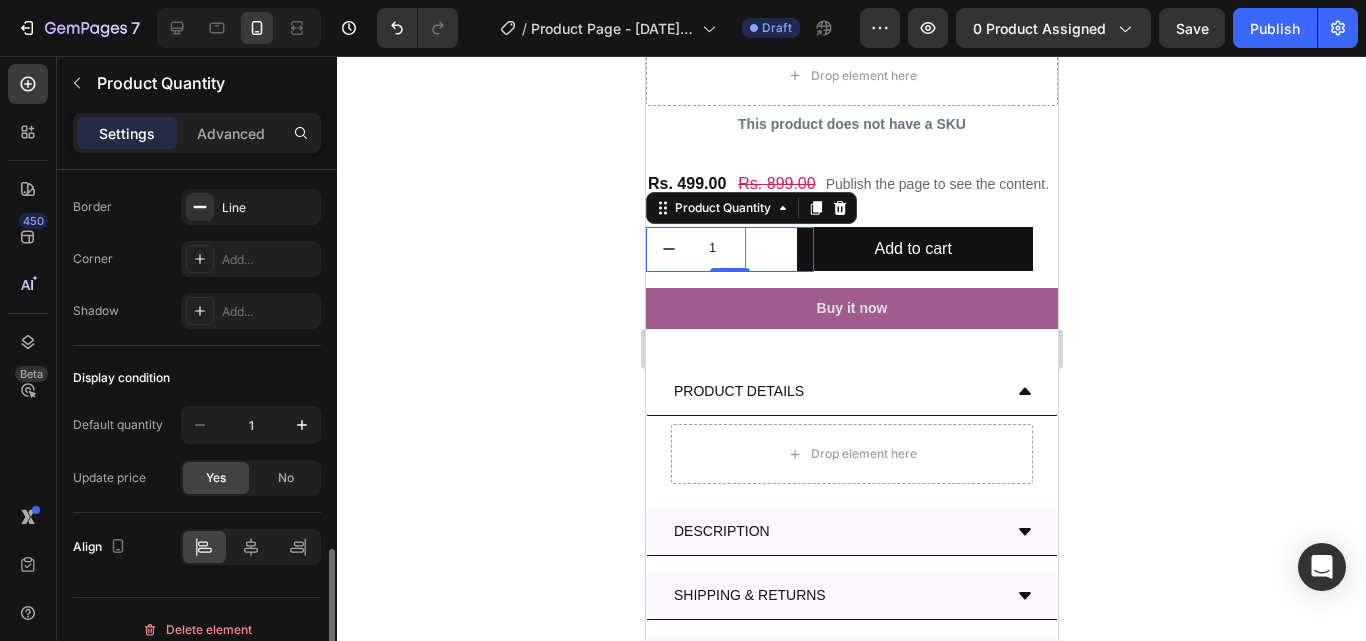 scroll, scrollTop: 1120, scrollLeft: 0, axis: vertical 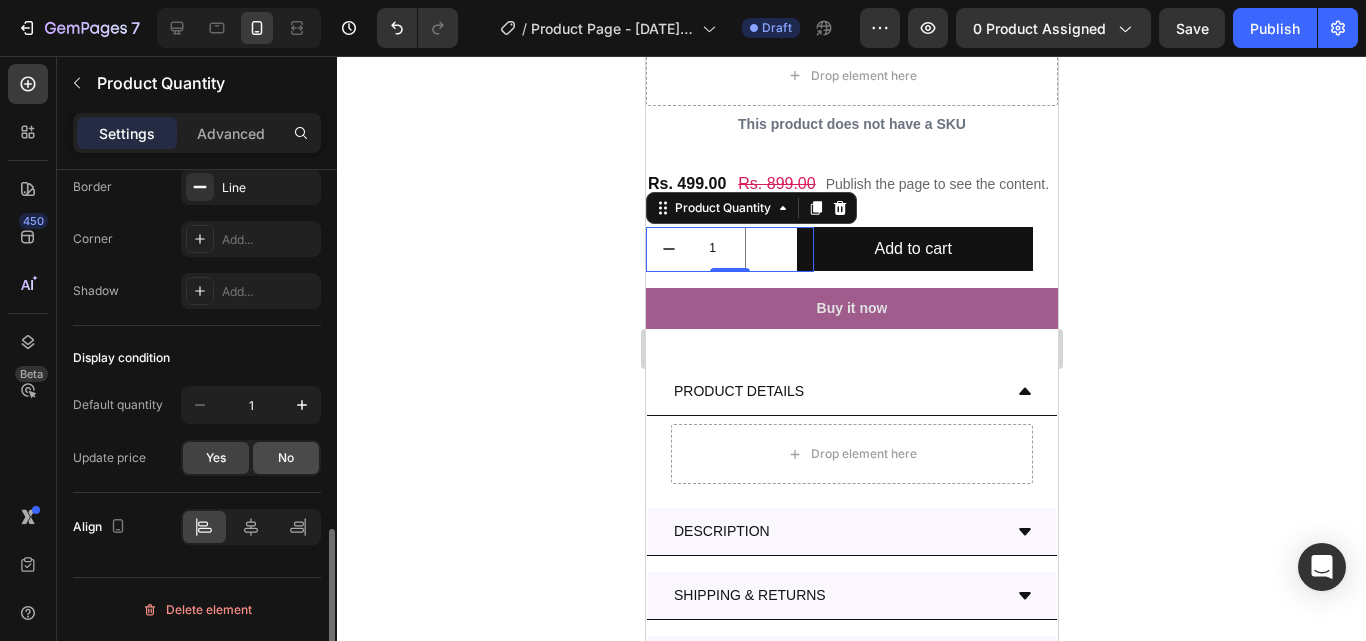 click on "No" 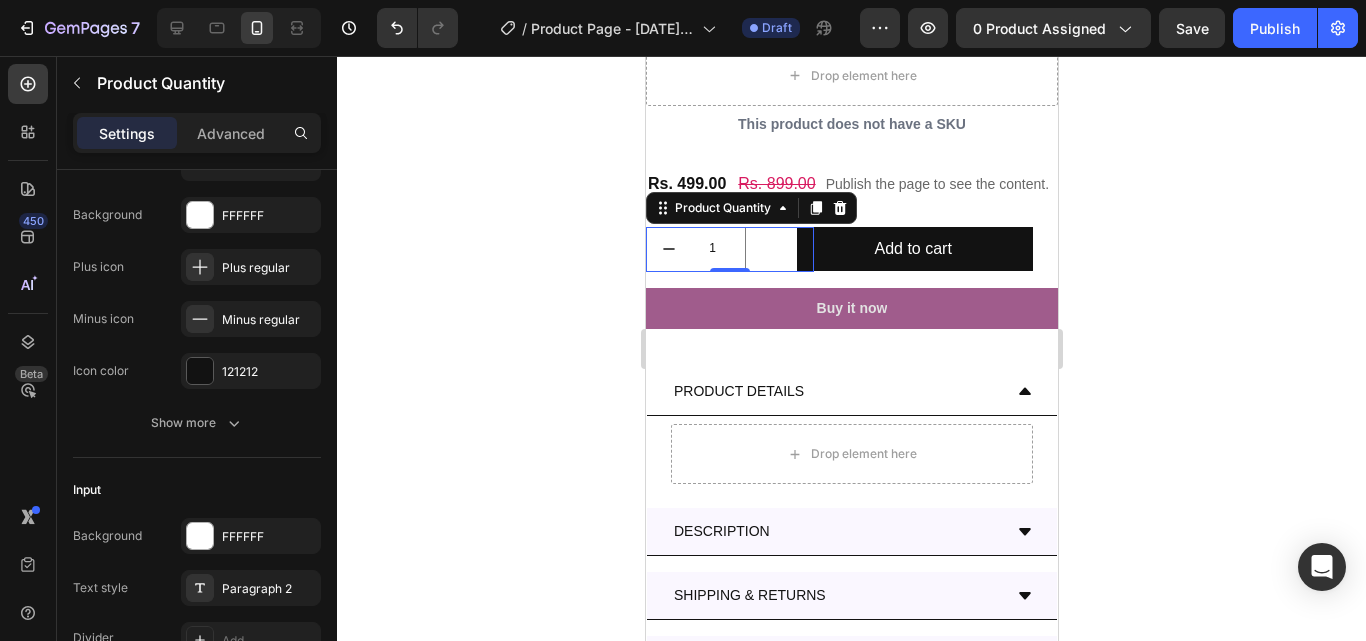 scroll, scrollTop: 0, scrollLeft: 0, axis: both 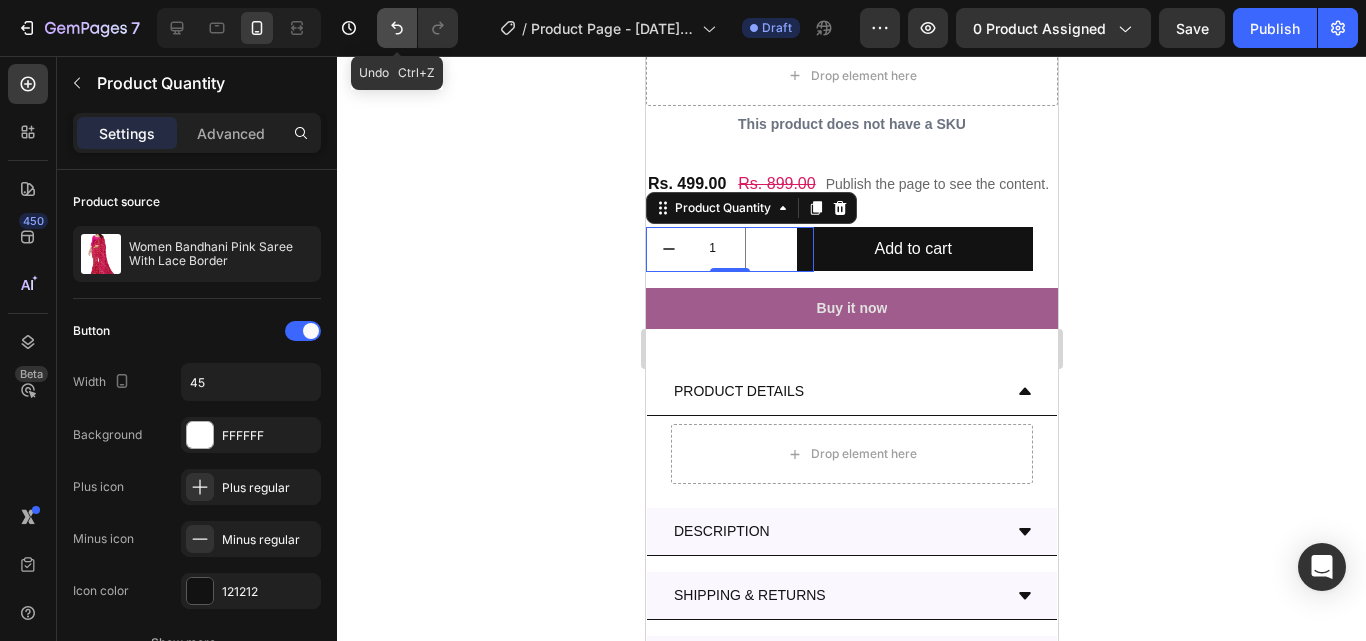 click 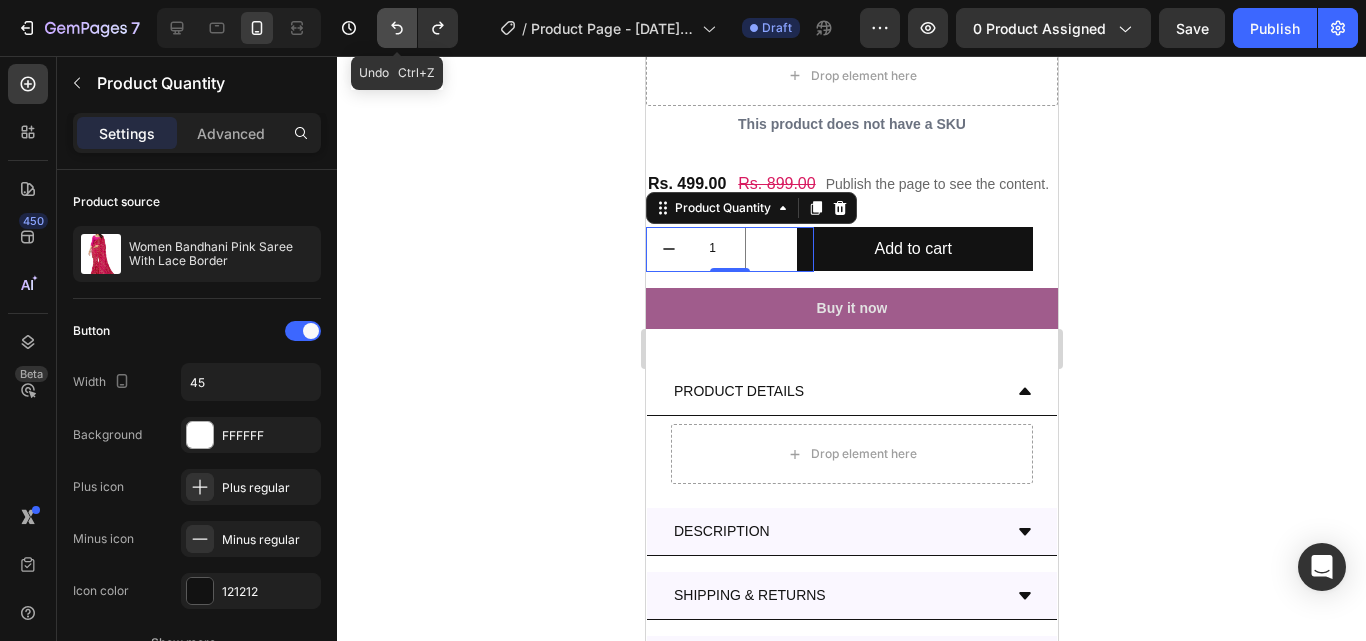 click 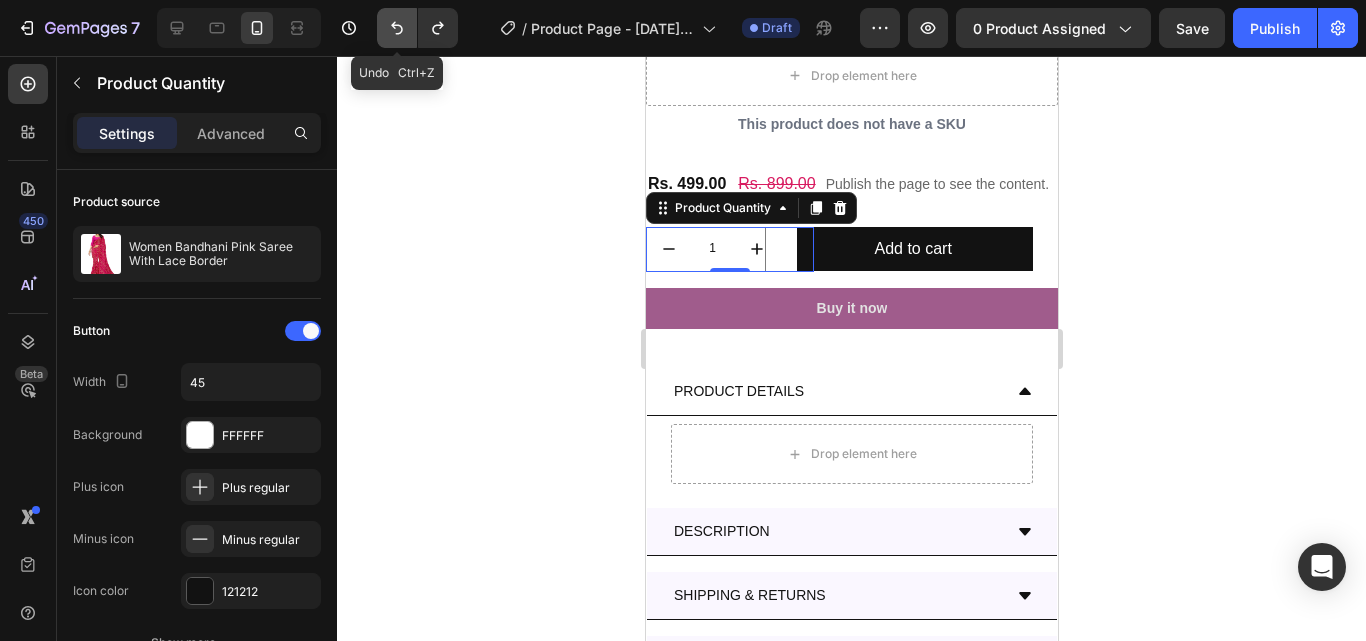 click 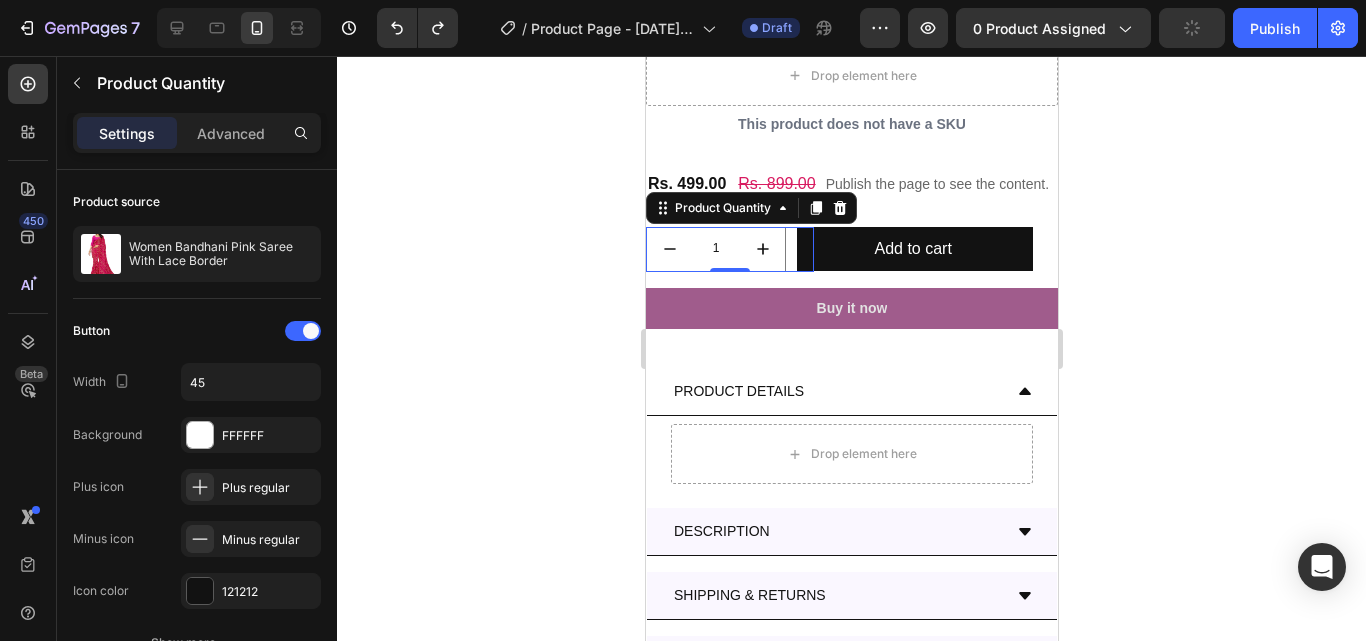 click 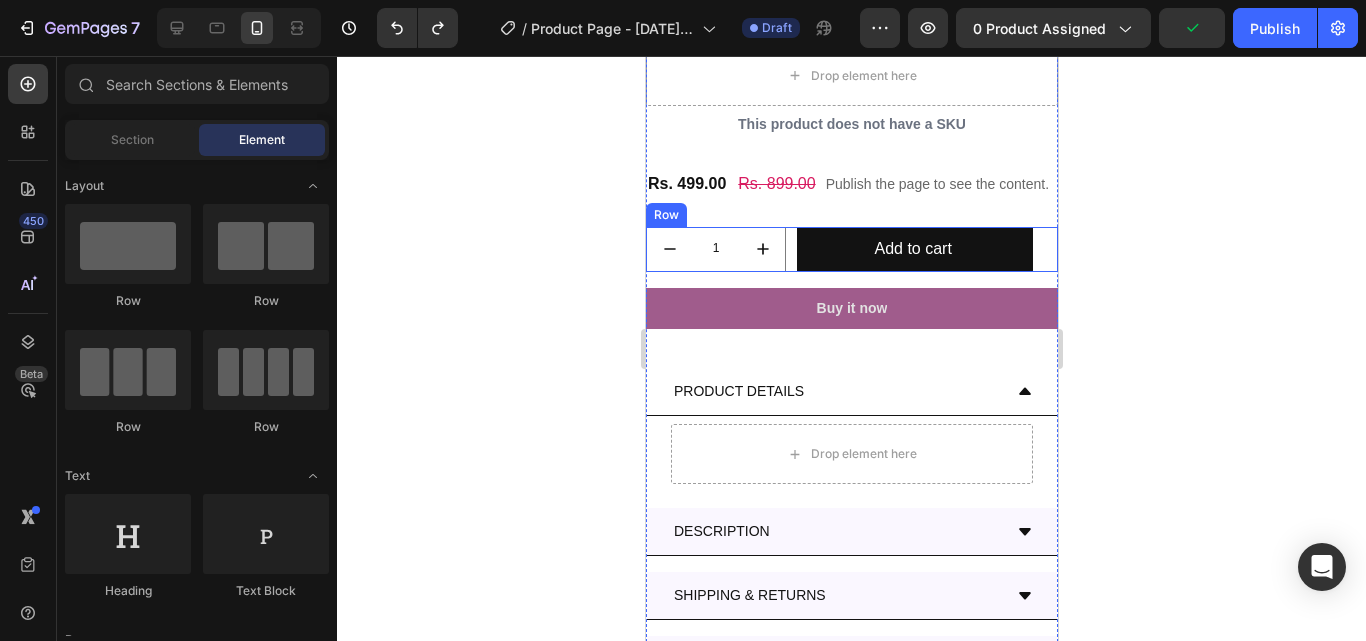 click on "Add to cart Add to Cart" at bounding box center [939, 249] 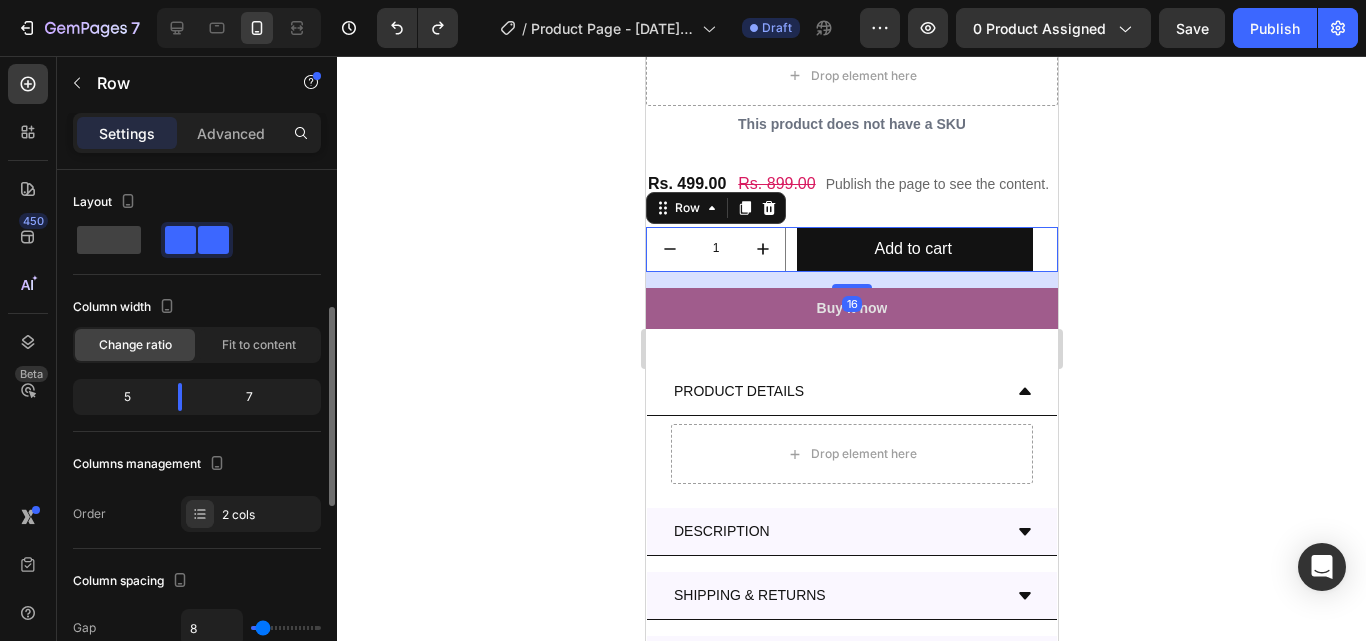 scroll, scrollTop: 100, scrollLeft: 0, axis: vertical 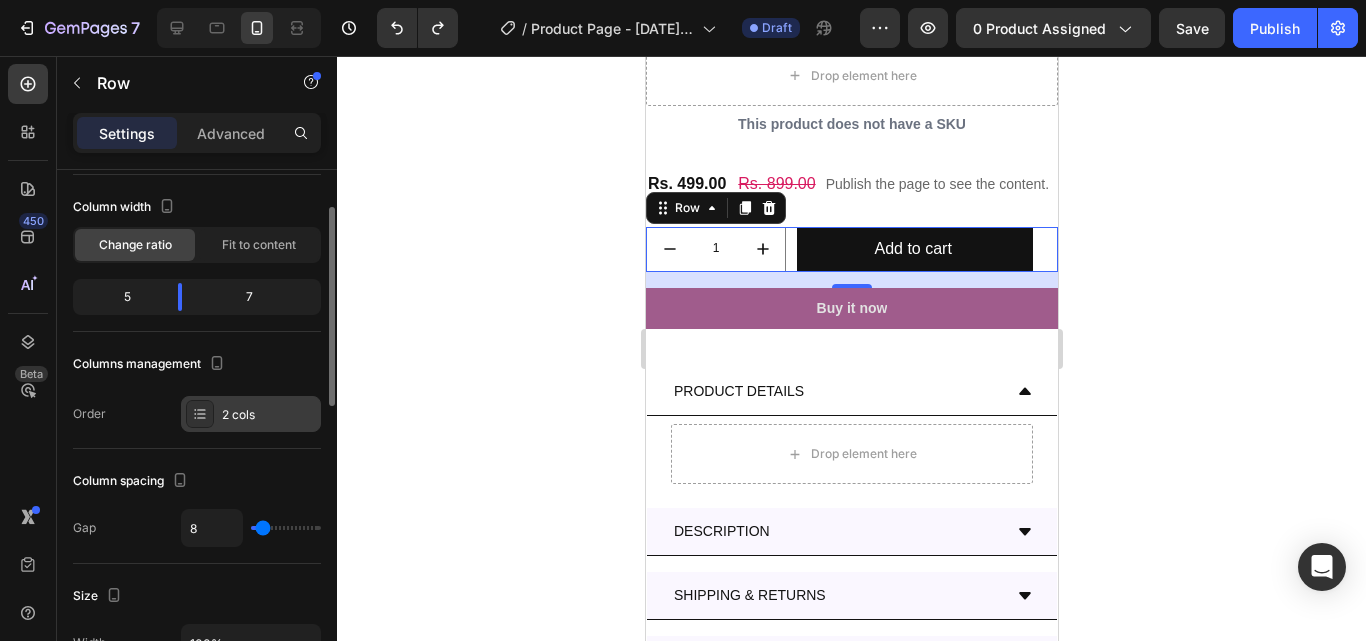 click 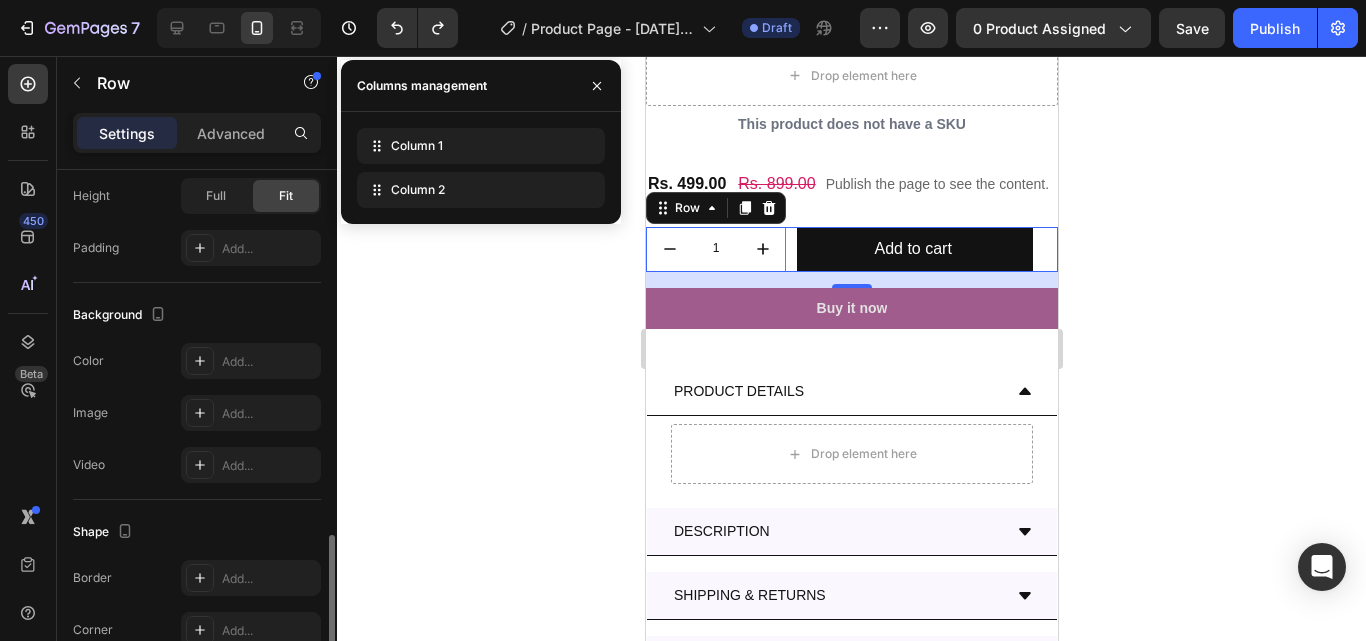 scroll, scrollTop: 868, scrollLeft: 0, axis: vertical 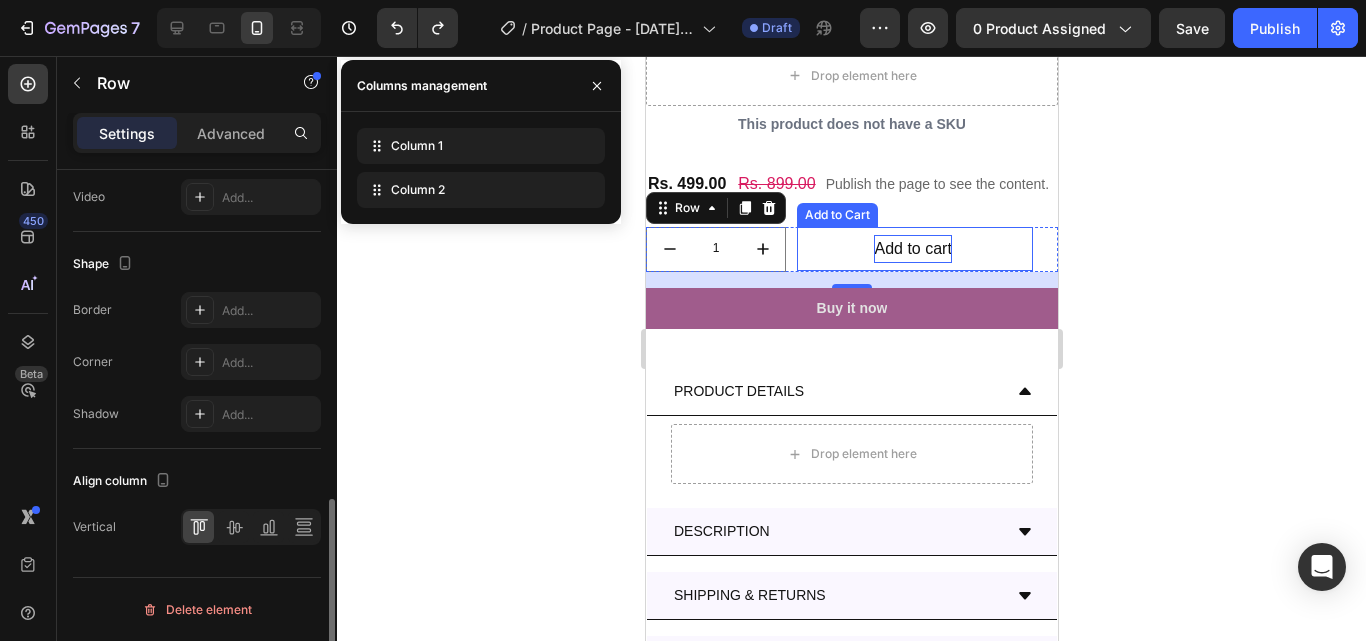 click on "Add to cart" at bounding box center [911, 249] 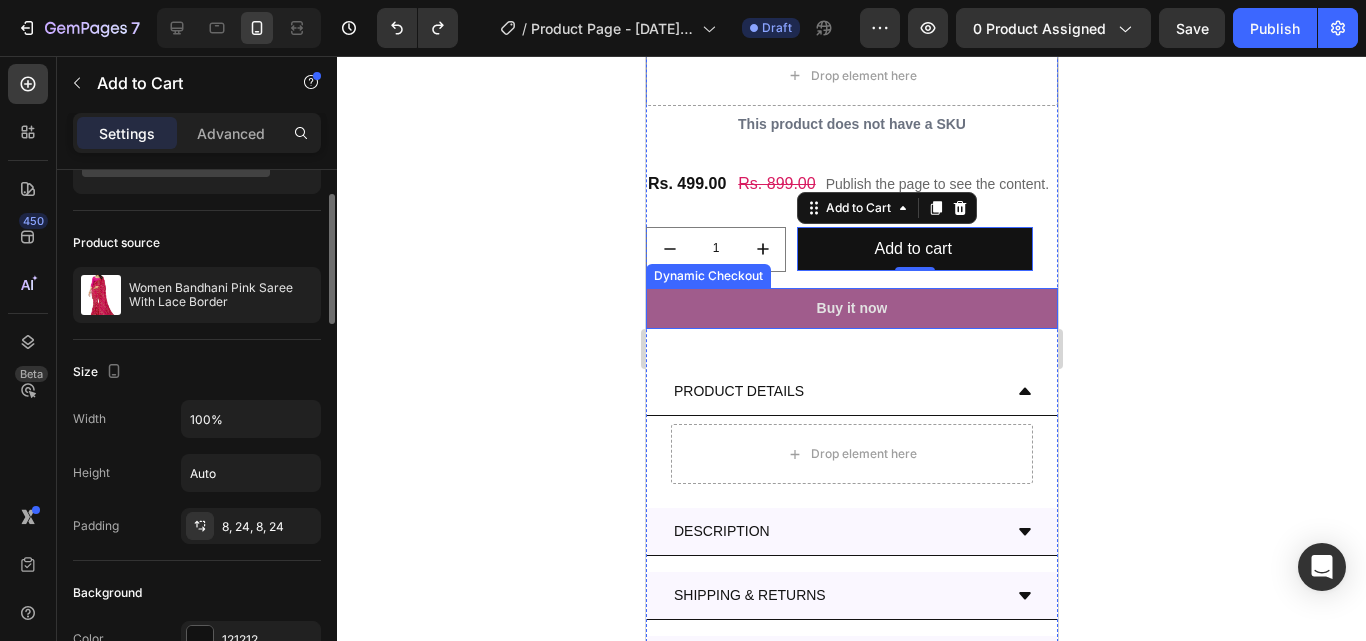 scroll, scrollTop: 0, scrollLeft: 0, axis: both 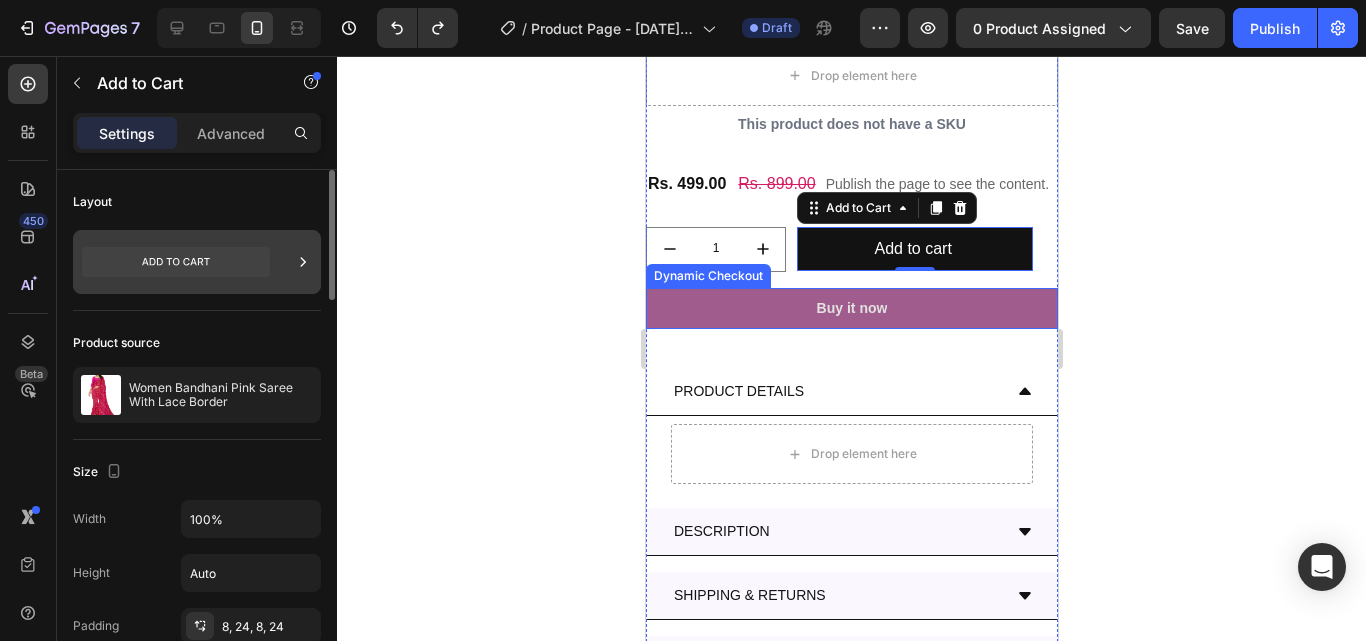 click at bounding box center [197, 262] 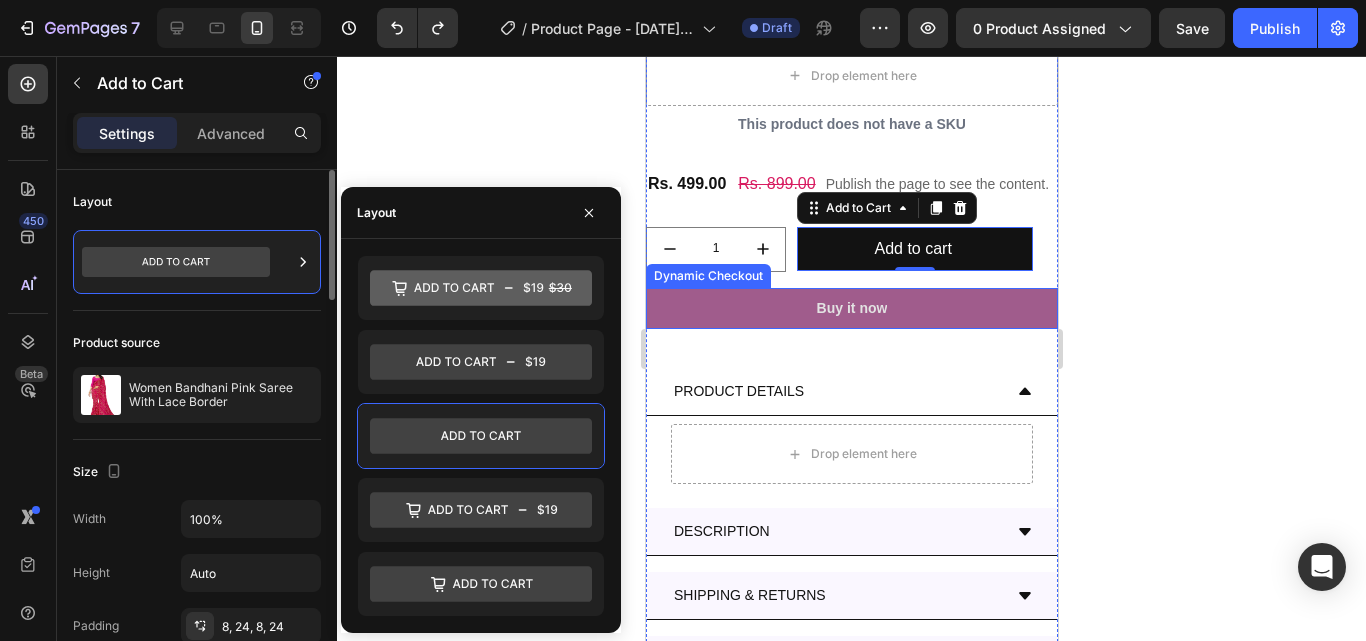 click on "Product source" at bounding box center (197, 343) 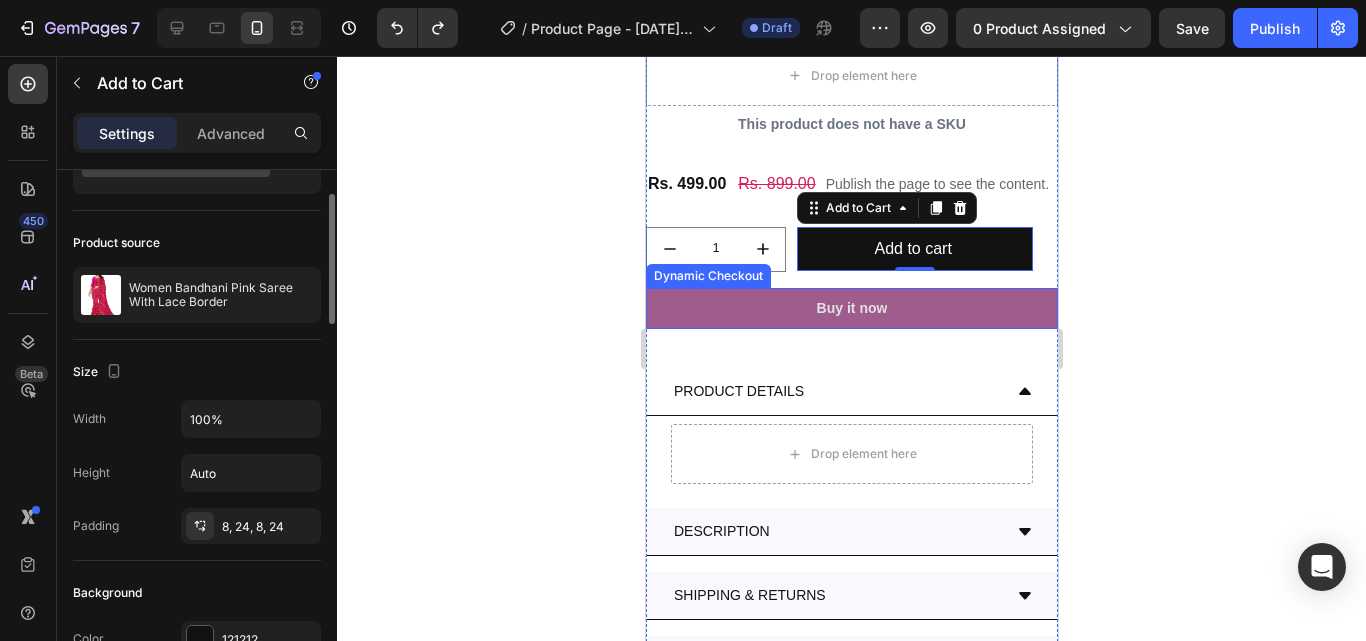 scroll, scrollTop: 200, scrollLeft: 0, axis: vertical 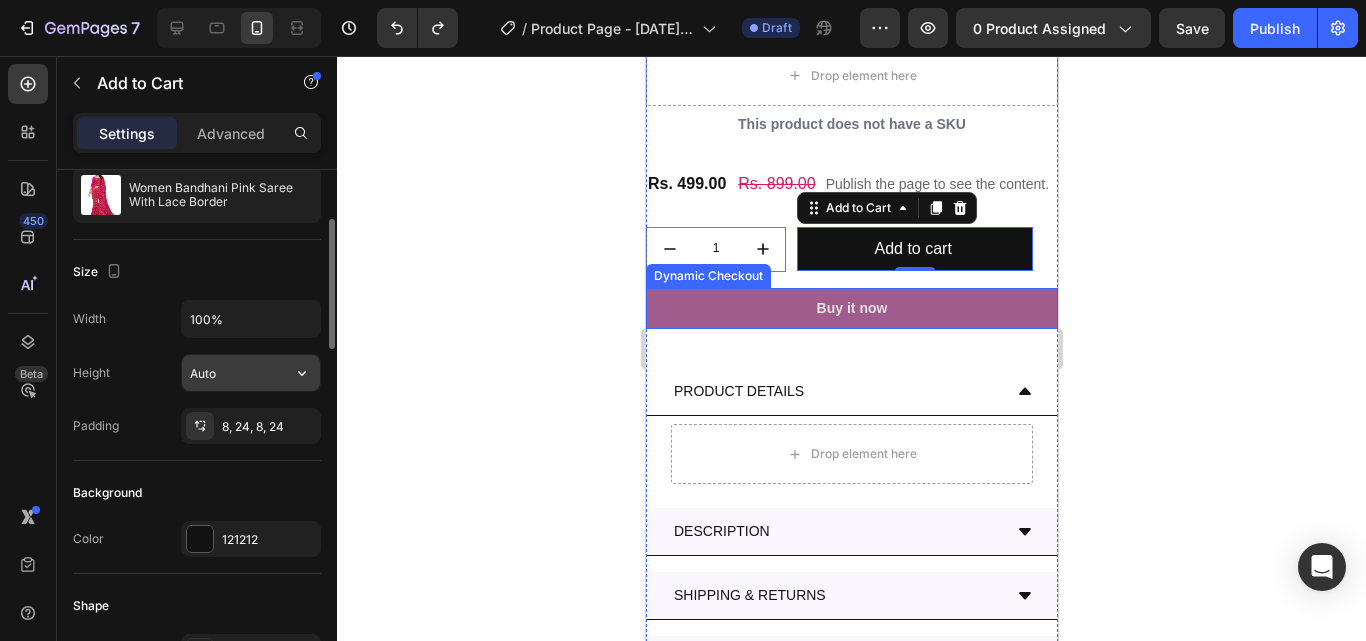 click on "Auto" at bounding box center (251, 373) 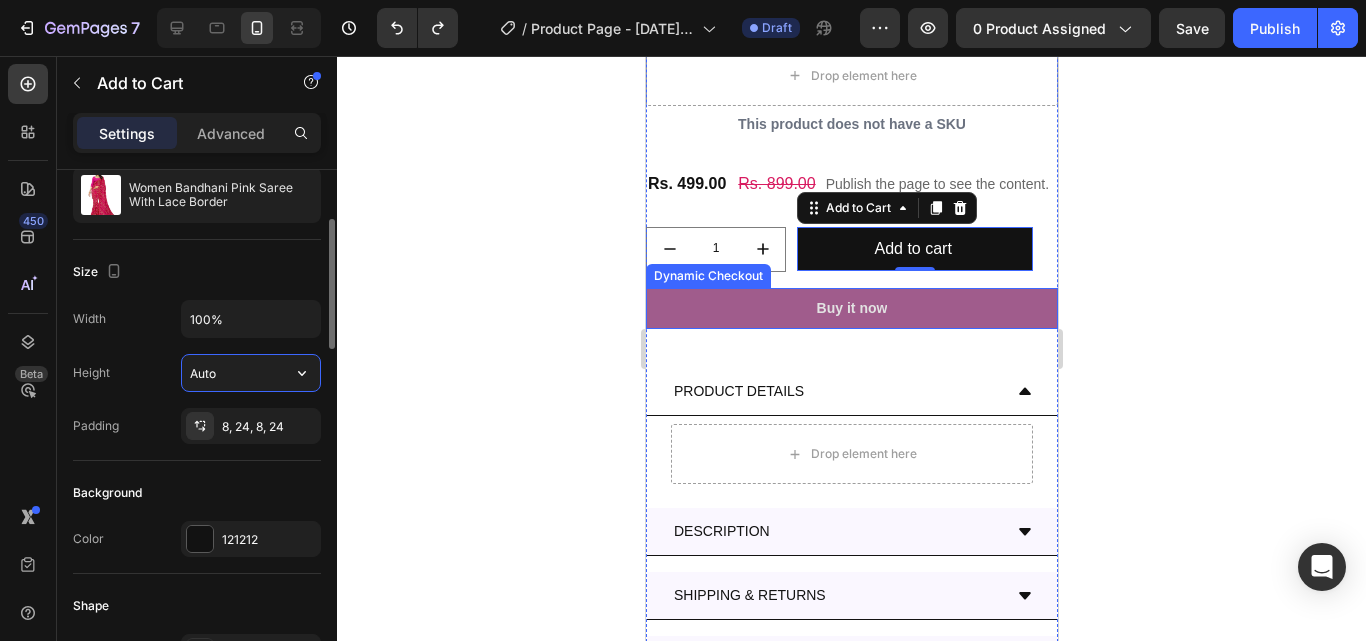 click on "Auto" at bounding box center (251, 373) 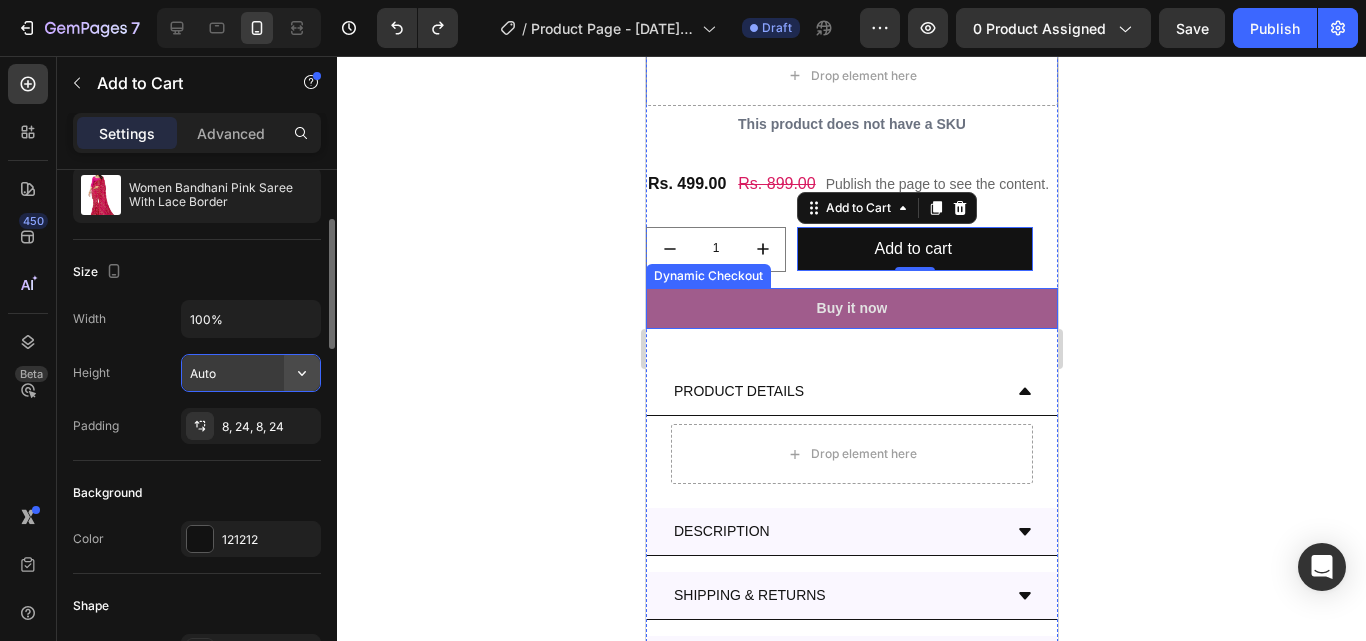 click 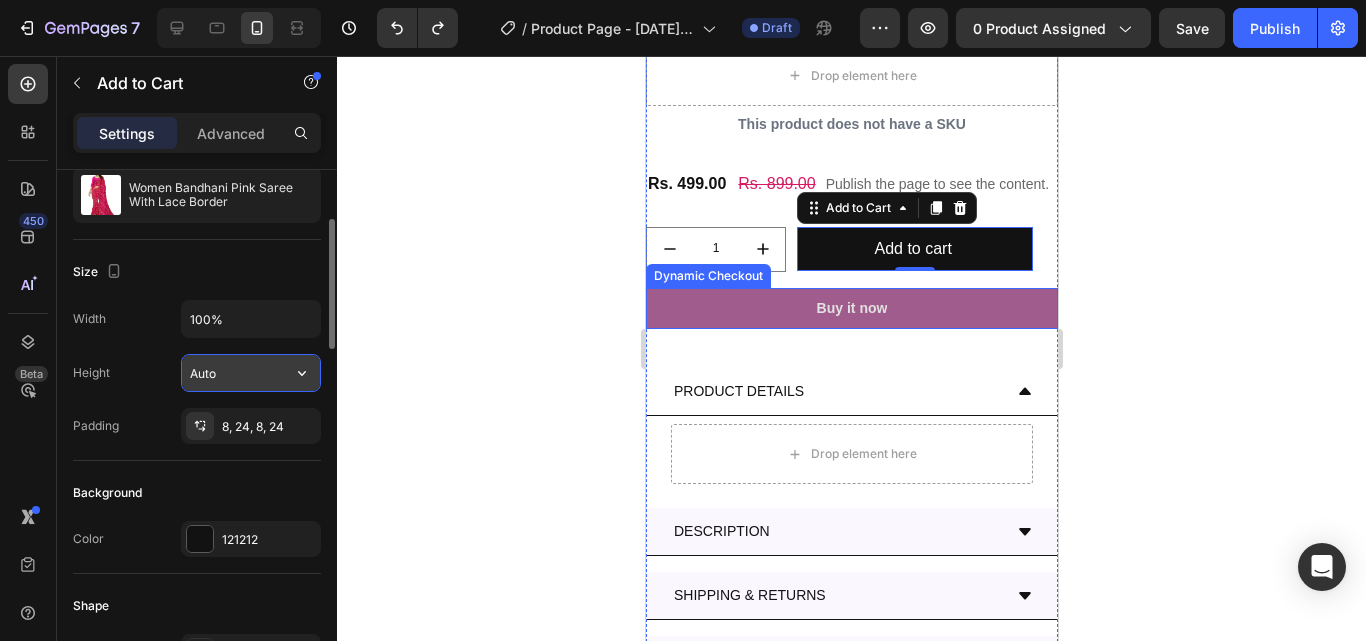 click on "Auto" at bounding box center (251, 373) 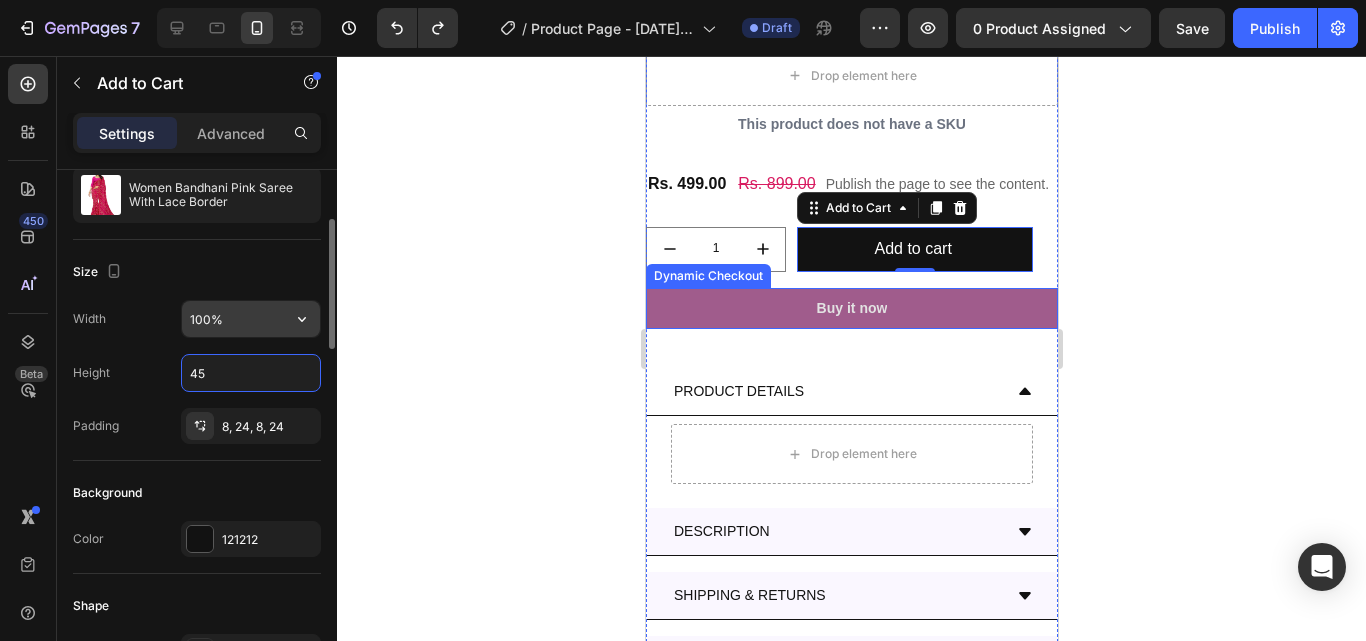 type on "45" 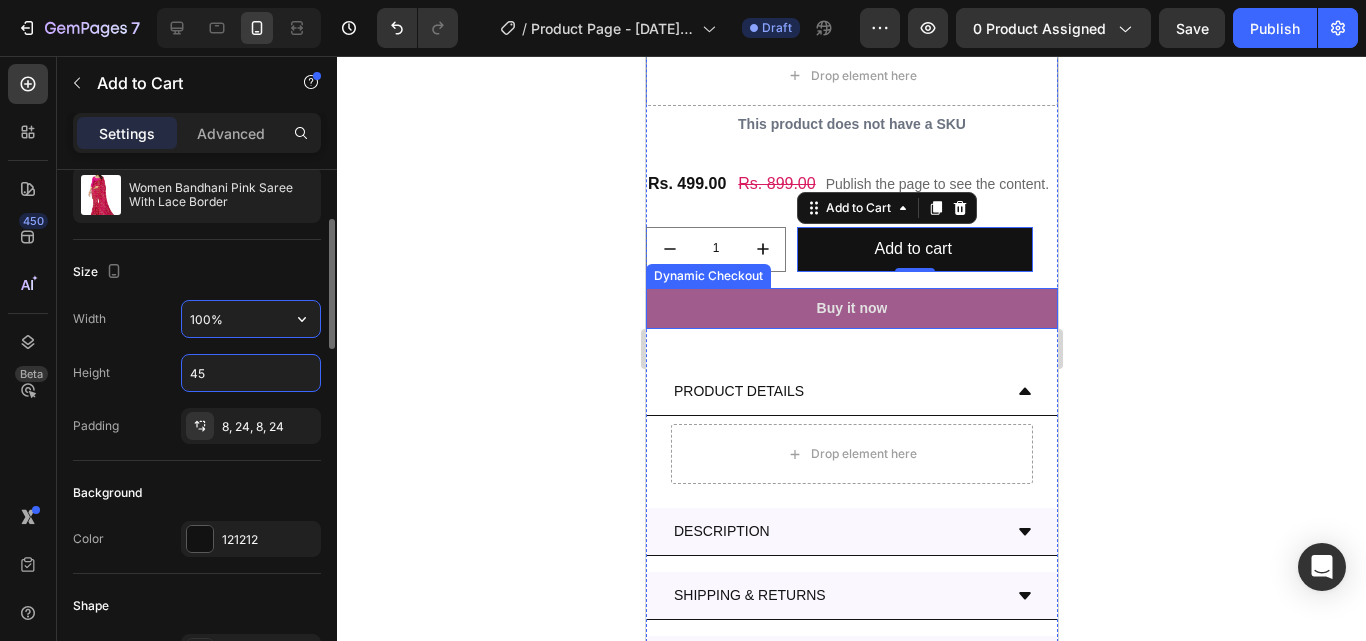 click on "100%" at bounding box center (251, 319) 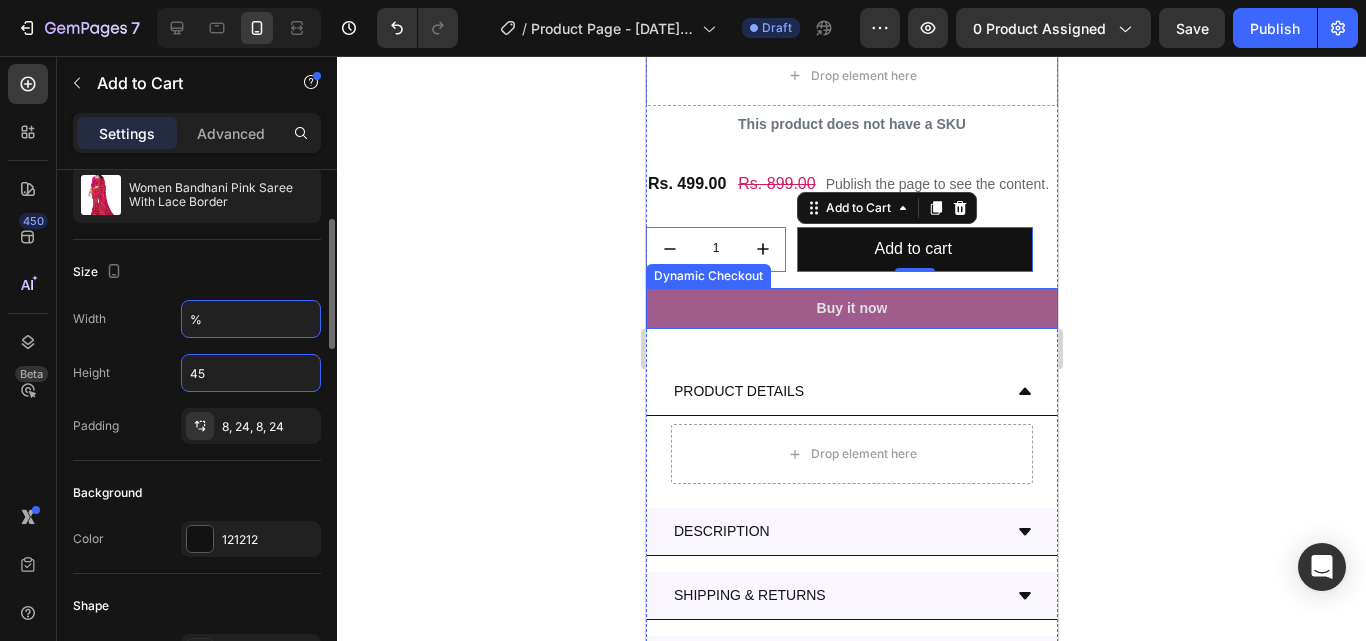 click on "%" at bounding box center (251, 319) 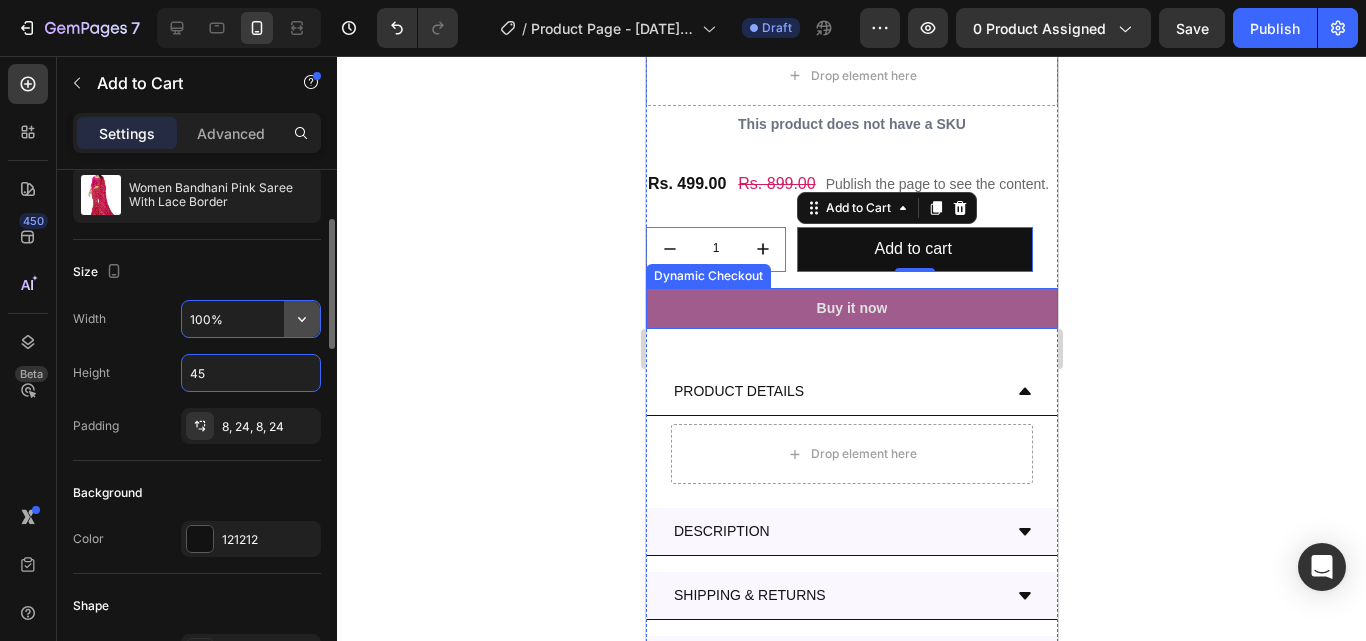click 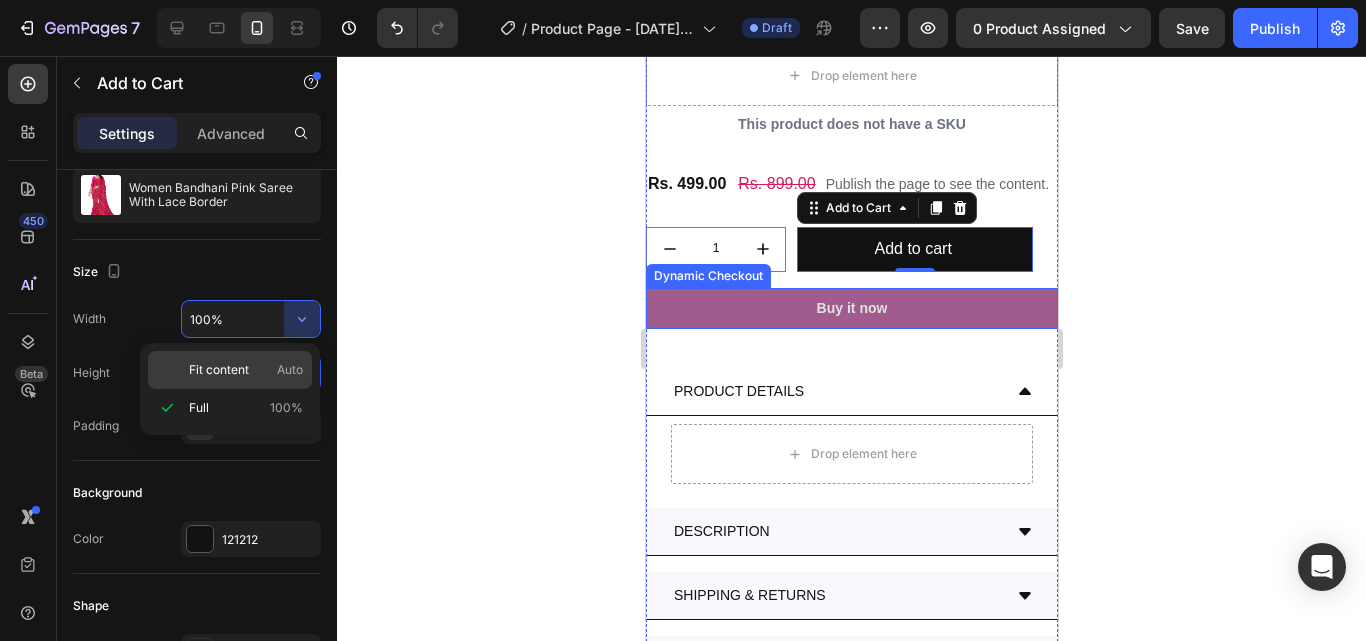 click on "Auto" at bounding box center (290, 370) 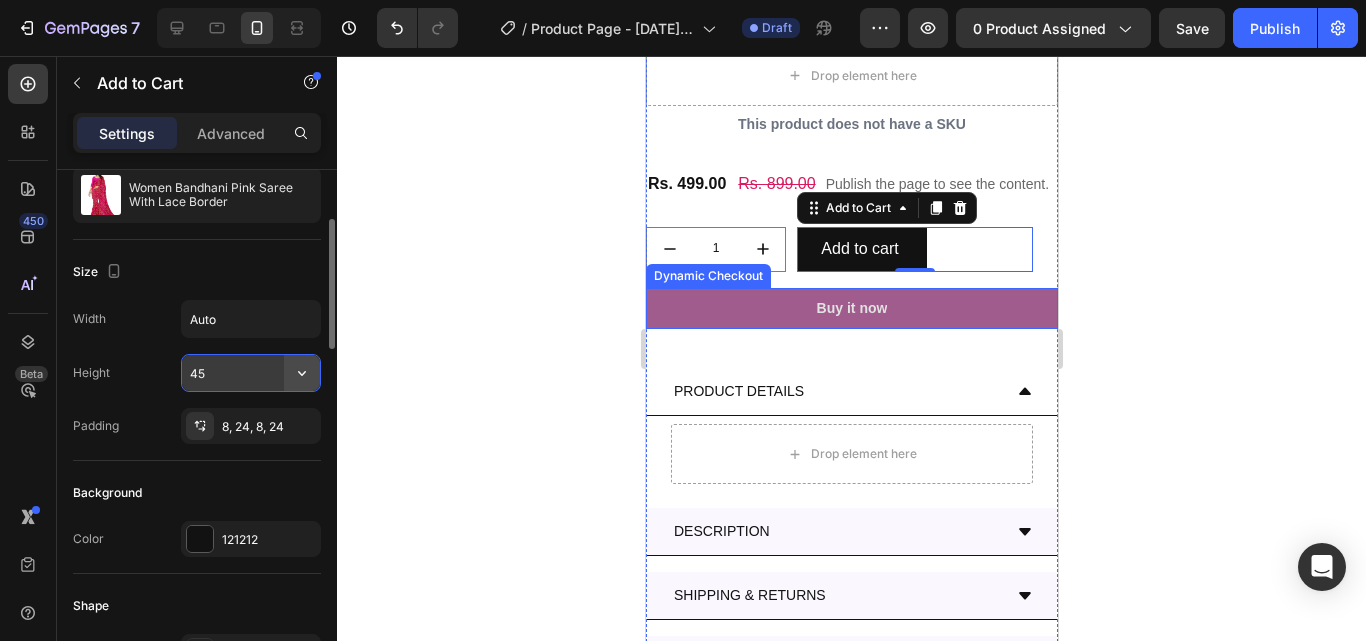 click 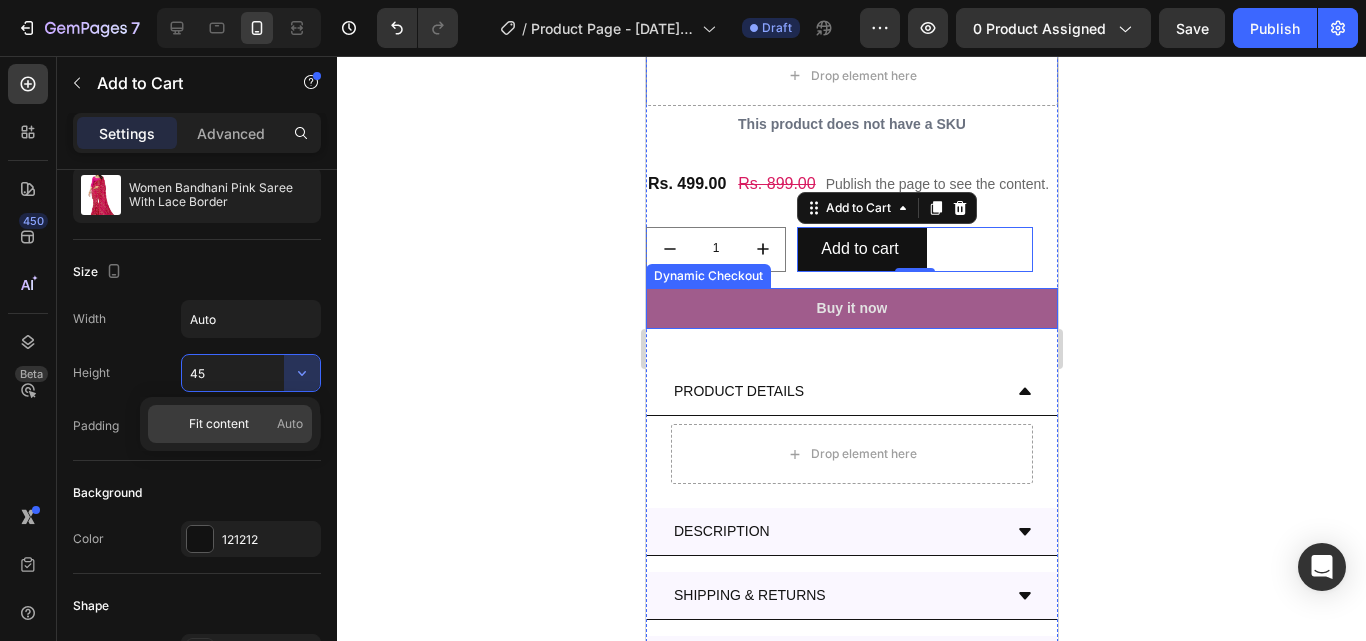 click on "Auto" at bounding box center [290, 424] 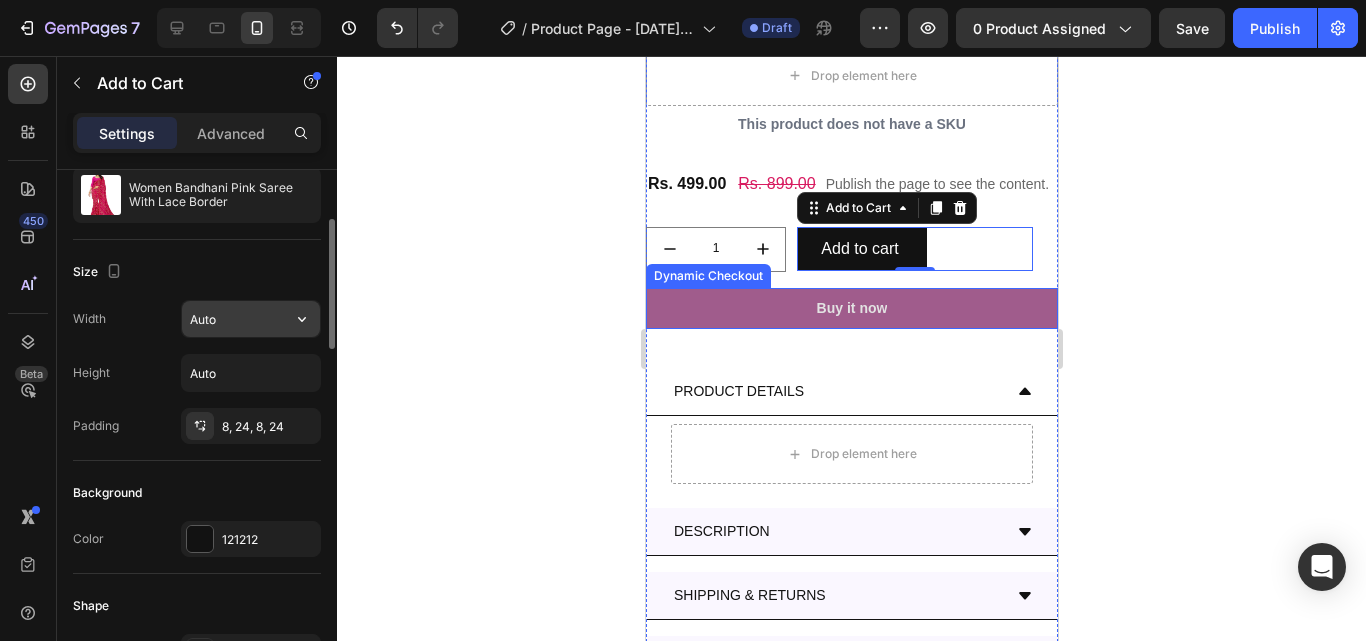 click 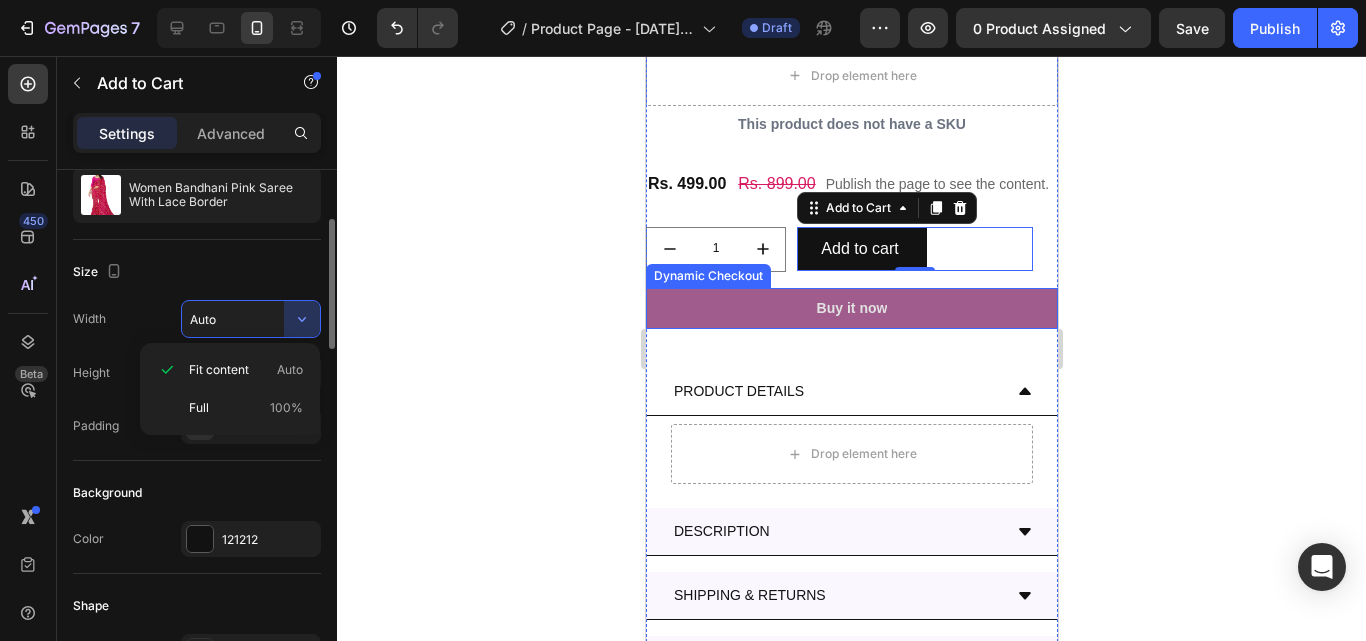 click on "Size" at bounding box center [197, 272] 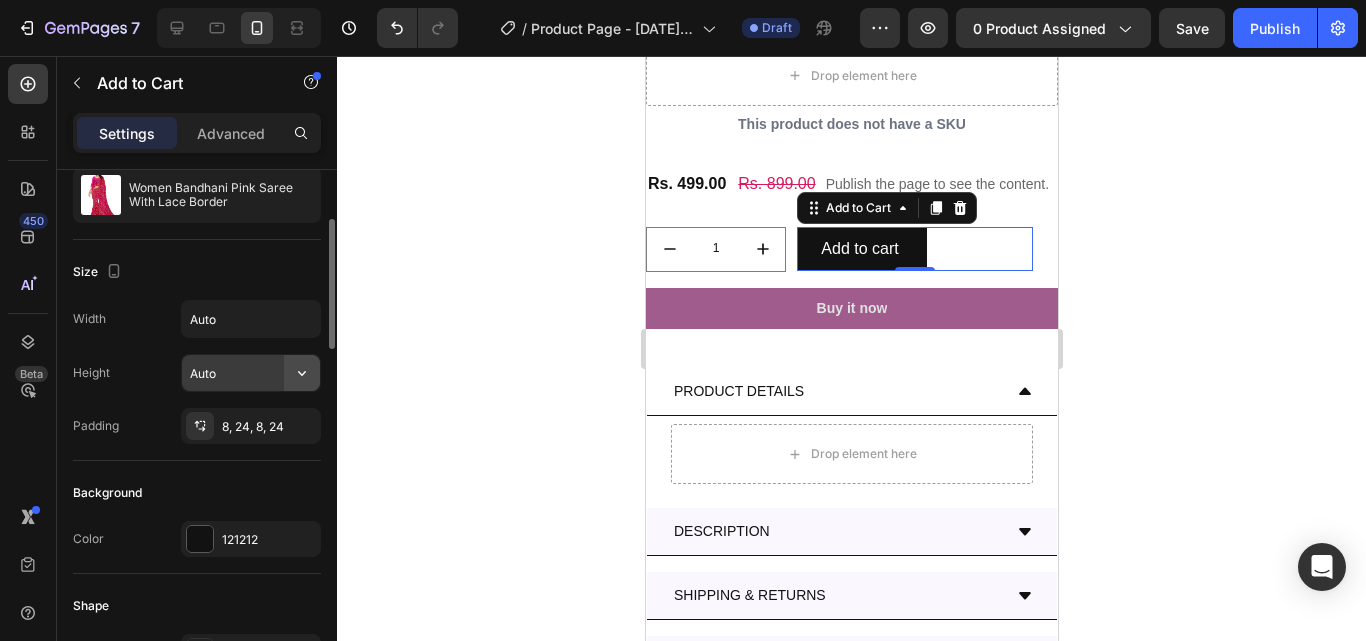 click 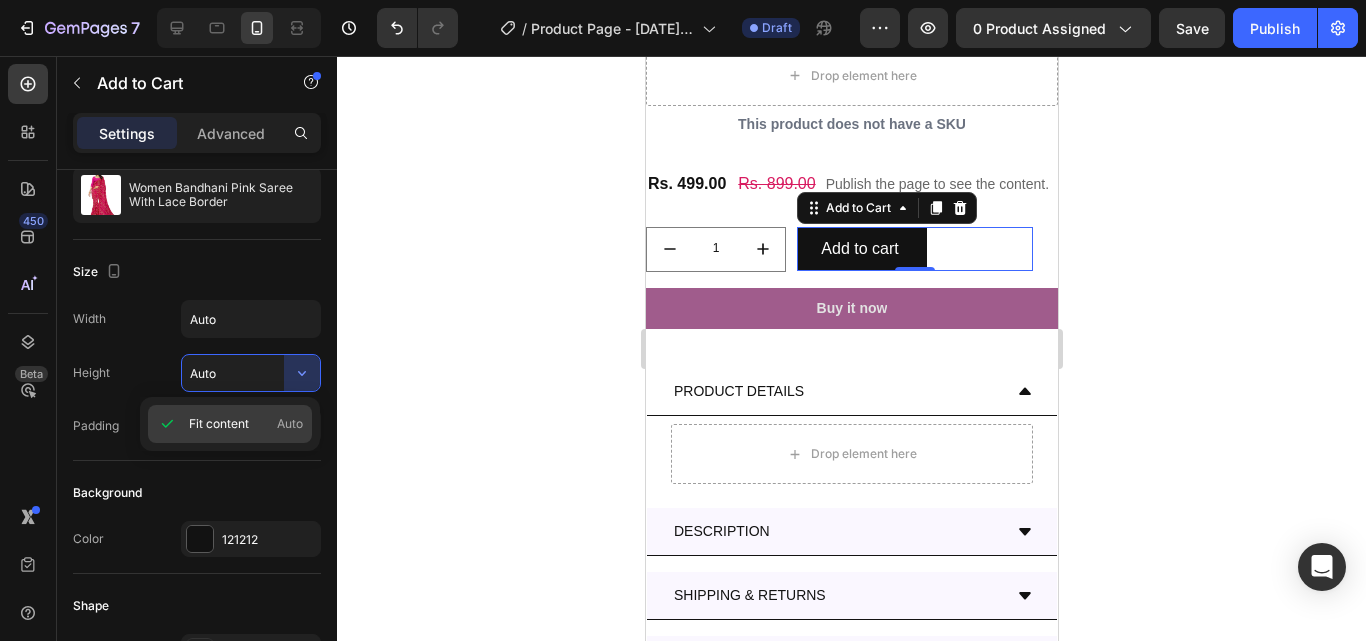 click on "Fit content Auto" 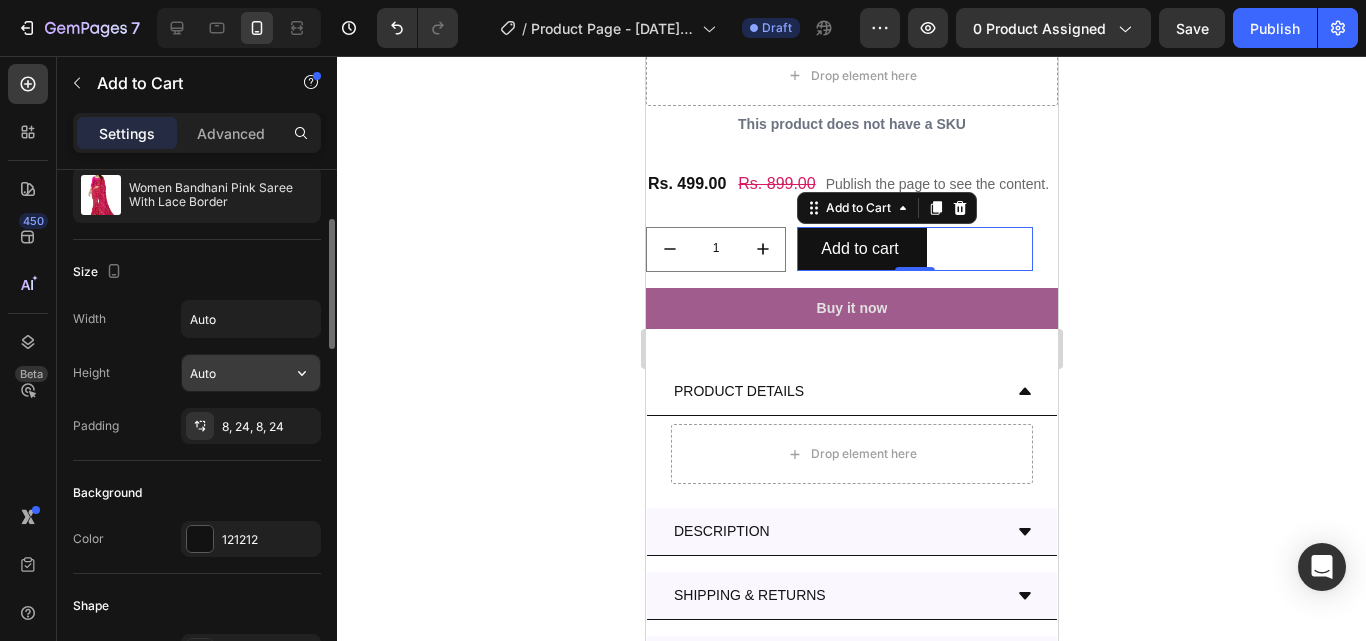 click 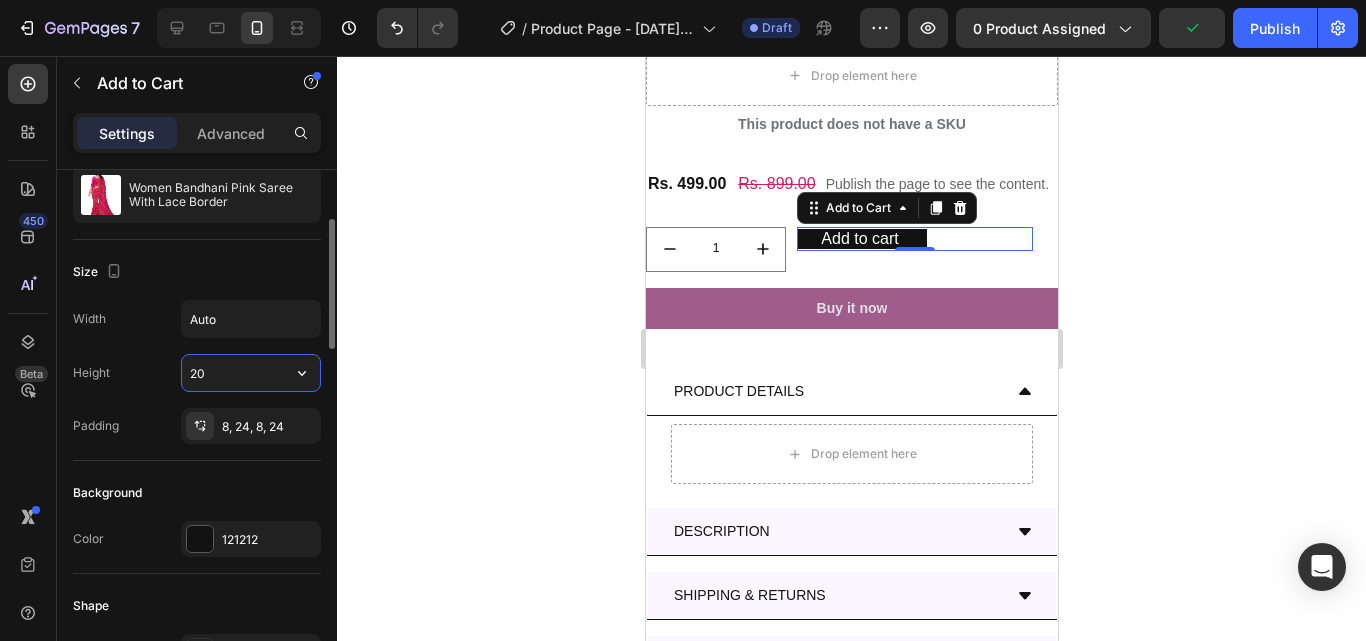 type on "2" 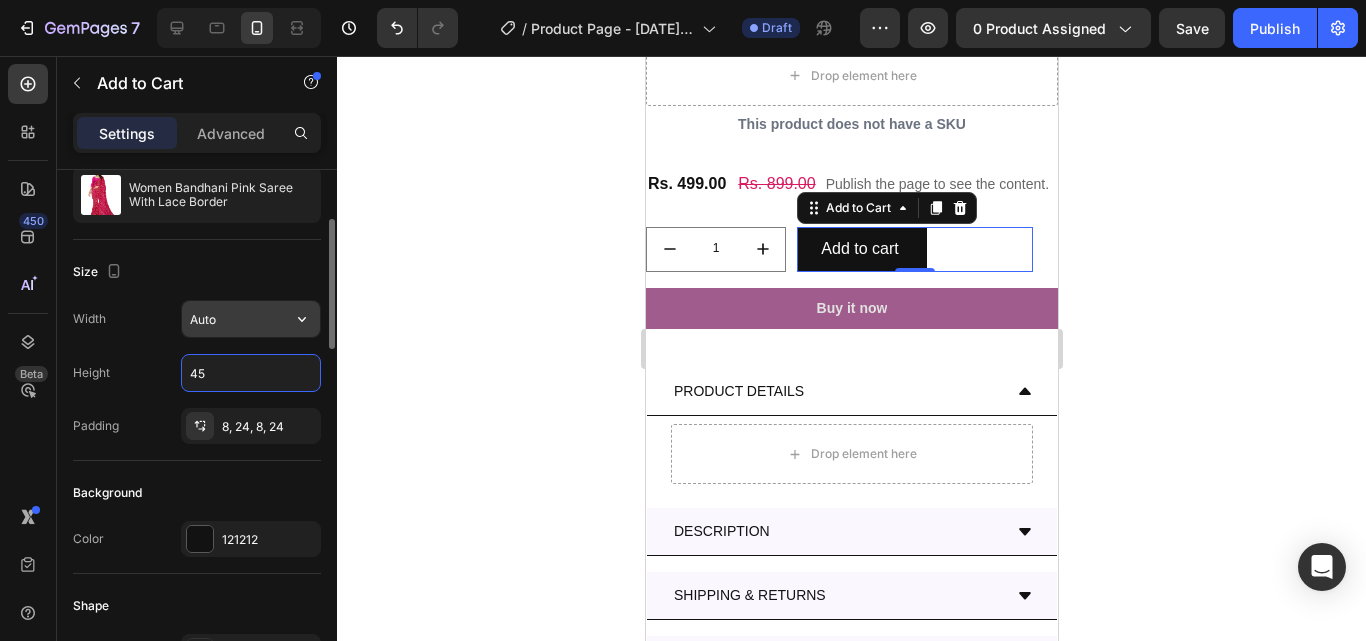 type on "45" 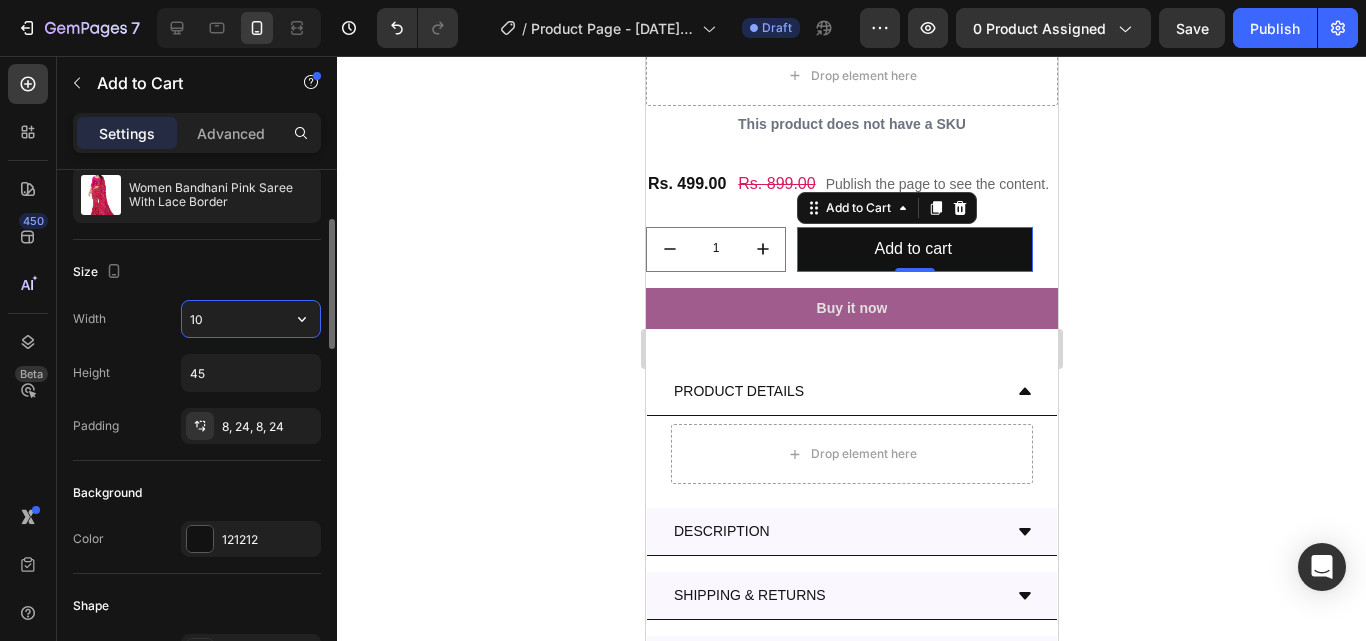 type on "1" 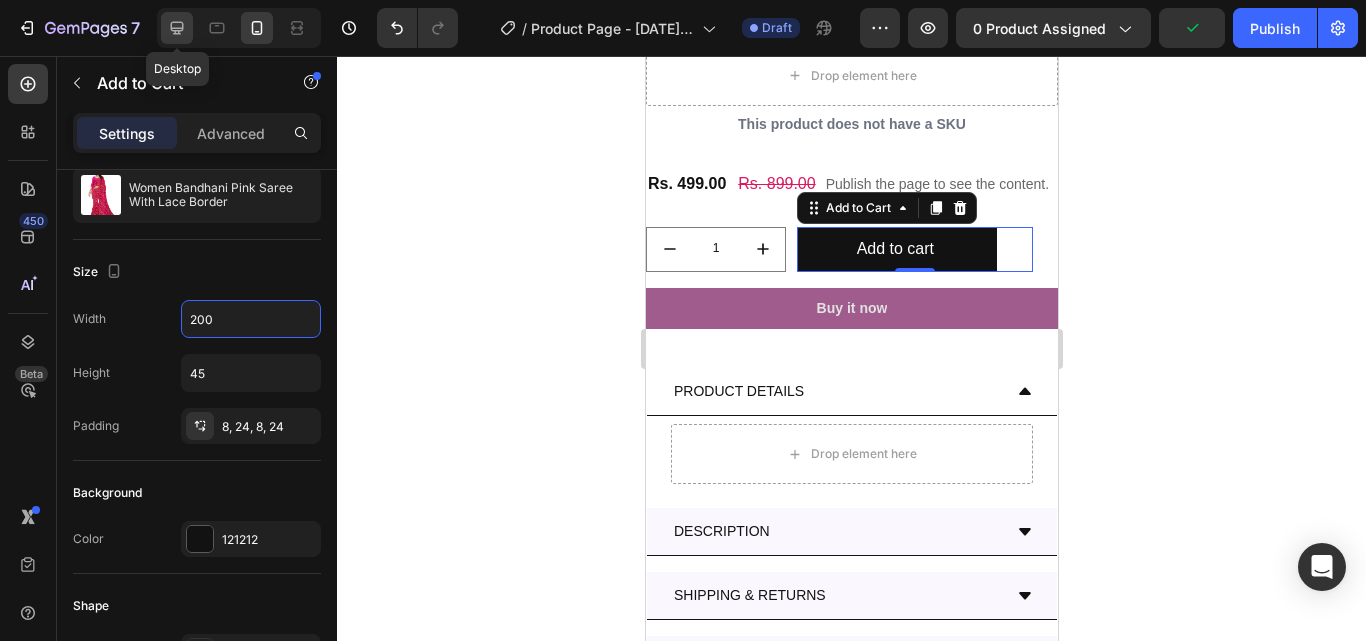 type on "200" 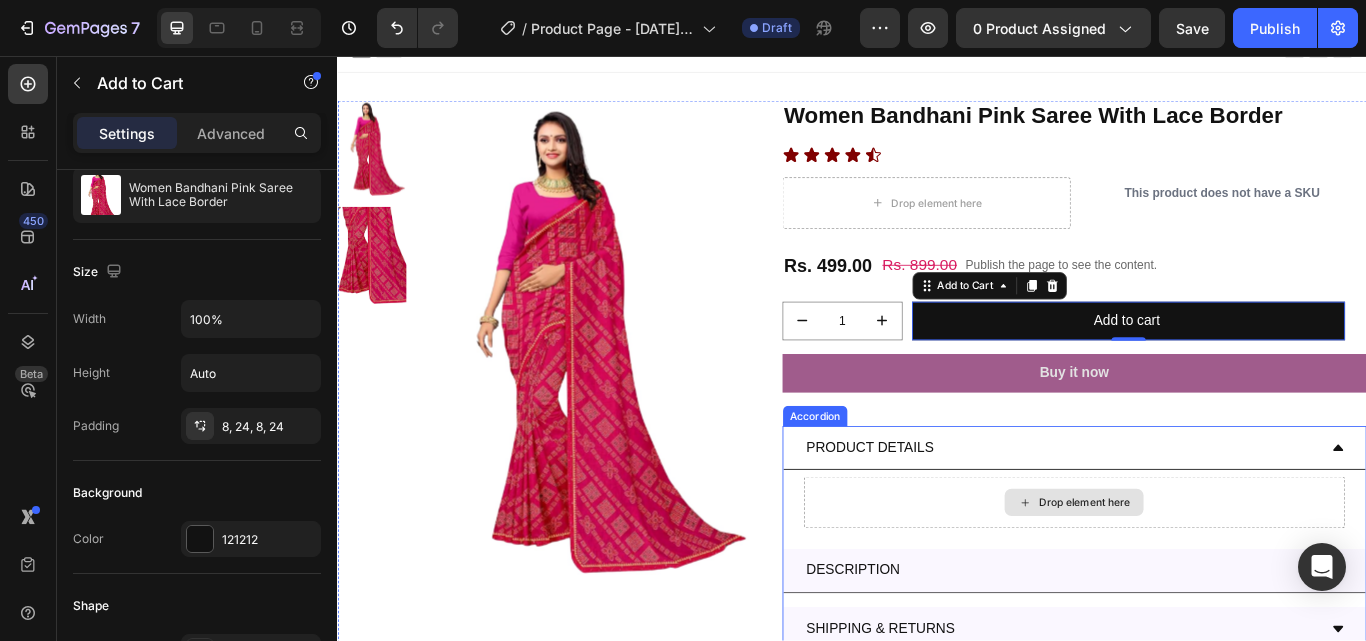 scroll, scrollTop: 0, scrollLeft: 0, axis: both 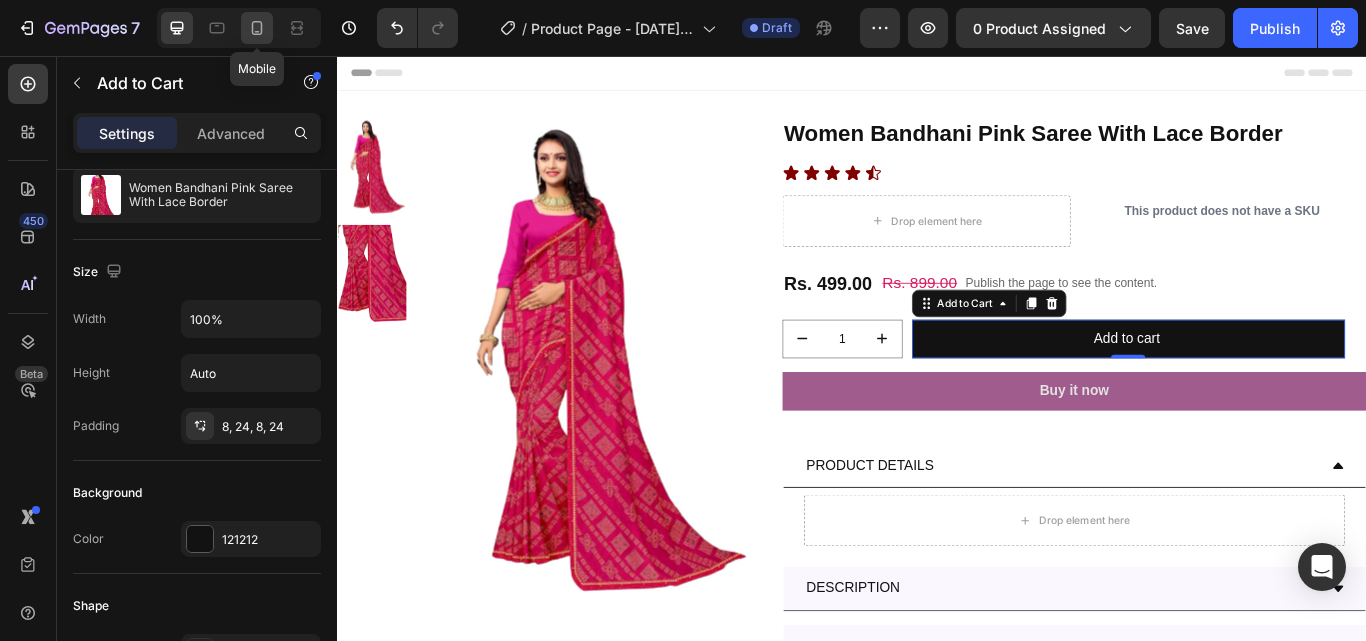 click 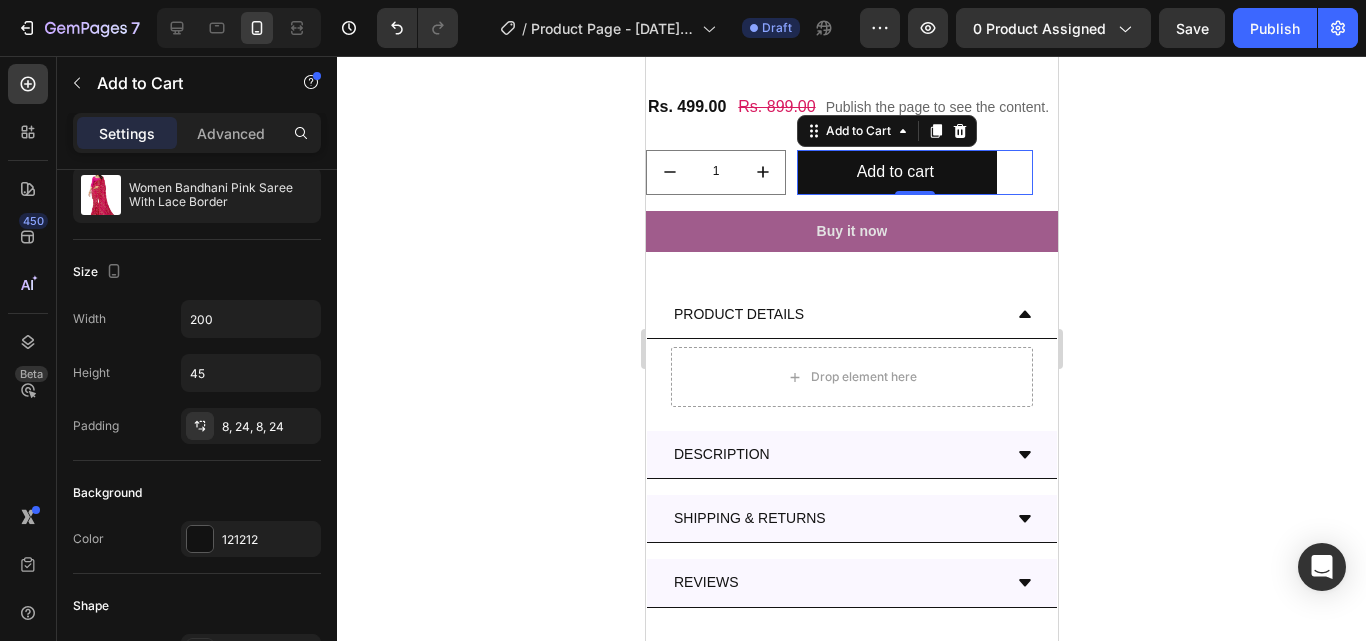 scroll, scrollTop: 1049, scrollLeft: 0, axis: vertical 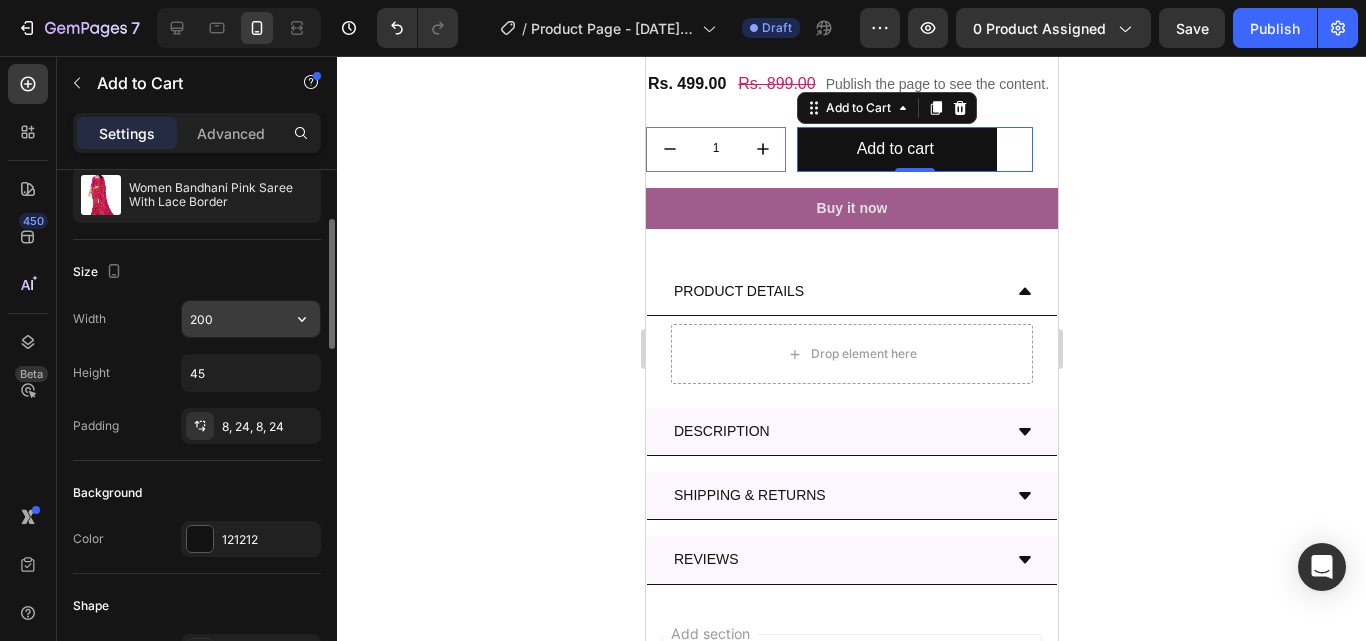 click 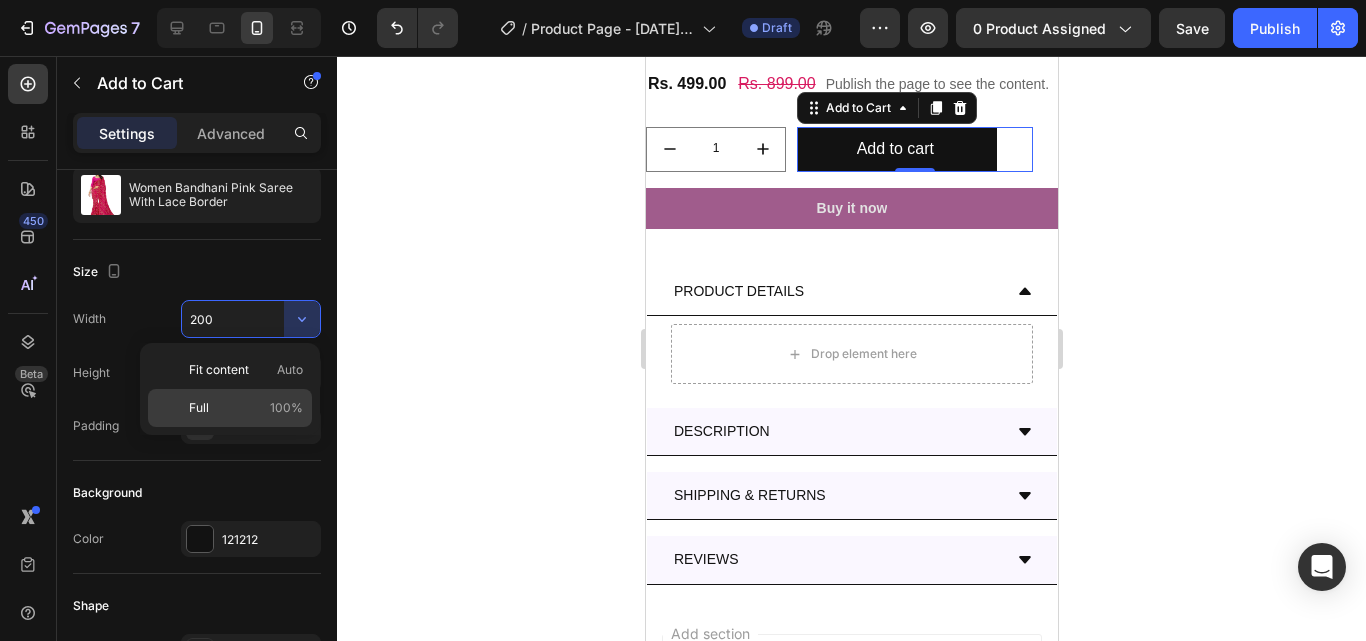 click on "Full 100%" 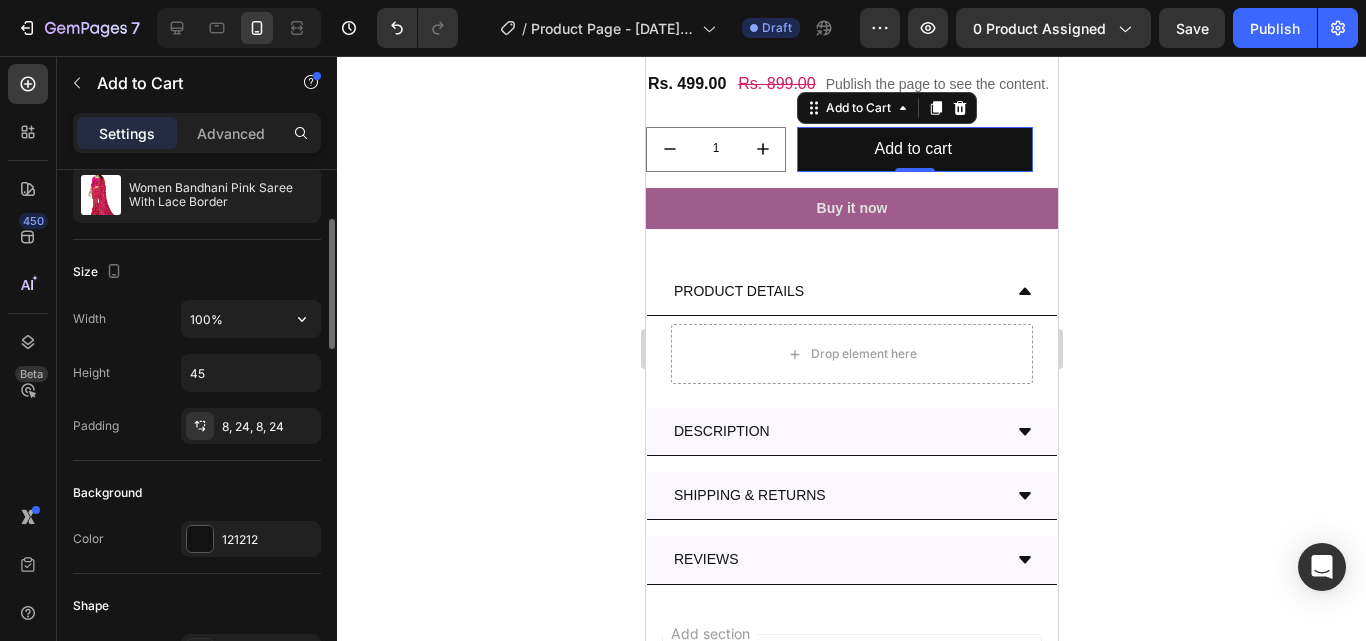 click 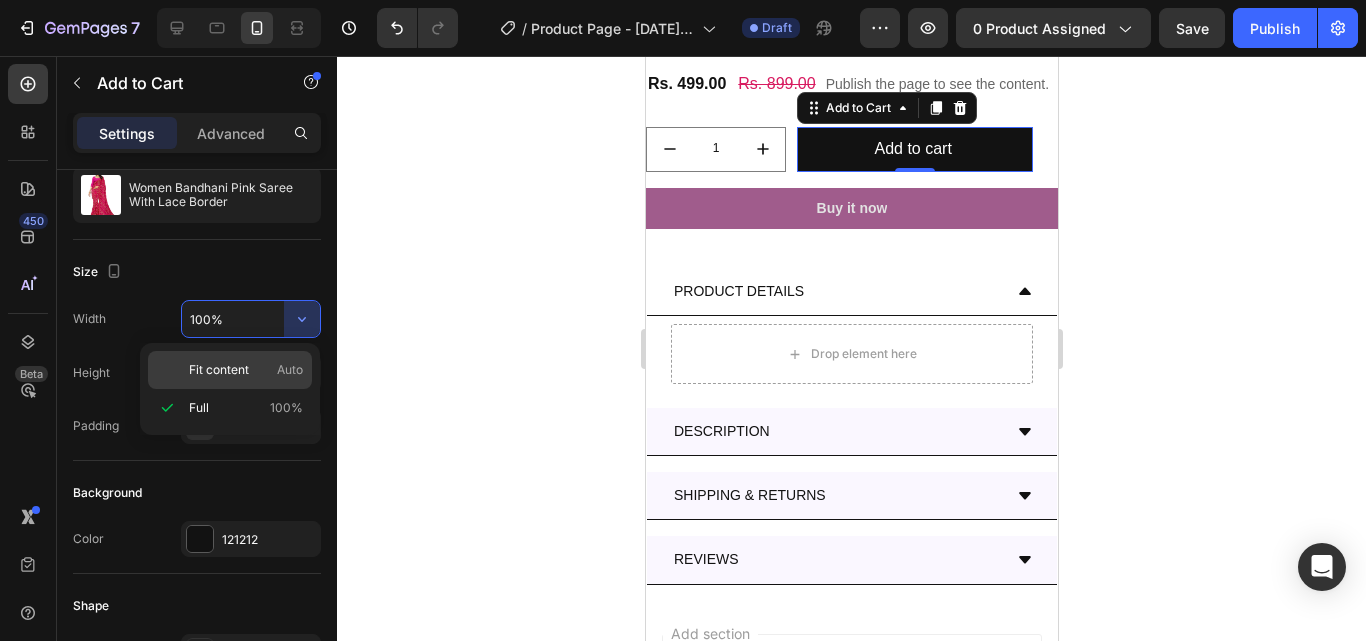 click on "Fit content Auto" 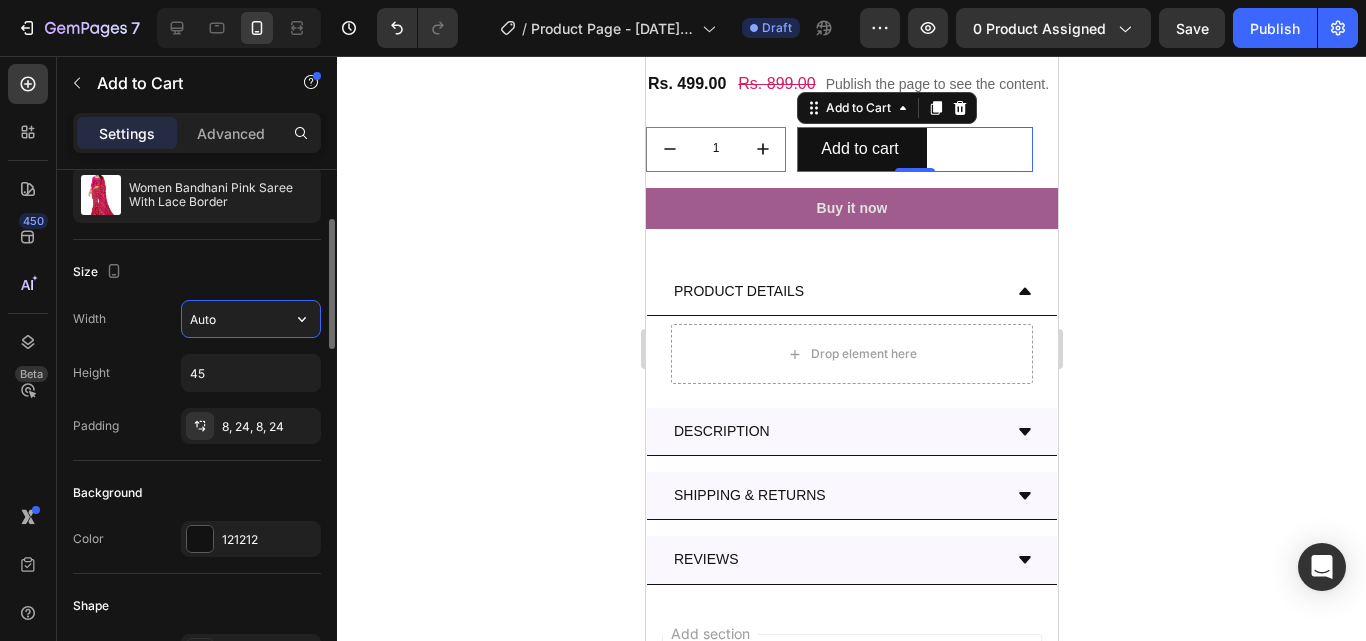 click on "Auto" at bounding box center [251, 319] 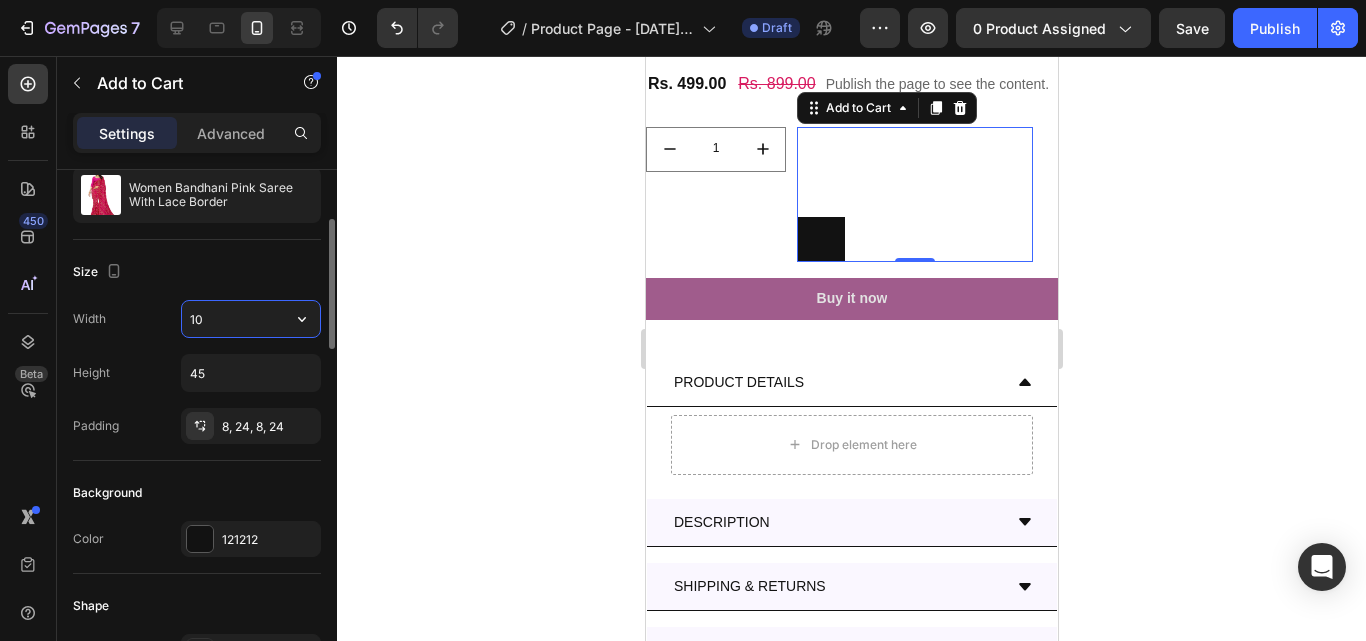 type on "1" 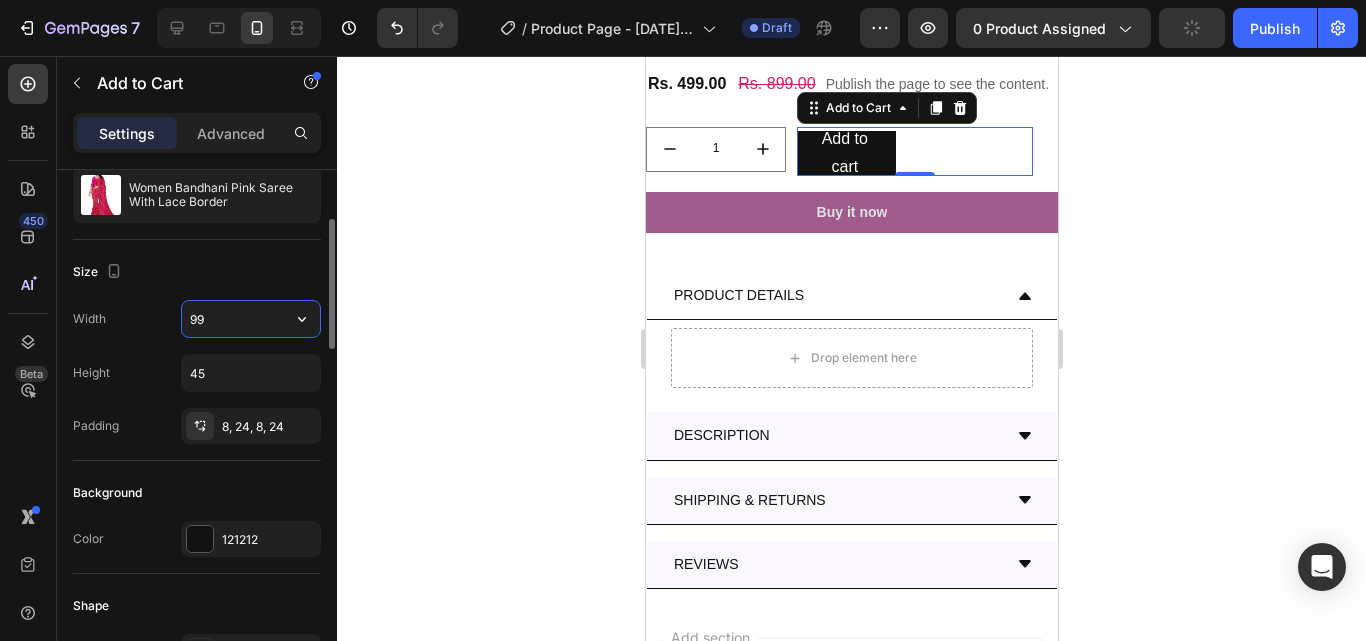type on "9" 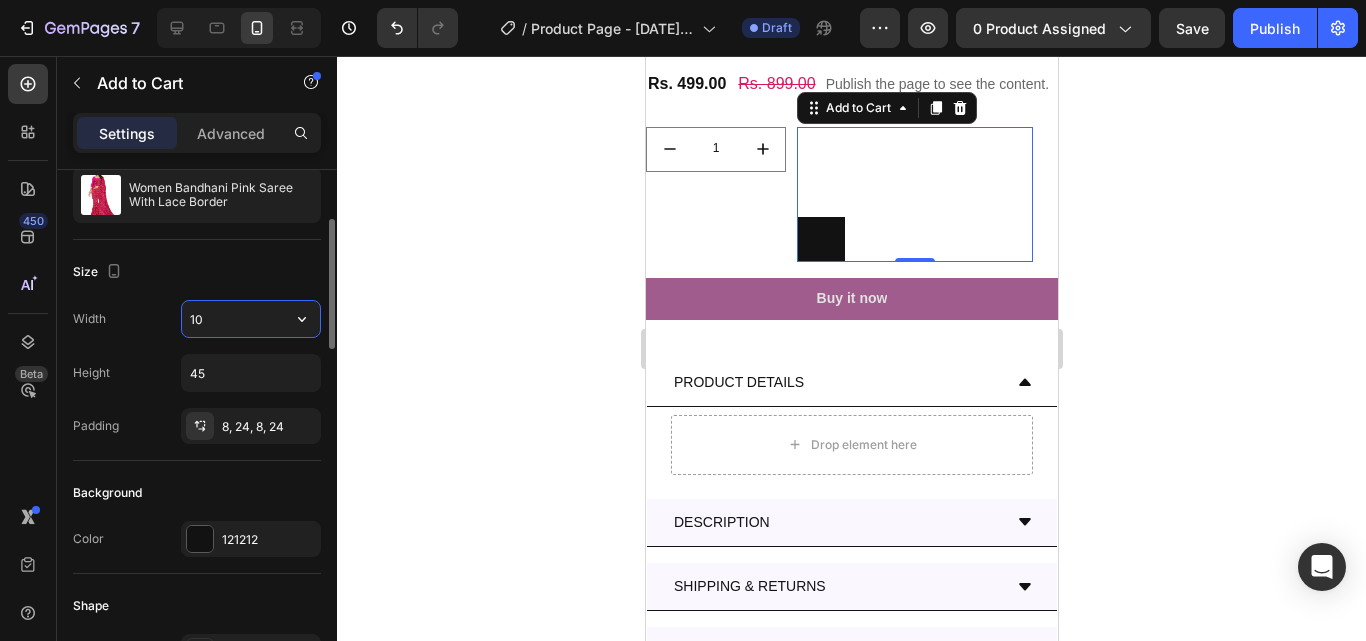 type on "1" 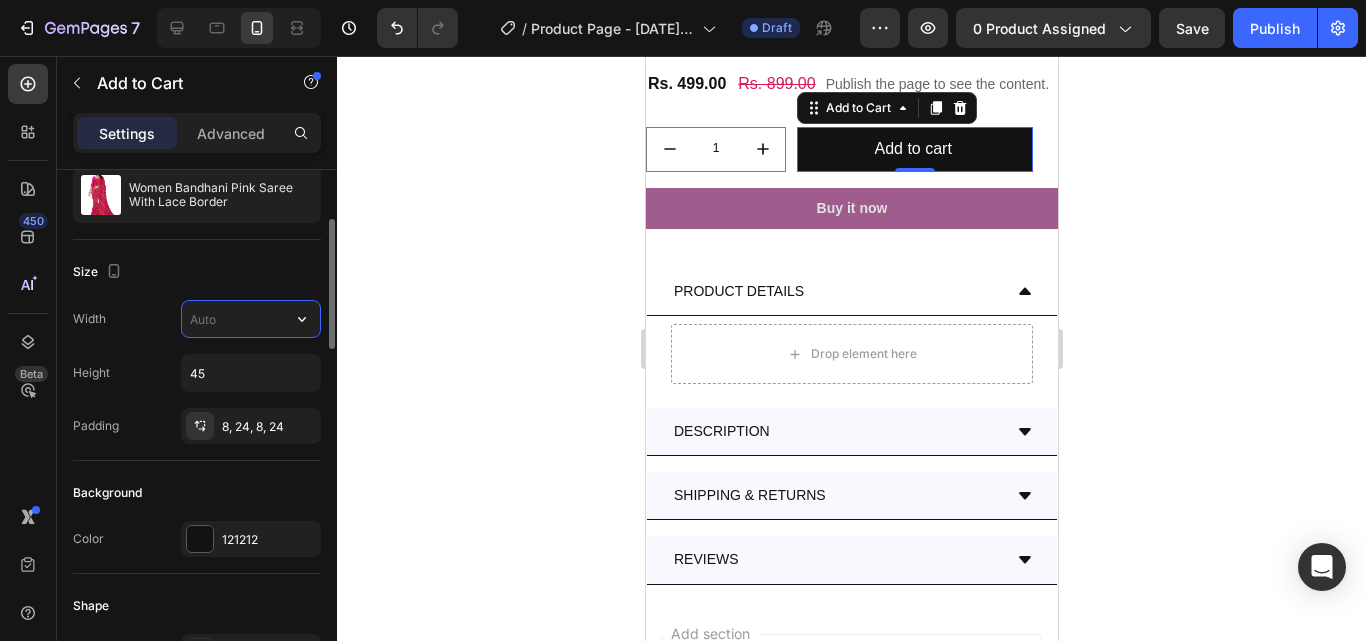 click at bounding box center (251, 319) 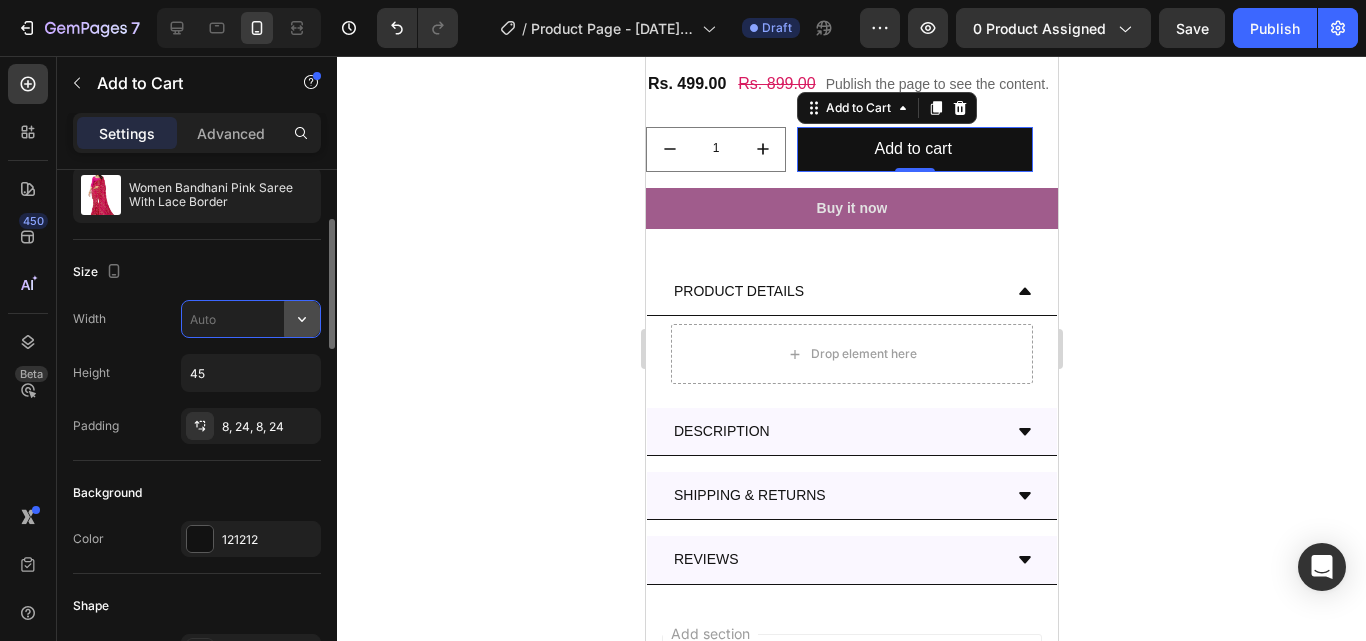 click 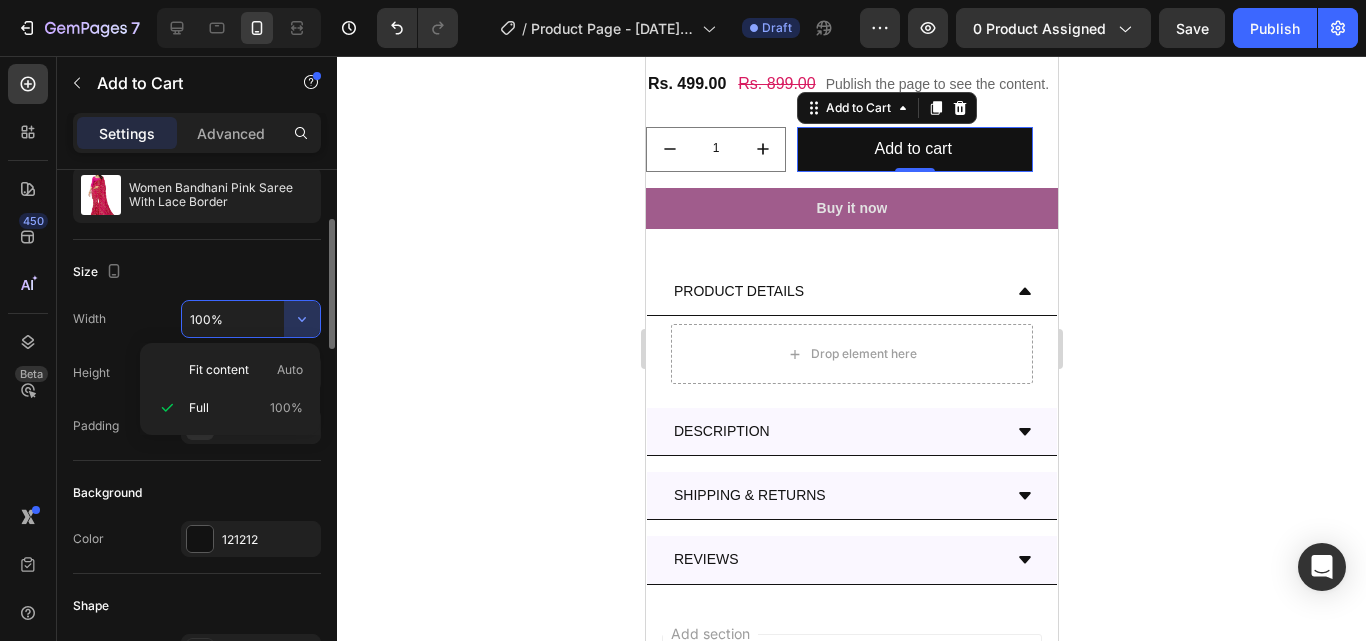click on "Fit content" at bounding box center [219, 370] 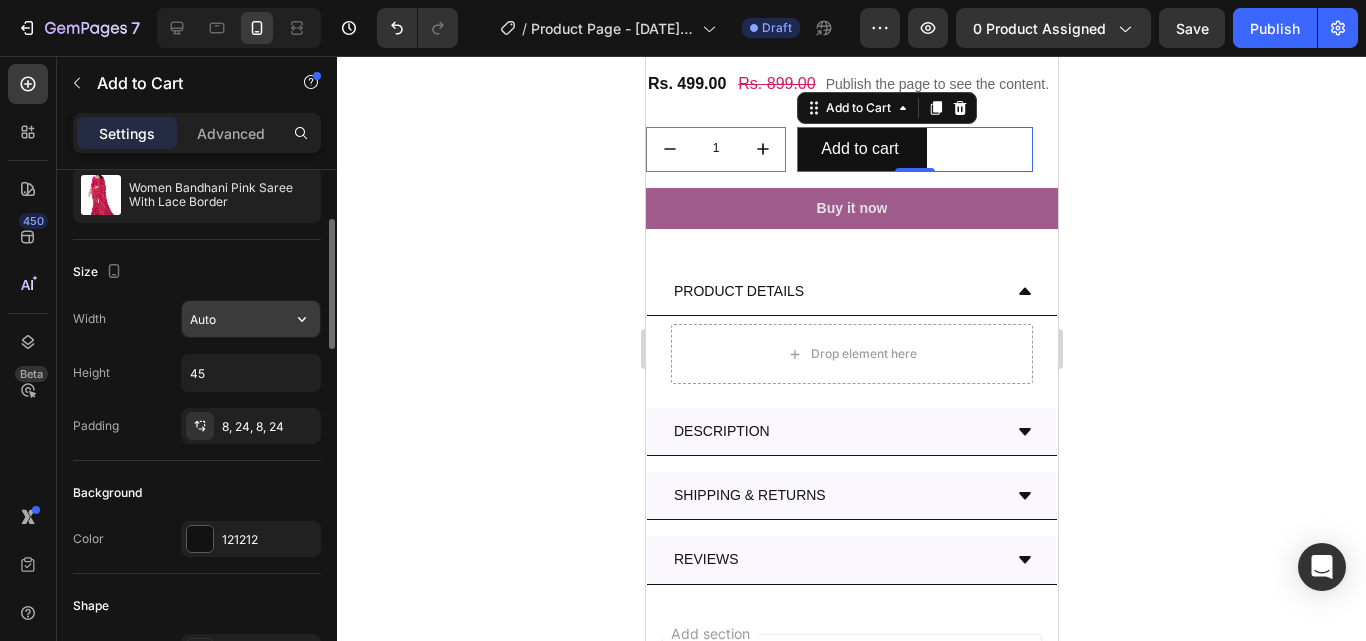 click 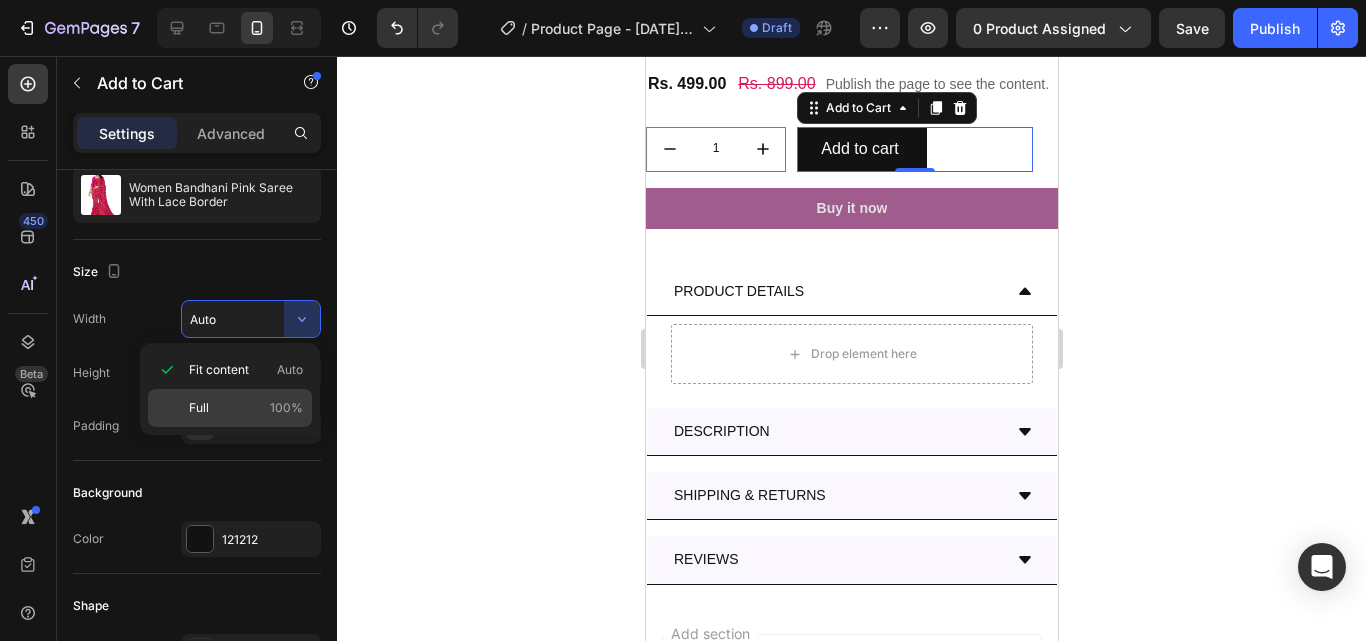 click on "Full 100%" 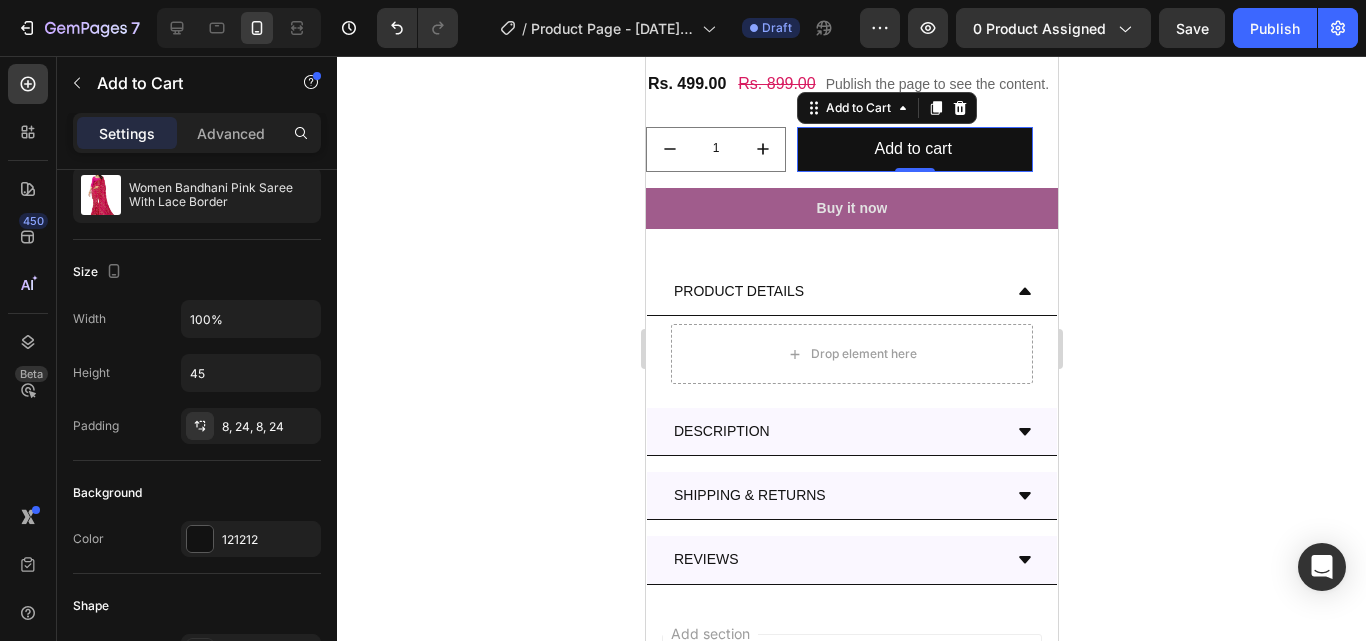 click 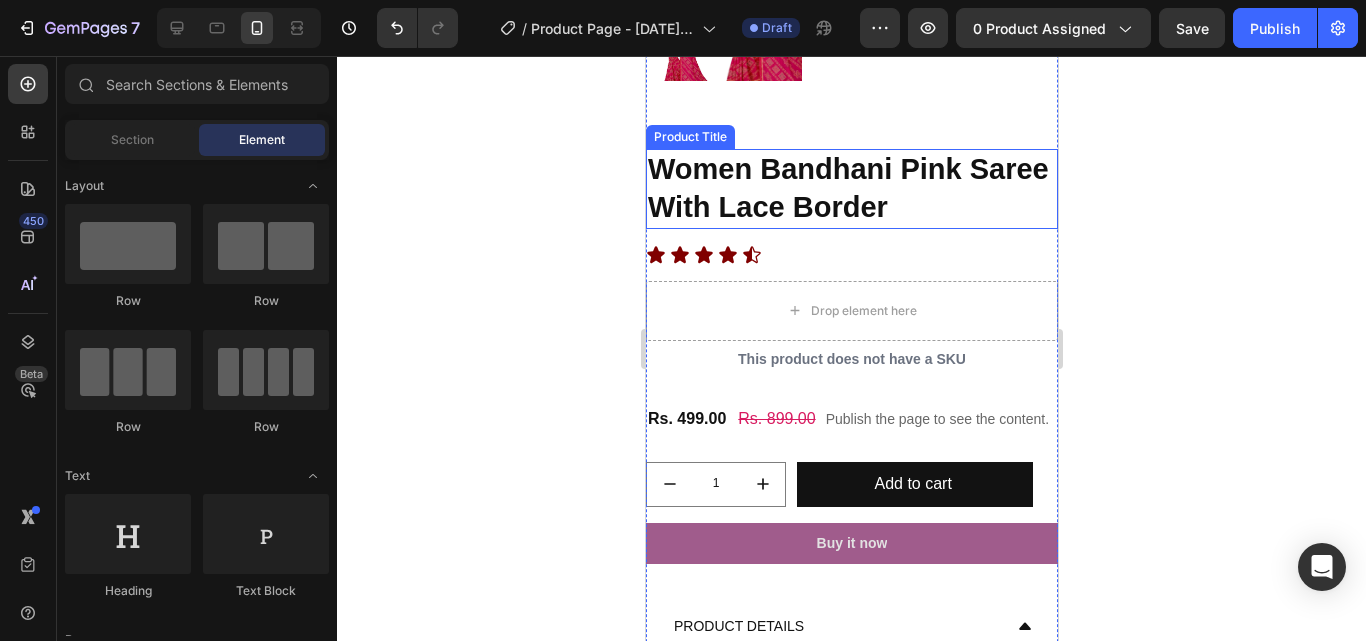 scroll, scrollTop: 749, scrollLeft: 0, axis: vertical 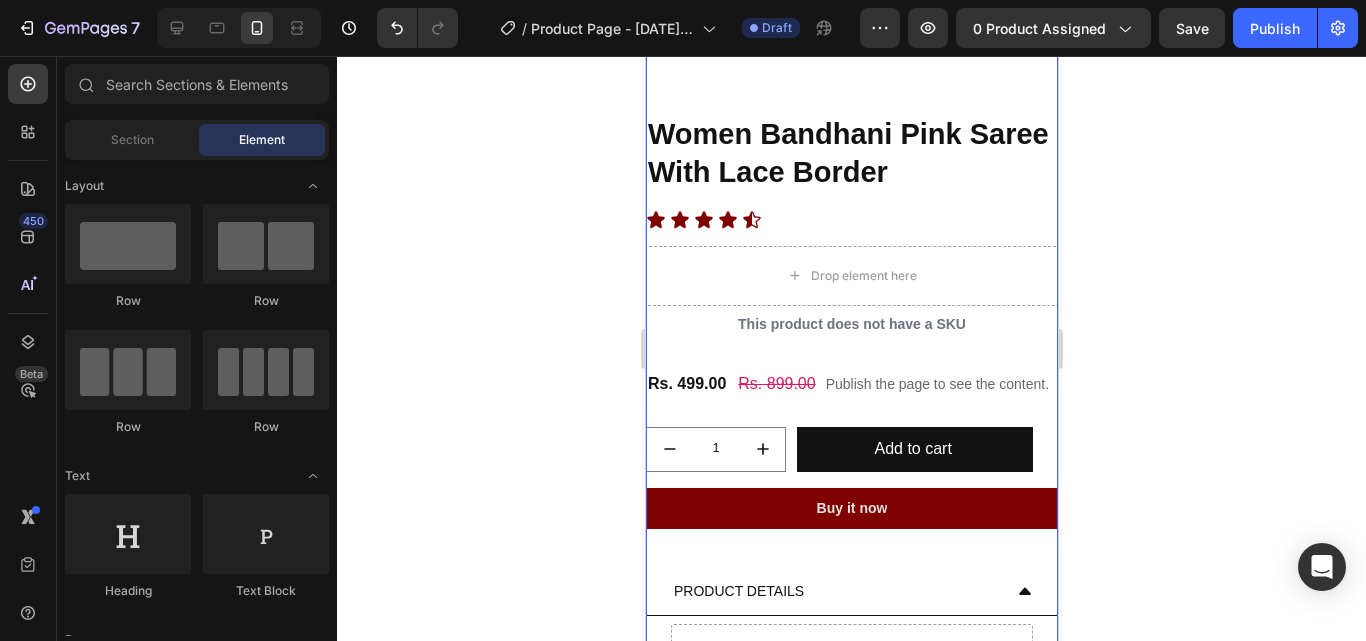 click on "Buy it now" at bounding box center [851, 508] 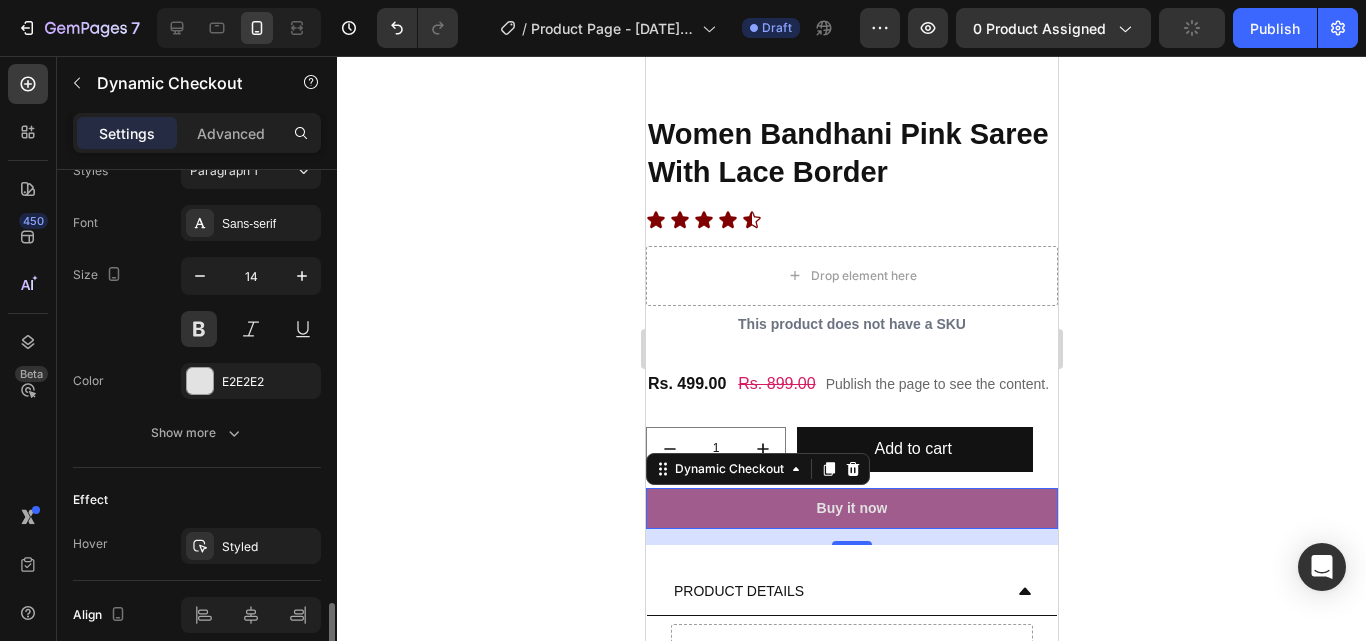 scroll, scrollTop: 988, scrollLeft: 0, axis: vertical 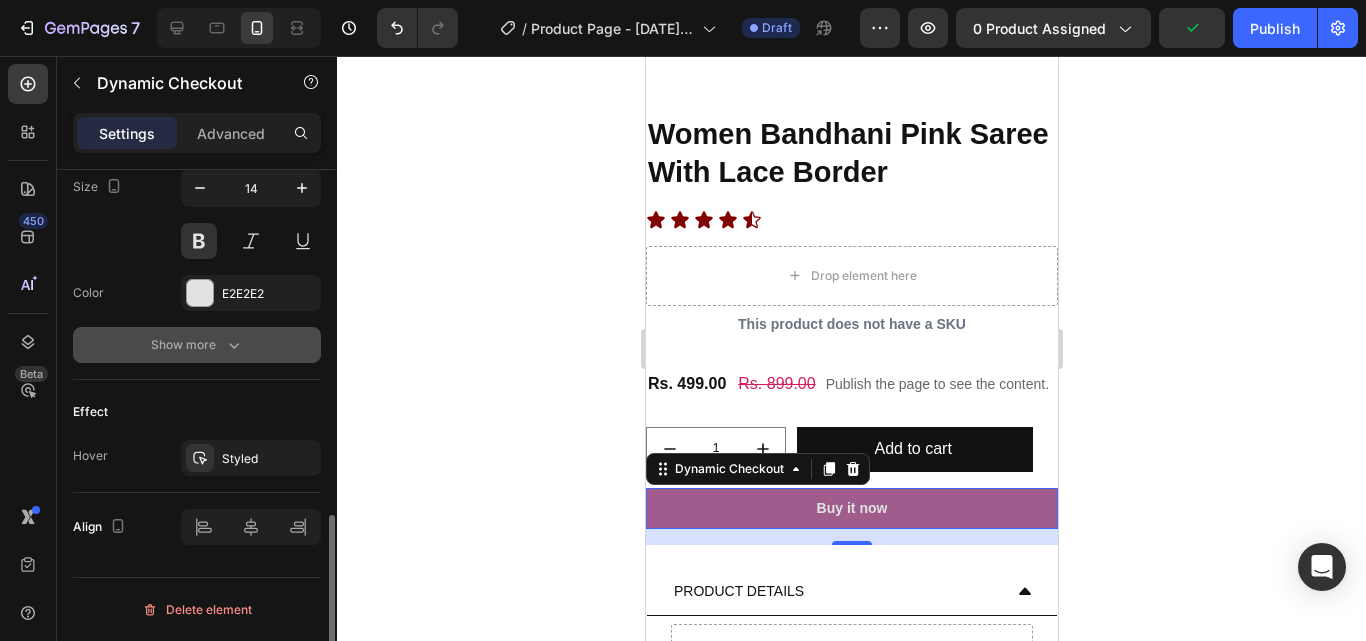 click on "Show more" at bounding box center (197, 345) 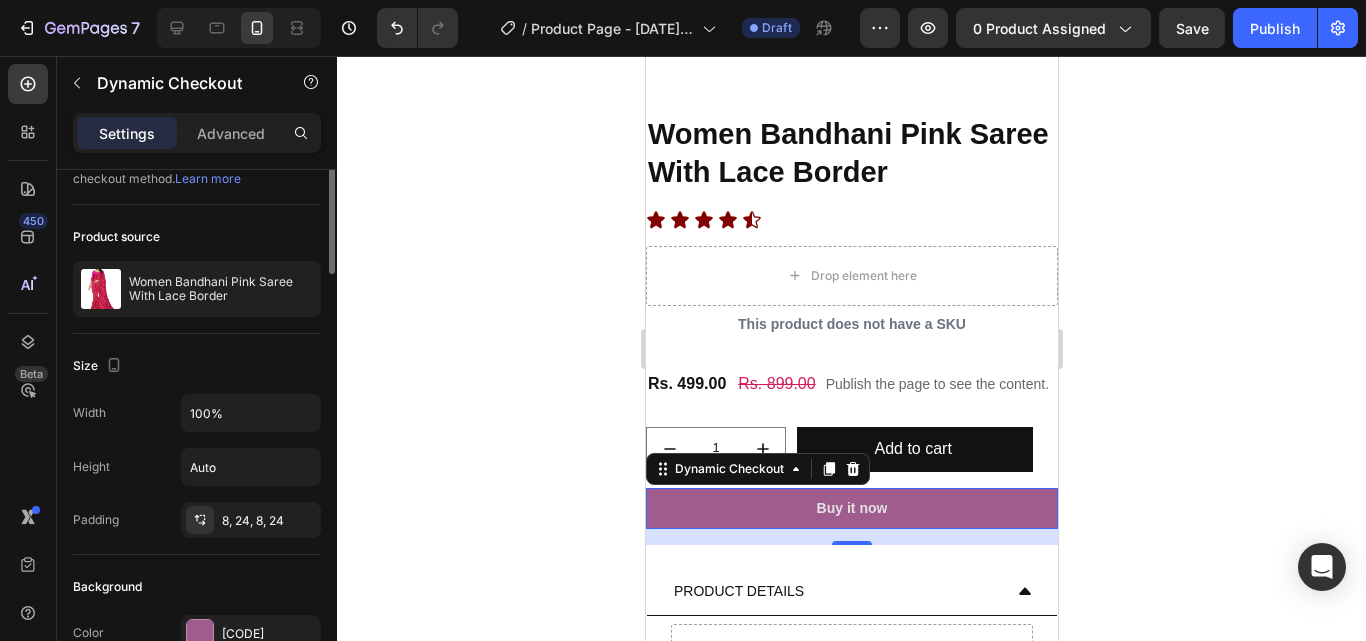 scroll, scrollTop: 0, scrollLeft: 0, axis: both 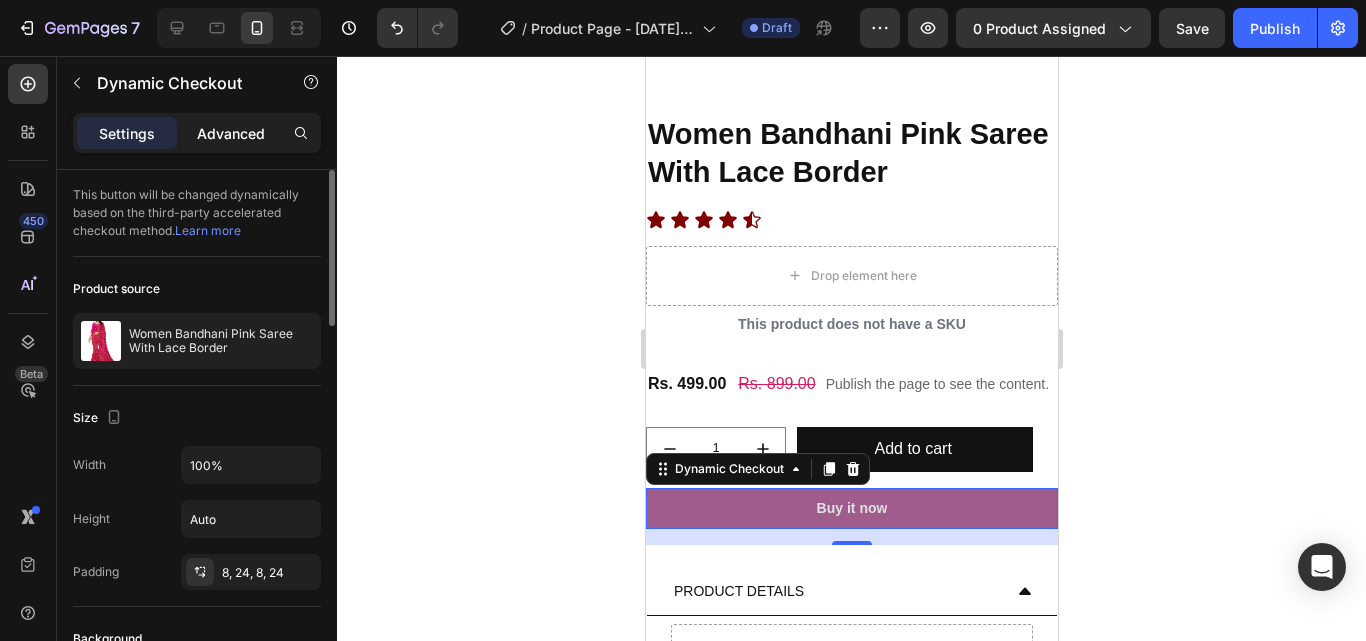 click on "Advanced" 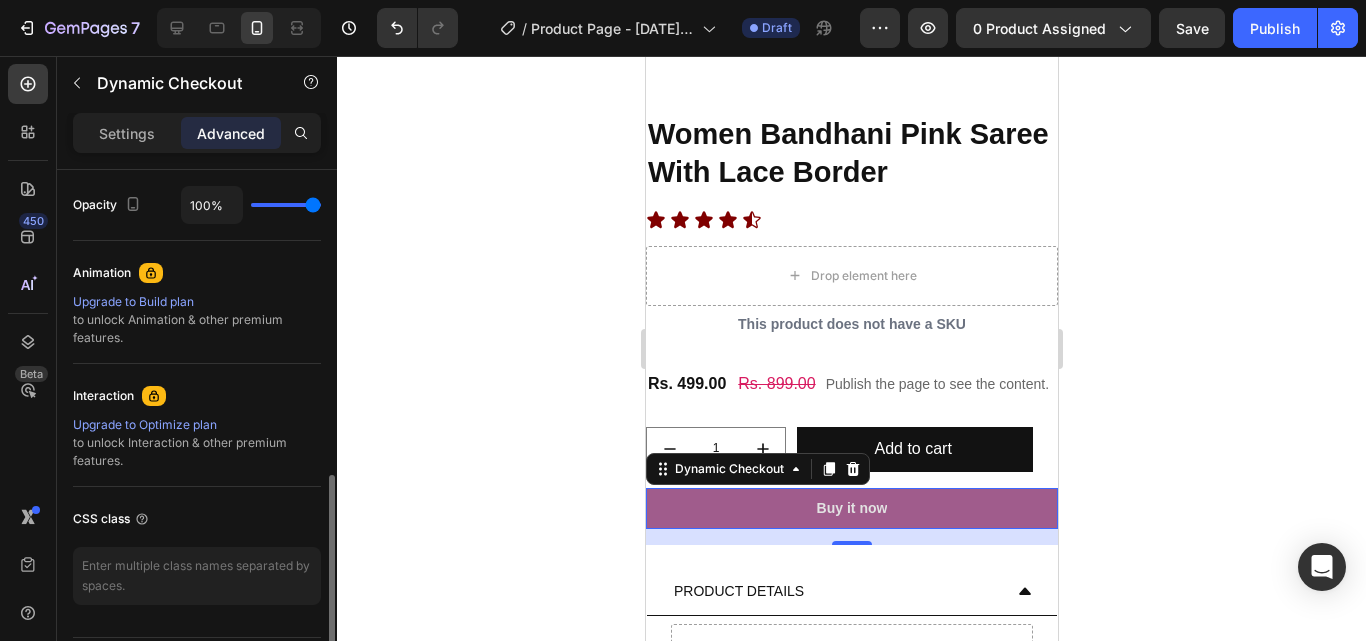 scroll, scrollTop: 860, scrollLeft: 0, axis: vertical 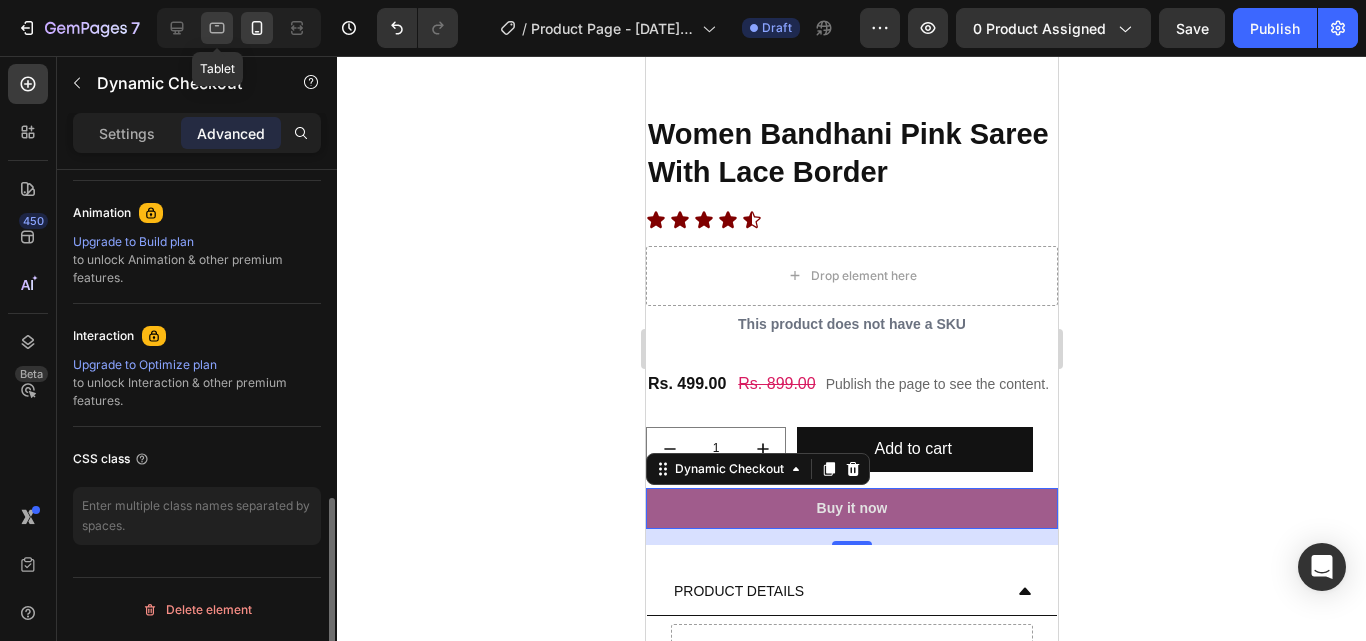 click 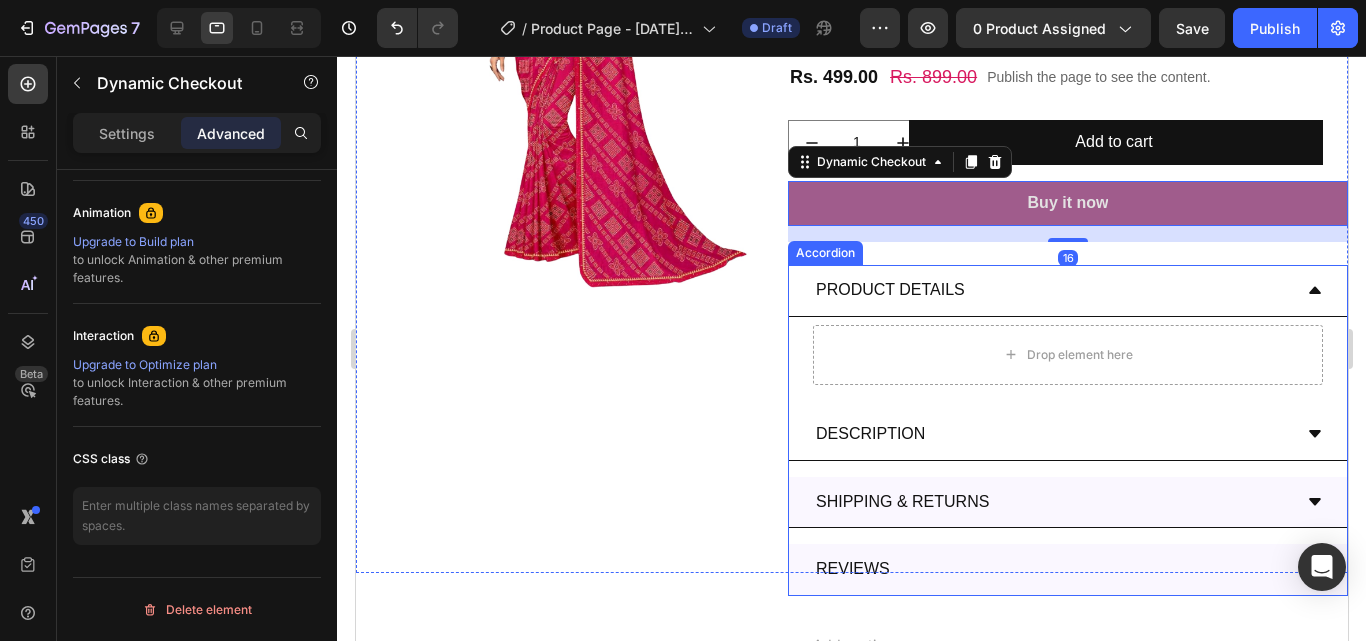 scroll, scrollTop: 248, scrollLeft: 0, axis: vertical 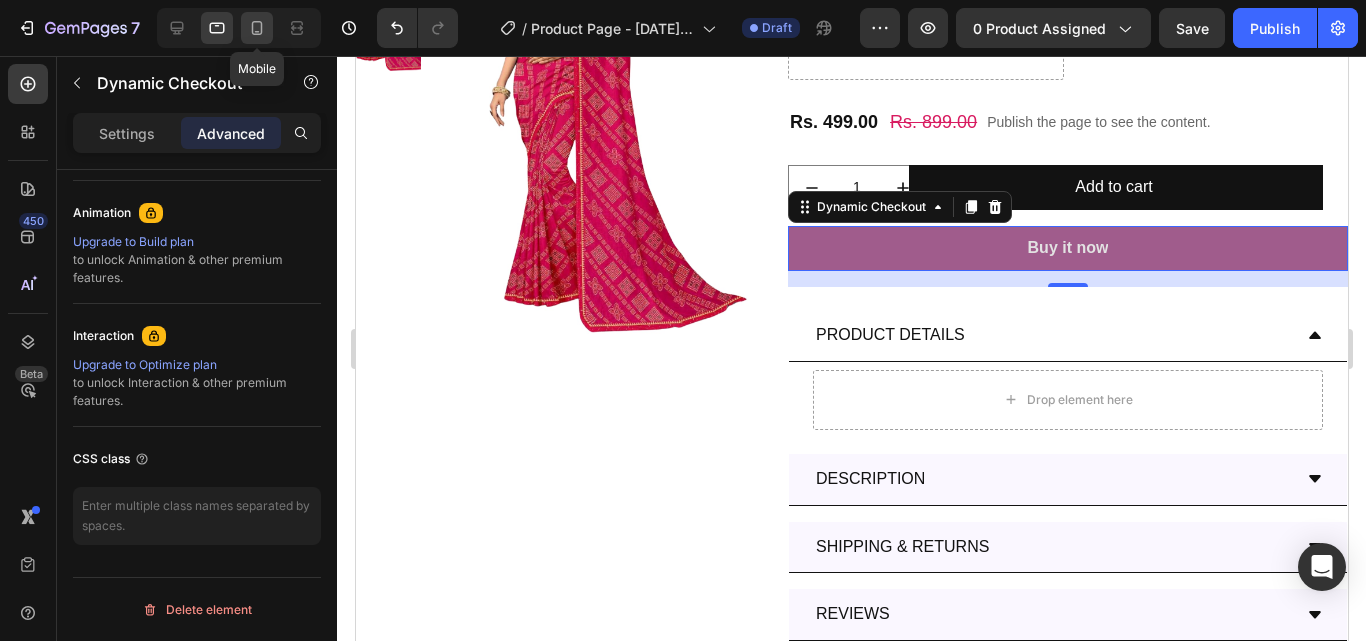 click 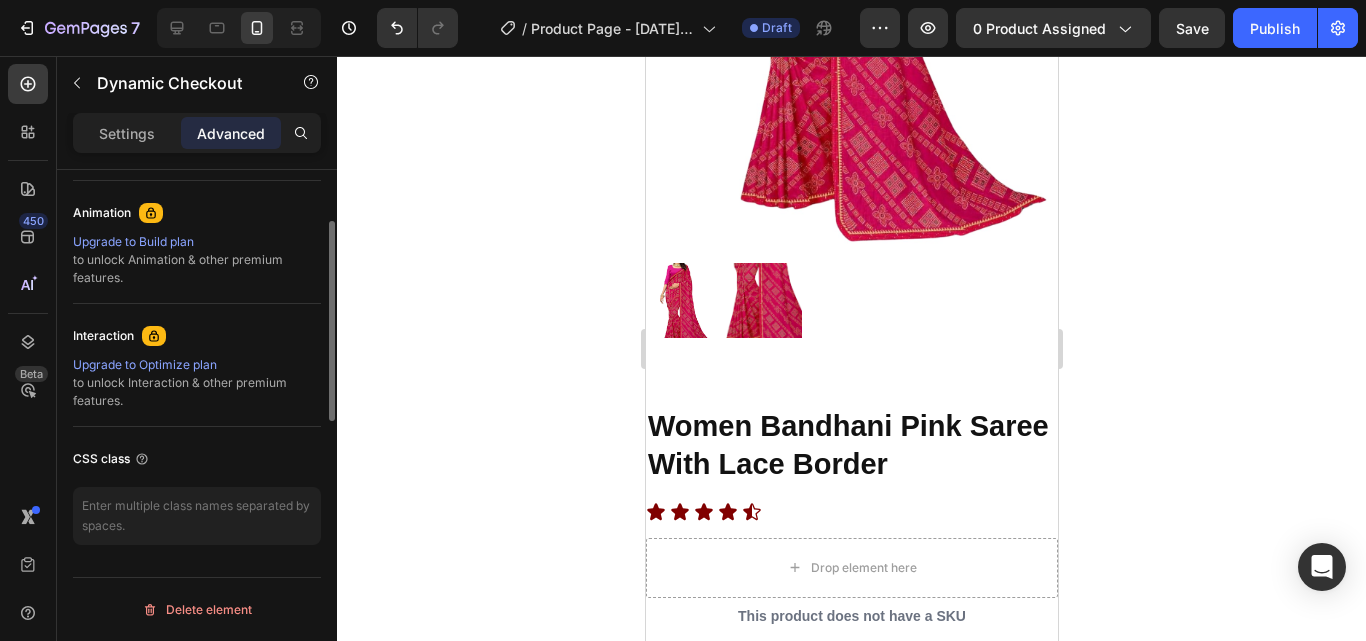 scroll, scrollTop: 1052, scrollLeft: 0, axis: vertical 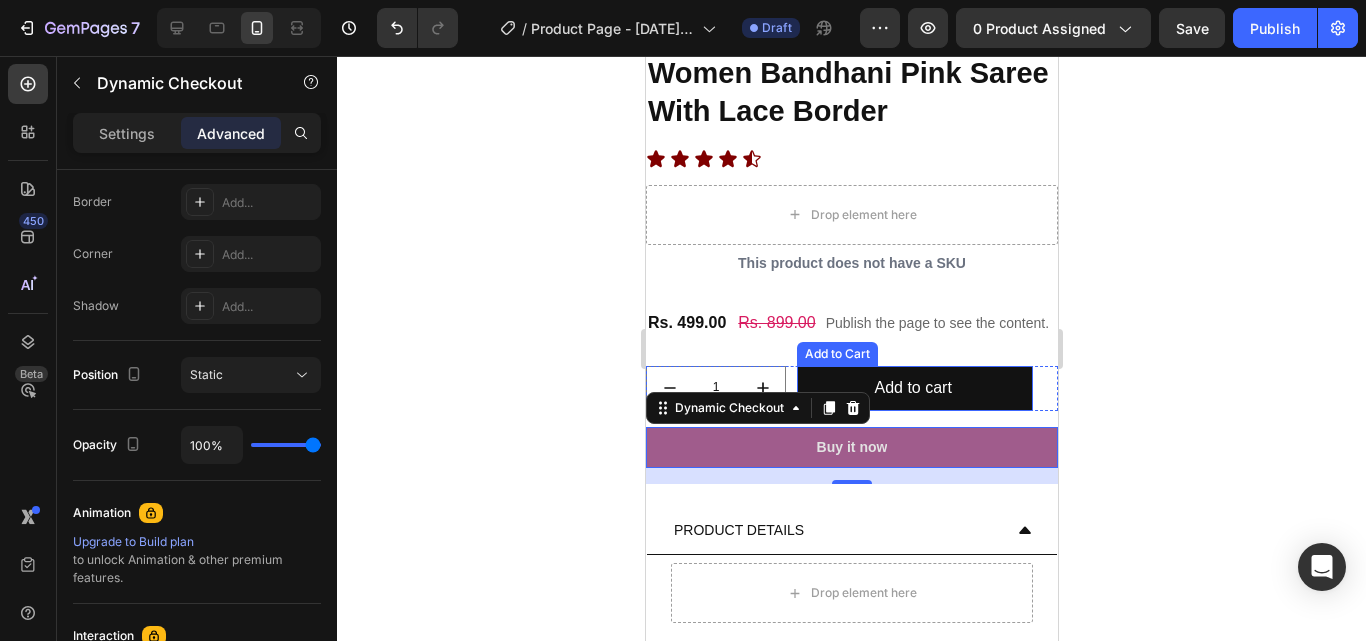 click 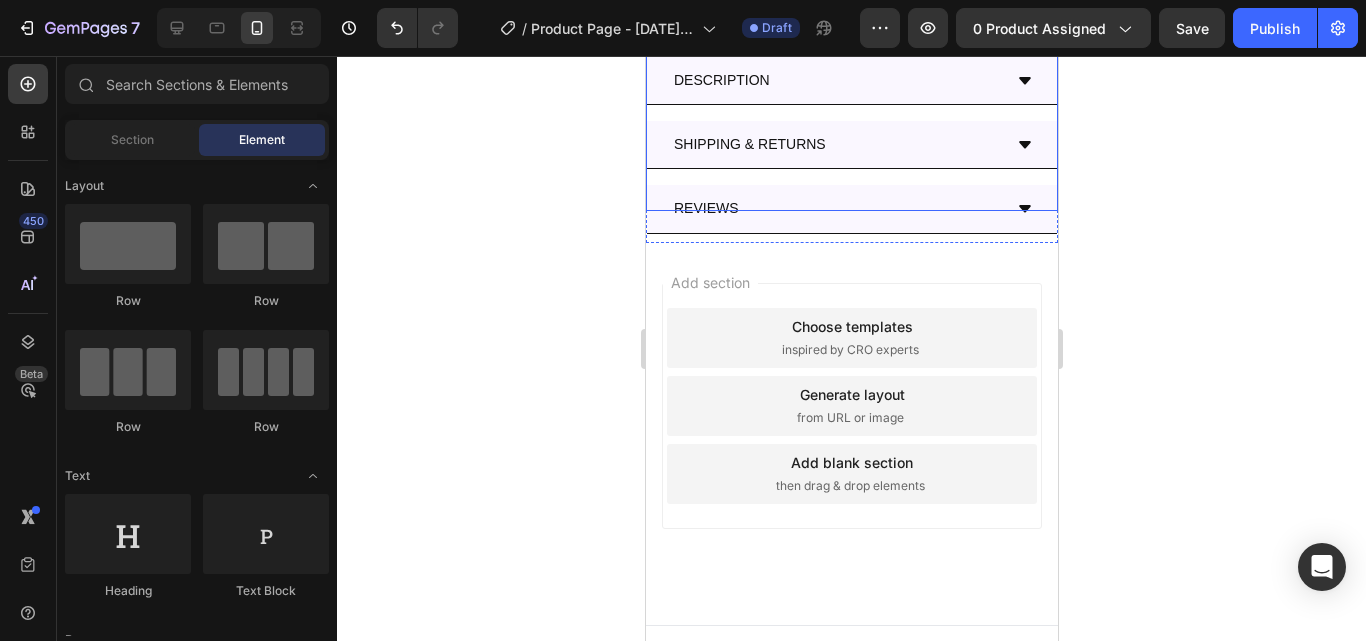 scroll, scrollTop: 1425, scrollLeft: 0, axis: vertical 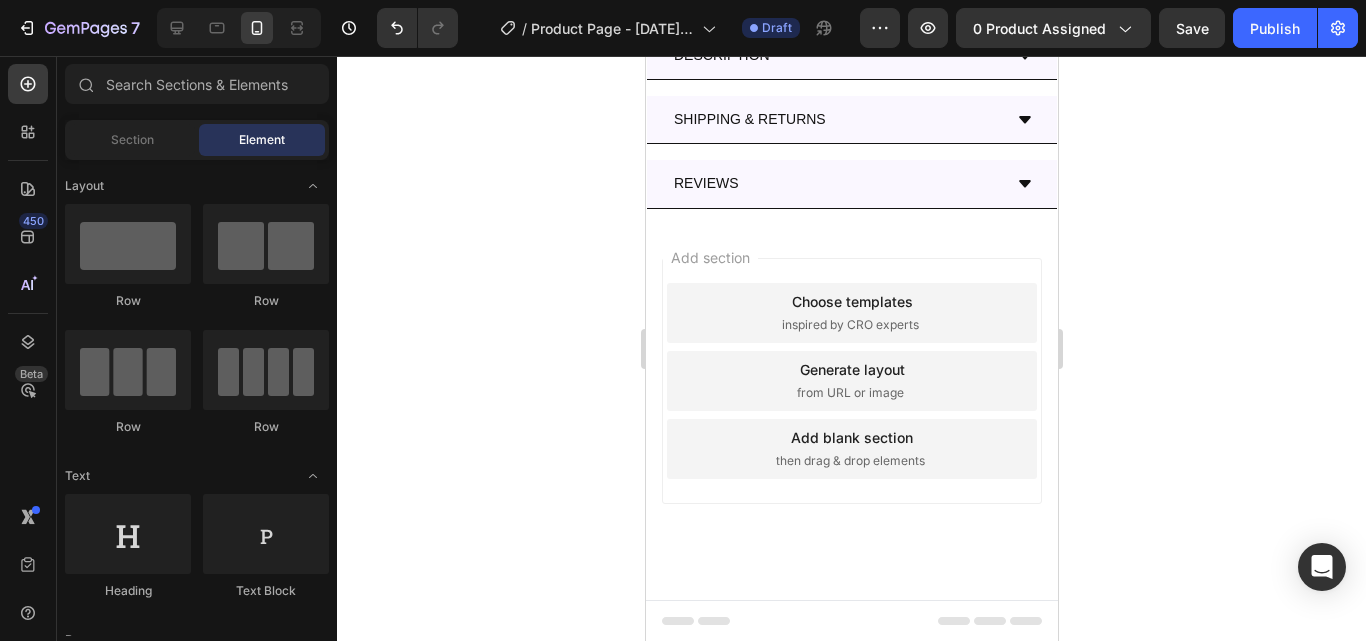 click on "Generate layout from URL or image" at bounding box center [851, 381] 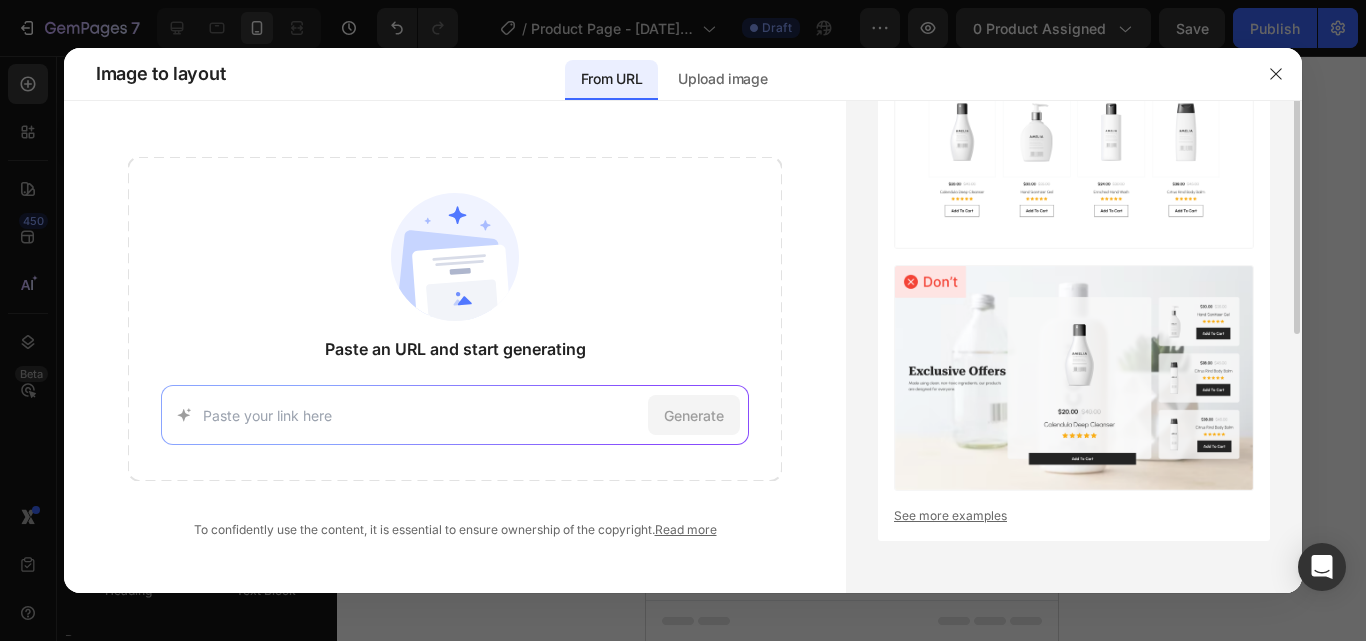 scroll, scrollTop: 0, scrollLeft: 0, axis: both 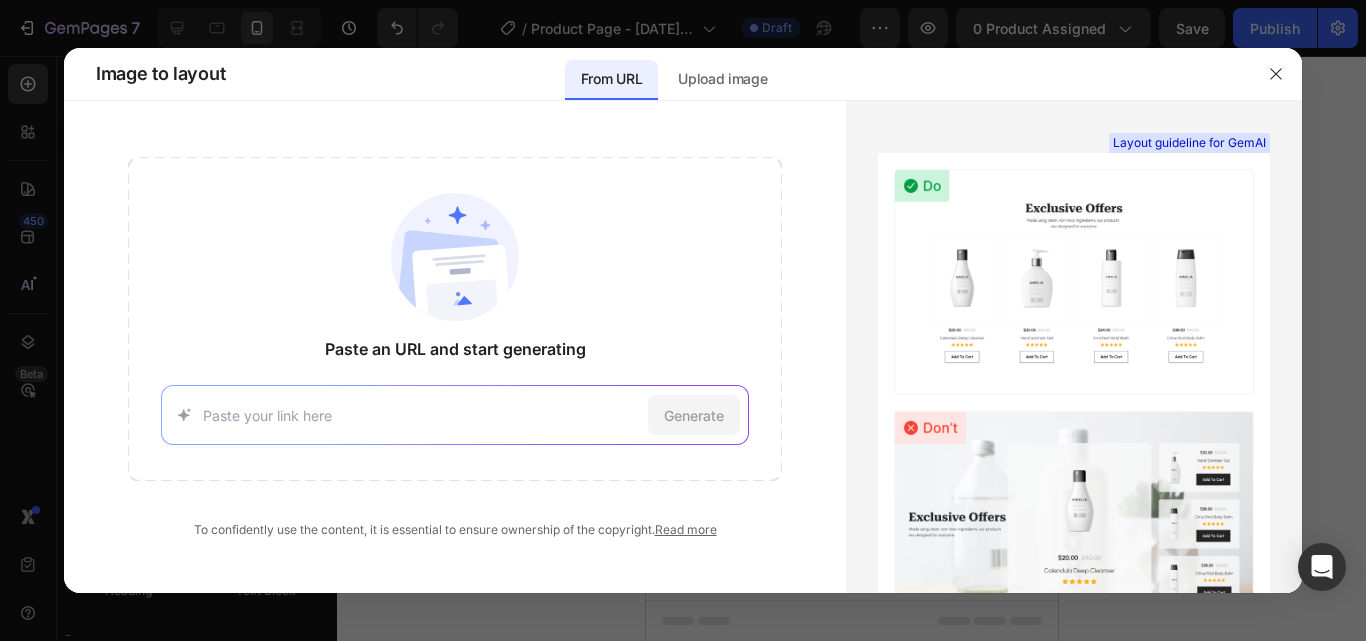 click at bounding box center (422, 415) 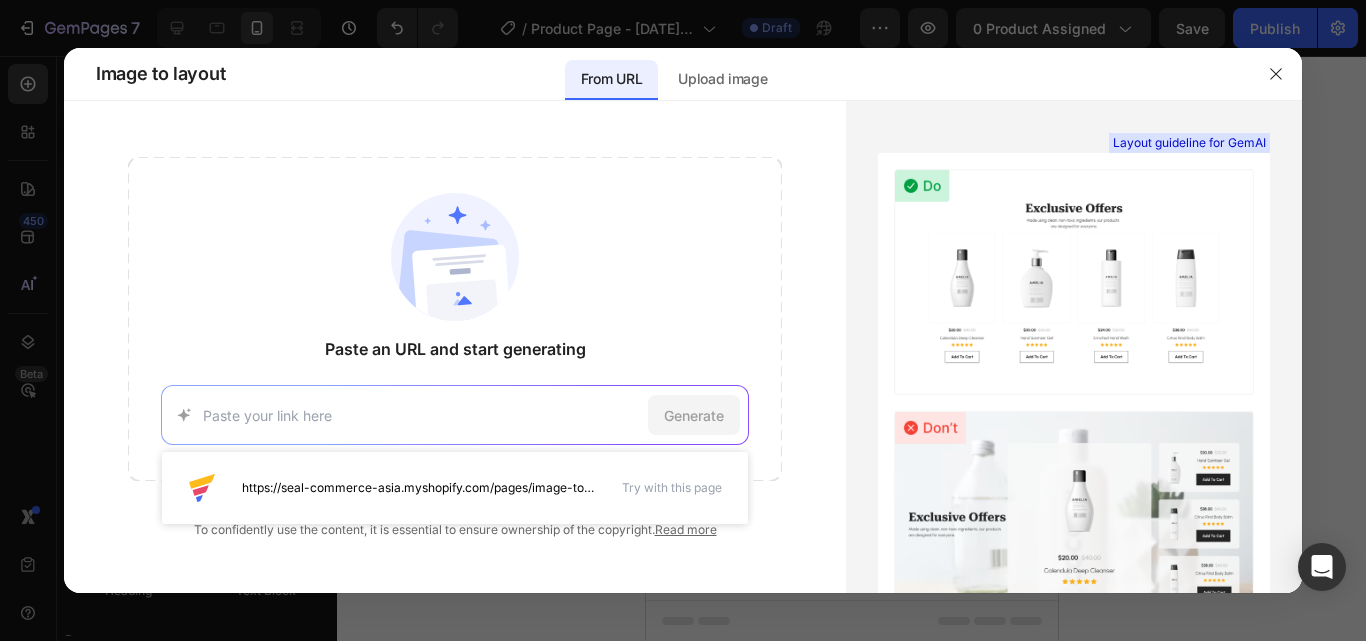 paste on "https://onlinebandhej.com/collections/sarees/products/pure-georgette-jaipuri-tie-dye-banarasi-weaving-saree-with-blouse" 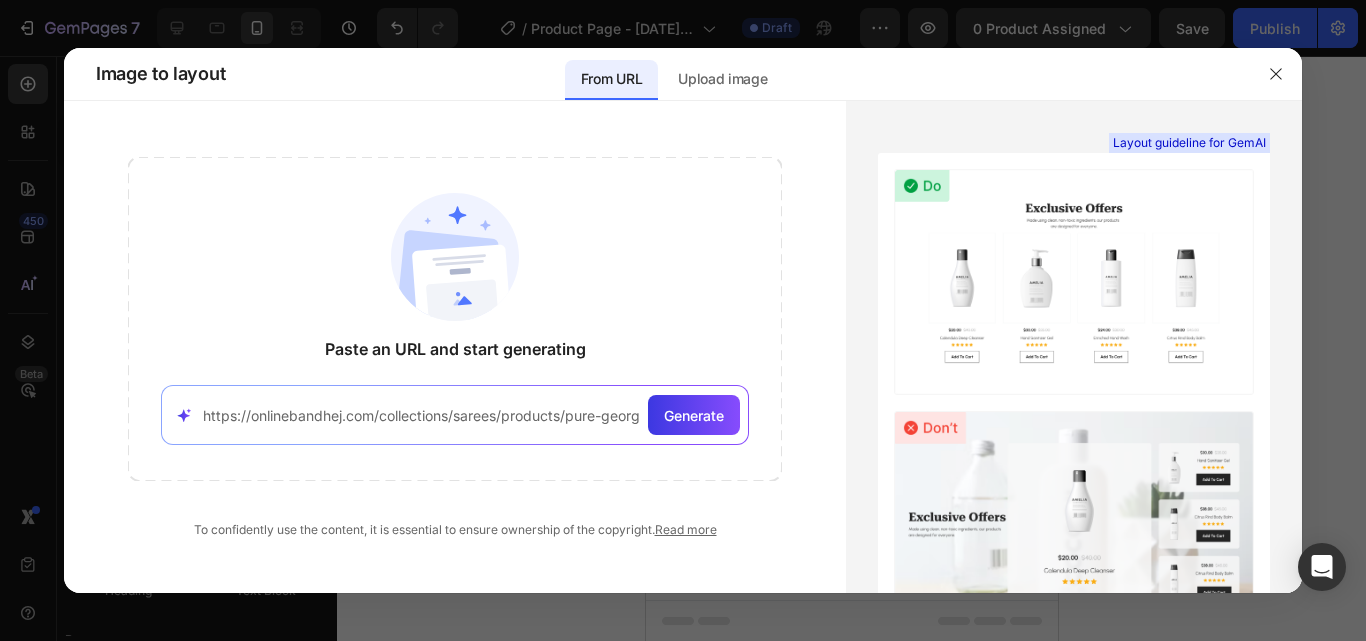 scroll, scrollTop: 0, scrollLeft: 384, axis: horizontal 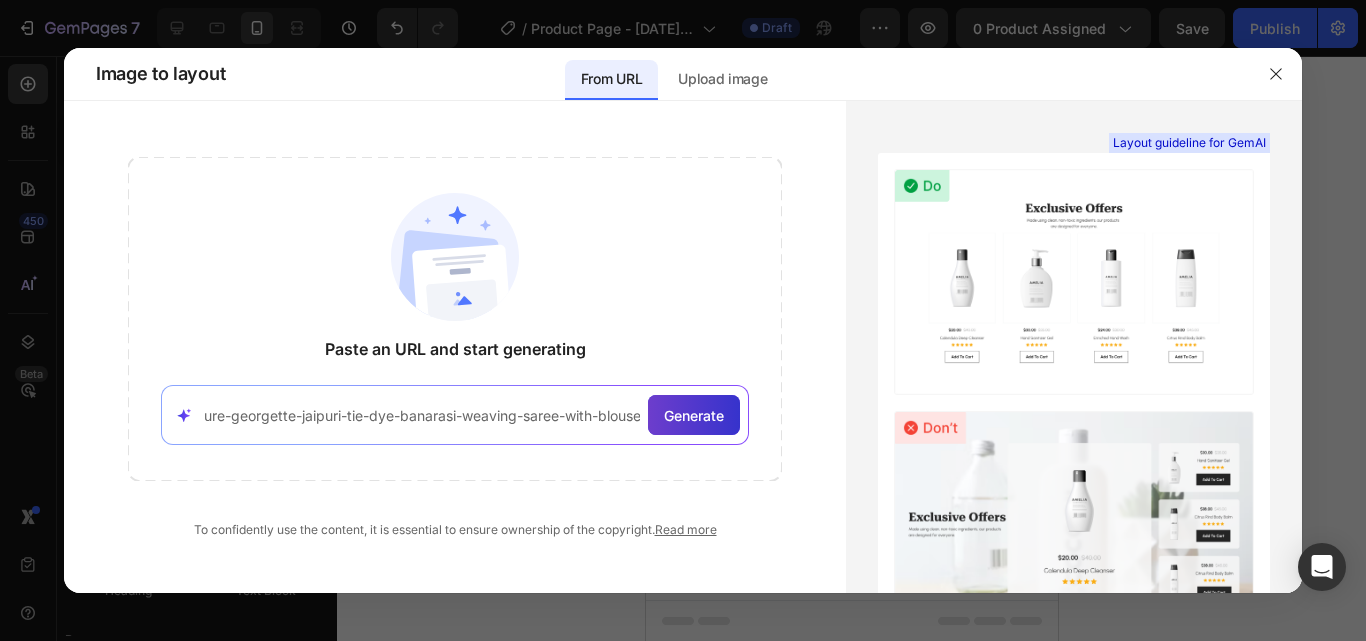 type on "https://onlinebandhej.com/collections/sarees/products/pure-georgette-jaipuri-tie-dye-banarasi-weaving-saree-with-blouse" 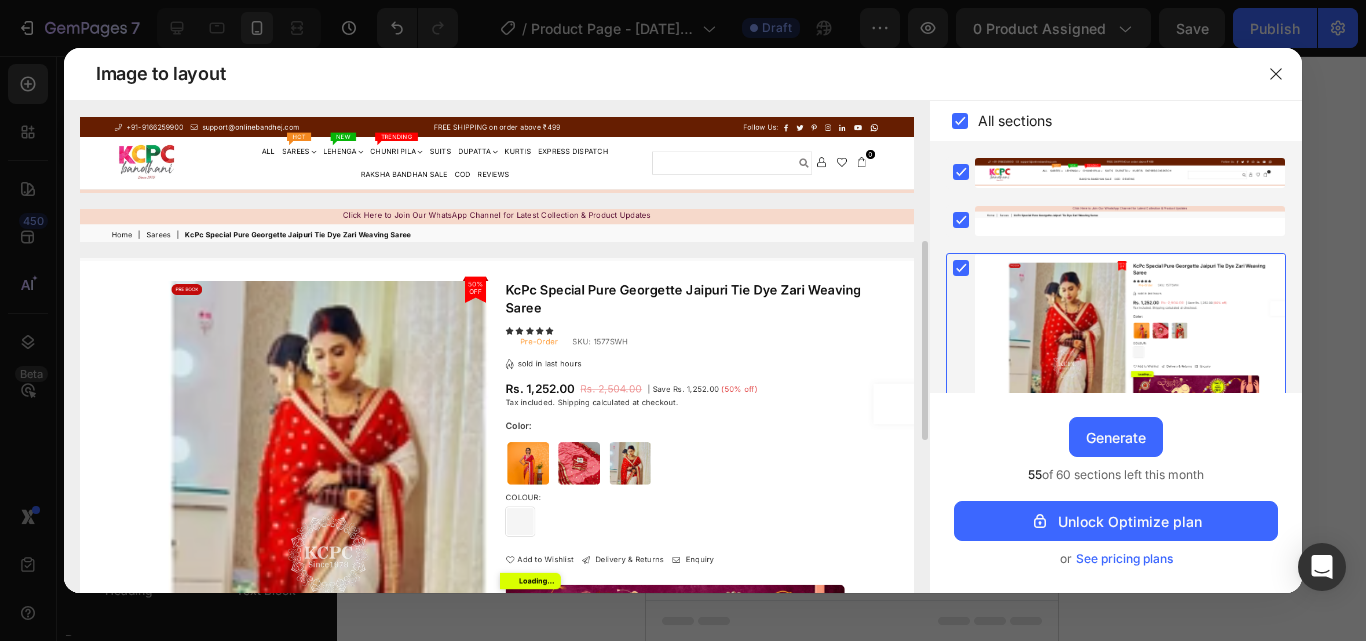 scroll, scrollTop: 100, scrollLeft: 0, axis: vertical 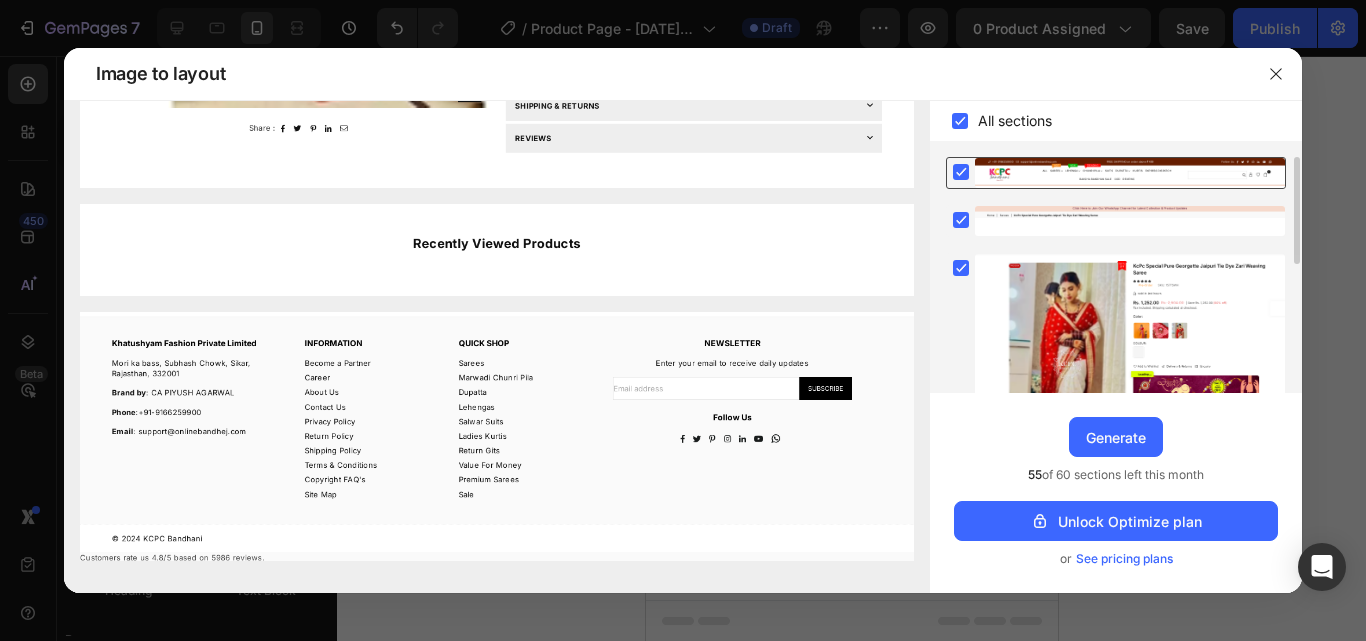click 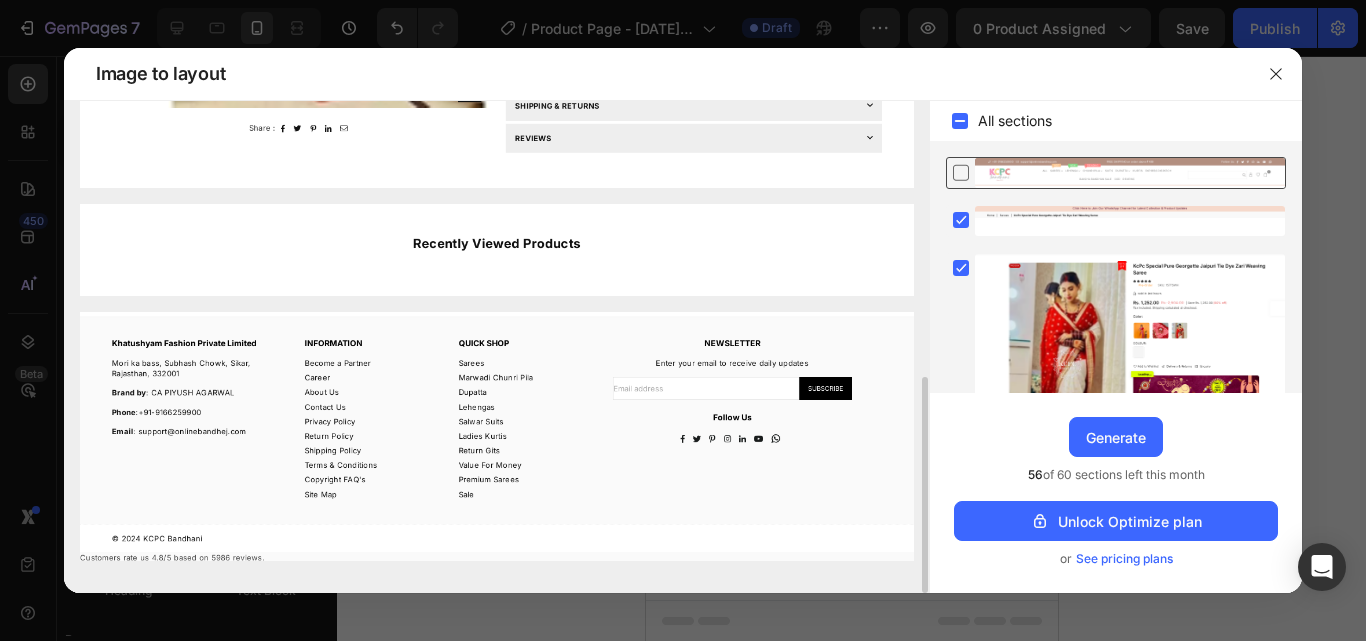 scroll, scrollTop: 627, scrollLeft: 0, axis: vertical 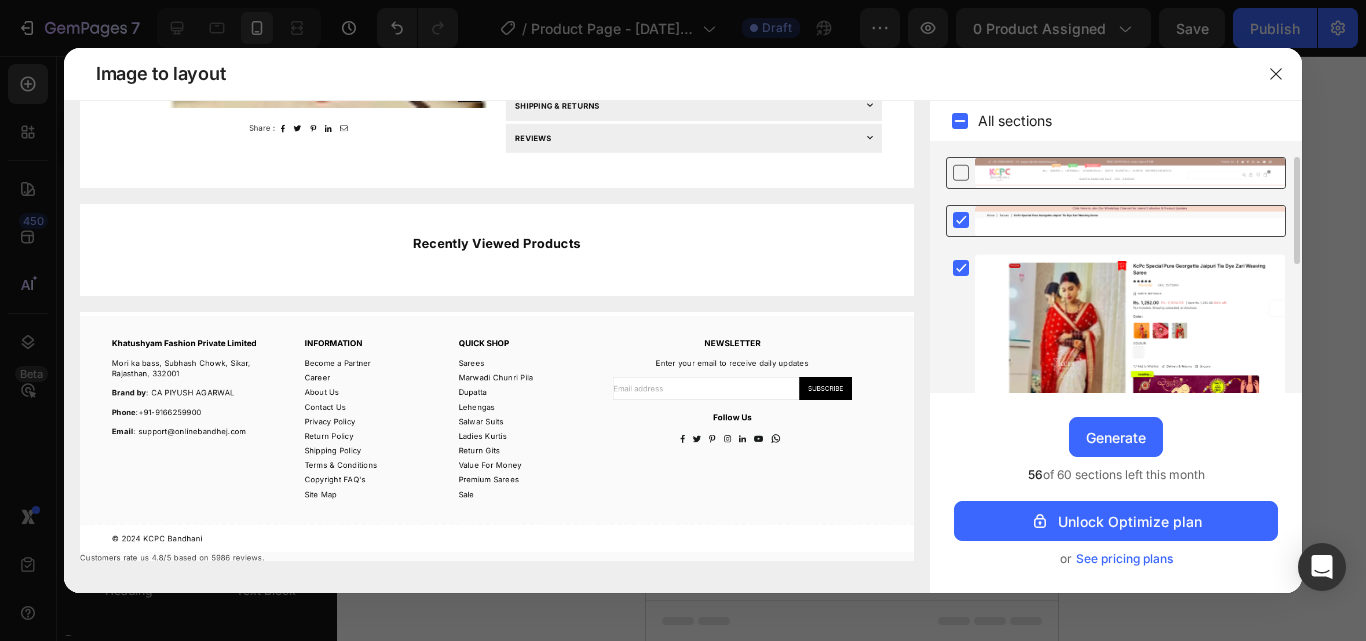 click 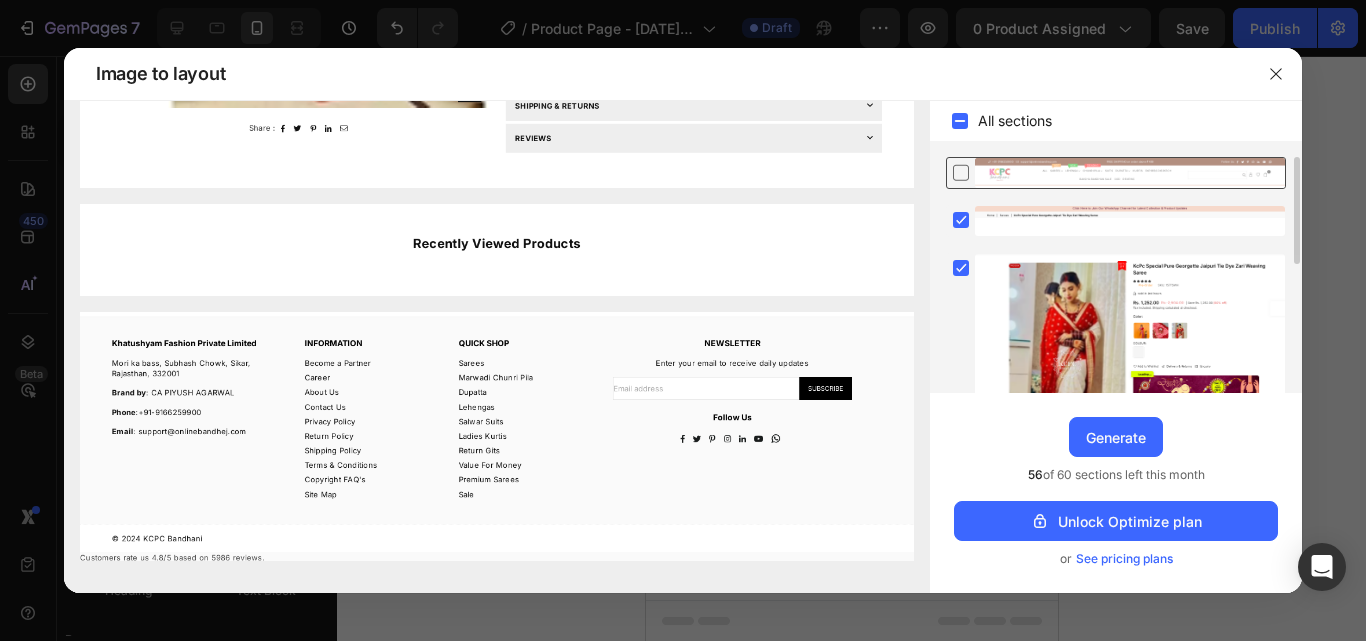 scroll, scrollTop: 579, scrollLeft: 0, axis: vertical 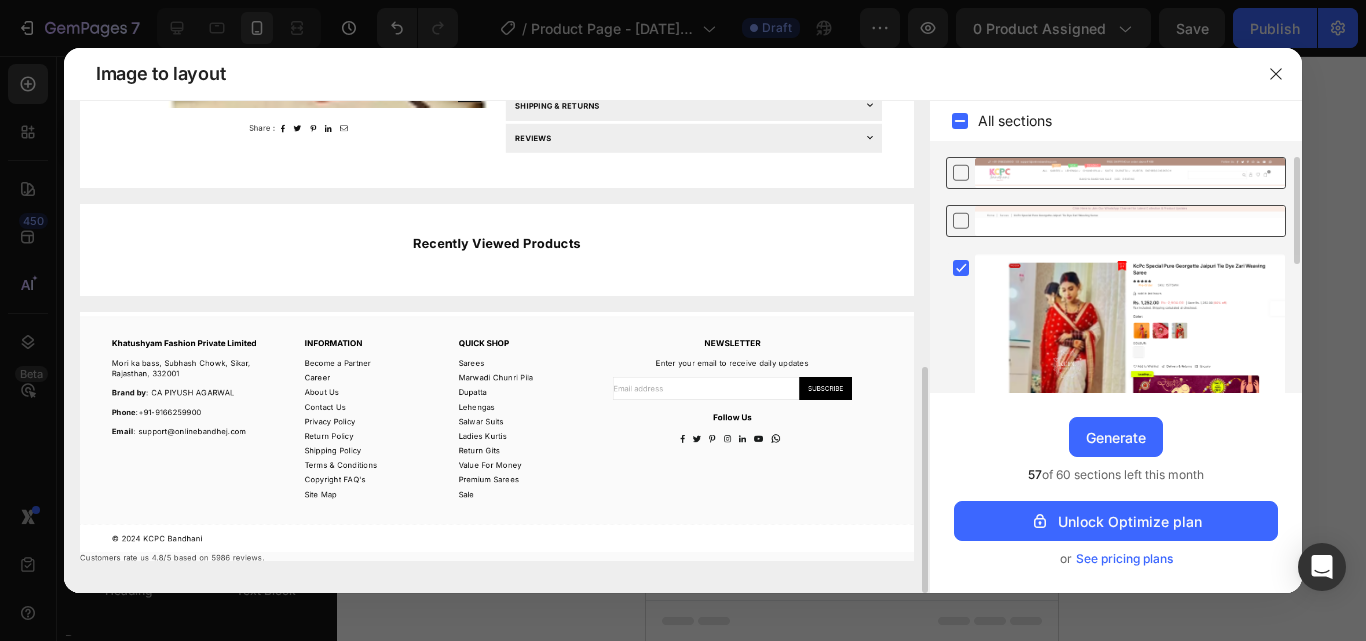 click 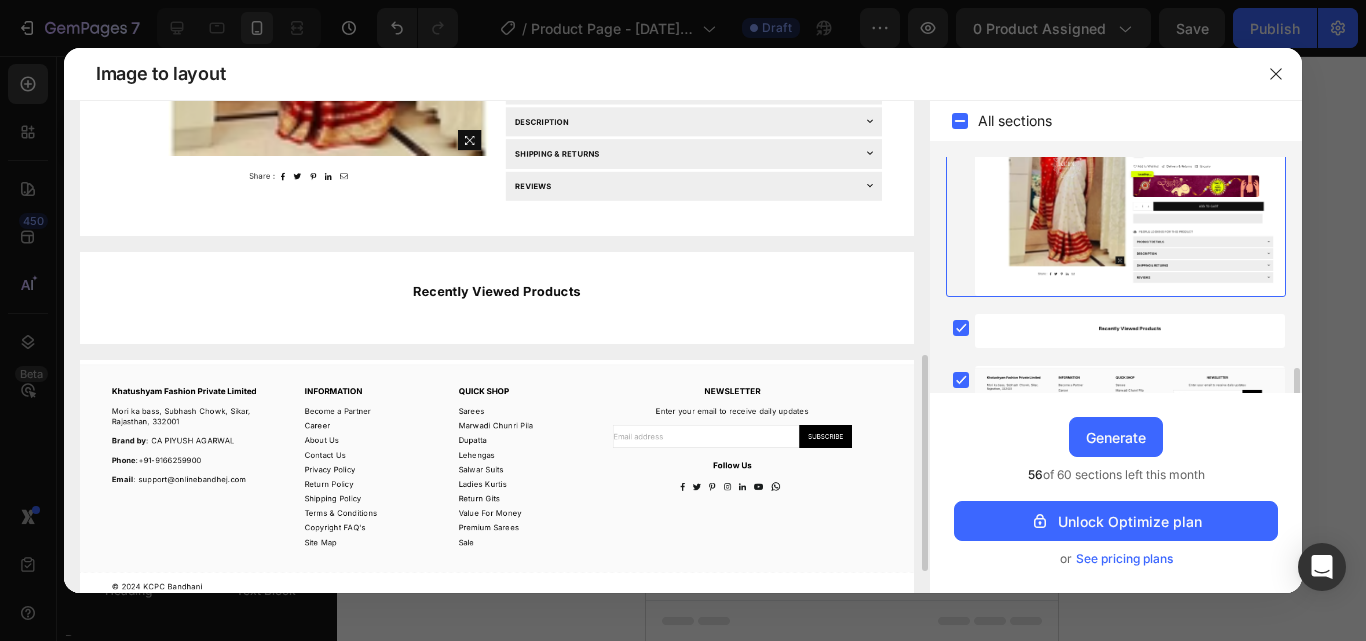 scroll, scrollTop: 282, scrollLeft: 0, axis: vertical 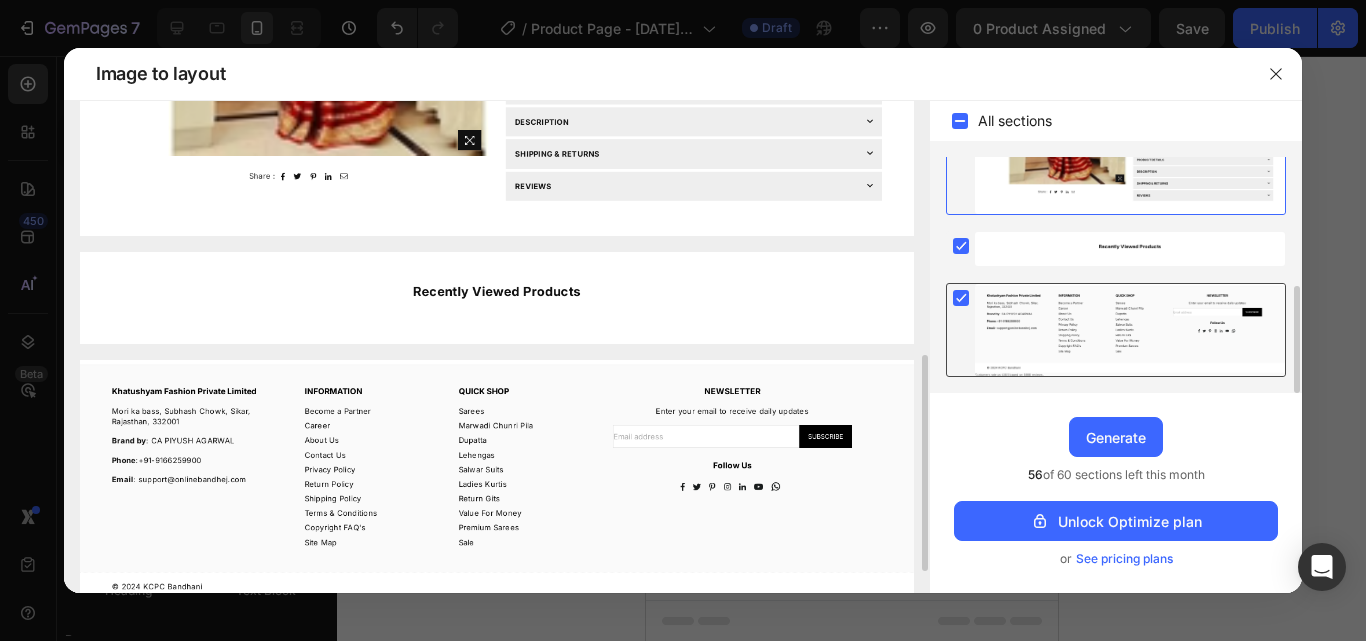 click 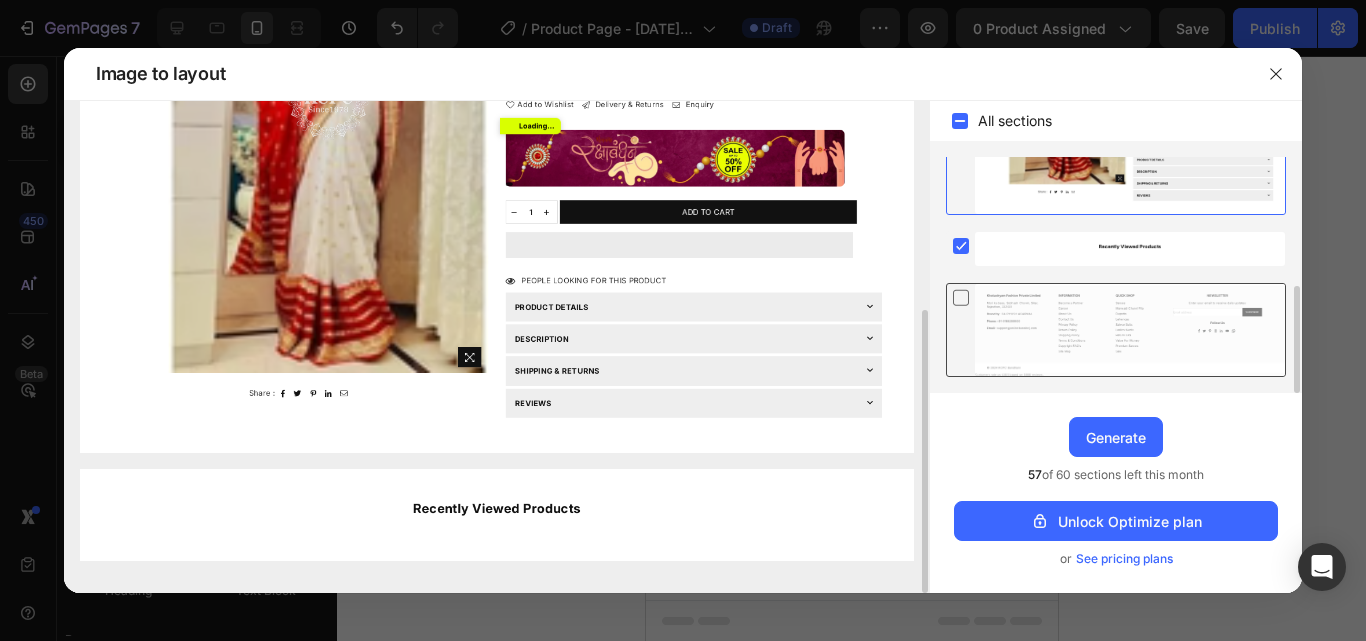 scroll, scrollTop: 362, scrollLeft: 0, axis: vertical 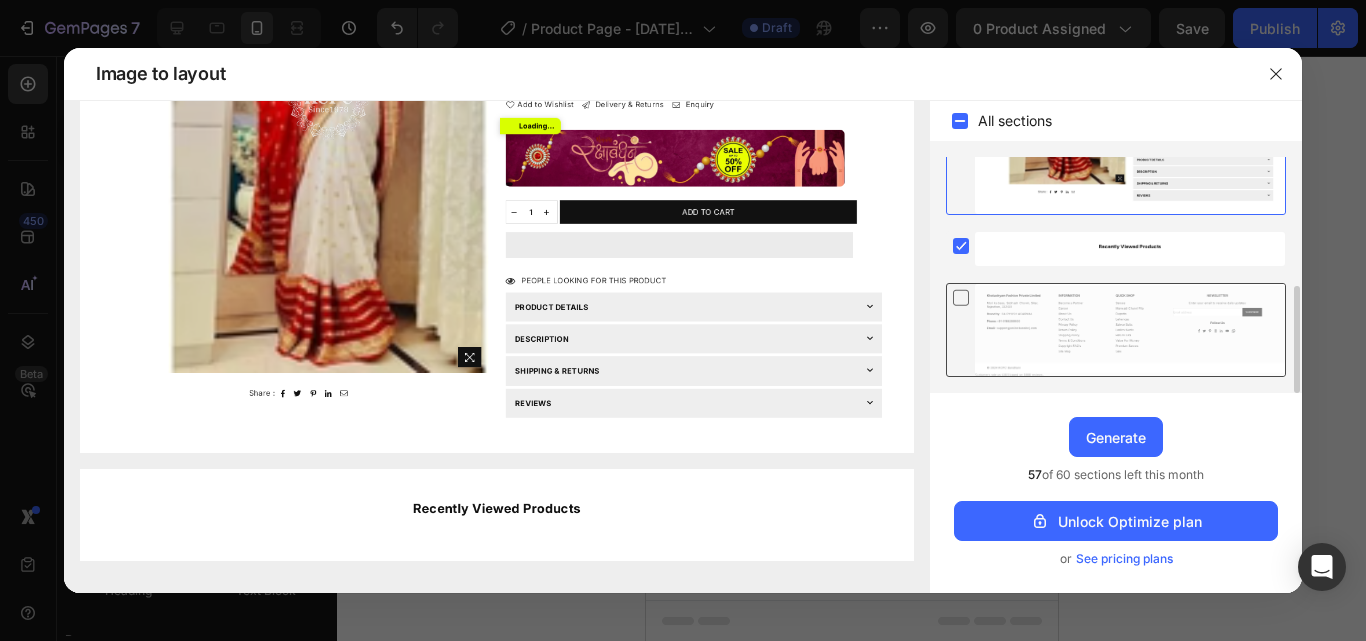 click 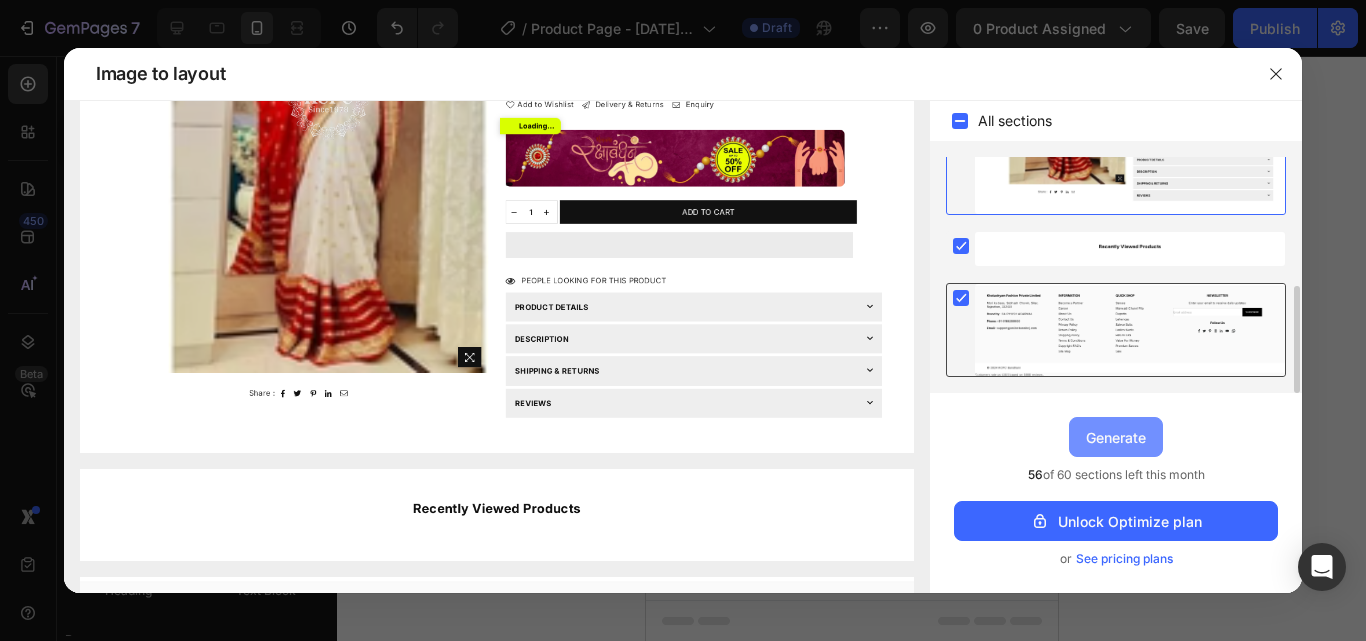 click on "Generate" at bounding box center (1116, 437) 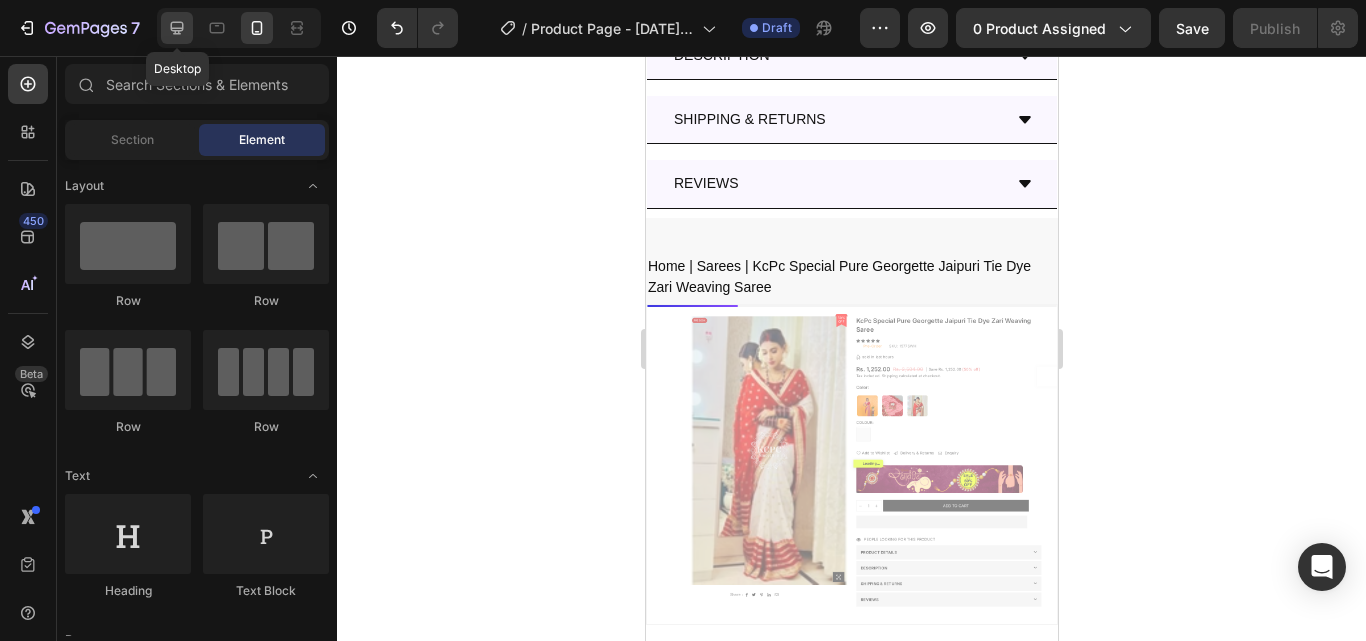 click 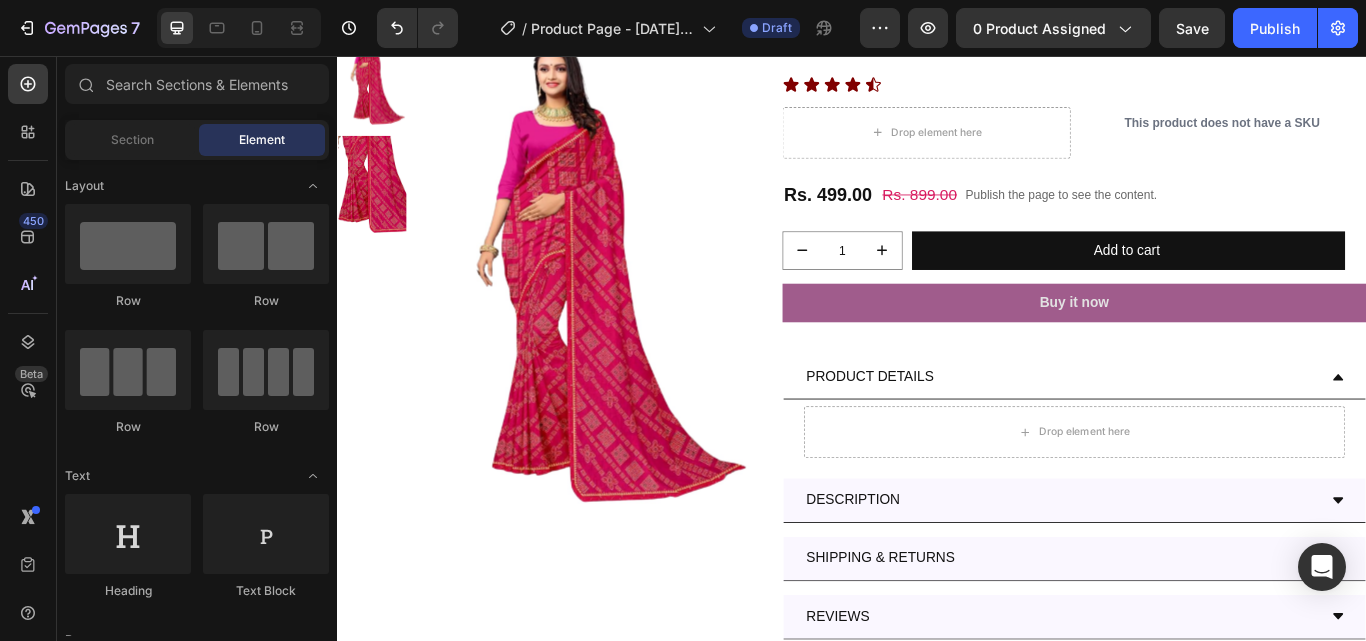 scroll, scrollTop: 500, scrollLeft: 0, axis: vertical 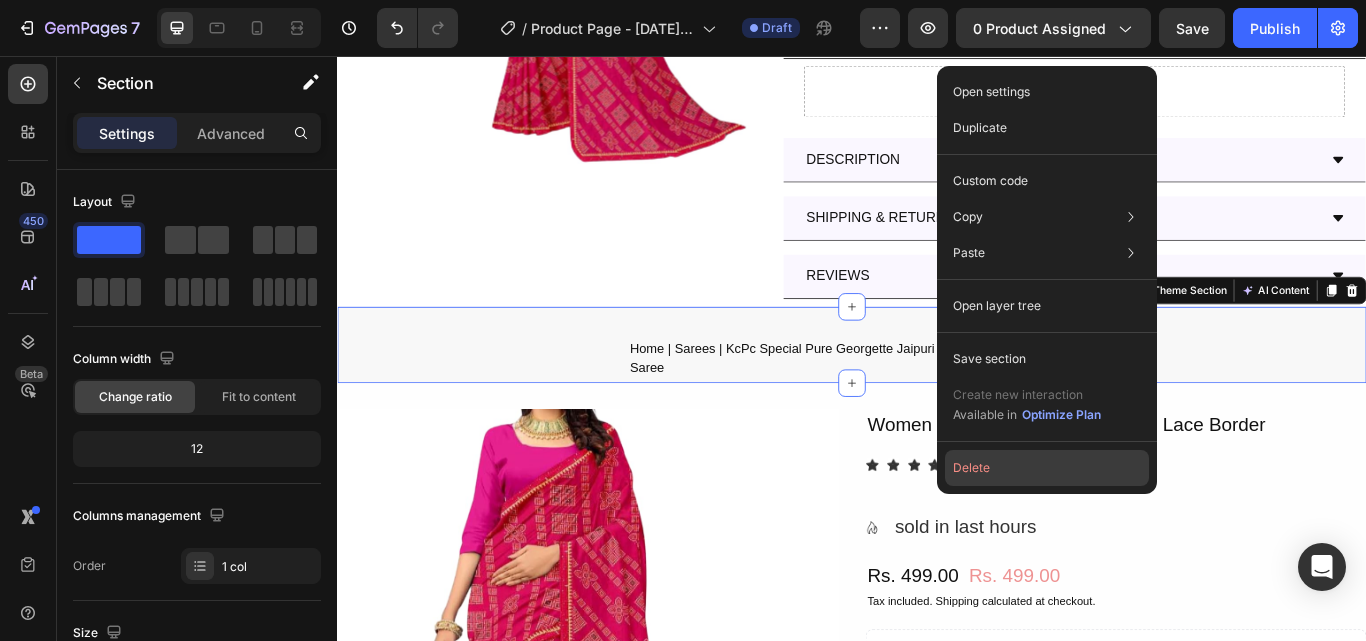 click on "Delete" 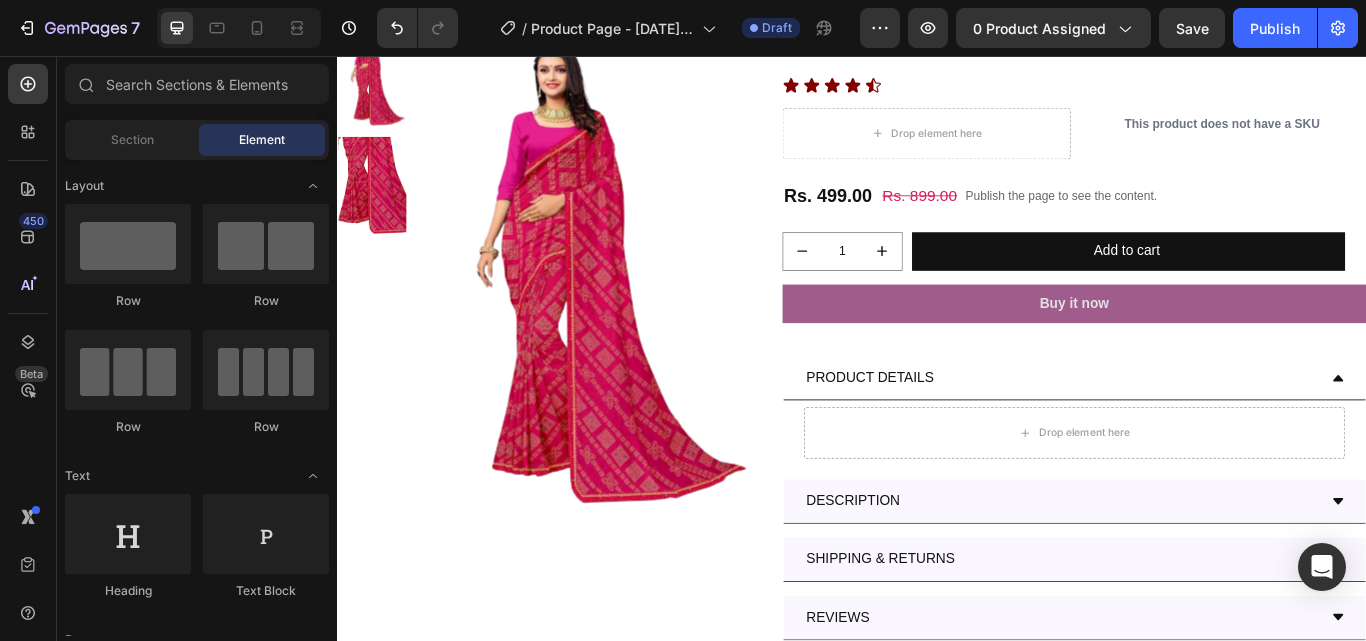 scroll, scrollTop: 0, scrollLeft: 0, axis: both 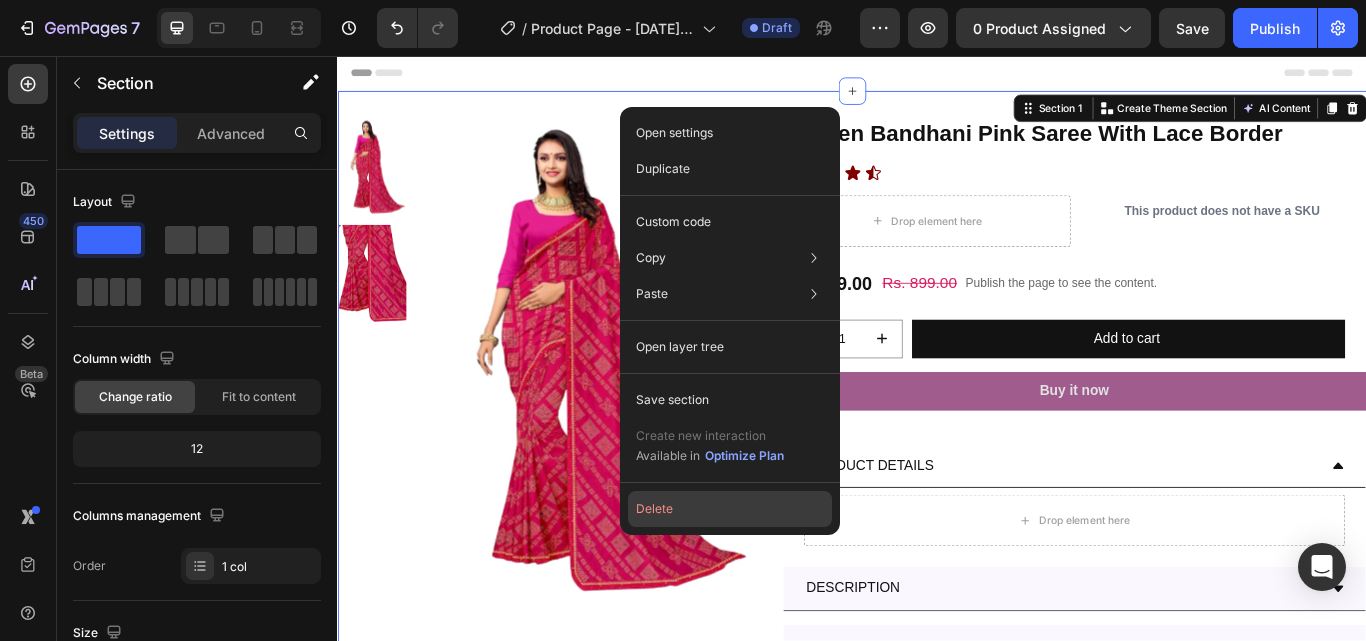 click on "Delete" 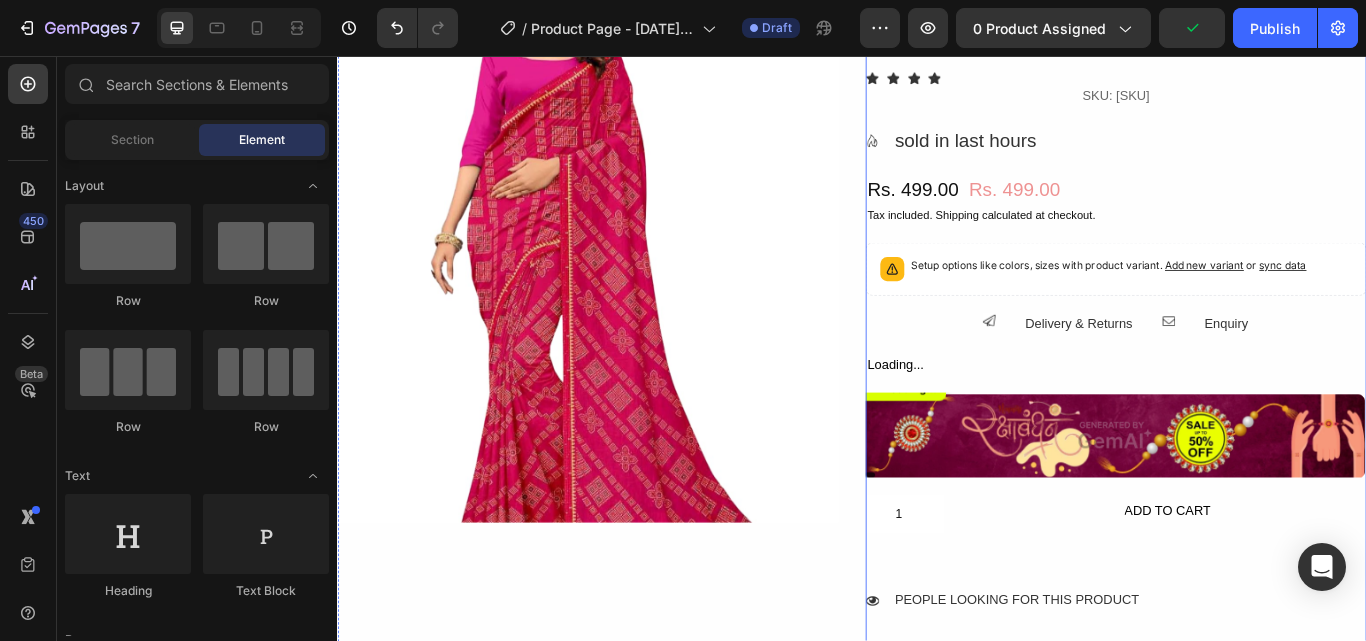 scroll, scrollTop: 0, scrollLeft: 0, axis: both 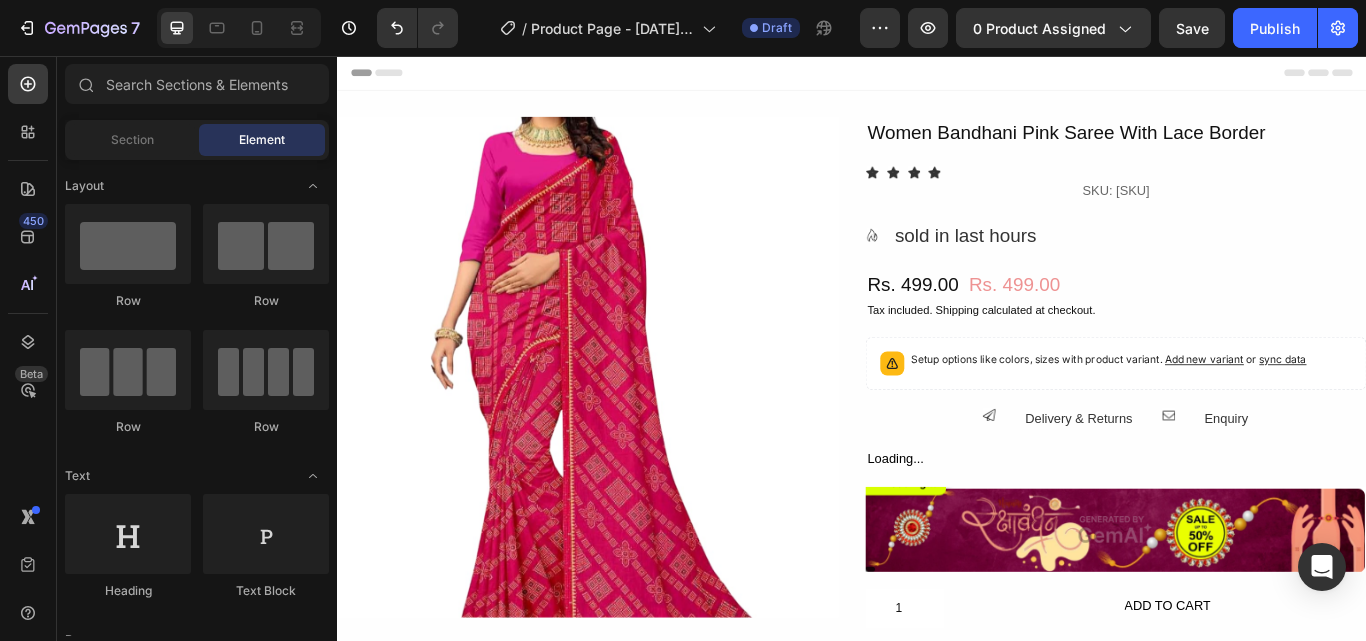 drag, startPoint x: 631, startPoint y: 273, endPoint x: 788, endPoint y: 235, distance: 161.53328 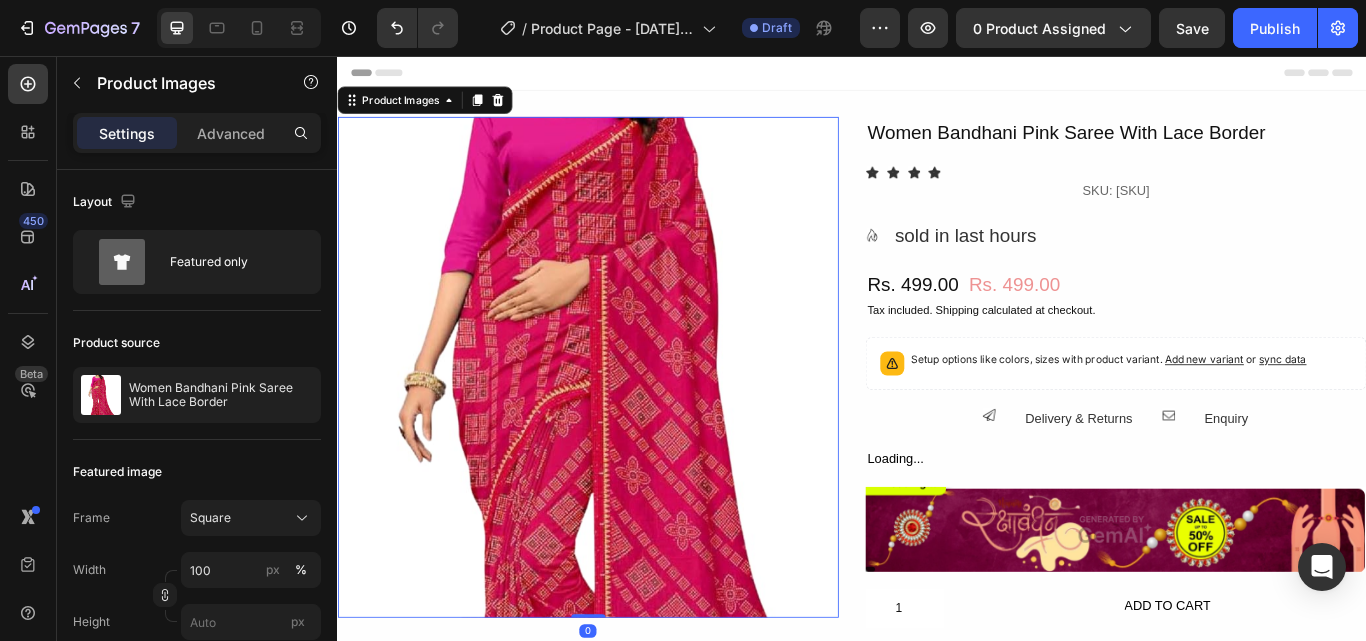 click at bounding box center (629, 419) 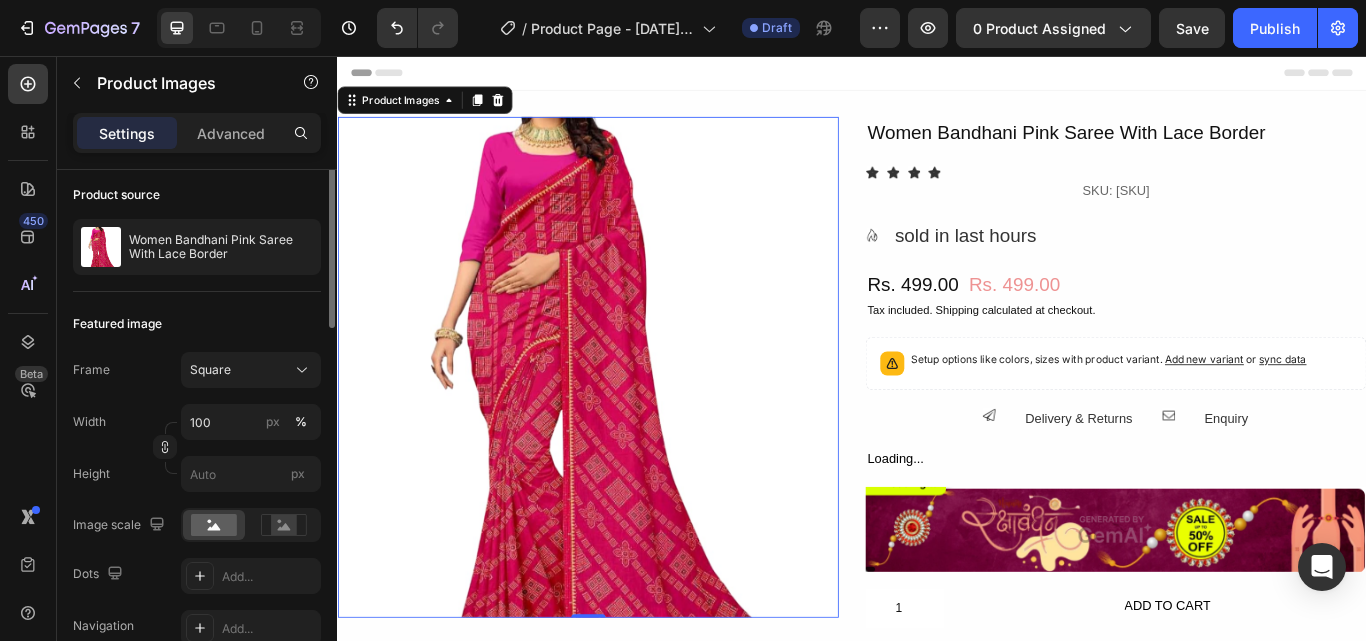scroll, scrollTop: 0, scrollLeft: 0, axis: both 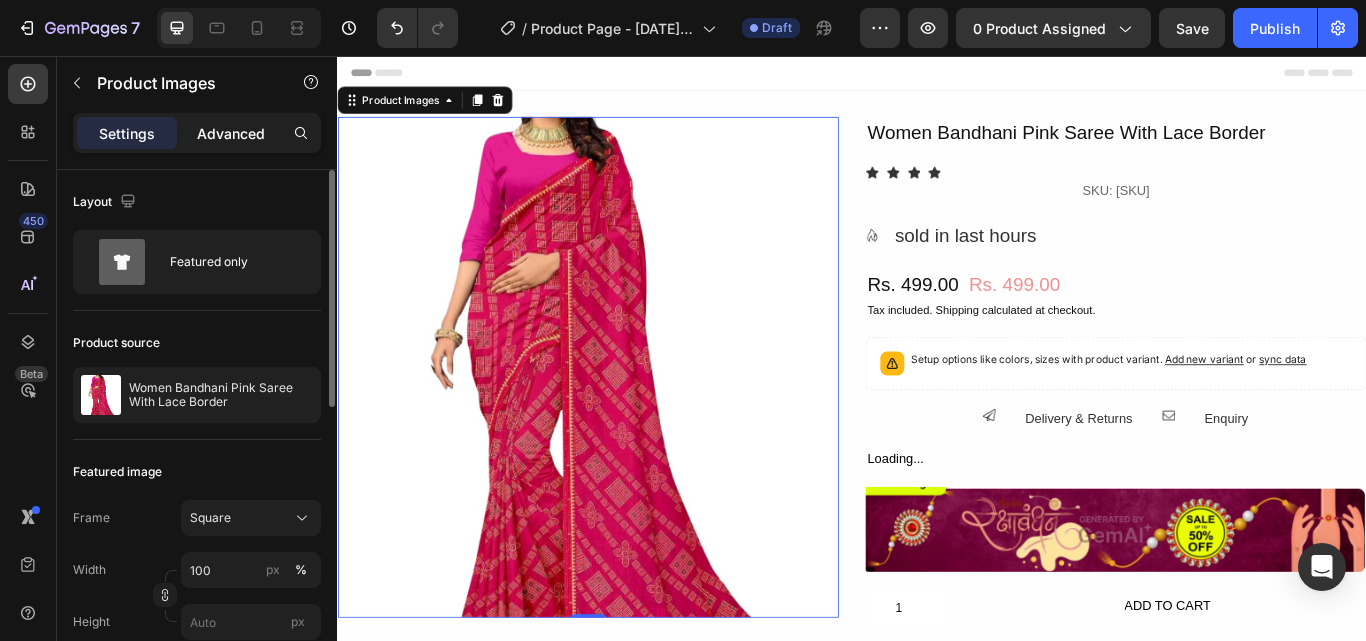 click on "Advanced" 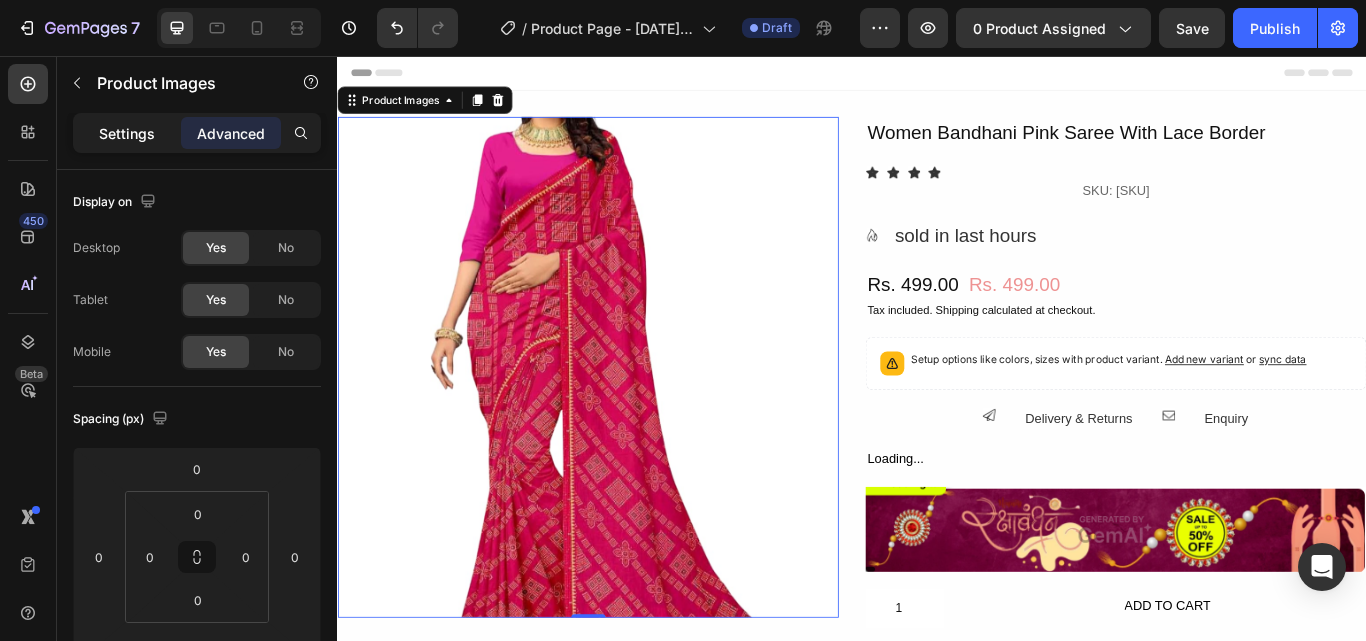 click on "Settings" at bounding box center [127, 133] 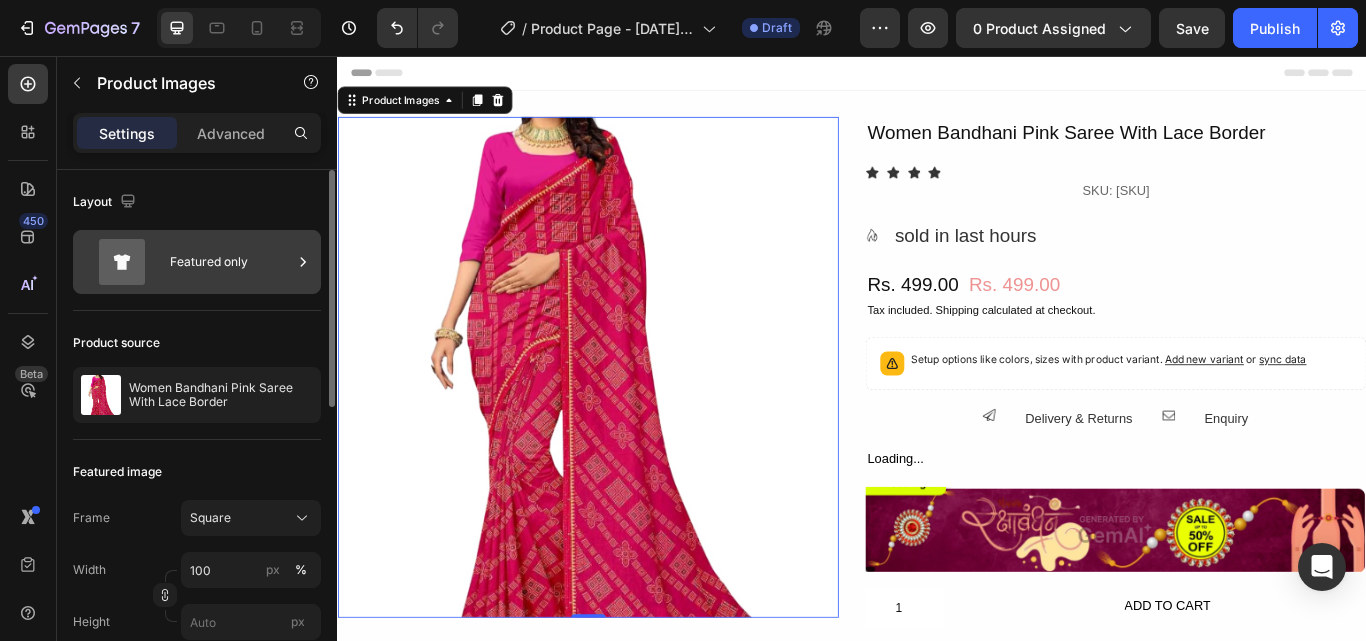 click on "Featured only" at bounding box center (231, 262) 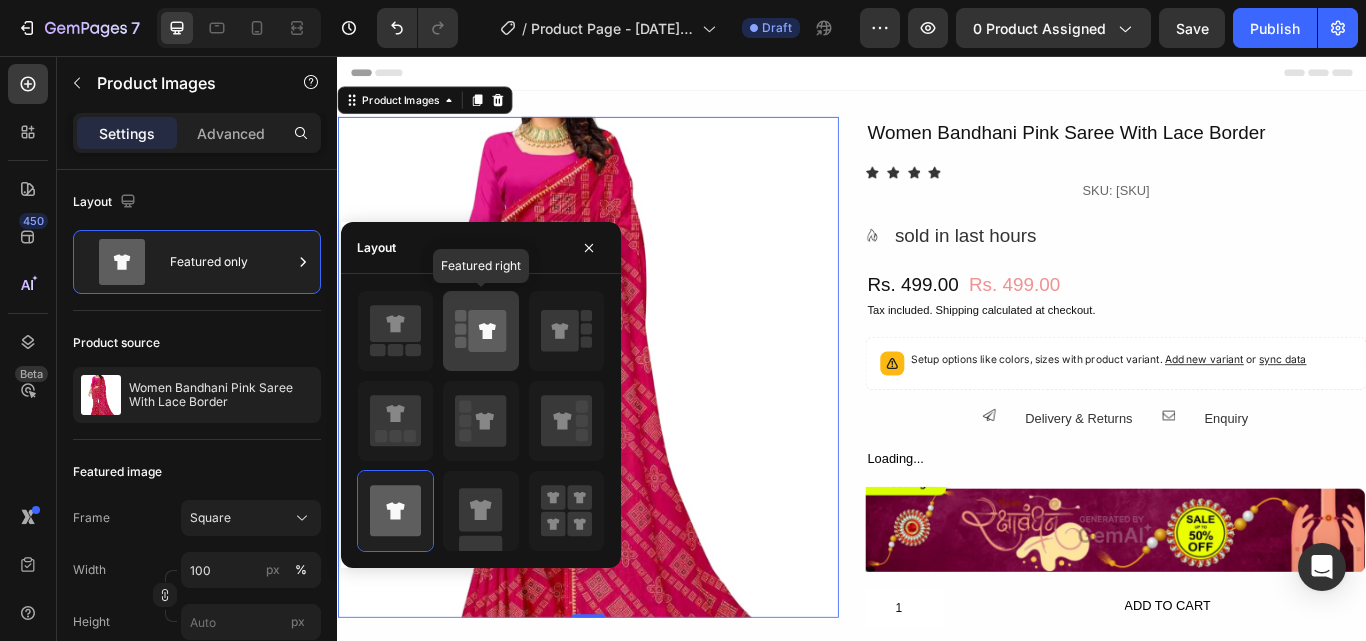 click 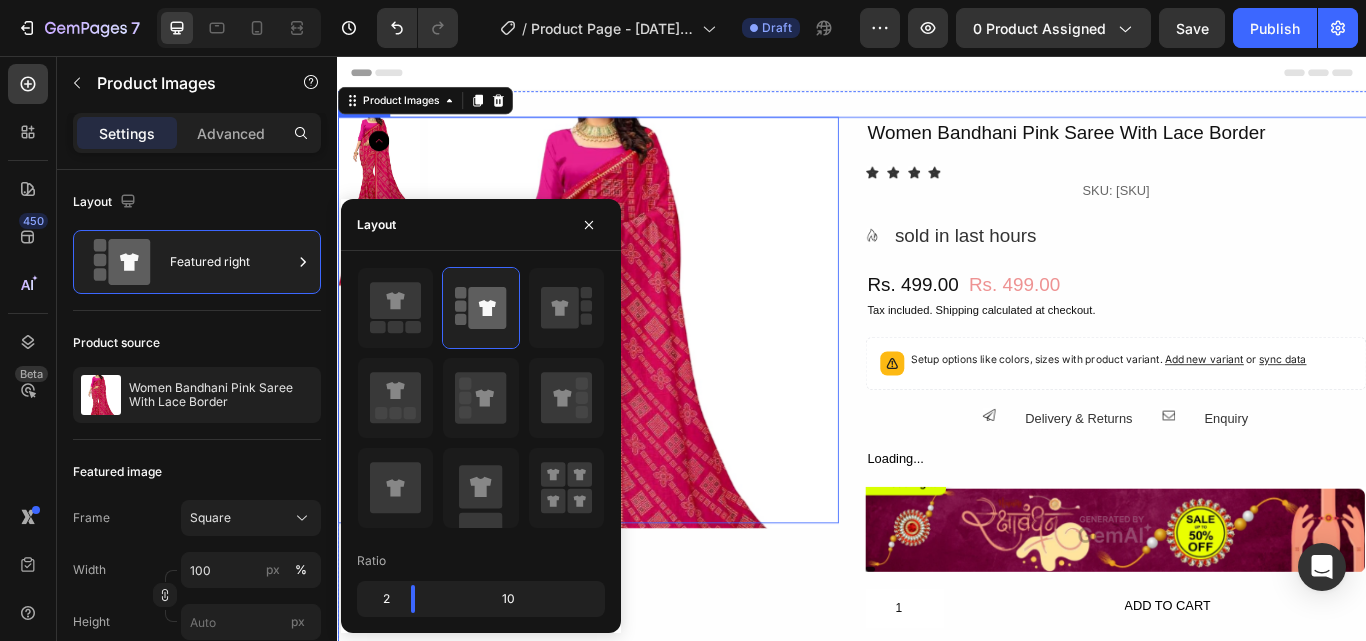 click on "Product Images   0" at bounding box center (629, 596) 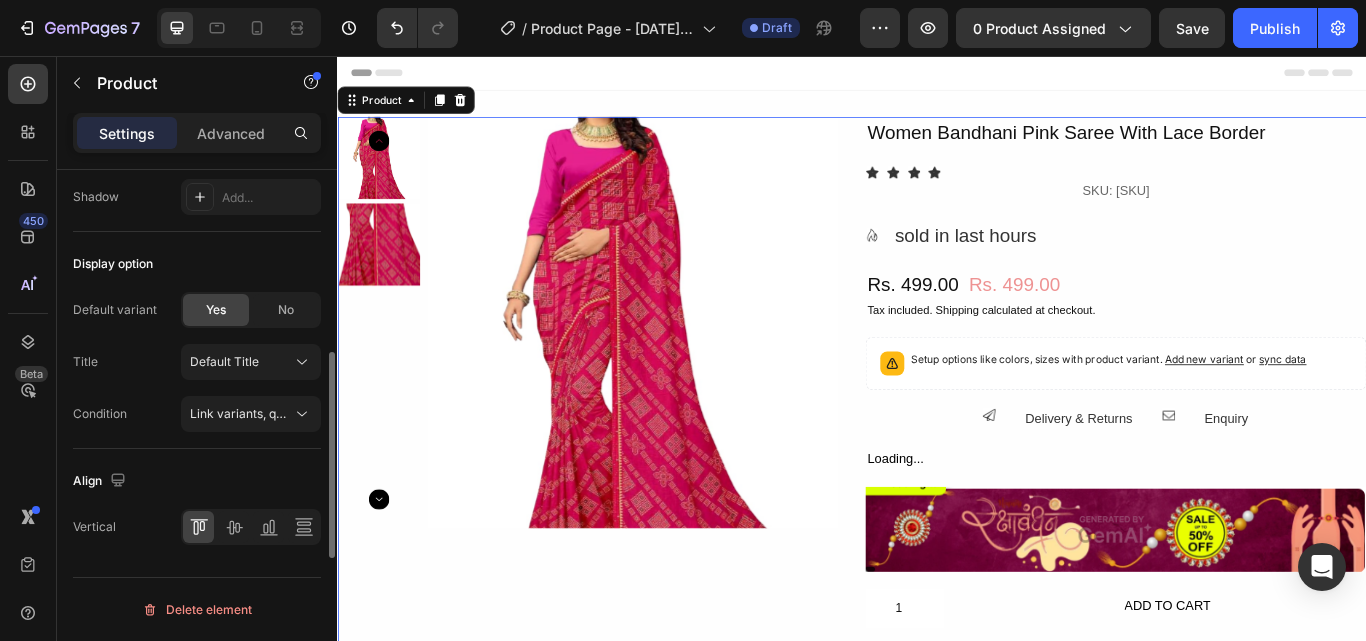 scroll, scrollTop: 424, scrollLeft: 0, axis: vertical 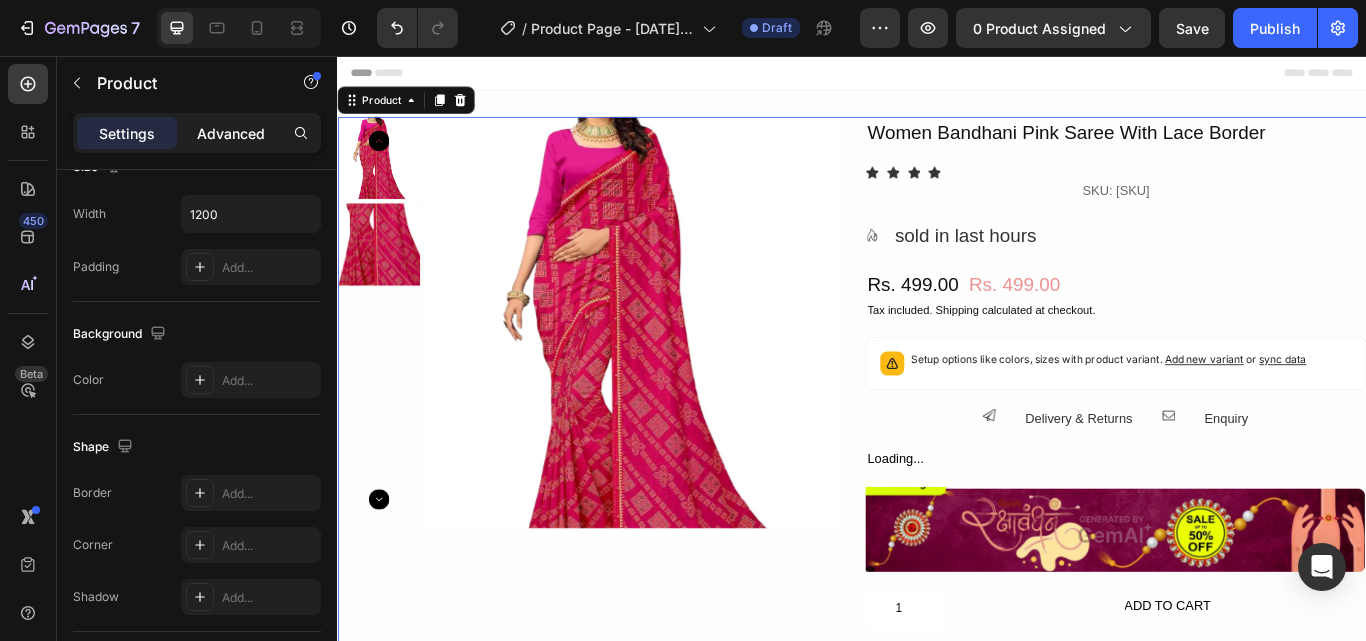 click on "Advanced" at bounding box center [231, 133] 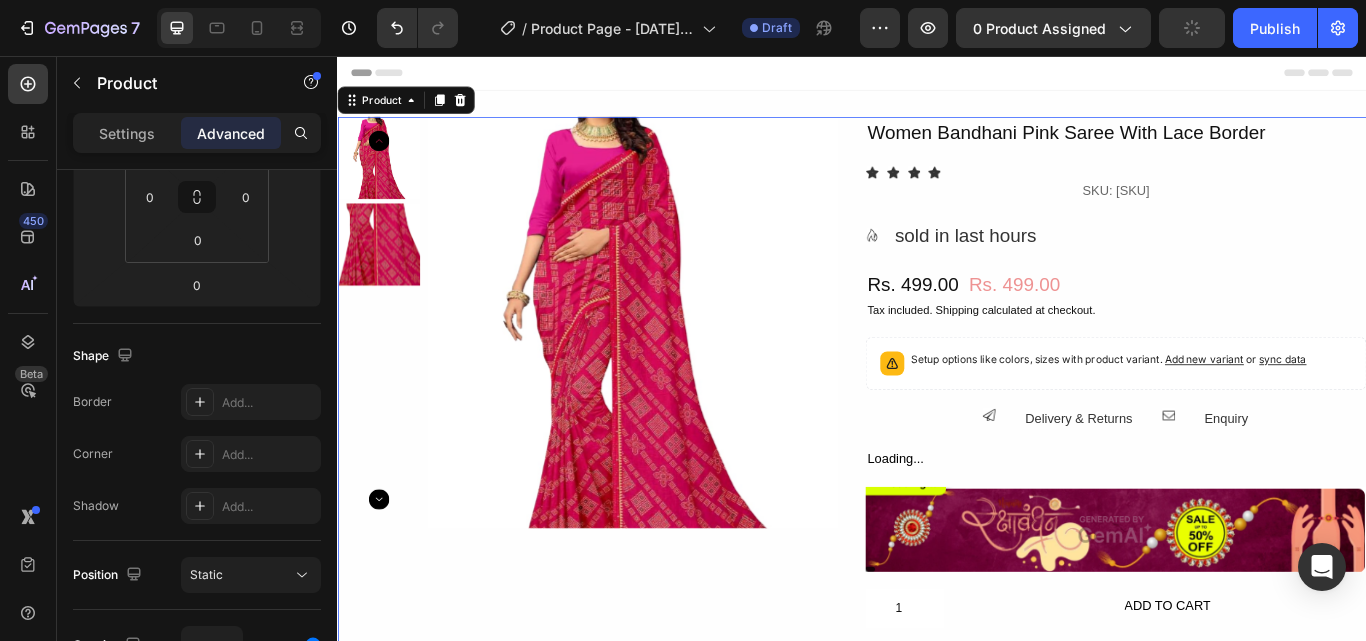 scroll, scrollTop: 0, scrollLeft: 0, axis: both 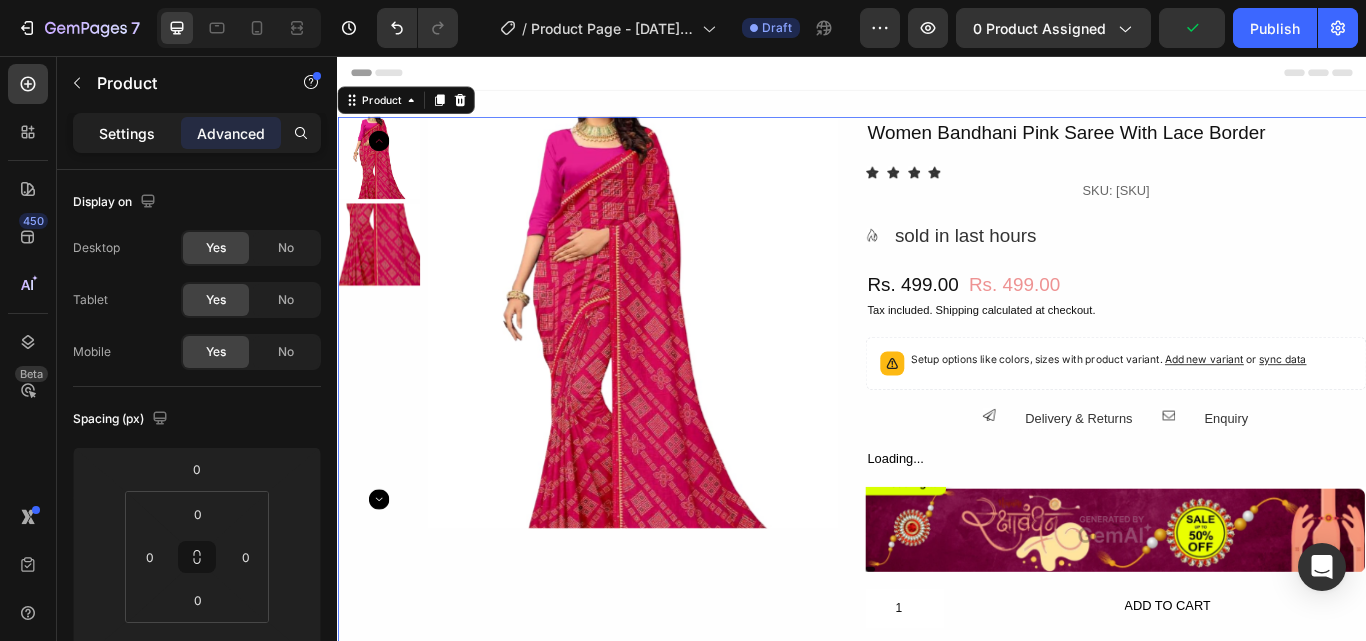 click on "Settings" 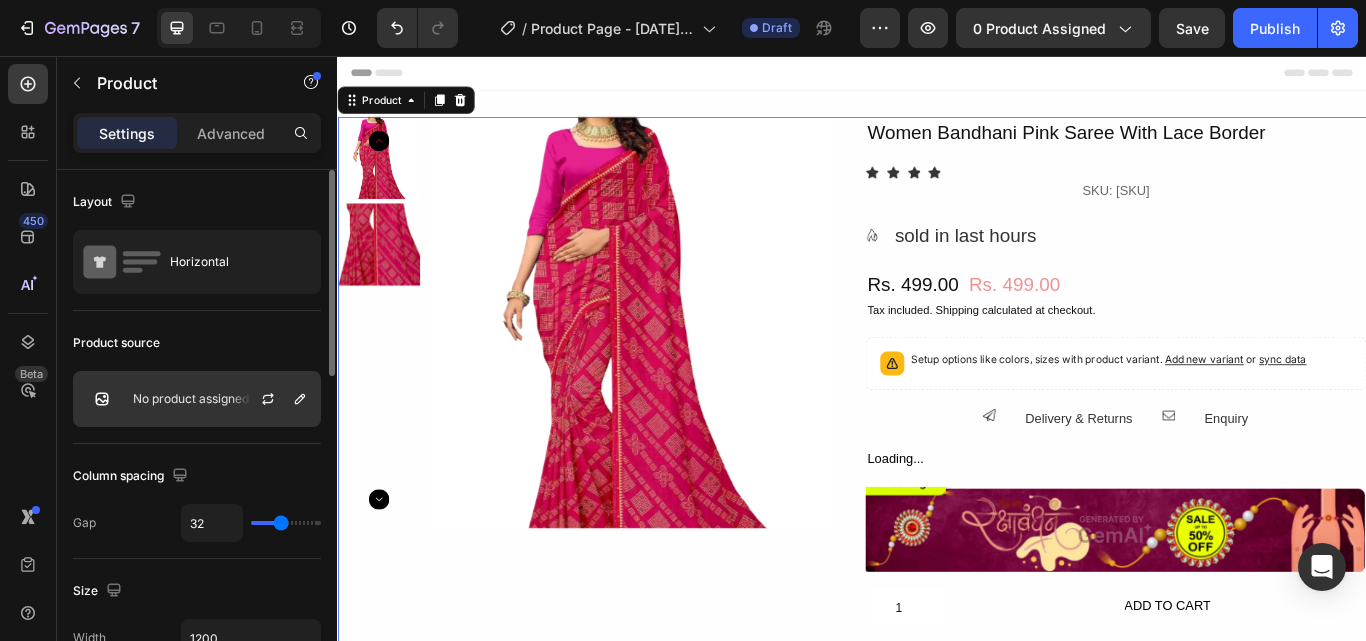 click on "No product assigned" at bounding box center [191, 399] 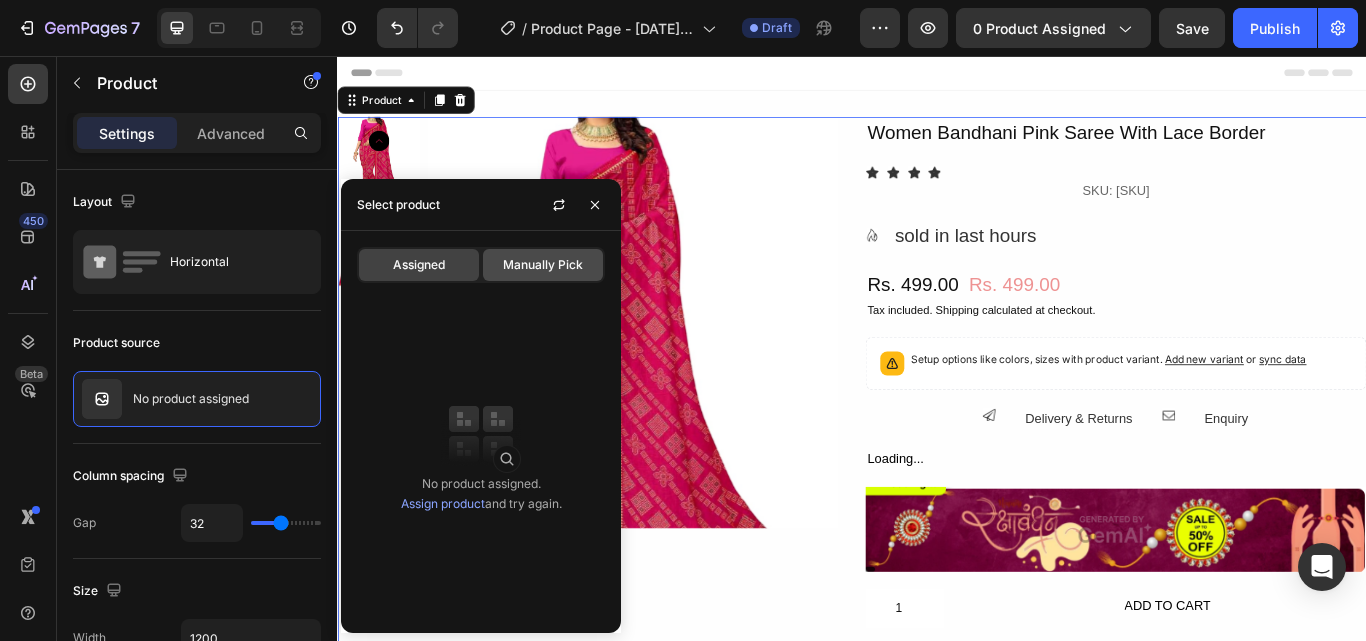 click on "Manually Pick" 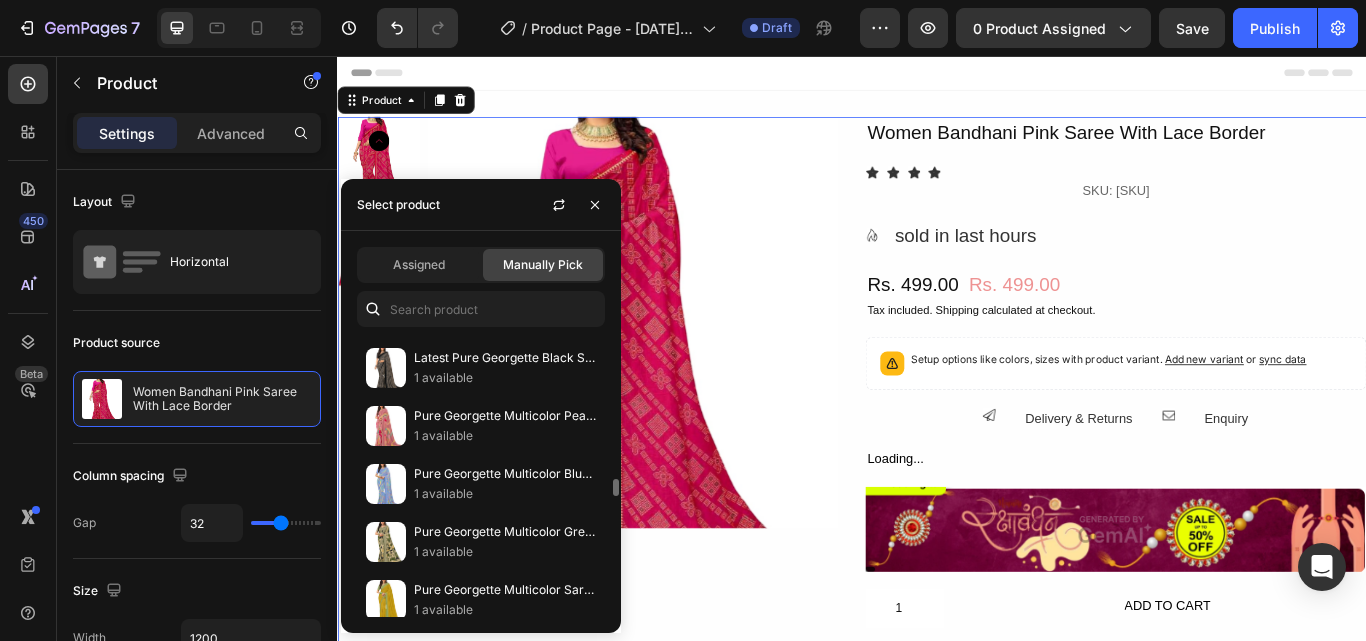scroll, scrollTop: 4314, scrollLeft: 0, axis: vertical 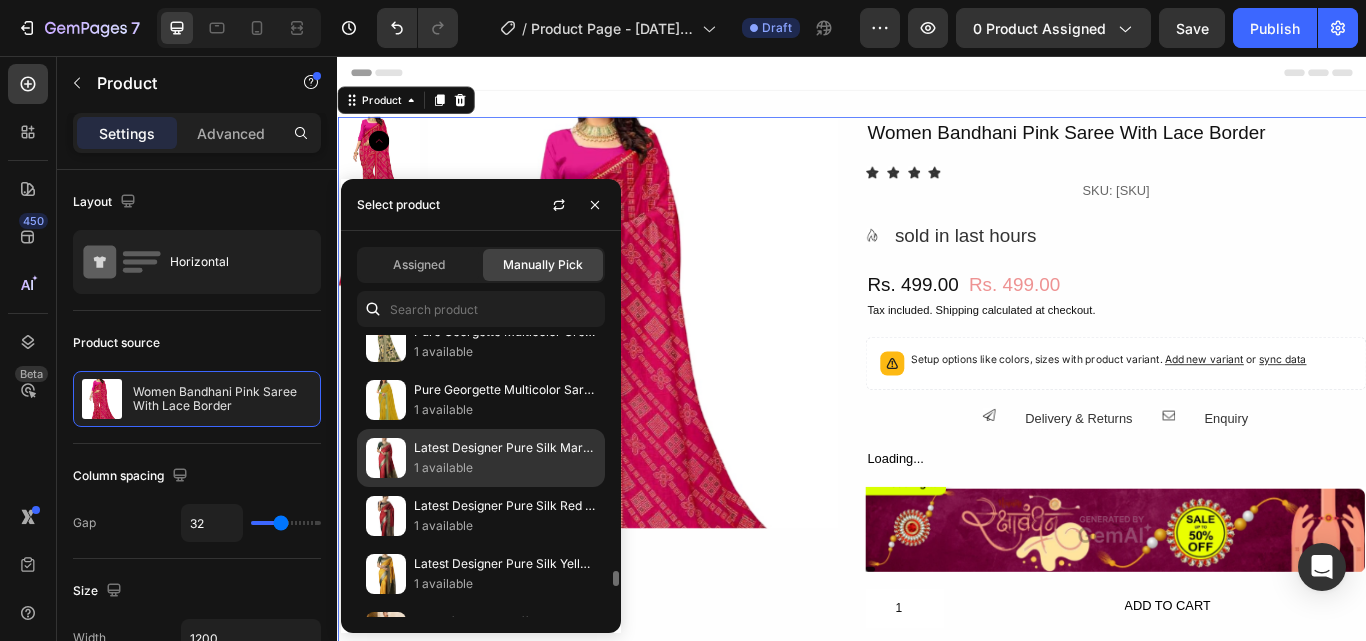 click on "1 available" at bounding box center [505, 468] 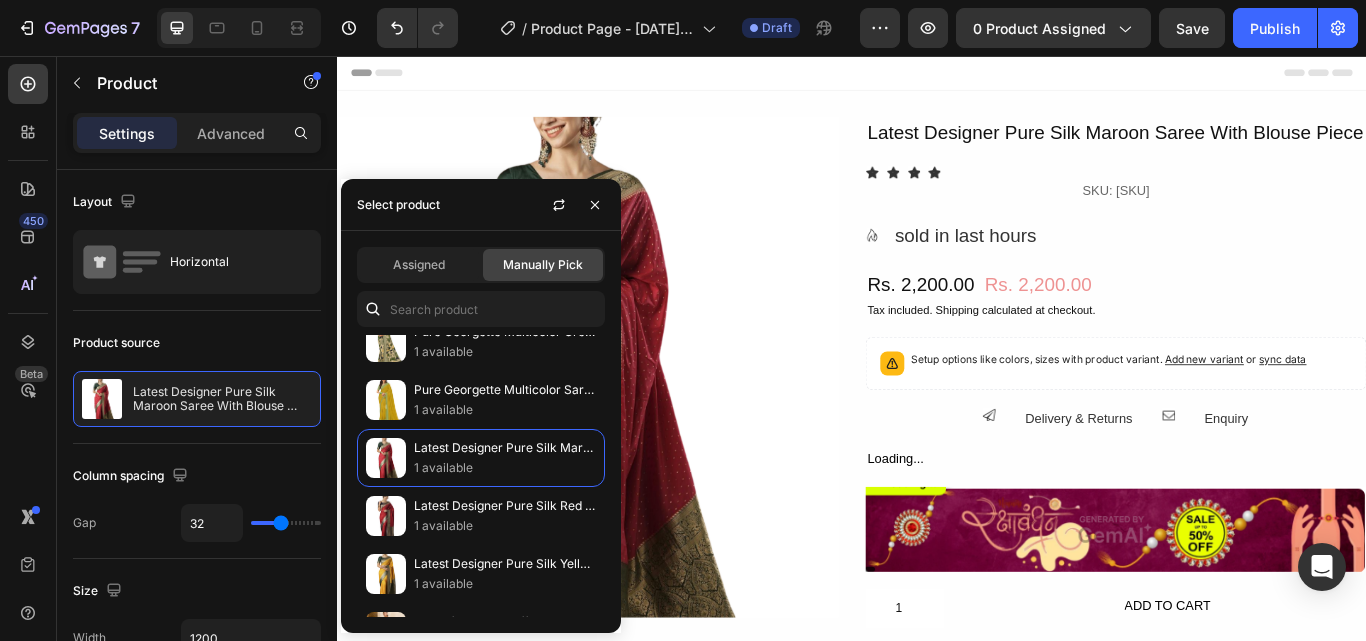 click at bounding box center [629, 419] 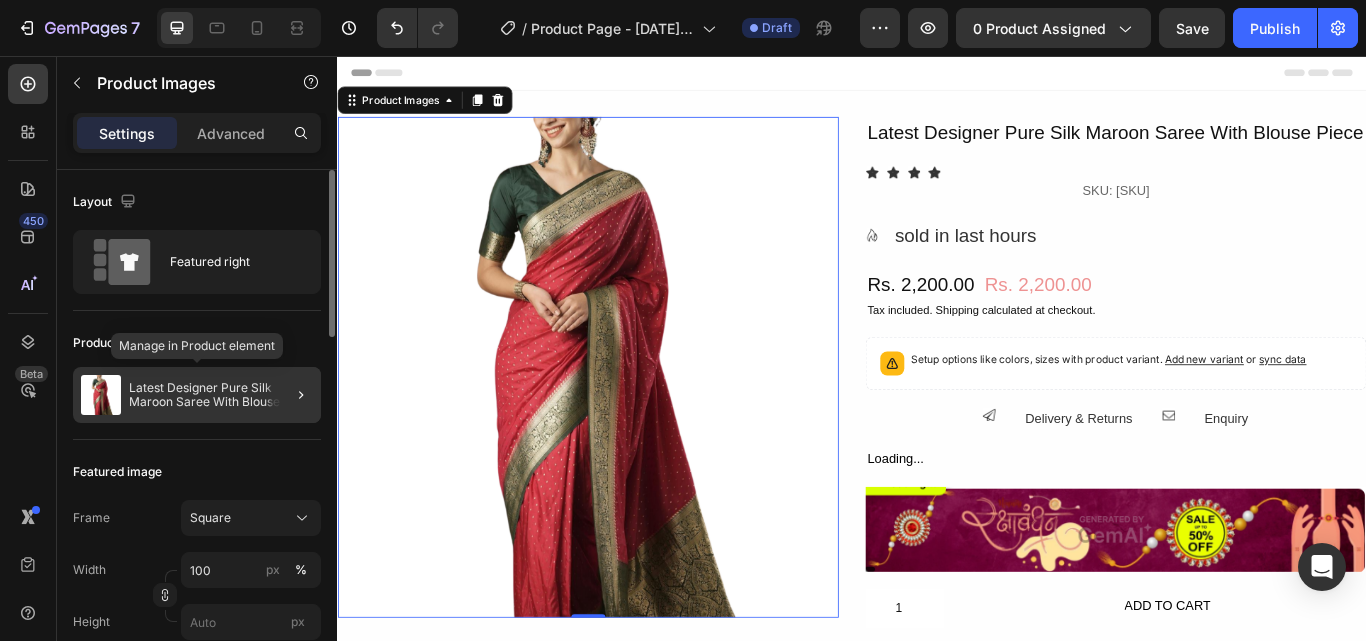 click on "Latest Designer Pure Silk Maroon Saree With Blouse Piece" at bounding box center (221, 395) 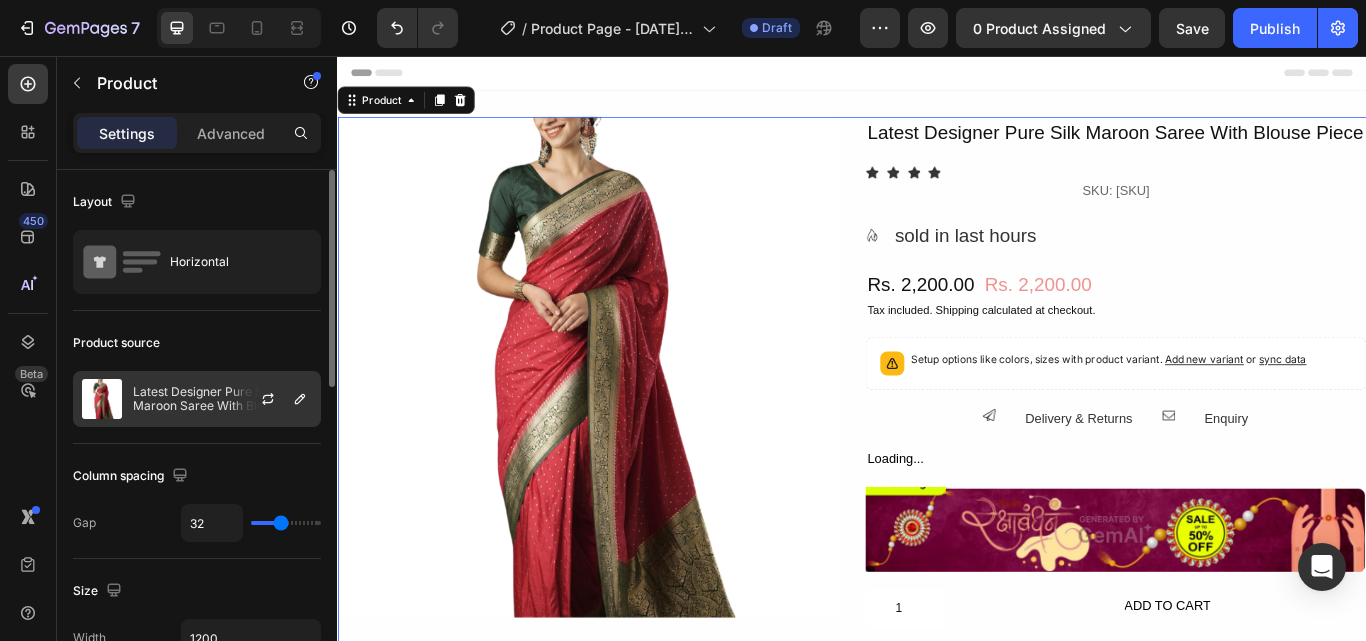click at bounding box center [276, 399] 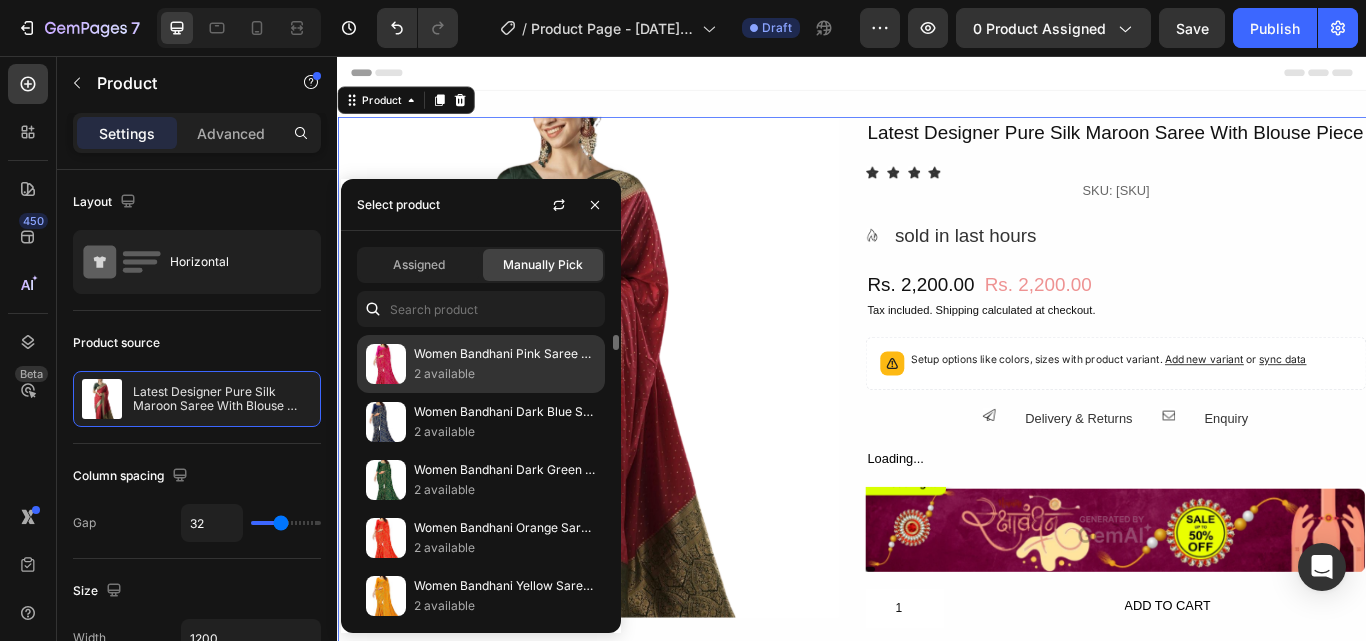 click on "2 available" at bounding box center [505, 374] 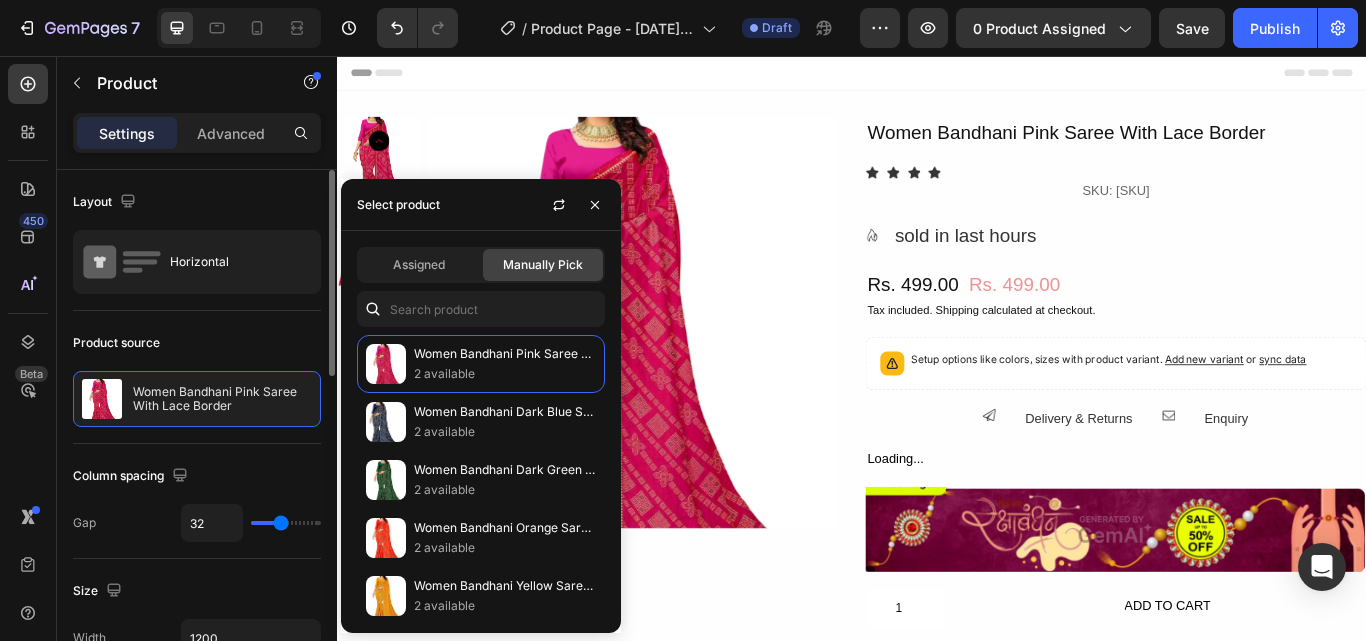 click on "Column spacing Gap 32" 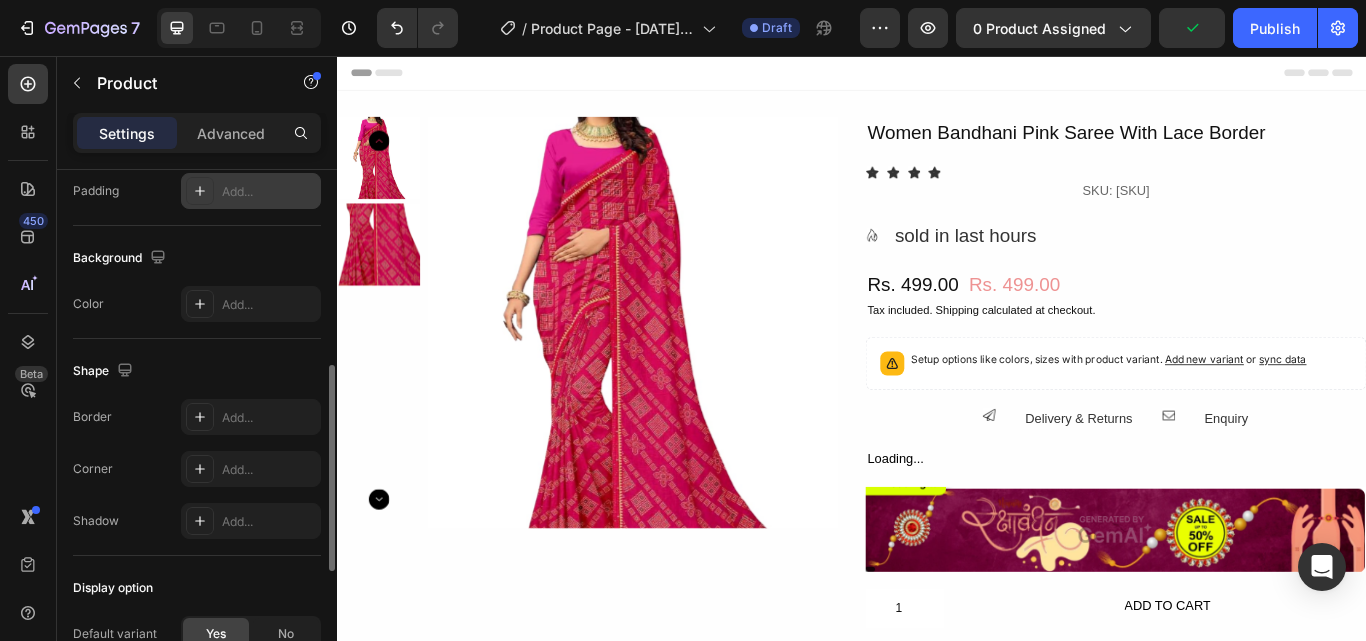 scroll, scrollTop: 800, scrollLeft: 0, axis: vertical 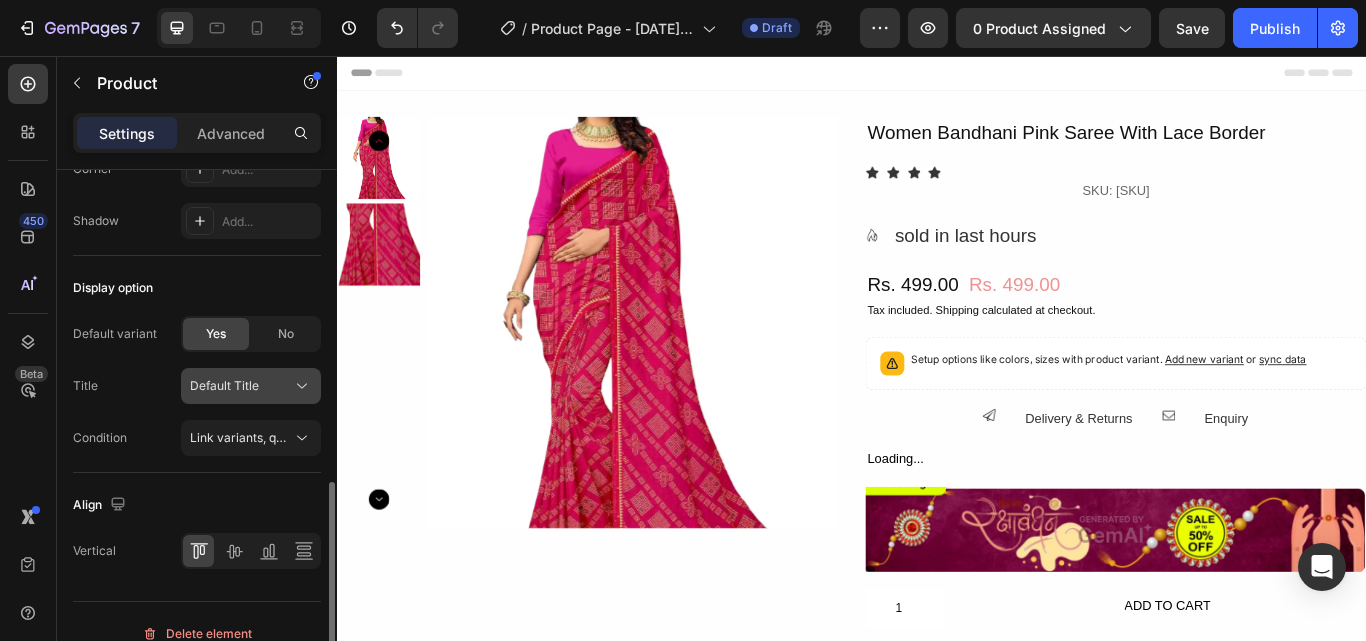 click 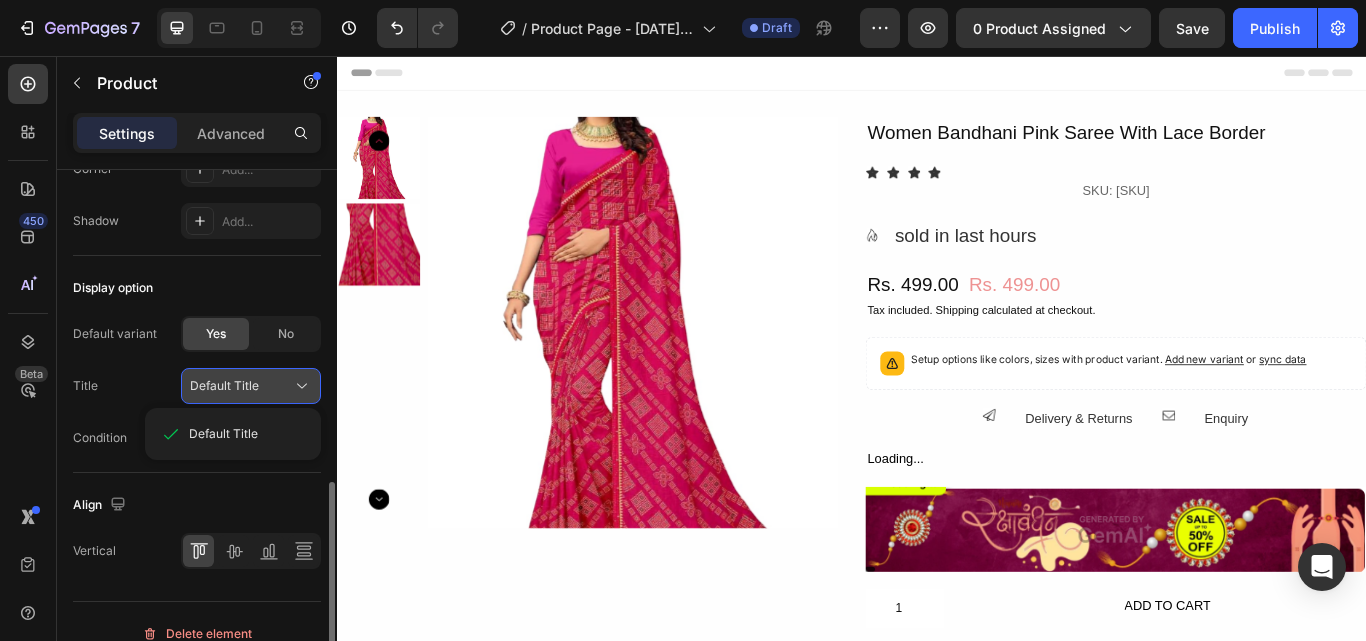 click 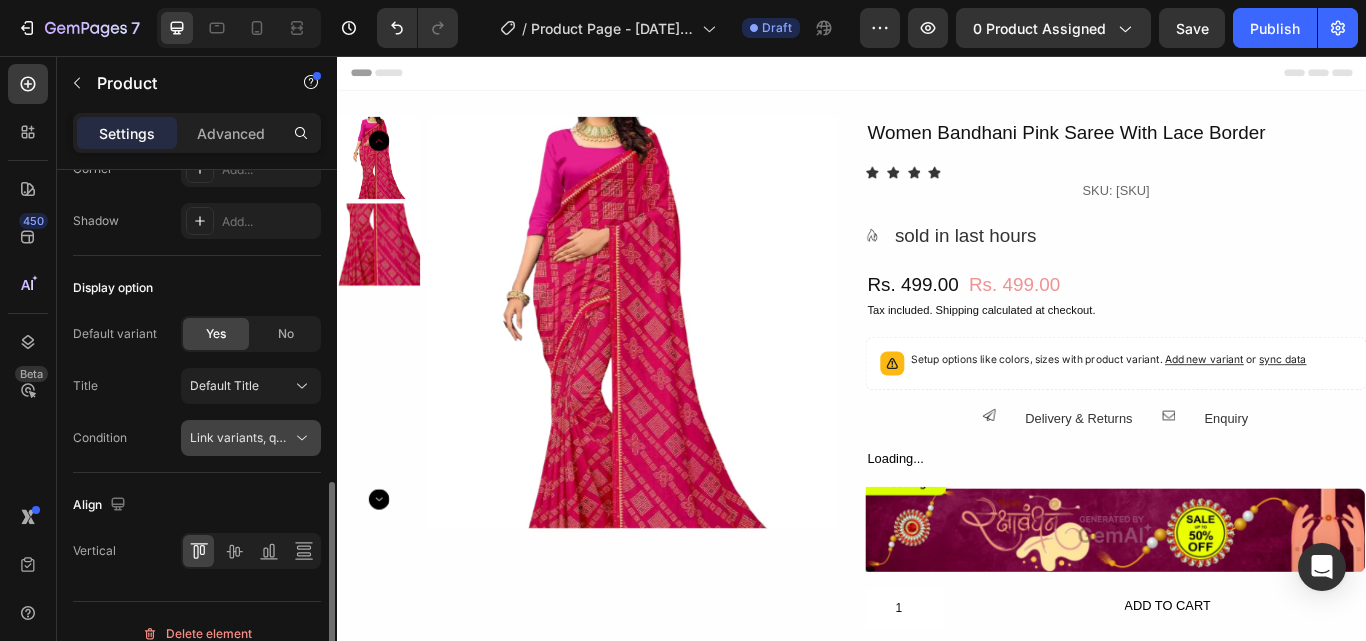 click 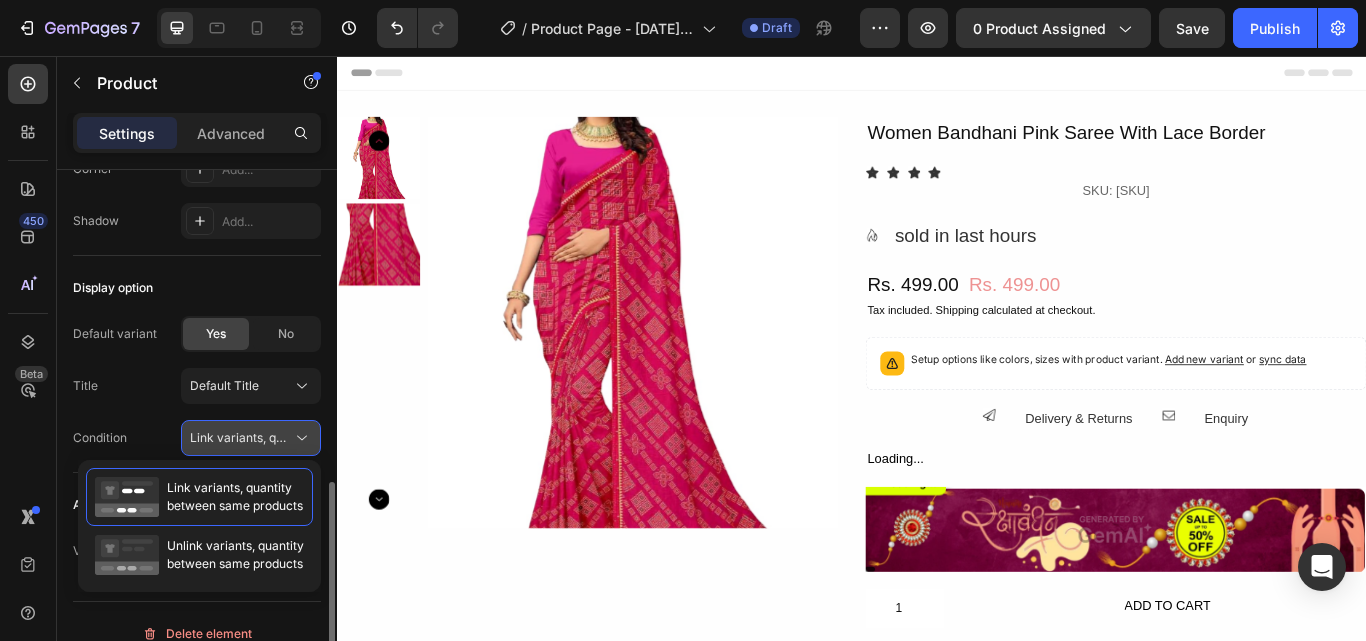 click on "Link variants, quantity <br> between same products" at bounding box center [337, 437] 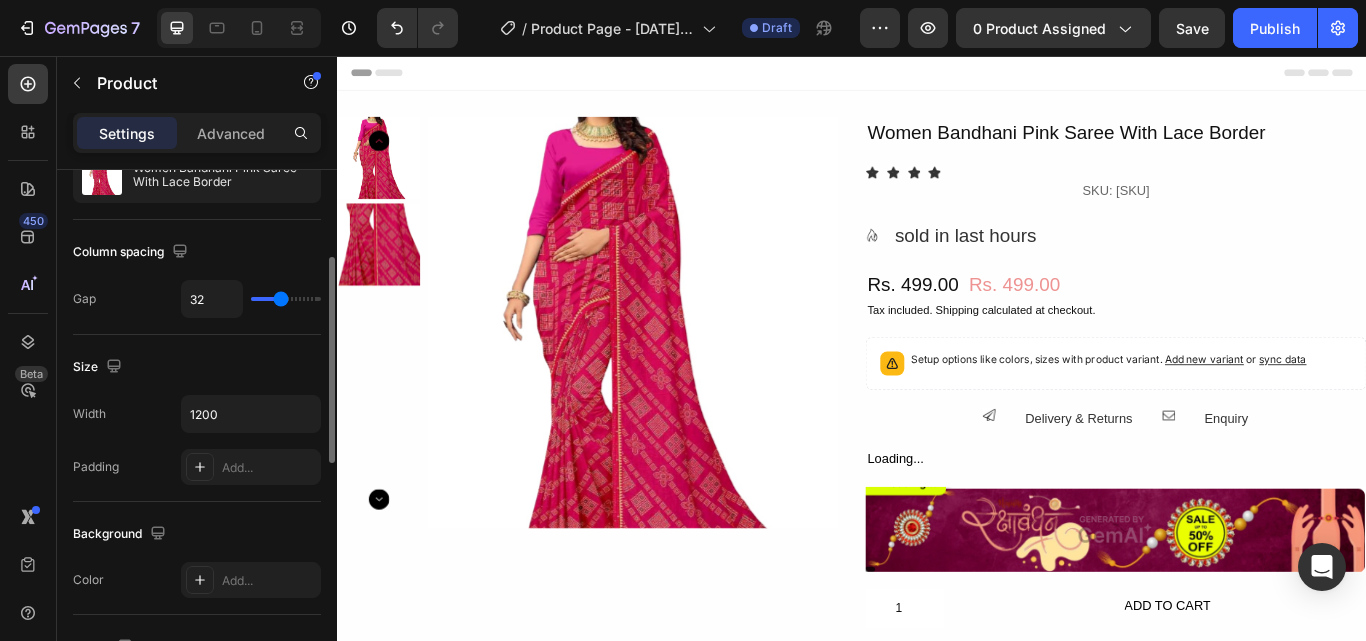 scroll, scrollTop: 0, scrollLeft: 0, axis: both 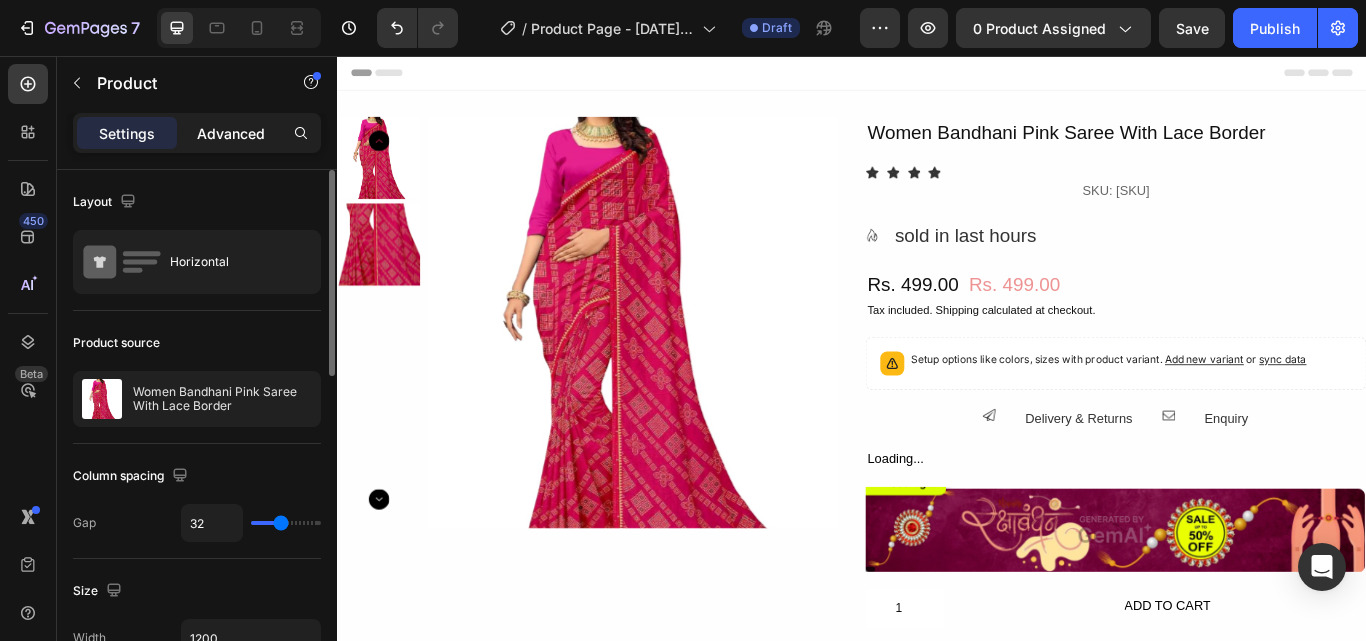 click on "Advanced" at bounding box center [231, 133] 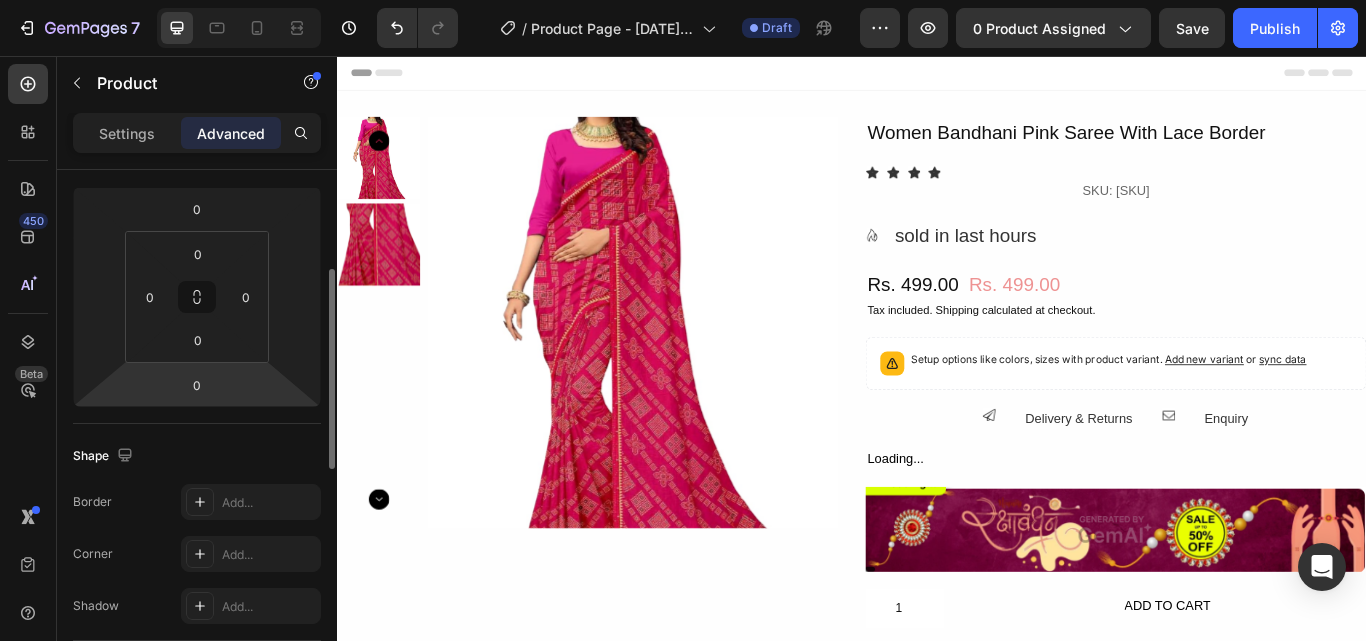 scroll, scrollTop: 0, scrollLeft: 0, axis: both 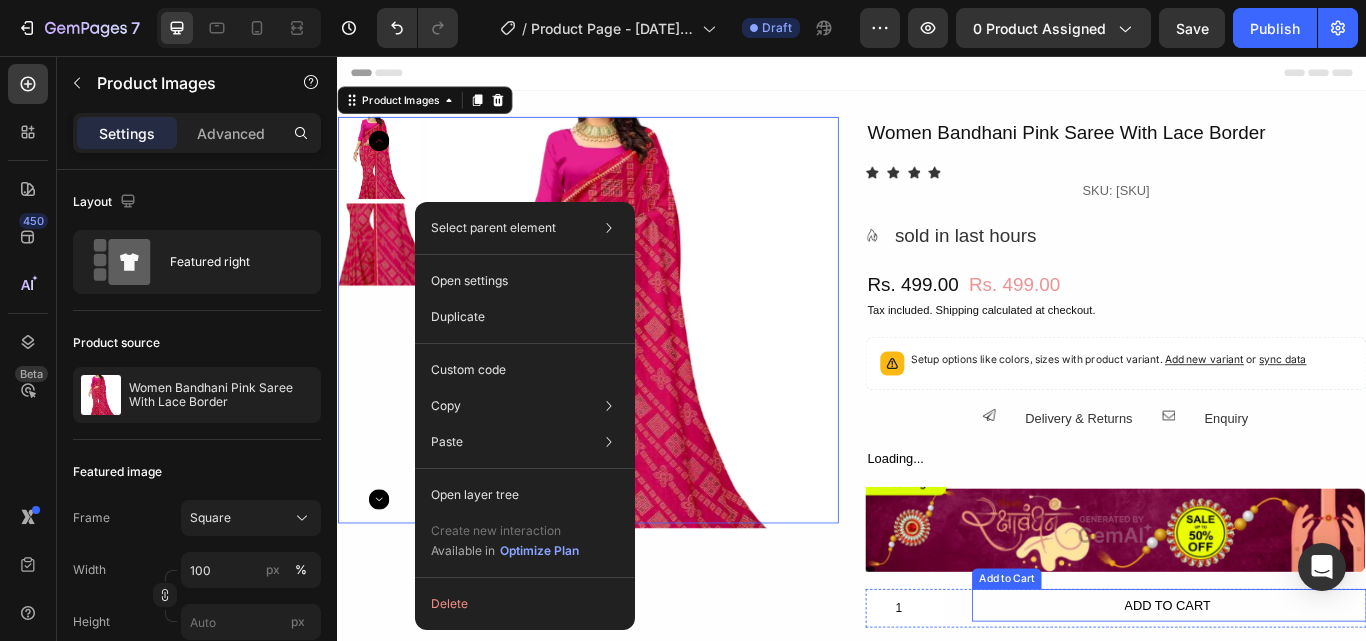 click on "ADD TO CART" at bounding box center [1307, 697] 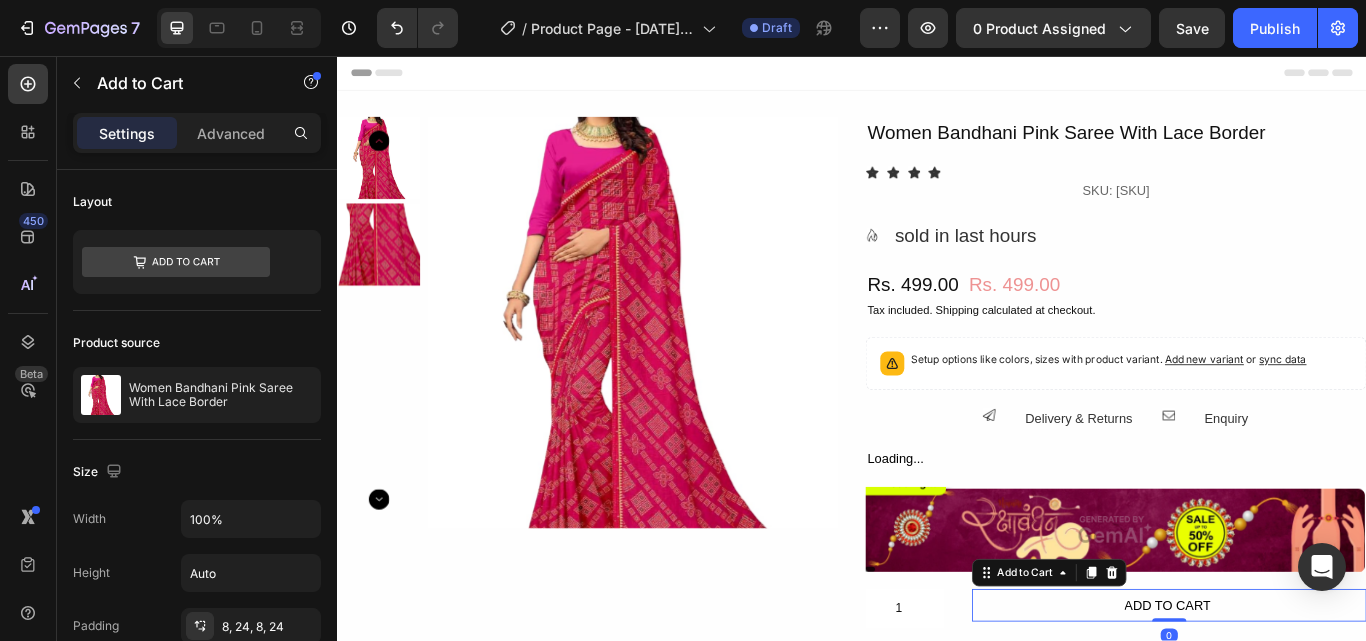 click at bounding box center (681, 367) 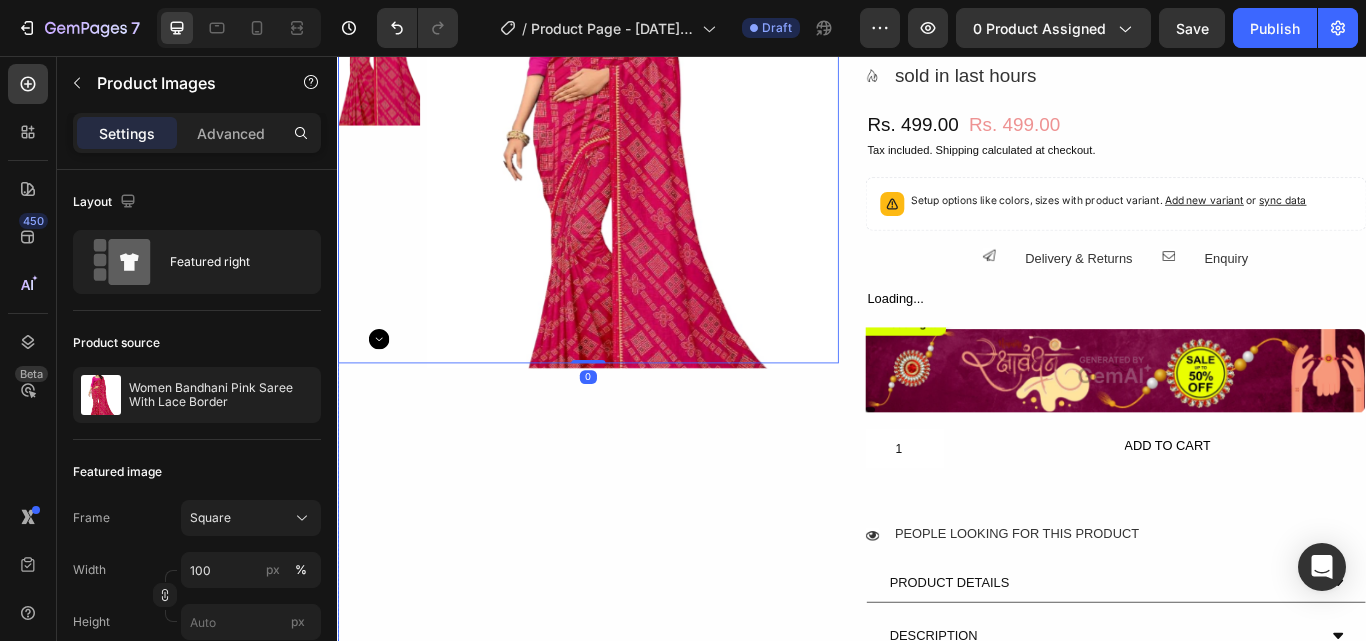 scroll, scrollTop: 300, scrollLeft: 0, axis: vertical 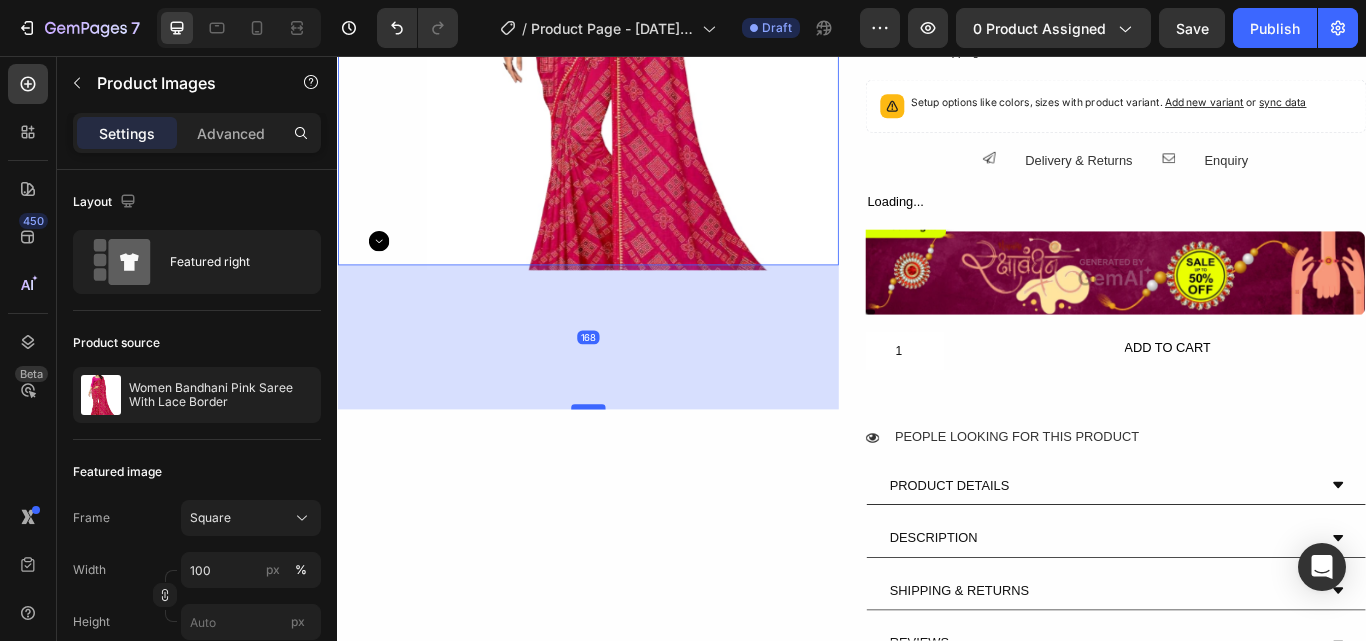 drag, startPoint x: 608, startPoint y: 297, endPoint x: 611, endPoint y: 465, distance: 168.02678 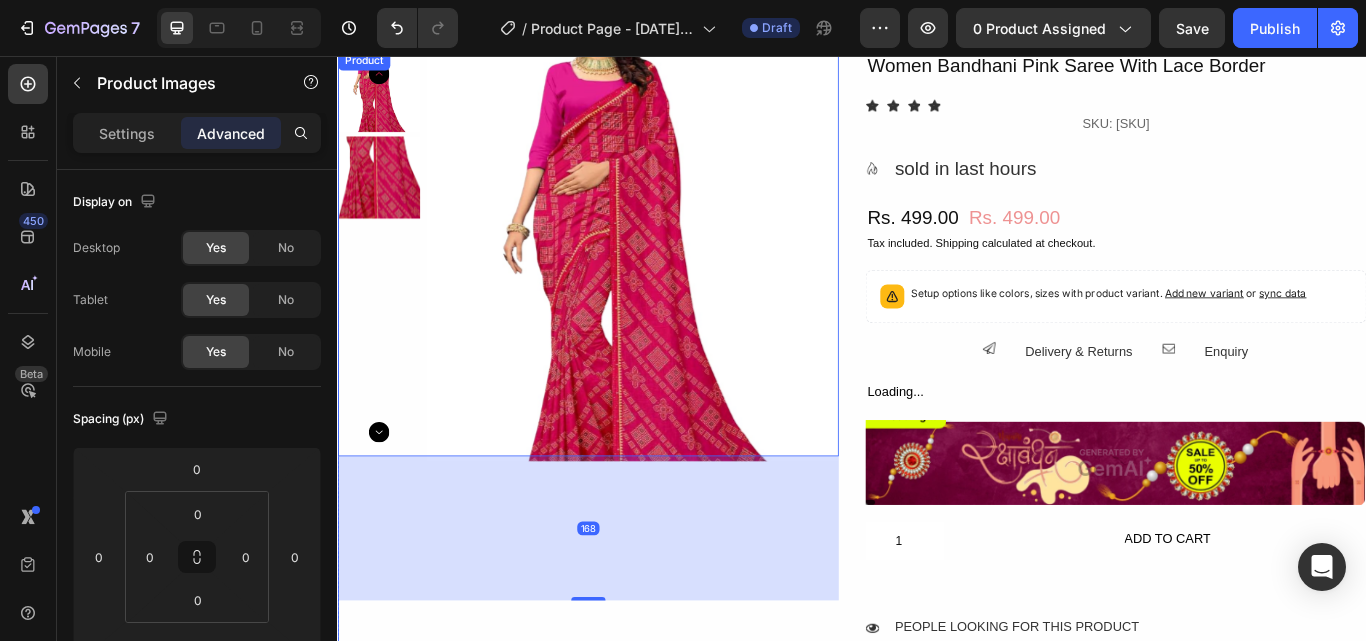 scroll, scrollTop: 0, scrollLeft: 0, axis: both 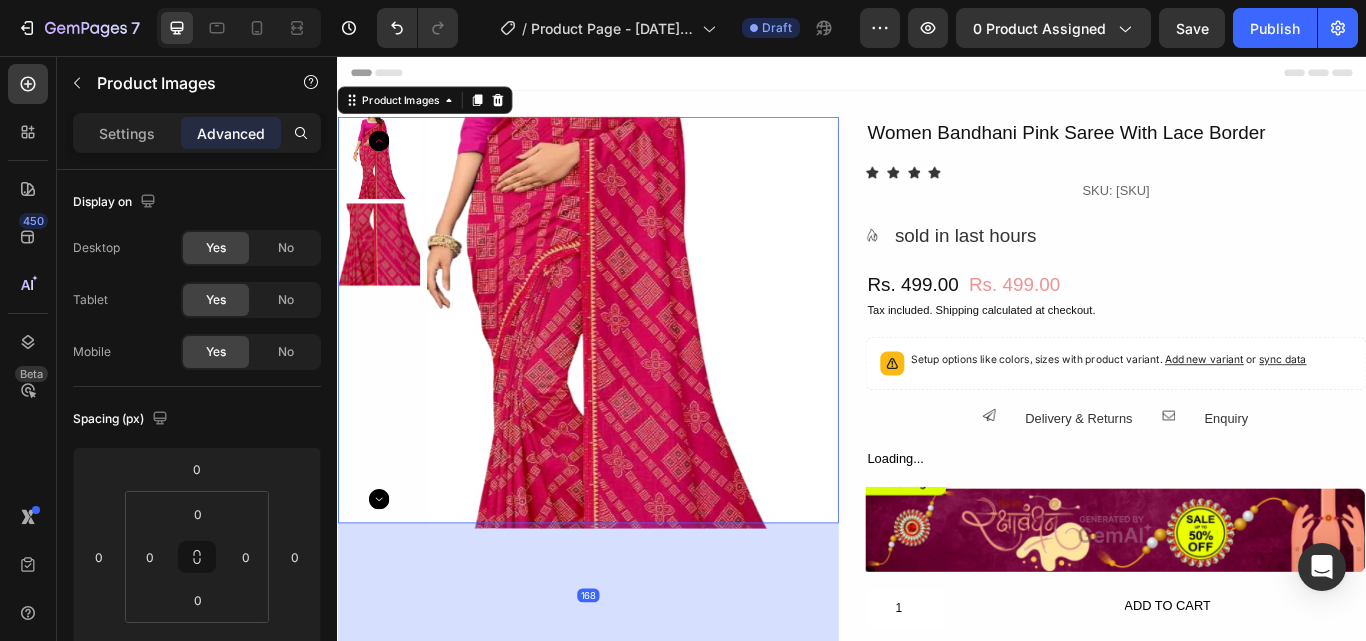 click at bounding box center (681, 367) 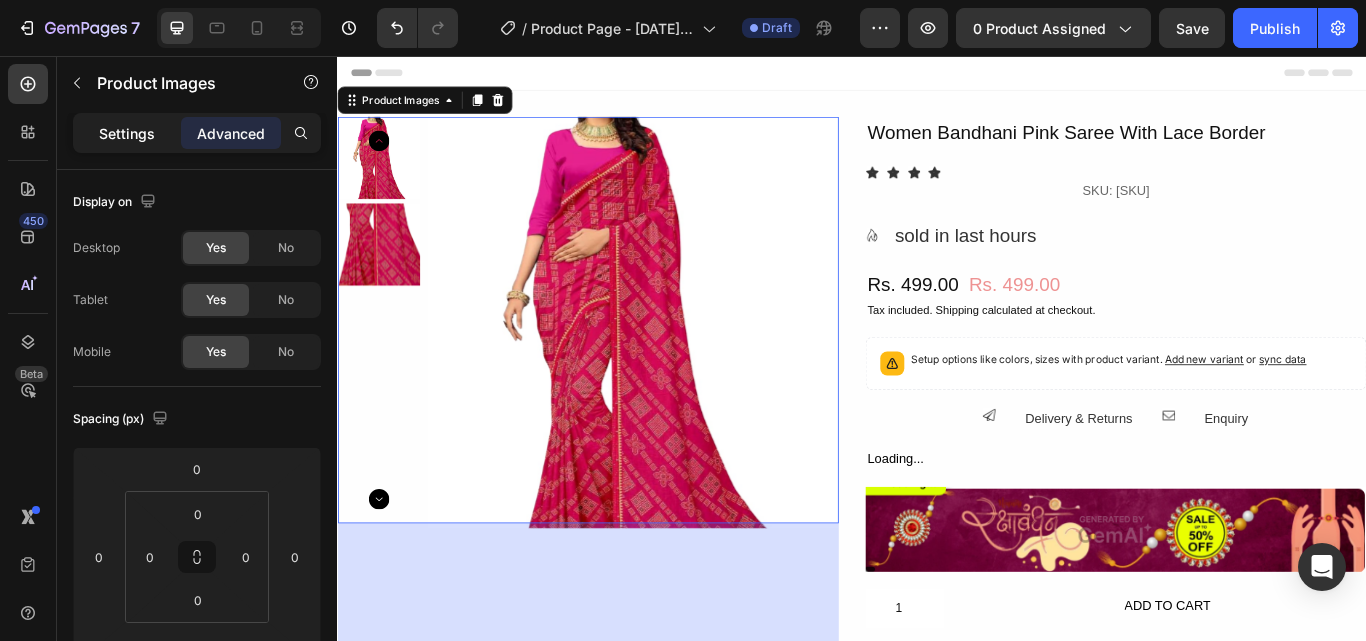 click on "Settings" at bounding box center (127, 133) 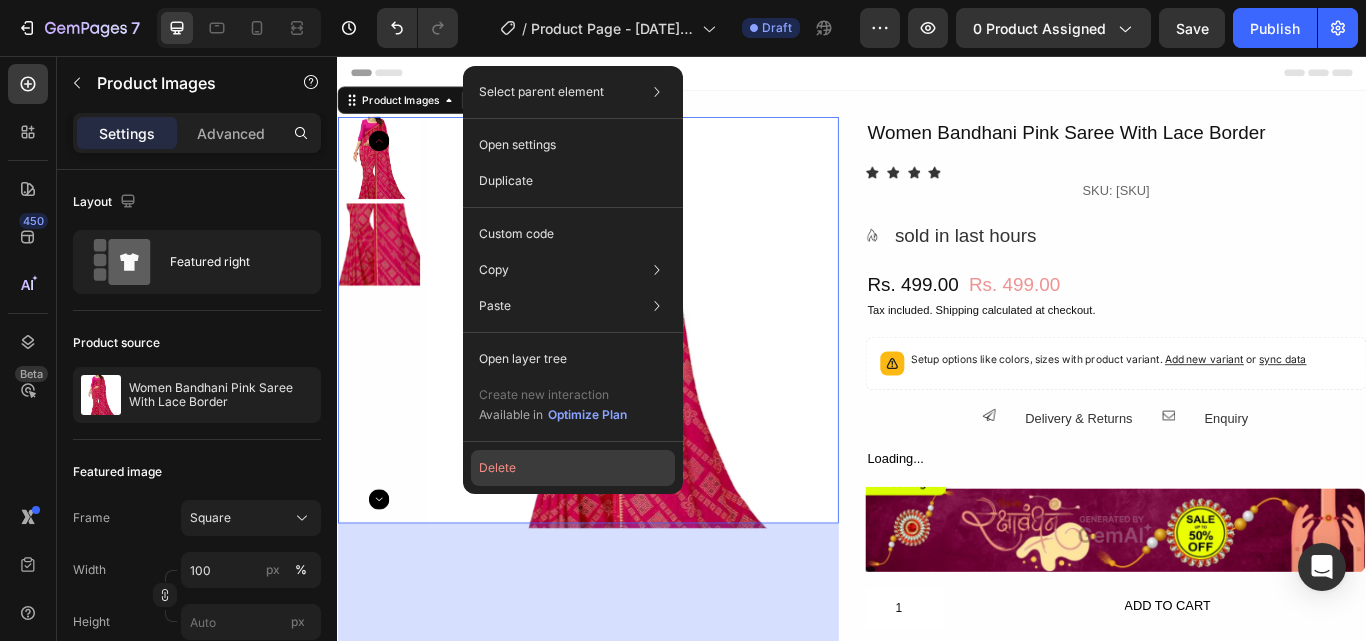 click on "Delete" 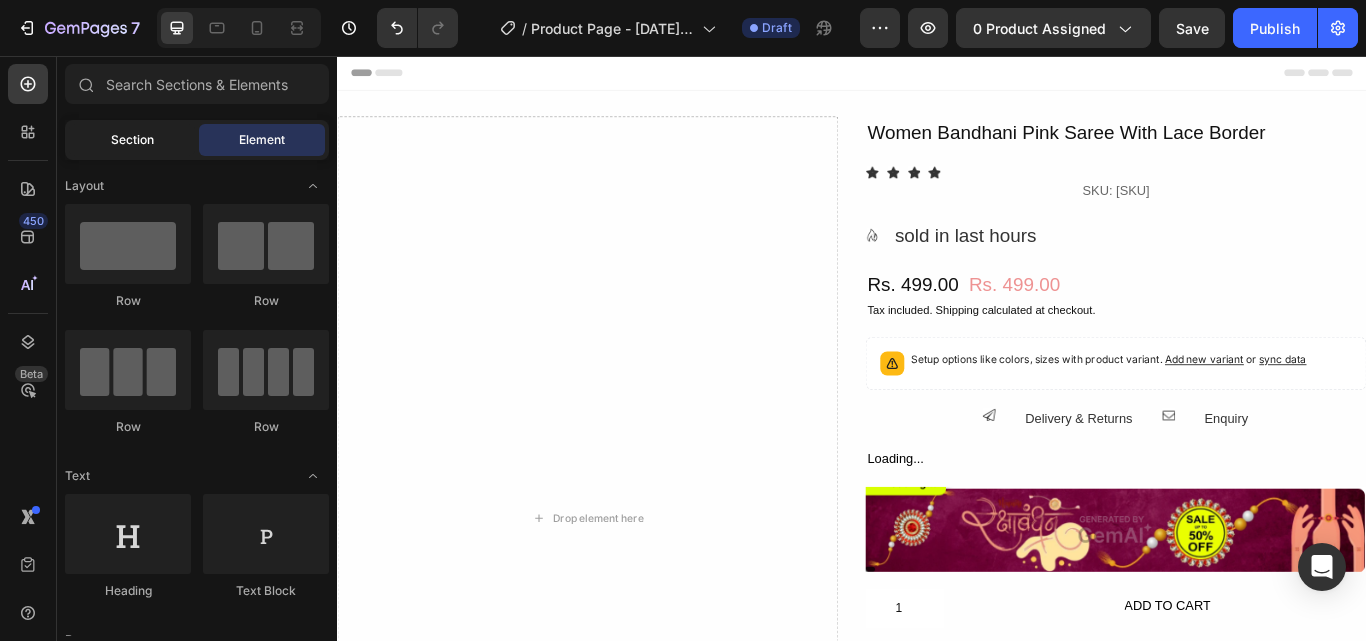 click on "Section" at bounding box center [132, 140] 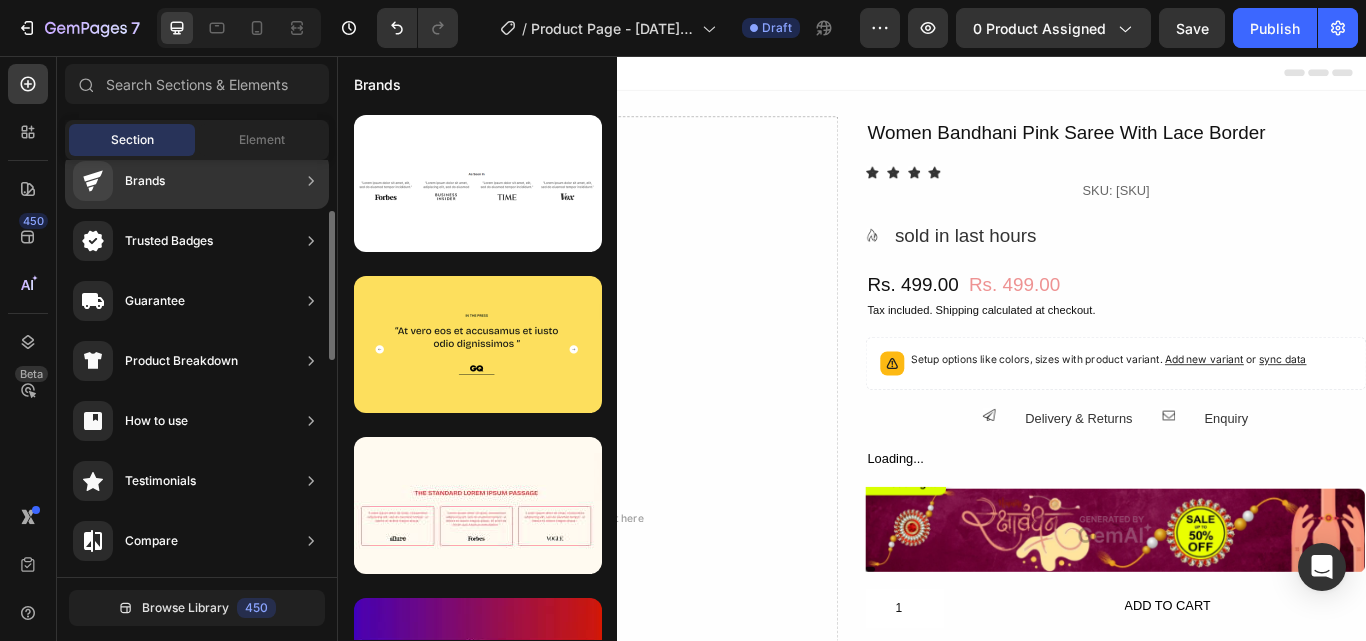 scroll, scrollTop: 0, scrollLeft: 0, axis: both 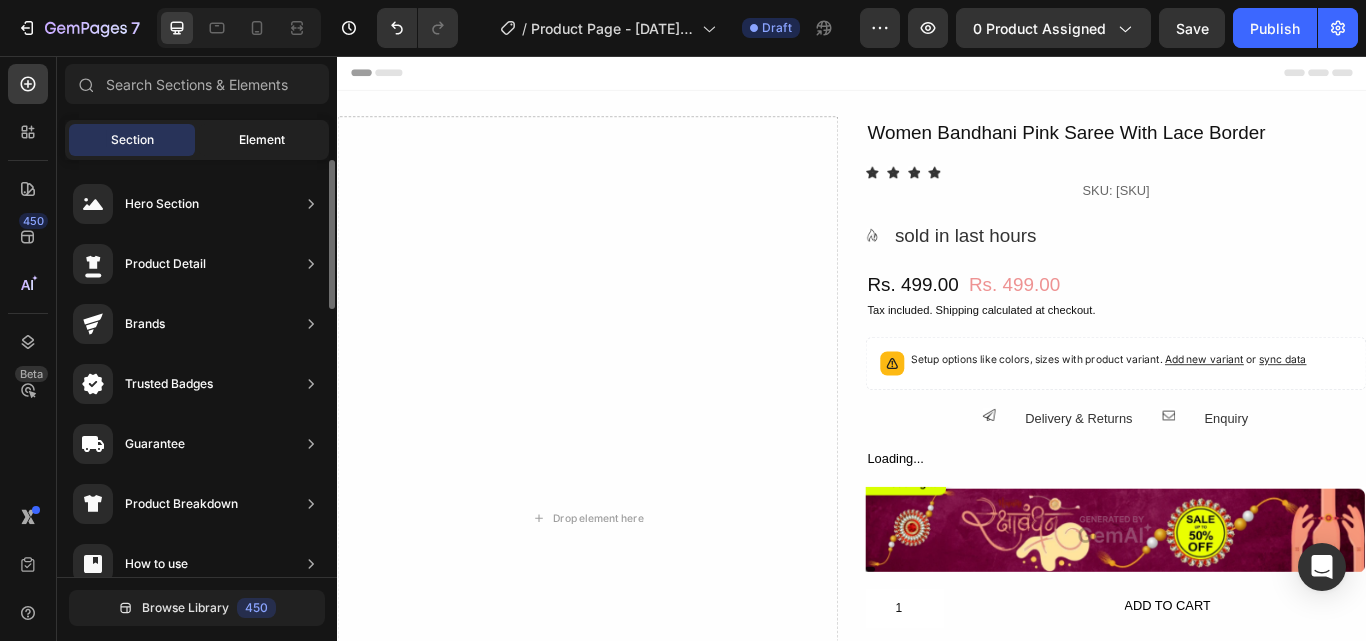 click on "Element" at bounding box center (262, 140) 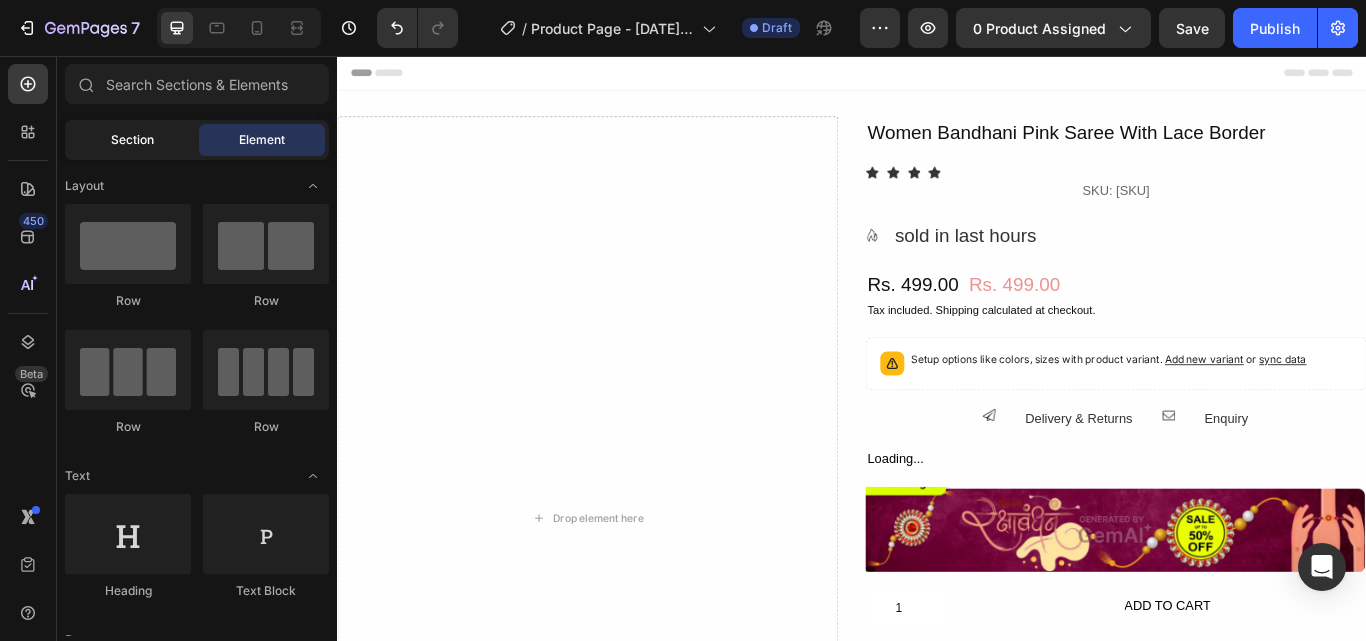click on "Section" 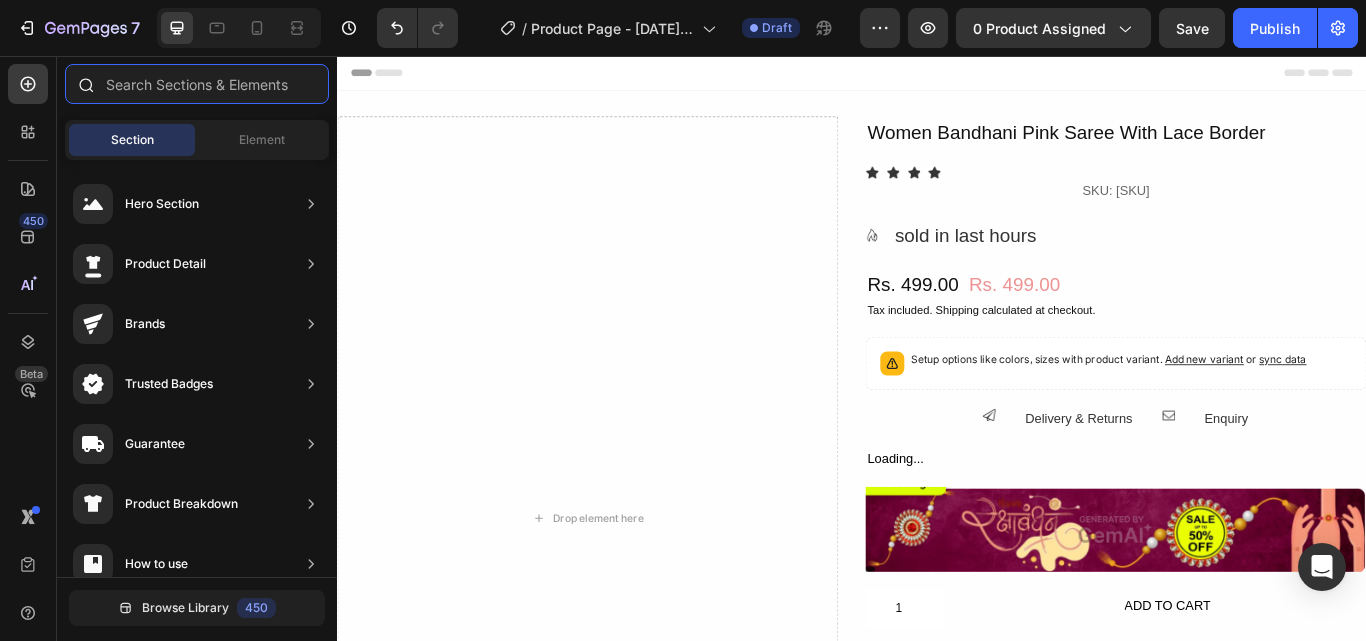 click at bounding box center [197, 84] 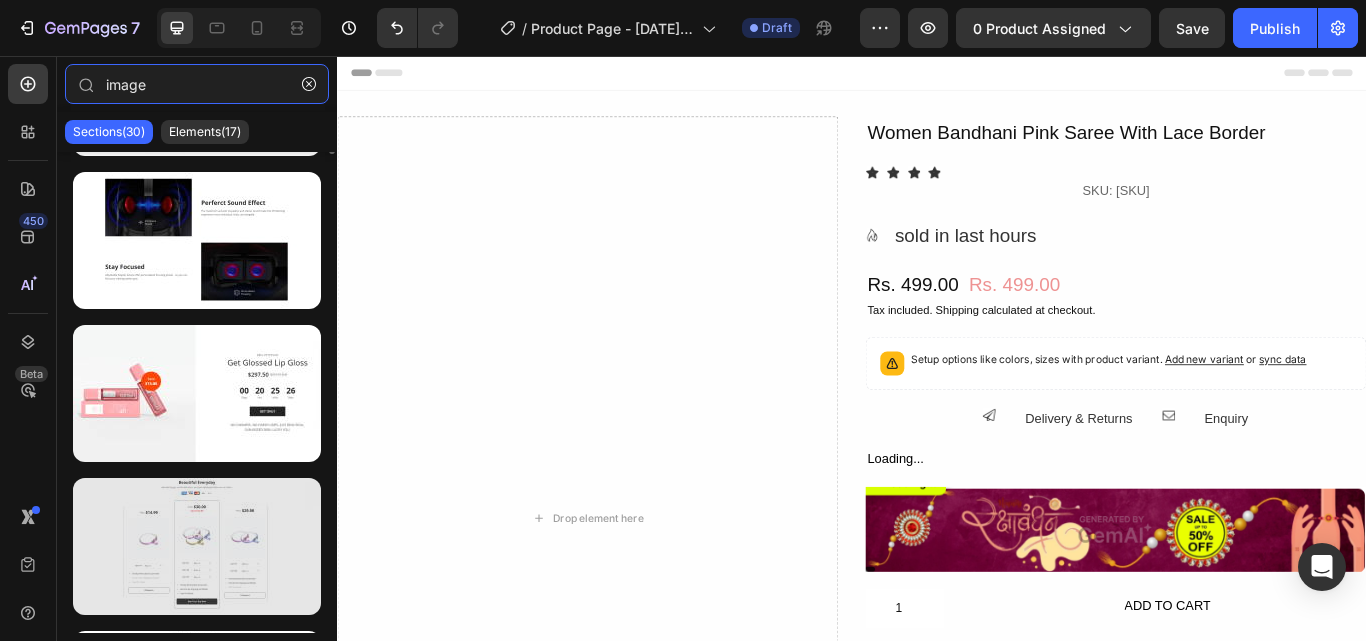 scroll, scrollTop: 0, scrollLeft: 0, axis: both 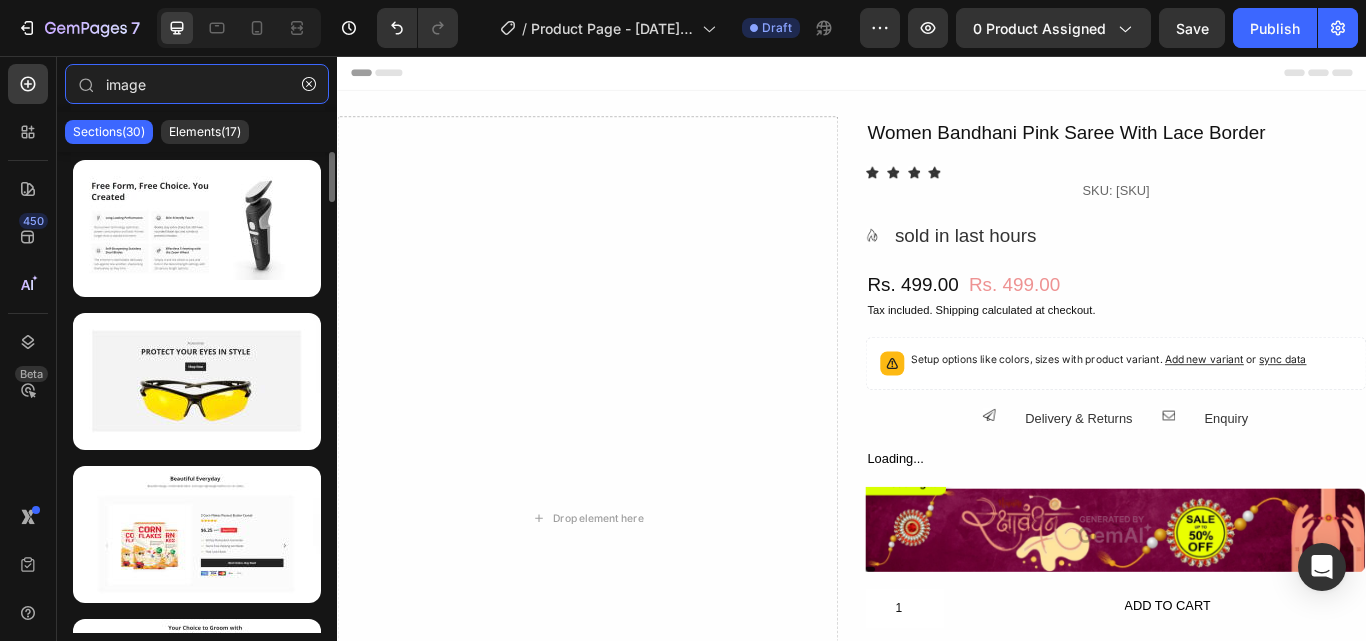 type on "image" 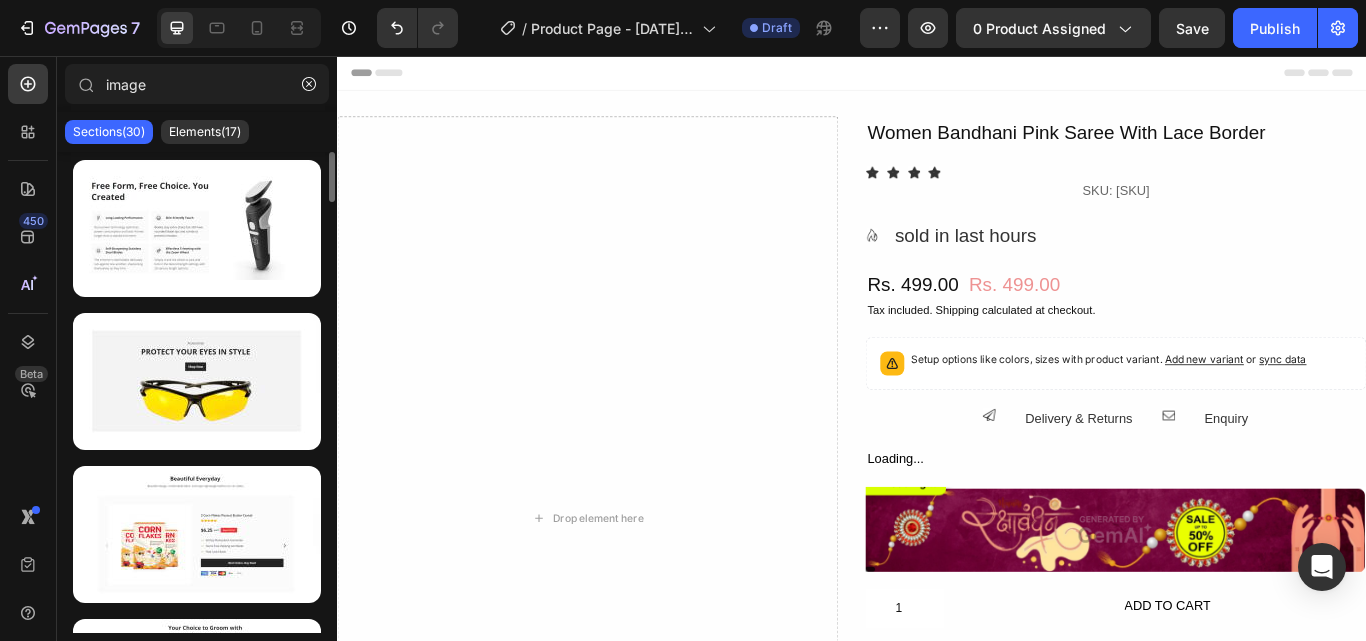 click on "Sections([NUMBER]) Elements([NUMBER])" 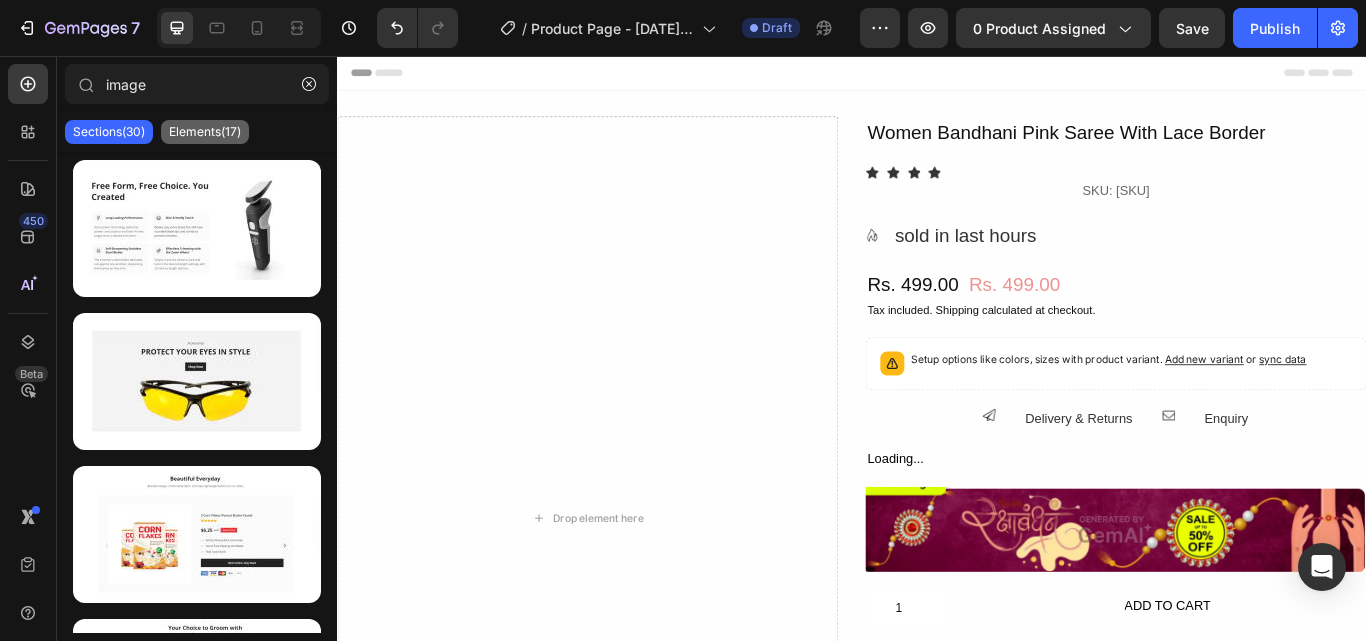 click on "Elements(17)" at bounding box center (205, 132) 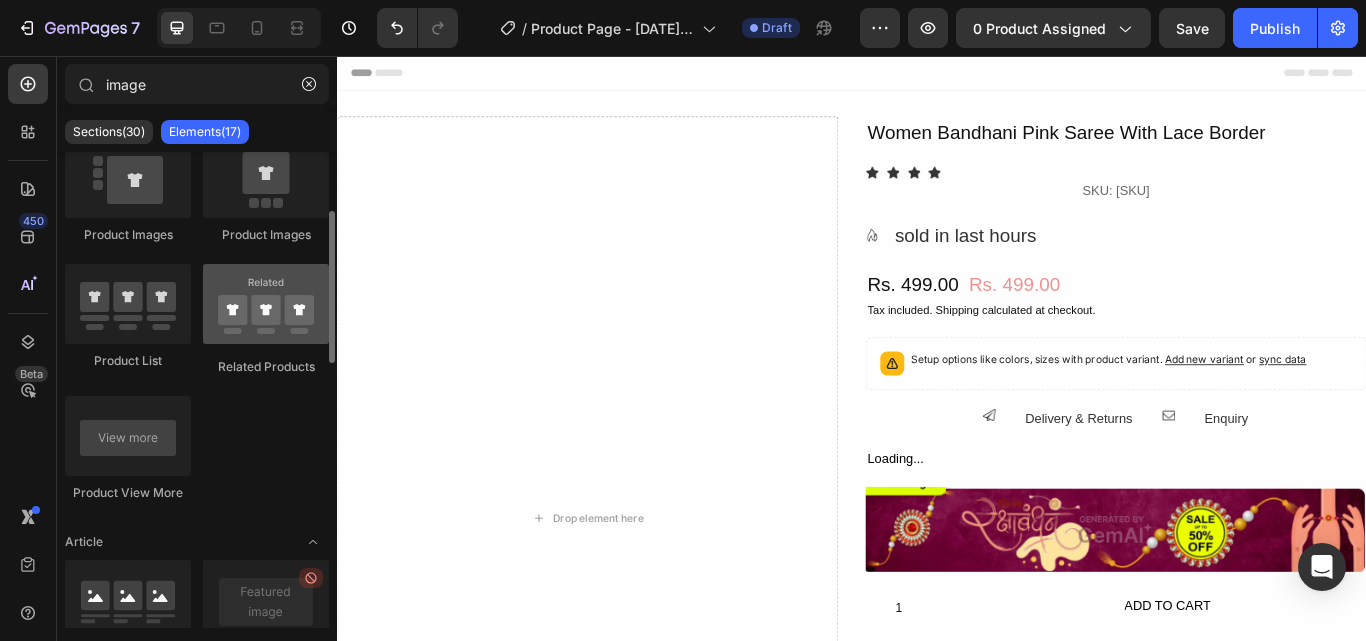 scroll, scrollTop: 500, scrollLeft: 0, axis: vertical 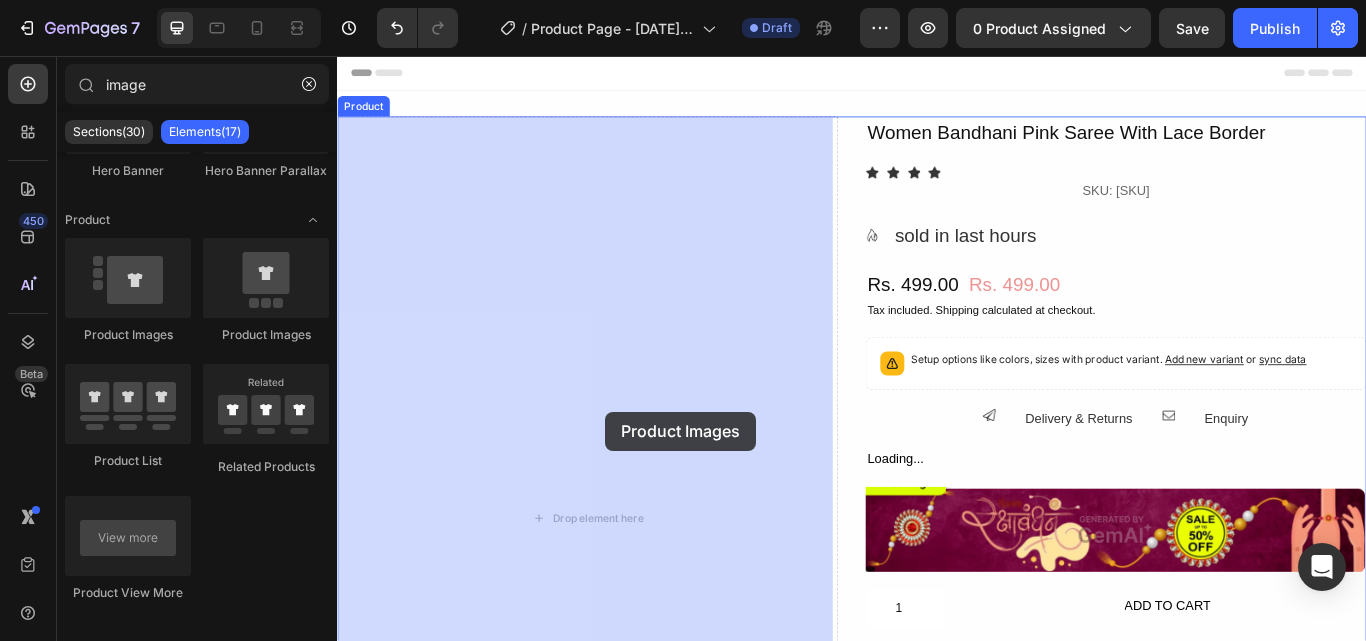 drag, startPoint x: 499, startPoint y: 360, endPoint x: 634, endPoint y: 468, distance: 172.88435 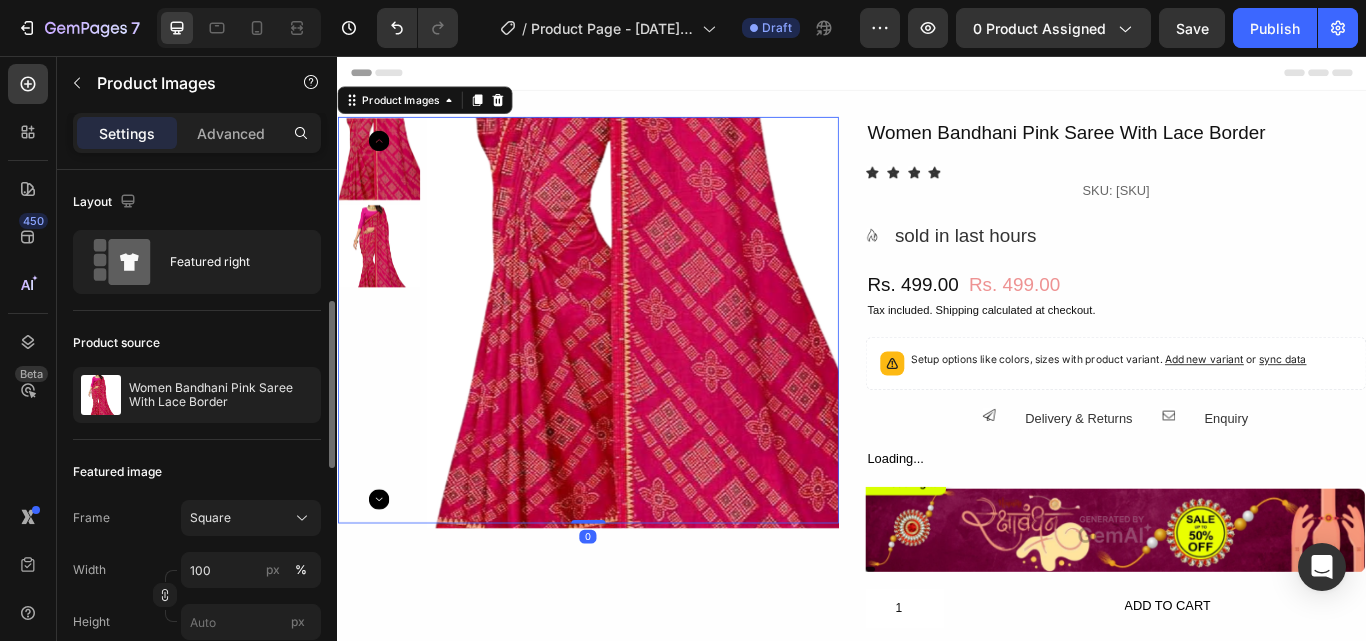 scroll, scrollTop: 100, scrollLeft: 0, axis: vertical 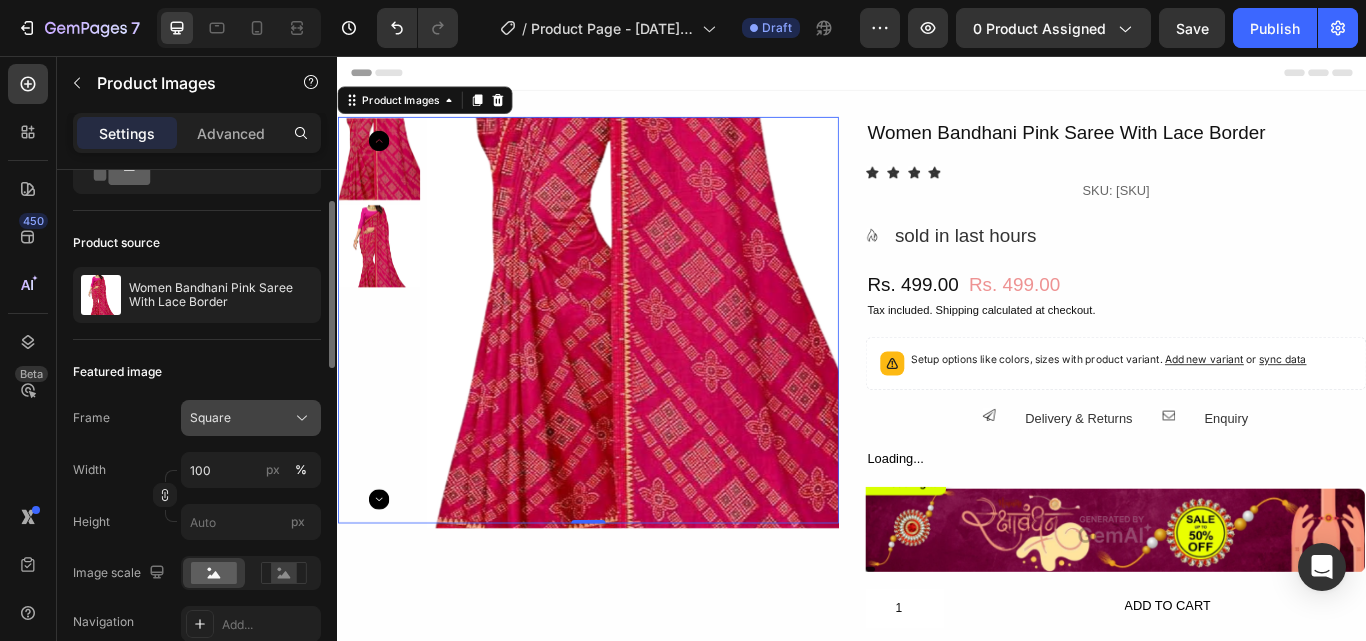click on "Square" 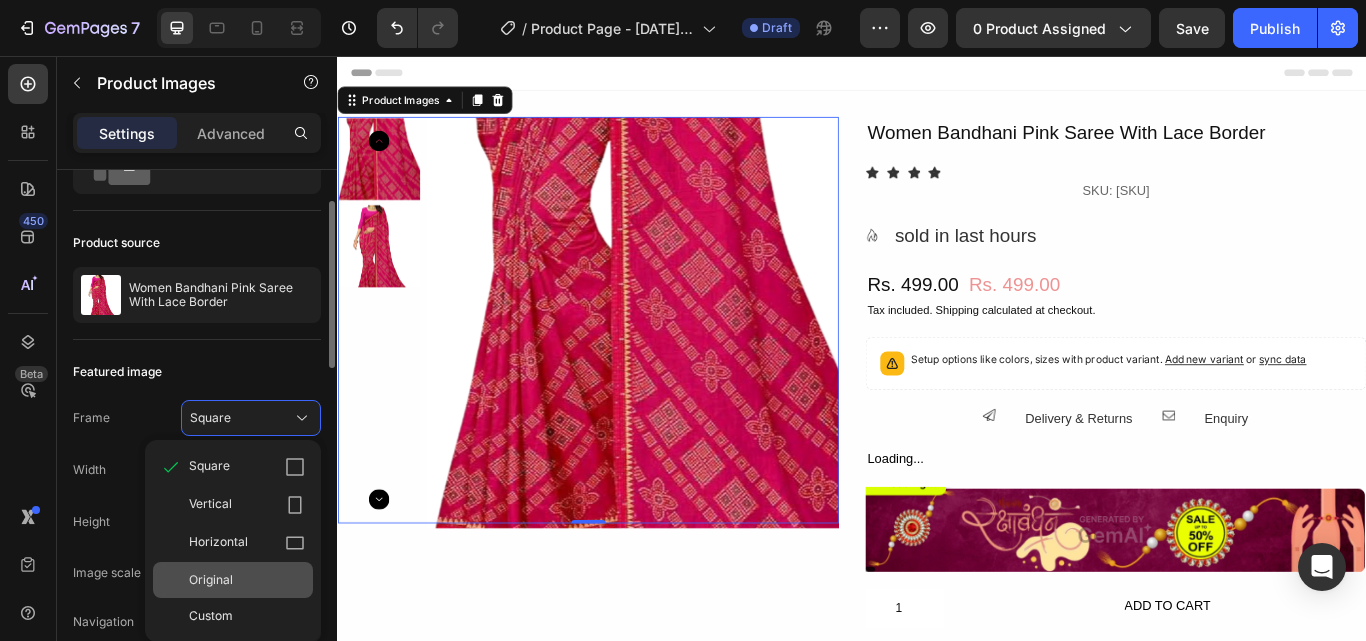 click on "Original" at bounding box center [247, 580] 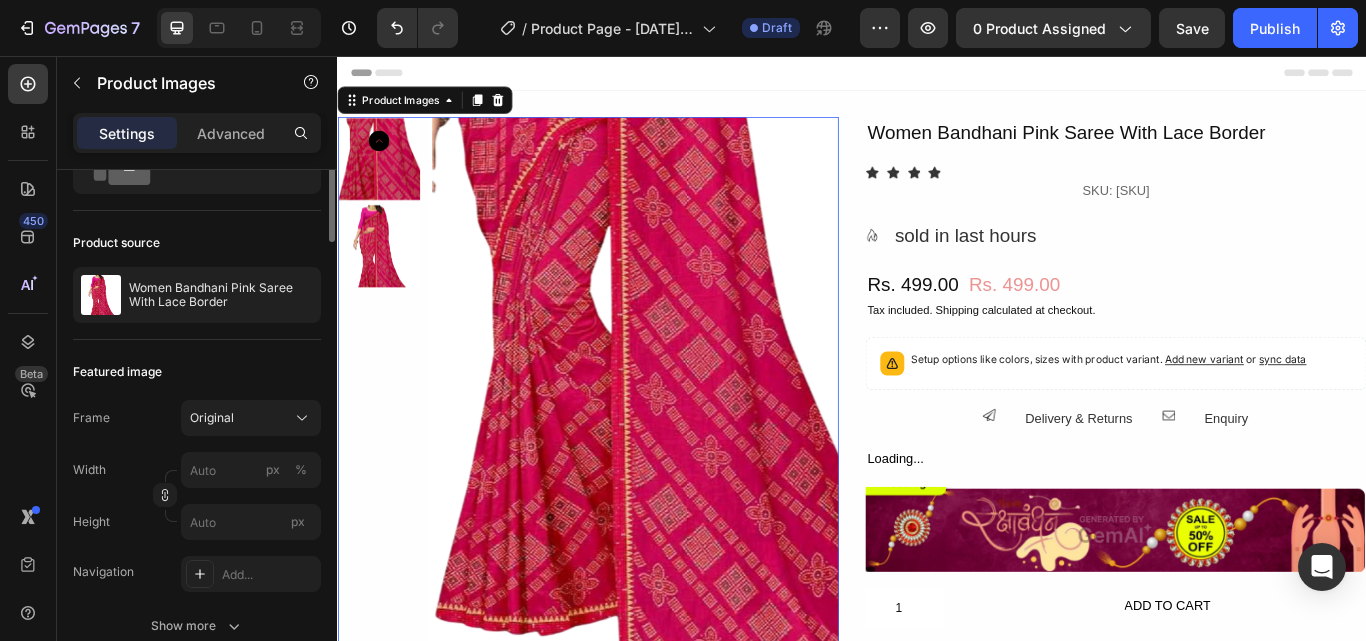 scroll, scrollTop: 0, scrollLeft: 0, axis: both 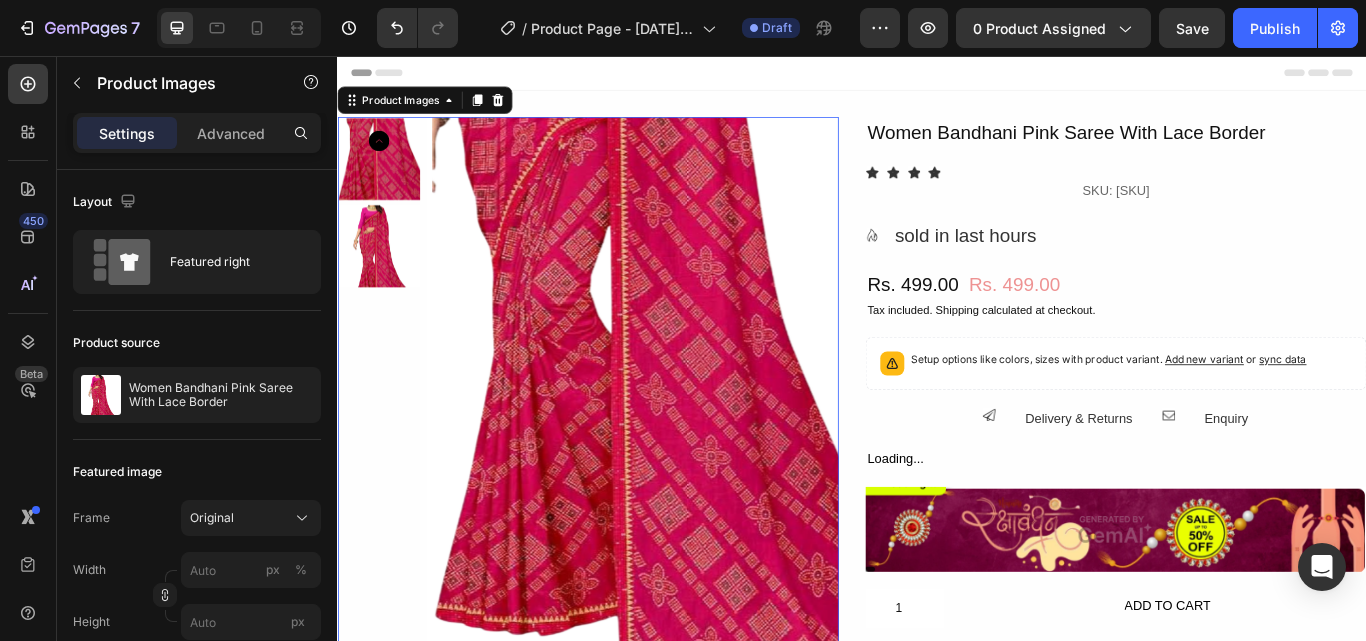 click at bounding box center (385, 278) 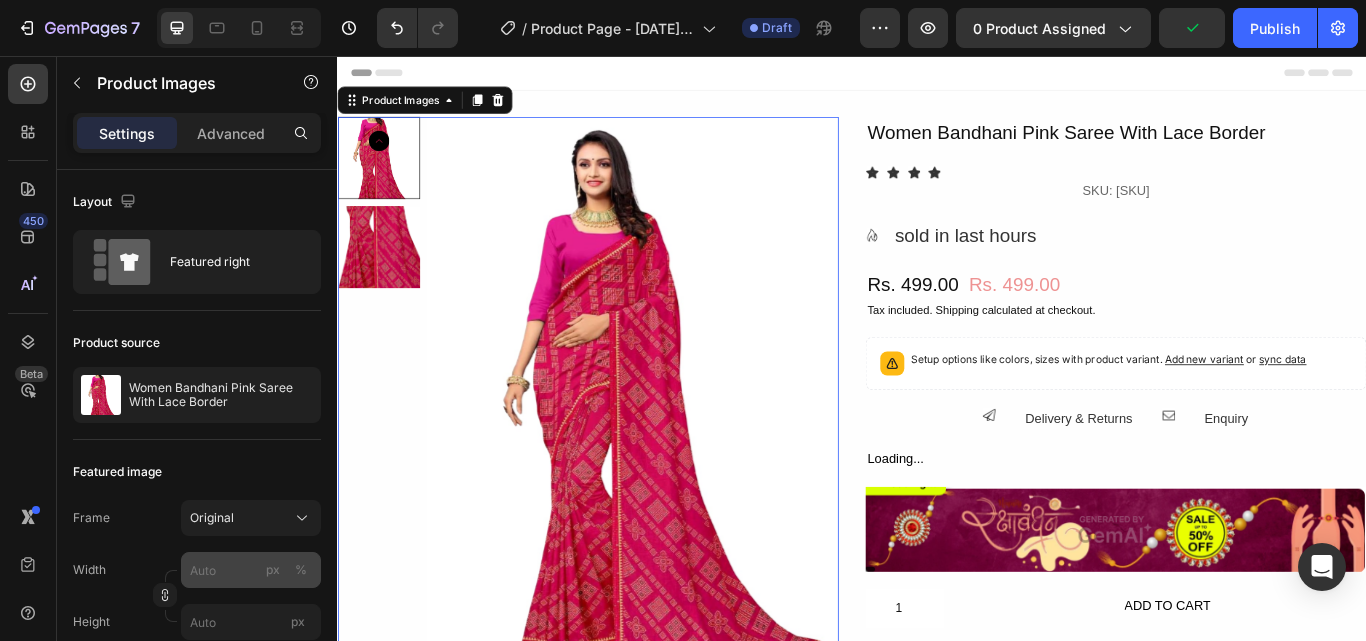 scroll, scrollTop: 100, scrollLeft: 0, axis: vertical 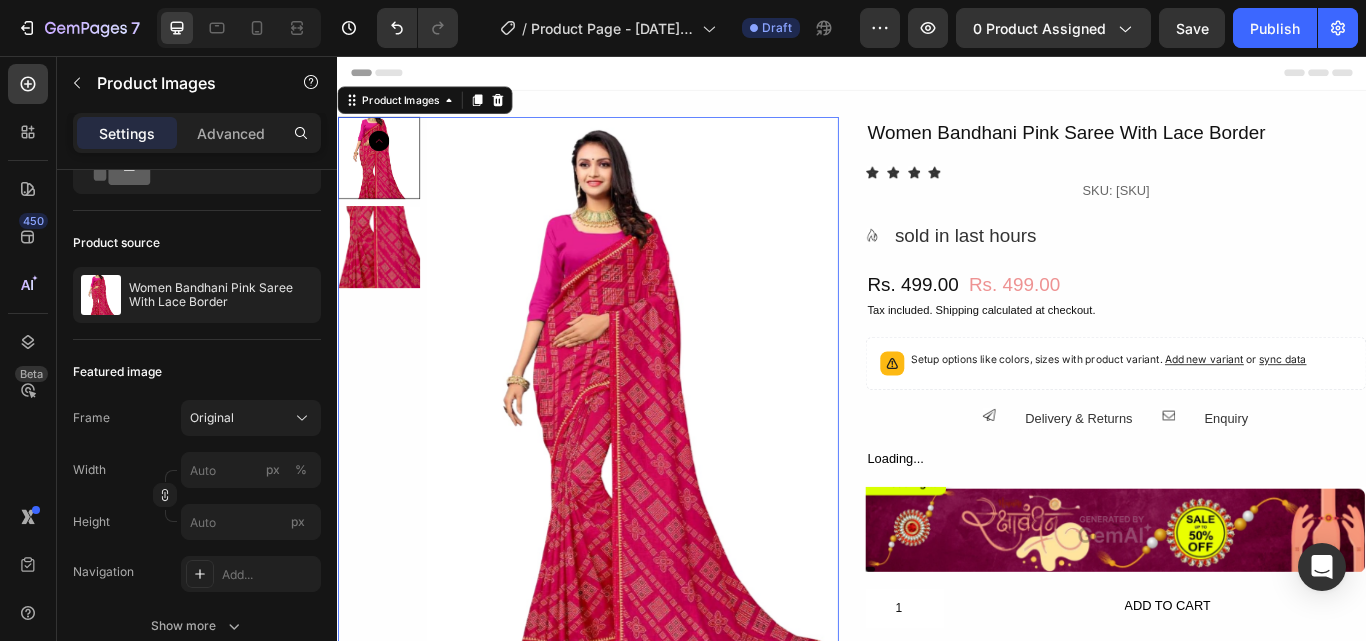 click at bounding box center (385, 279) 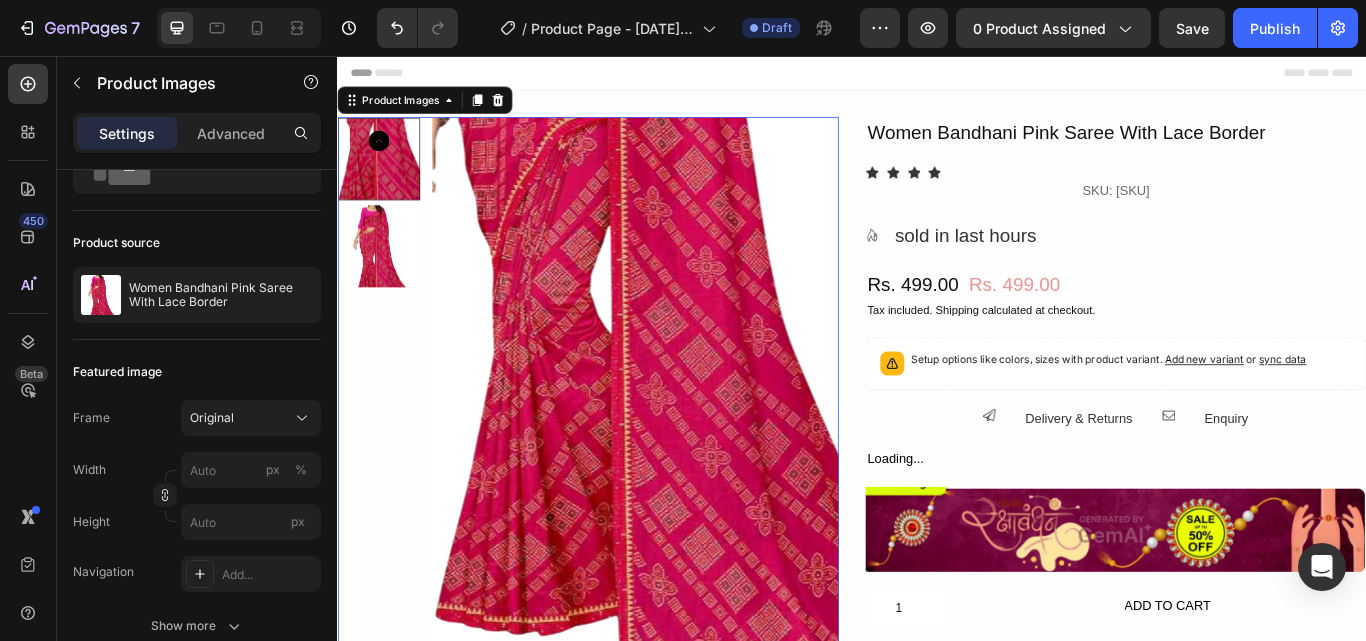 click at bounding box center (385, 278) 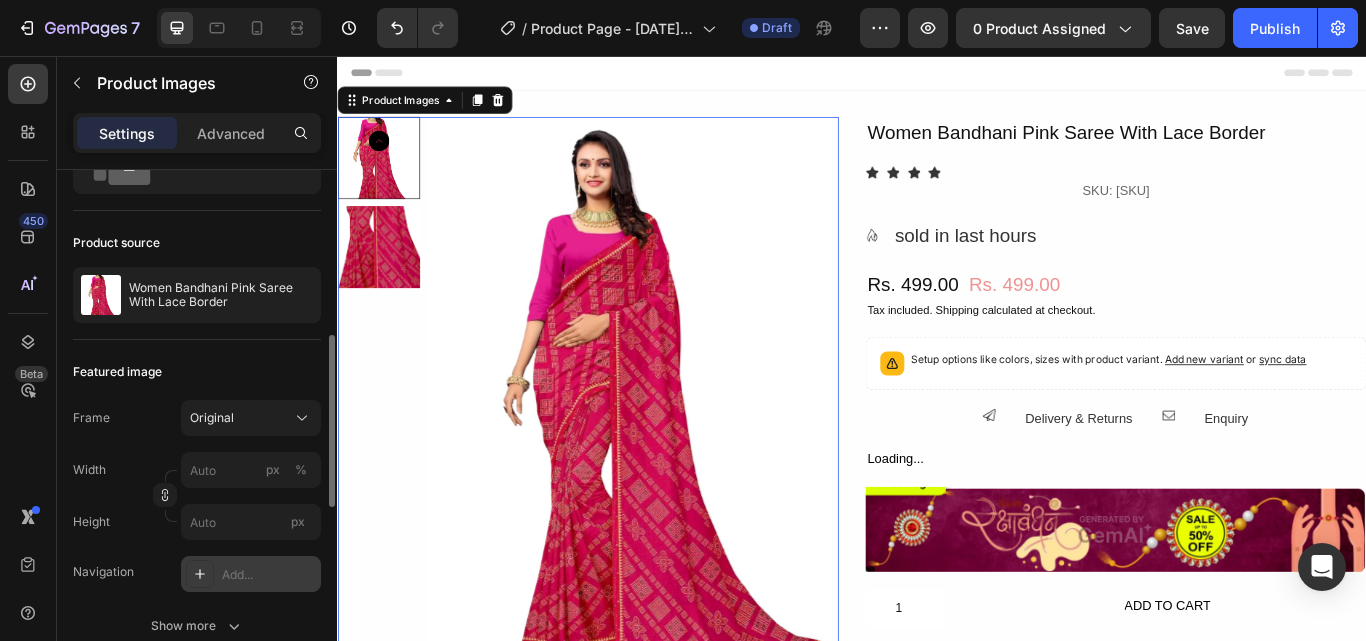 scroll, scrollTop: 200, scrollLeft: 0, axis: vertical 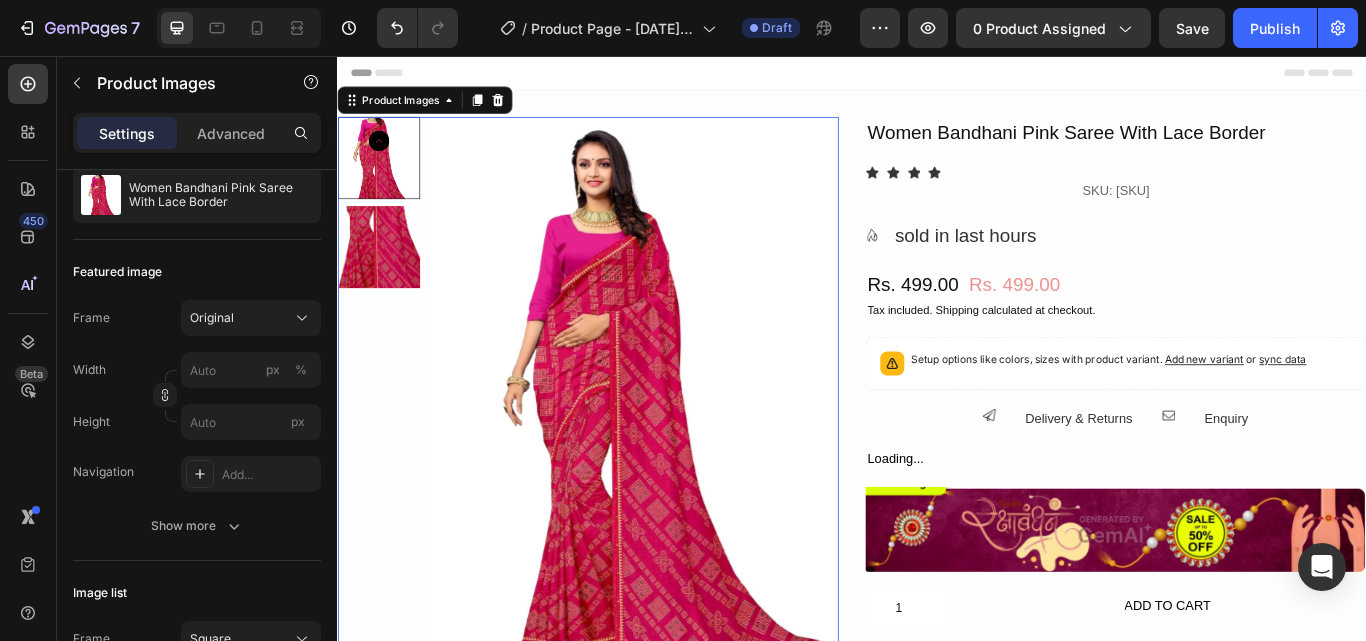 click at bounding box center (385, 279) 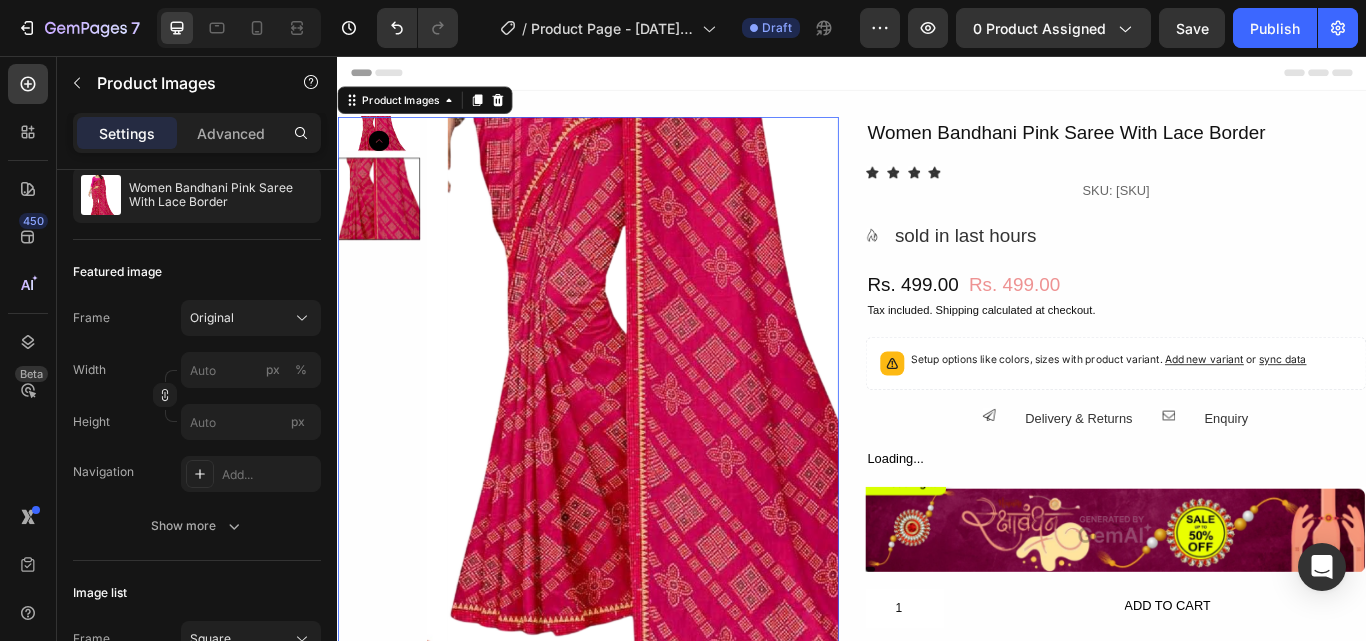 click at bounding box center (385, 223) 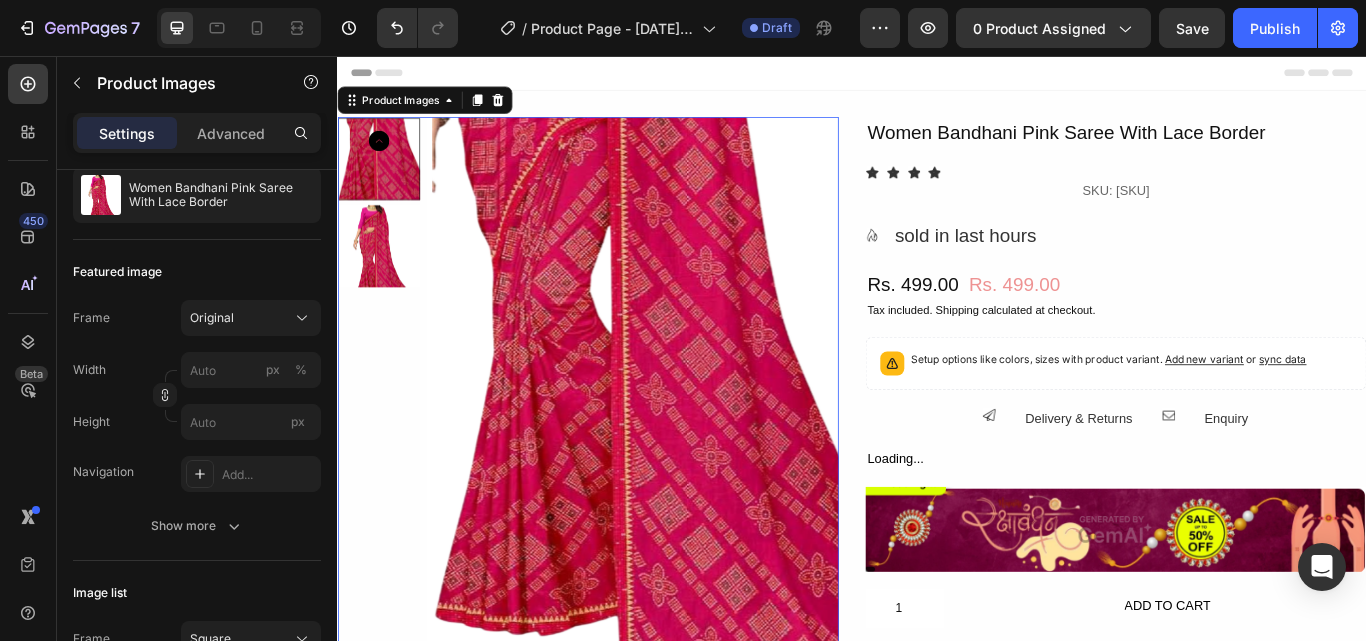 click at bounding box center (385, 278) 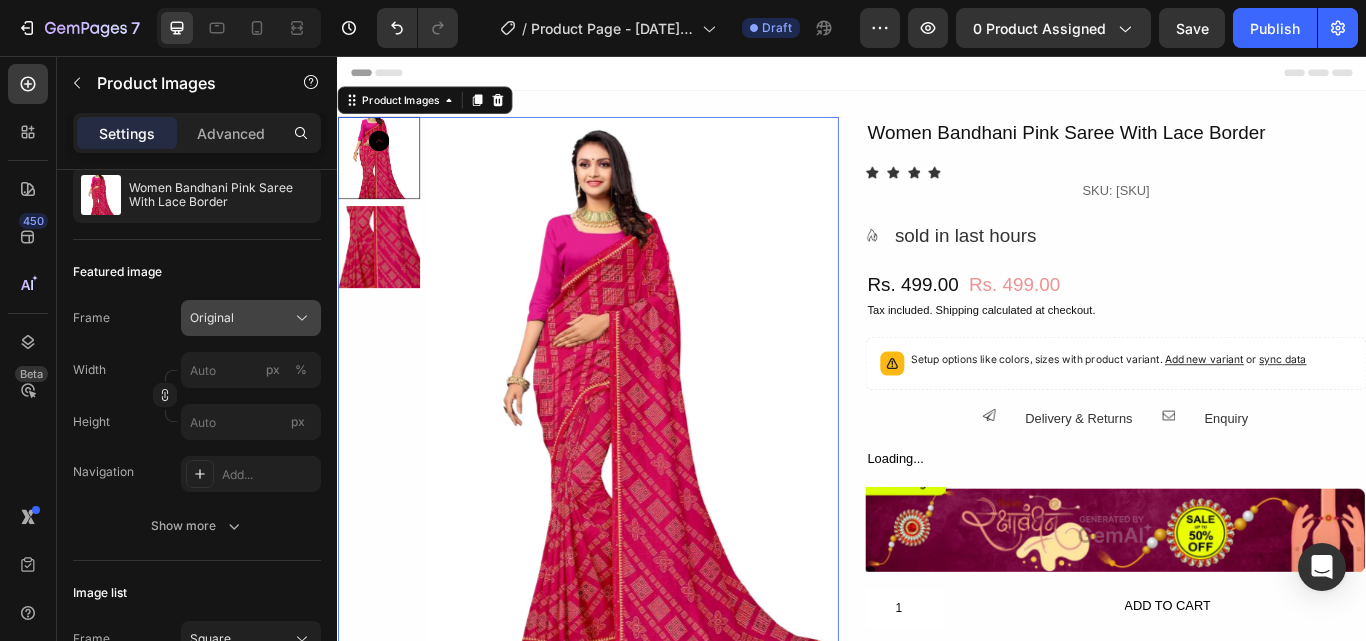 click on "Original" at bounding box center (251, 318) 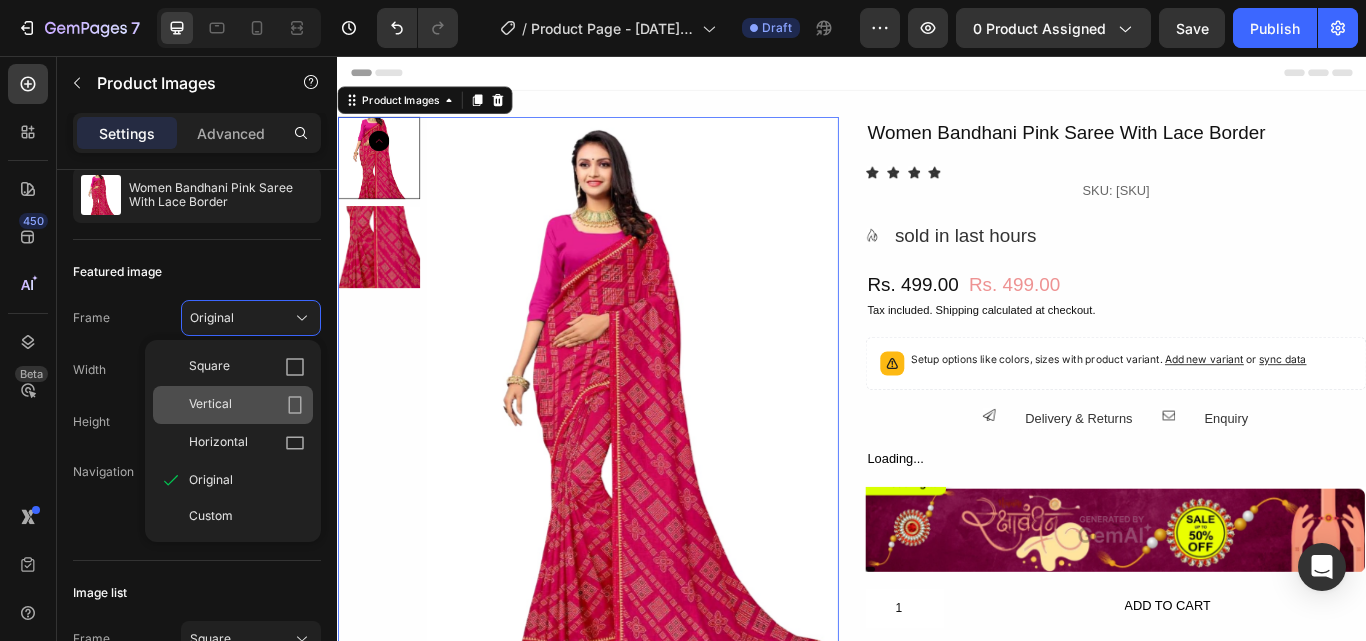 click on "Vertical" at bounding box center (247, 405) 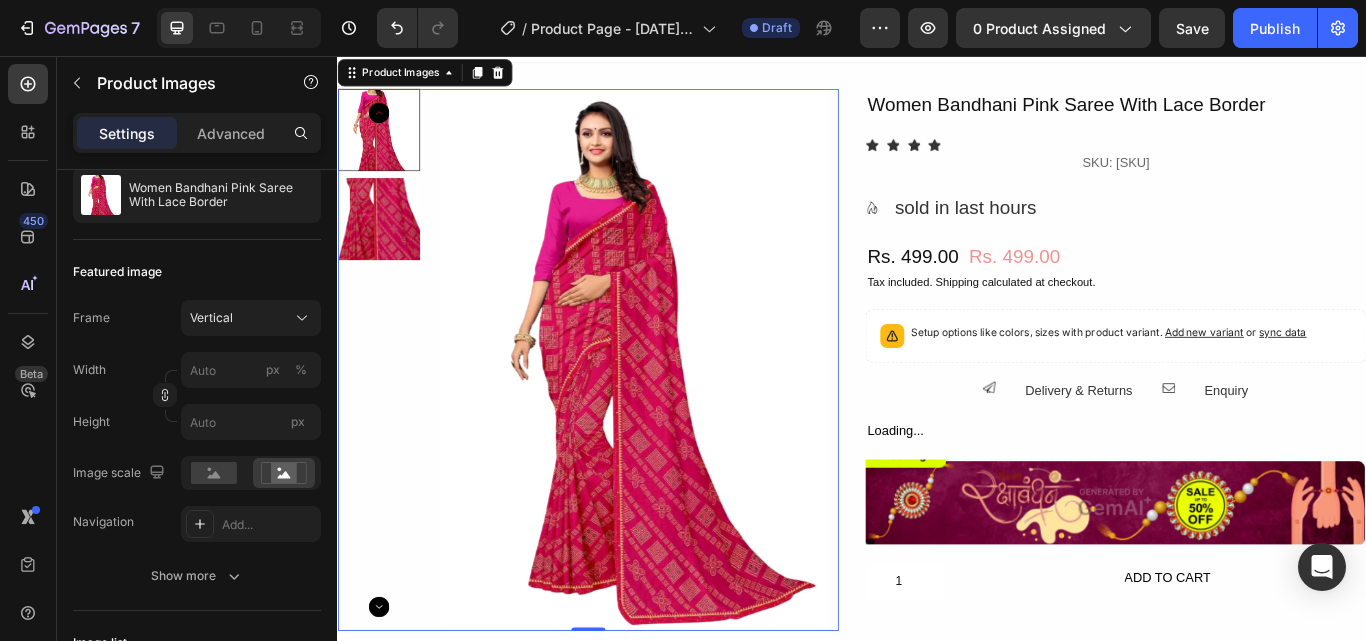 scroll, scrollTop: 0, scrollLeft: 0, axis: both 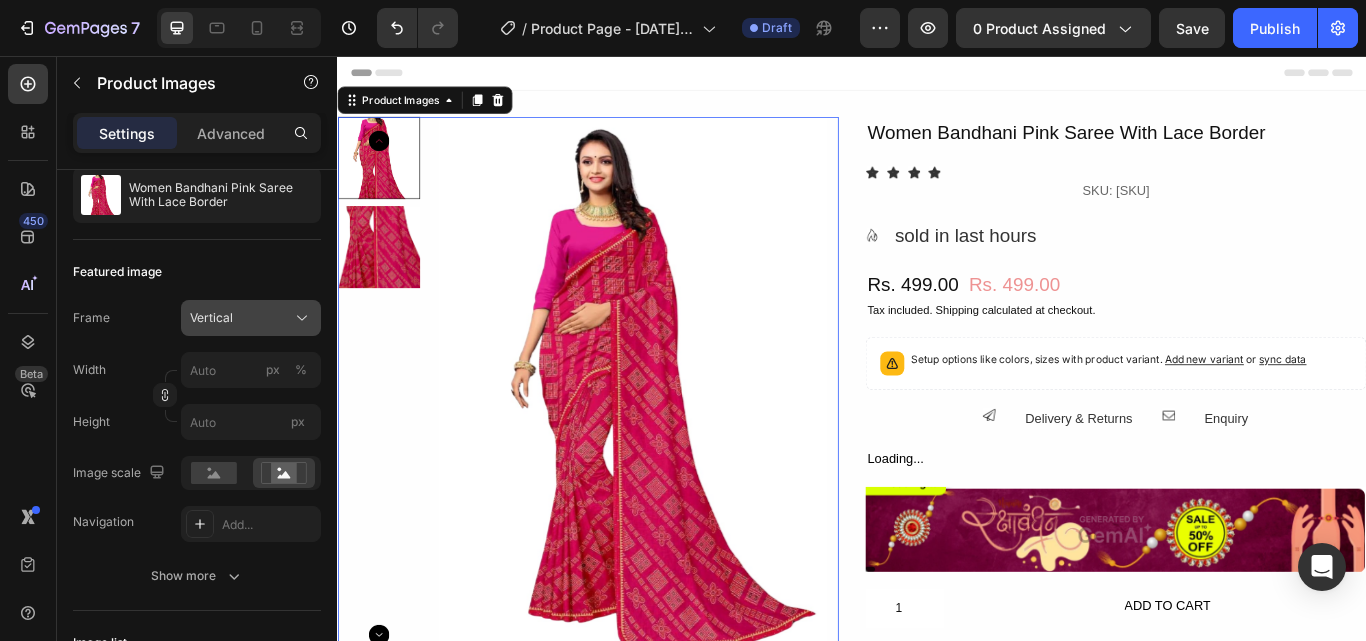 click on "Vertical" at bounding box center [251, 318] 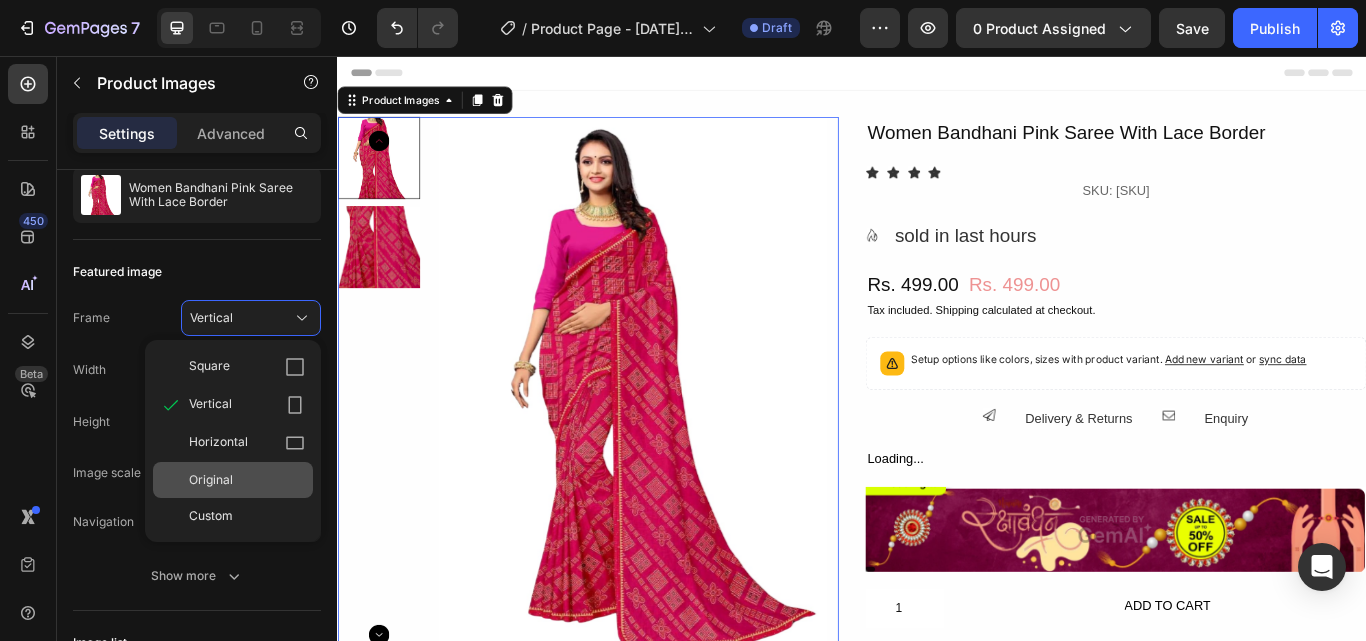 click on "Original" at bounding box center [247, 480] 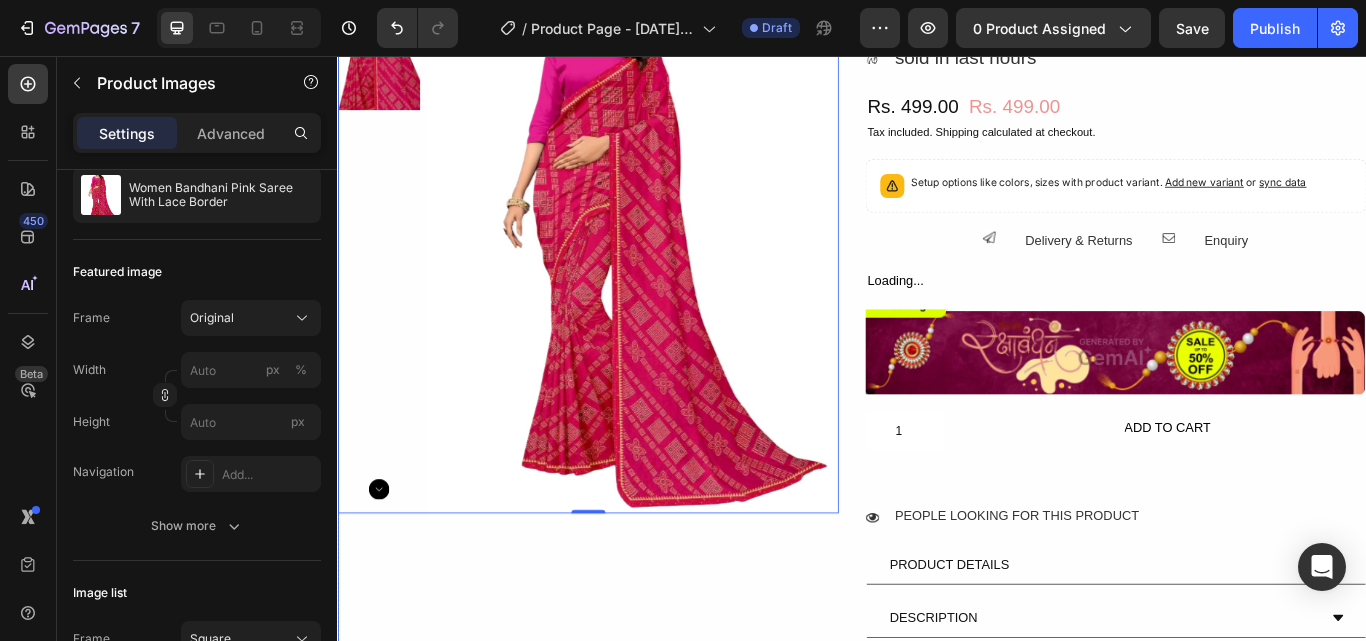 scroll, scrollTop: 0, scrollLeft: 0, axis: both 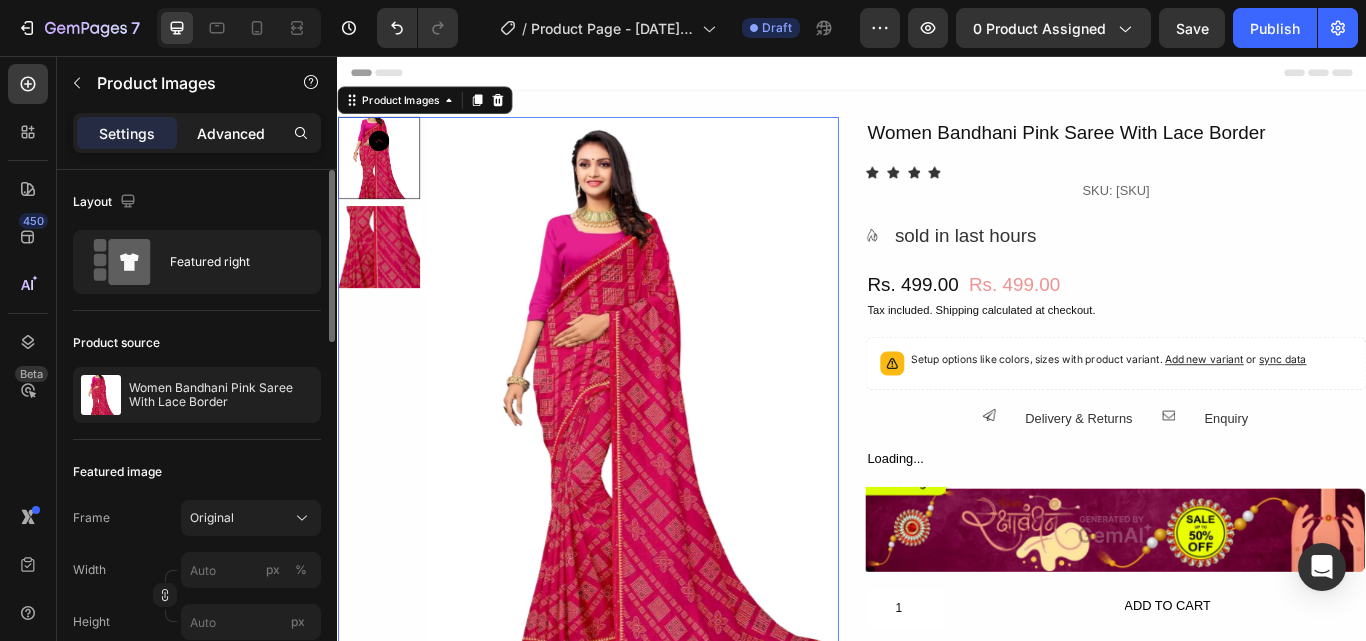 click on "Advanced" at bounding box center (231, 133) 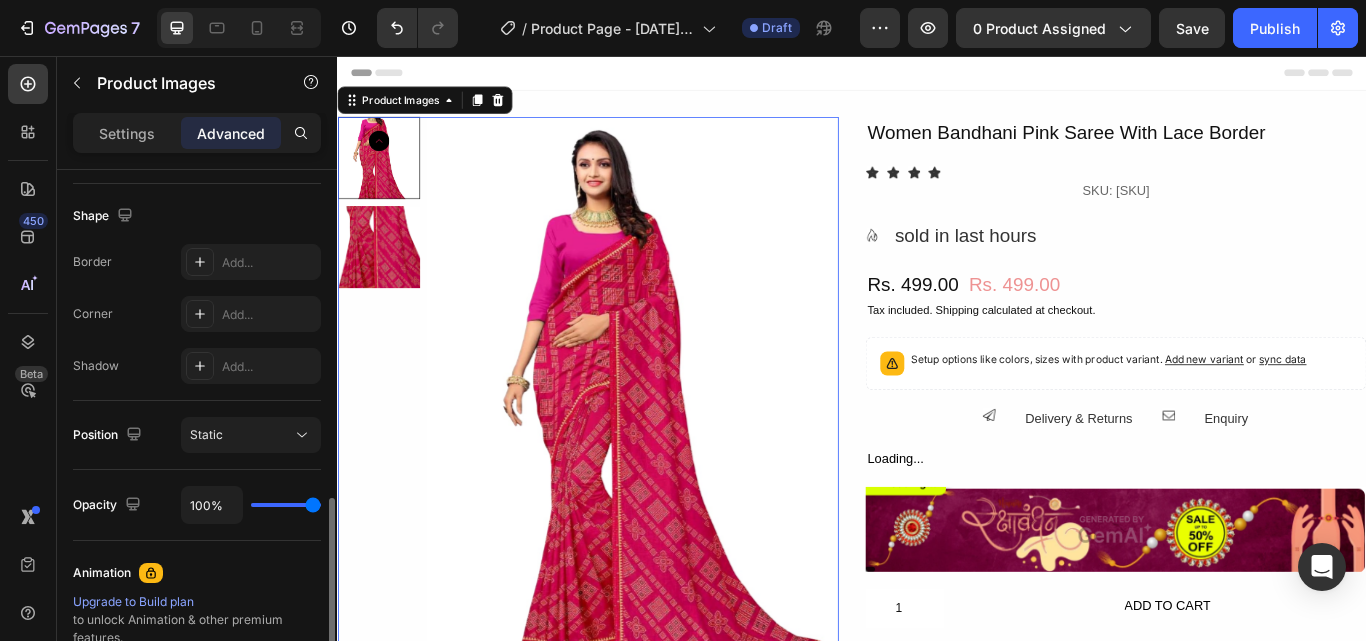 scroll, scrollTop: 700, scrollLeft: 0, axis: vertical 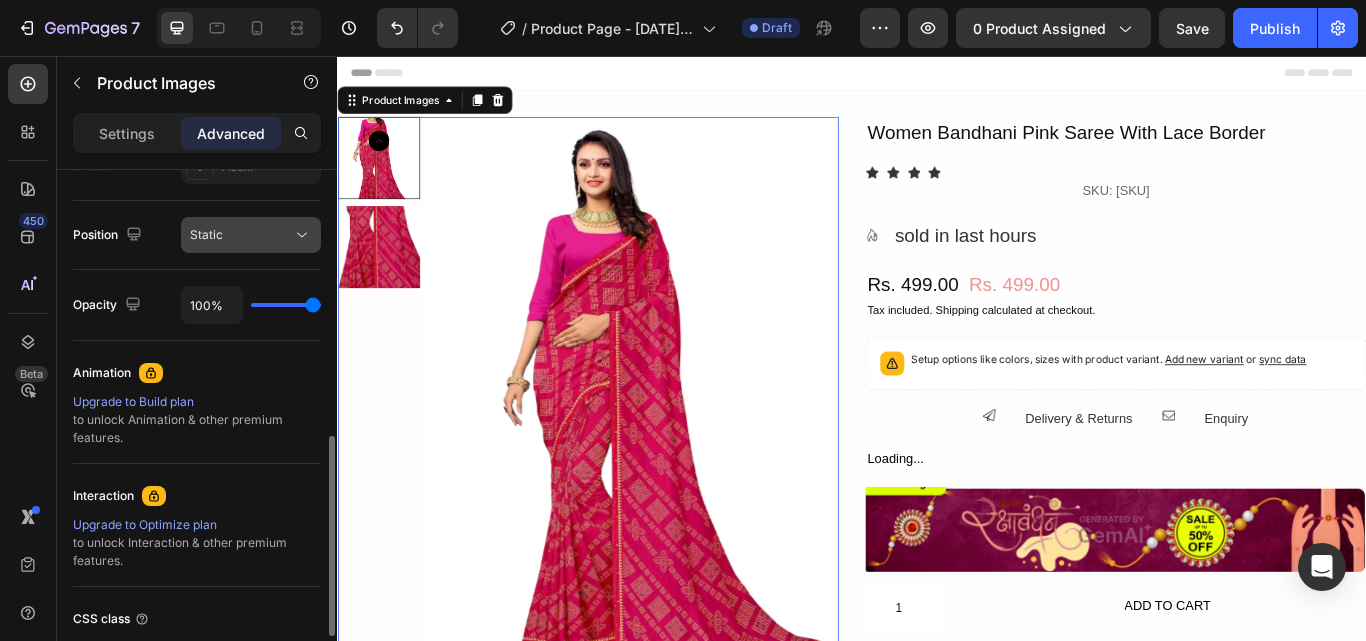 click on "Static" at bounding box center [241, 235] 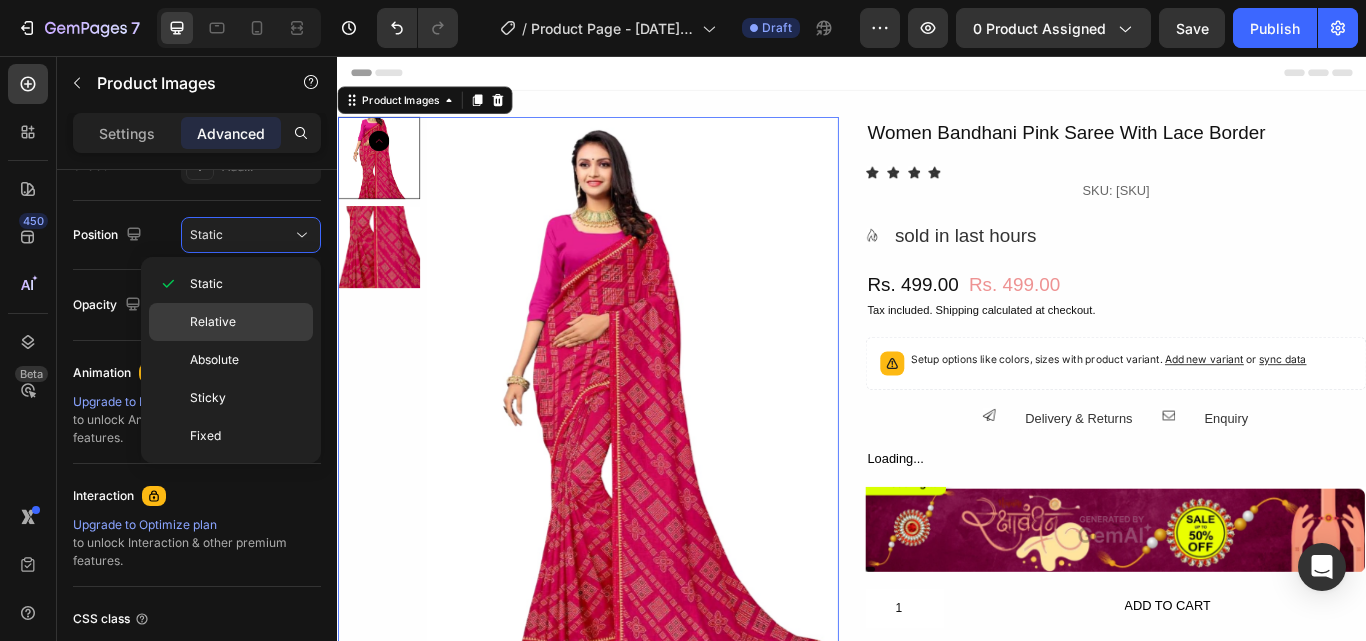 click on "Relative" at bounding box center (247, 322) 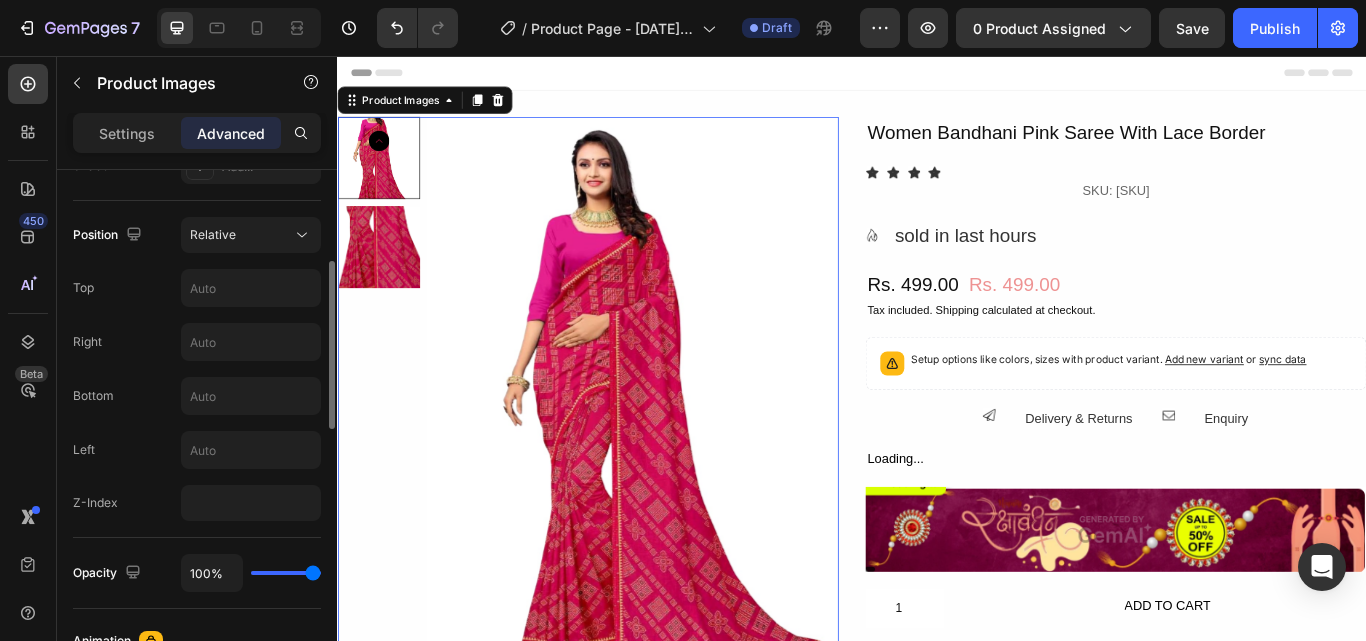 scroll, scrollTop: 600, scrollLeft: 0, axis: vertical 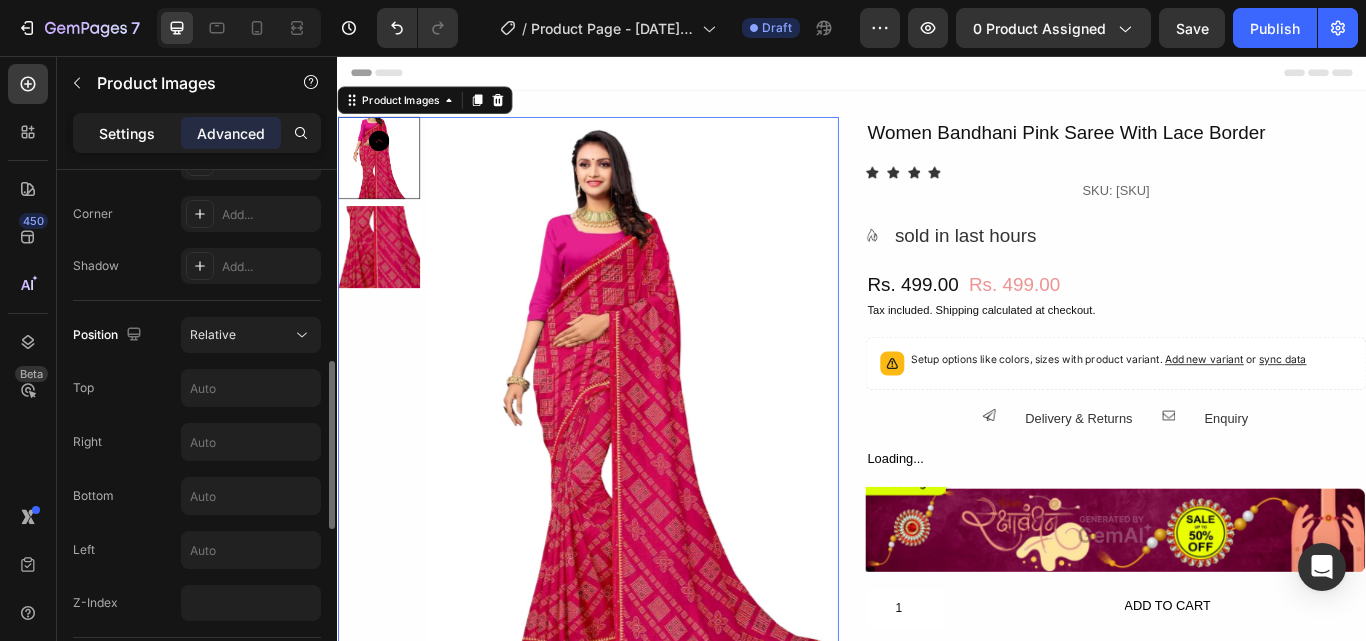 click on "Settings" 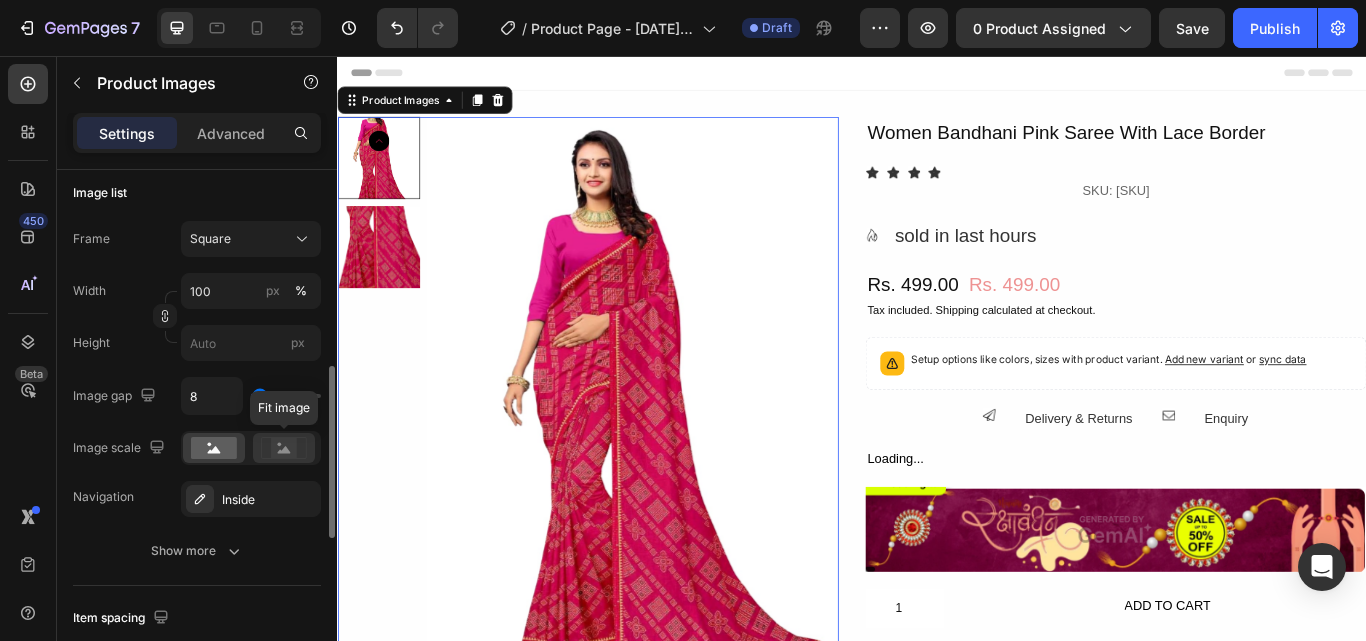 click 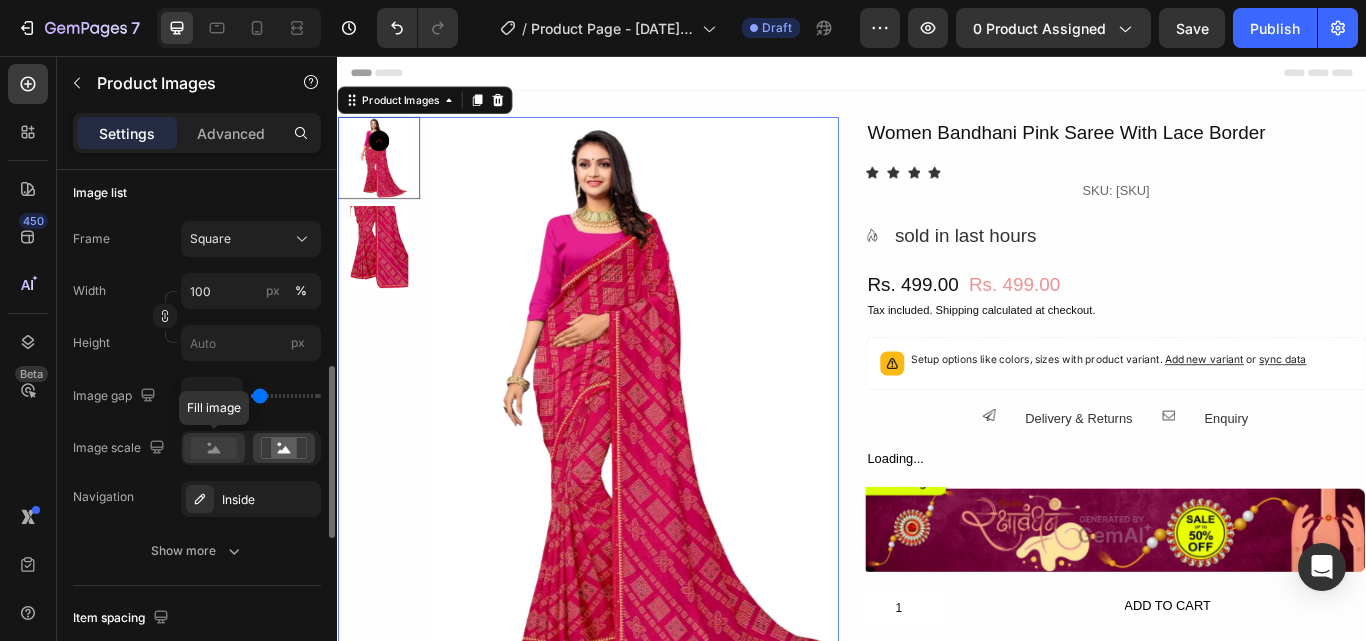 click 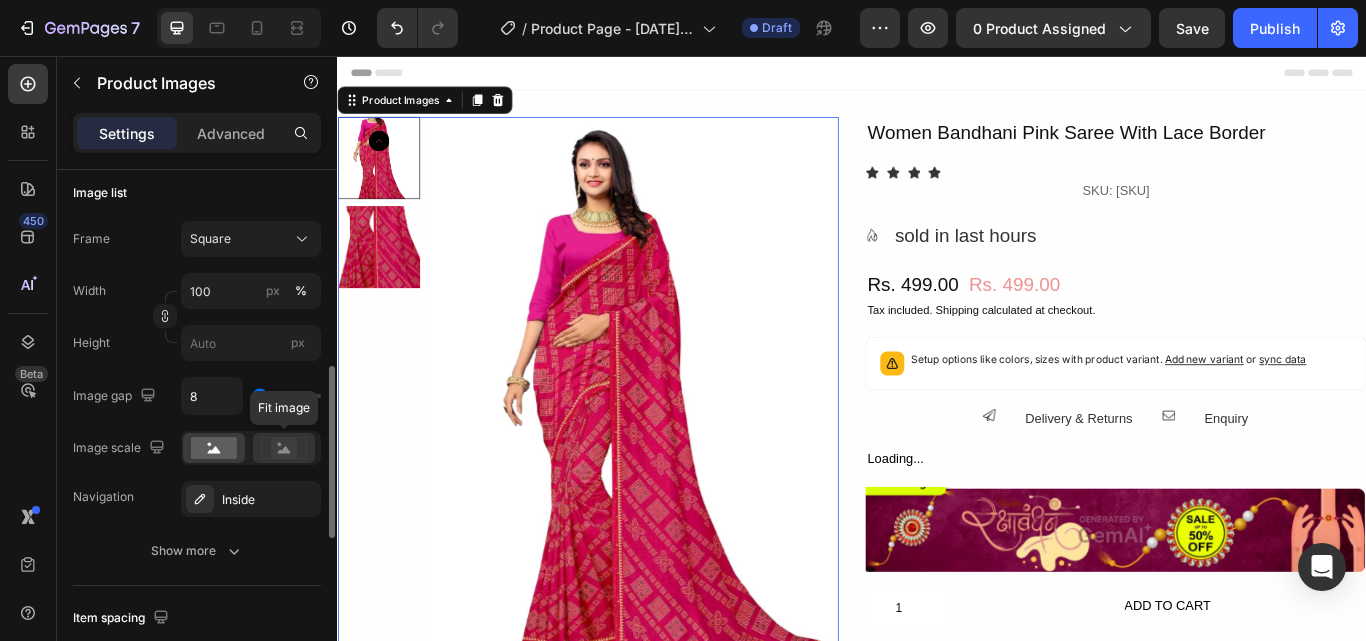 click 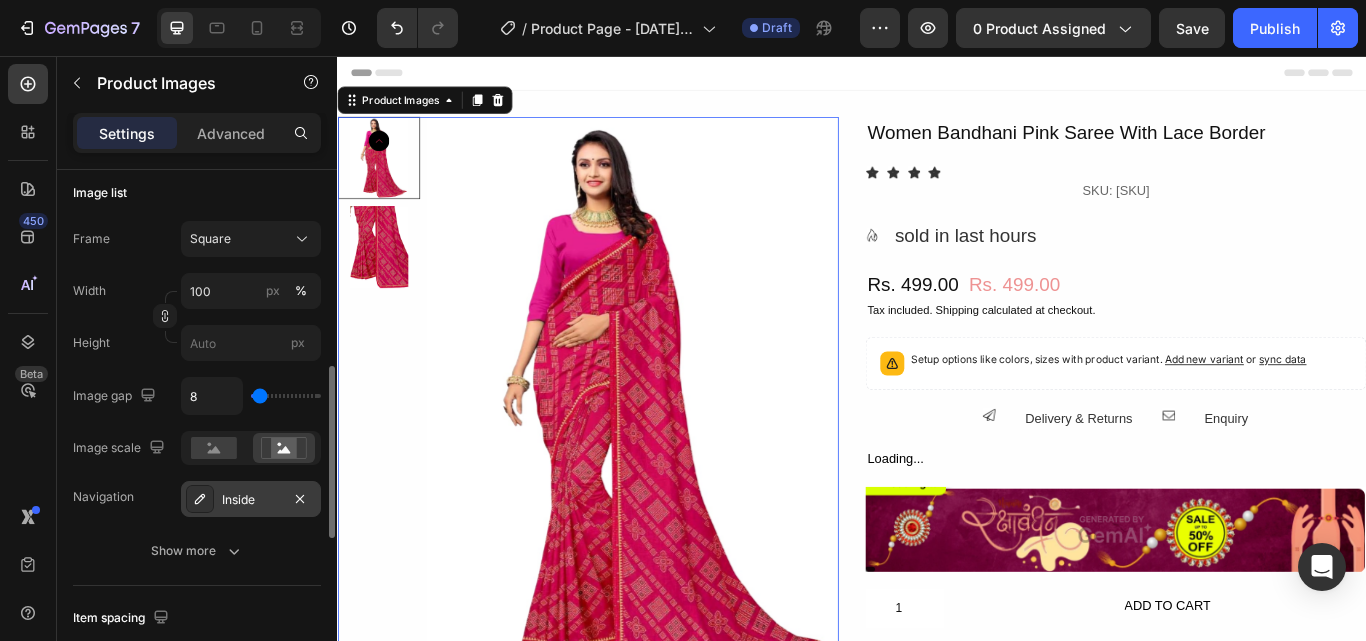 click on "Inside" at bounding box center (251, 500) 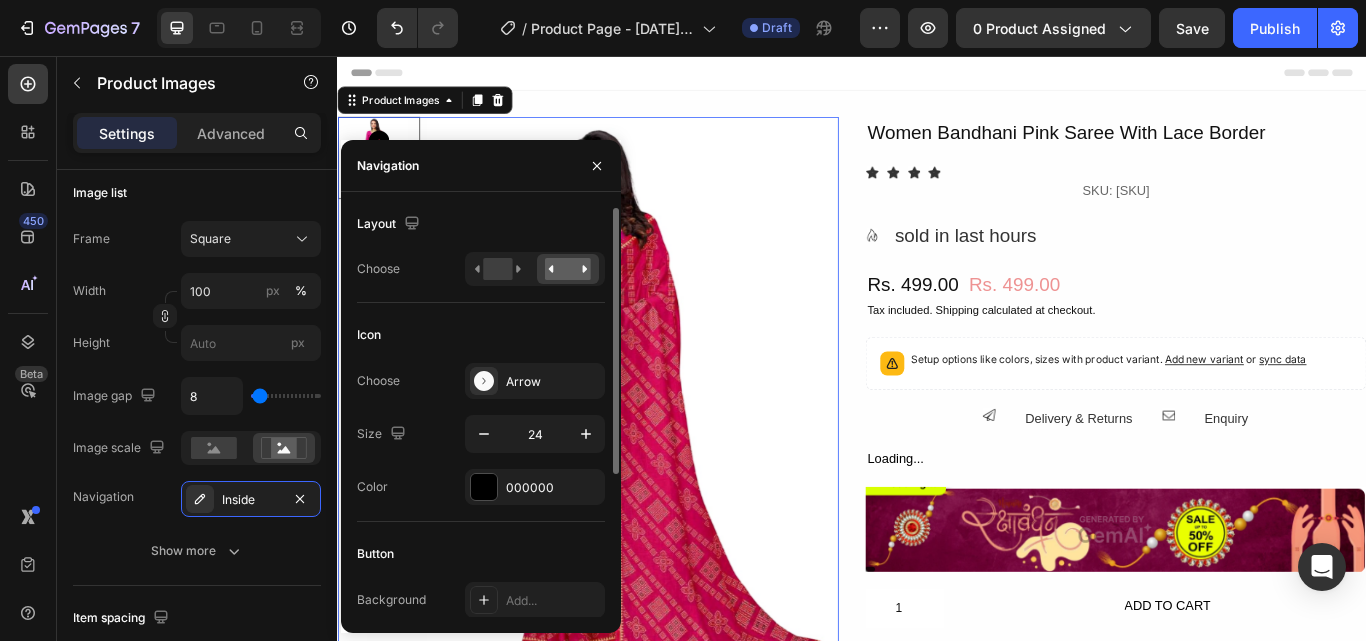 click on "Icon Choose Arrow Size [NUMBER] Color [COLOR]" 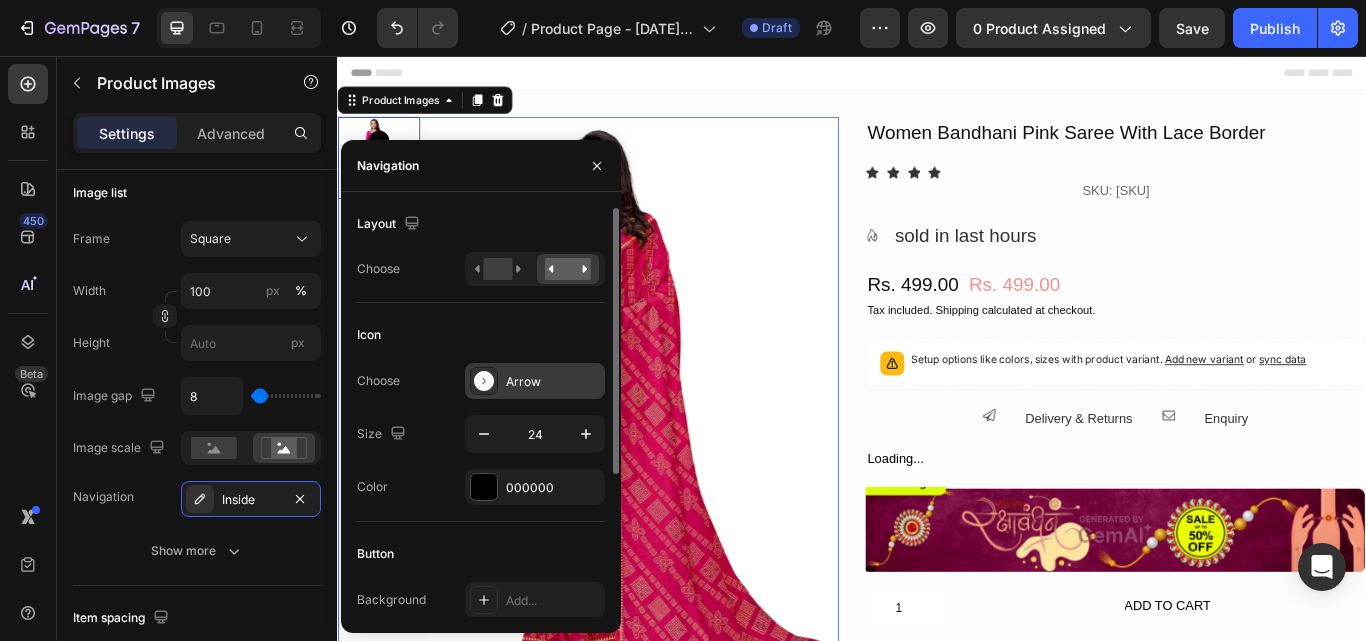 click at bounding box center (484, 381) 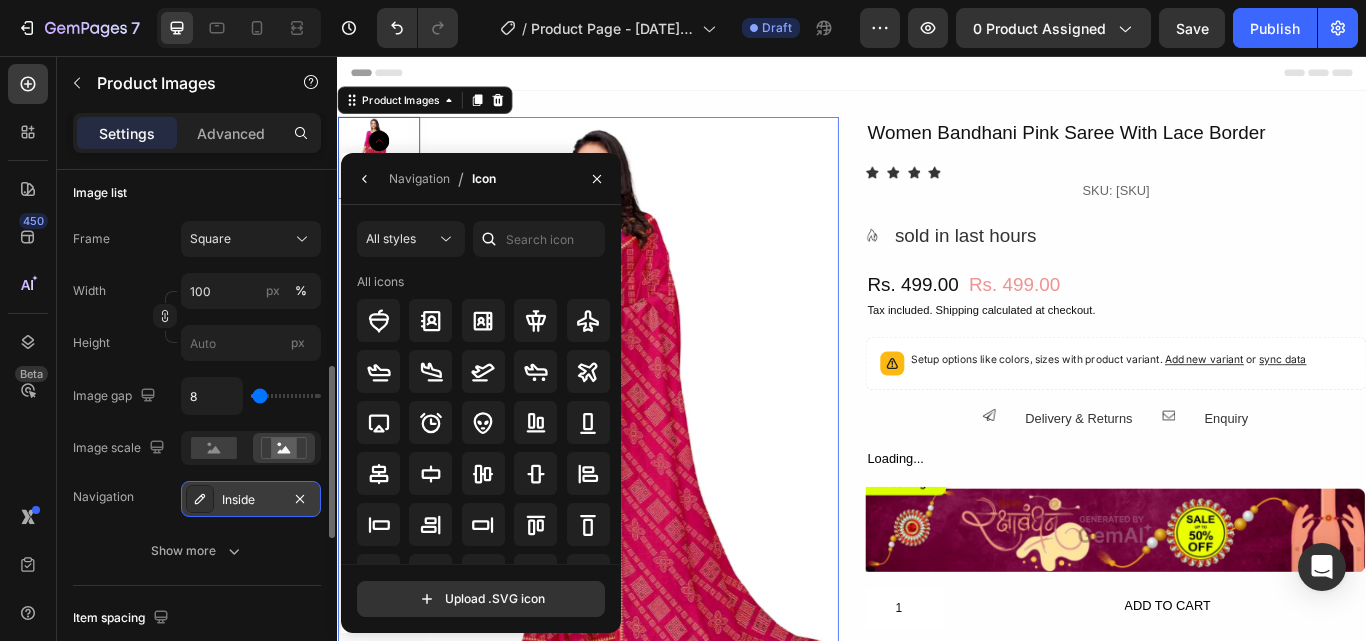 click on "Frame Square Width [PERCENTAGE]% Height px Image gap [NUMBER] Image scale Navigation Inside" at bounding box center (197, 369) 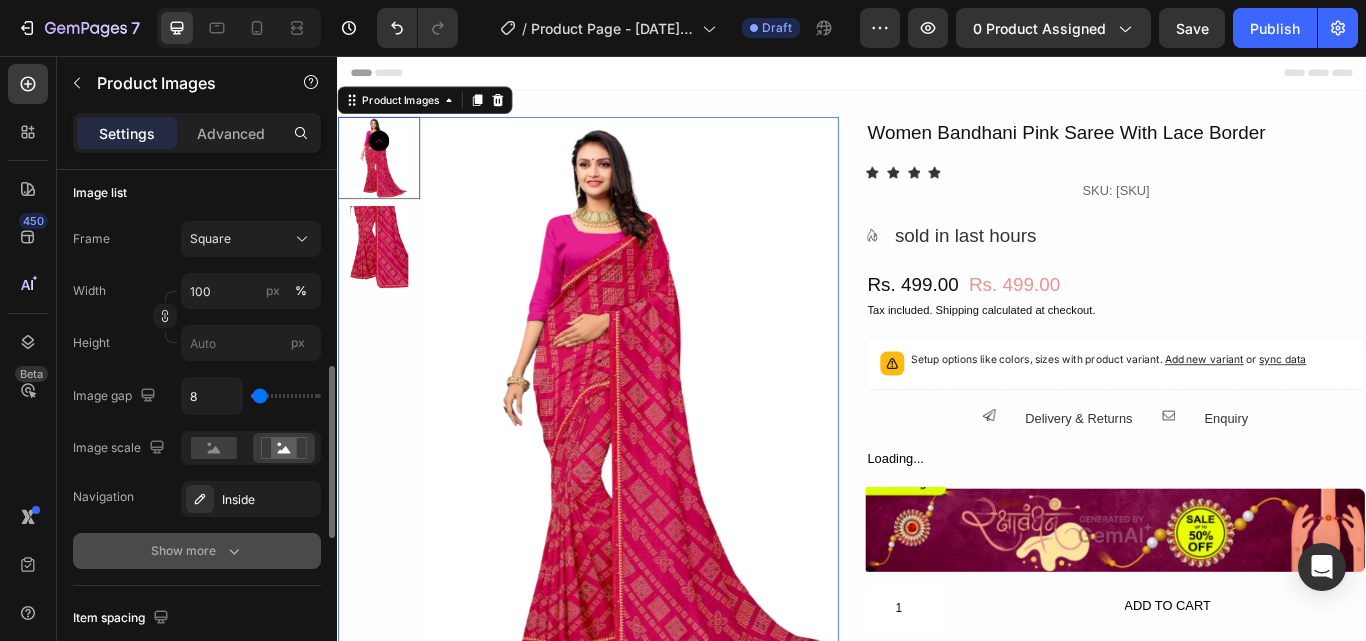 click 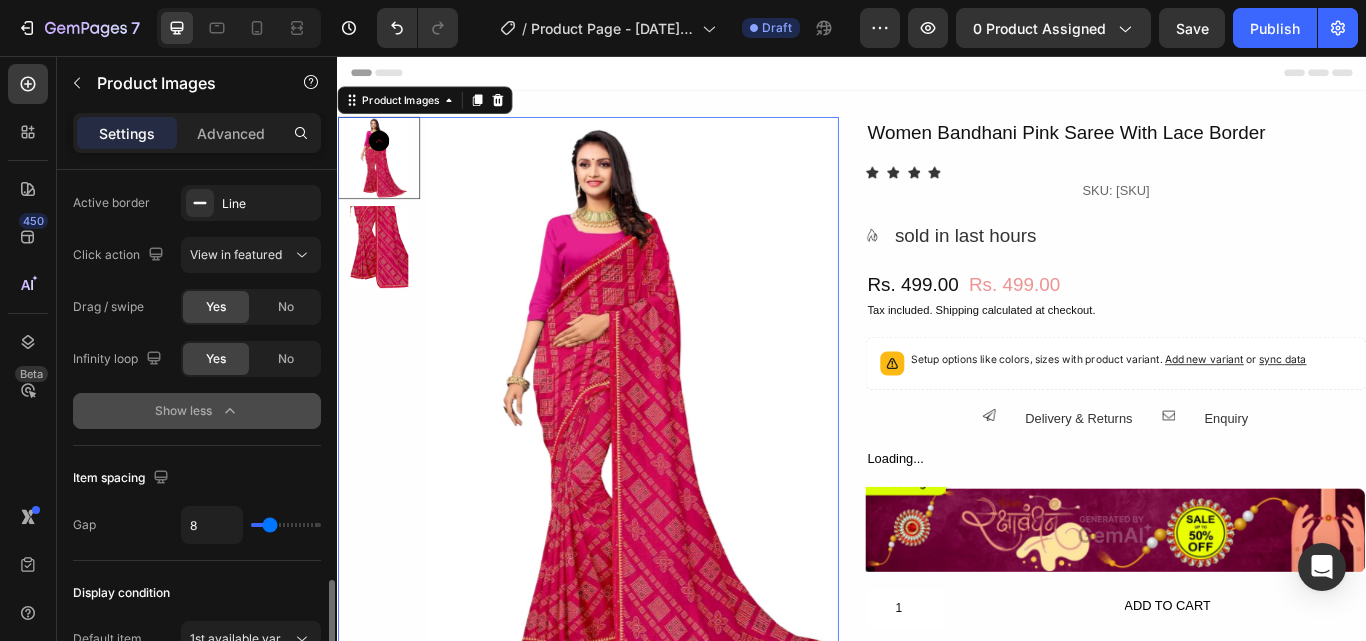 scroll, scrollTop: 1100, scrollLeft: 0, axis: vertical 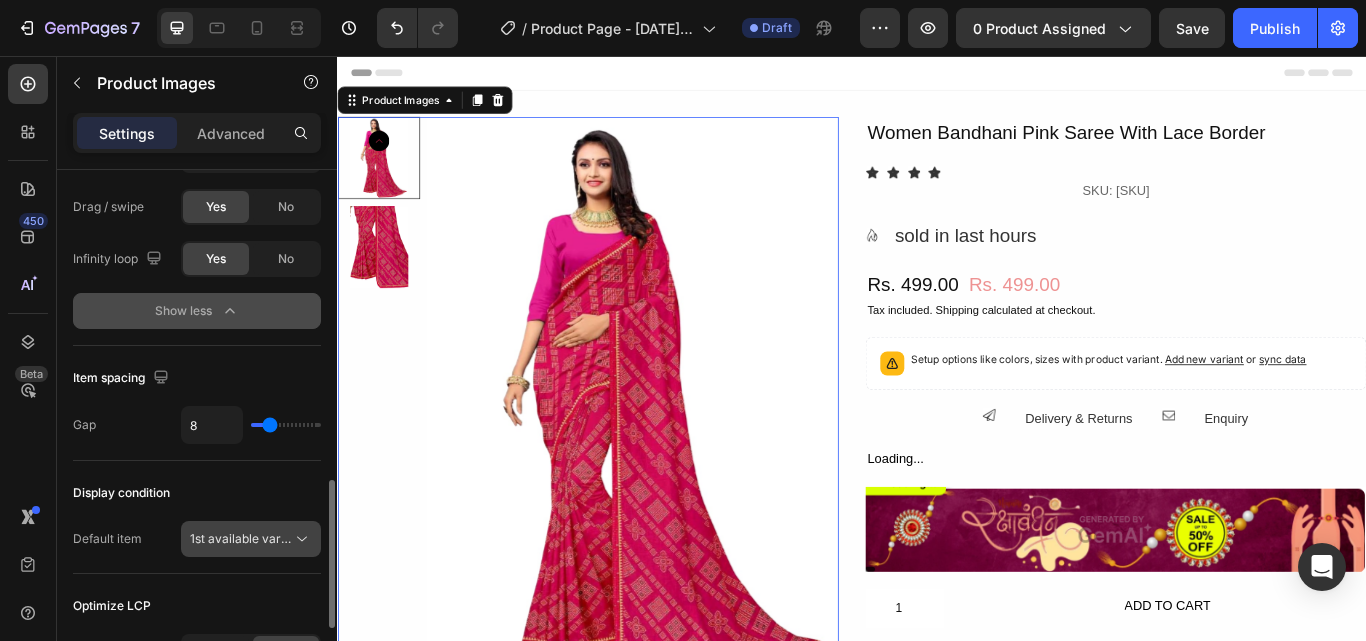 click on "1st available variant" at bounding box center [246, 538] 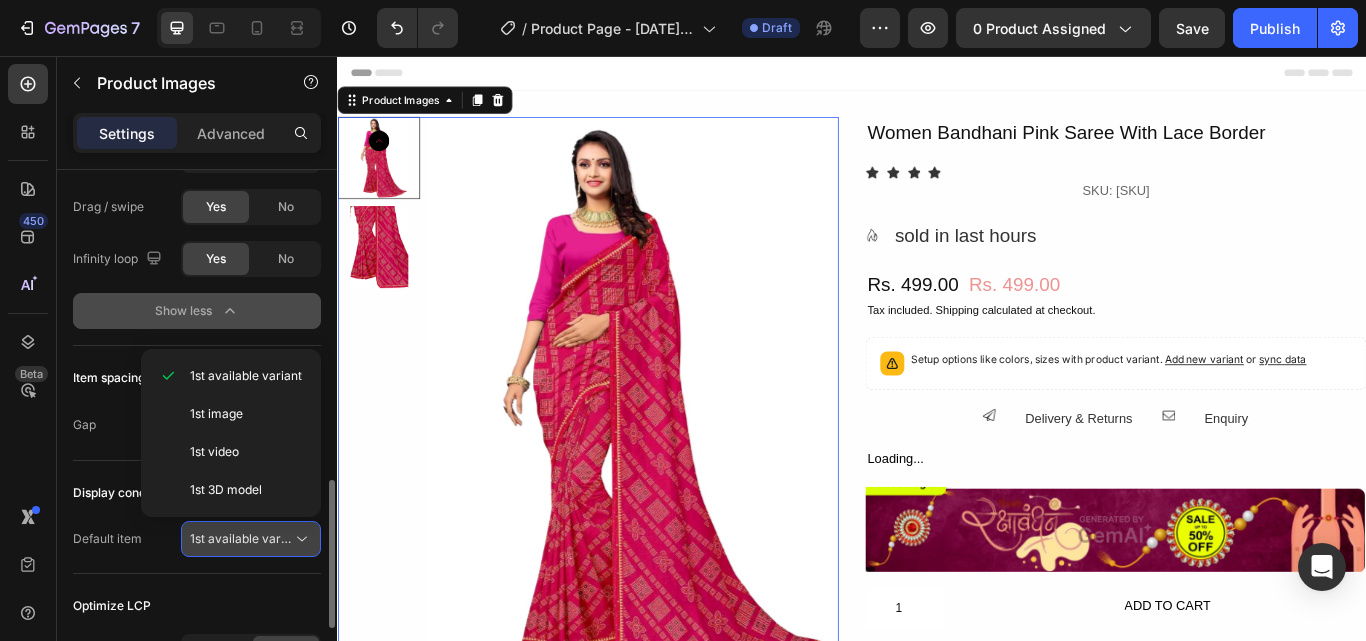 click on "1st available variant" at bounding box center (246, 538) 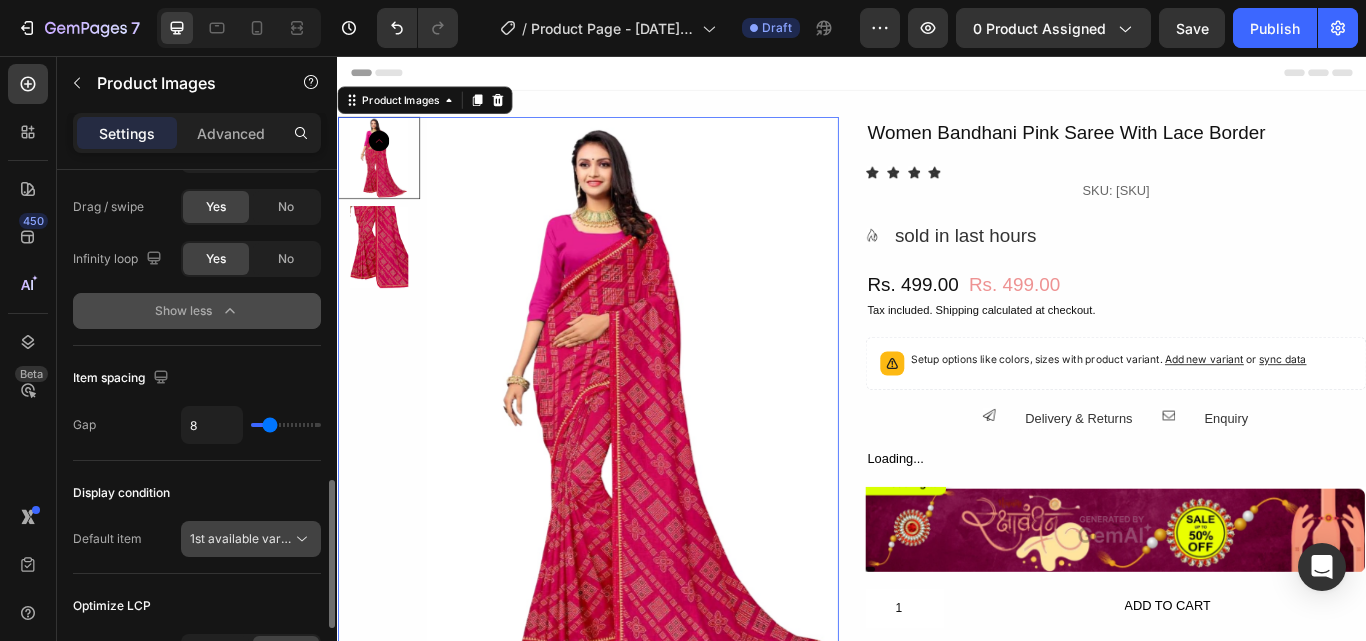 click on "1st available variant" at bounding box center (246, 538) 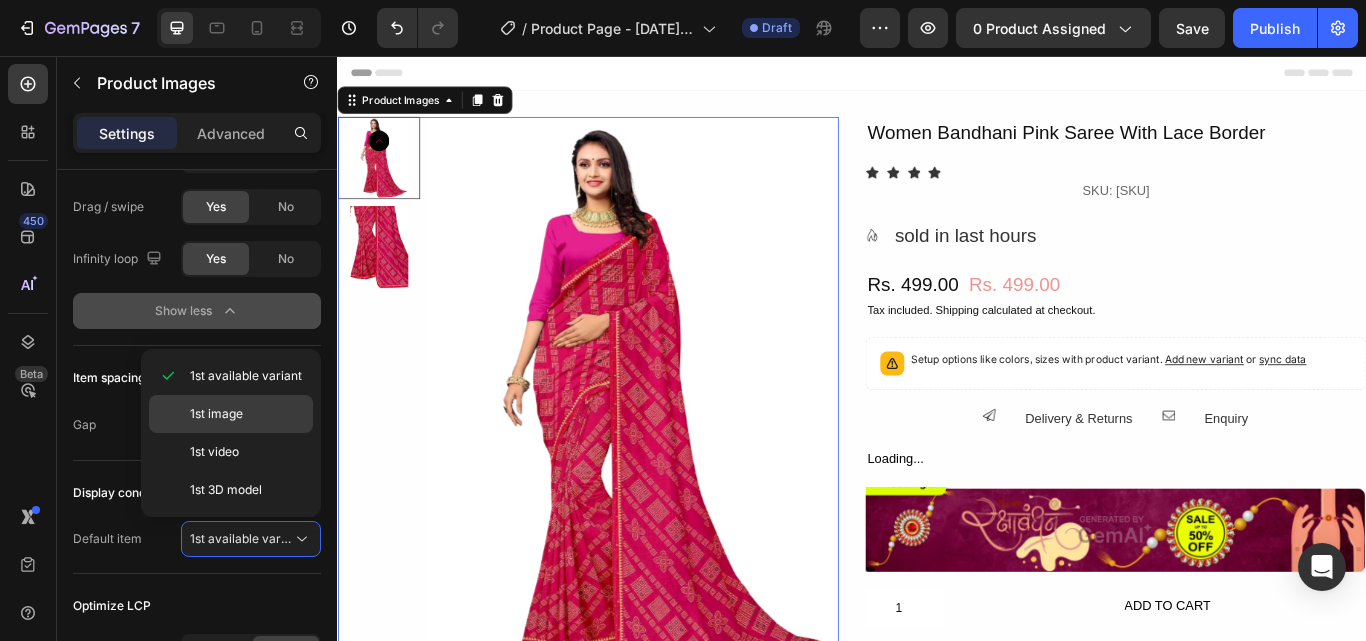 click on "1st image" at bounding box center (216, 414) 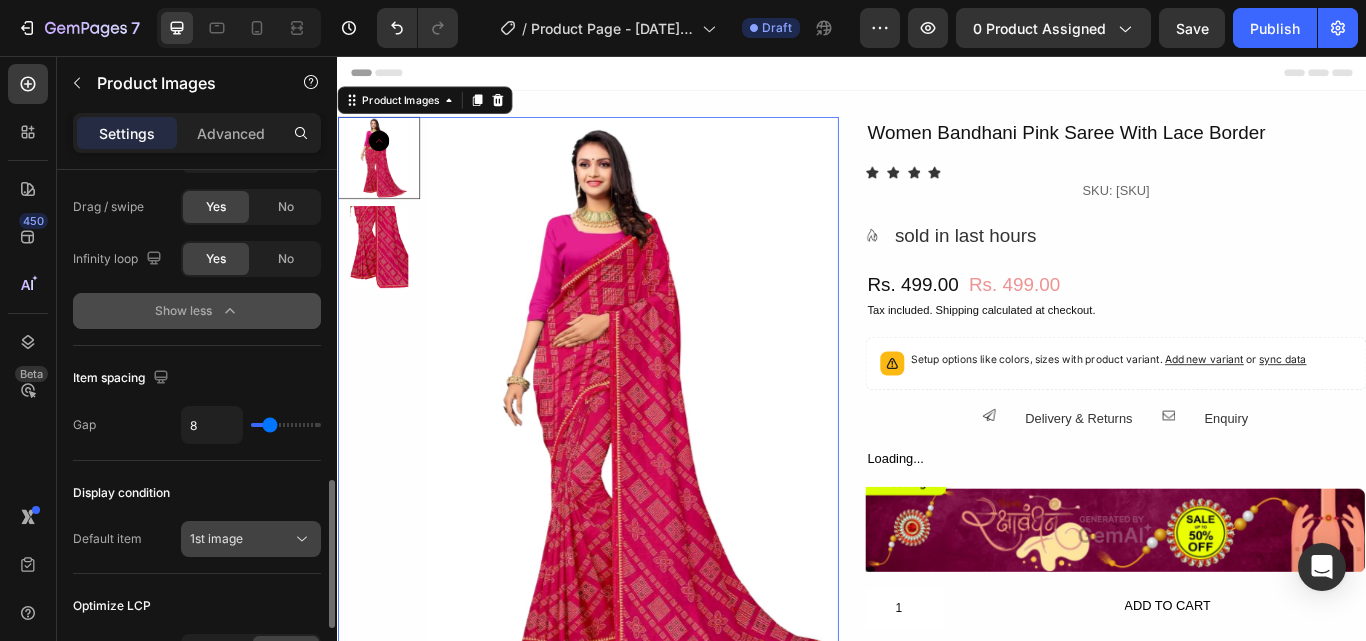 click on "1st image" at bounding box center [216, 538] 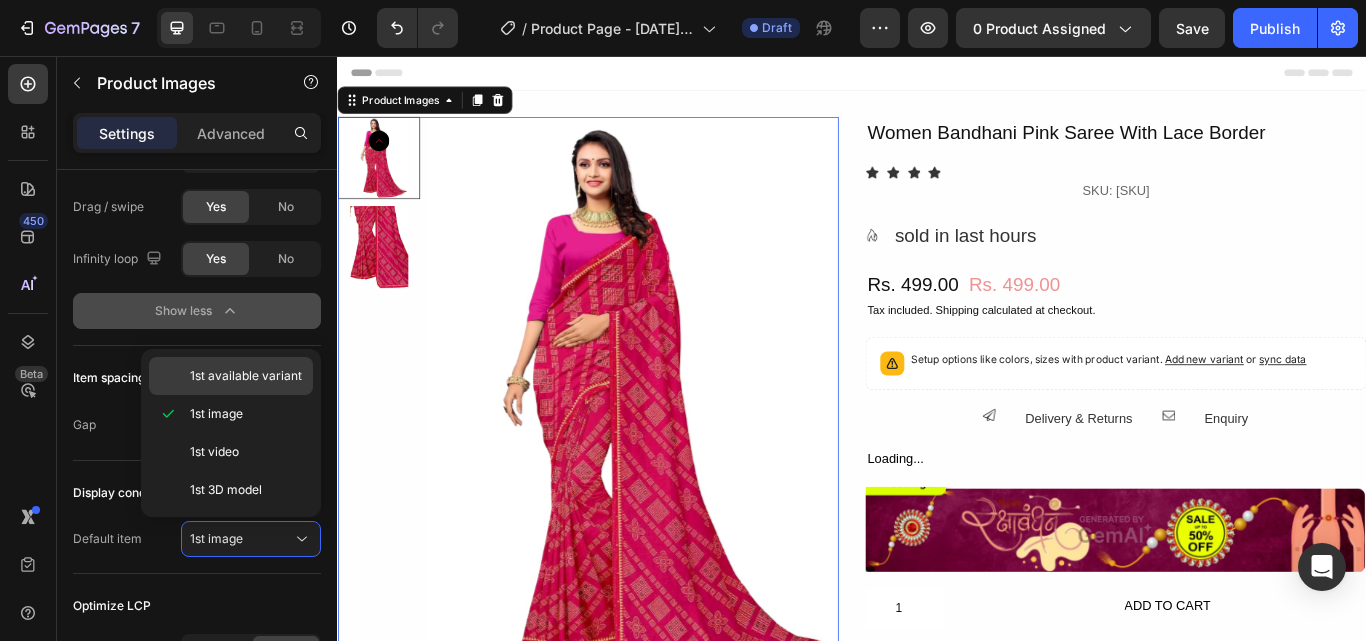 click on "1st available variant" 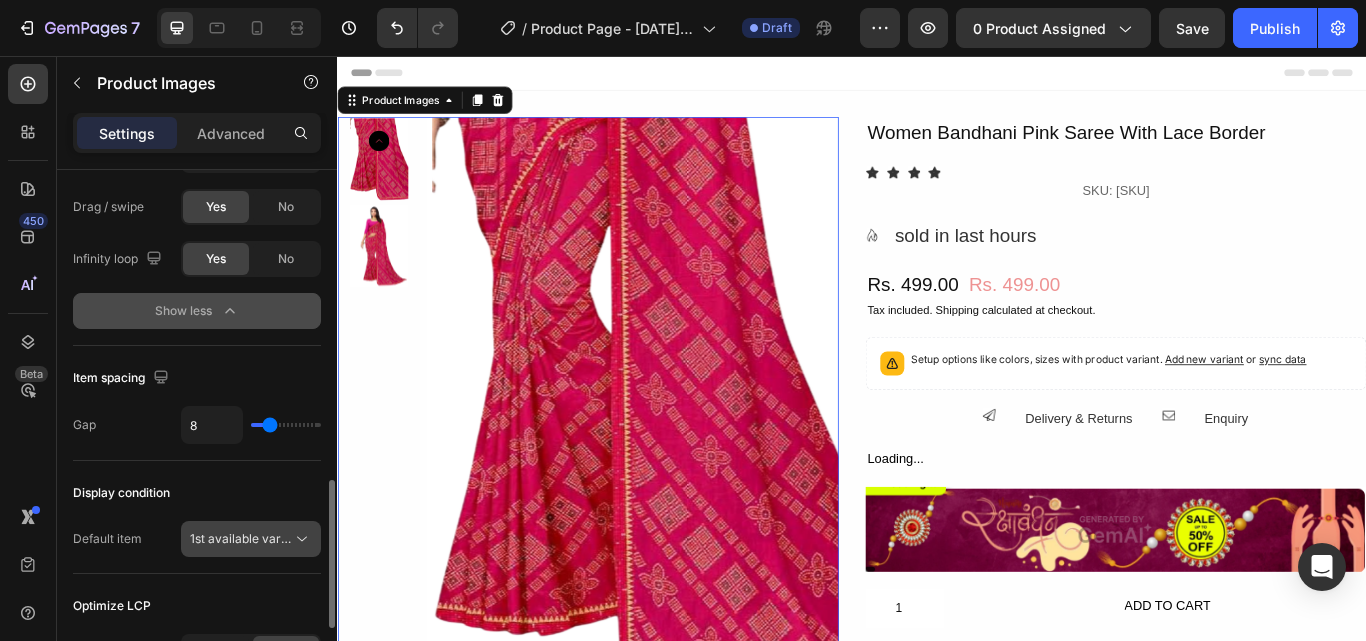 click on "1st available variant" 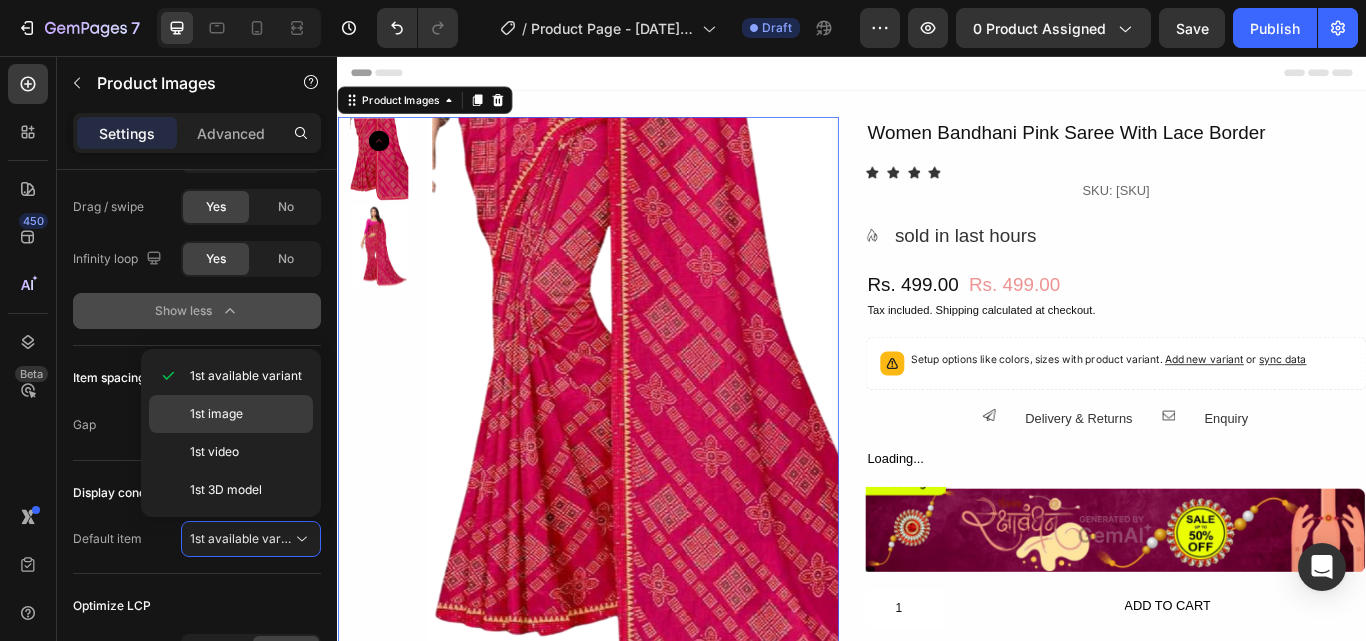 click on "1st image" at bounding box center (216, 414) 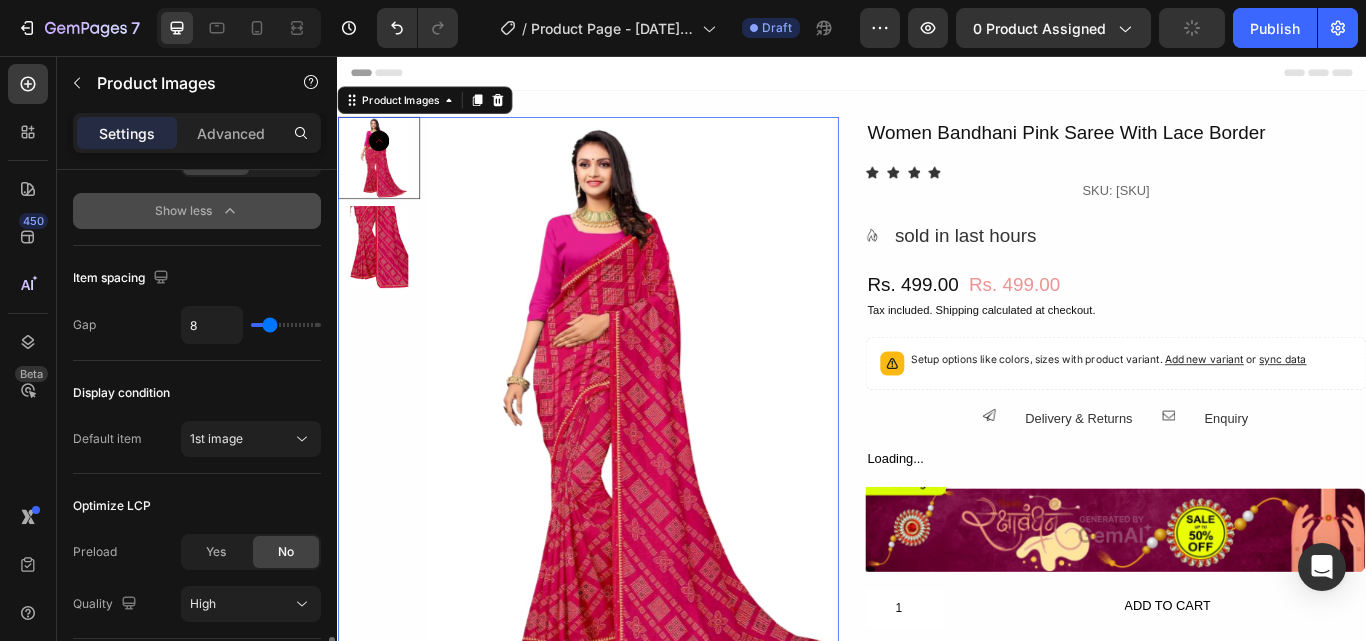 scroll, scrollTop: 1300, scrollLeft: 0, axis: vertical 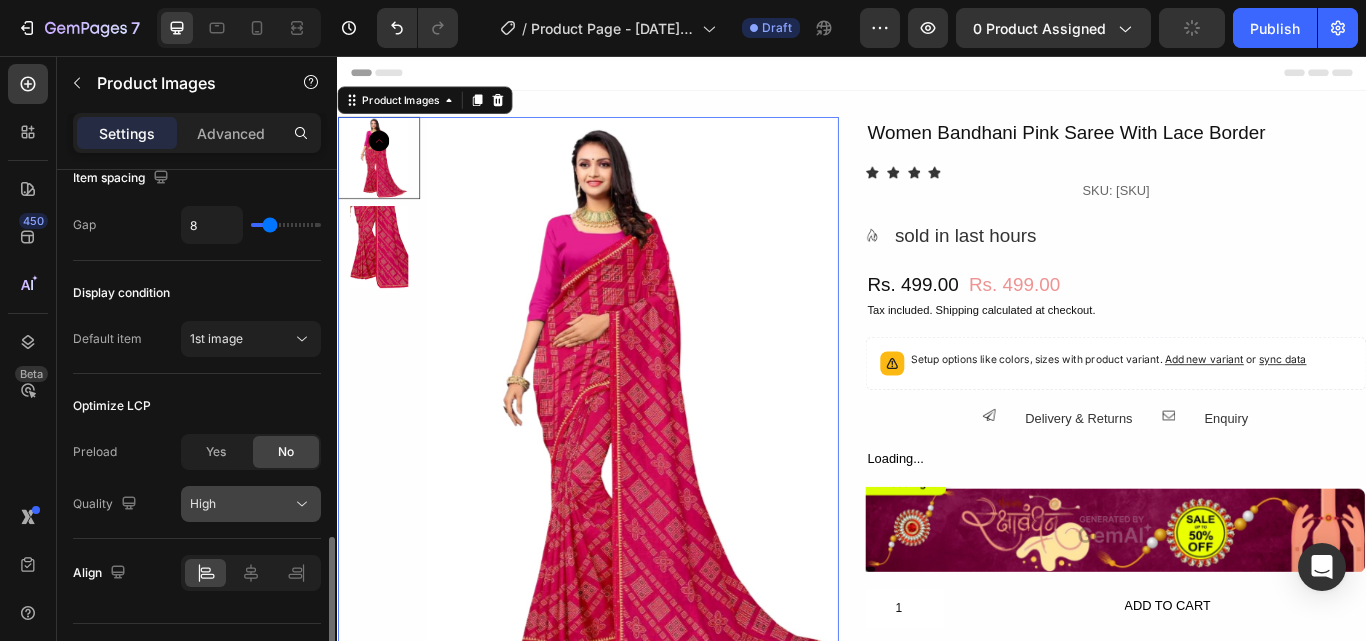 click on "High" 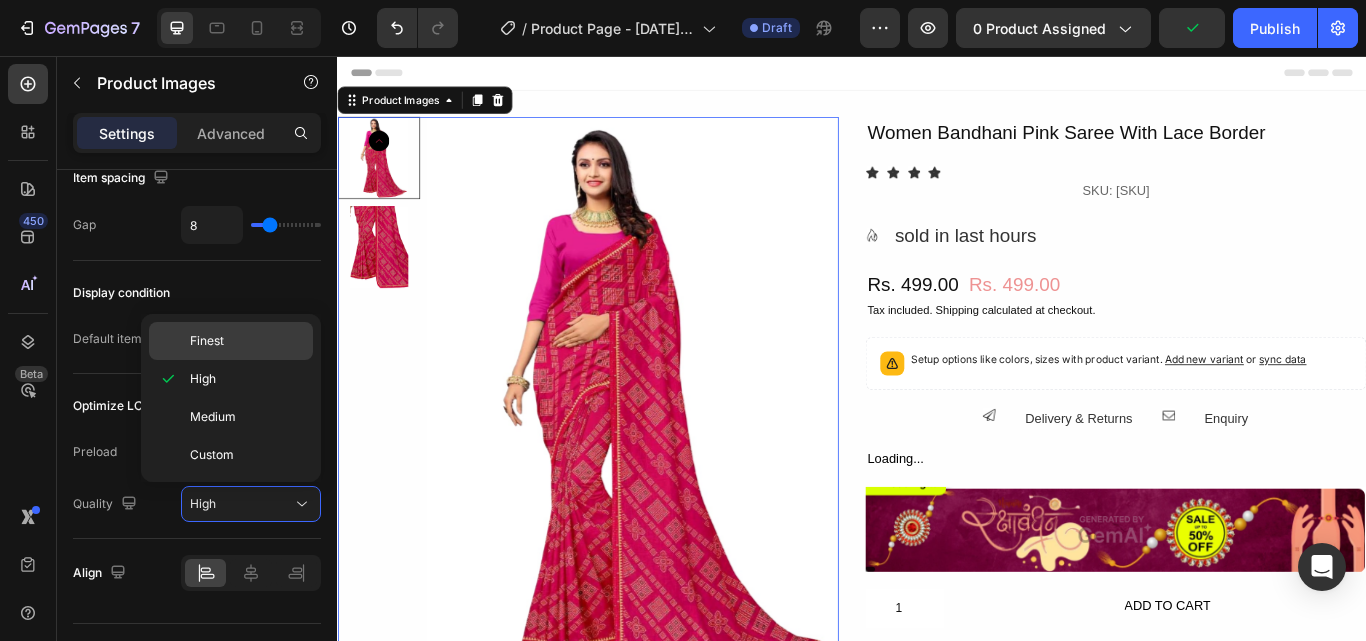 click on "Finest" at bounding box center (247, 341) 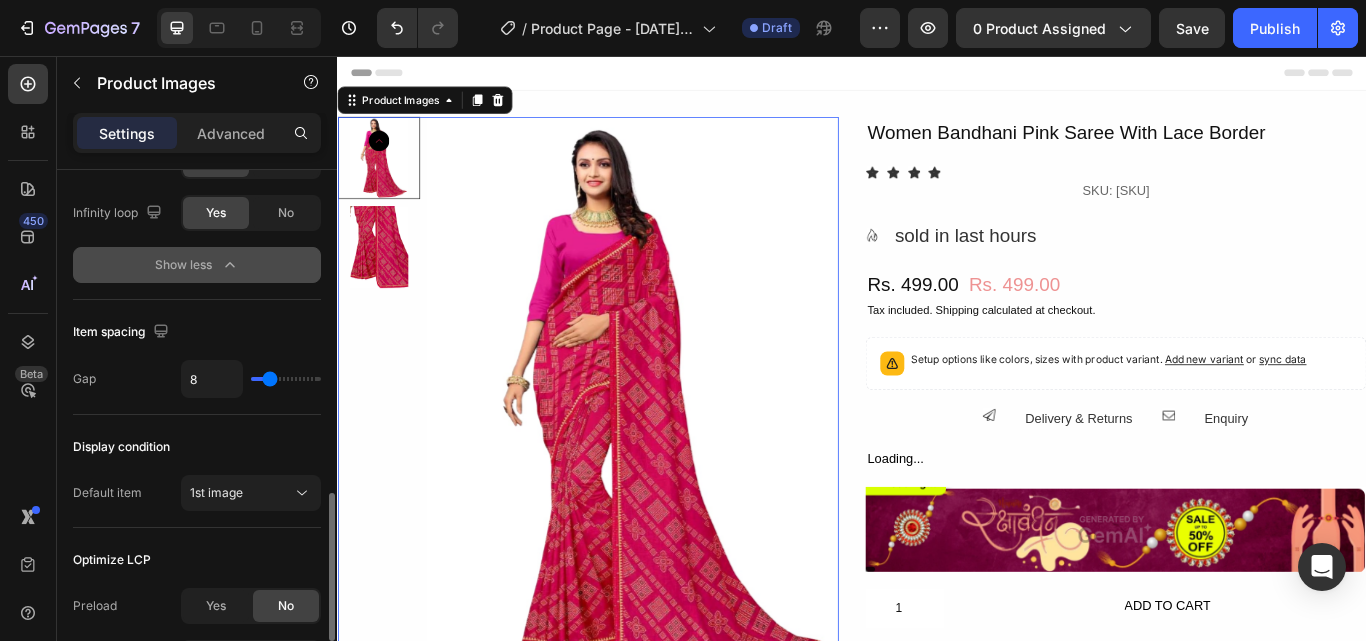 scroll, scrollTop: 1046, scrollLeft: 0, axis: vertical 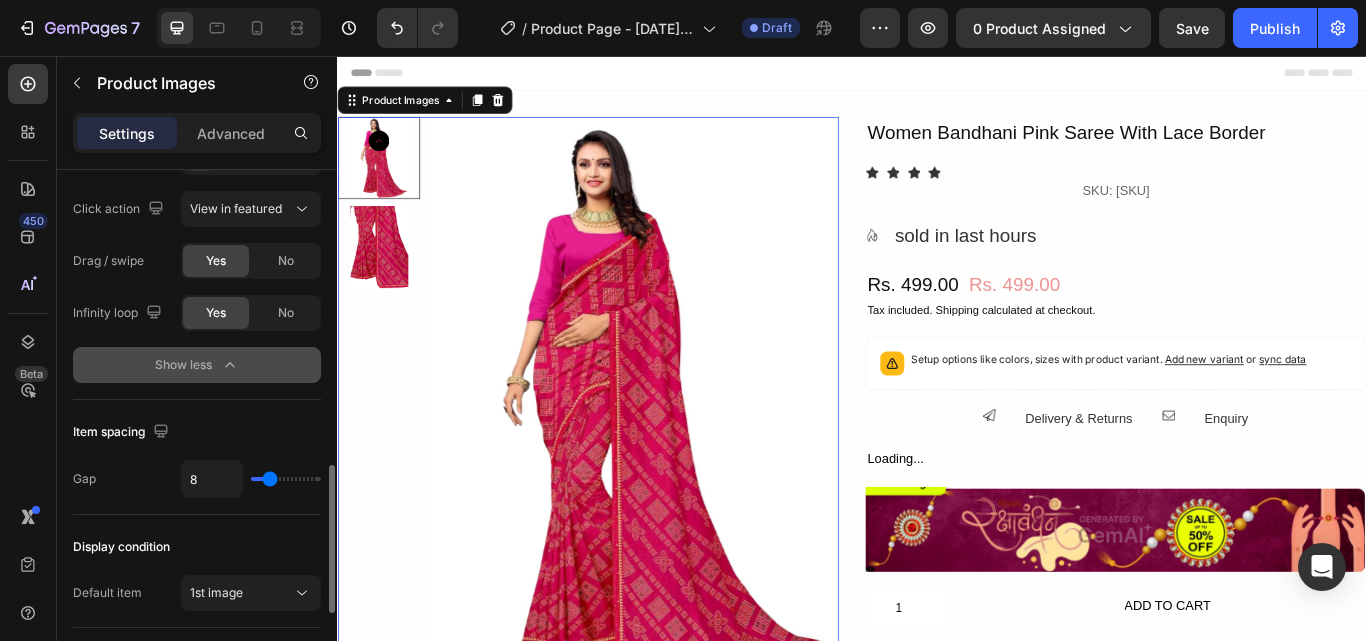 type on "14" 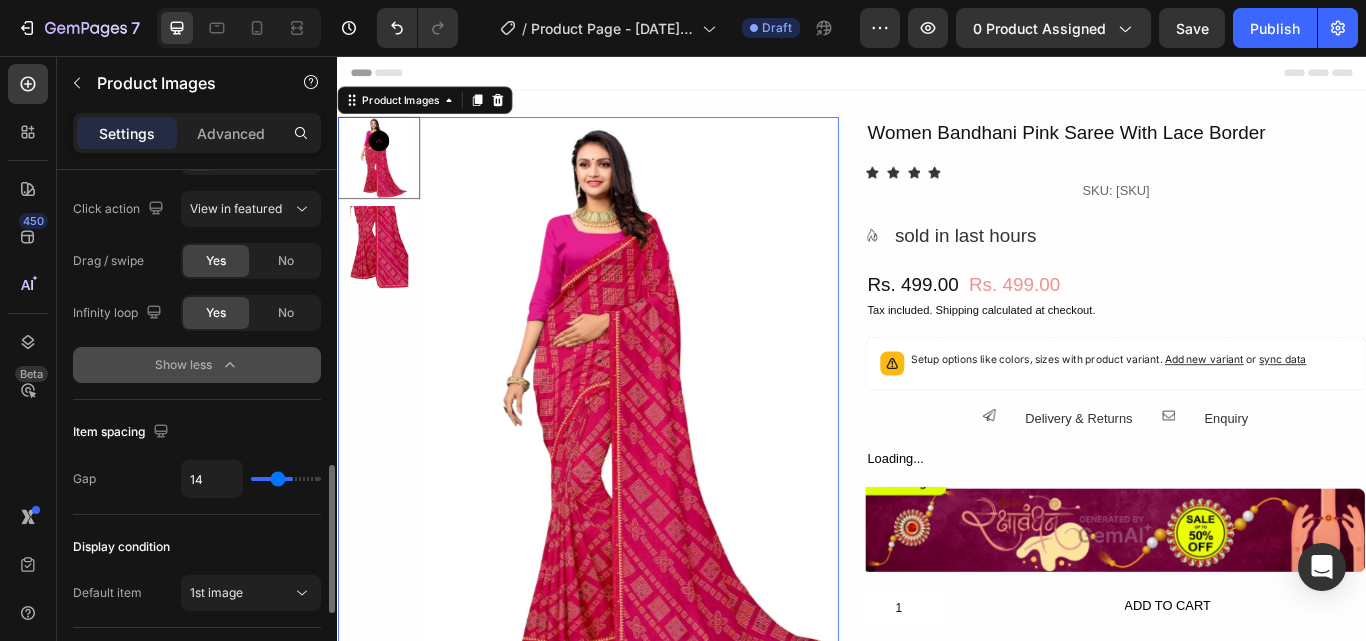 type on "22" 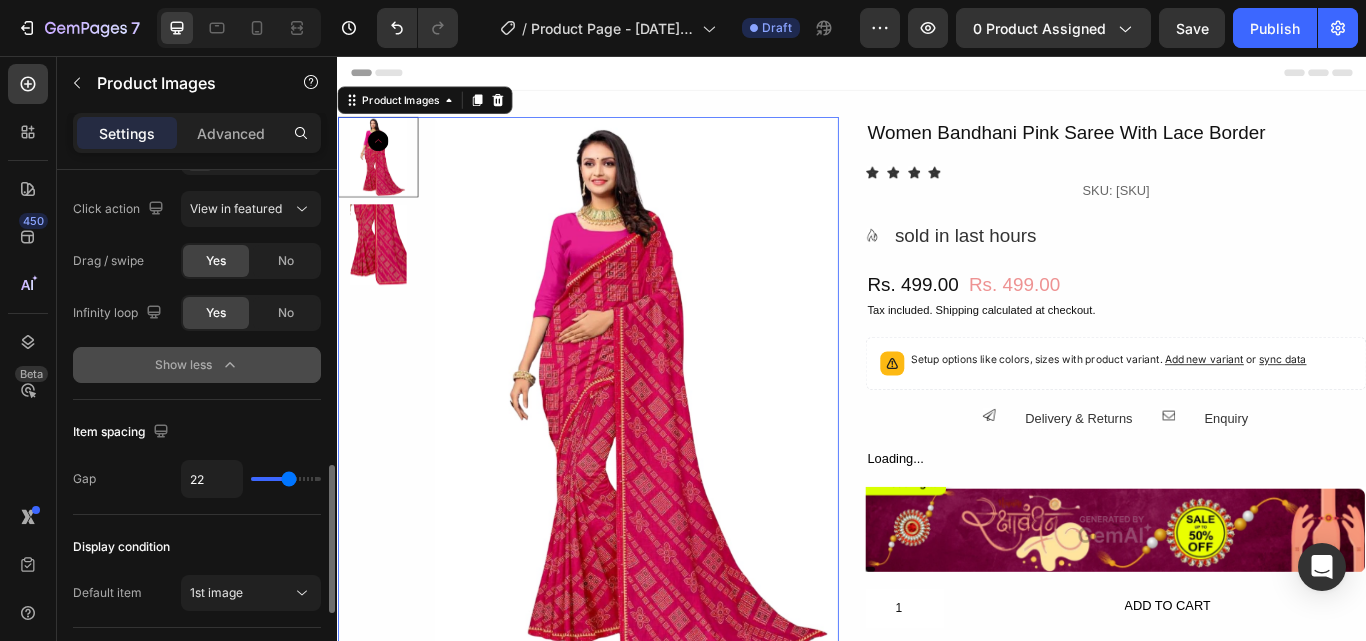 type on "8" 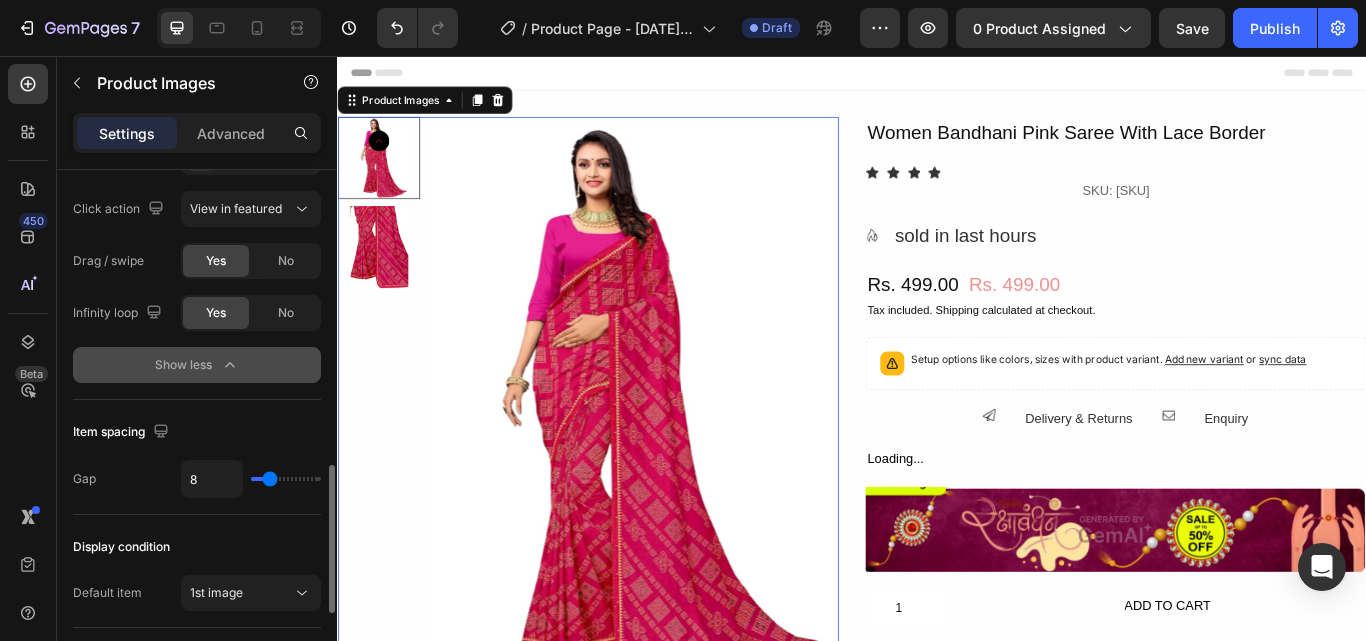 type on "7" 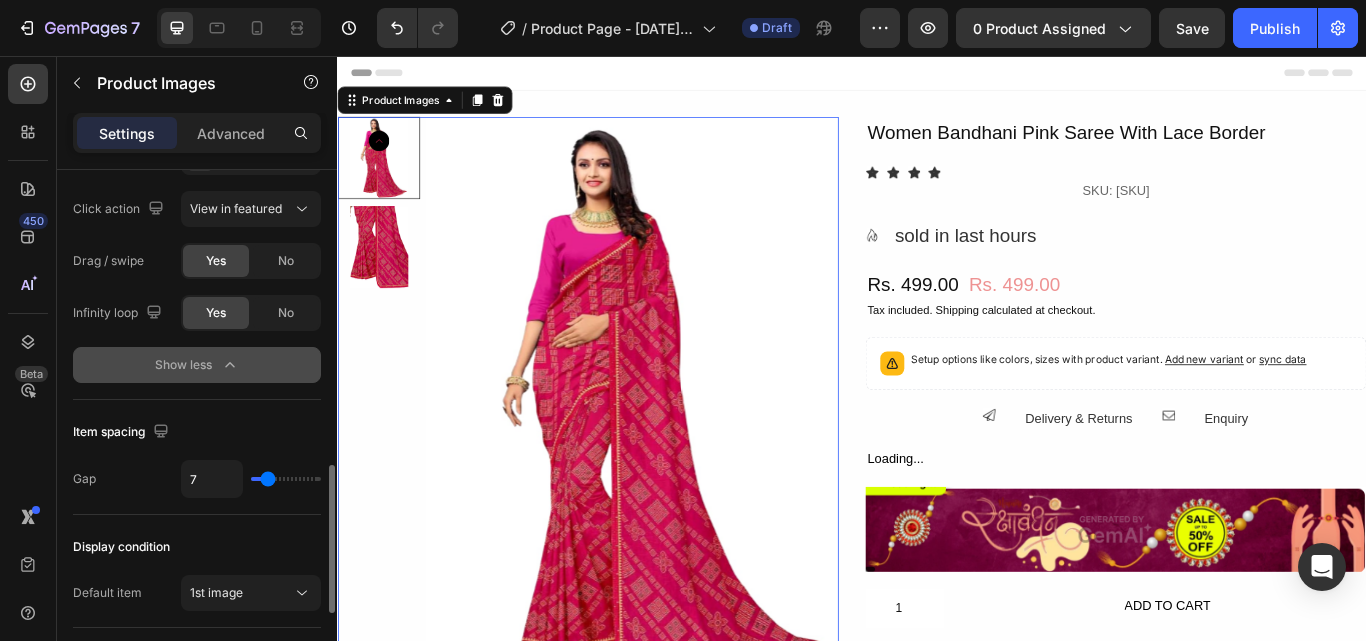 type on "8" 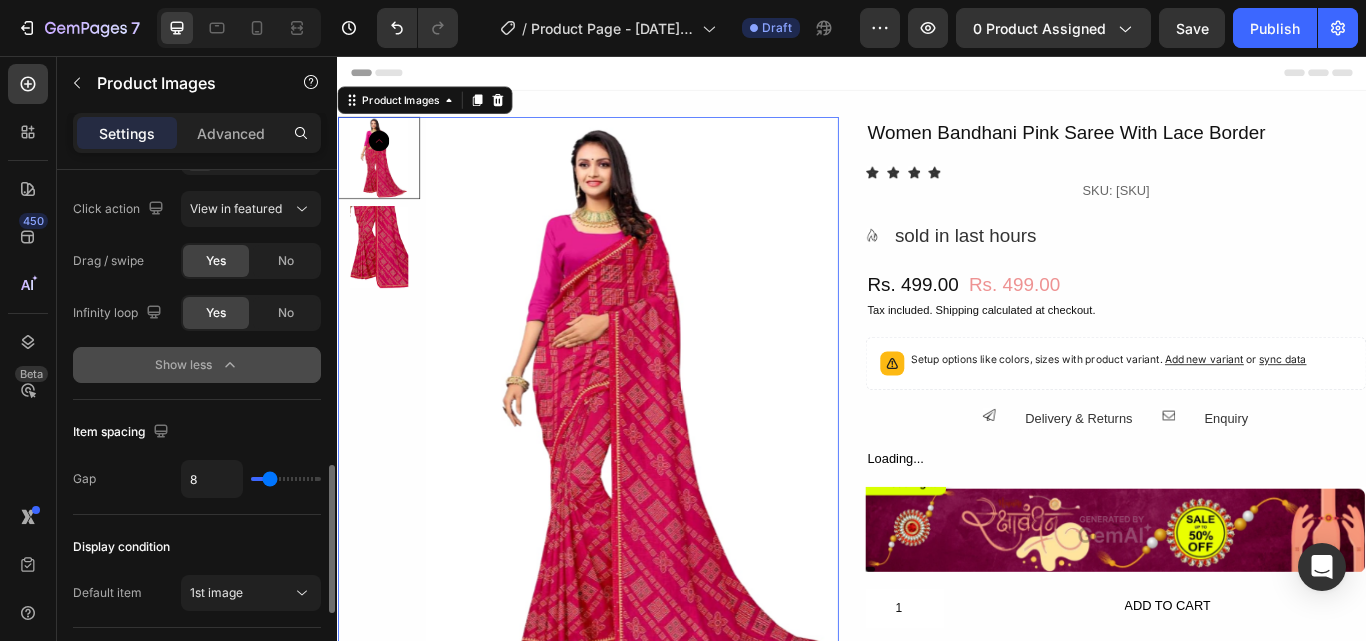 type on "15" 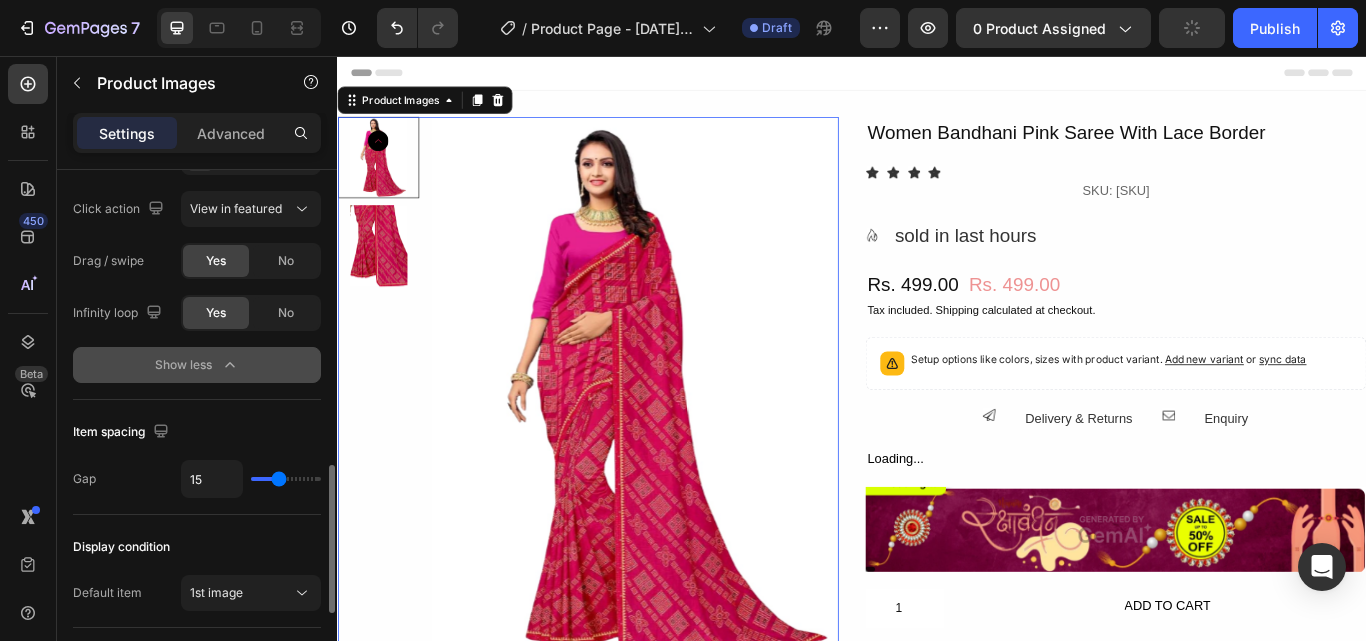 type on "10" 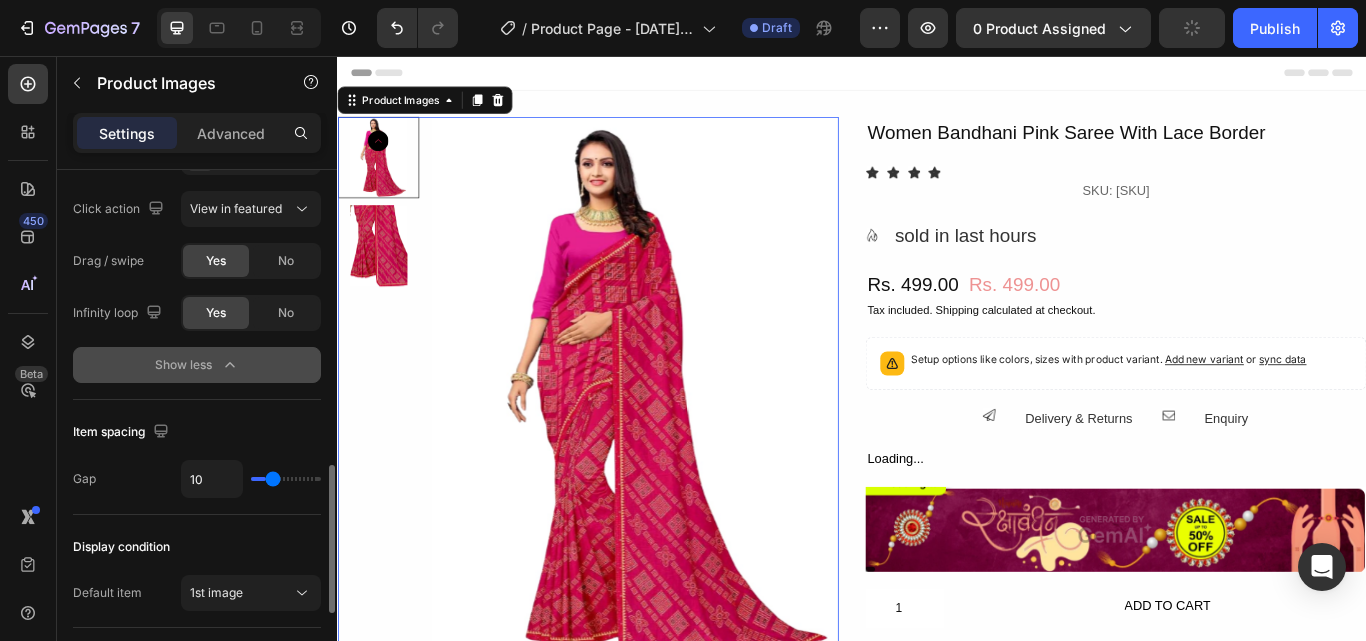 type on "0" 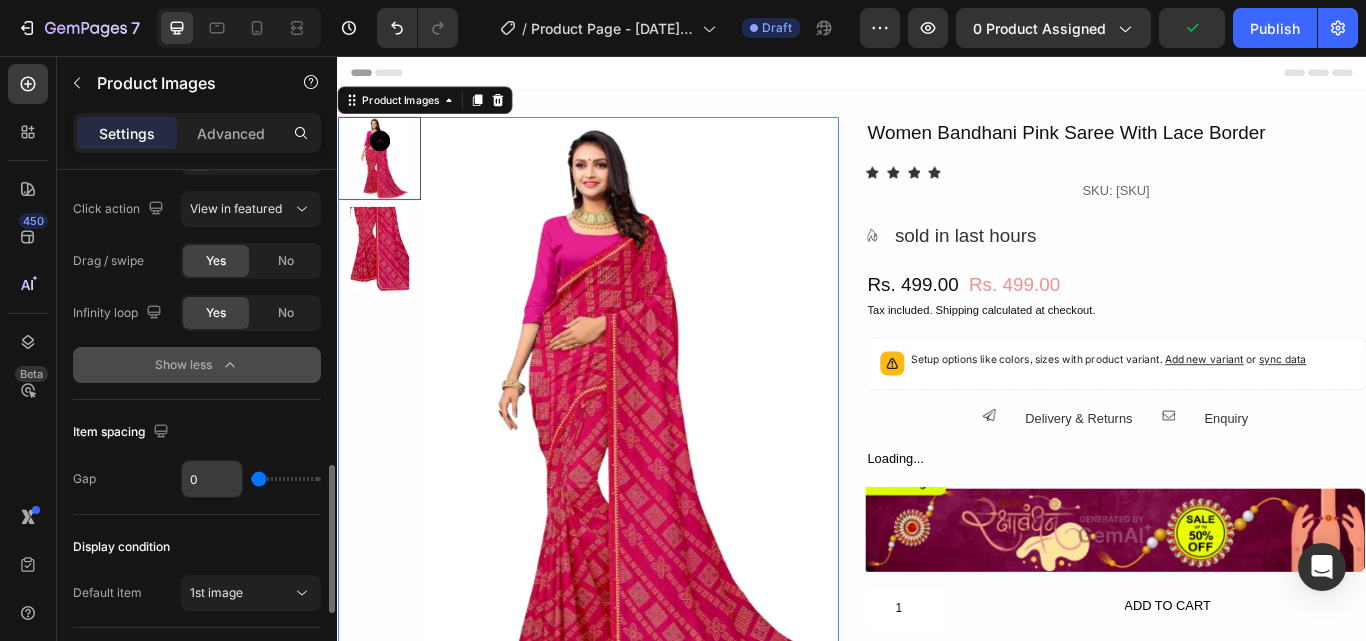 drag, startPoint x: 271, startPoint y: 483, endPoint x: 224, endPoint y: 481, distance: 47.042534 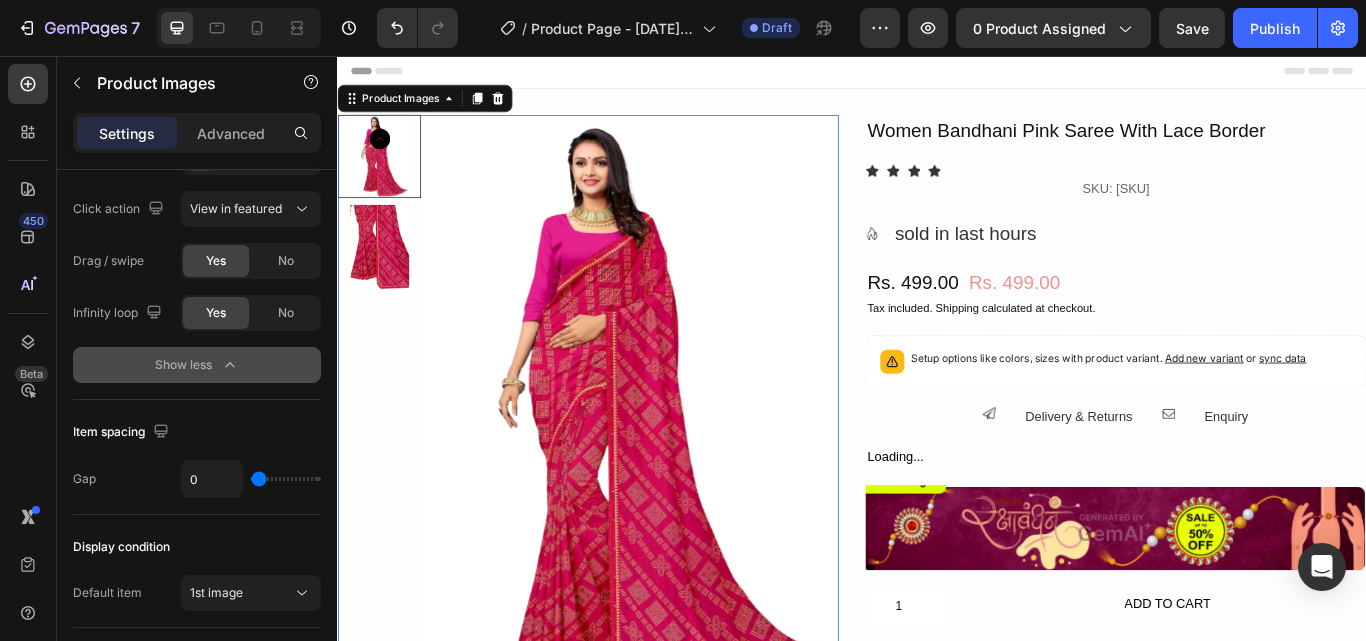 scroll, scrollTop: 0, scrollLeft: 0, axis: both 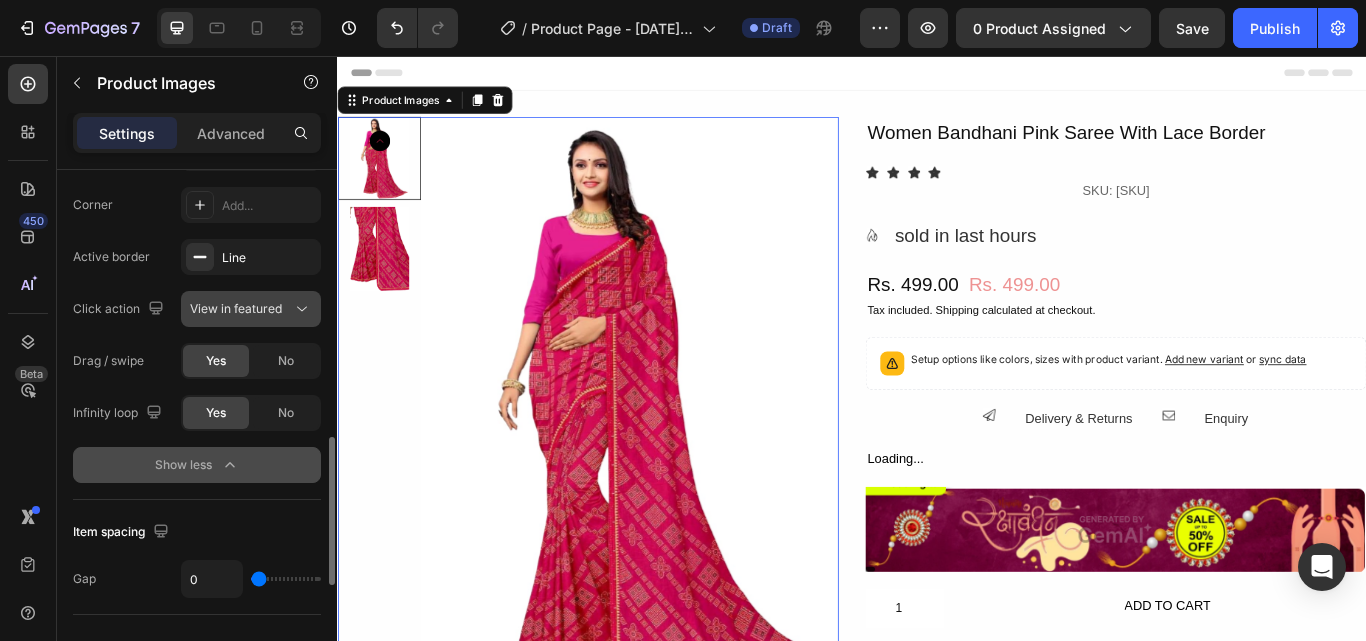 click on "View in featured" at bounding box center [236, 308] 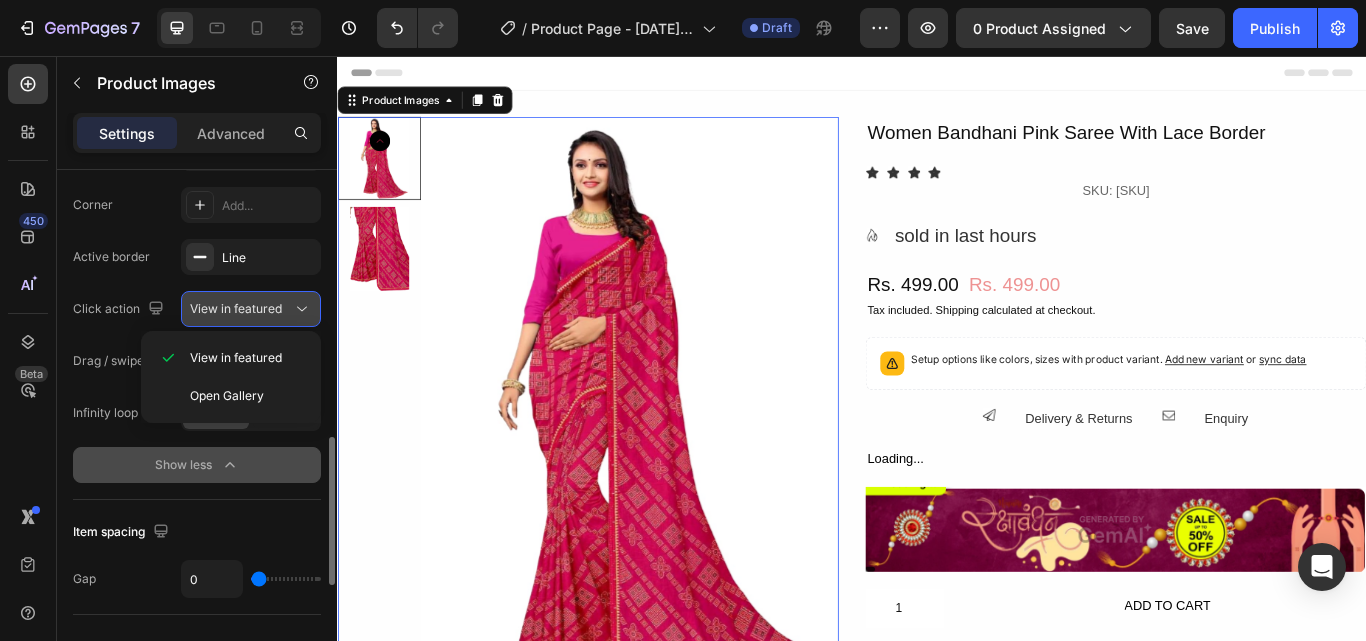click on "View in featured" 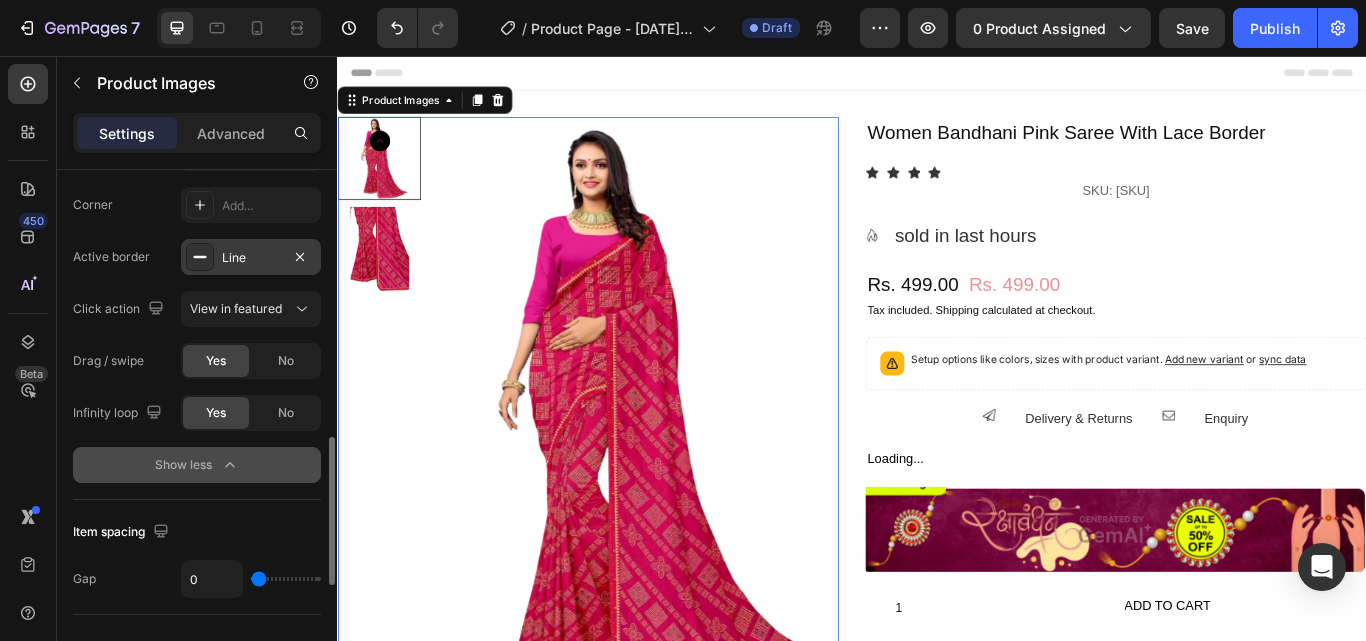 click at bounding box center (200, 257) 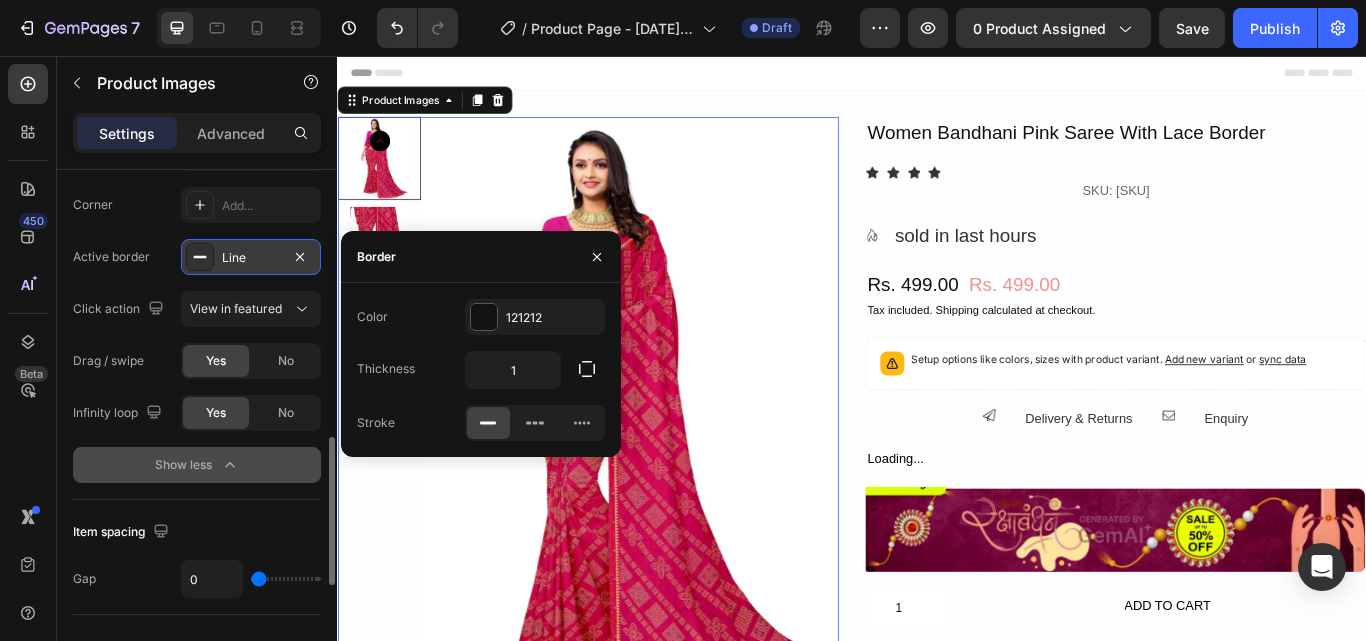 click on "Line" at bounding box center (251, 258) 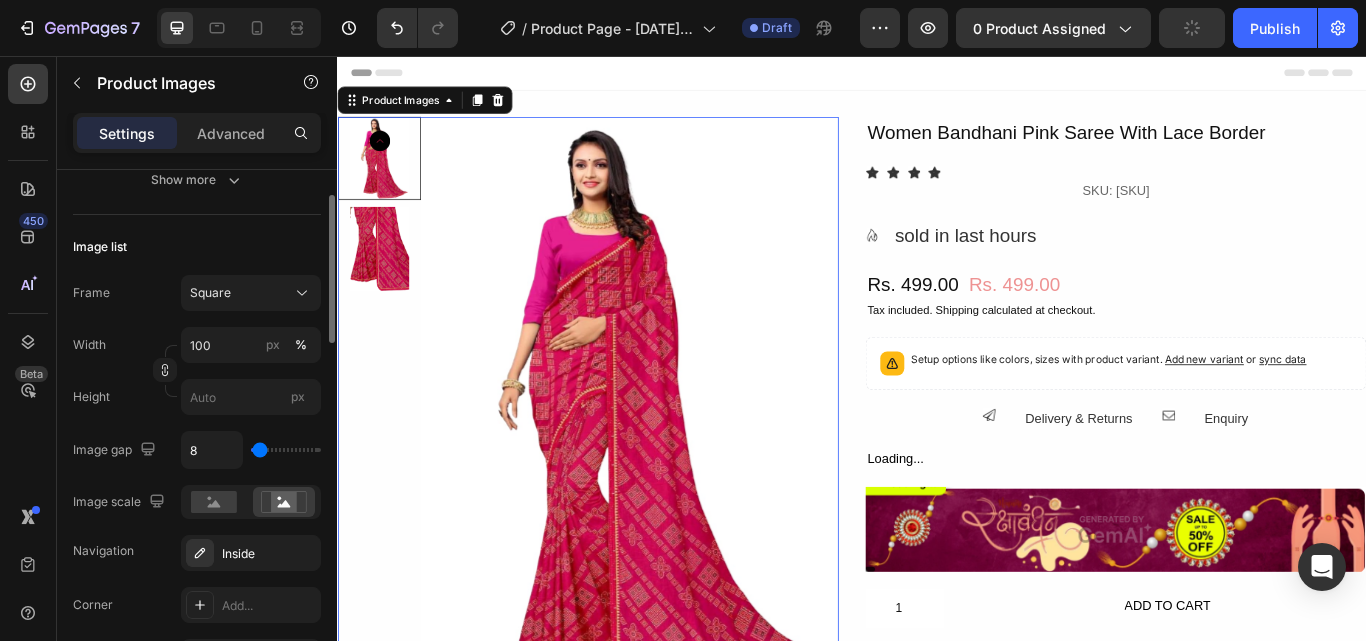 scroll, scrollTop: 446, scrollLeft: 0, axis: vertical 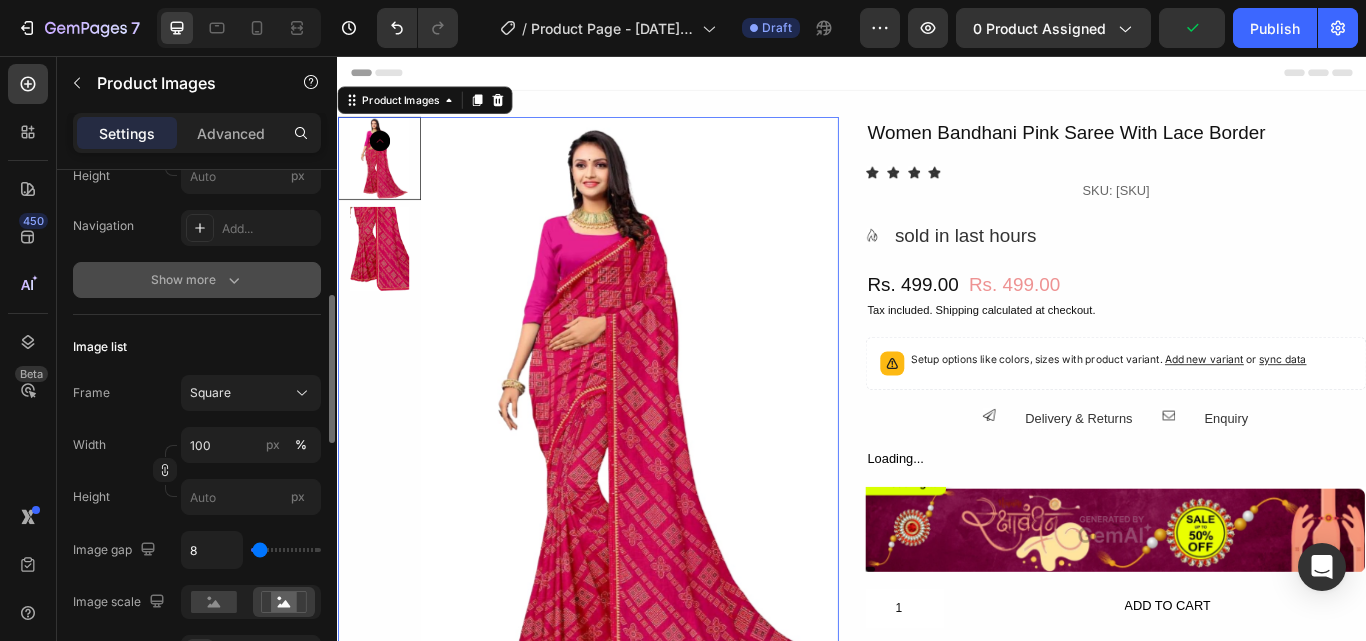 click on "Show more" at bounding box center (197, 280) 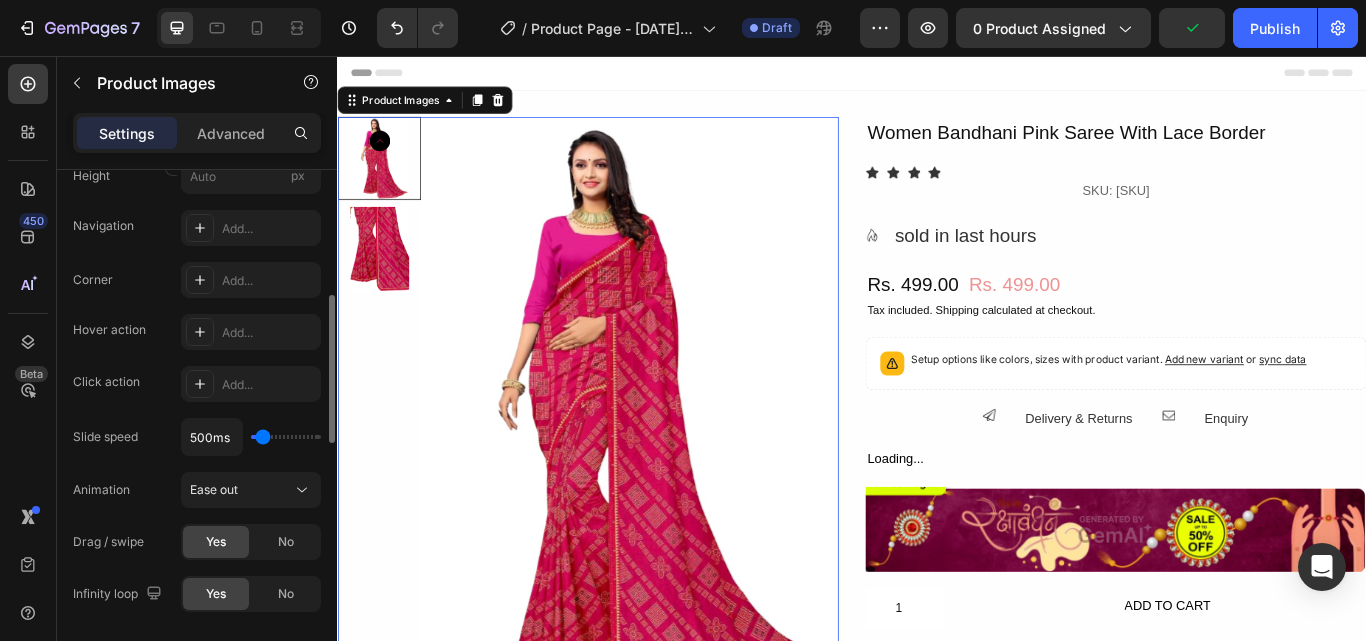 scroll, scrollTop: 546, scrollLeft: 0, axis: vertical 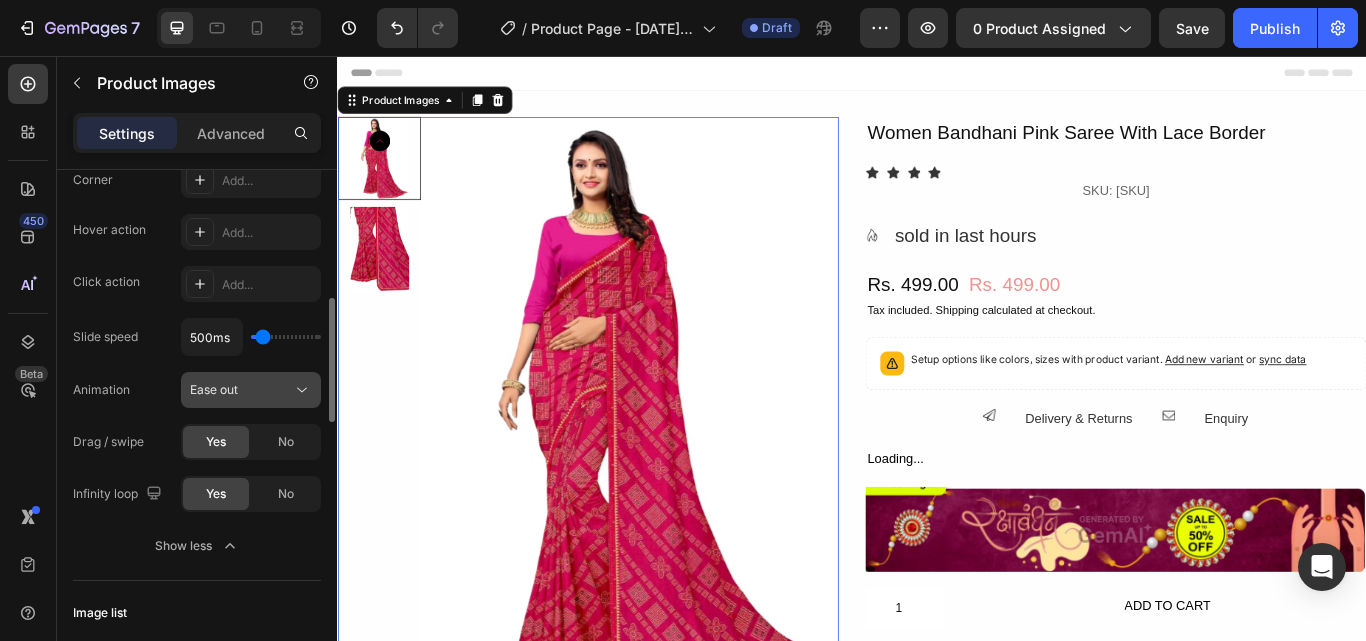 click on "Ease out" 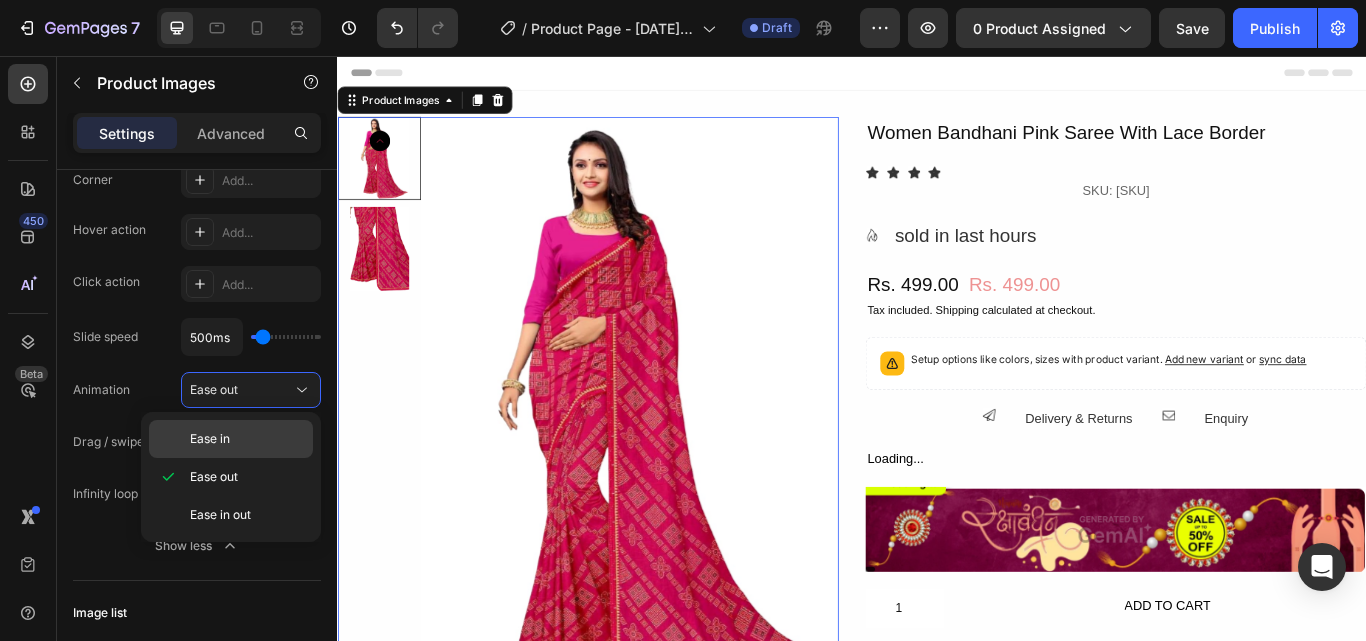 click on "Ease in" 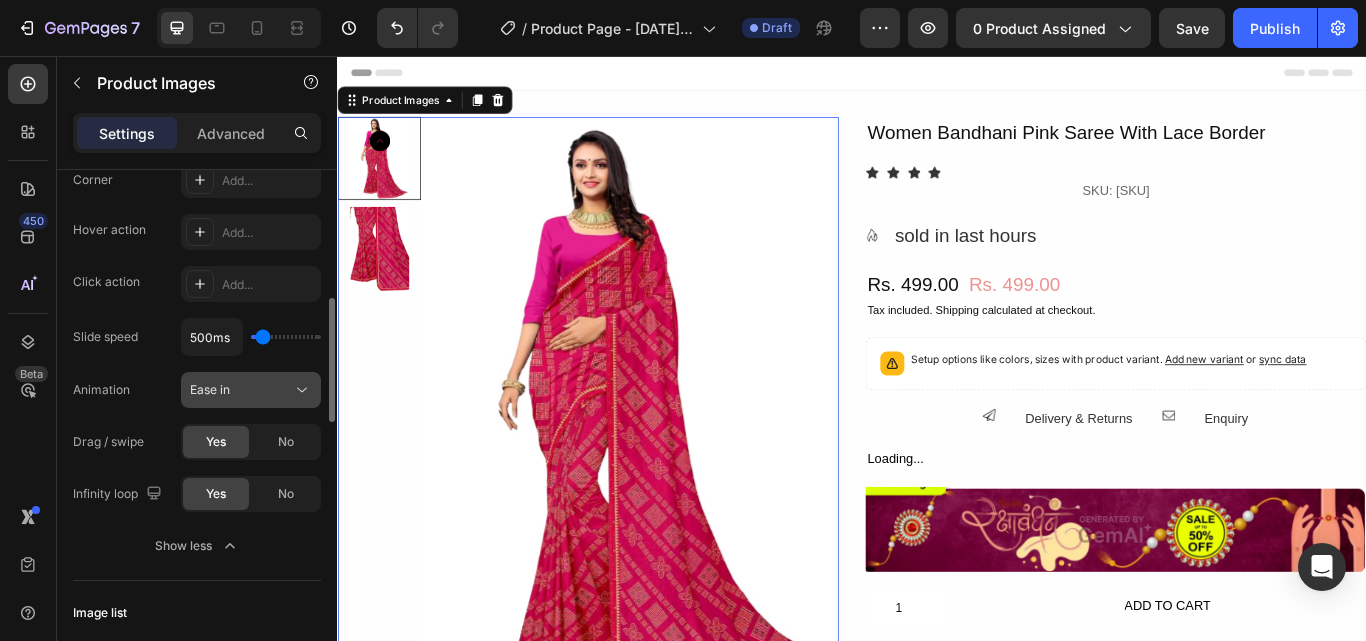 click 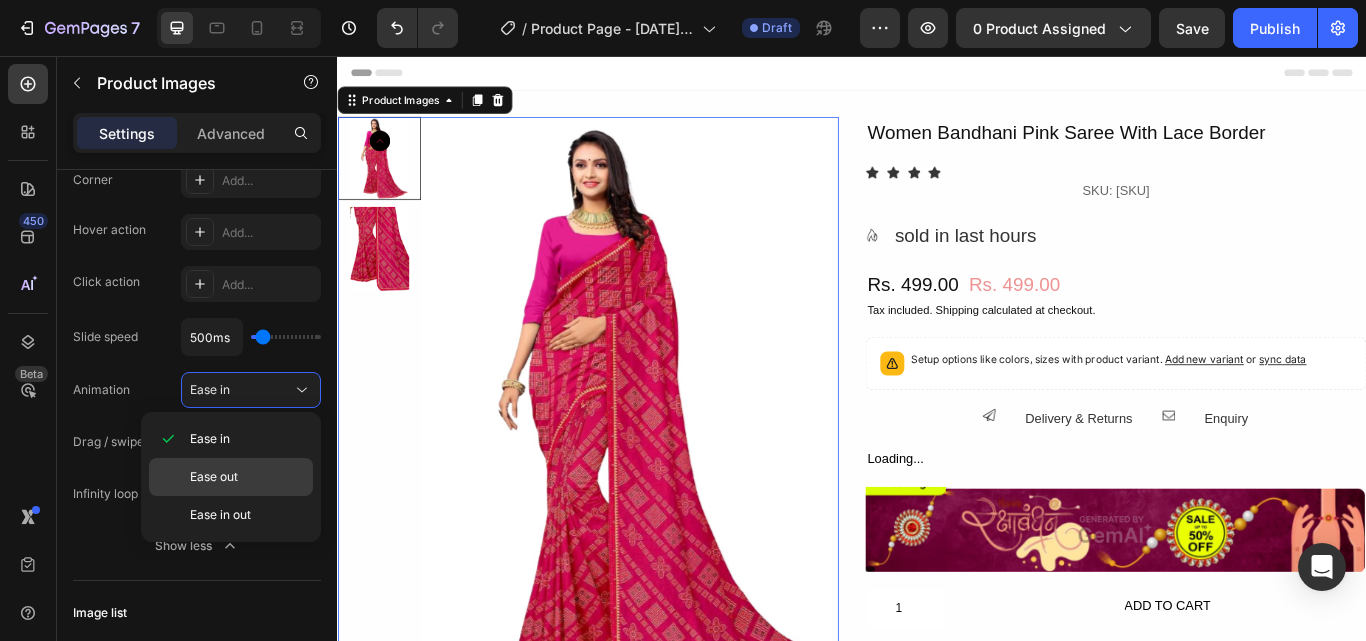 click on "Ease out" 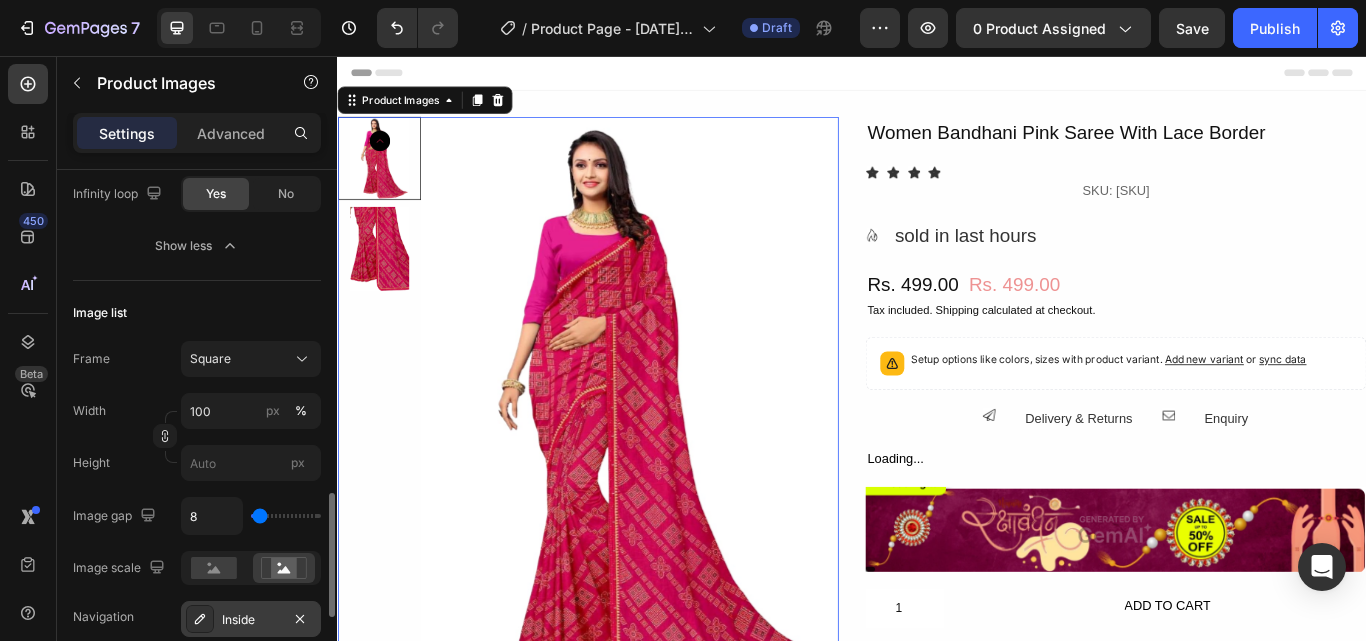 scroll, scrollTop: 946, scrollLeft: 0, axis: vertical 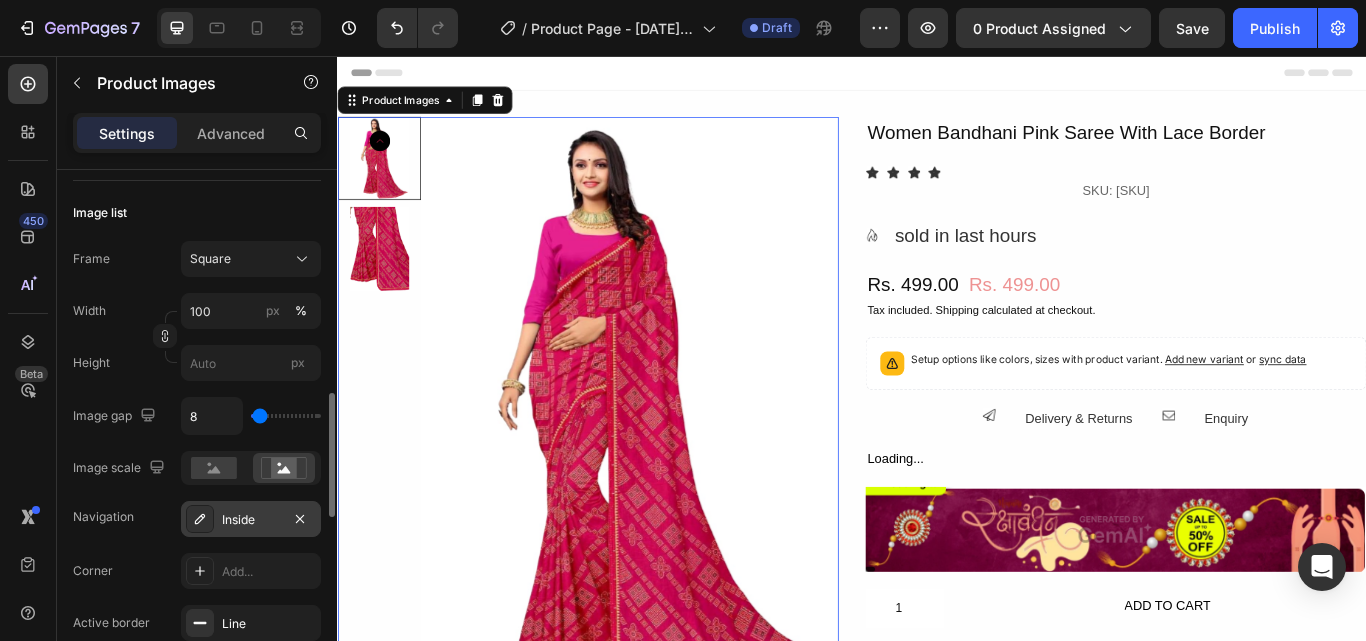click on "Inside" at bounding box center (251, 520) 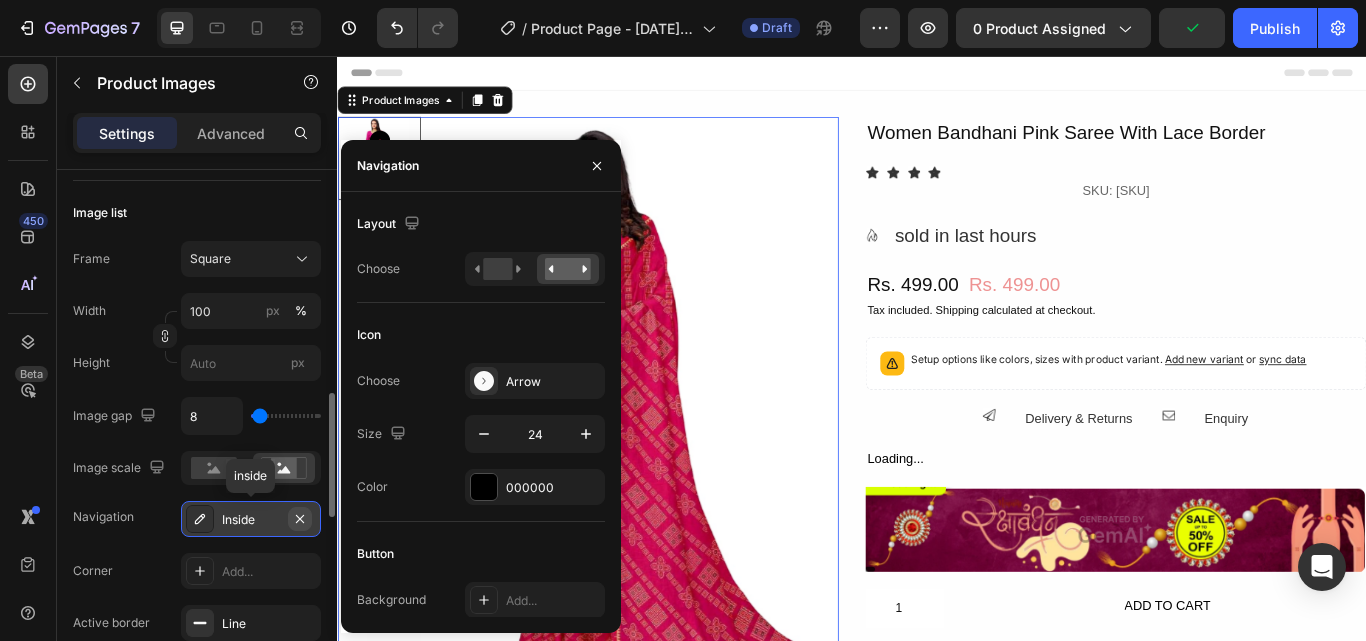 click 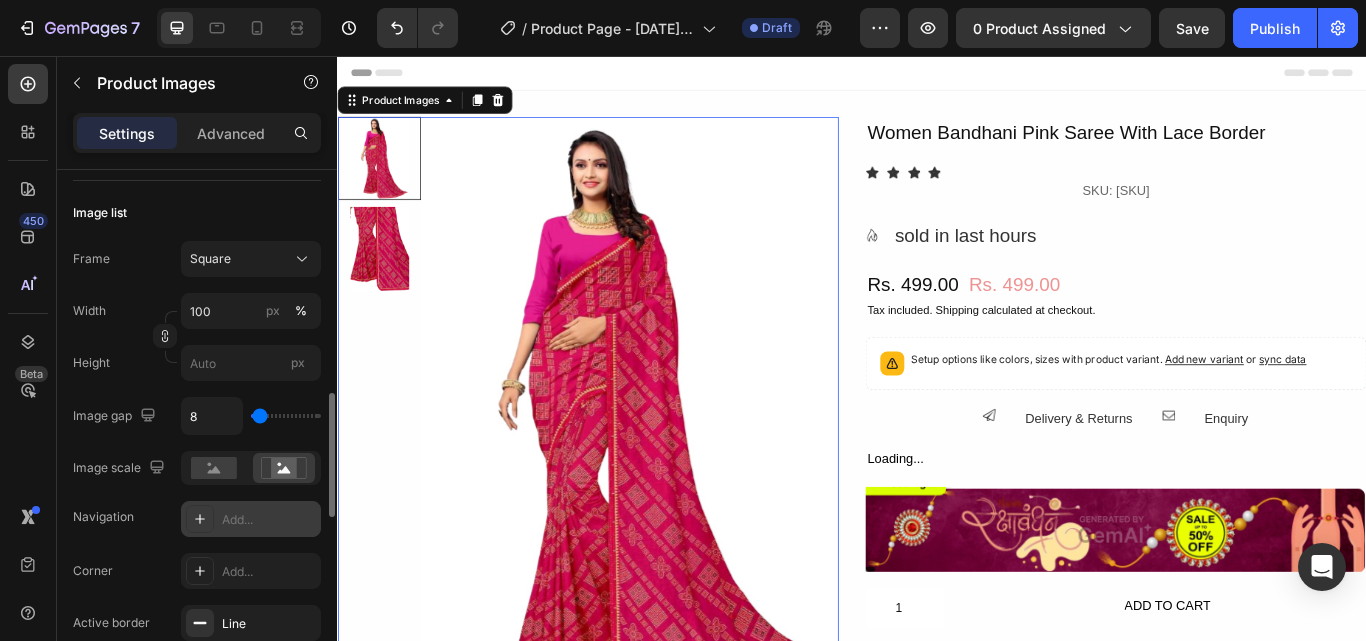 click at bounding box center (385, 280) 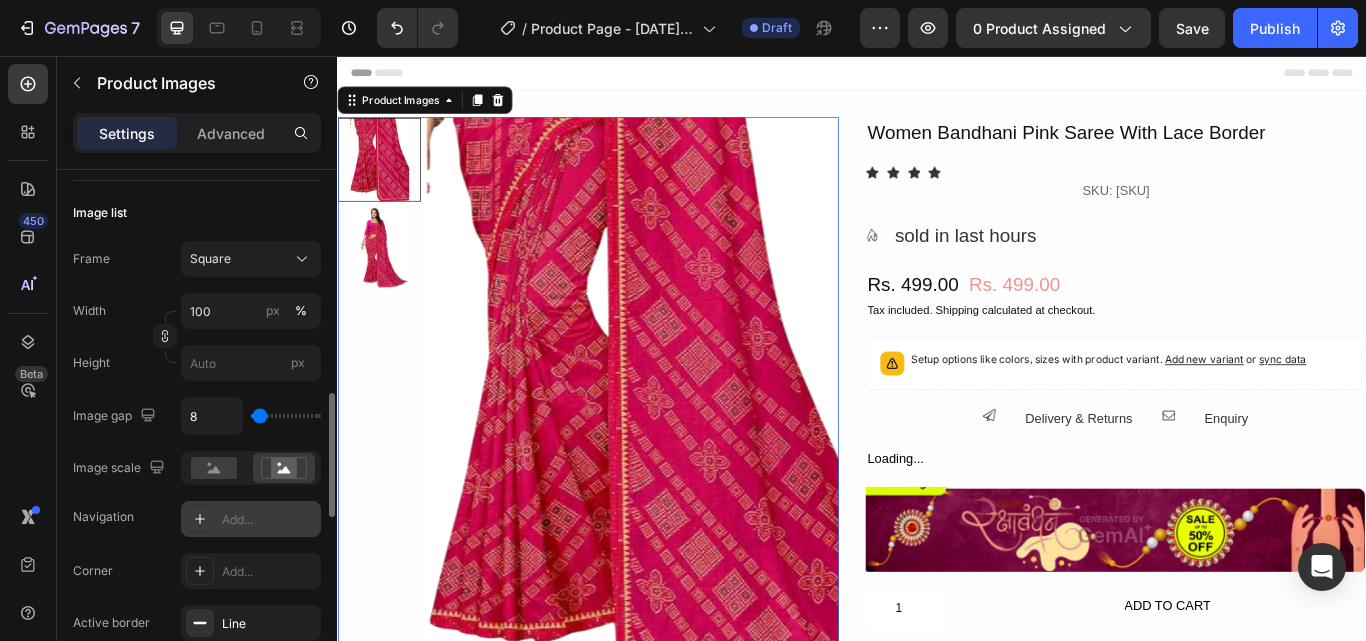 click at bounding box center [385, 467] 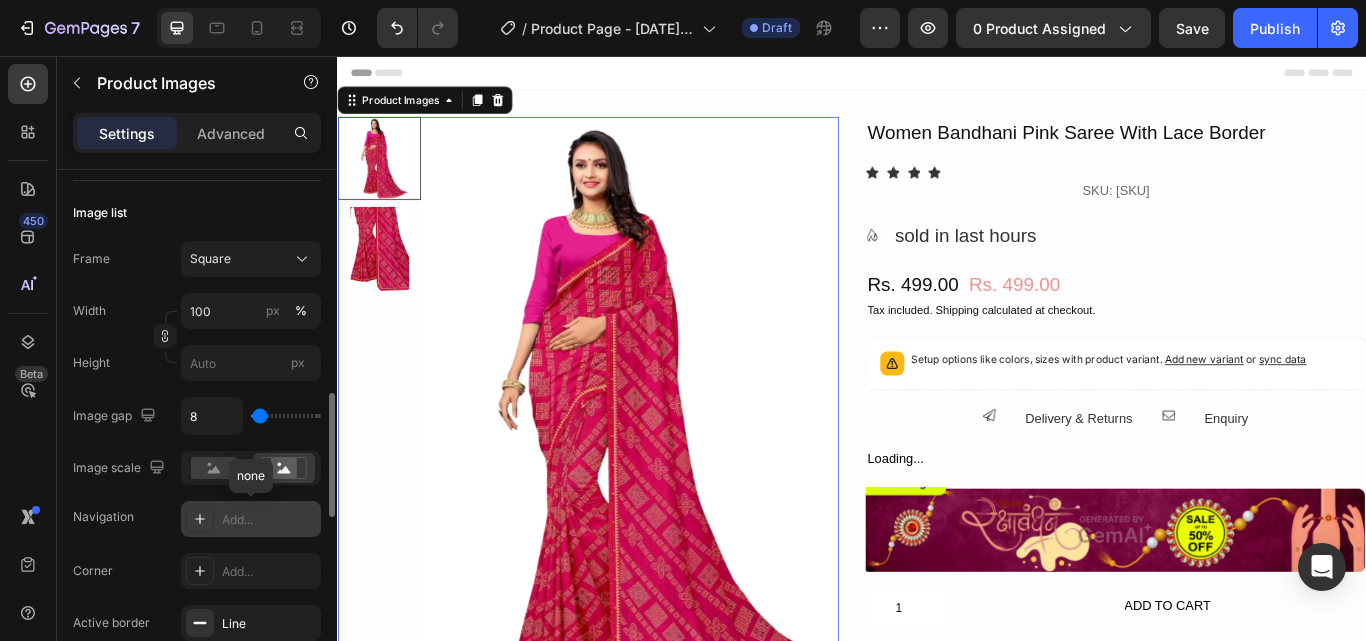 click on "Add..." at bounding box center [269, 520] 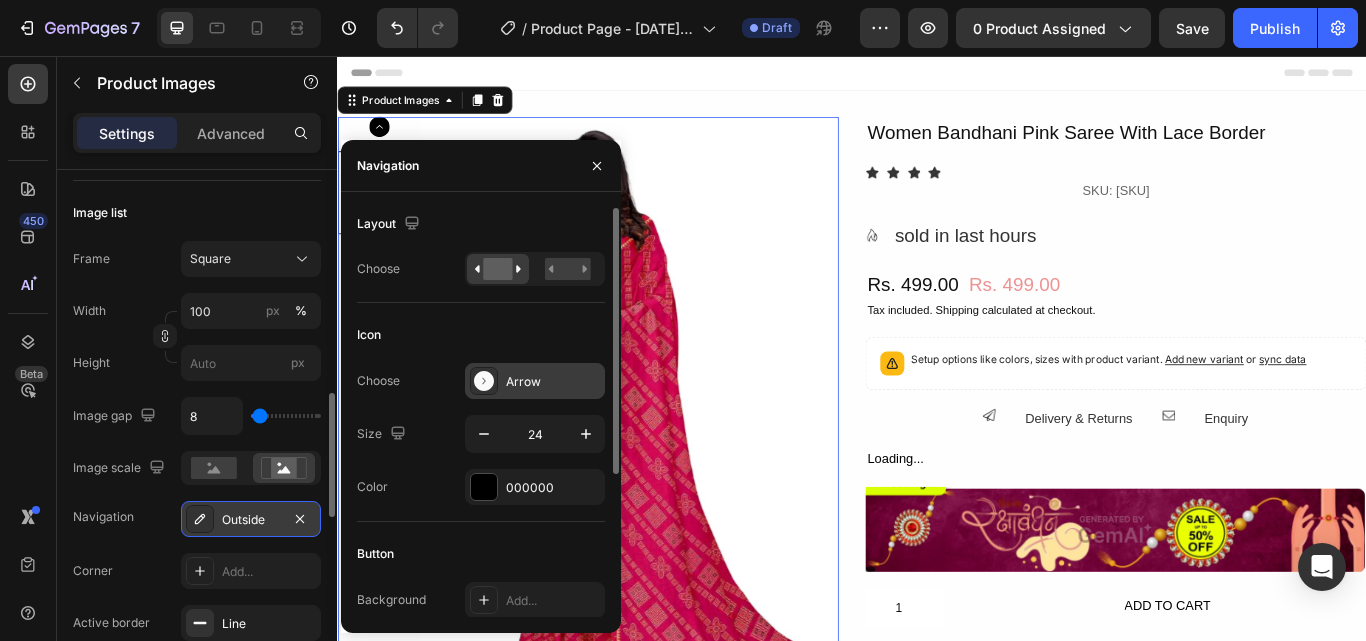 click on "Arrow" at bounding box center [553, 382] 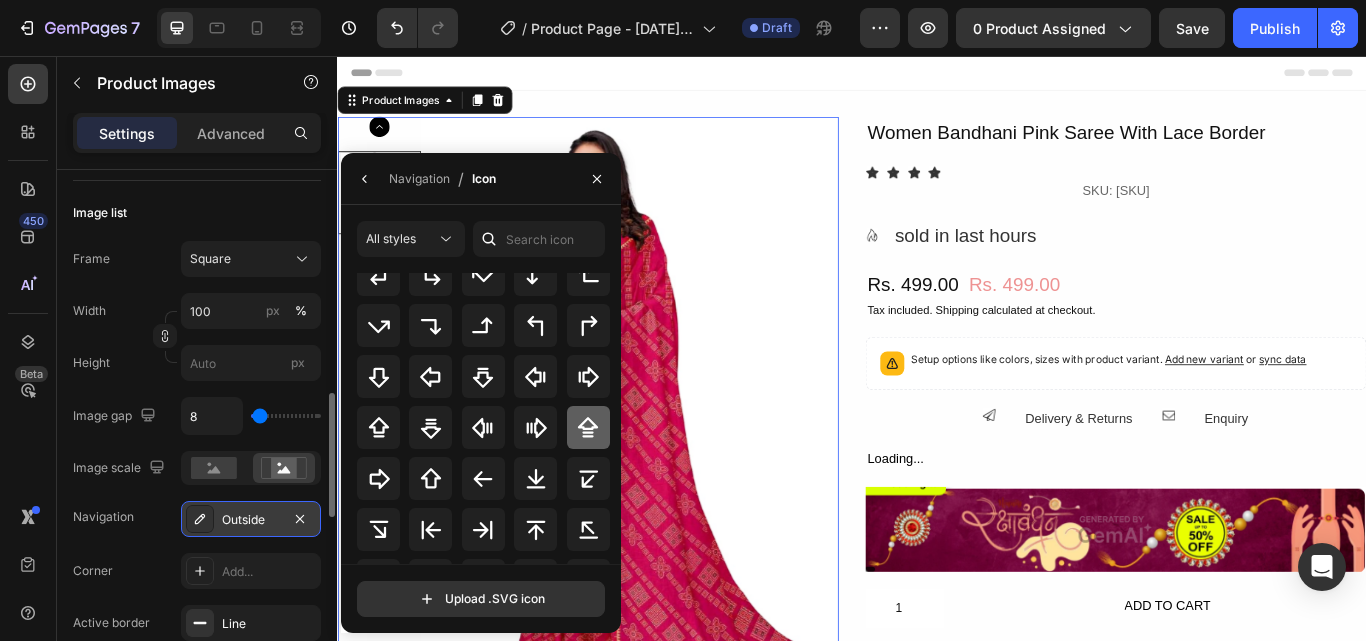 scroll, scrollTop: 659, scrollLeft: 0, axis: vertical 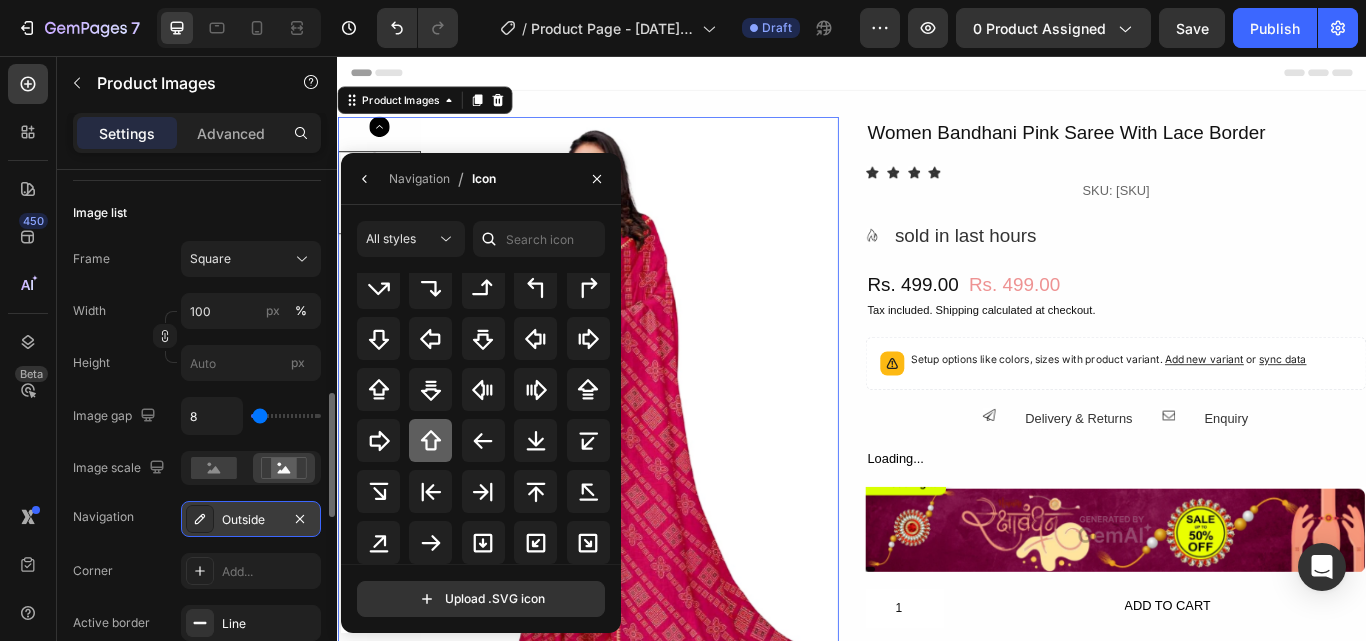 click 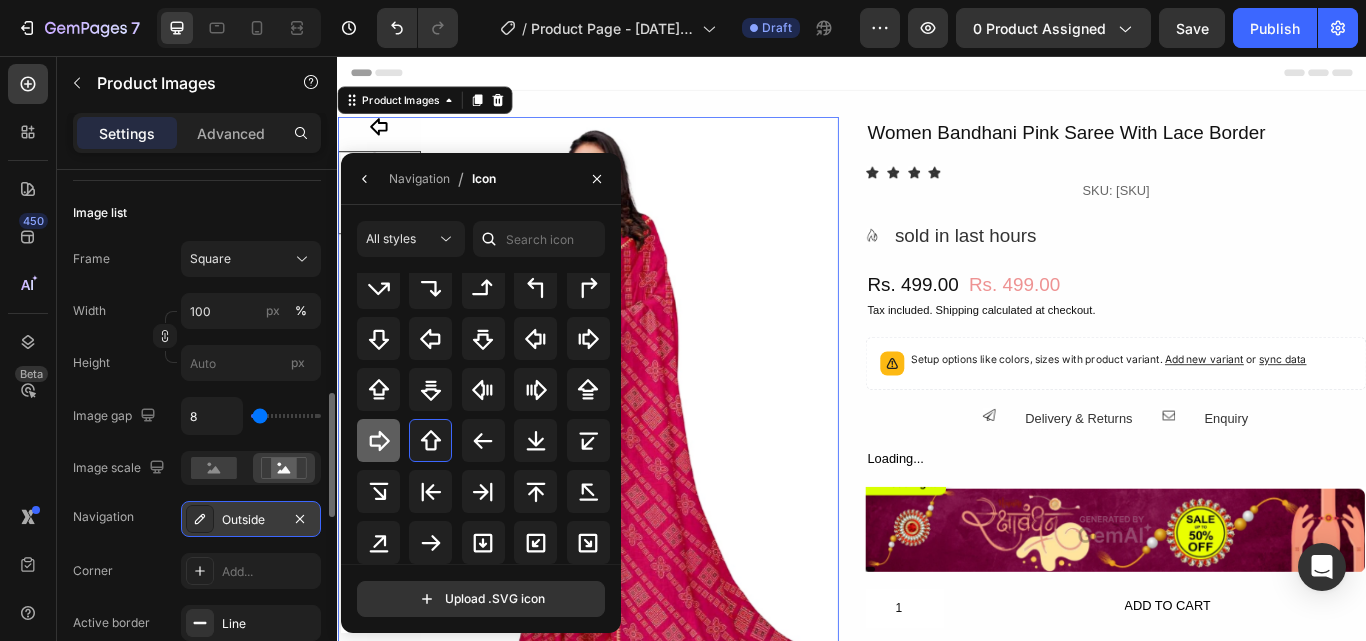 click 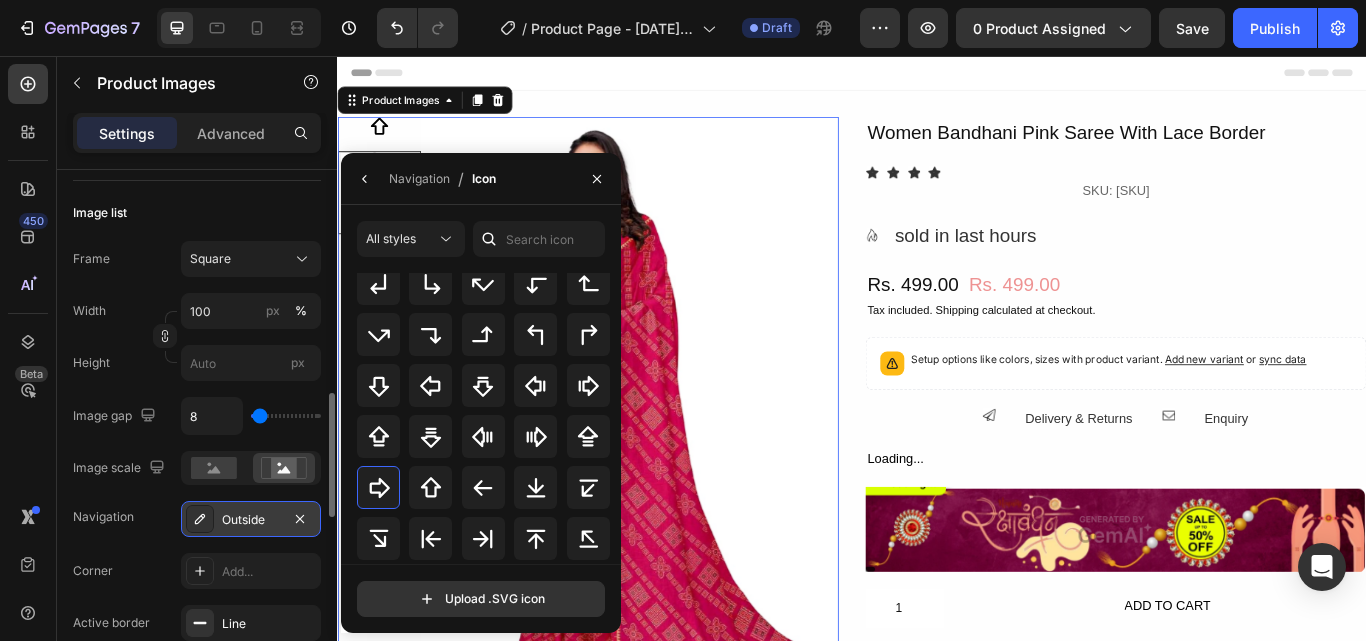 scroll, scrollTop: 659, scrollLeft: 0, axis: vertical 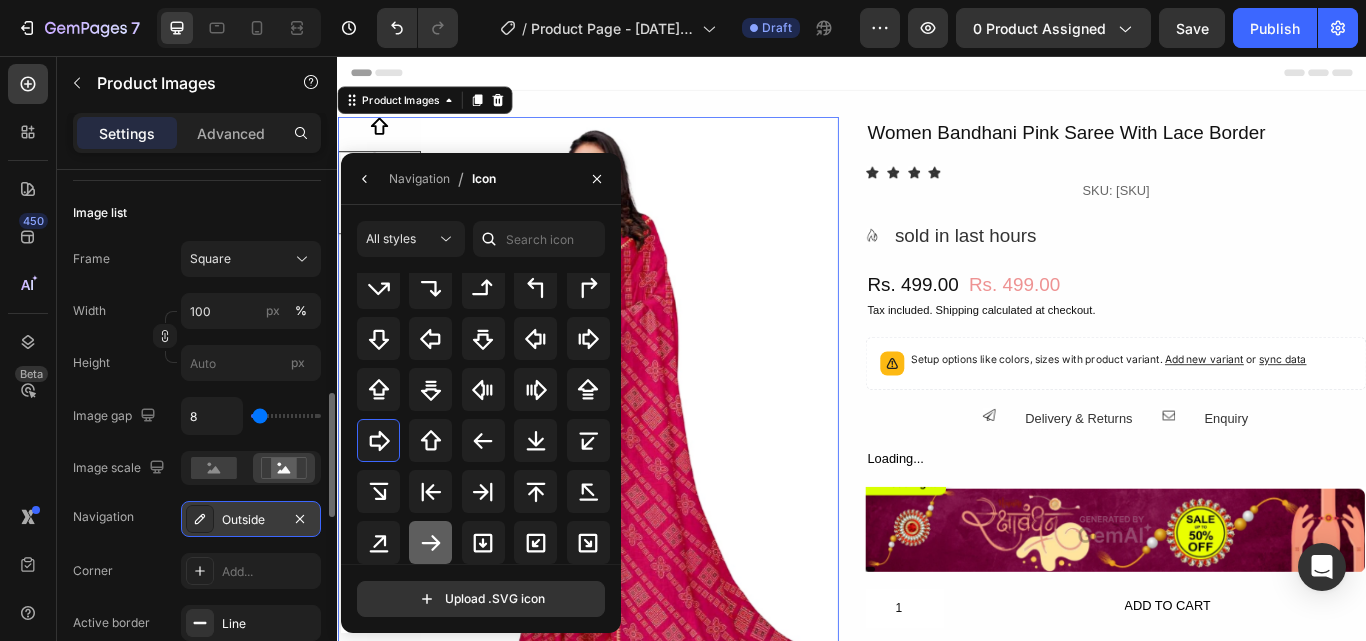 click 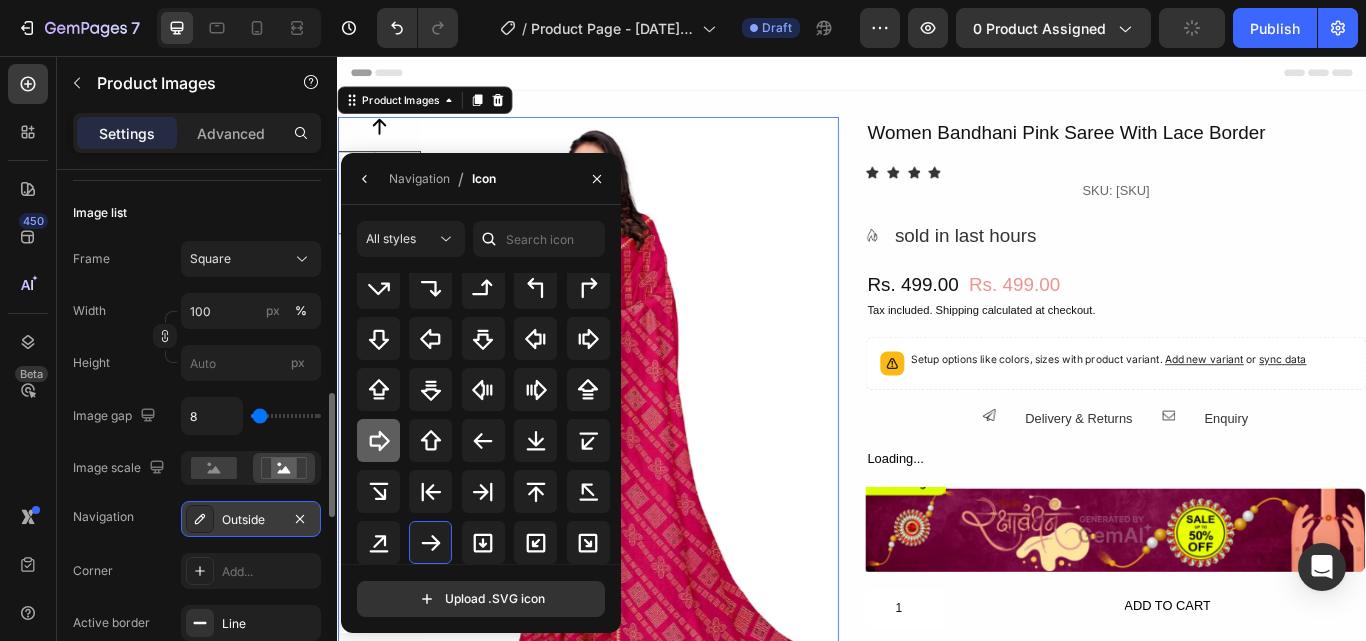 click 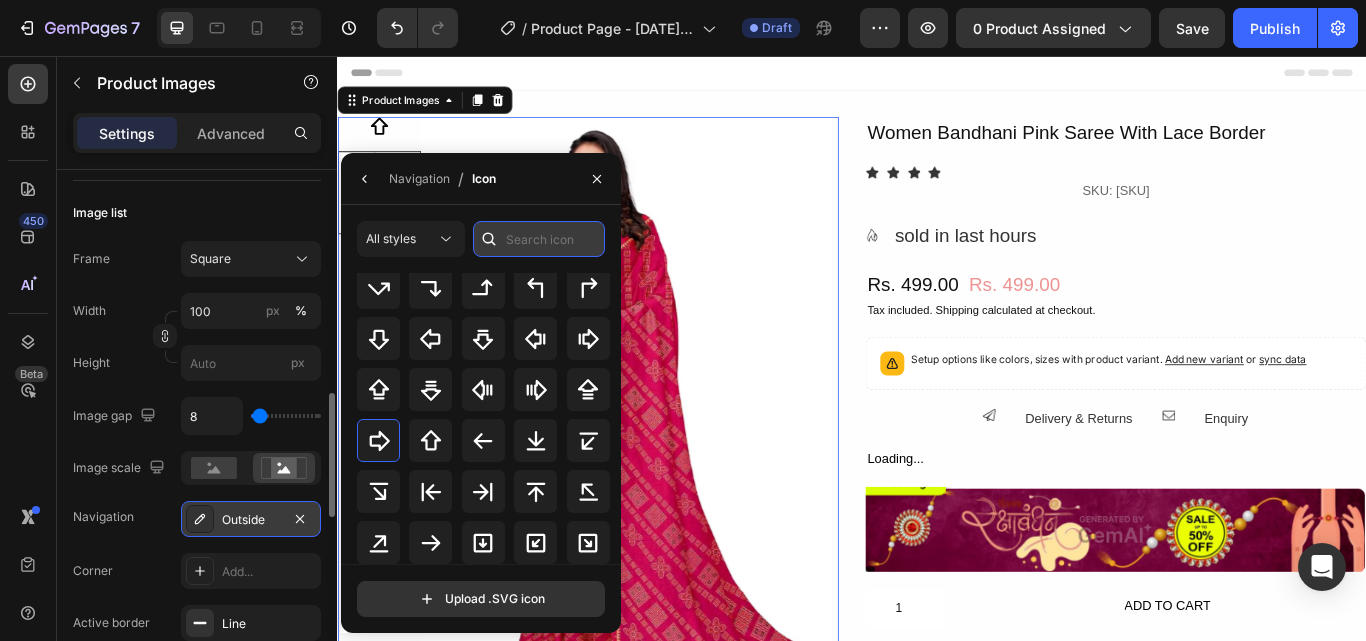 click at bounding box center (539, 239) 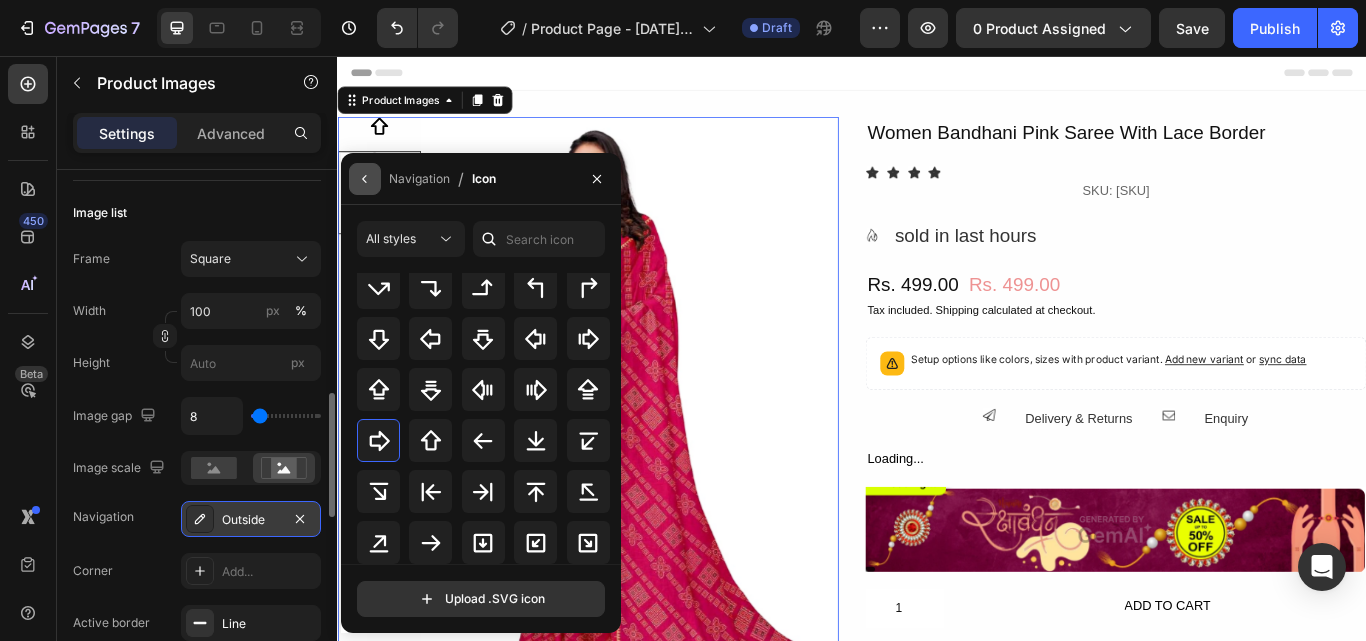 click 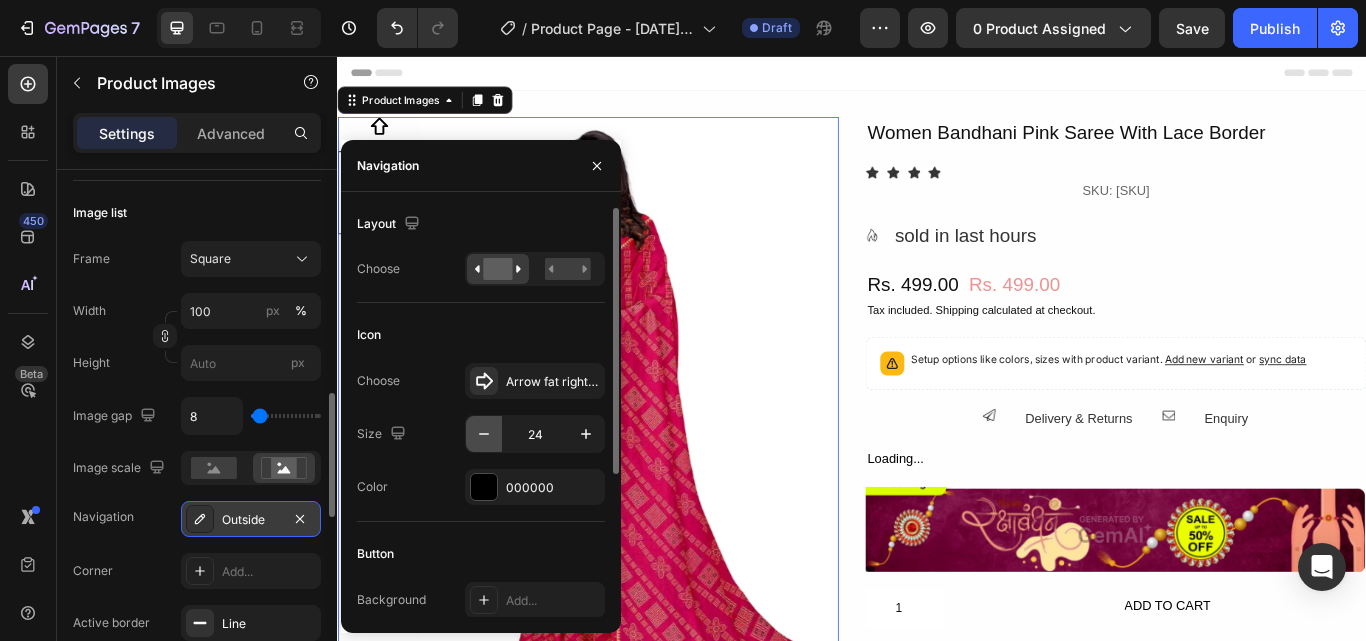 click 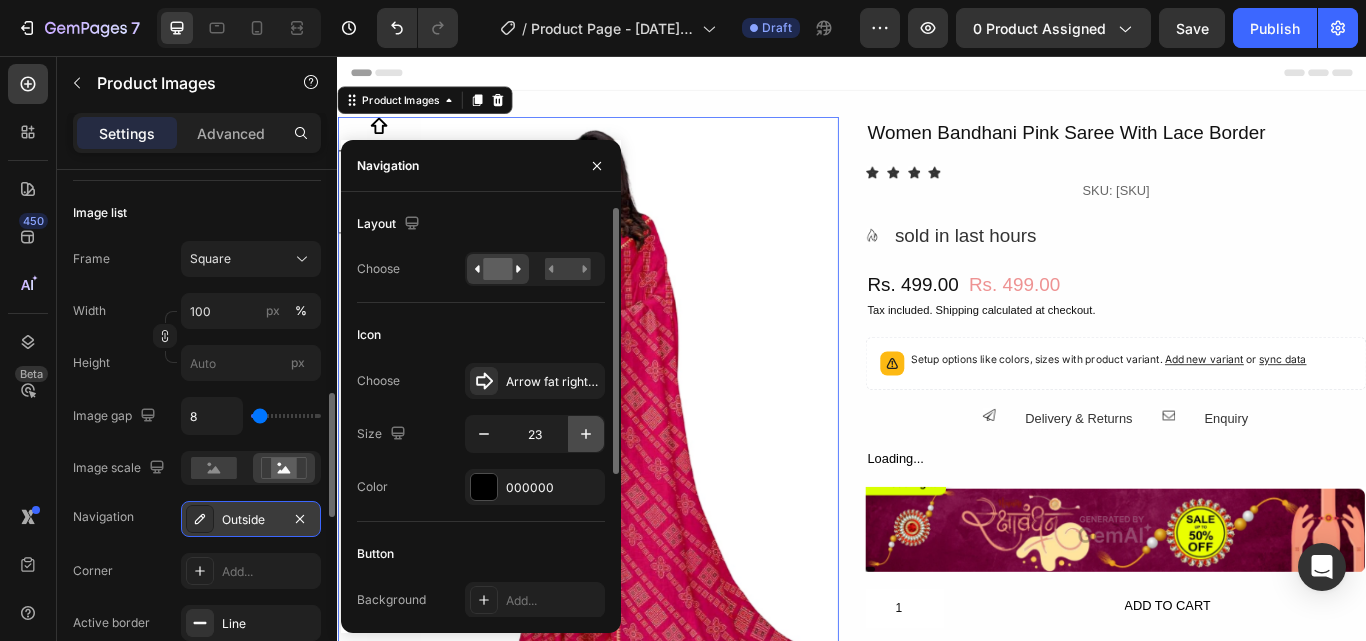 click 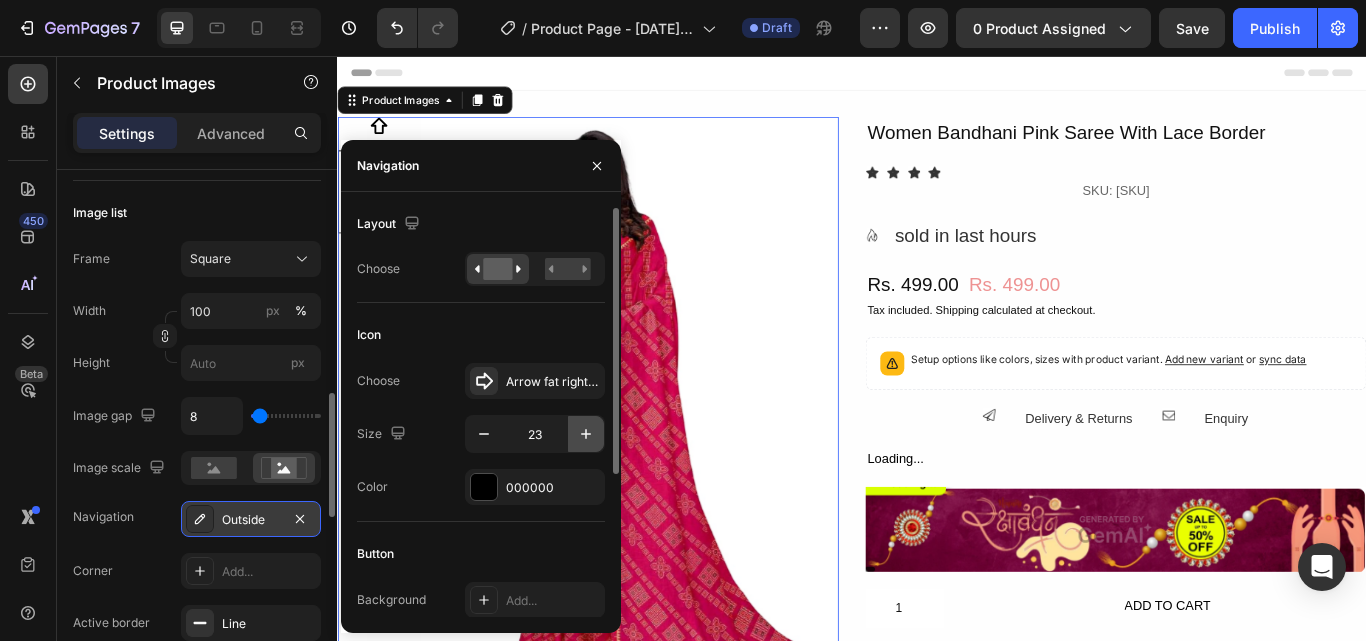 type on "24" 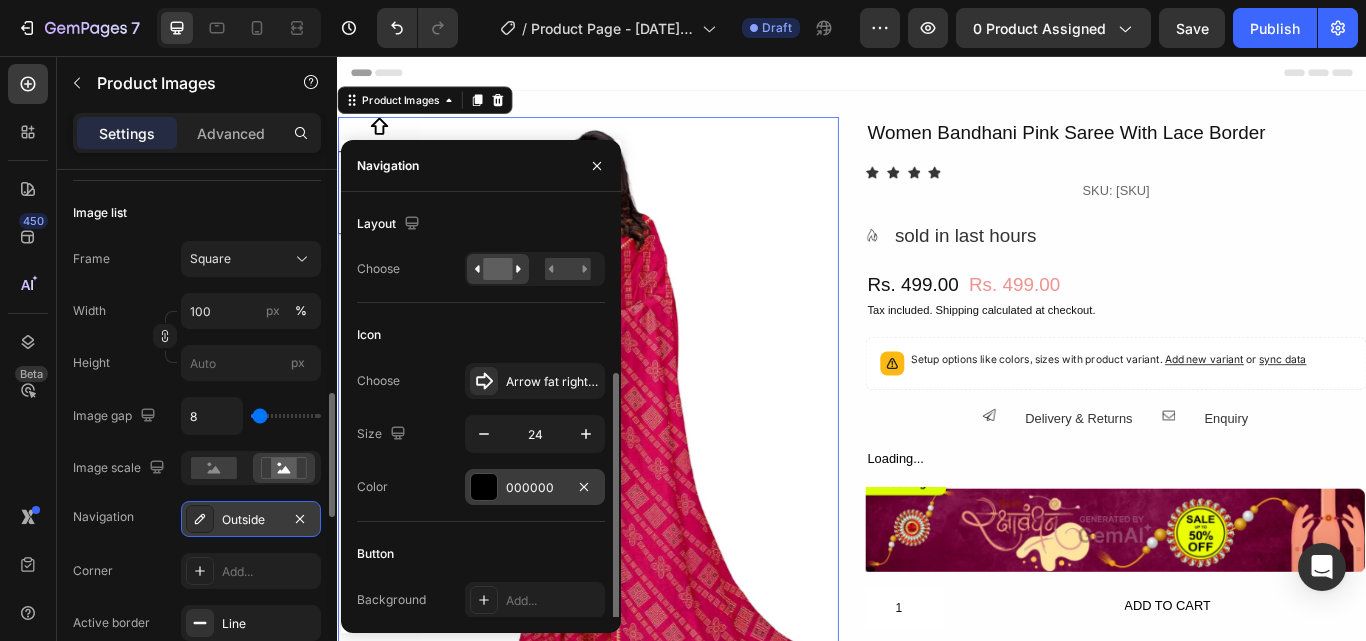 scroll, scrollTop: 100, scrollLeft: 0, axis: vertical 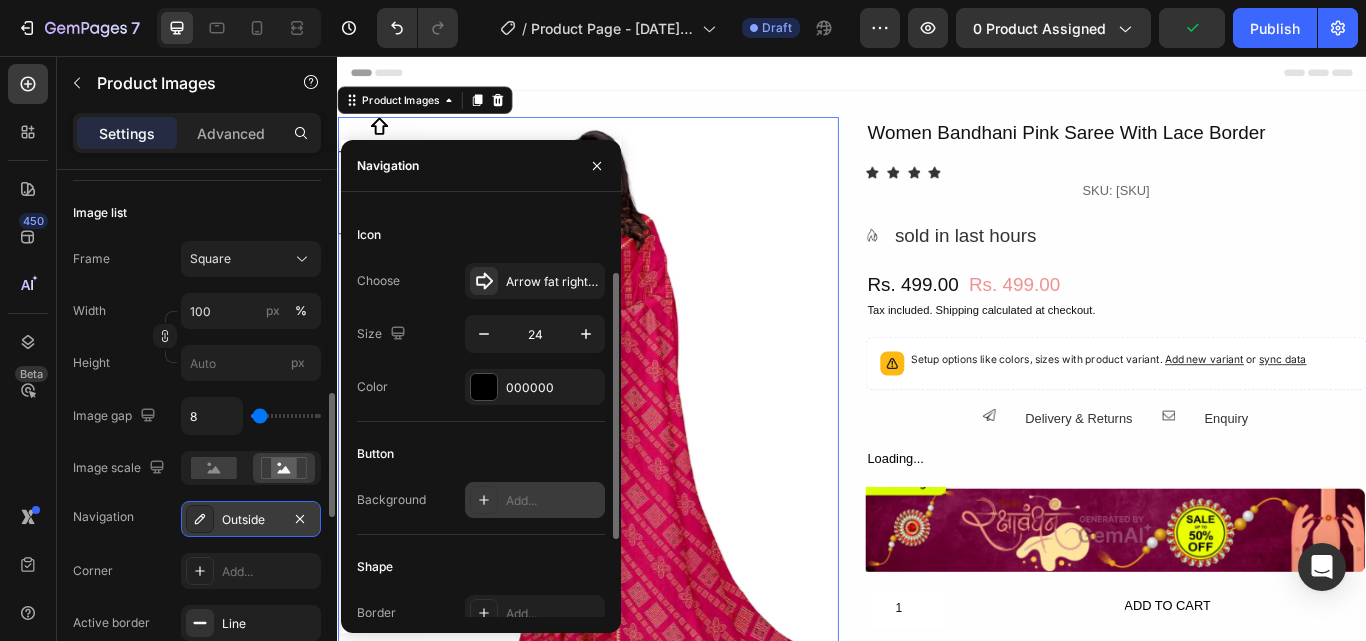click on "Add..." at bounding box center (535, 500) 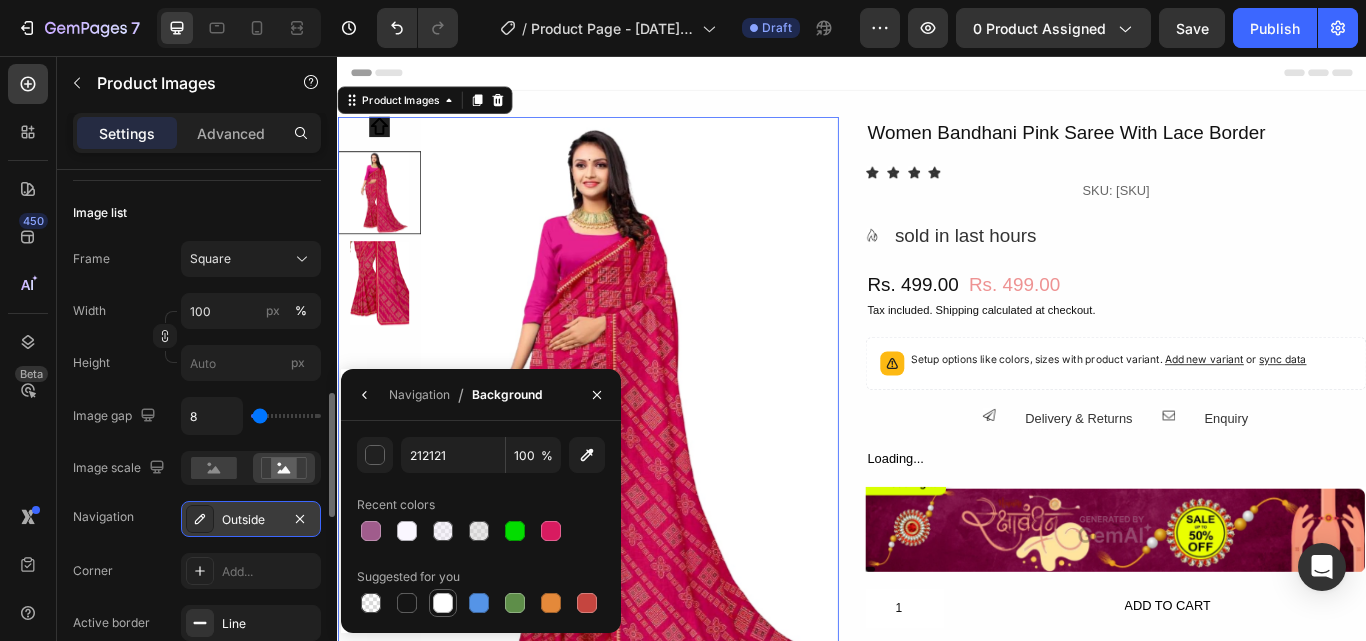 click at bounding box center [443, 603] 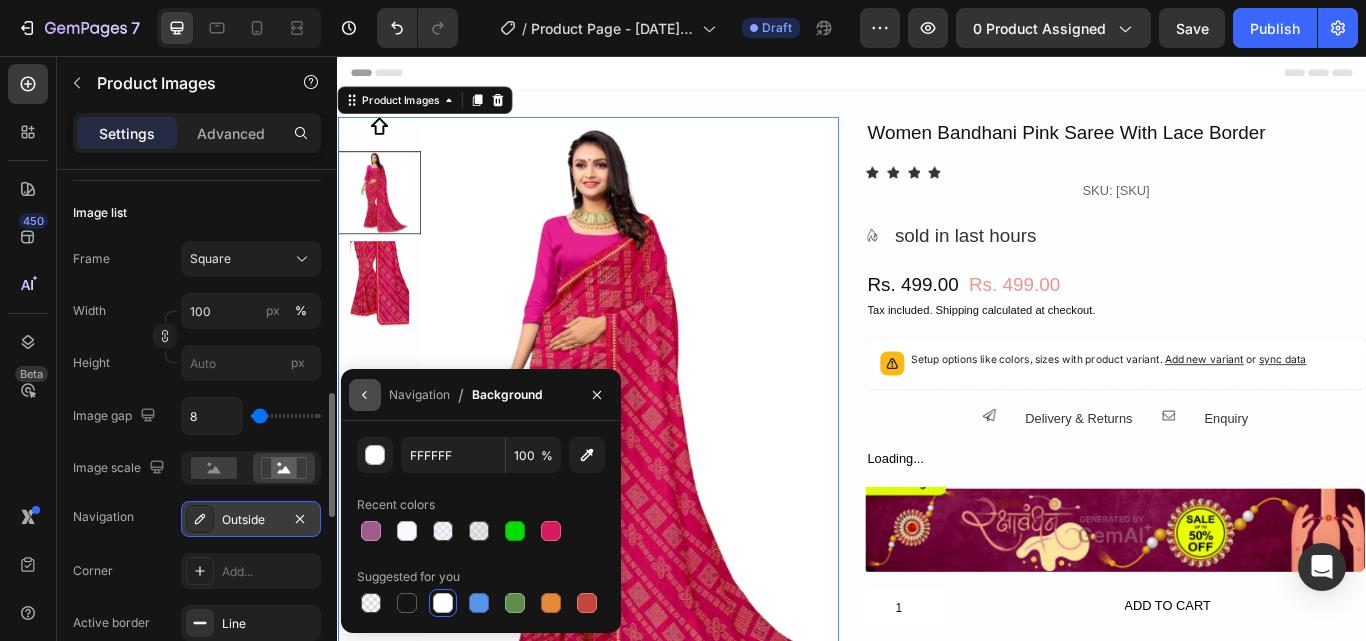click 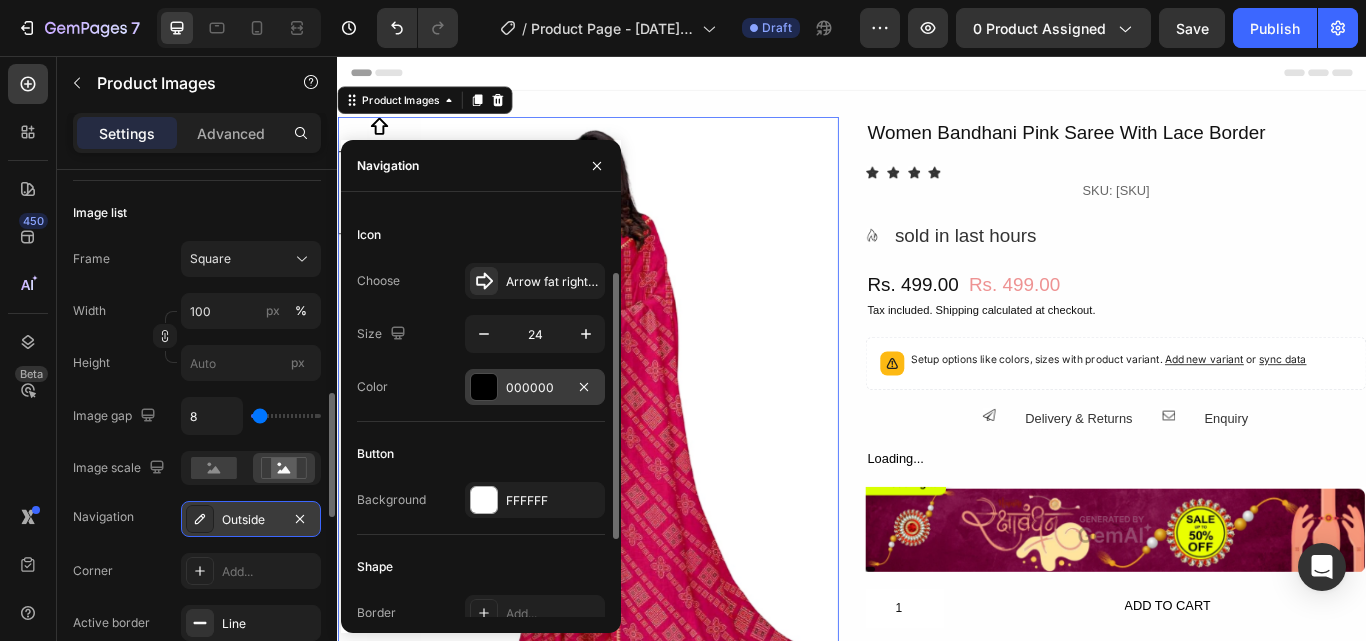 click at bounding box center [484, 387] 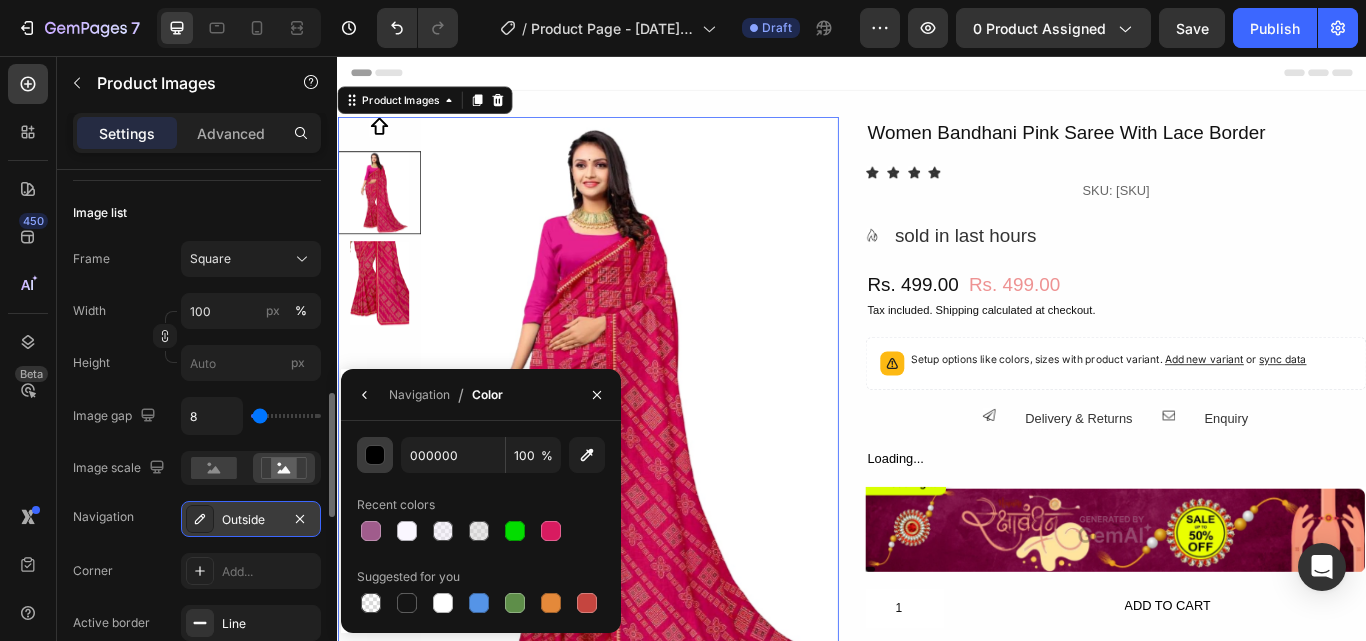 click at bounding box center (376, 456) 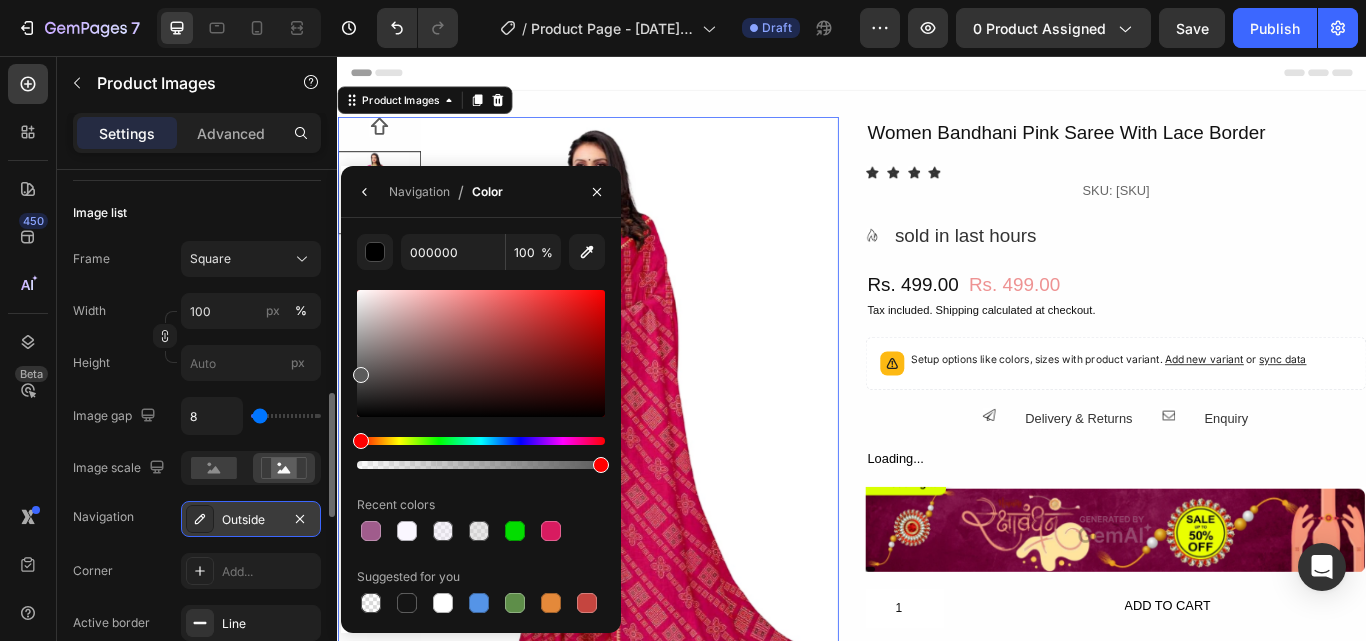 drag, startPoint x: 365, startPoint y: 410, endPoint x: 353, endPoint y: 371, distance: 40.804413 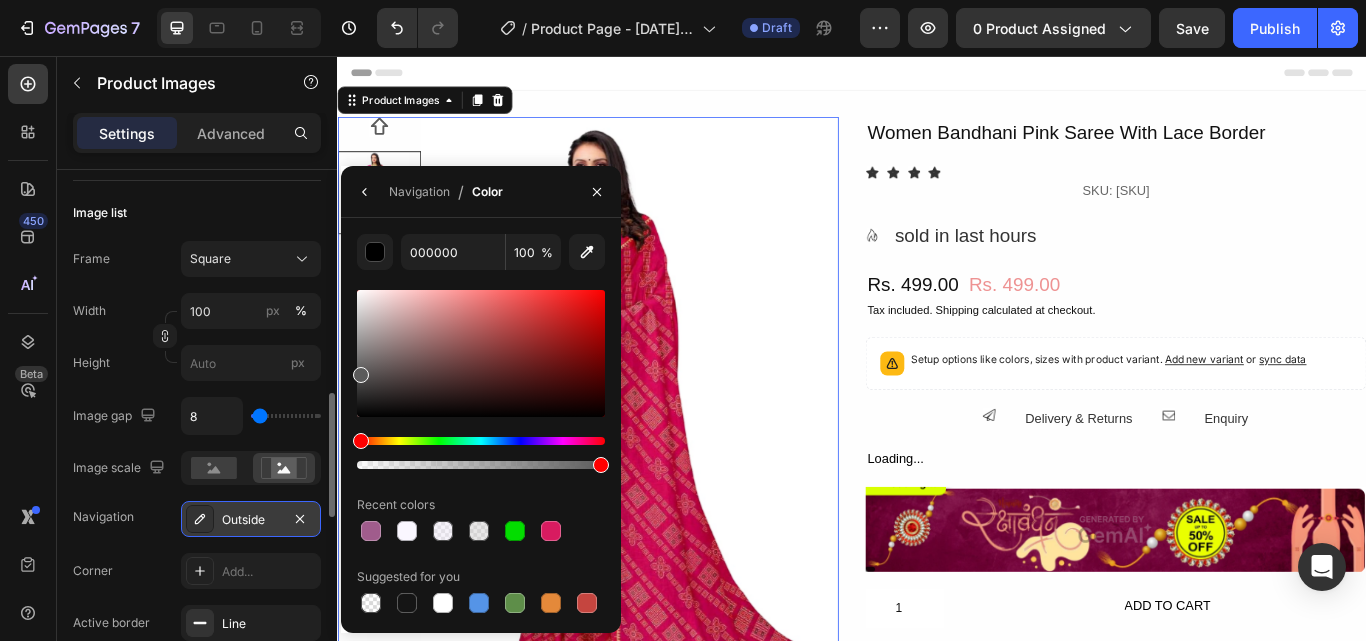 type on "5B5B5B" 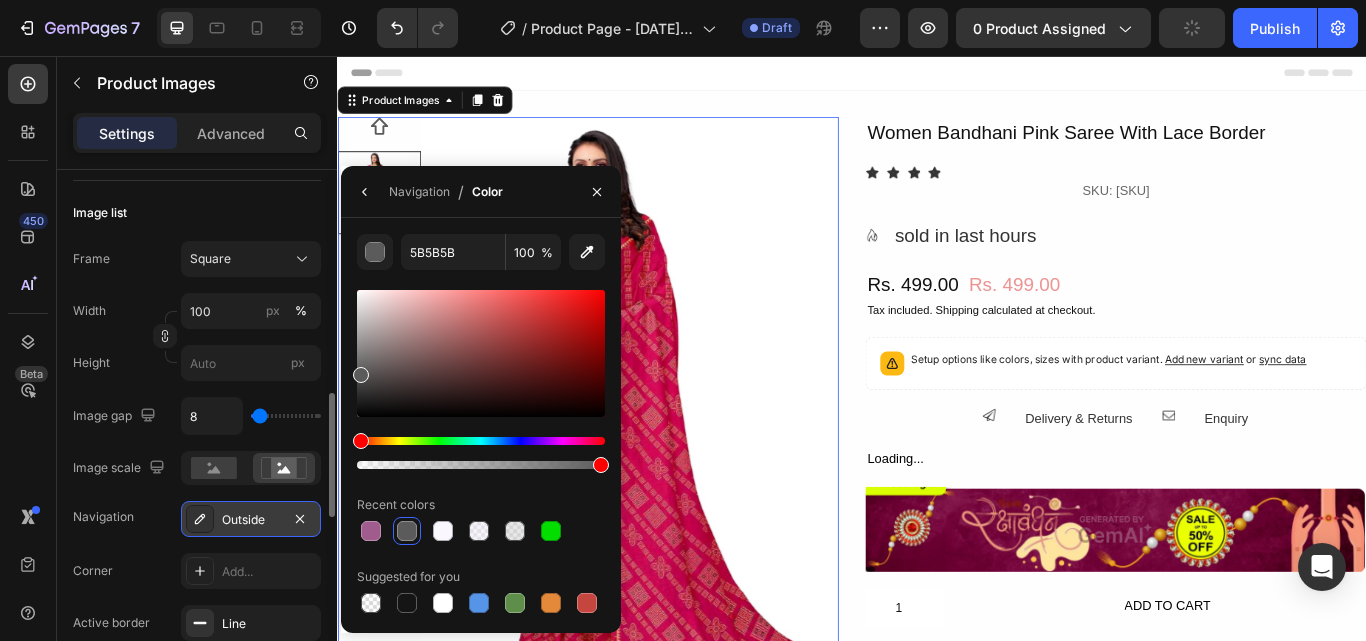 click on "Image scale" at bounding box center [121, 468] 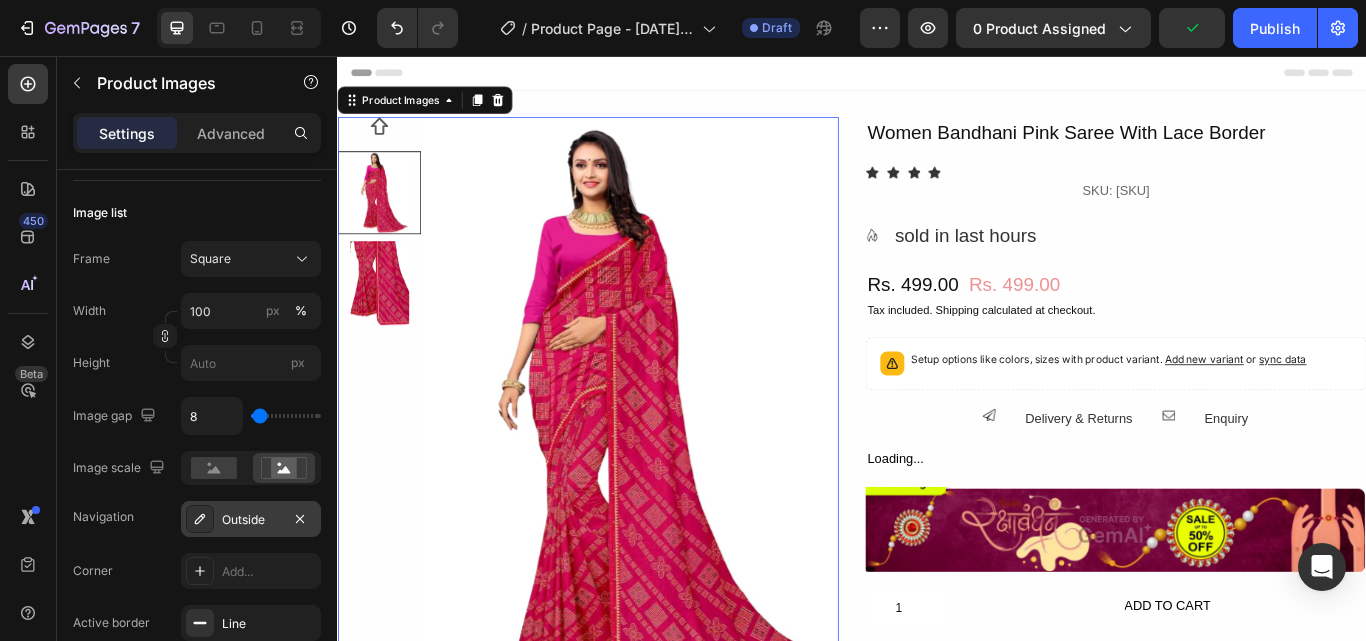 click at bounding box center [385, 467] 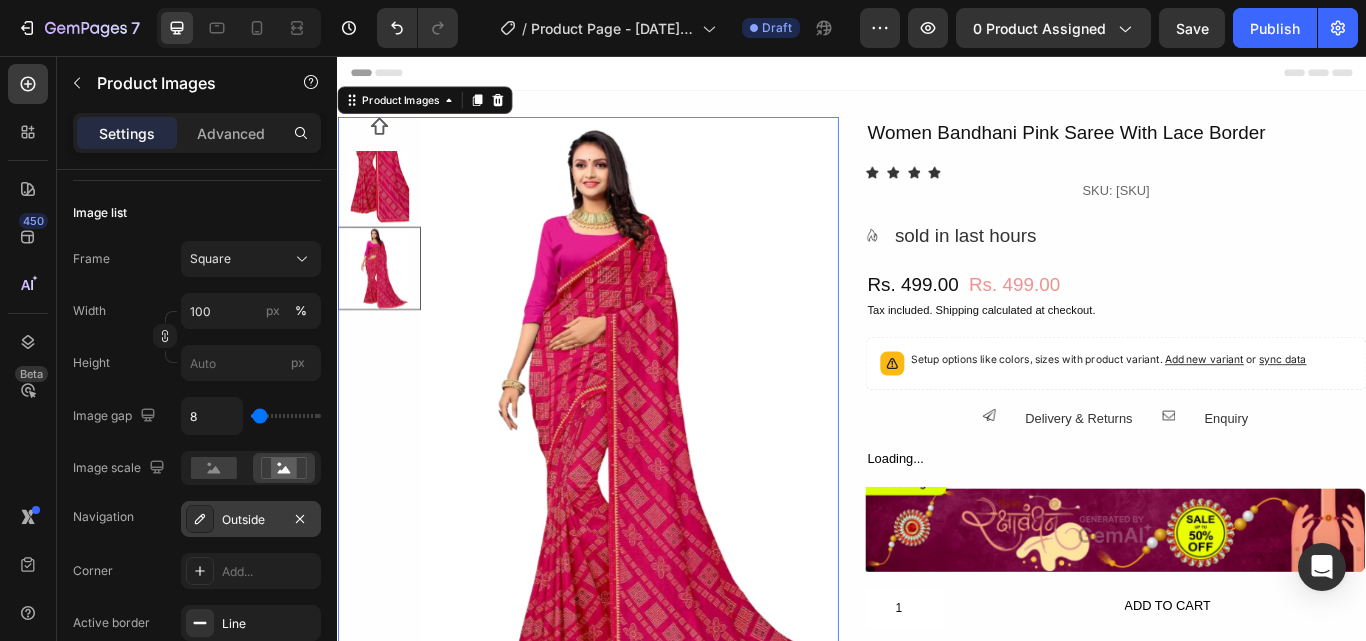 click 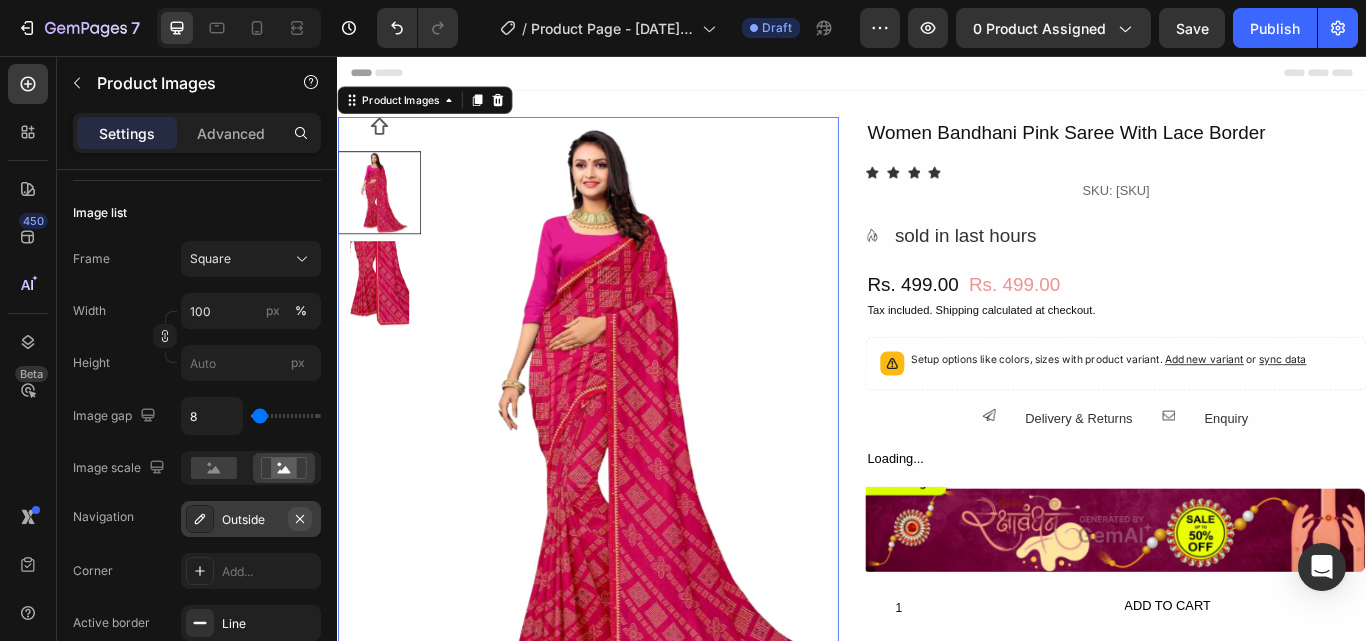 click 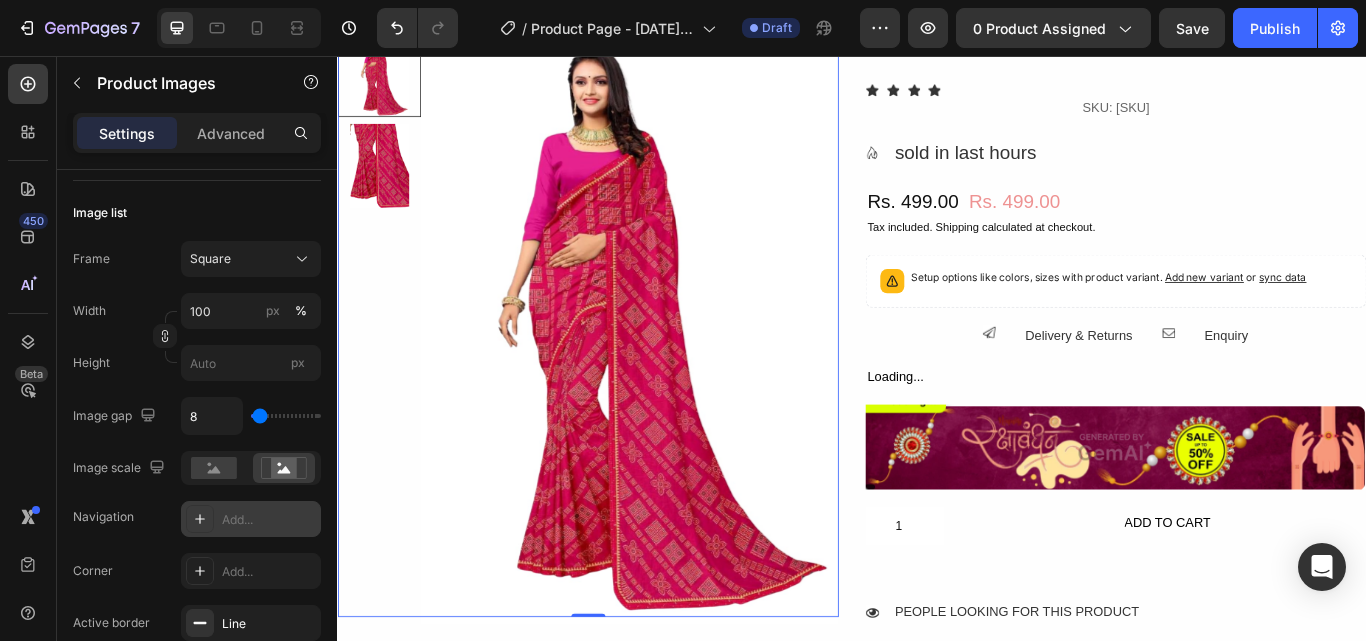 scroll, scrollTop: 0, scrollLeft: 0, axis: both 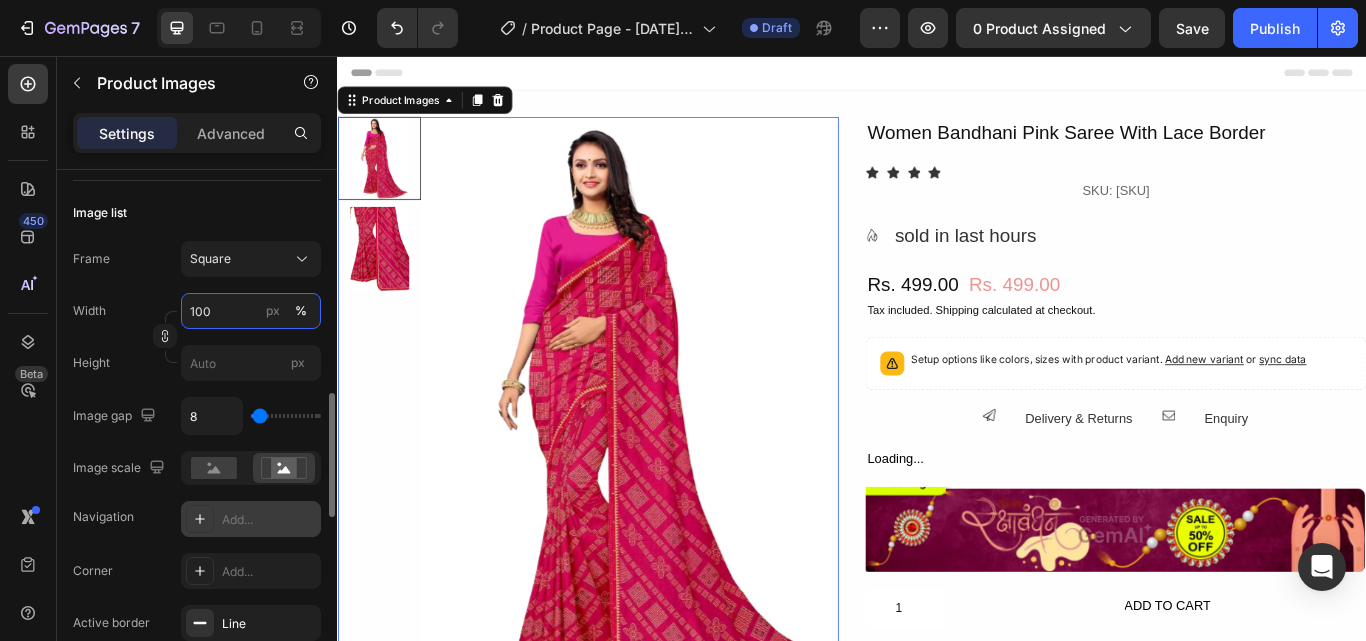 click on "100" at bounding box center (251, 311) 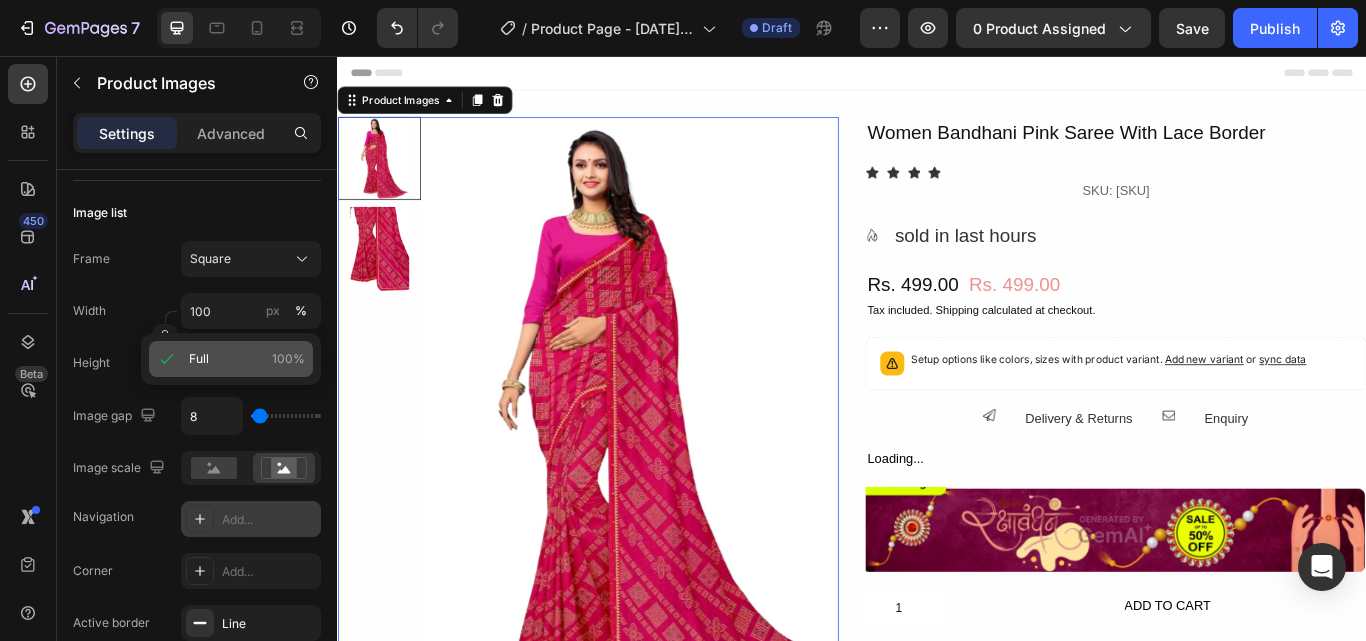 click on "Full 100%" at bounding box center [247, 359] 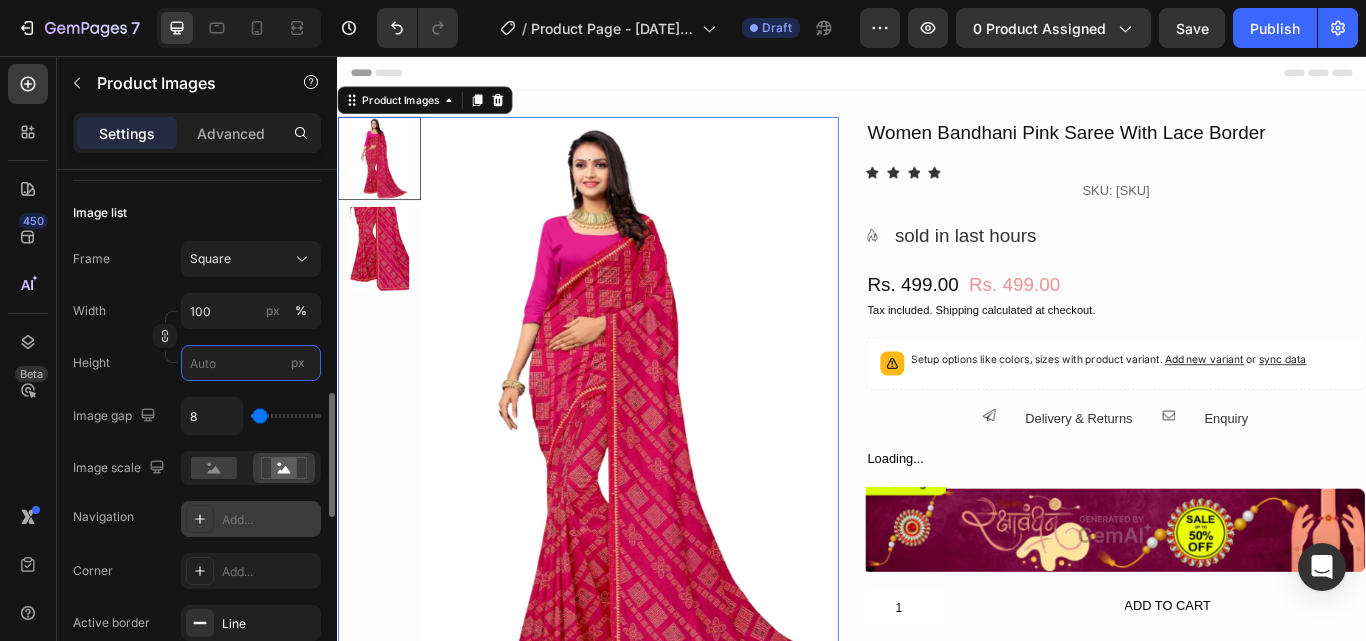 click on "px" at bounding box center (251, 363) 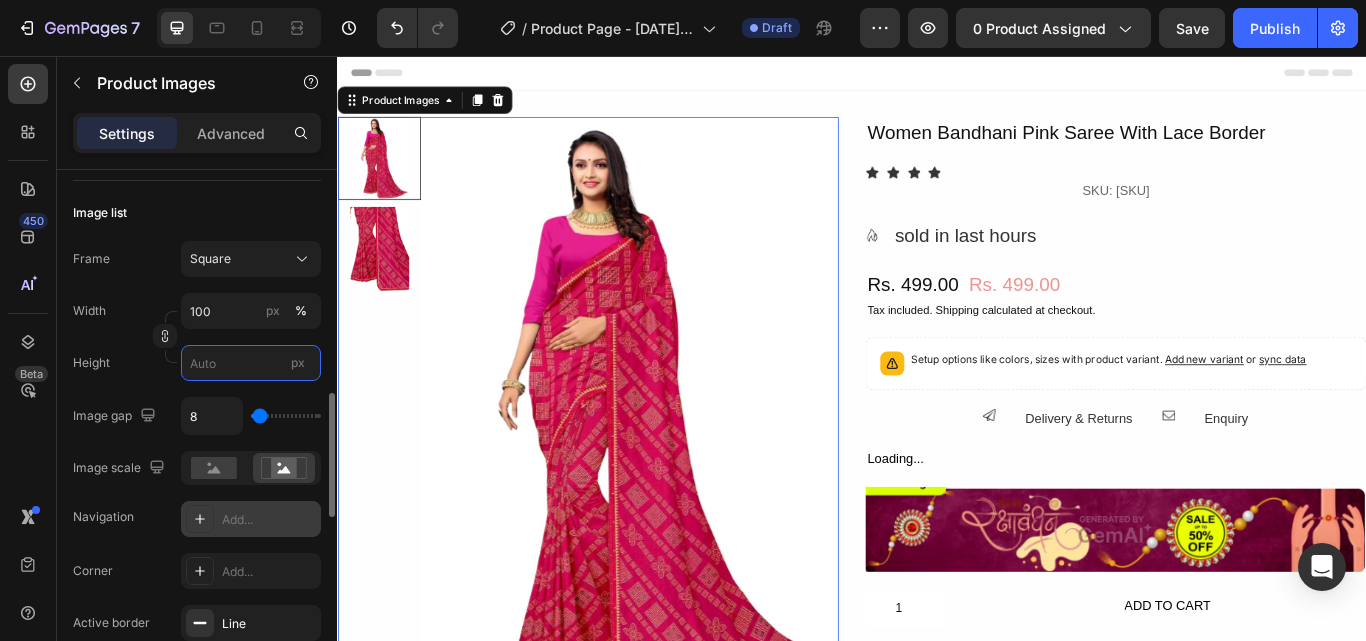 type on "2" 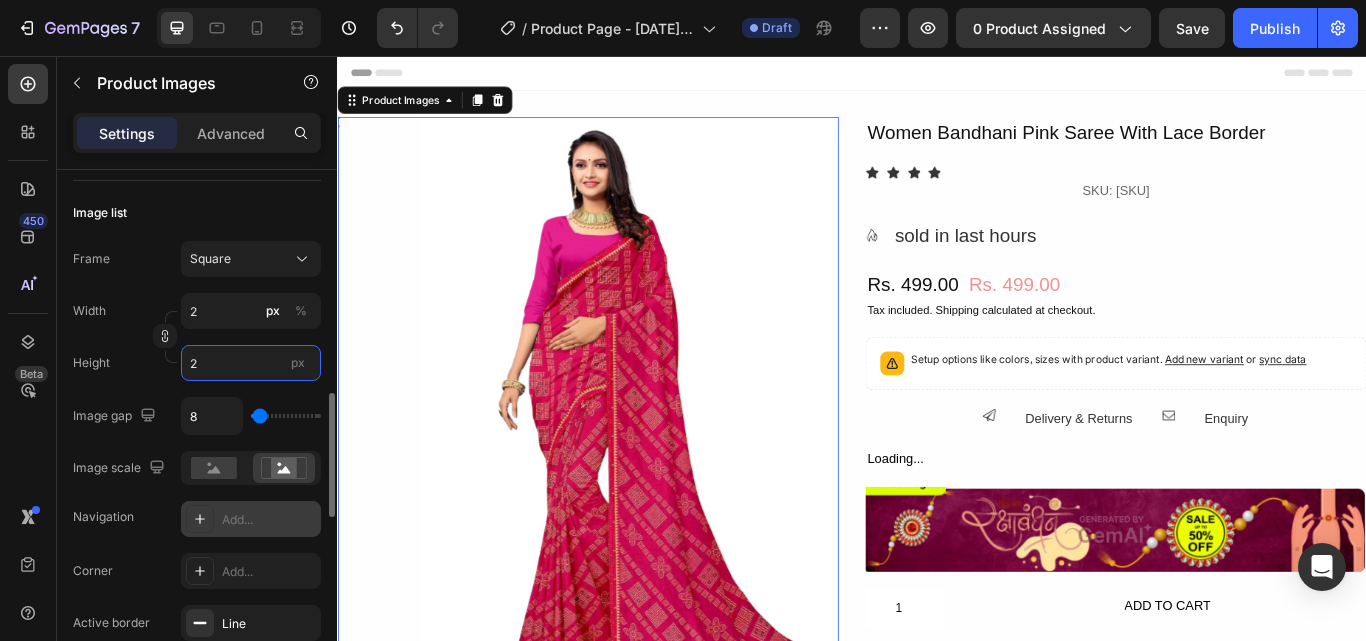 type on "20" 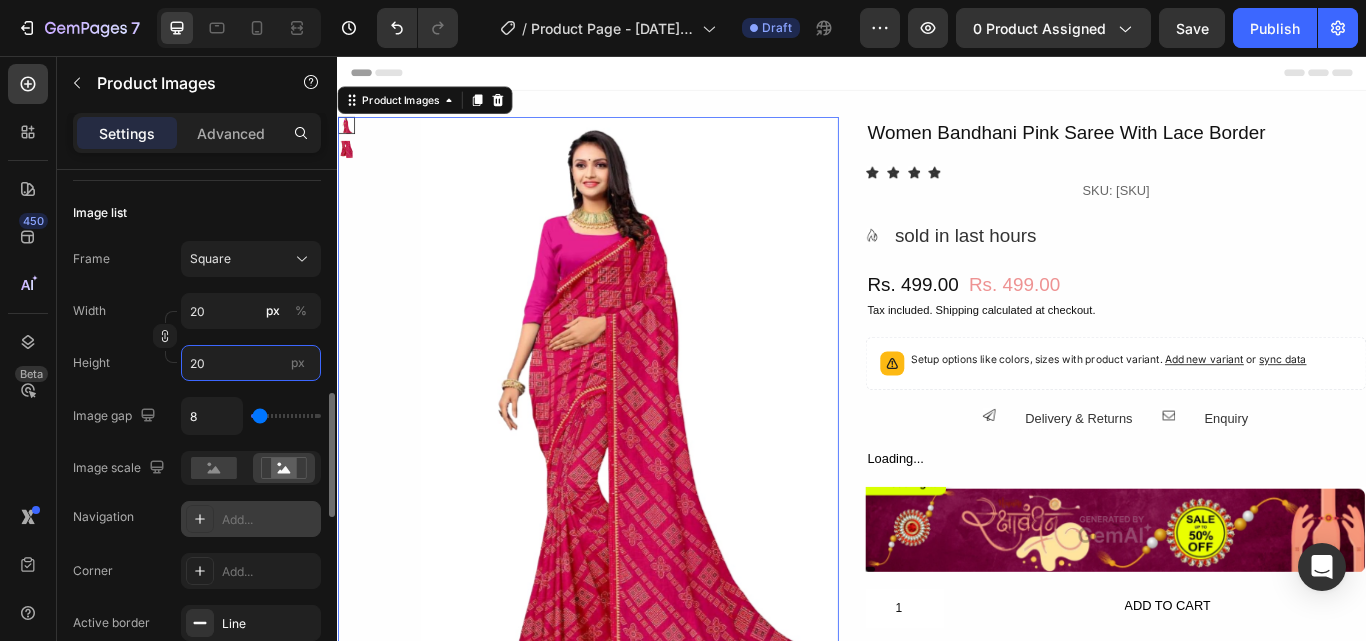 type on "200" 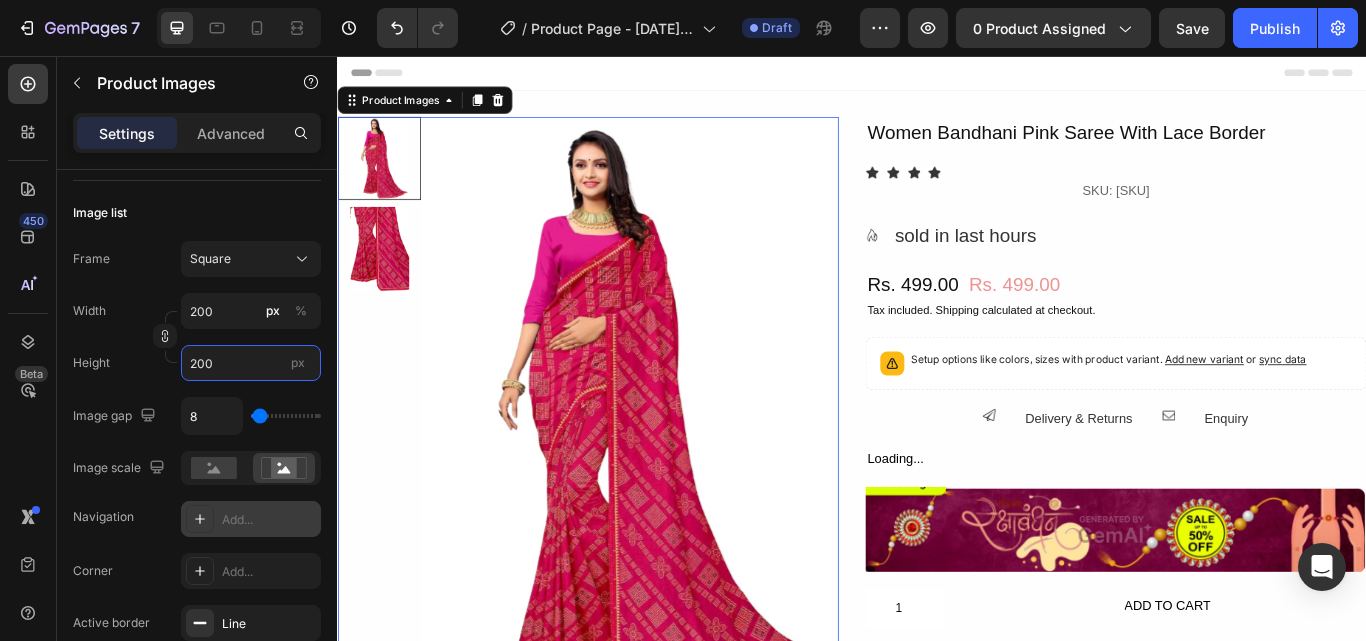 type on "200" 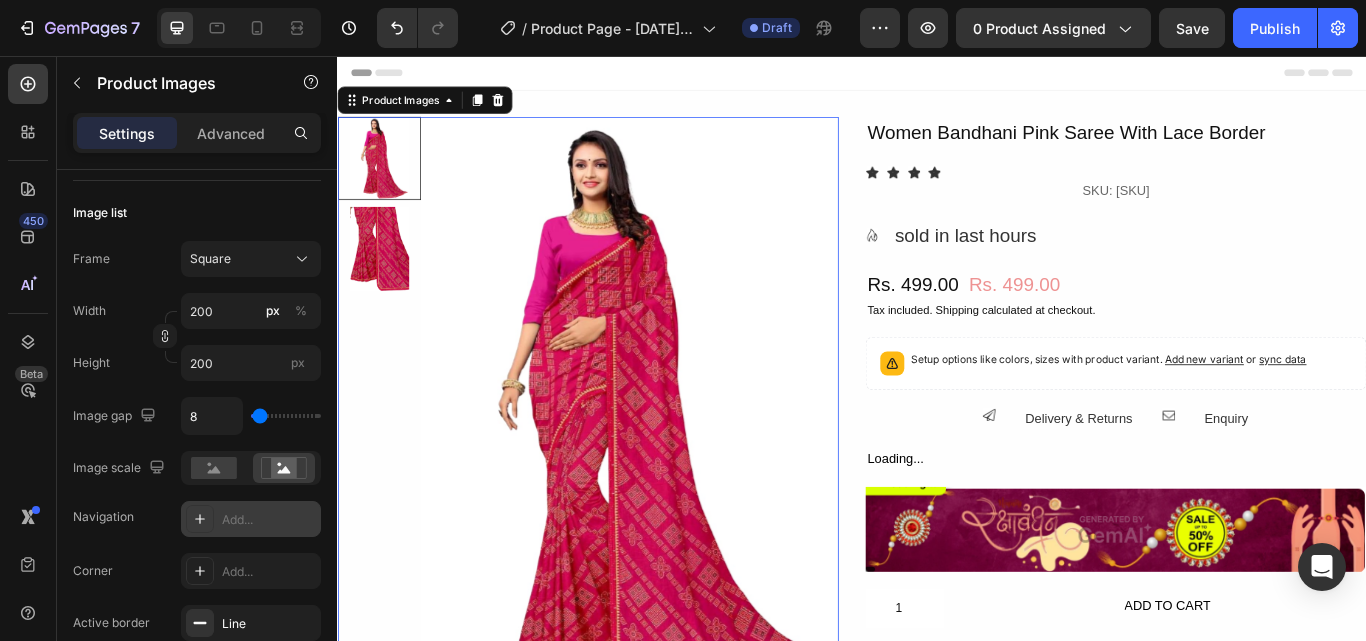 click at bounding box center (677, 471) 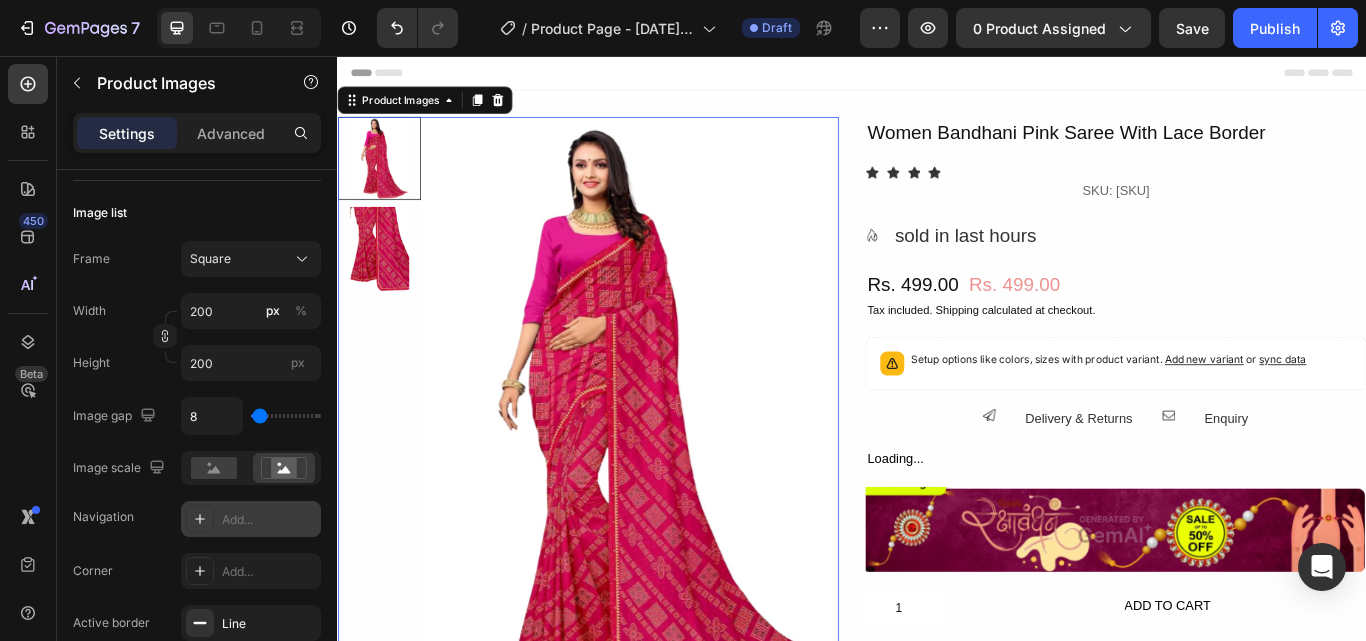 click at bounding box center (677, 471) 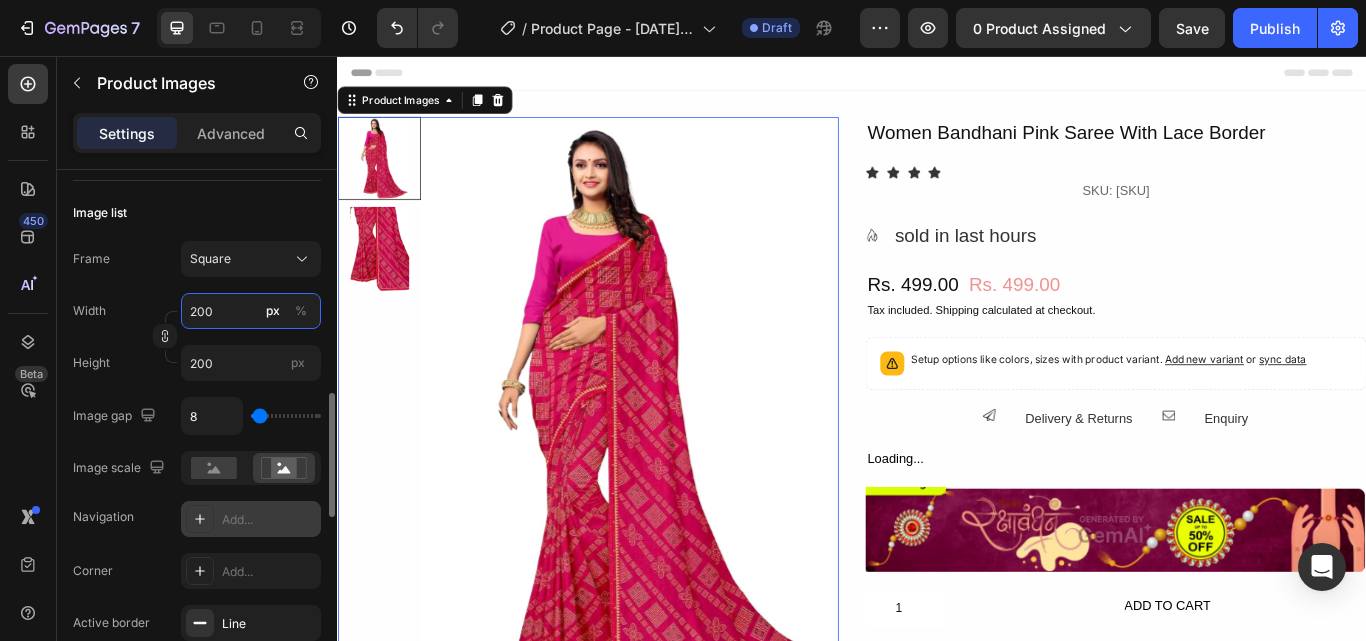 click on "200" at bounding box center [251, 311] 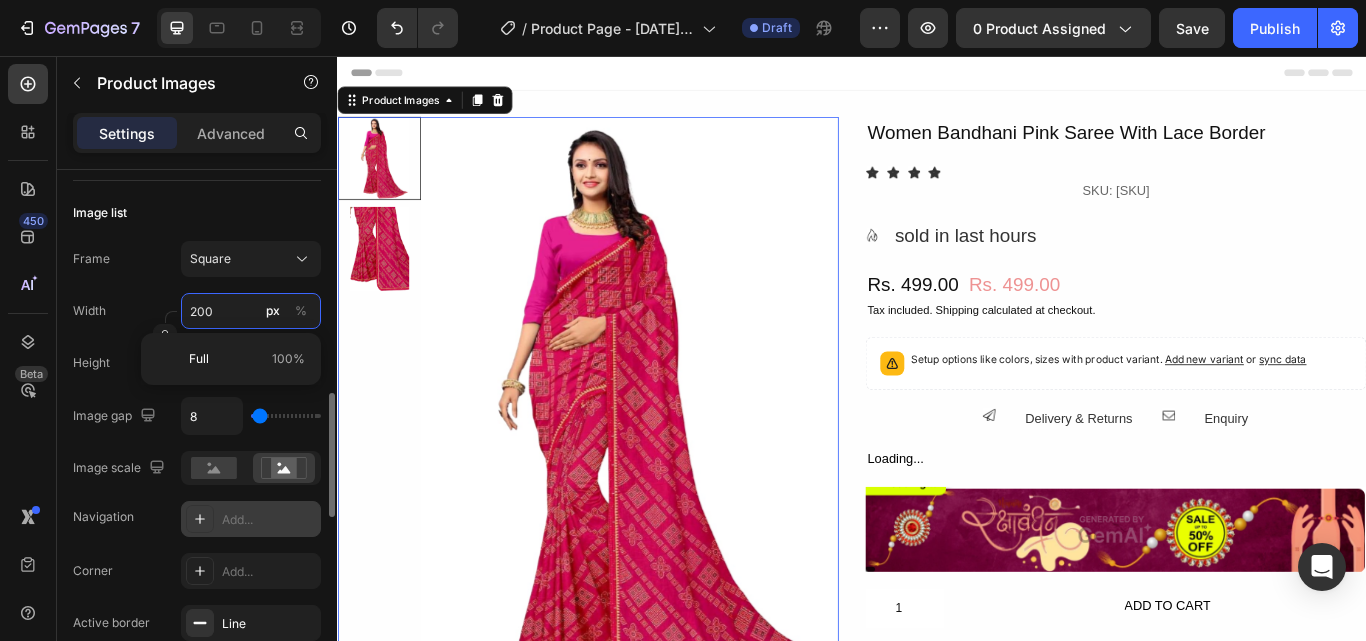type 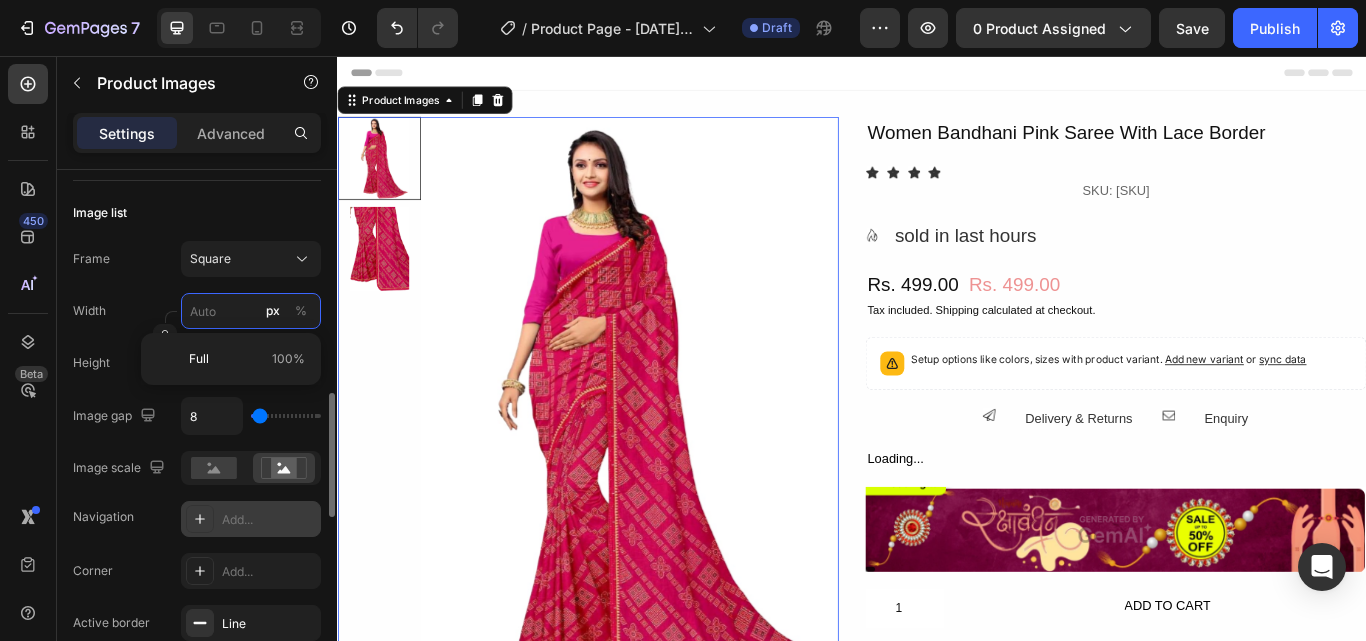 type 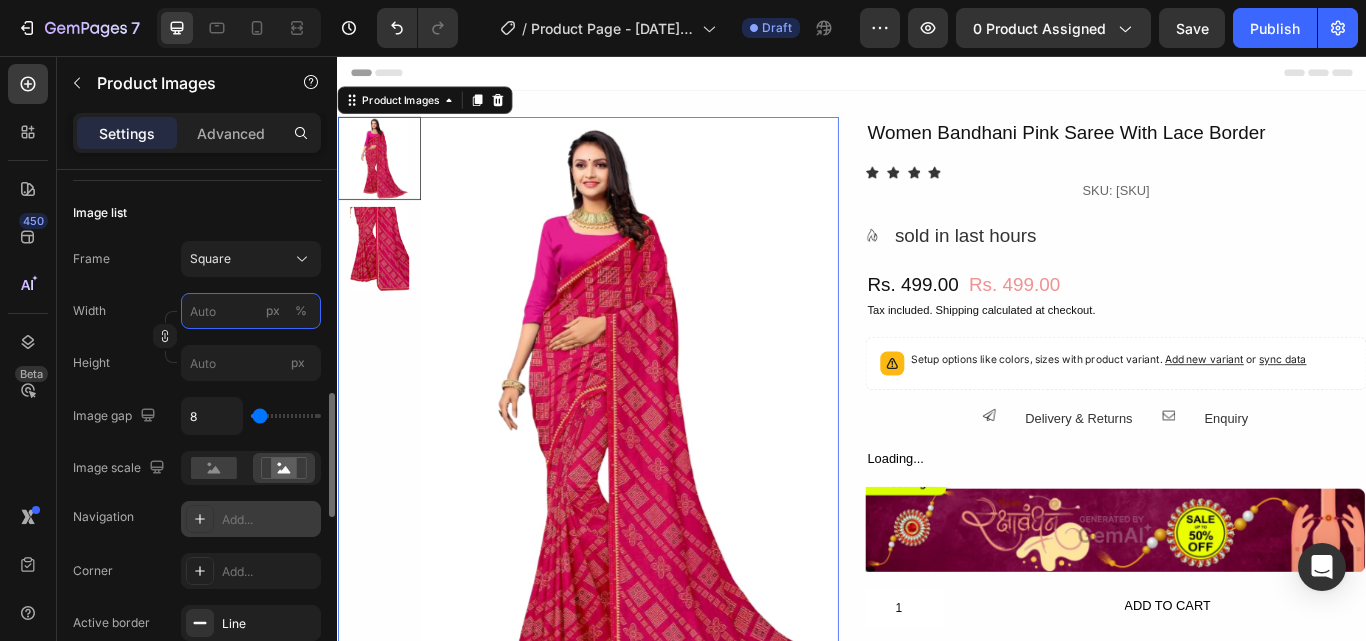 type on "4" 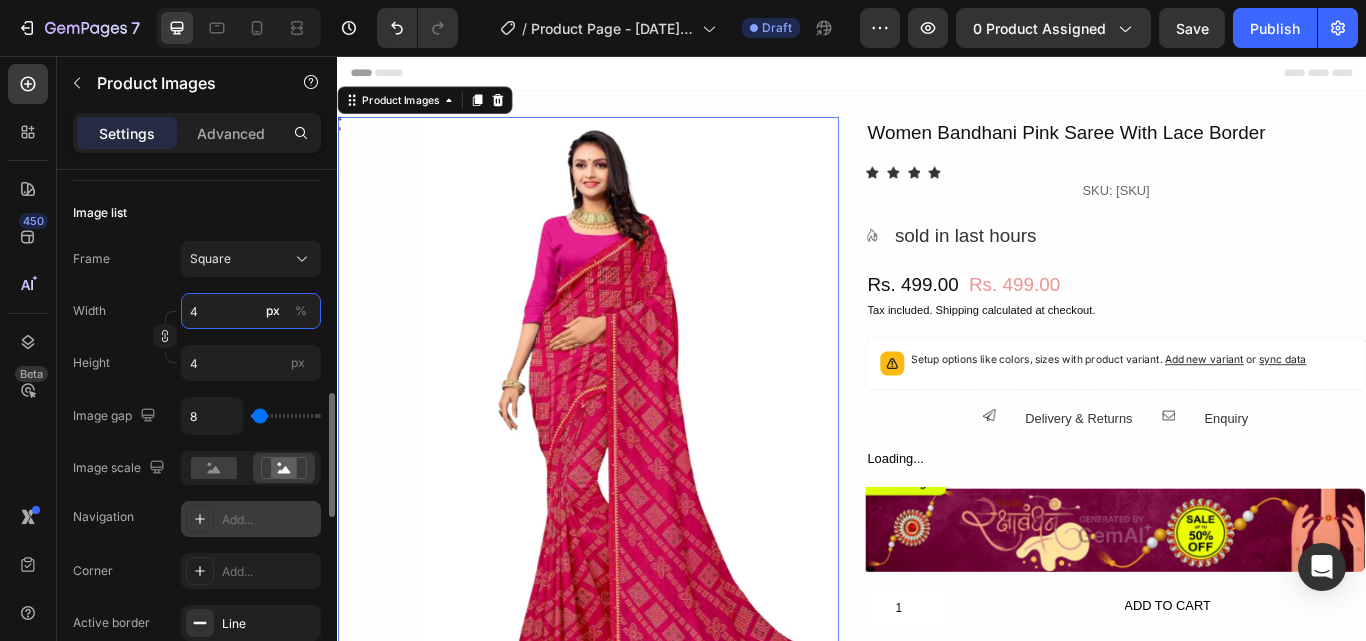 type on "40" 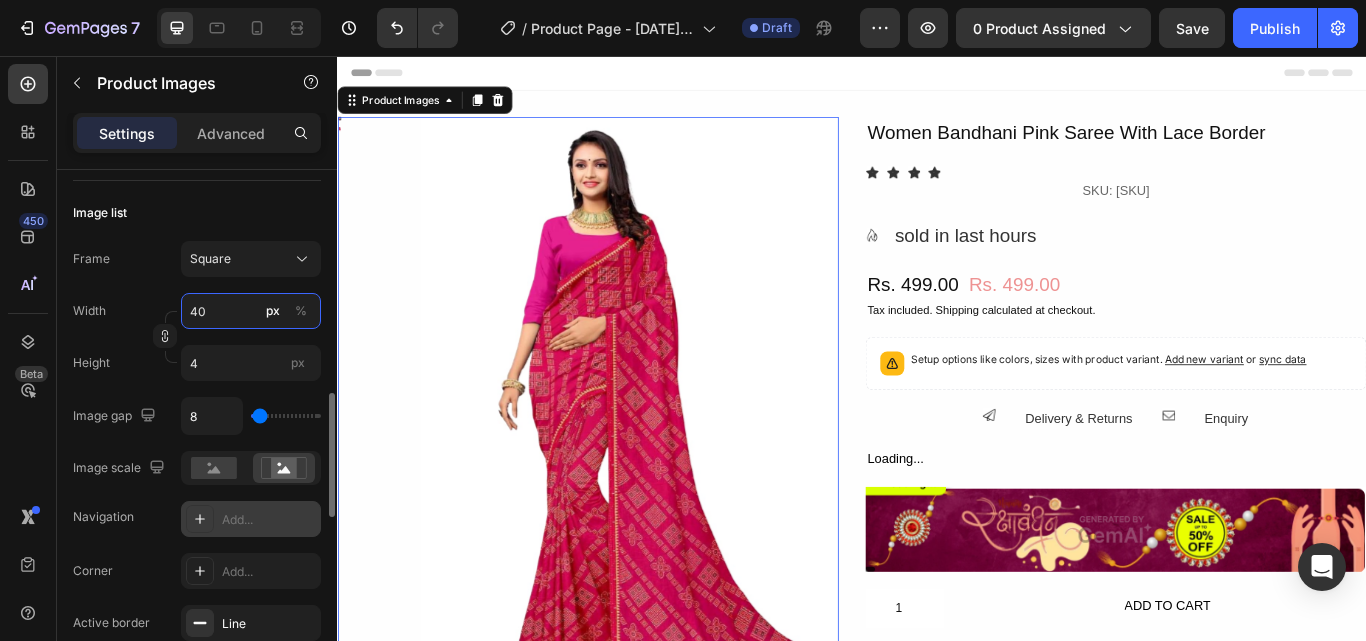 type on "40" 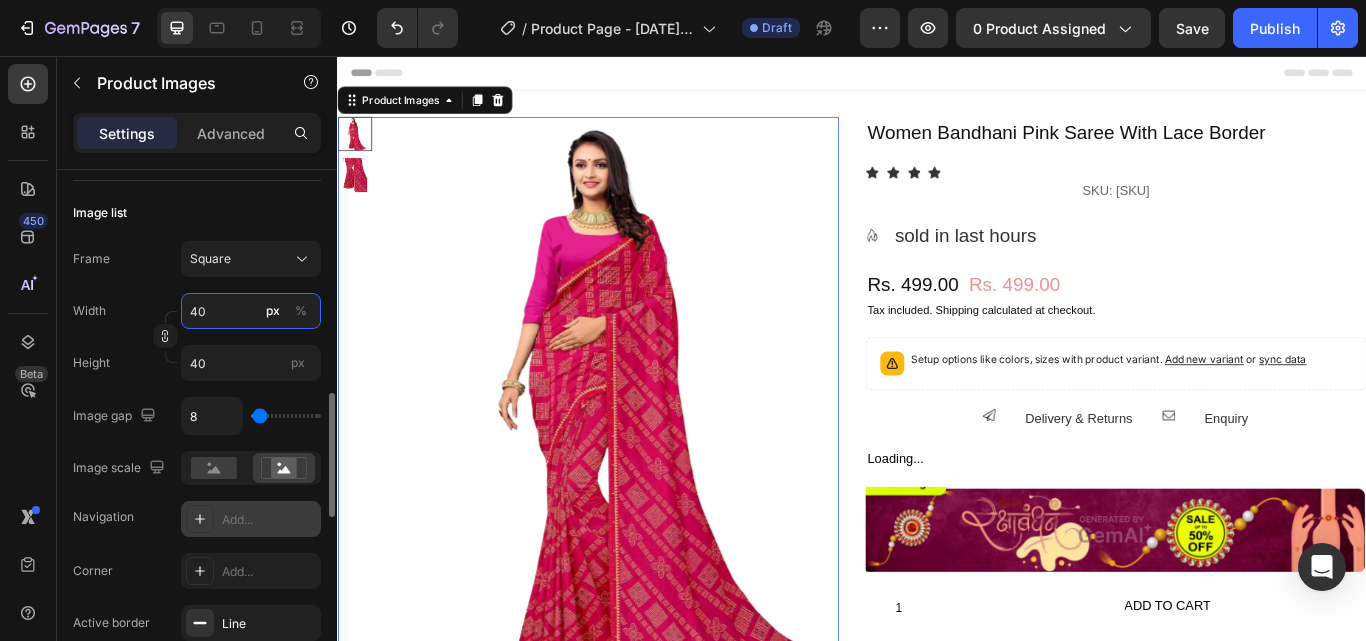 type on "400" 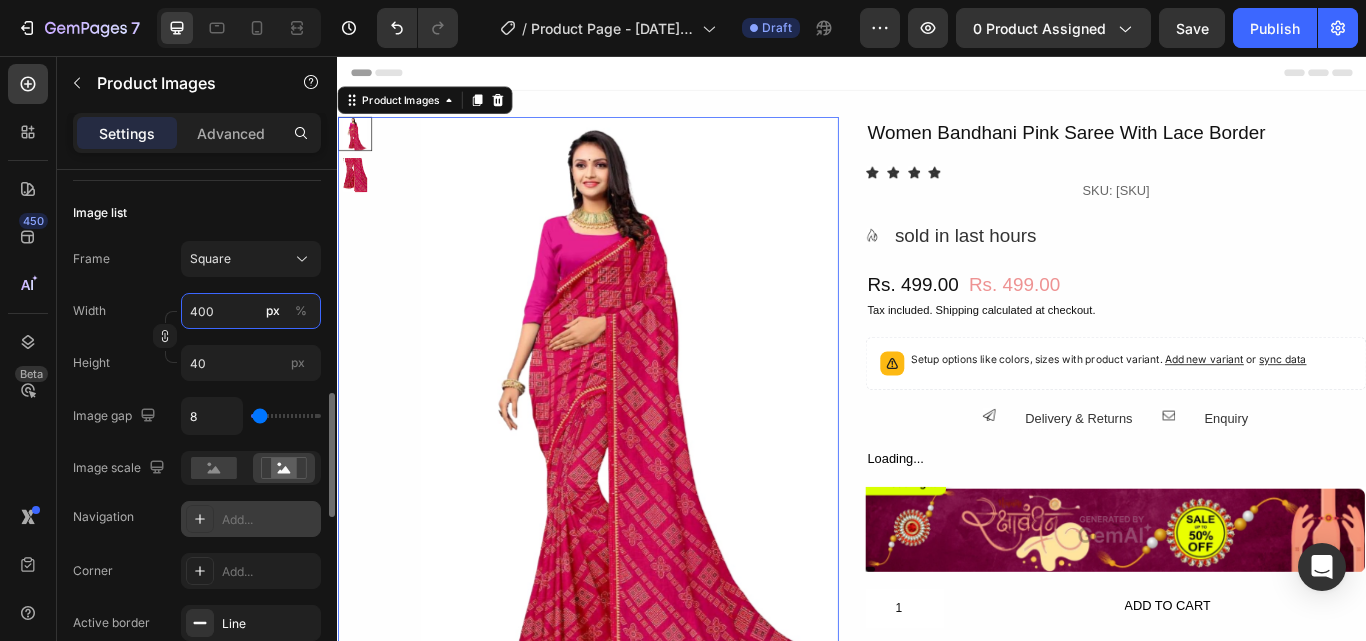 type on "400" 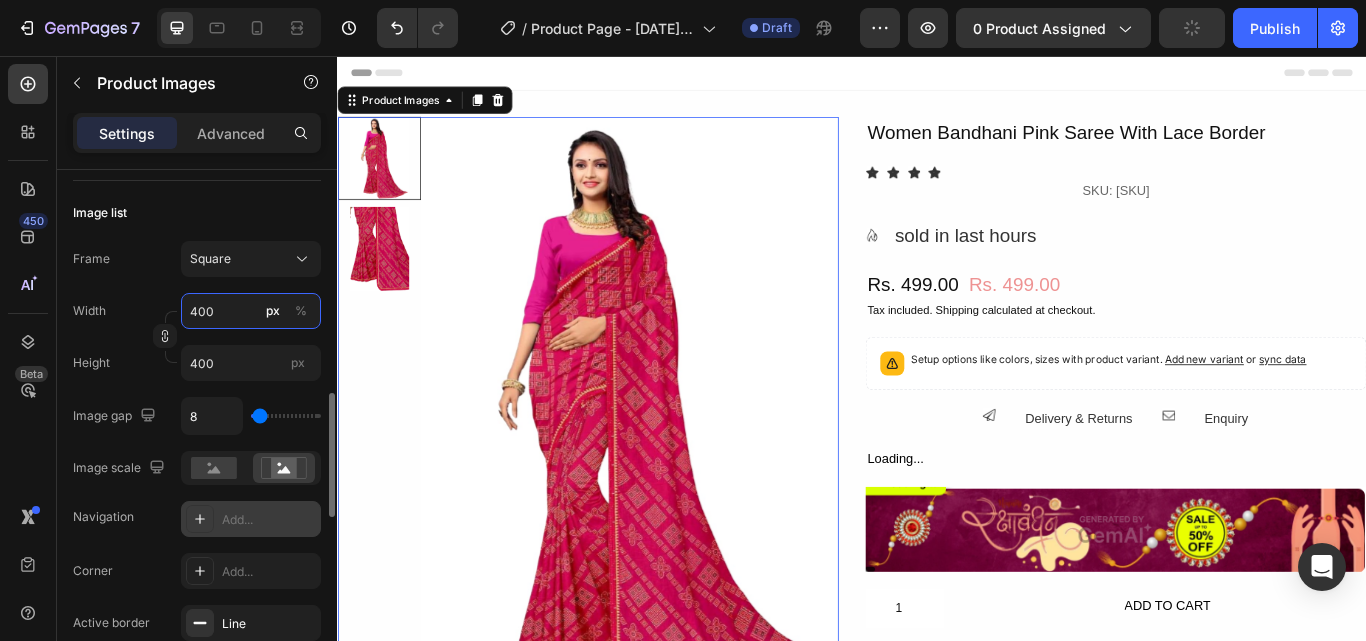 type on "40" 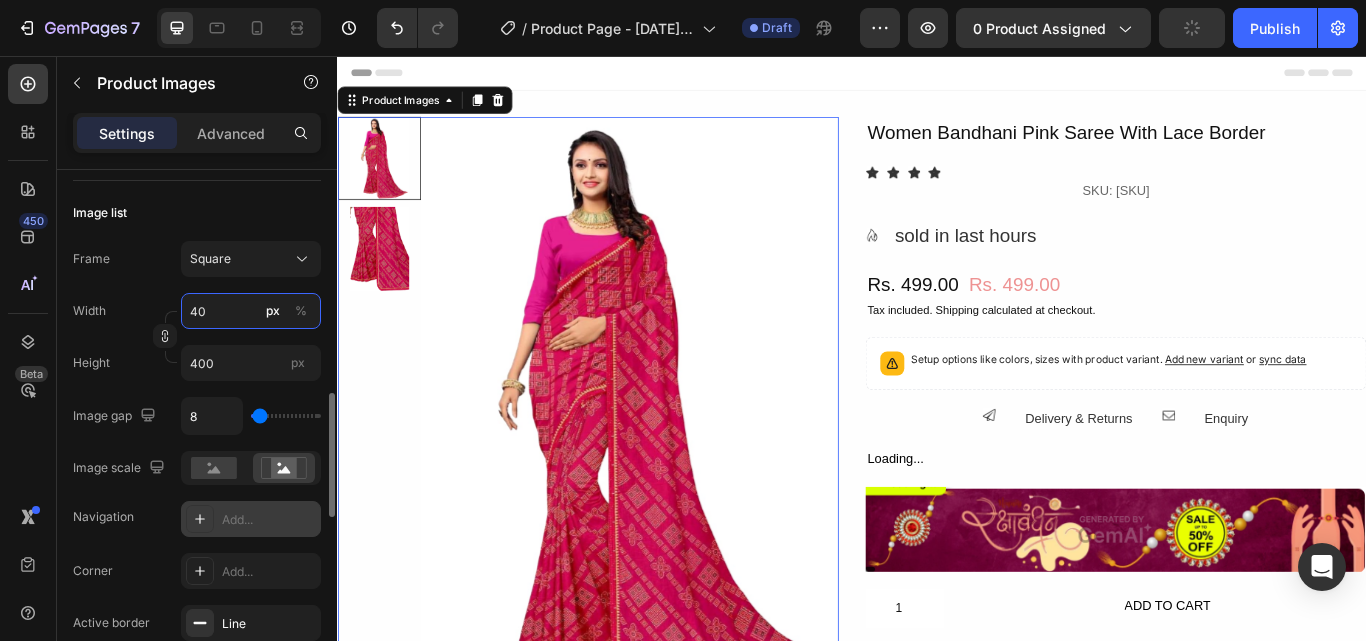 type on "40" 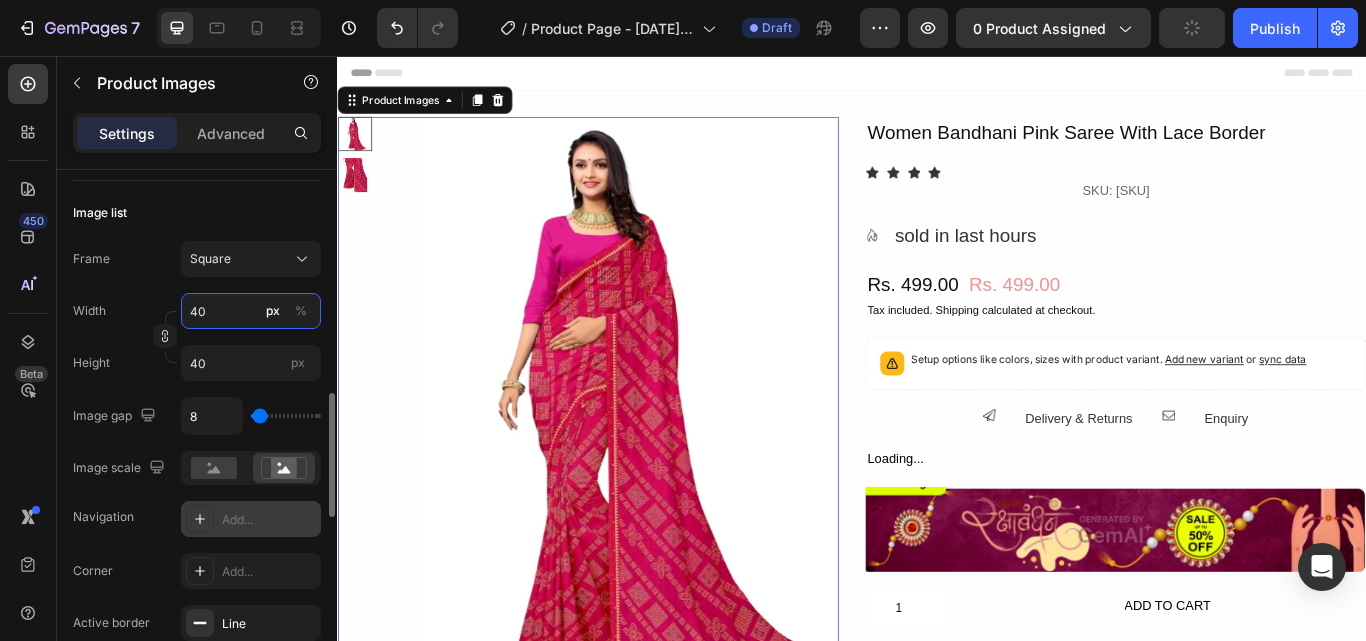 type on "4" 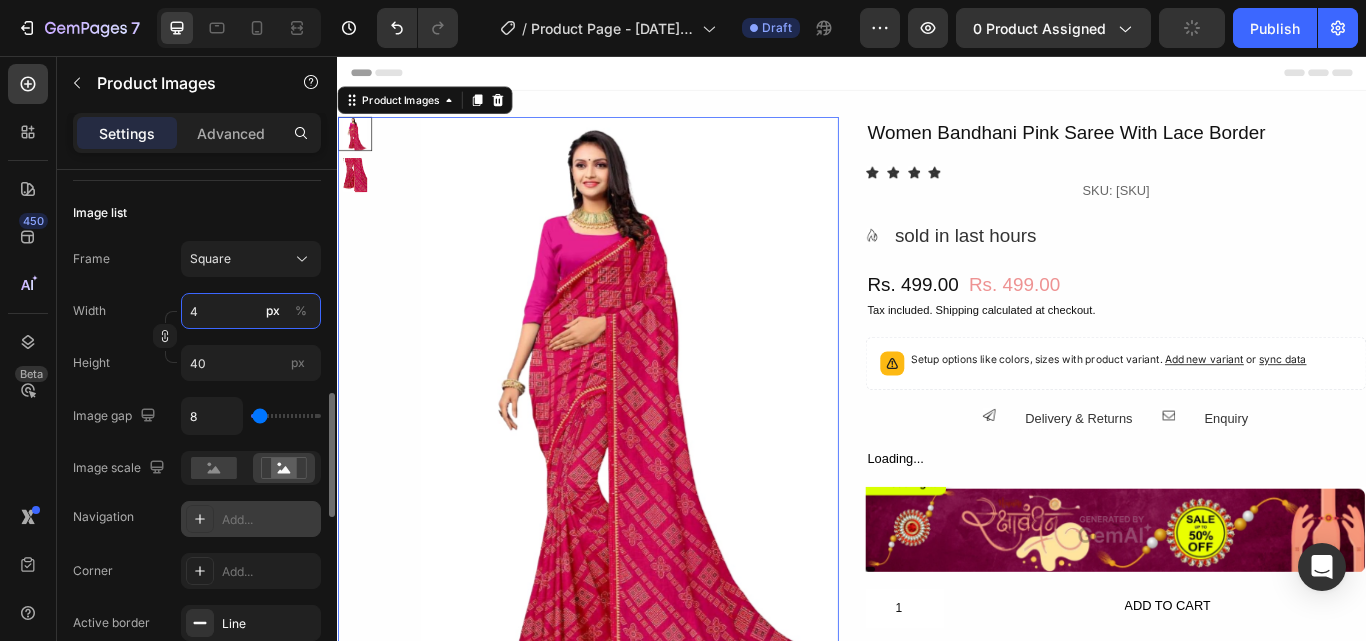 type on "4" 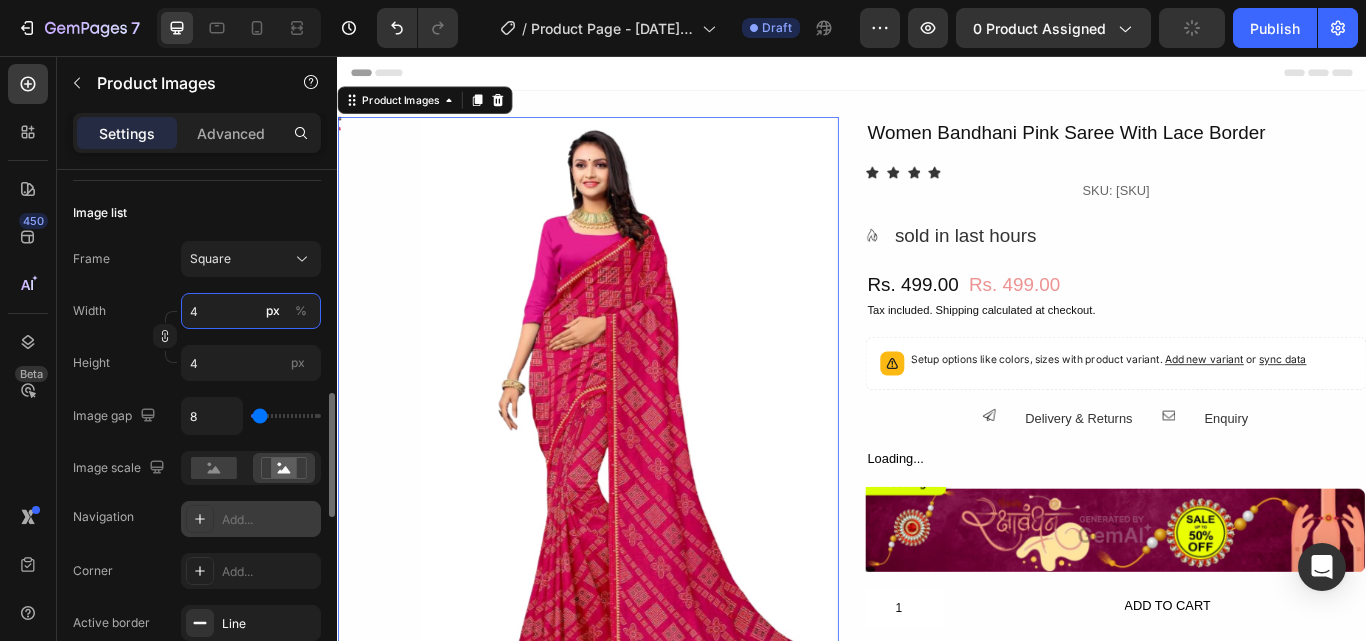 type 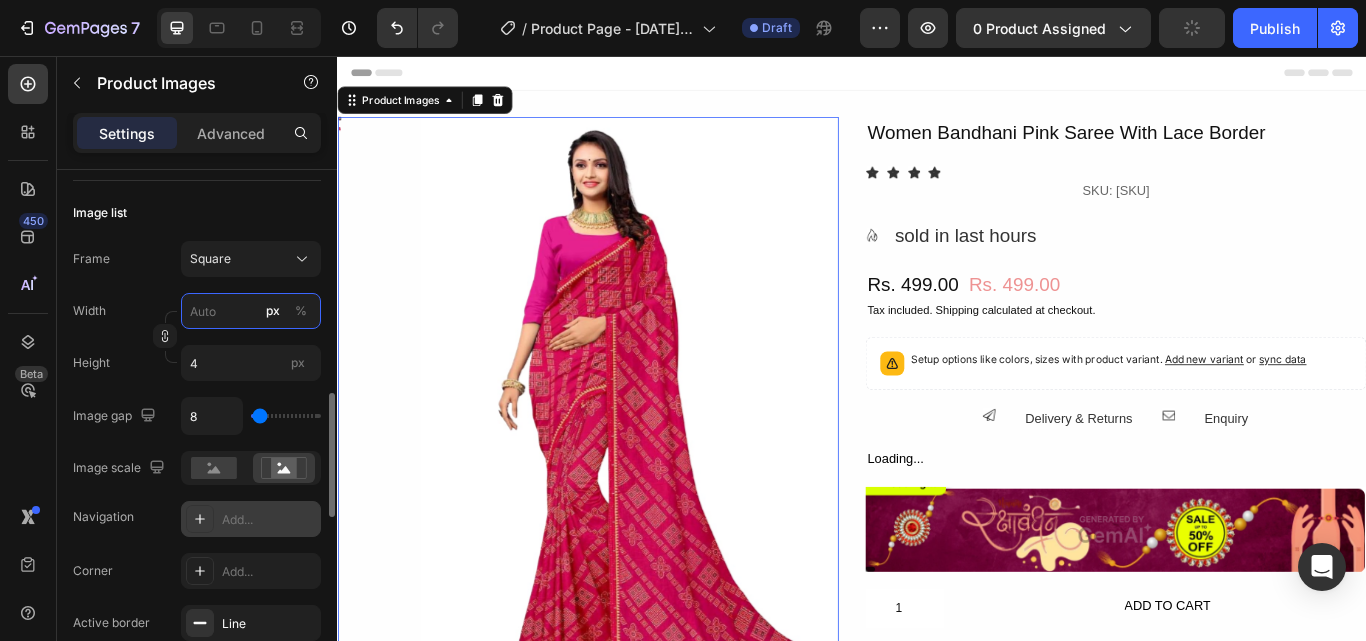 type 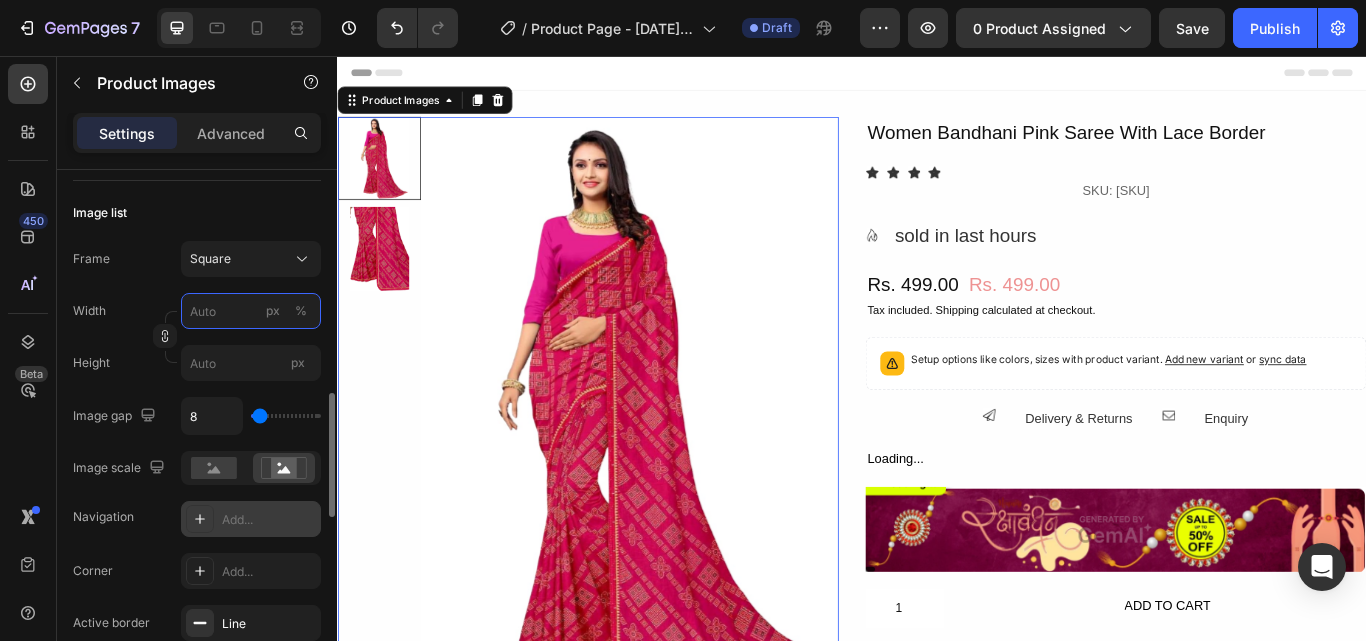 type on "5" 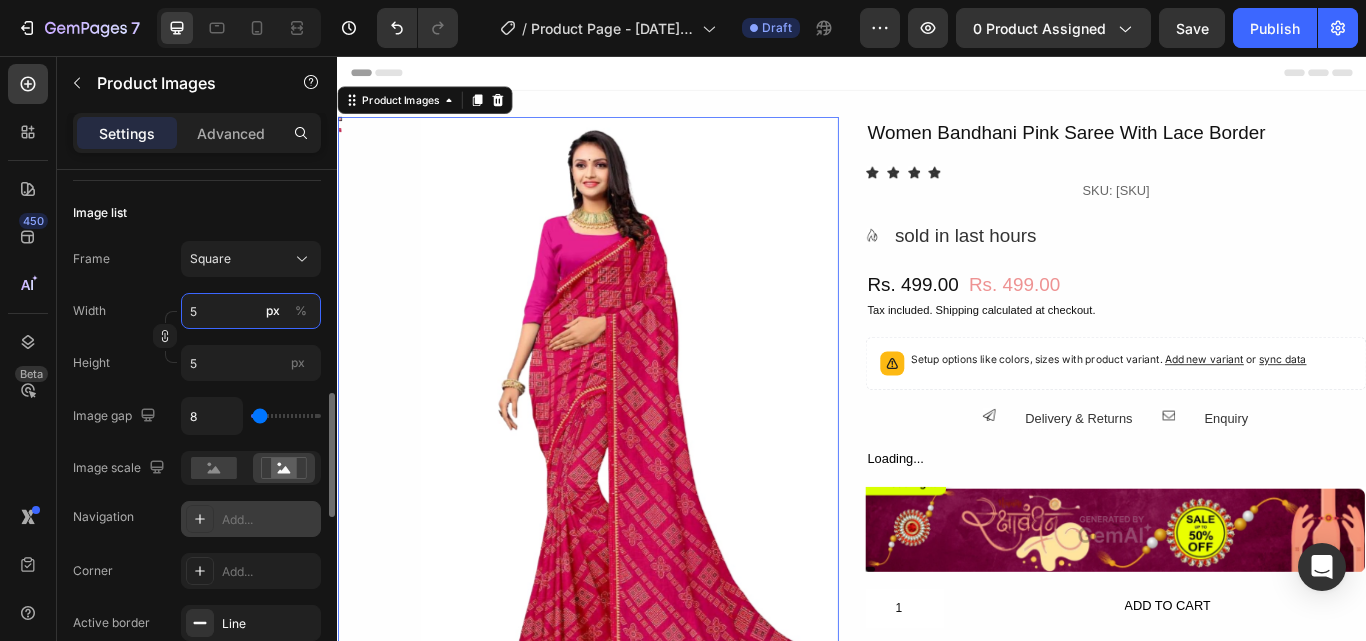 type on "50" 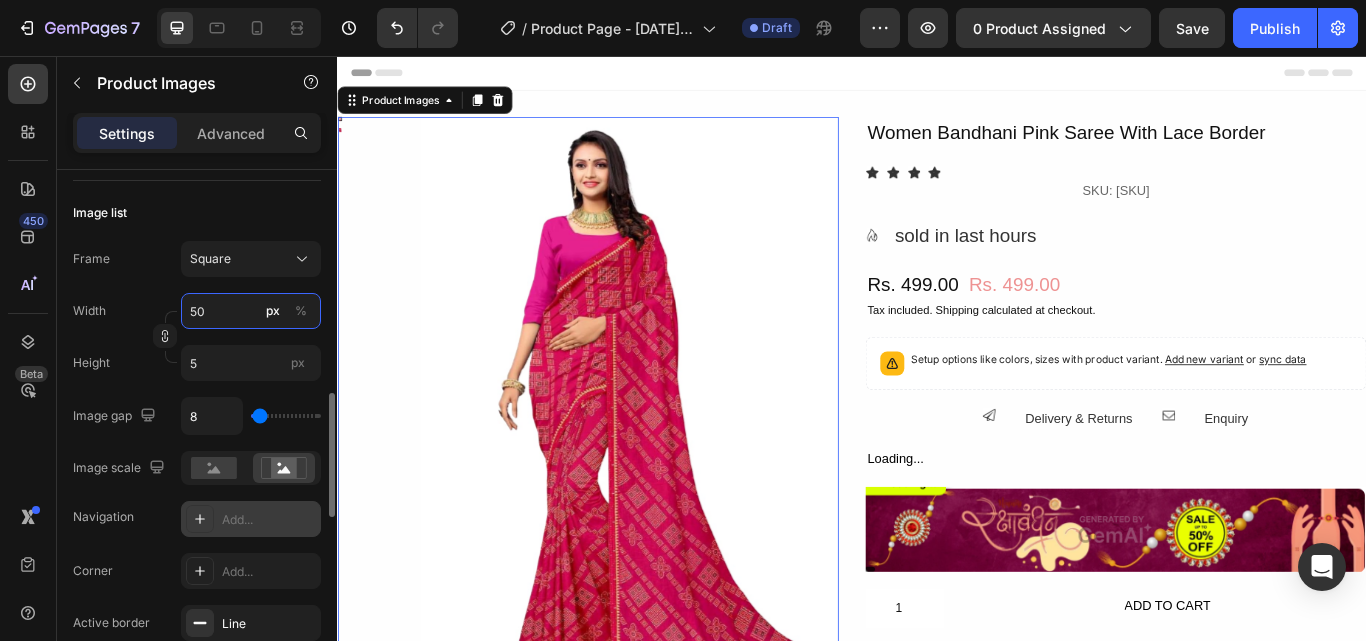 type on "50" 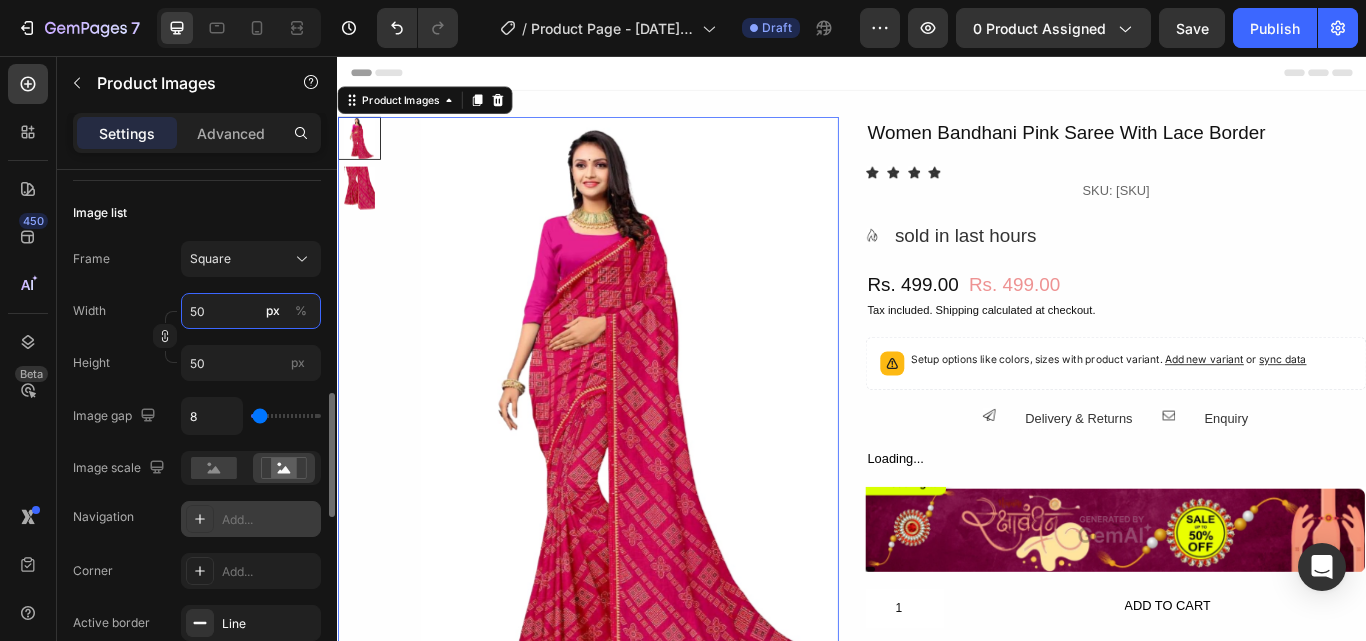 type on "500" 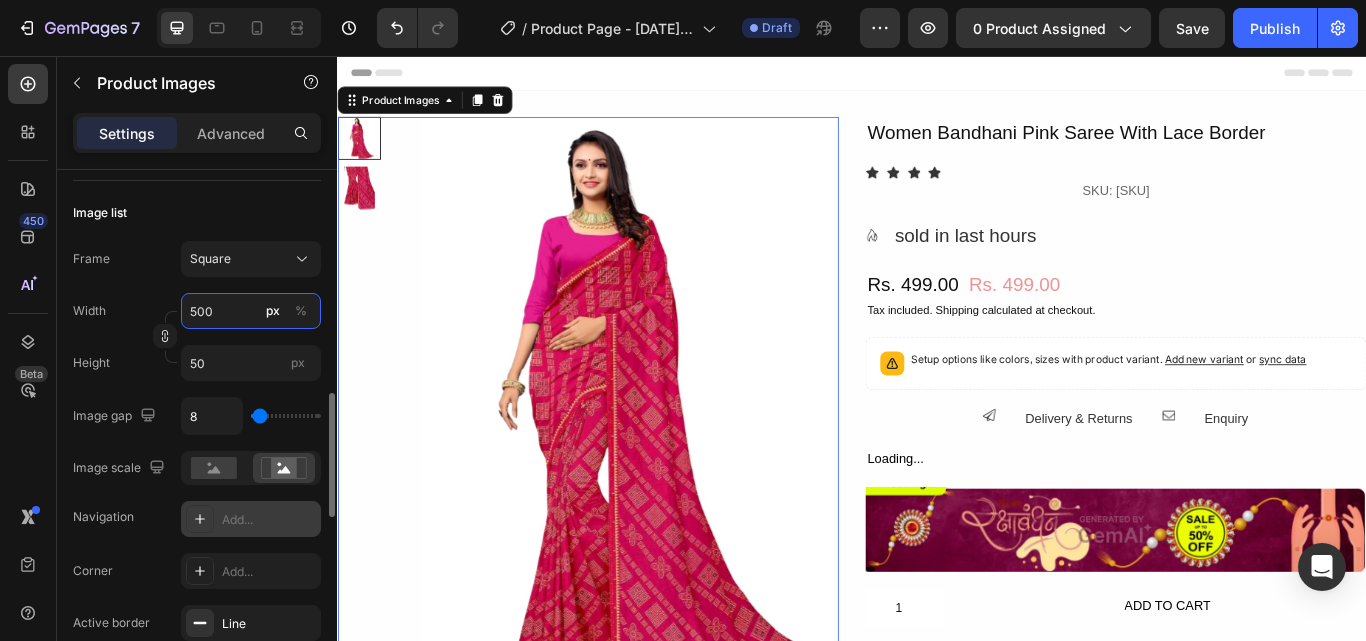 type on "500" 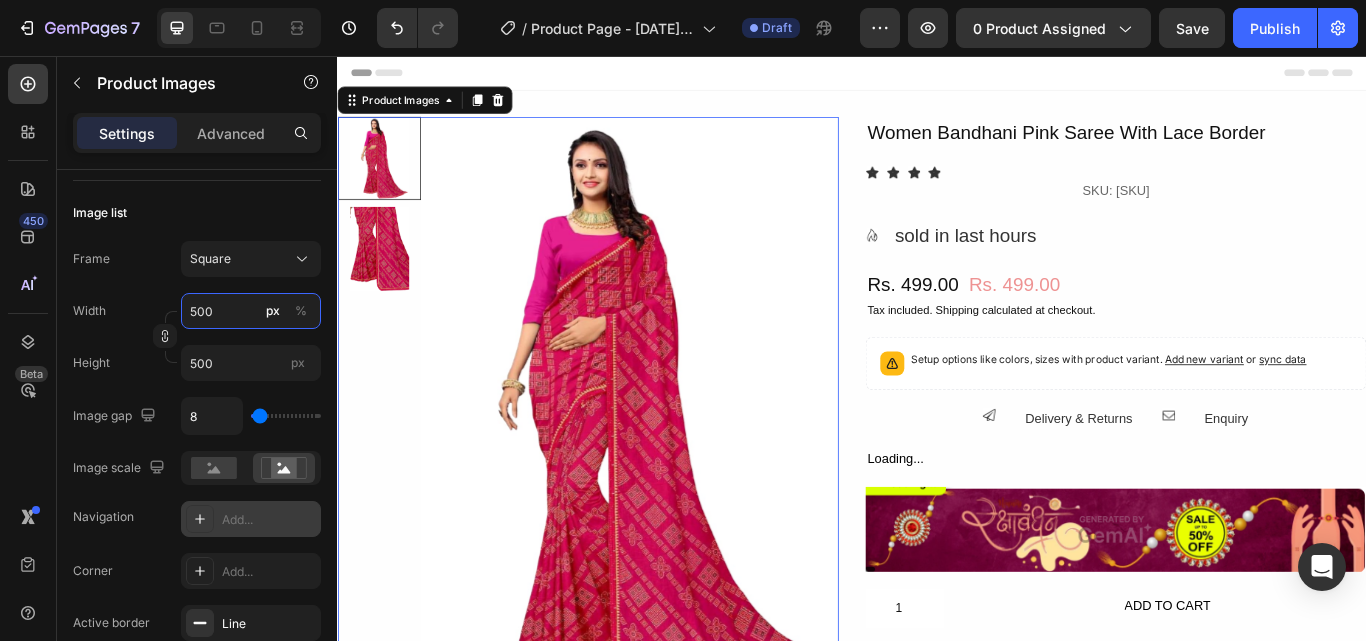 type on "500" 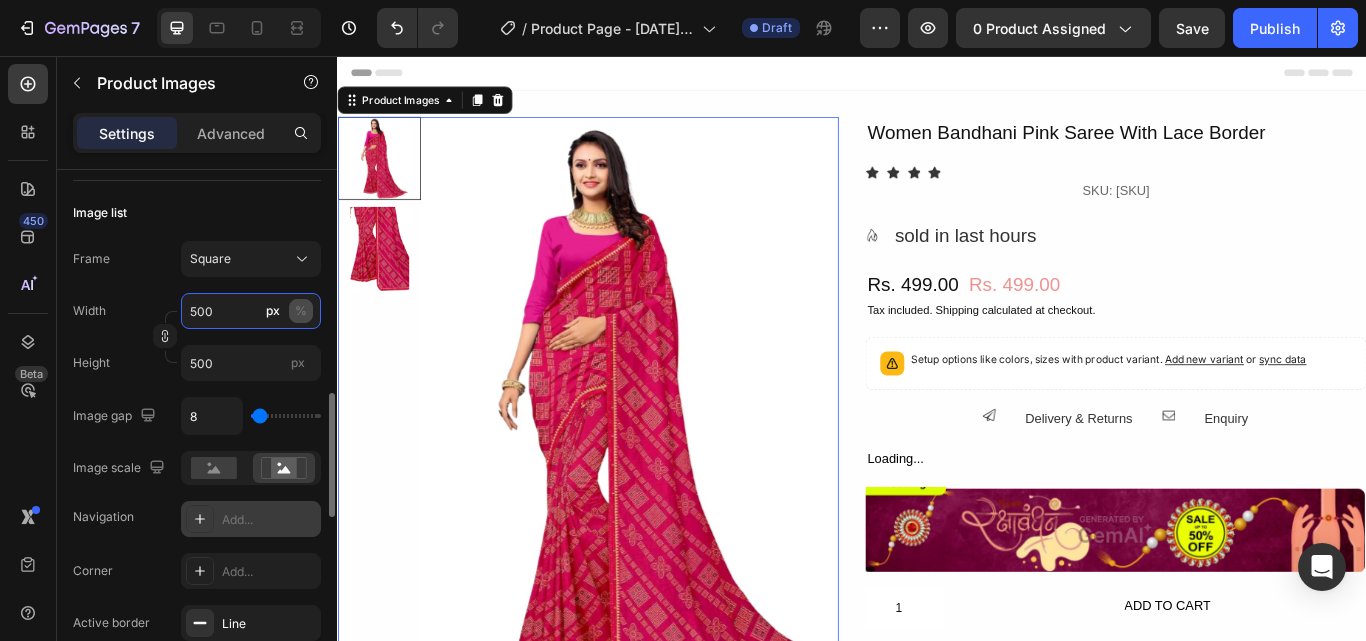 type 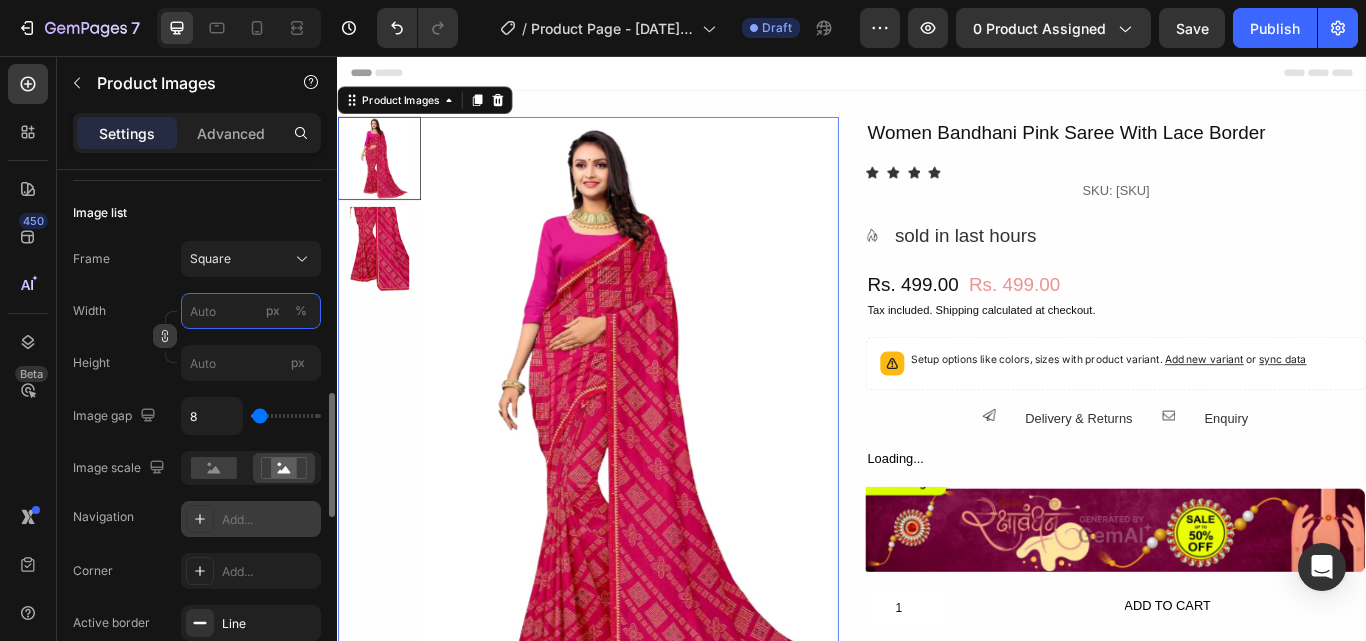 type 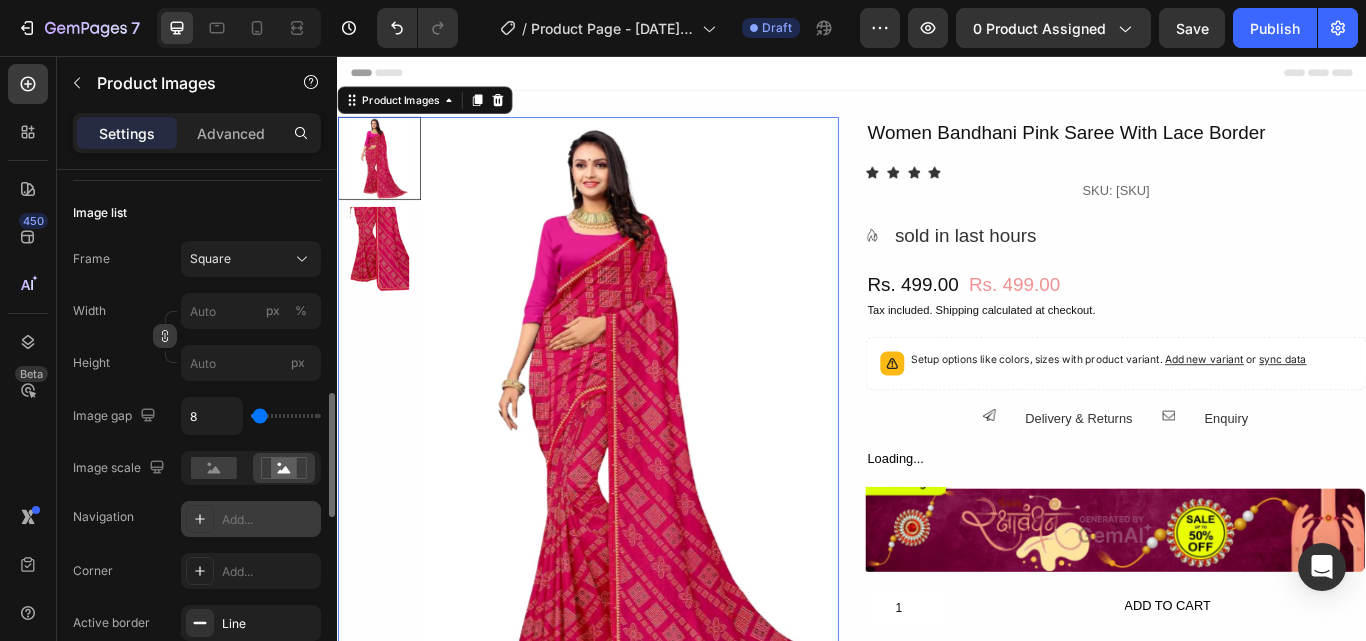click 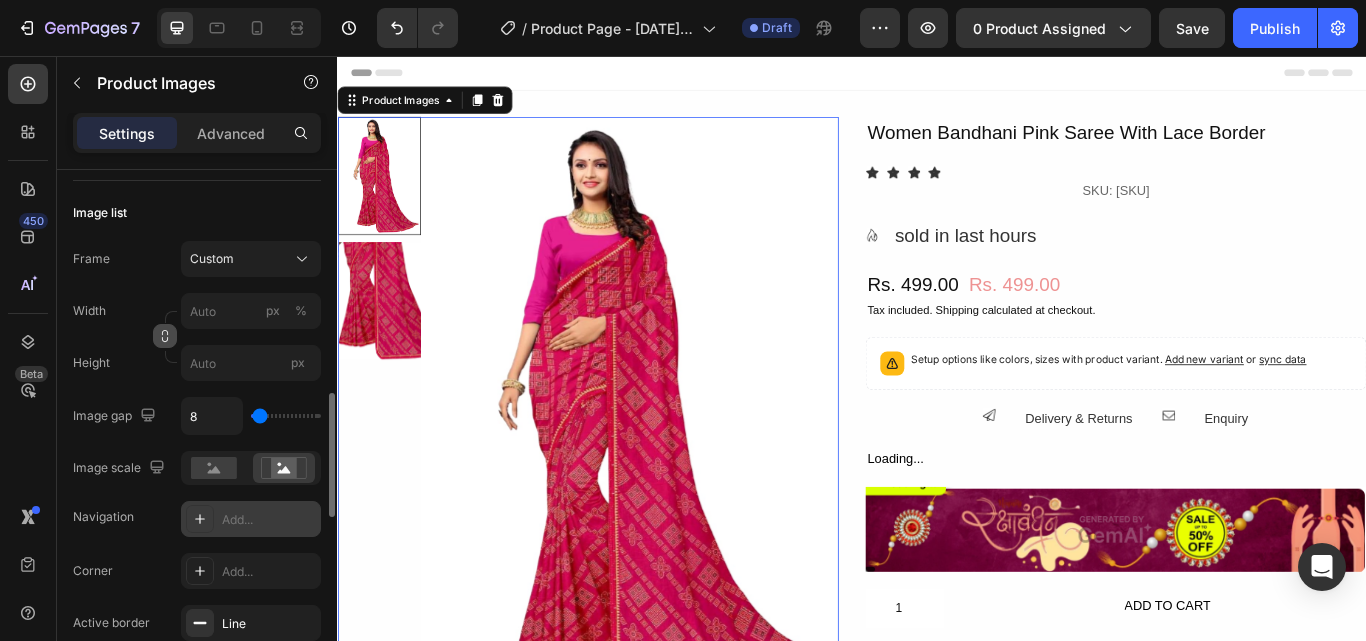 click 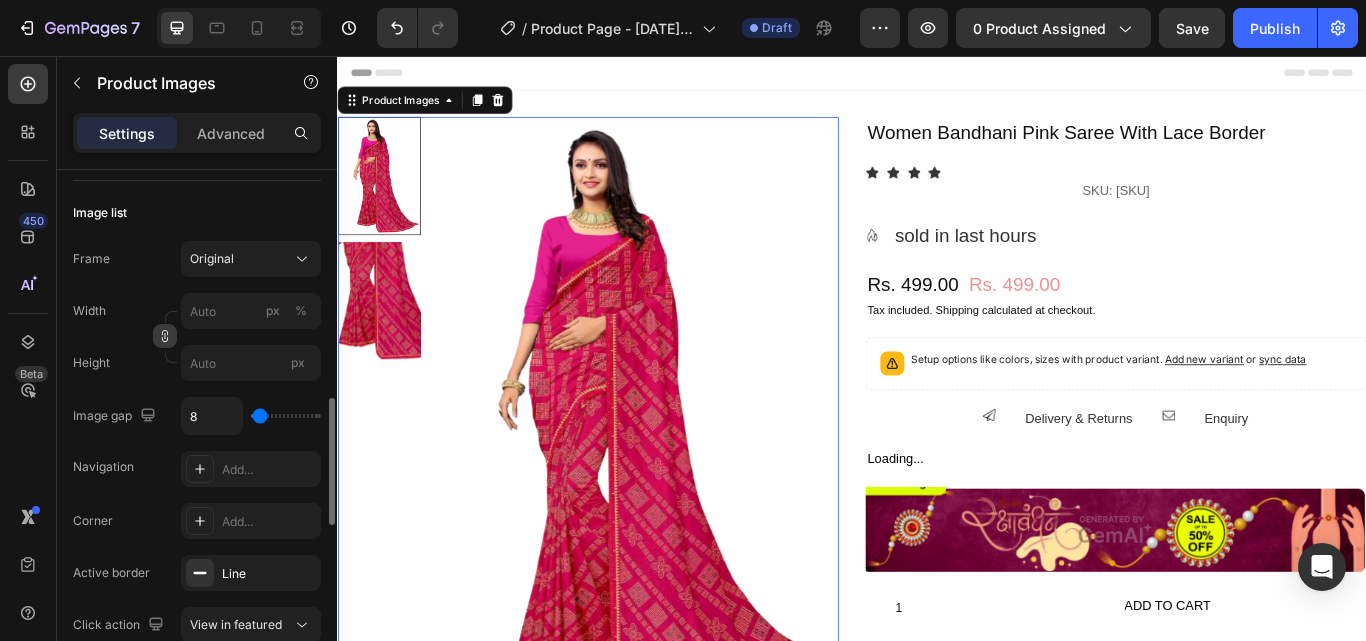 click 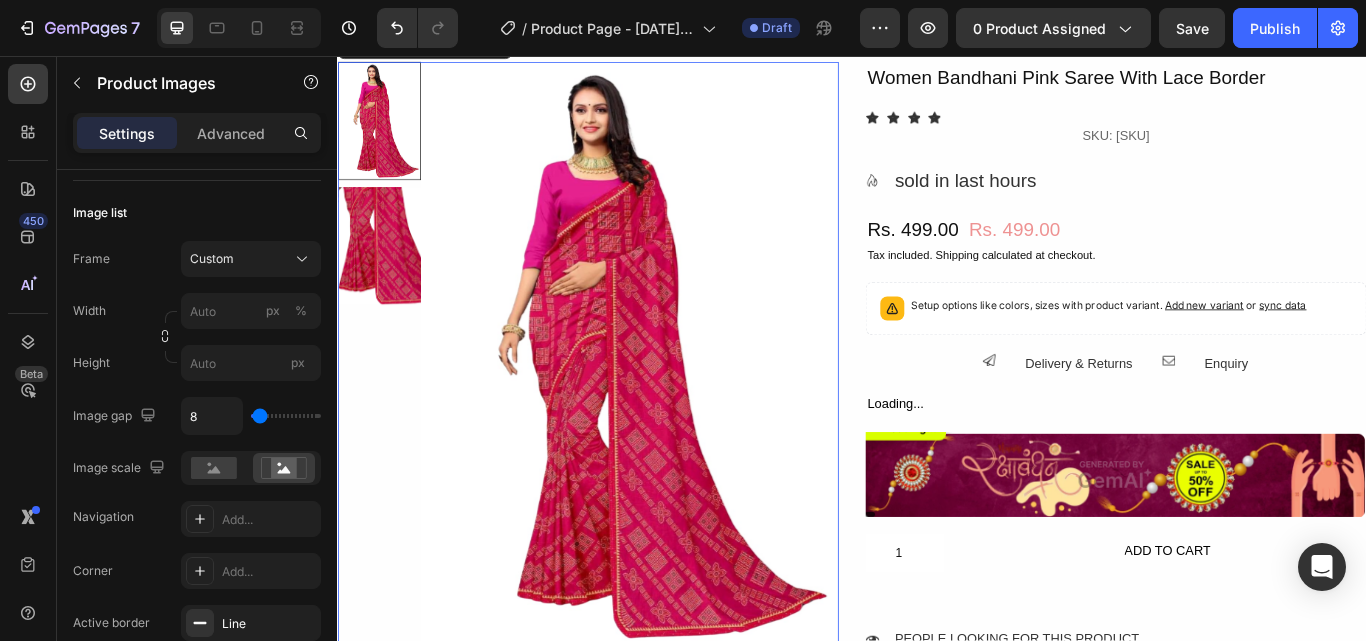 scroll, scrollTop: 100, scrollLeft: 0, axis: vertical 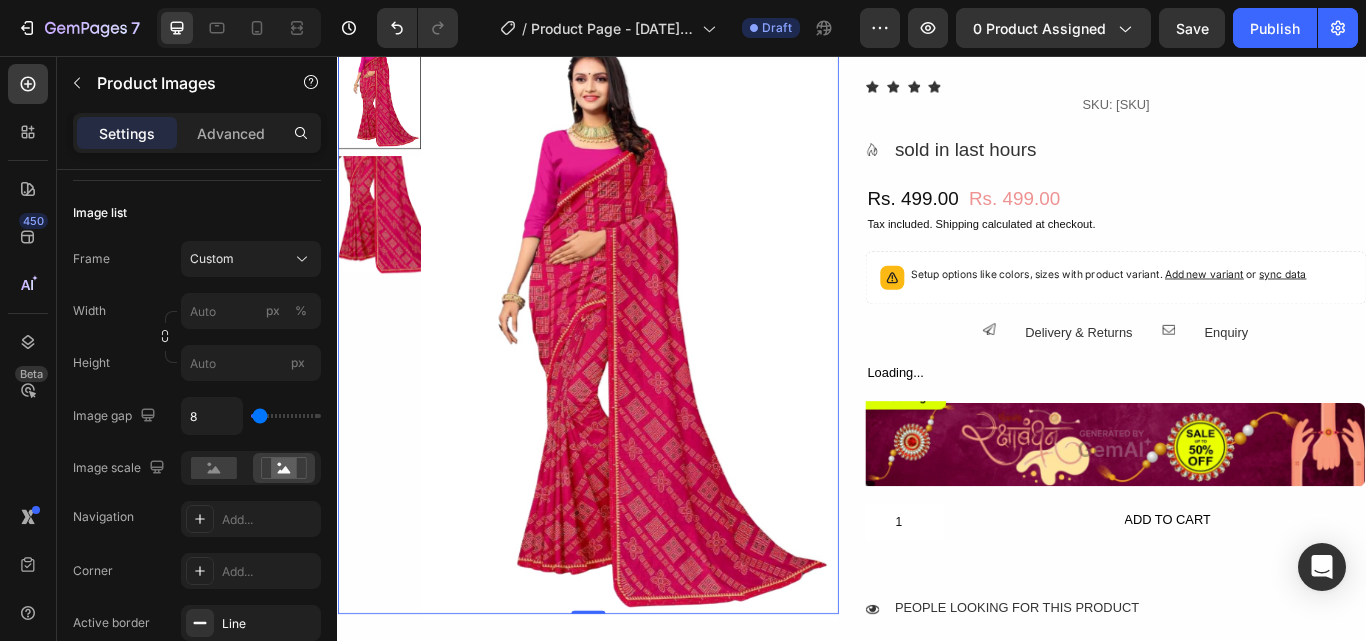 click at bounding box center (677, 371) 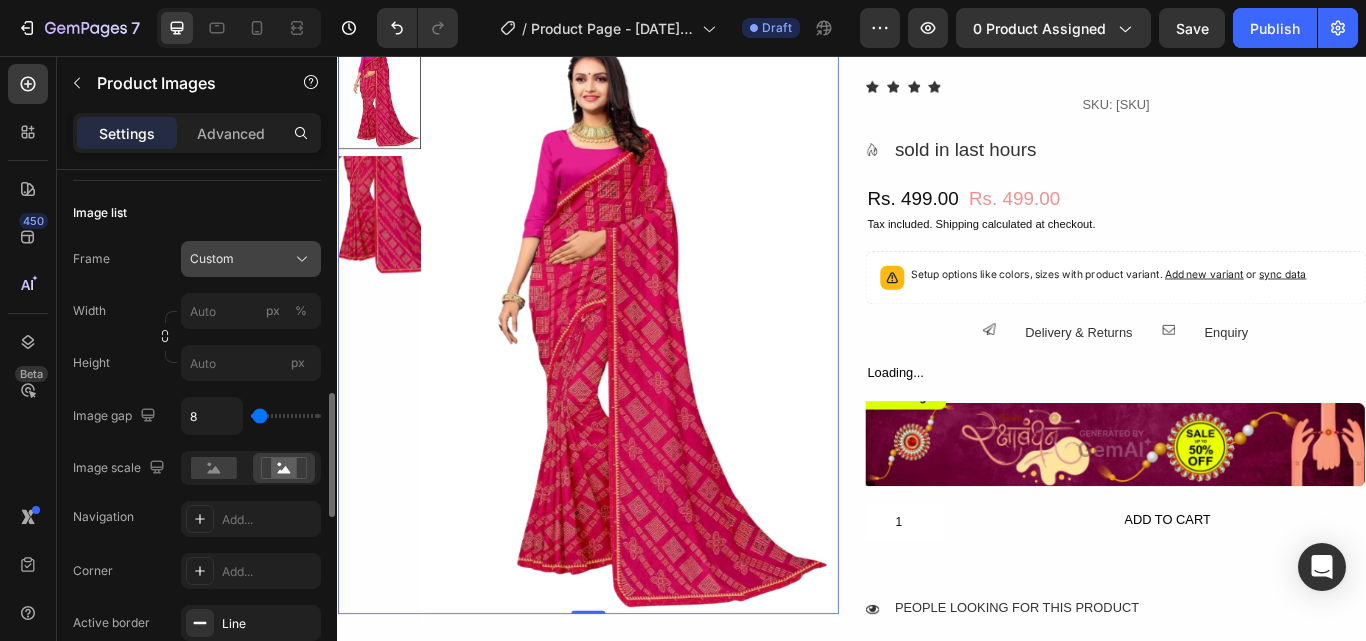 click on "Custom" 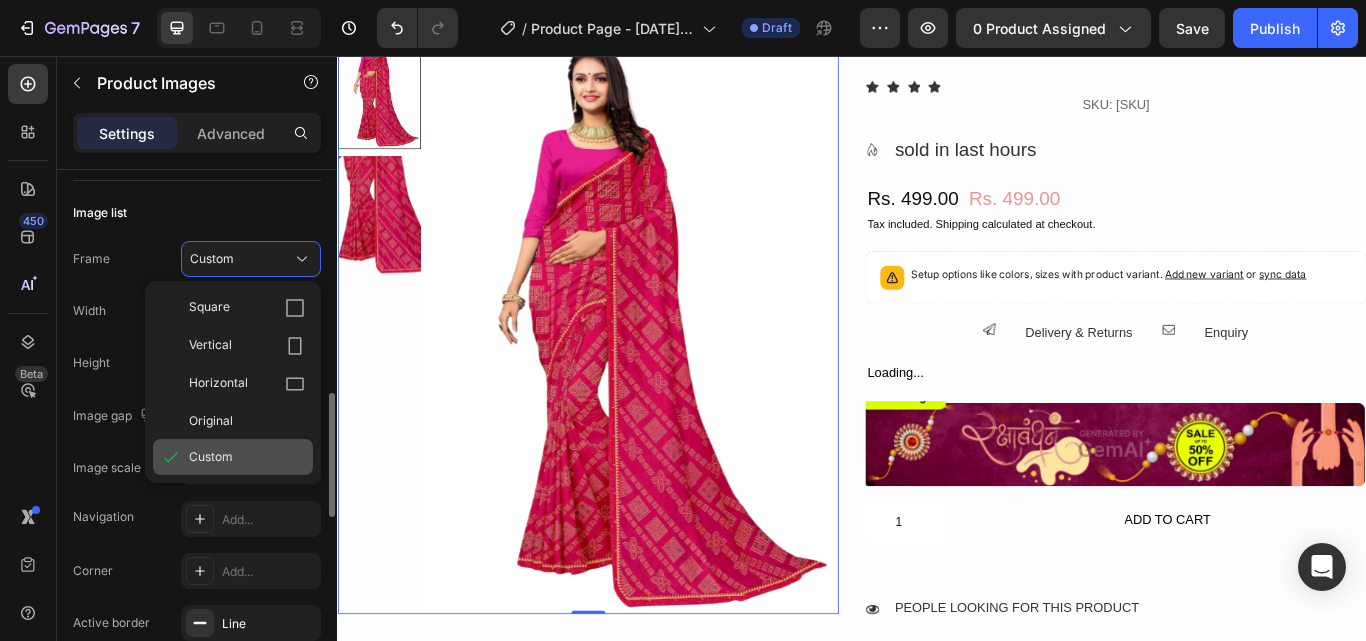 click on "Custom" at bounding box center [247, 457] 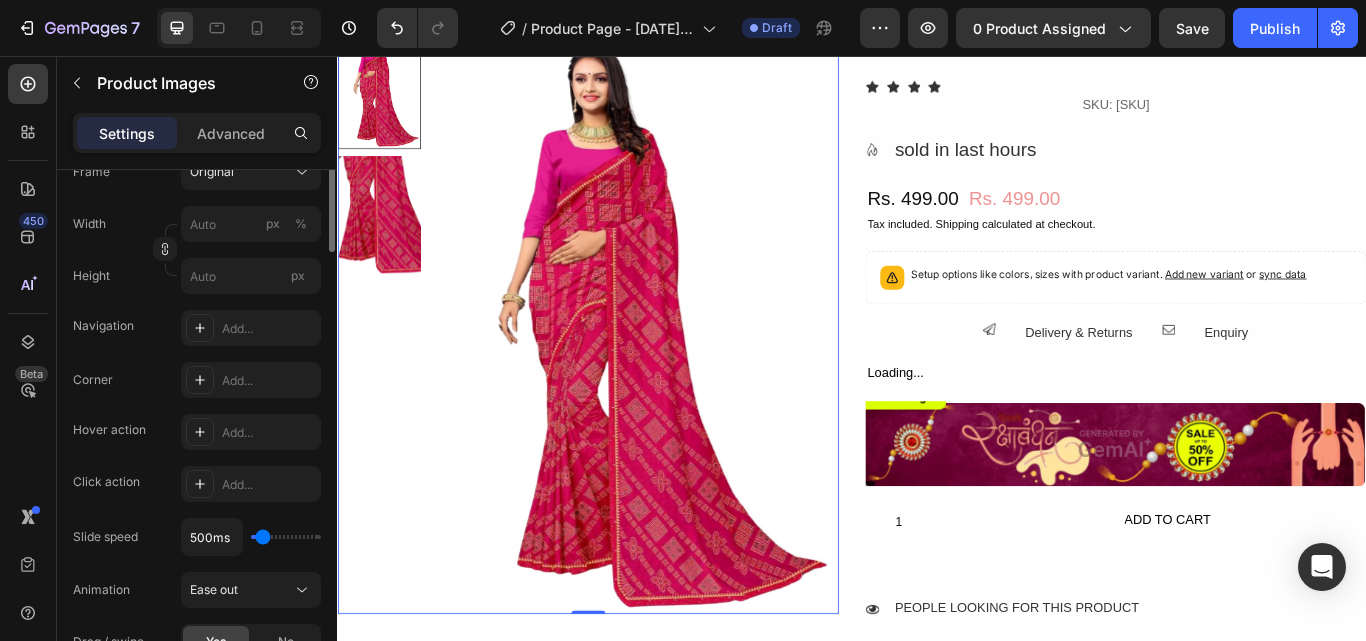 scroll, scrollTop: 246, scrollLeft: 0, axis: vertical 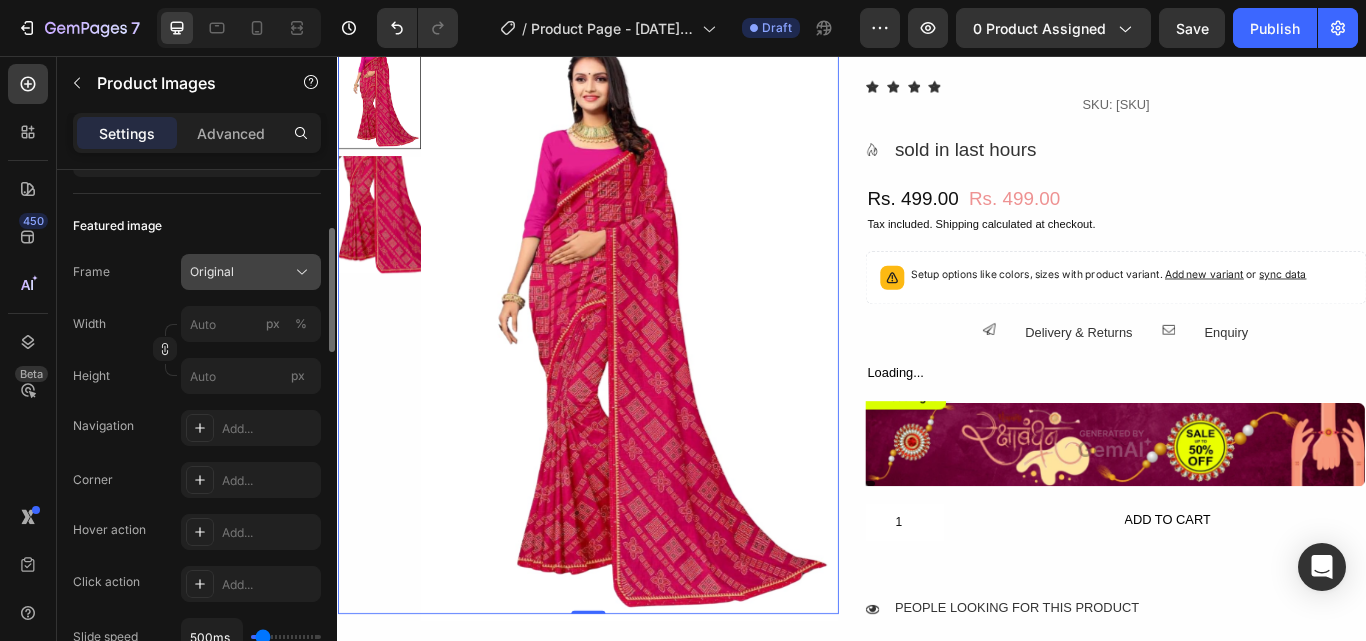 click on "Original" 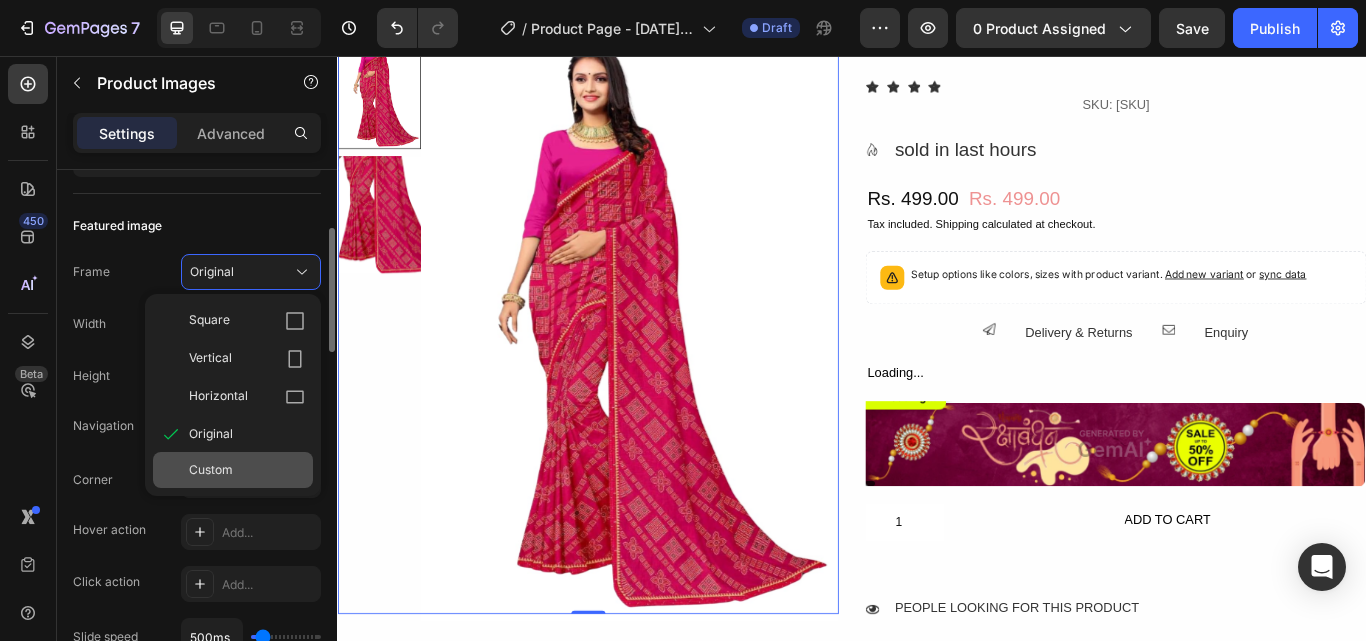 click on "Custom" 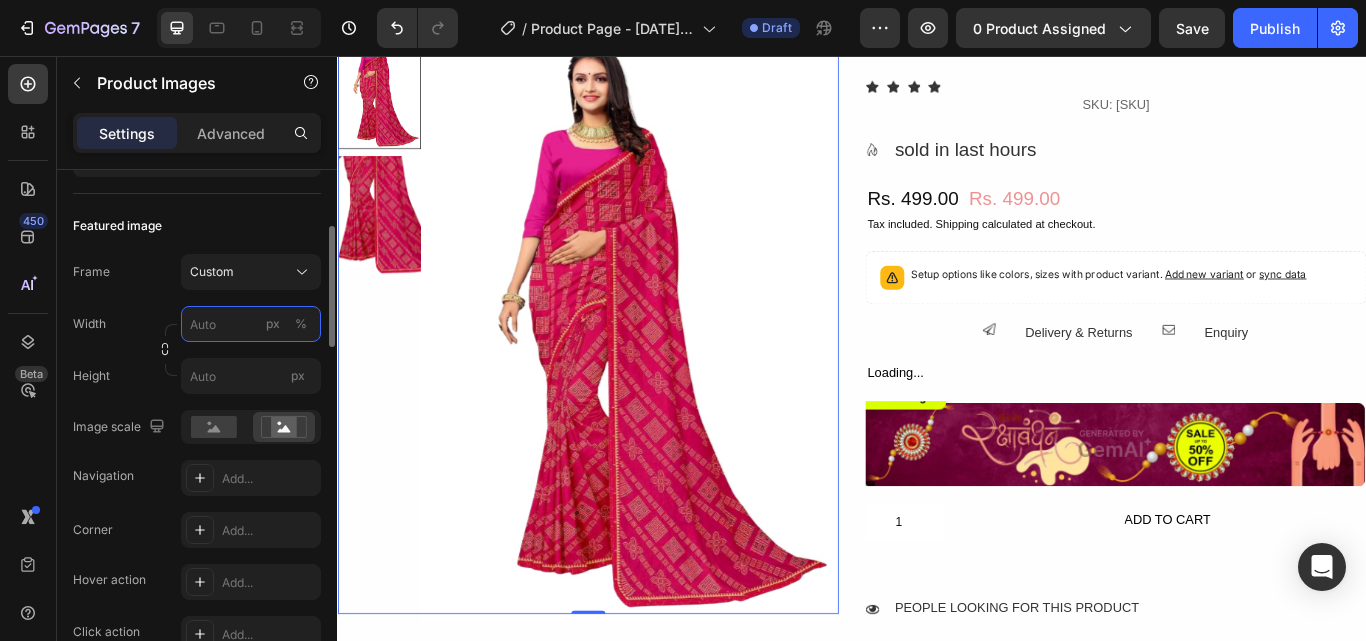 click on "px %" at bounding box center (251, 324) 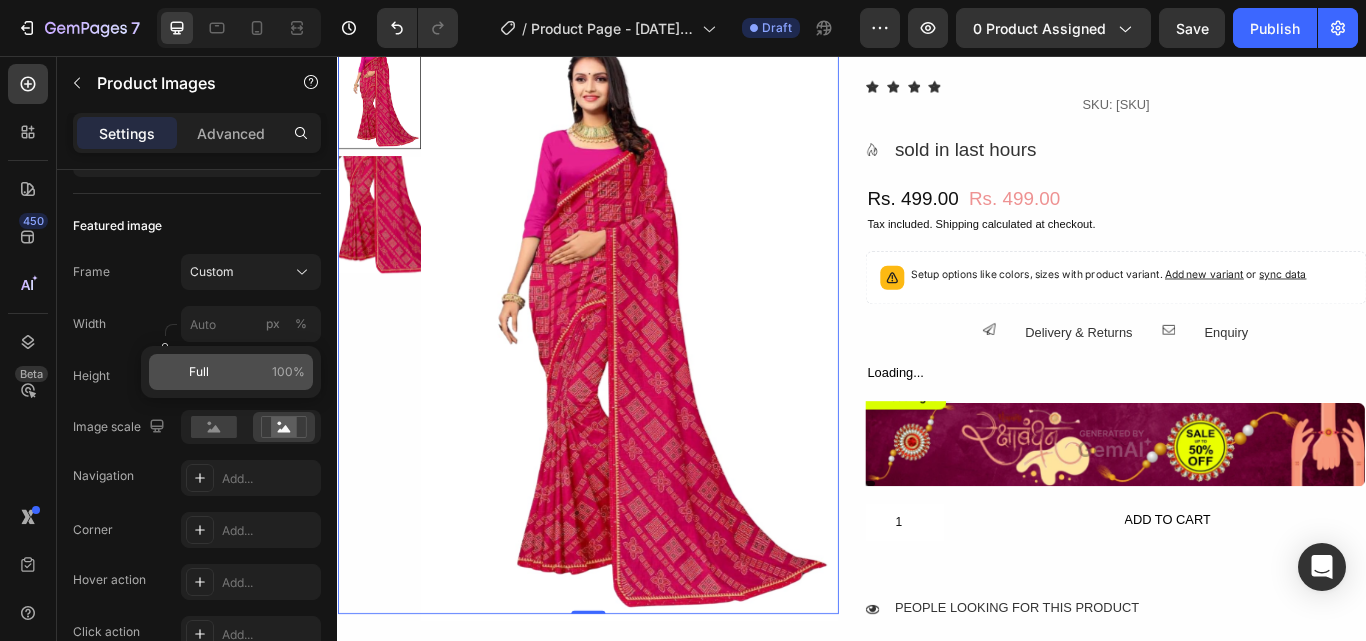 click on "Full 100%" 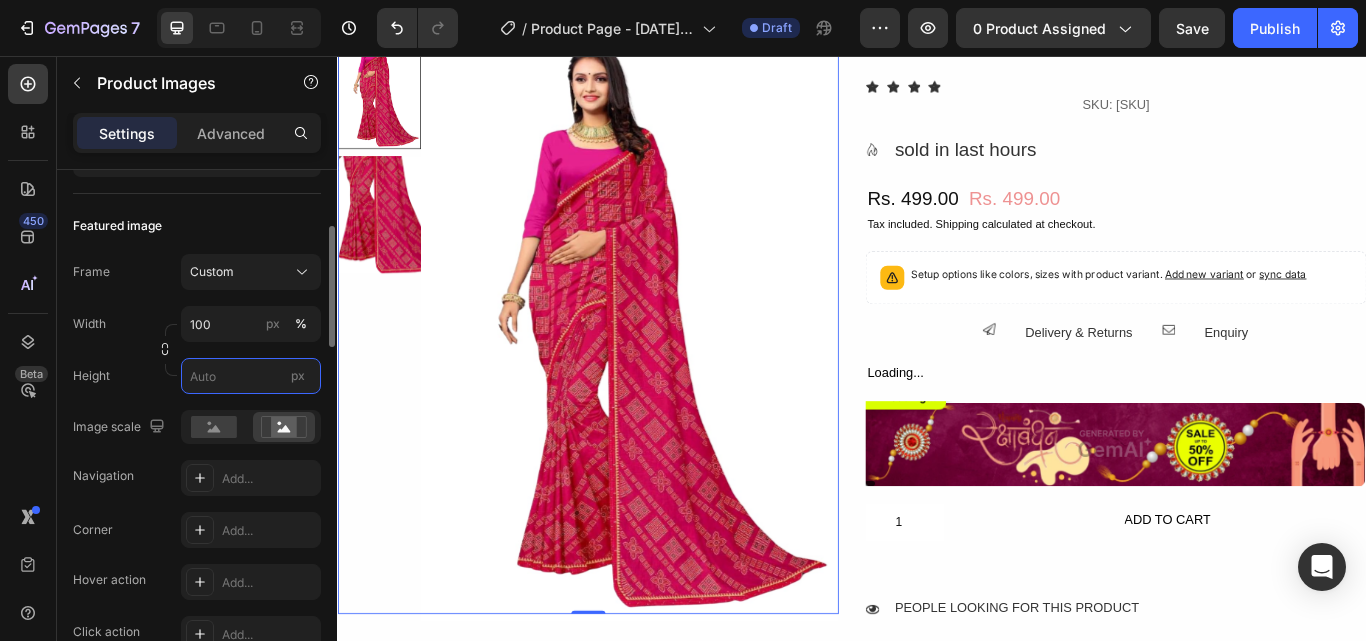 click on "px" at bounding box center [251, 376] 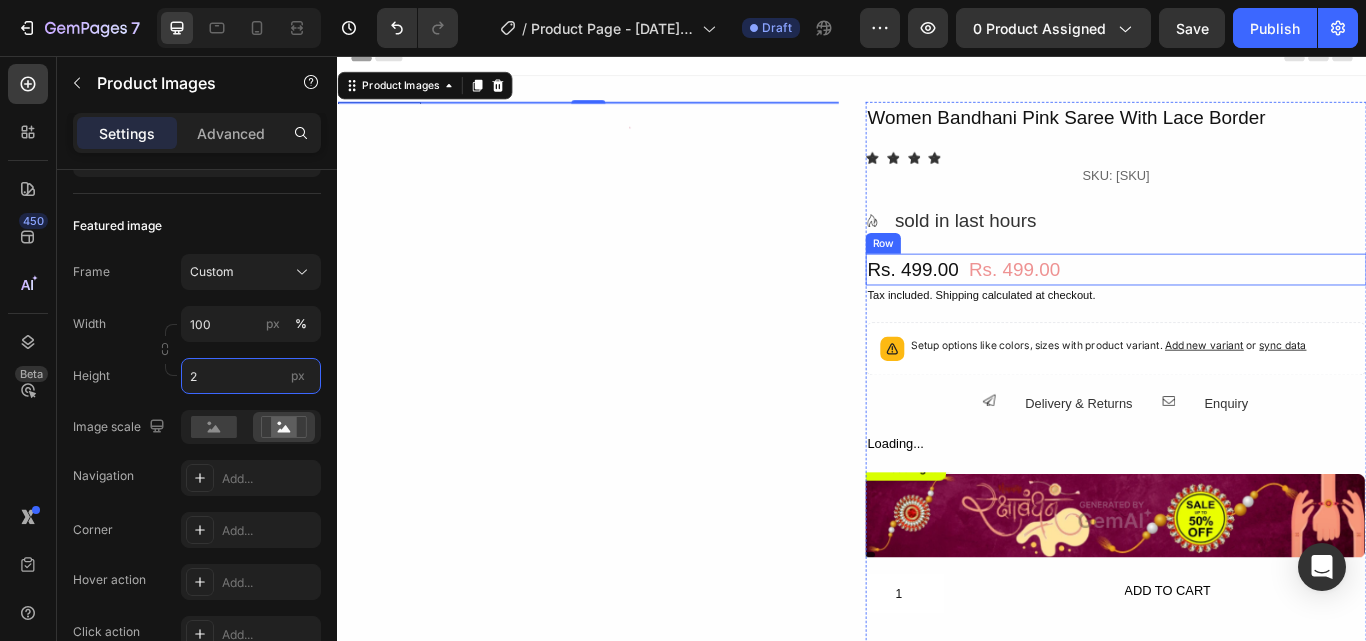 scroll, scrollTop: 0, scrollLeft: 0, axis: both 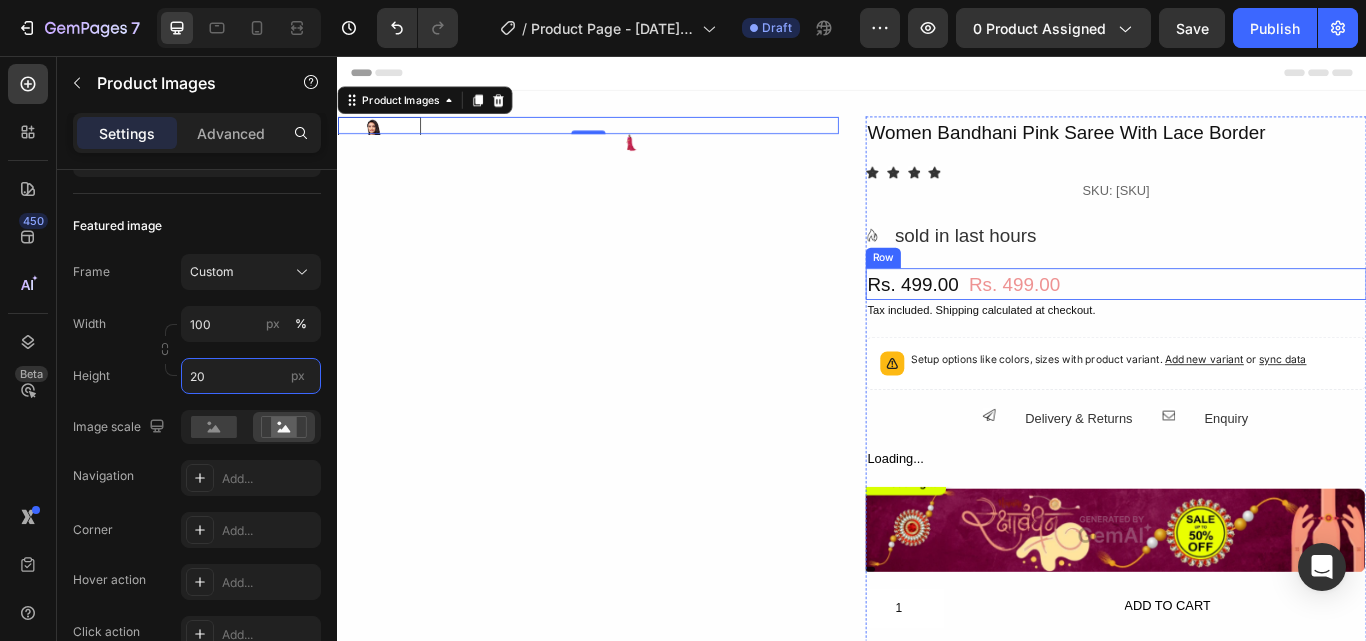 type on "2" 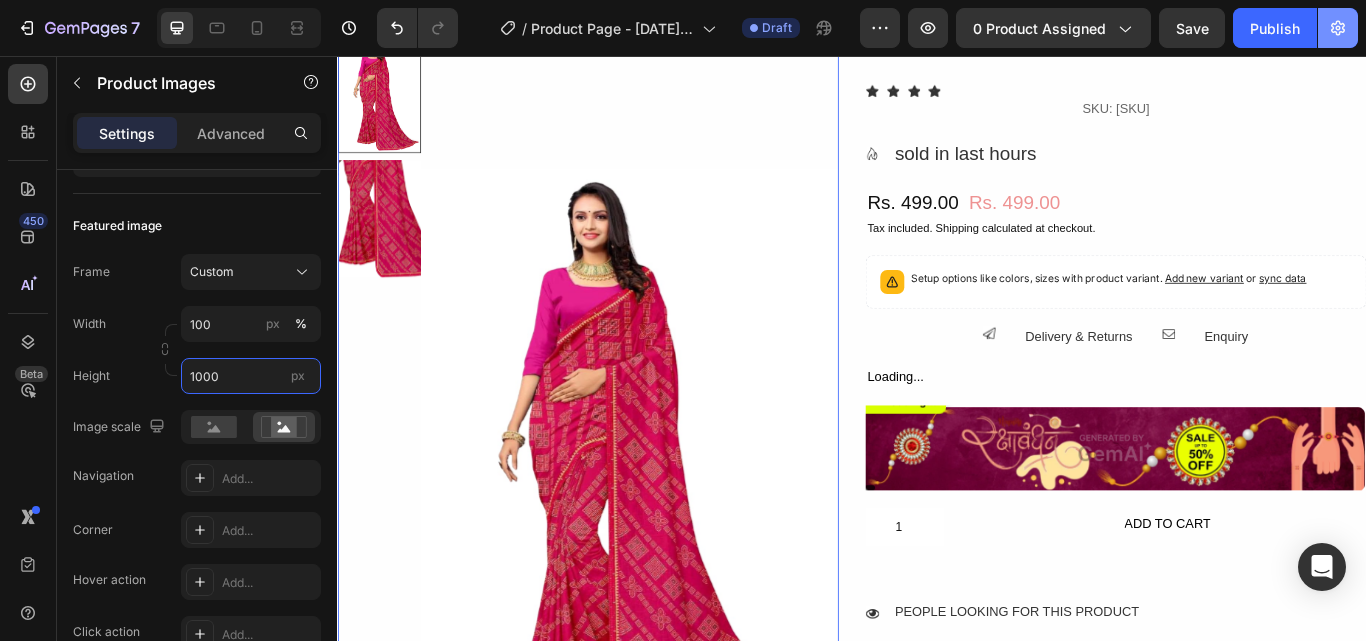 scroll, scrollTop: 100, scrollLeft: 0, axis: vertical 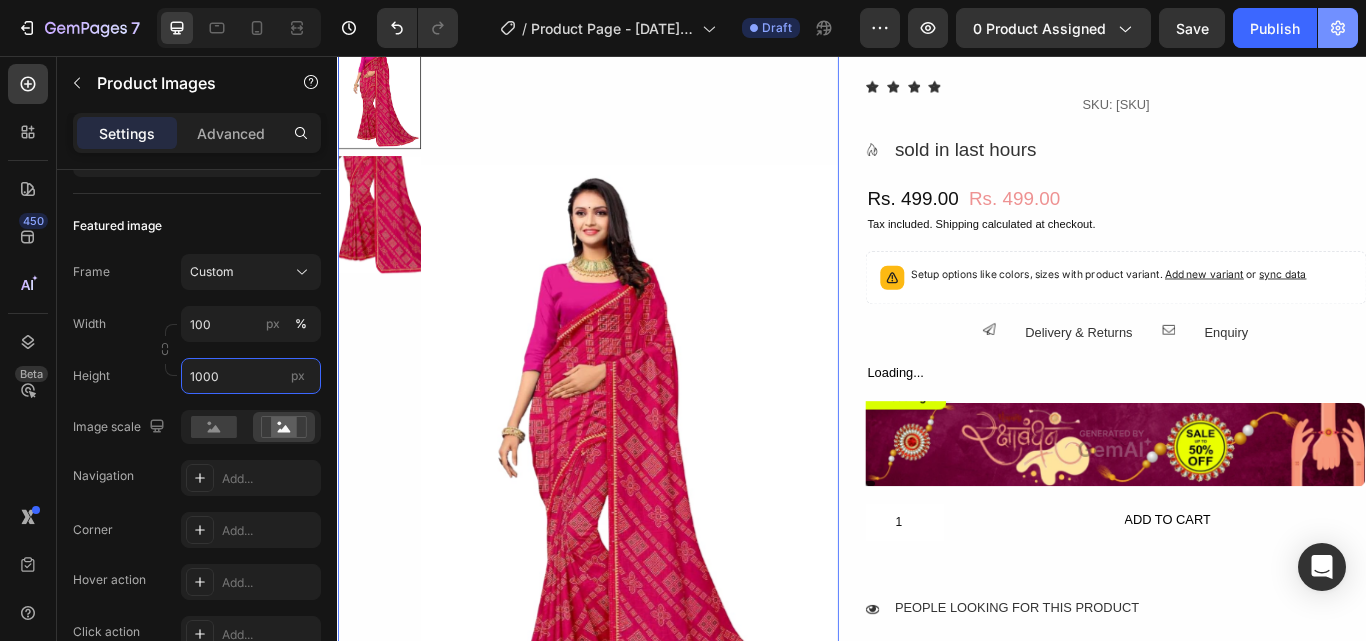 type on "1000" 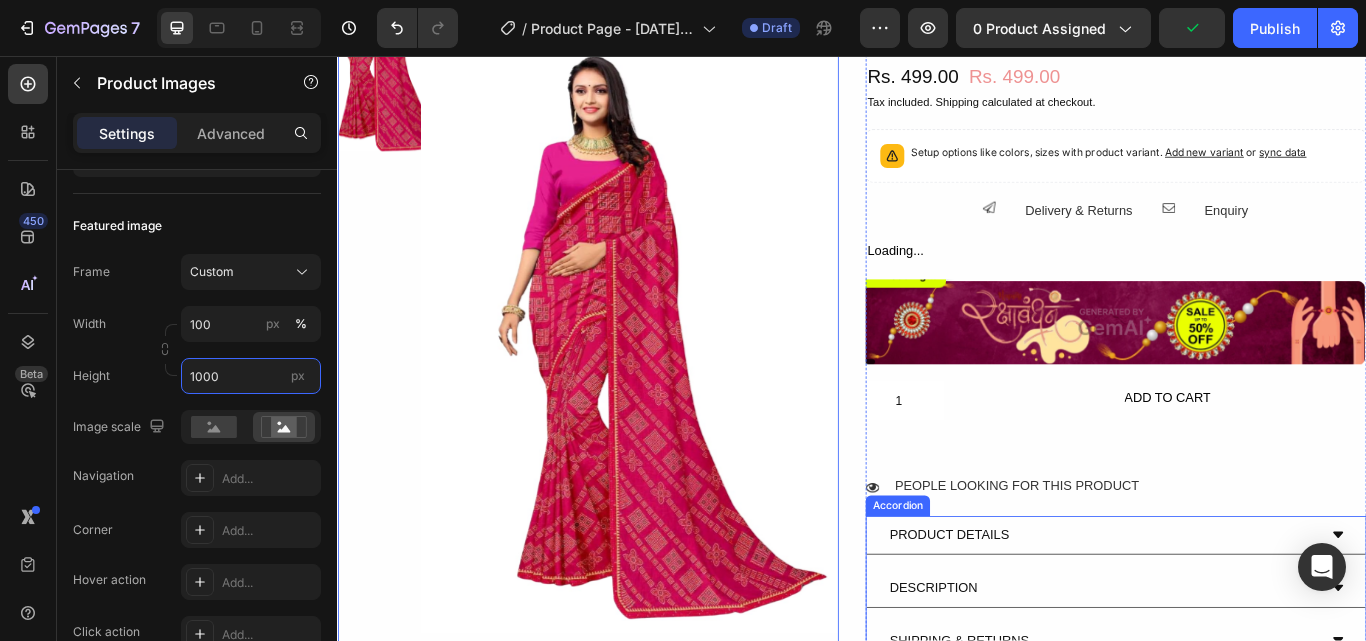 scroll, scrollTop: 200, scrollLeft: 0, axis: vertical 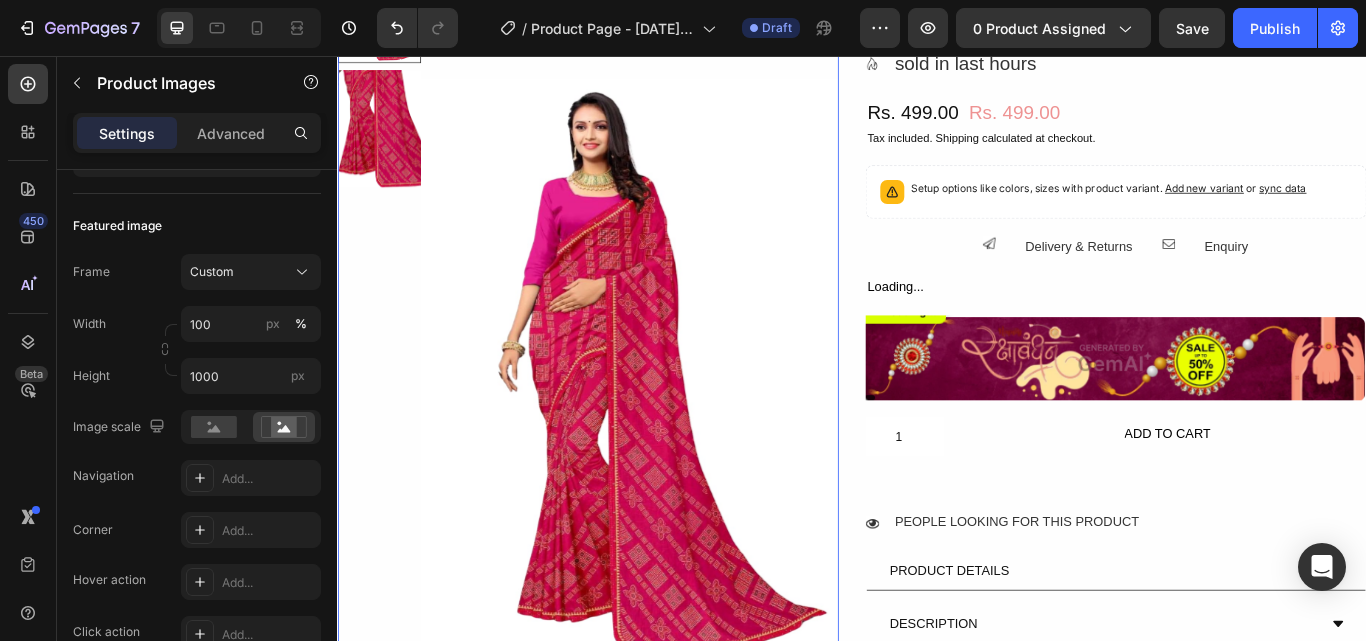 click at bounding box center [677, 427] 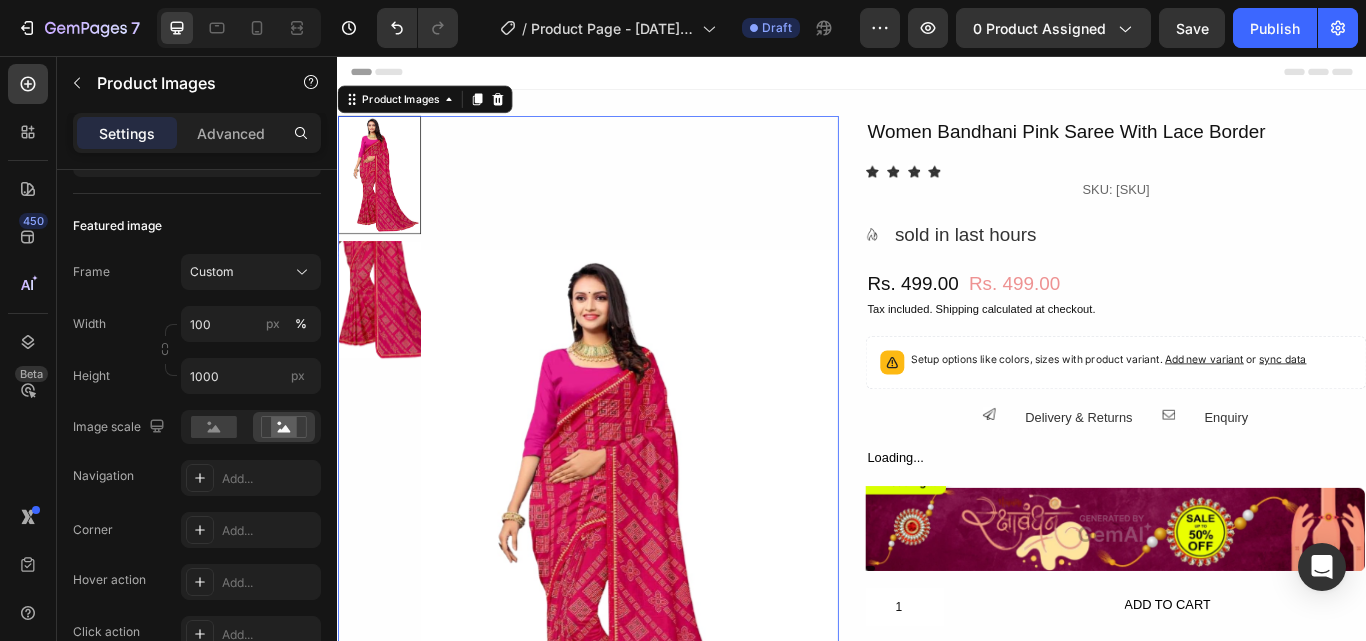 scroll, scrollTop: 0, scrollLeft: 0, axis: both 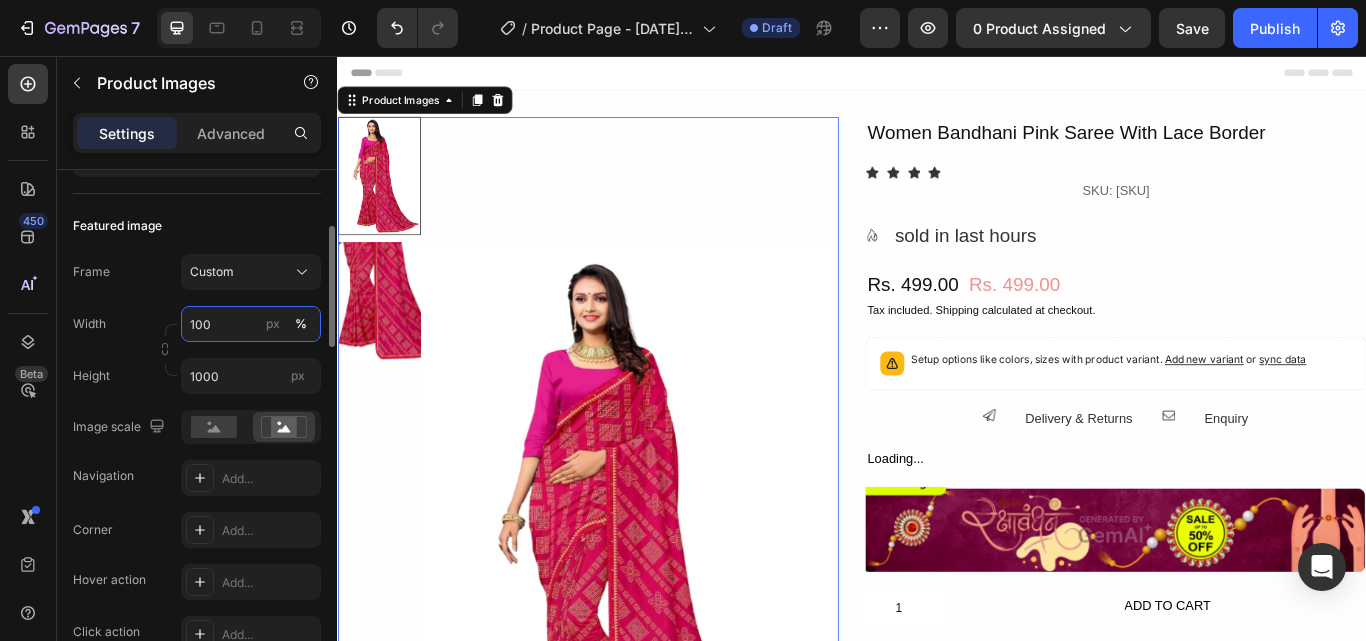 click on "100" at bounding box center [251, 324] 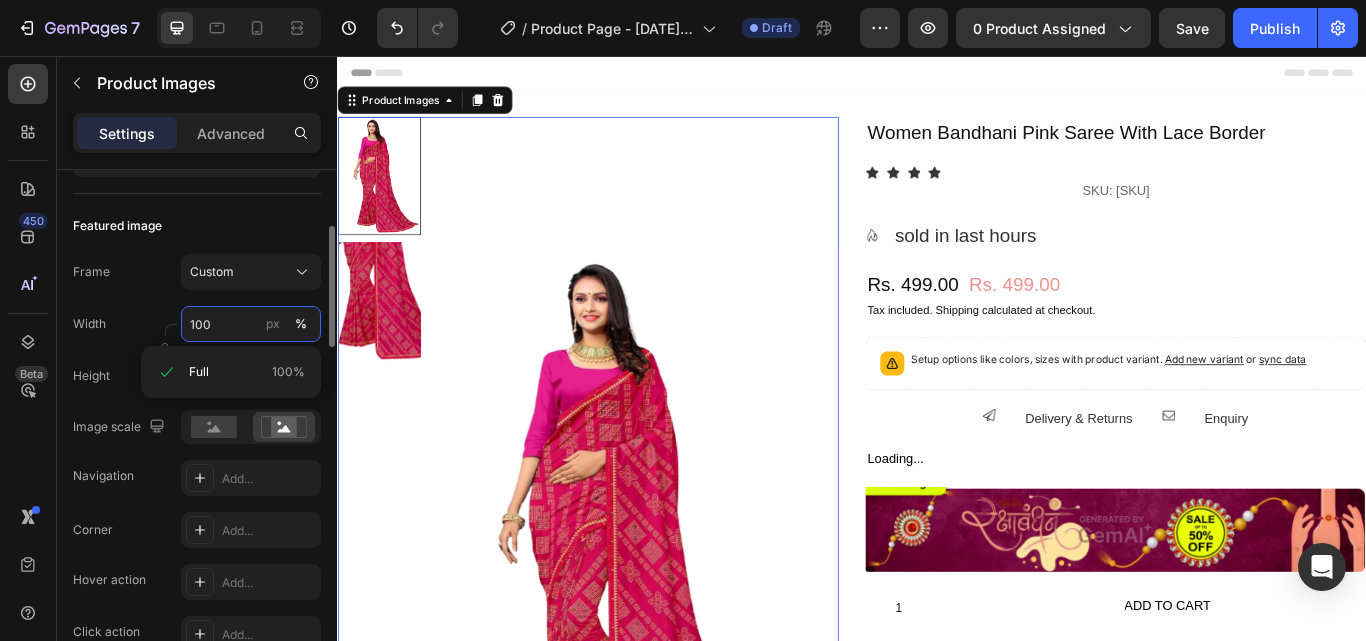 click on "100" at bounding box center [251, 324] 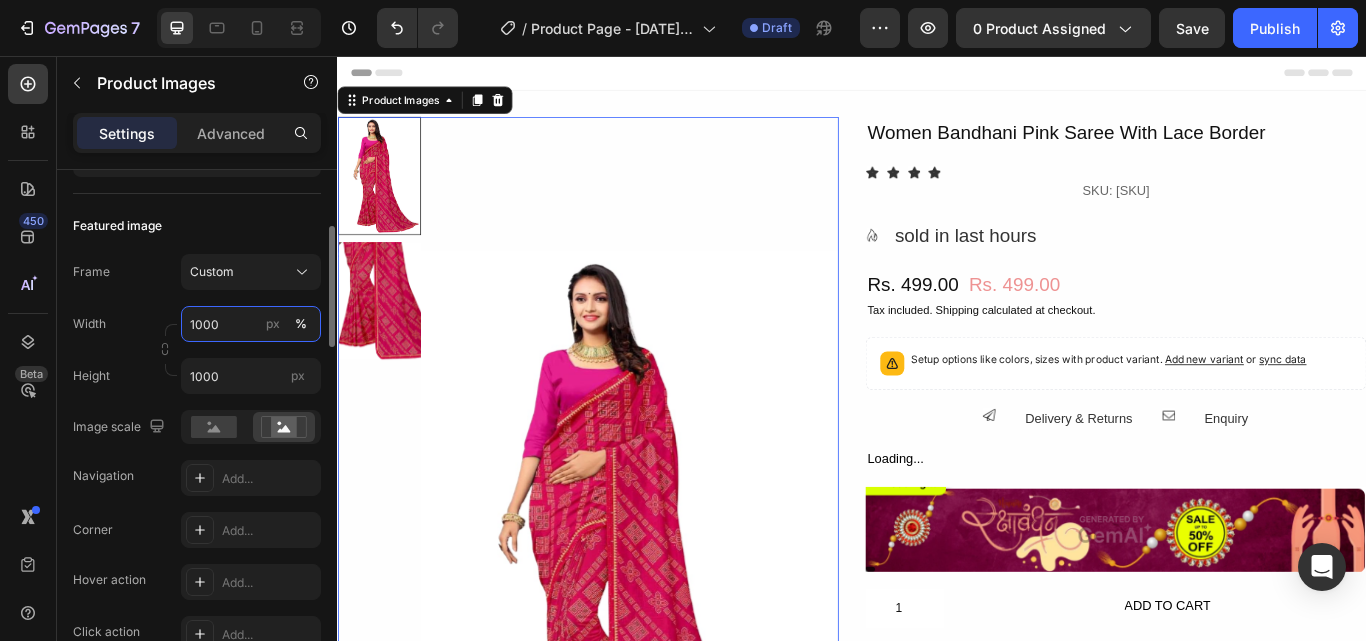 click on "1000" at bounding box center [251, 324] 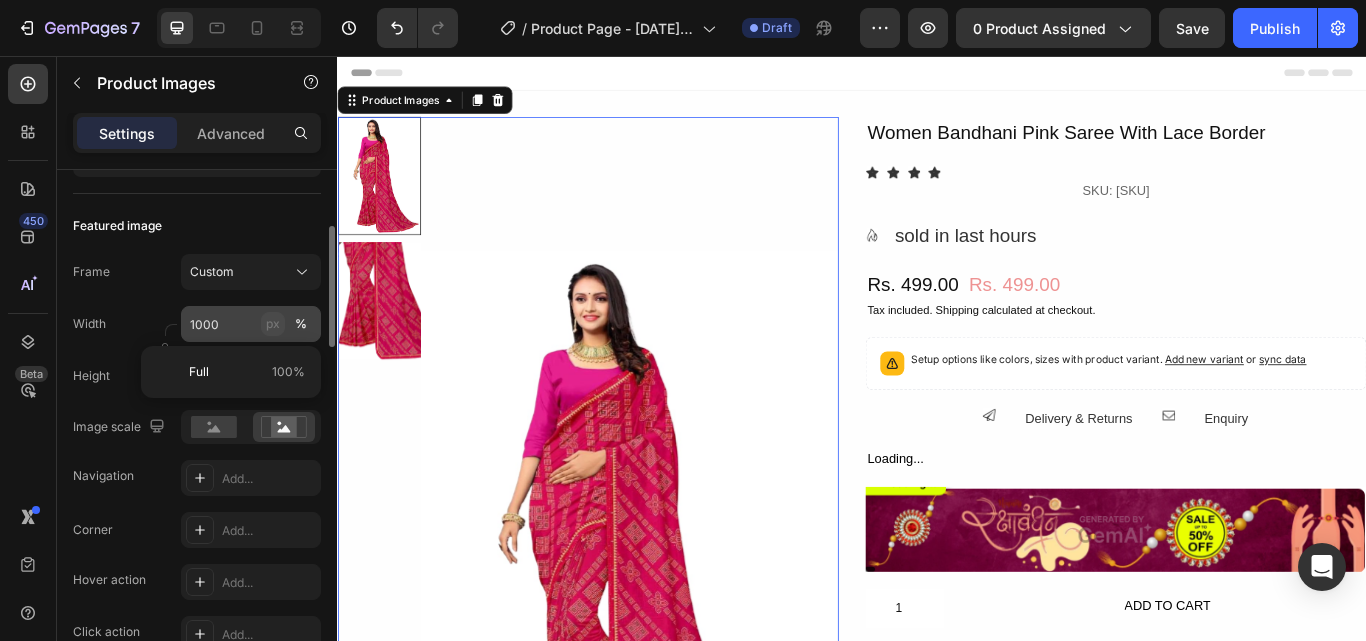 click on "px" at bounding box center [273, 324] 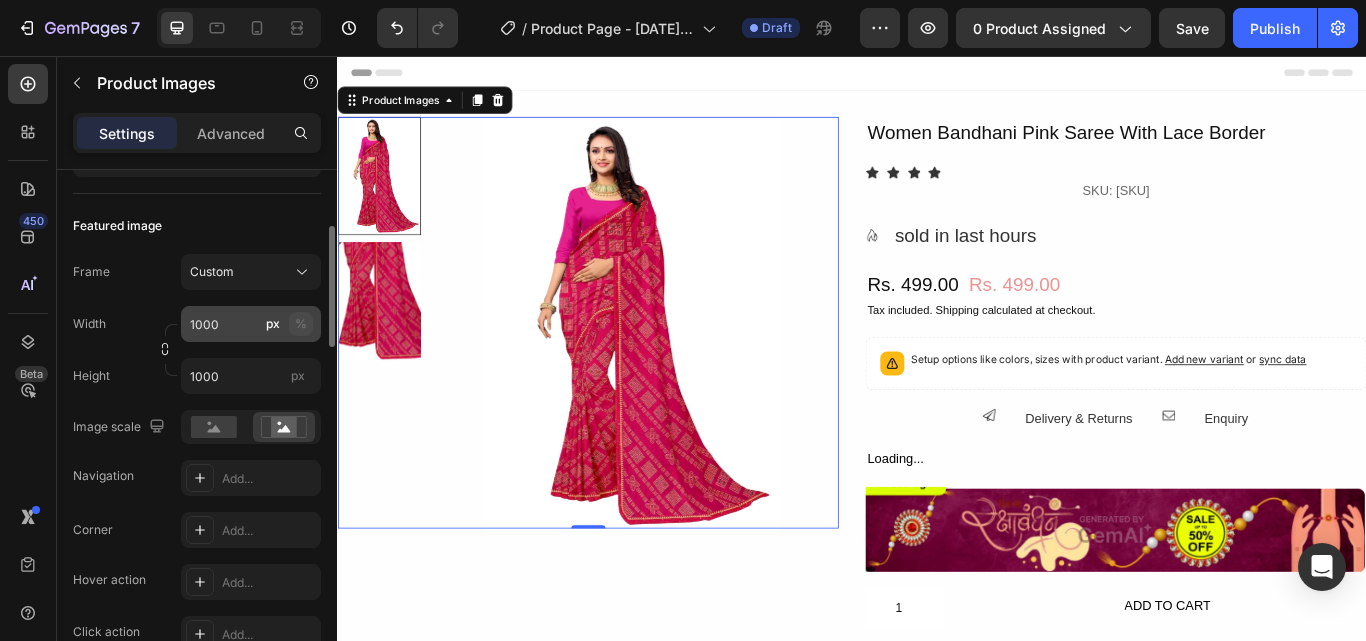 click on "%" 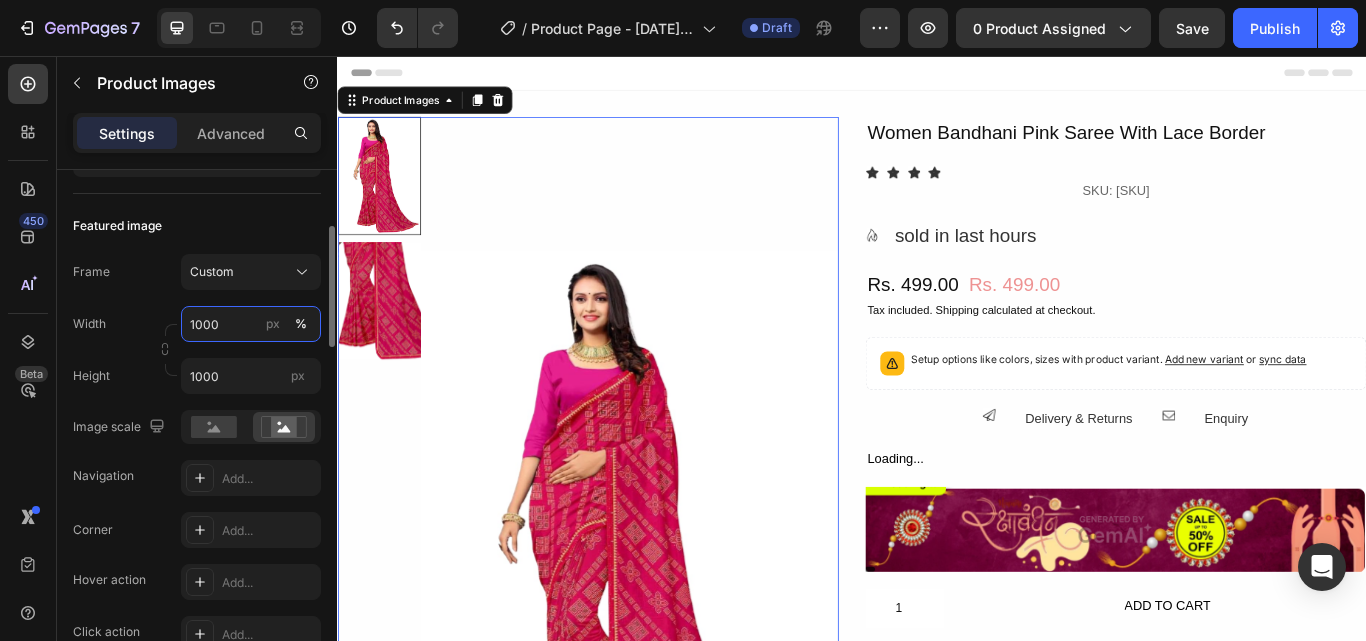 click on "1000" at bounding box center [251, 324] 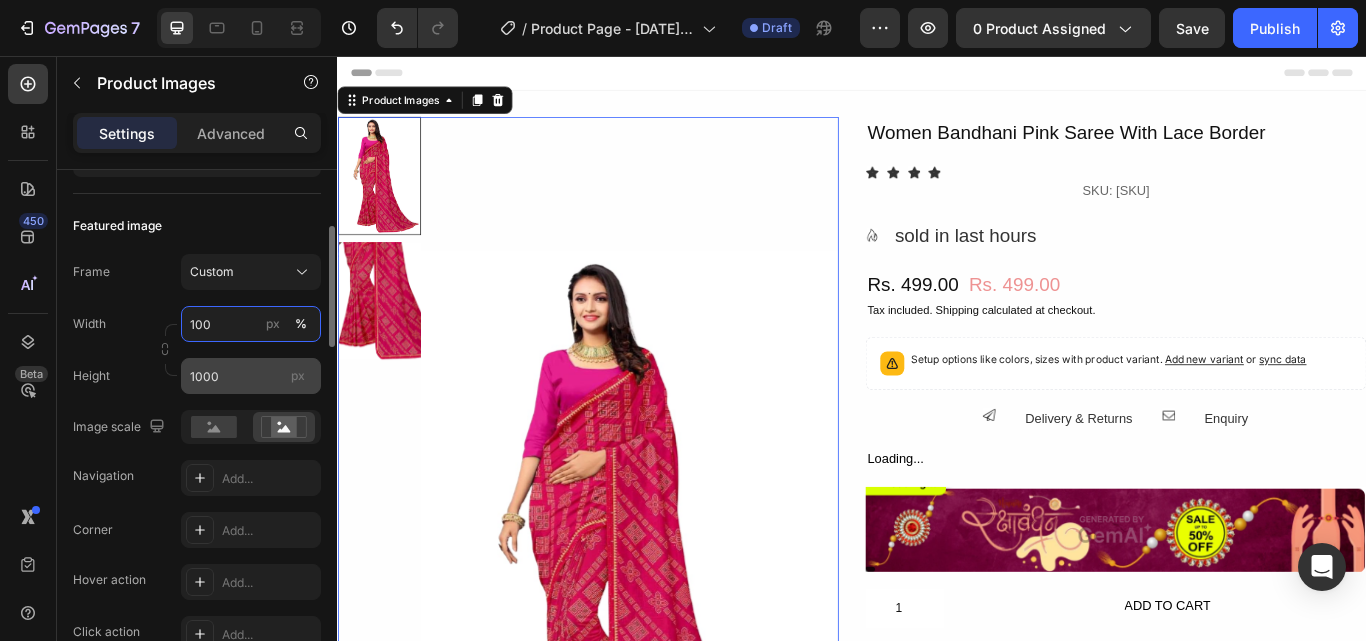 type on "100" 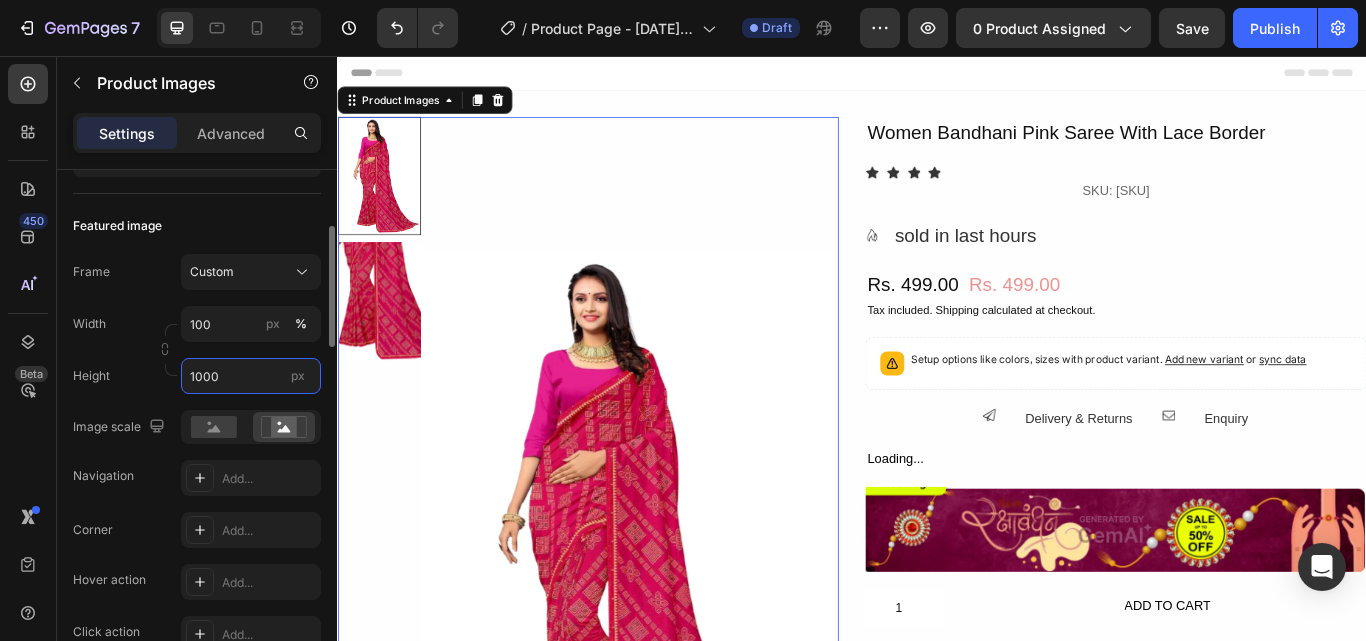 click on "1000" at bounding box center (251, 376) 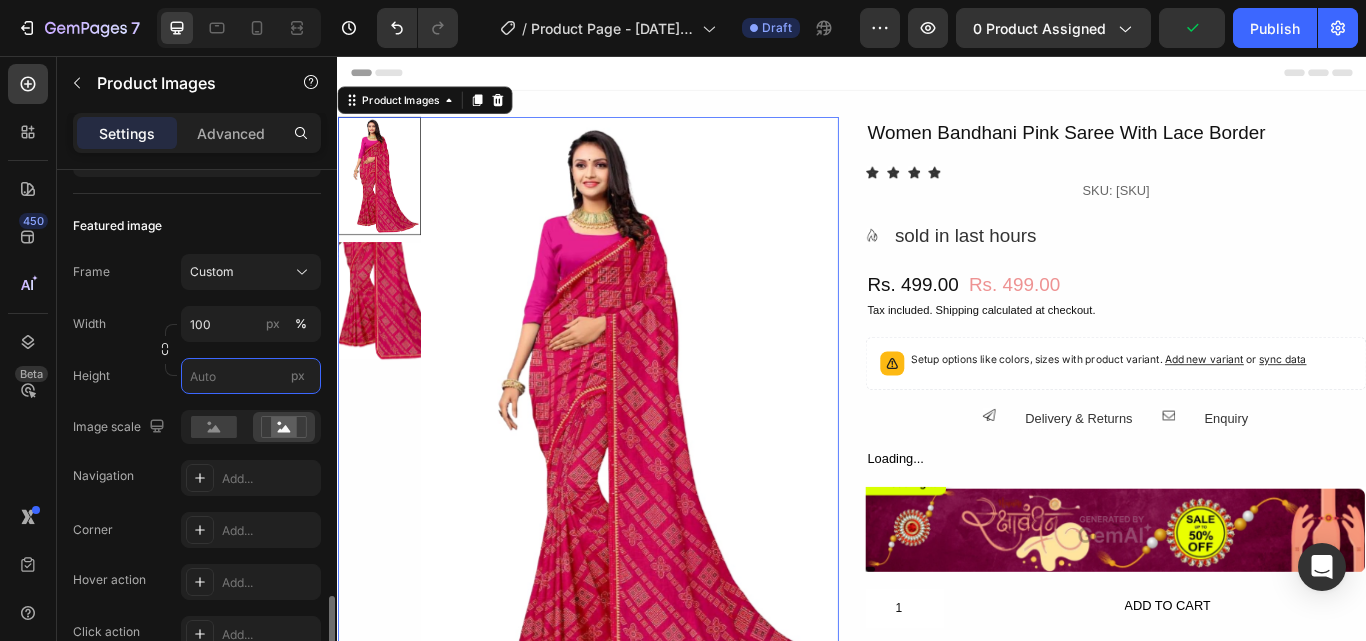 scroll, scrollTop: 546, scrollLeft: 0, axis: vertical 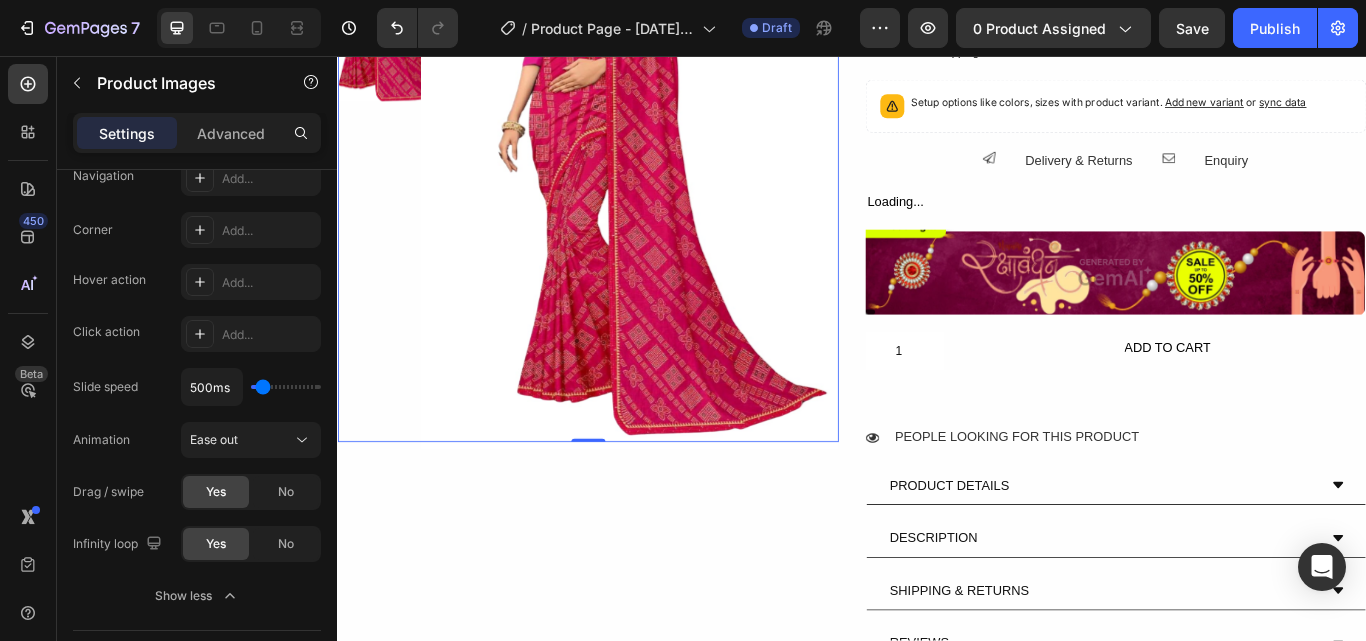 type 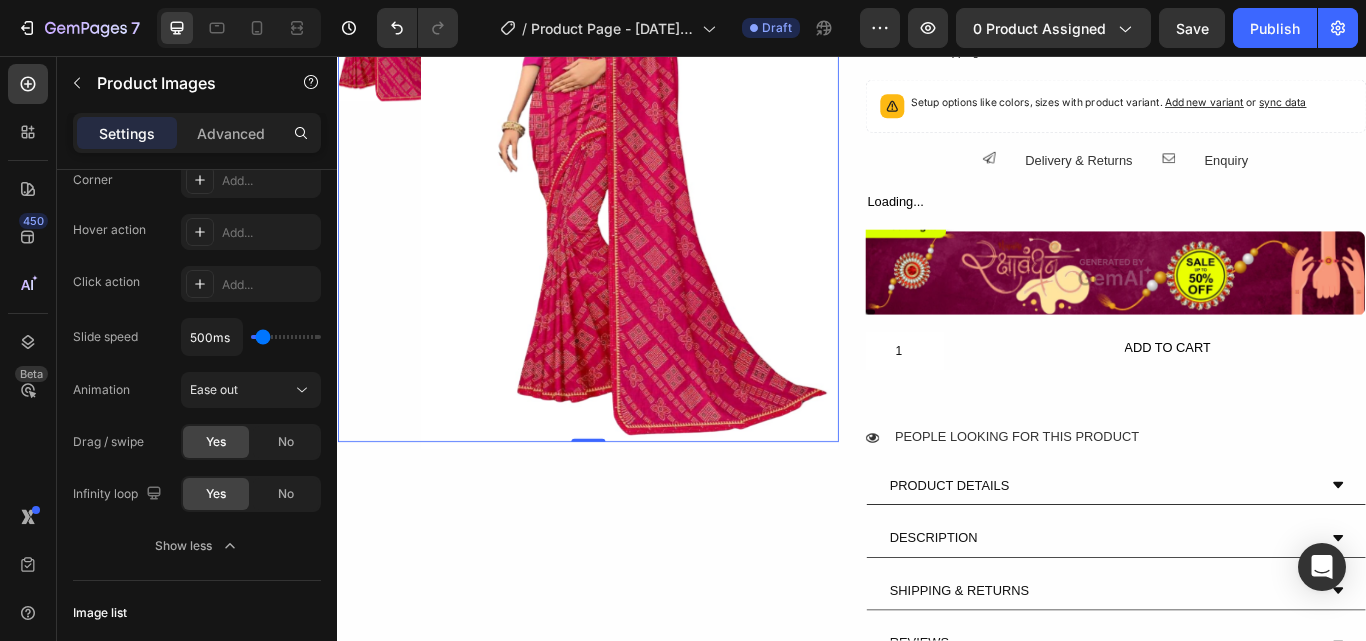 drag, startPoint x: 653, startPoint y: 564, endPoint x: 658, endPoint y: 594, distance: 30.413813 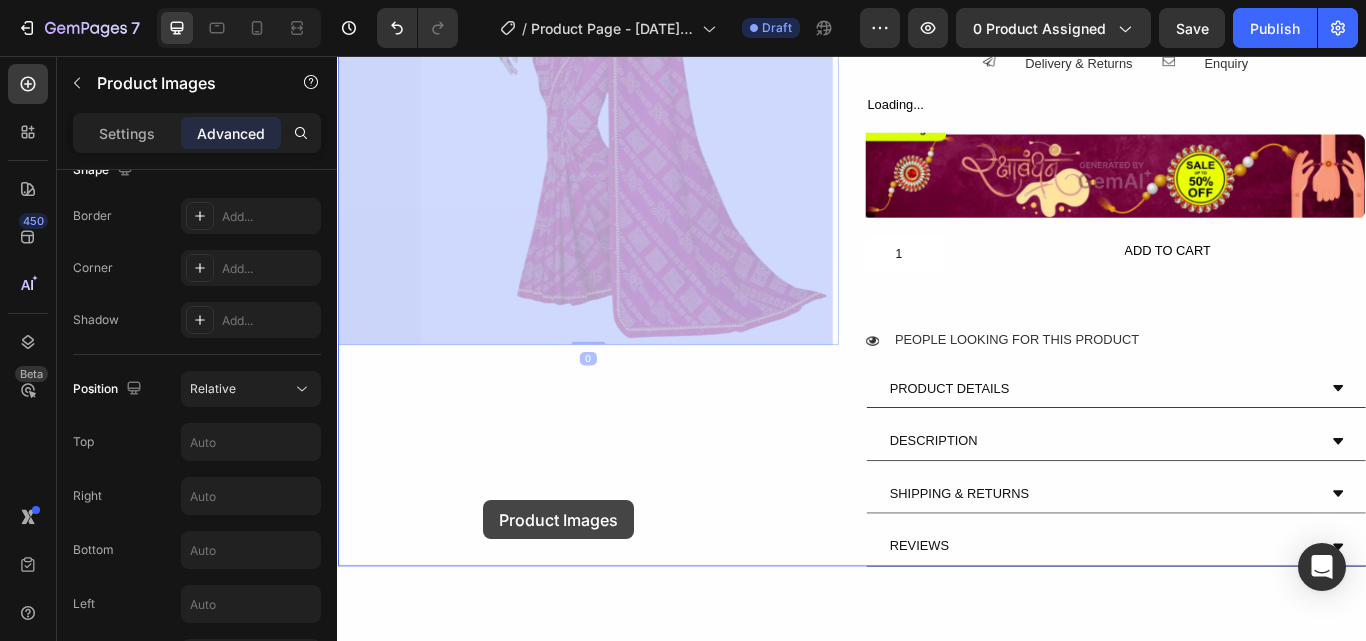 scroll, scrollTop: 418, scrollLeft: 0, axis: vertical 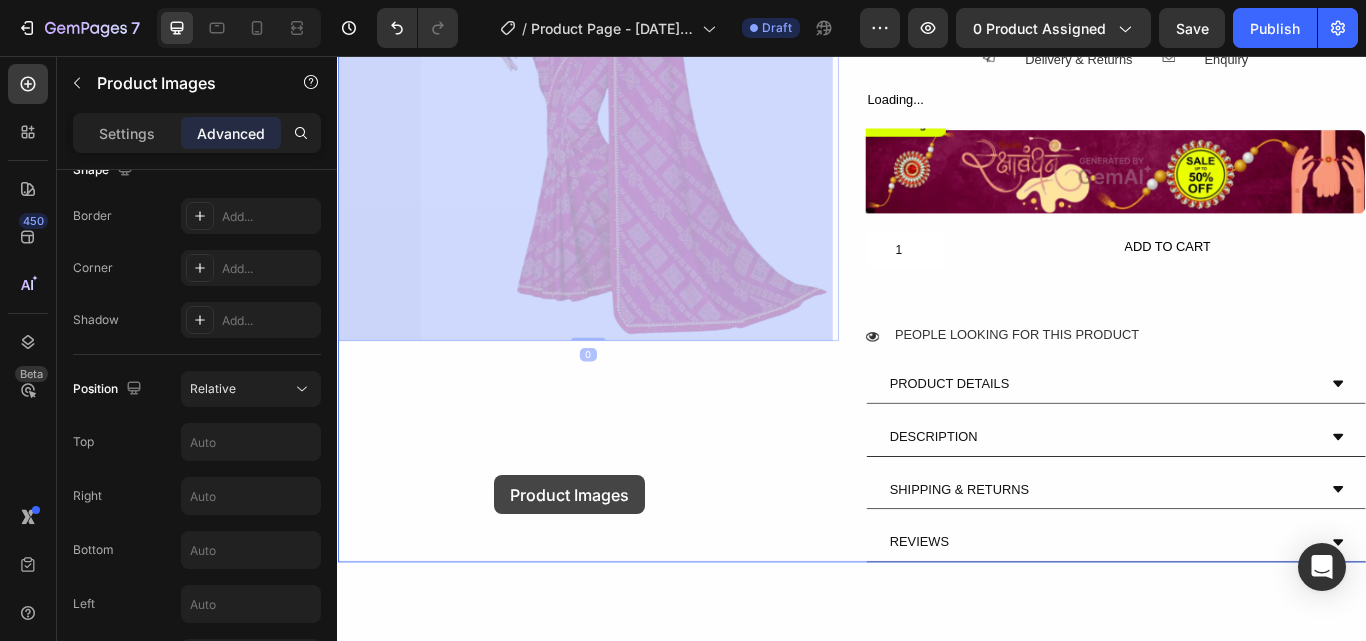 drag, startPoint x: 520, startPoint y: 545, endPoint x: 537, endPoint y: 733, distance: 188.76706 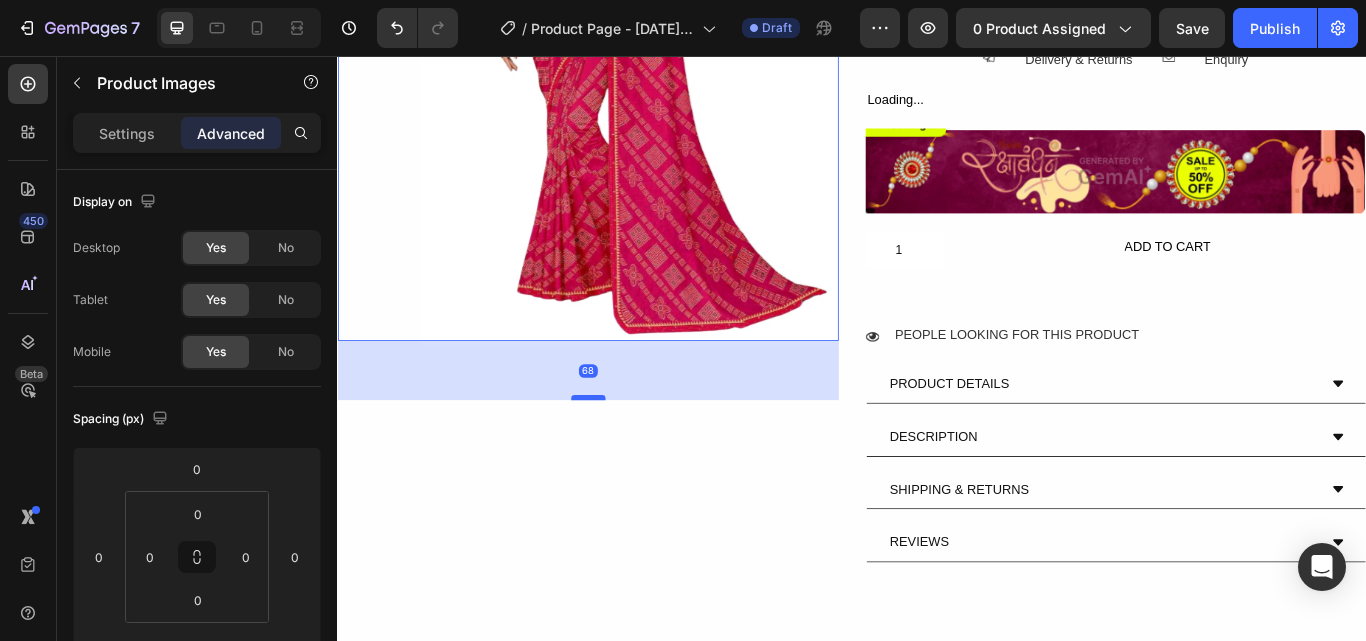 drag, startPoint x: 621, startPoint y: 382, endPoint x: 613, endPoint y: 464, distance: 82.38932 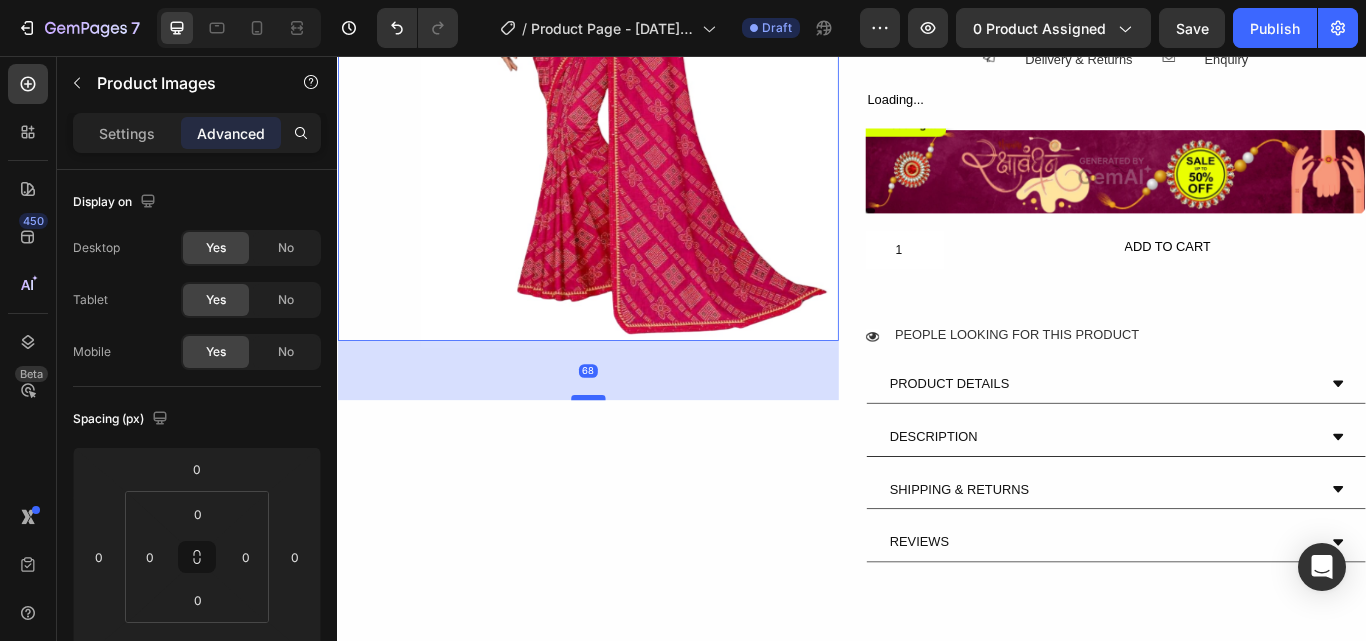 click at bounding box center [629, 455] 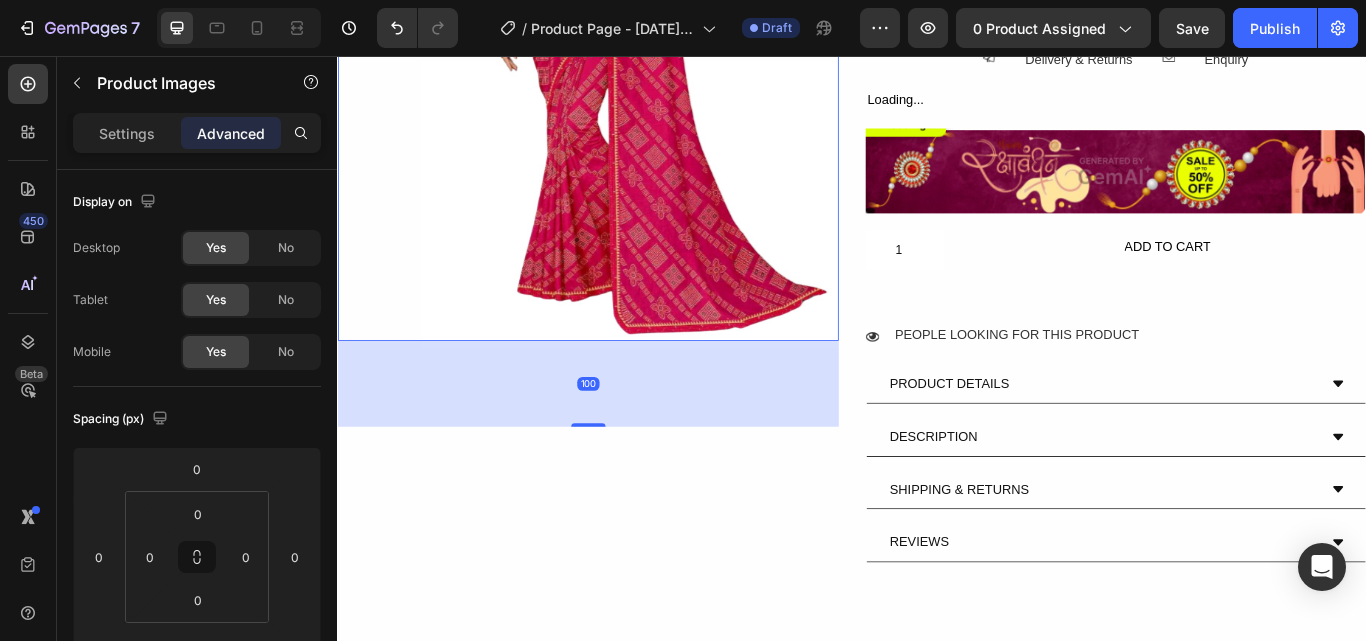 drag, startPoint x: 613, startPoint y: 464, endPoint x: 621, endPoint y: 482, distance: 19.697716 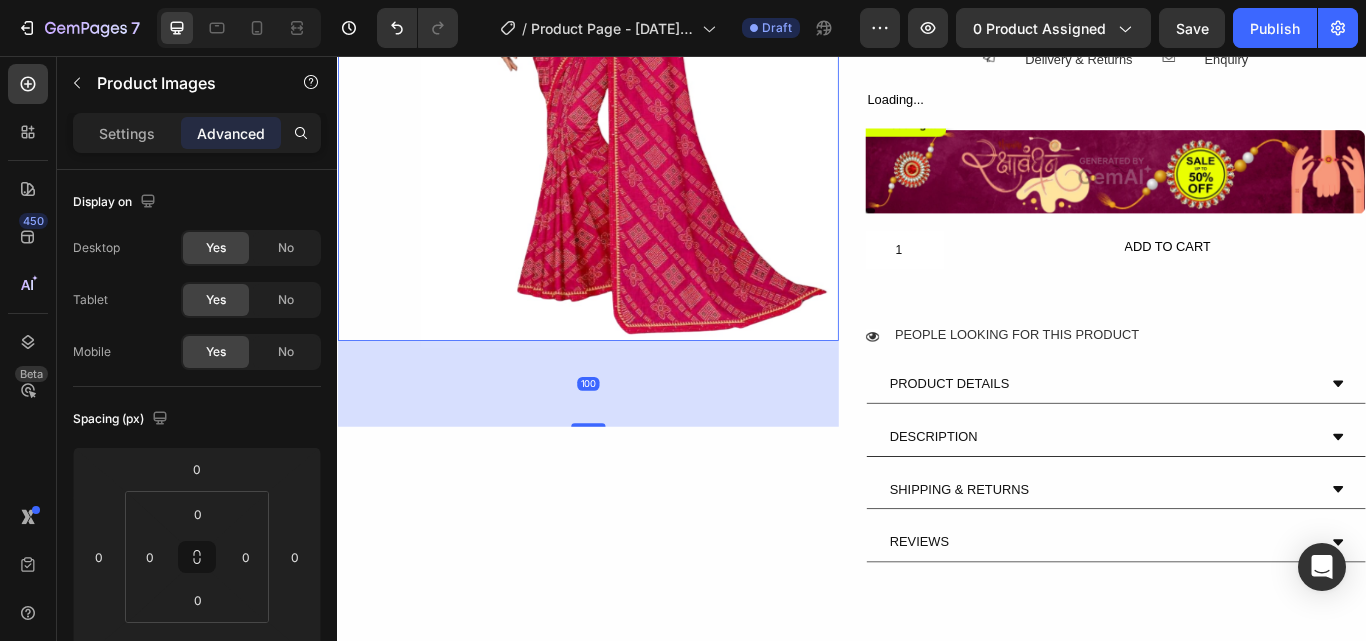 click at bounding box center (629, 487) 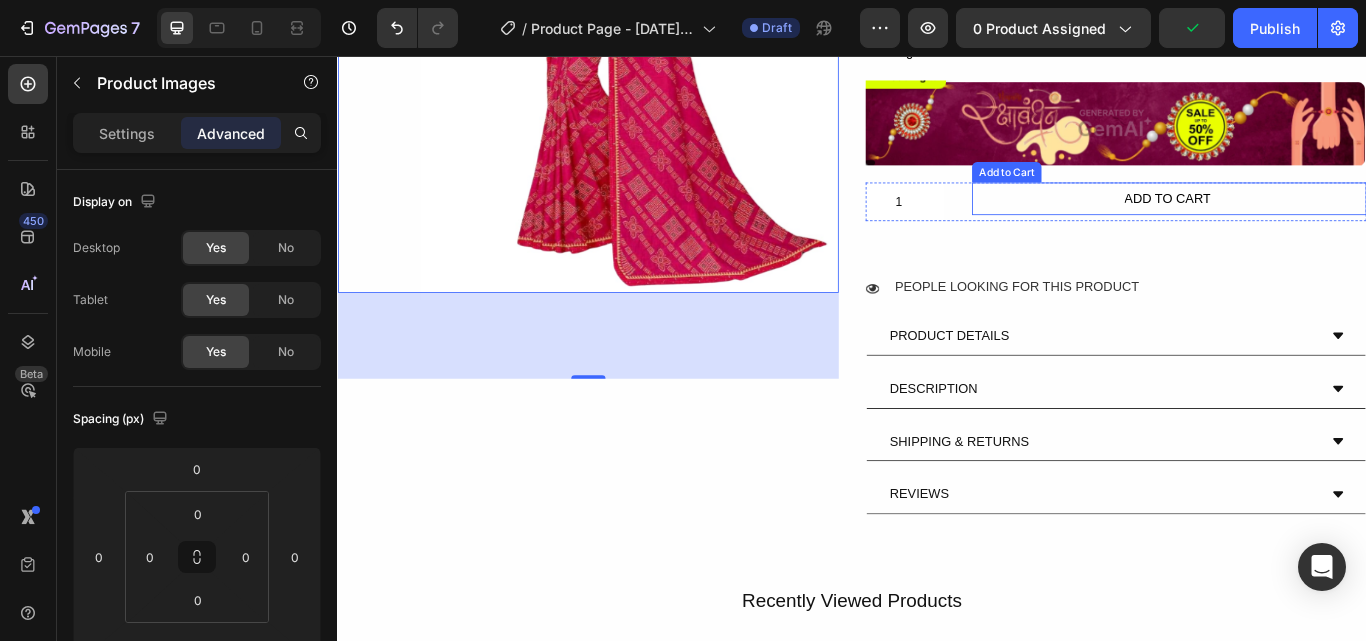 scroll, scrollTop: 600, scrollLeft: 0, axis: vertical 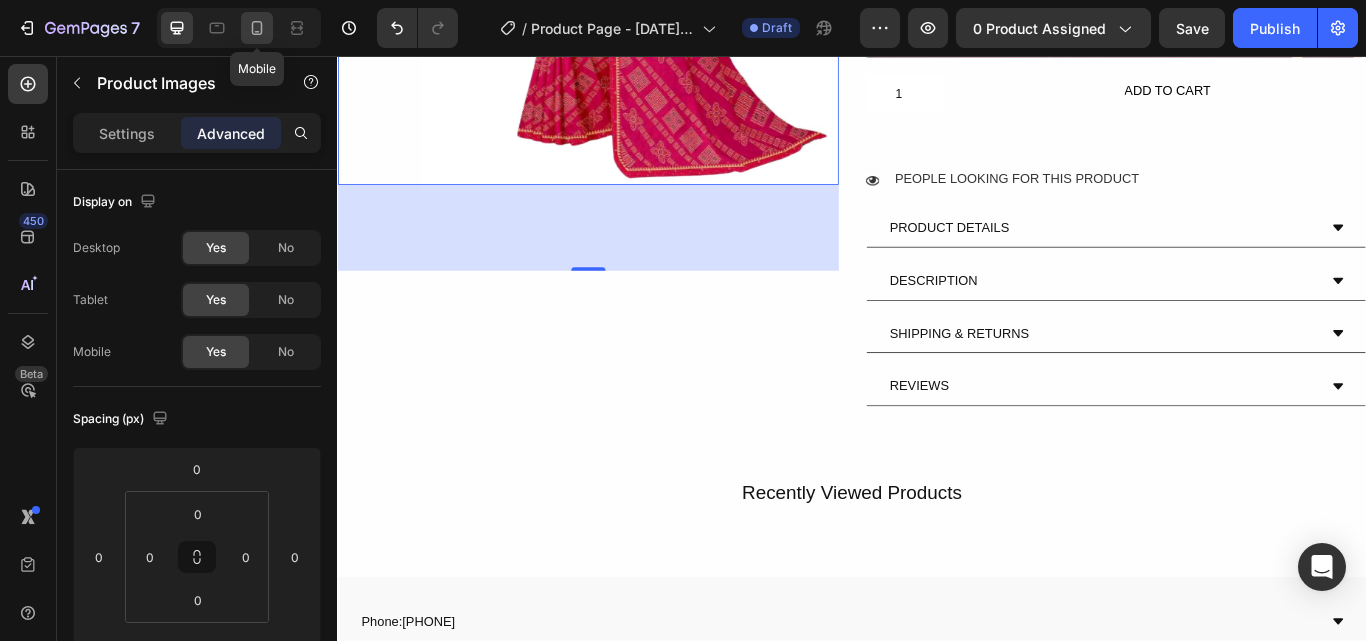 click 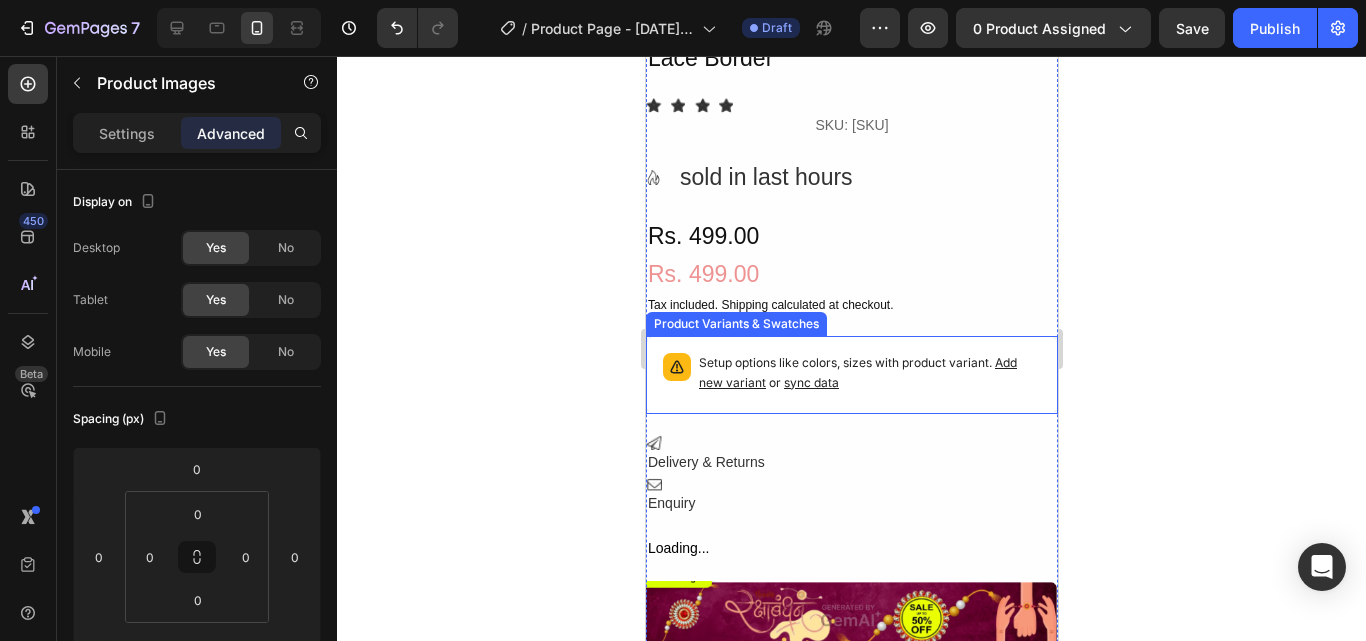 scroll, scrollTop: 901, scrollLeft: 0, axis: vertical 